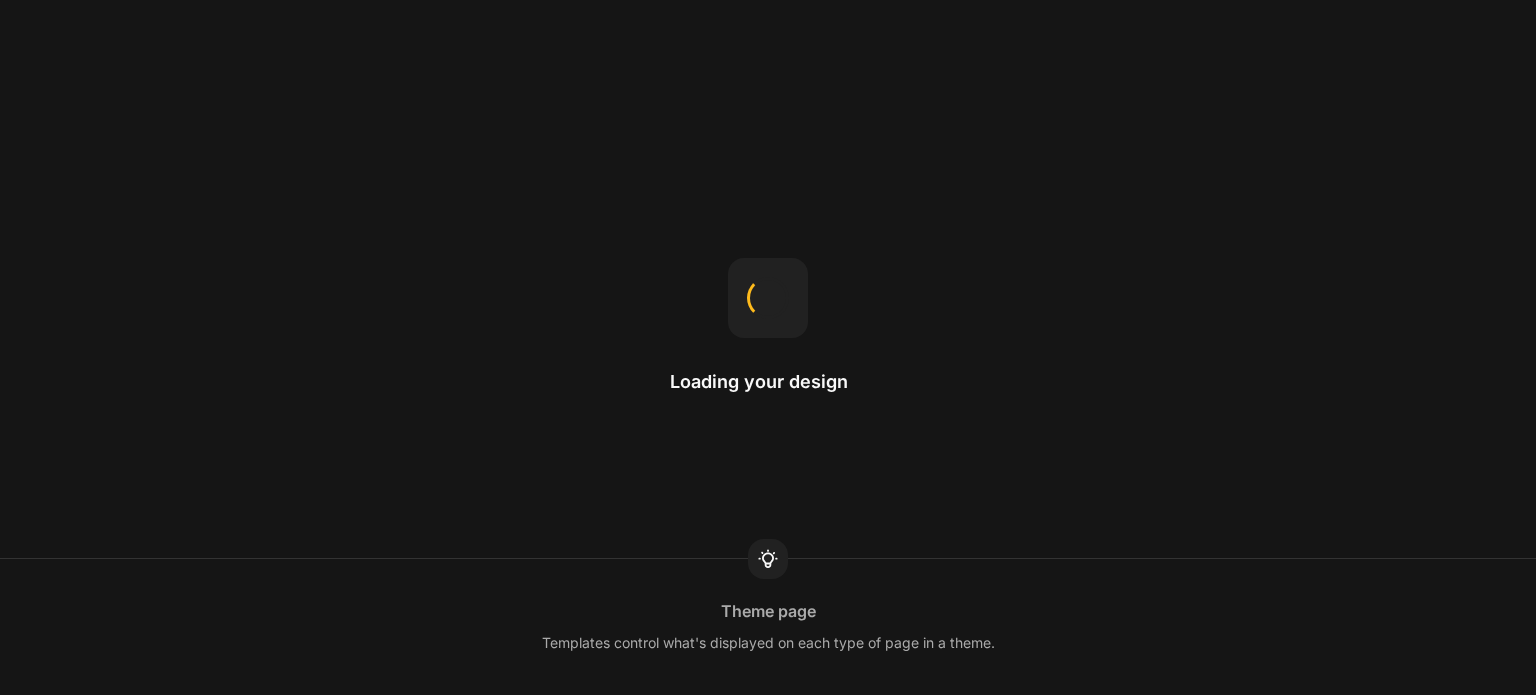 scroll, scrollTop: 0, scrollLeft: 0, axis: both 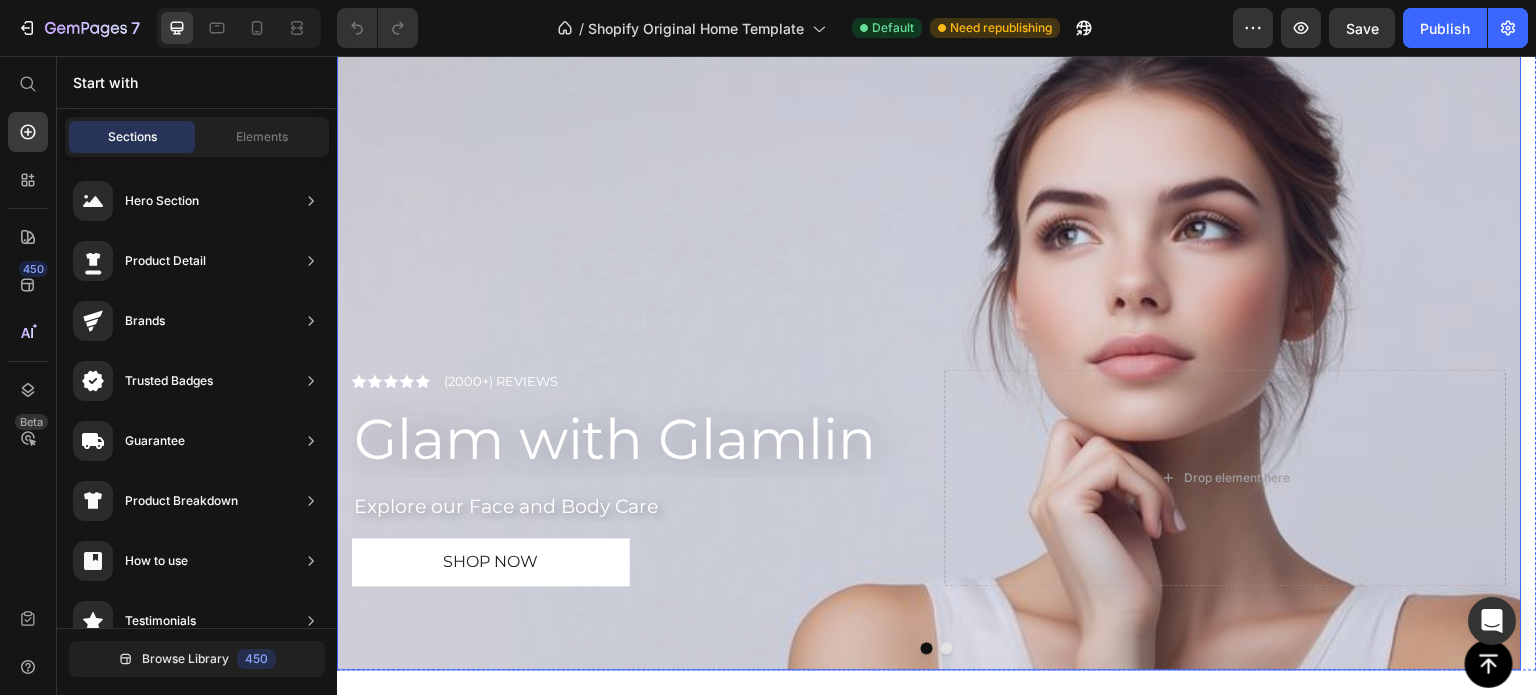 click at bounding box center [929, 351] 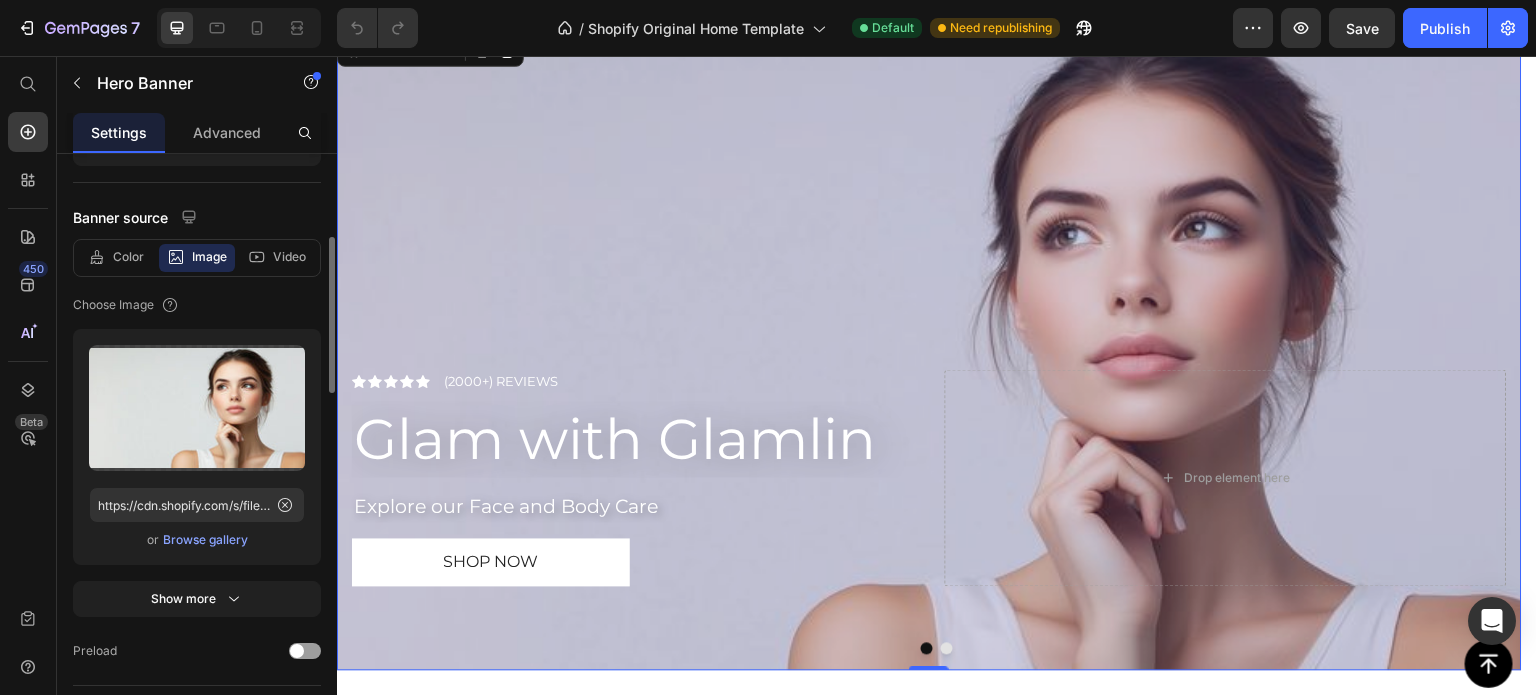 scroll, scrollTop: 299, scrollLeft: 0, axis: vertical 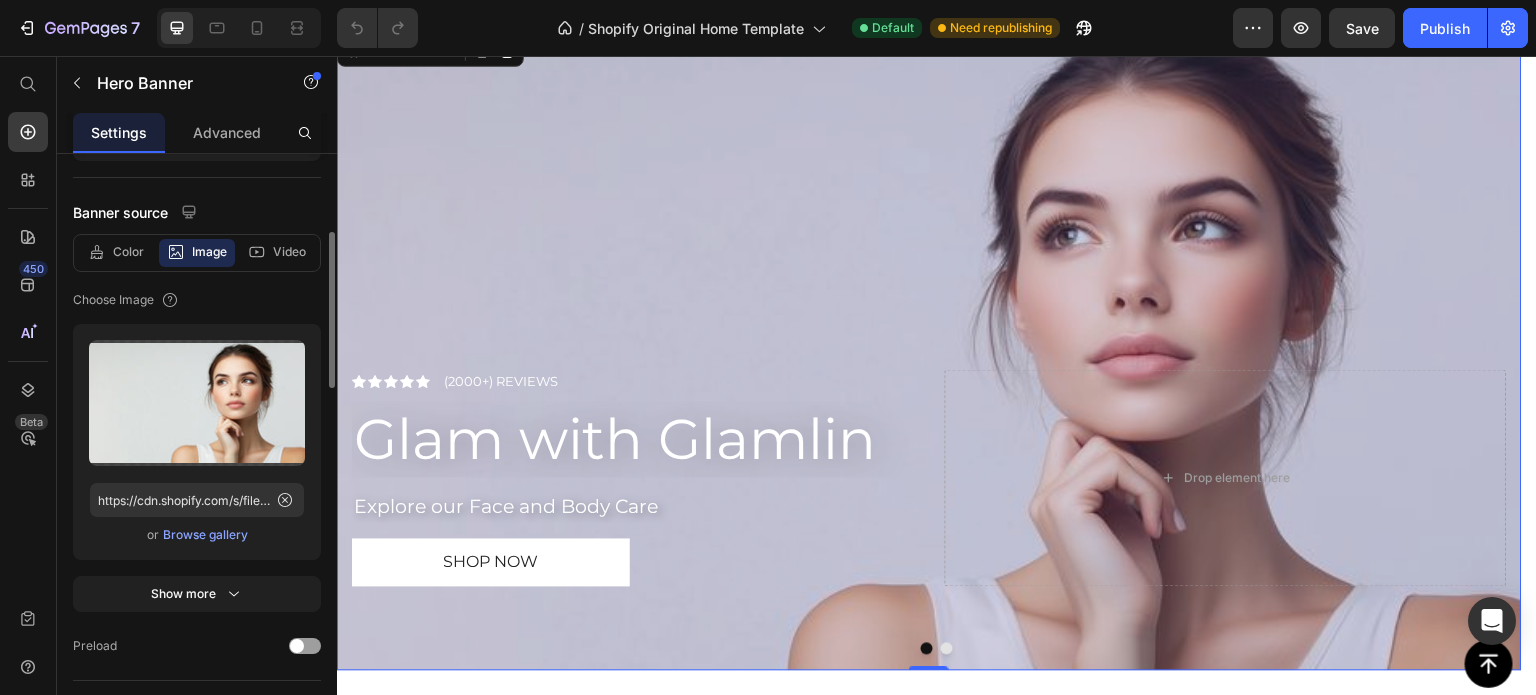 click on "Browse gallery" at bounding box center (205, 535) 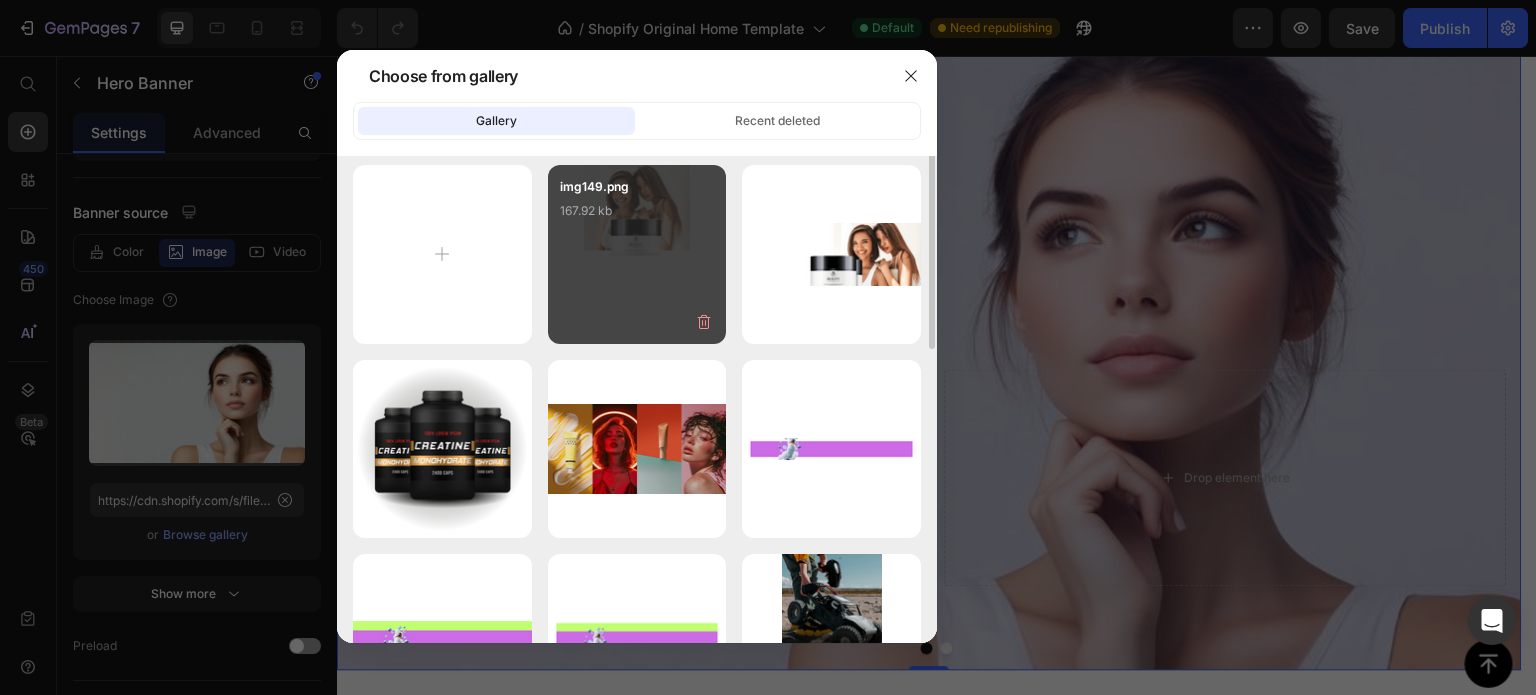 scroll, scrollTop: 0, scrollLeft: 0, axis: both 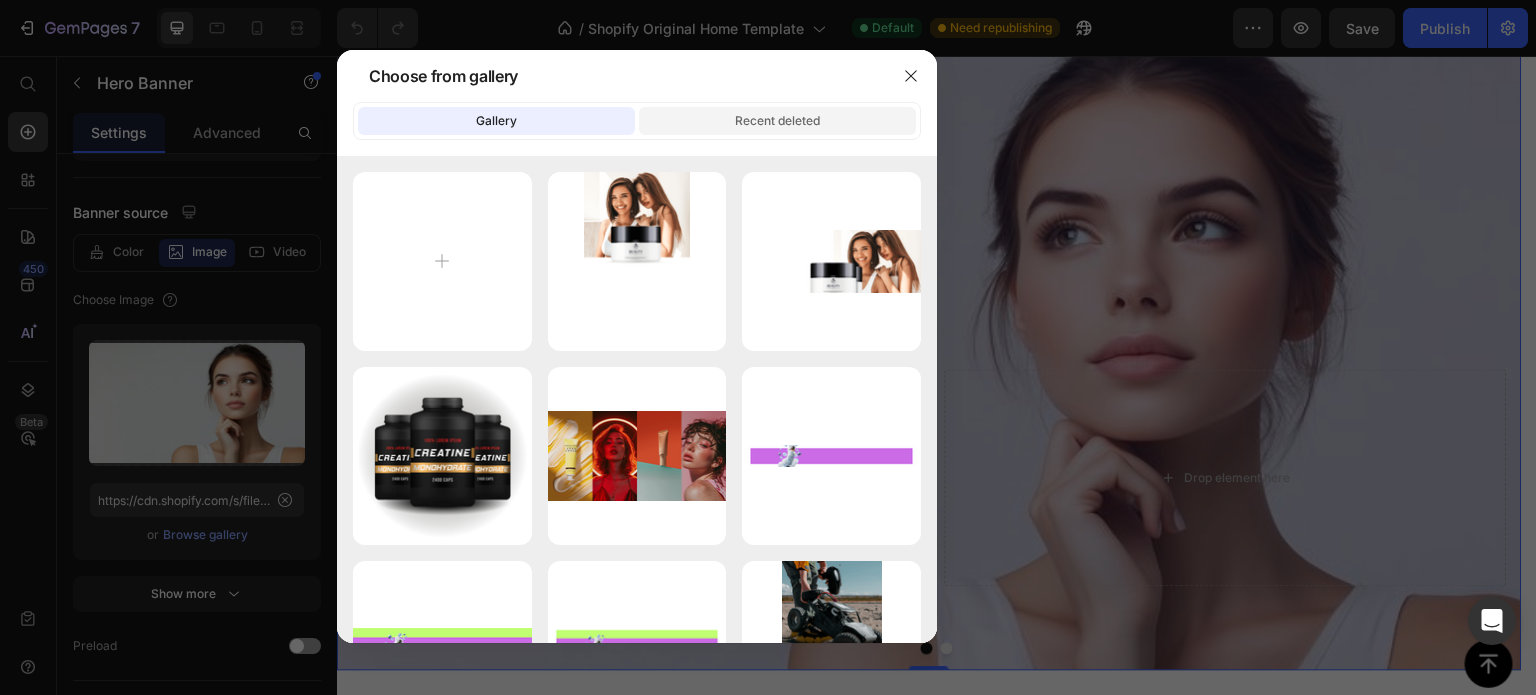 click on "Recent deleted" 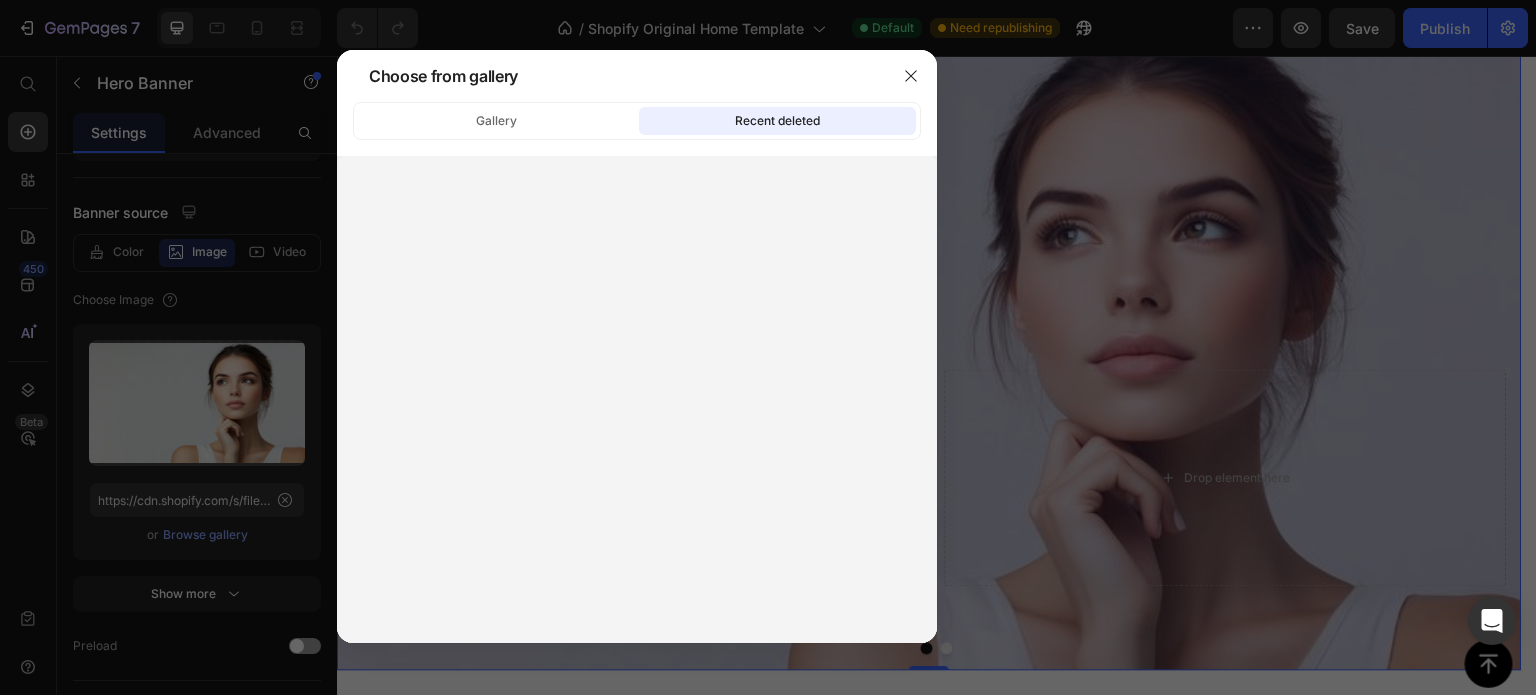 click on "Choose from gallery" 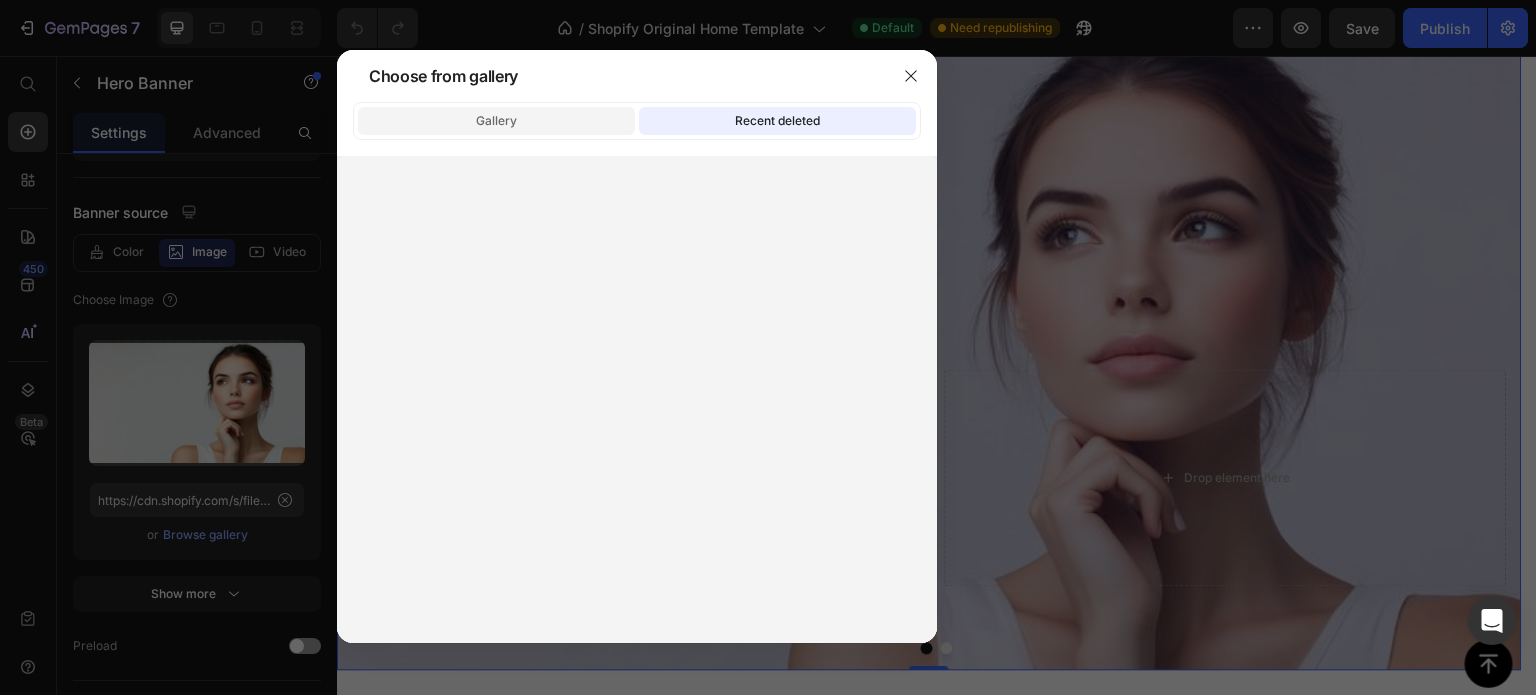 click on "Gallery" 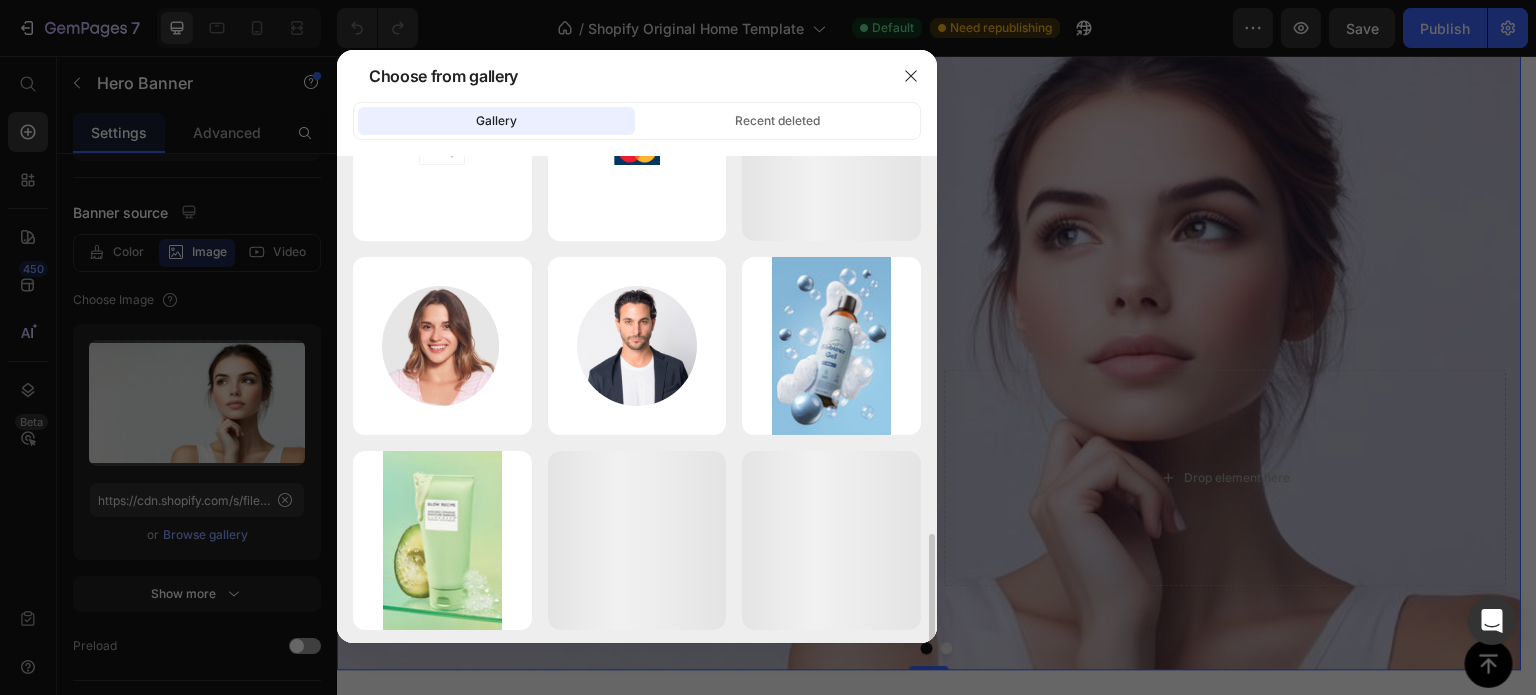 scroll, scrollTop: 1400, scrollLeft: 0, axis: vertical 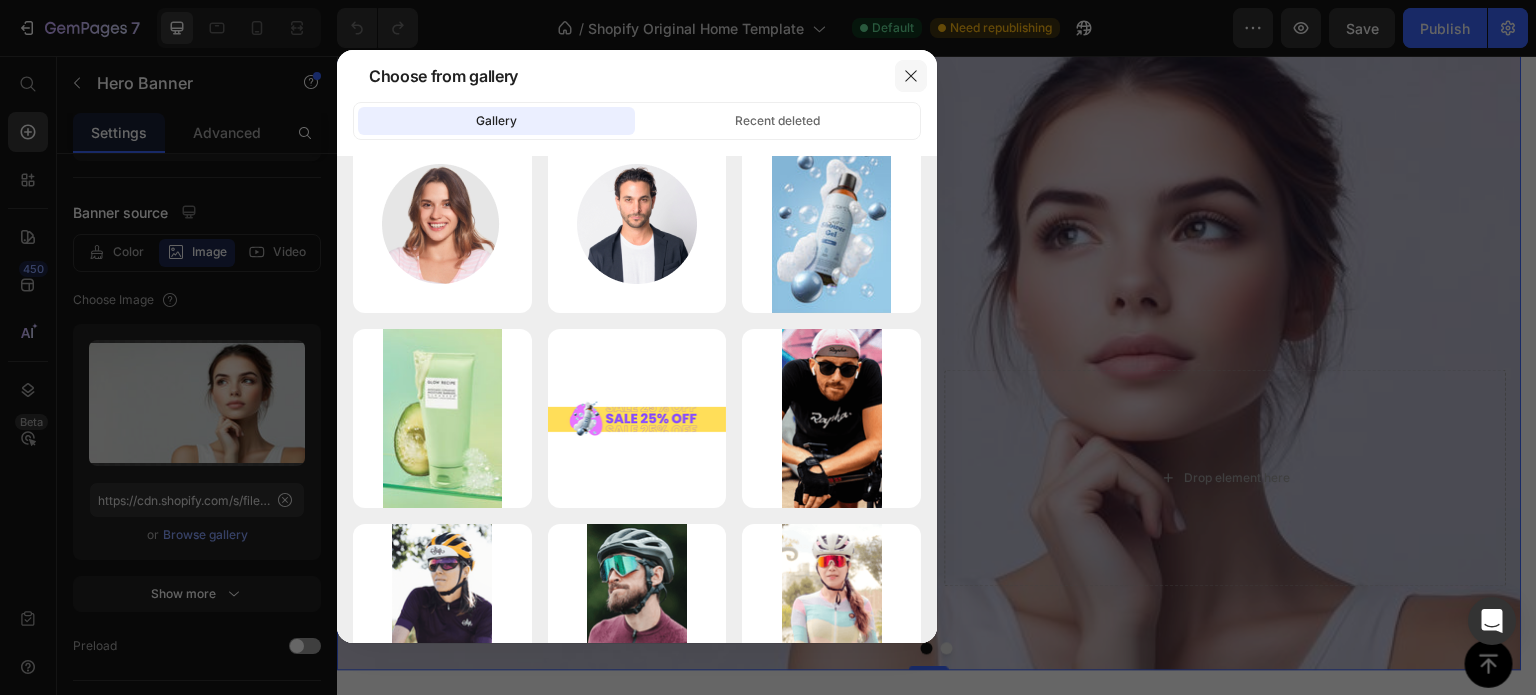 click 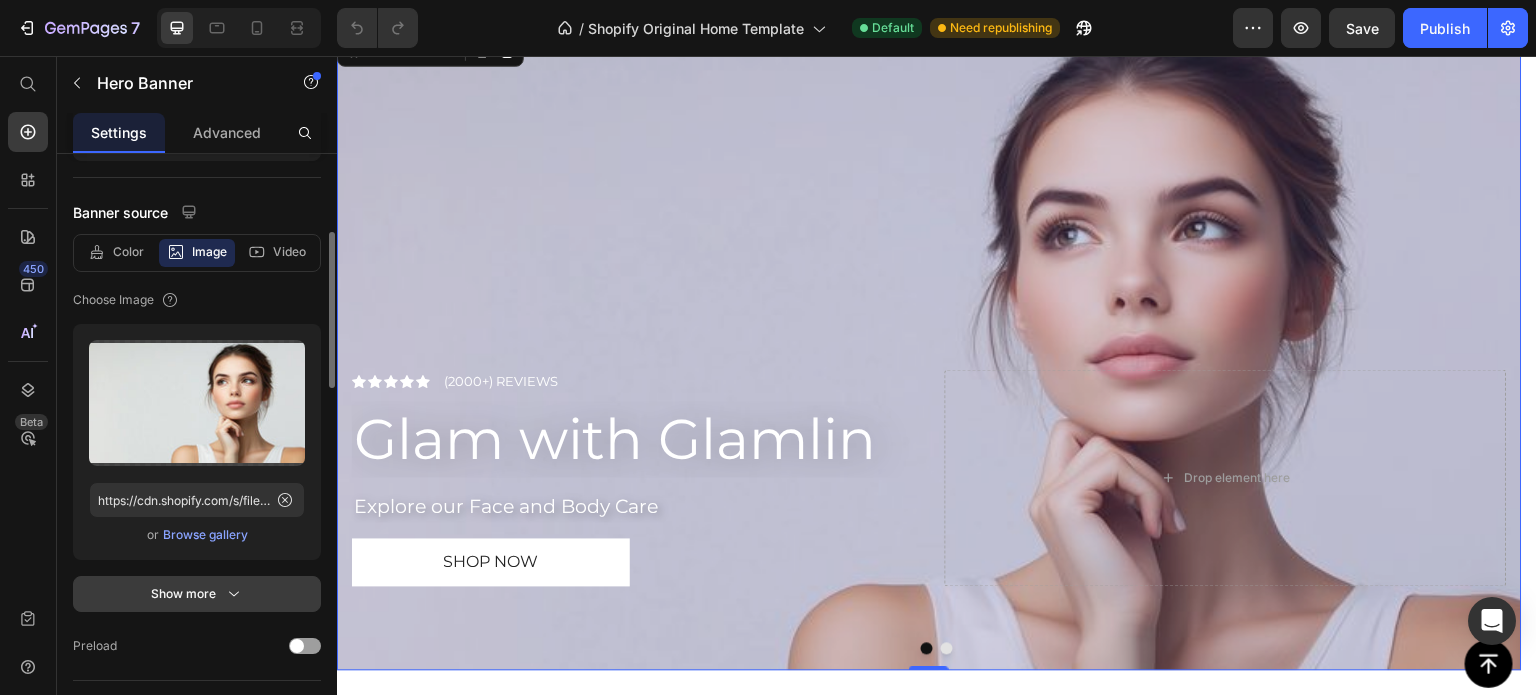 click on "Show more" at bounding box center [197, 594] 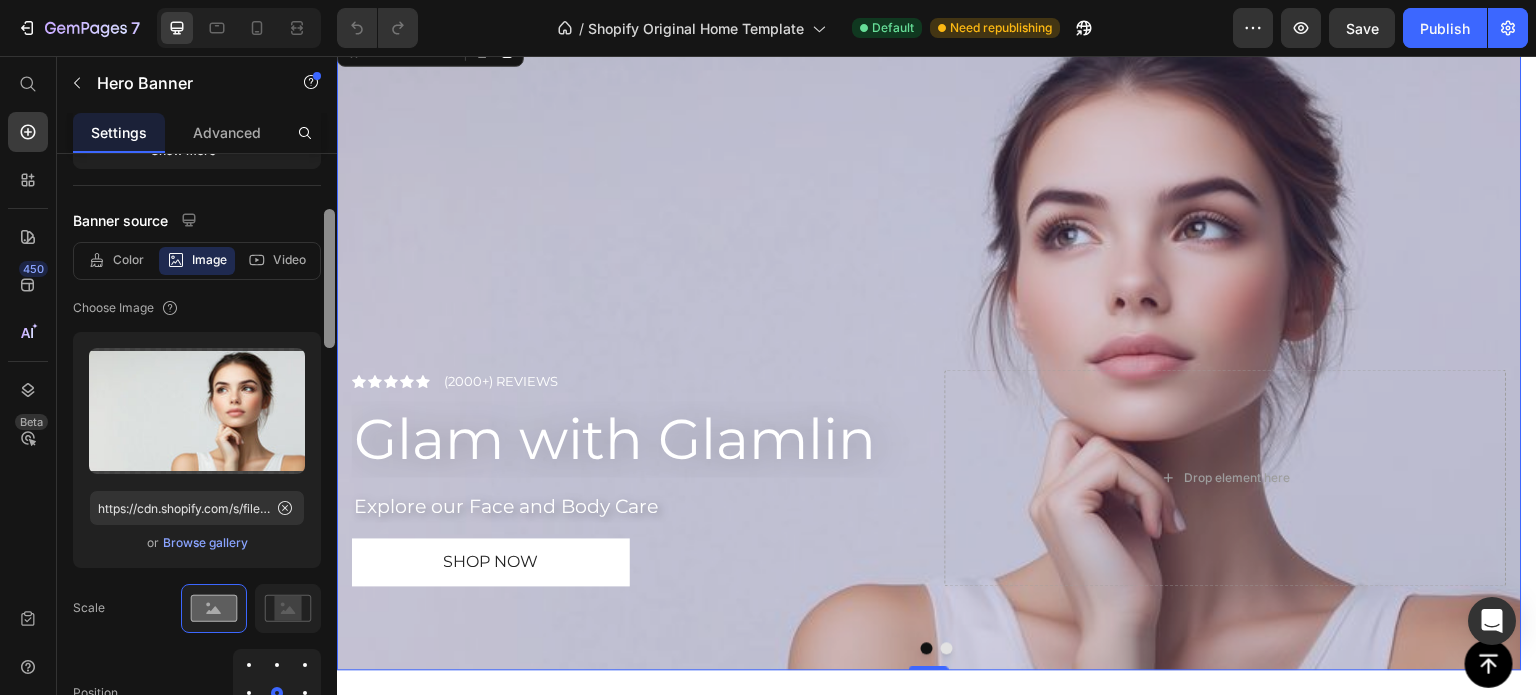scroll, scrollTop: 280, scrollLeft: 0, axis: vertical 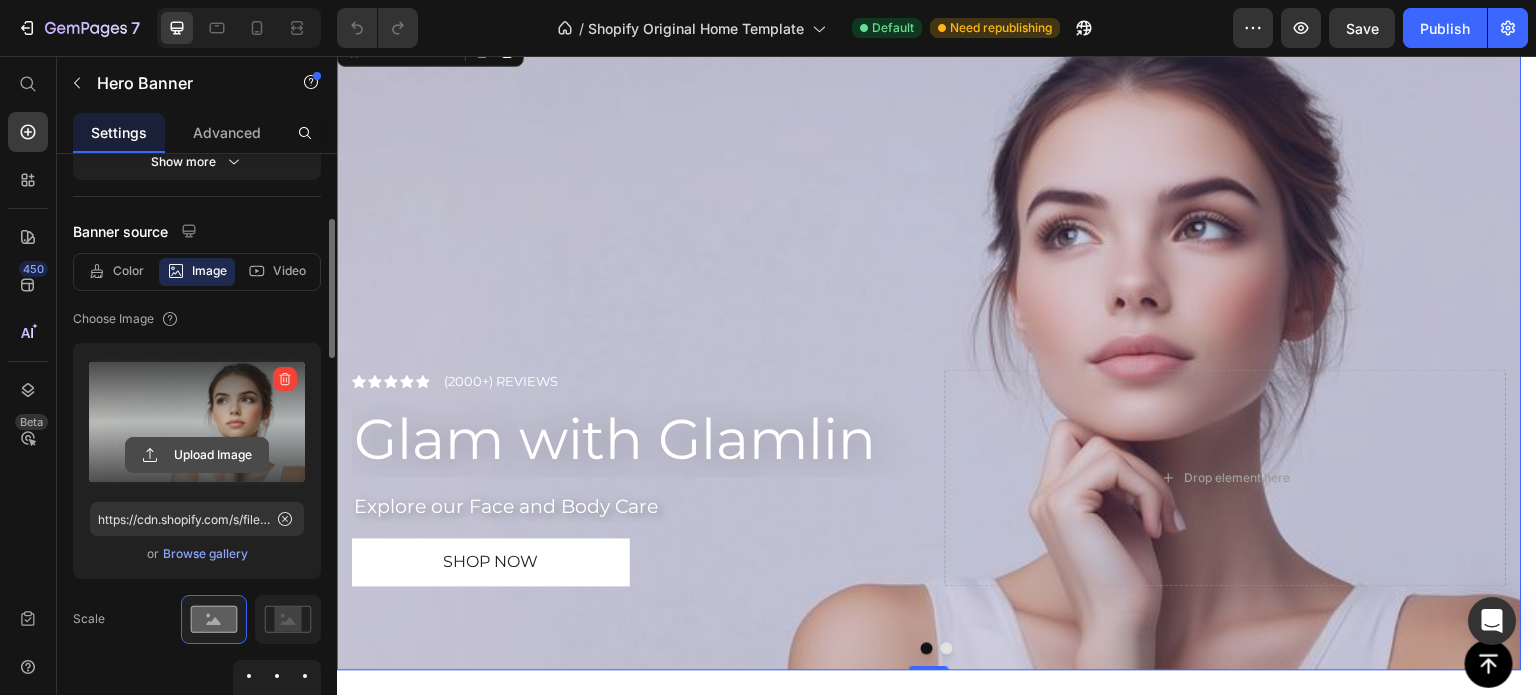 click 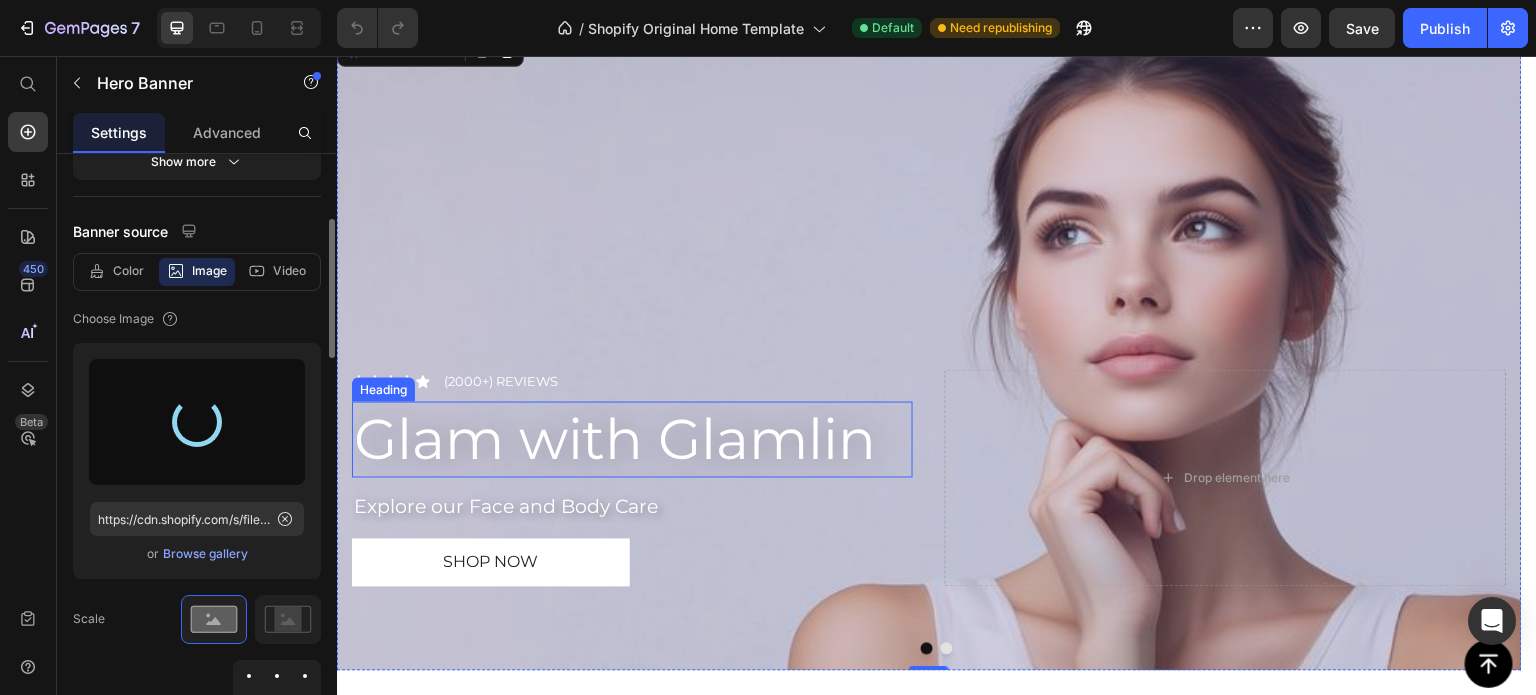 type on "https://cdn.shopify.com/s/files/1/0758/9016/3954/files/gempages_574655390231299184-616da4dd-09d3-4280-af37-f51cddbe7705.png" 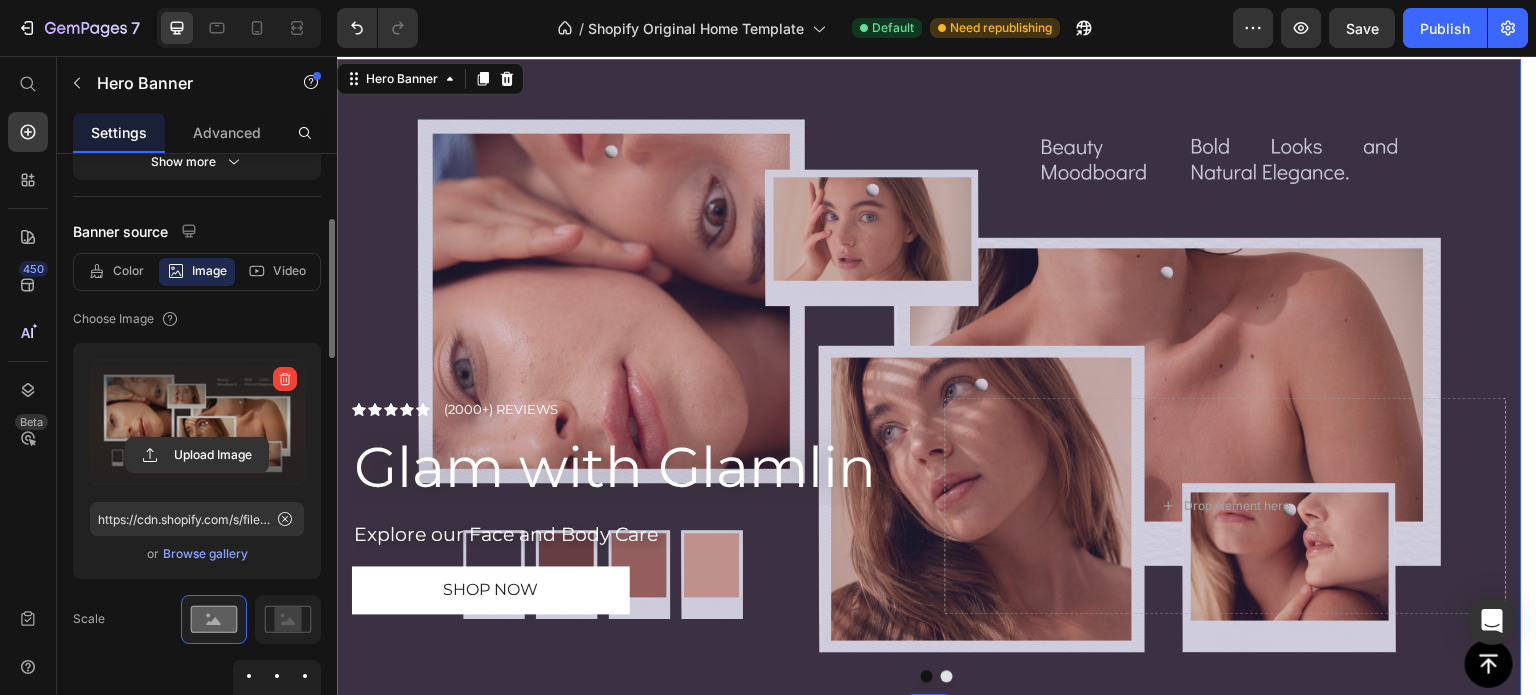 scroll, scrollTop: 178, scrollLeft: 0, axis: vertical 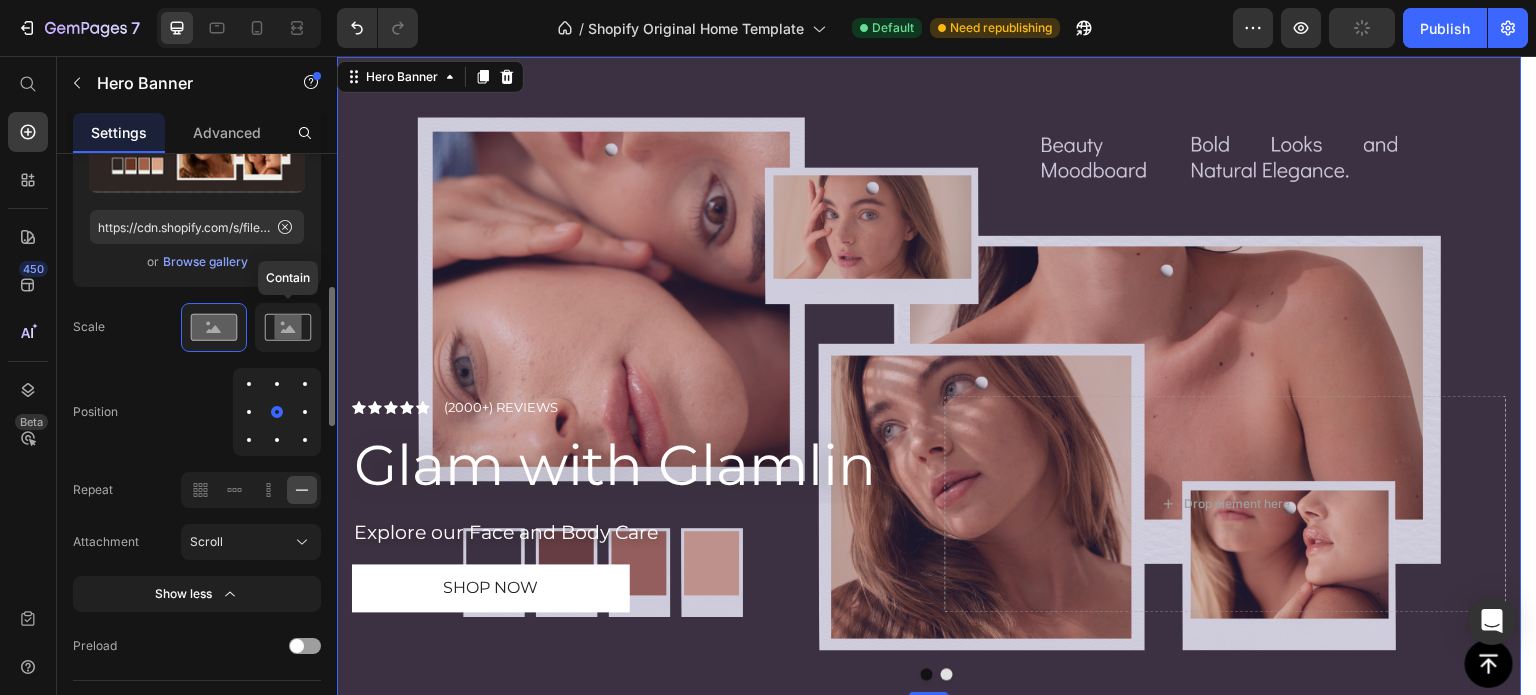 click 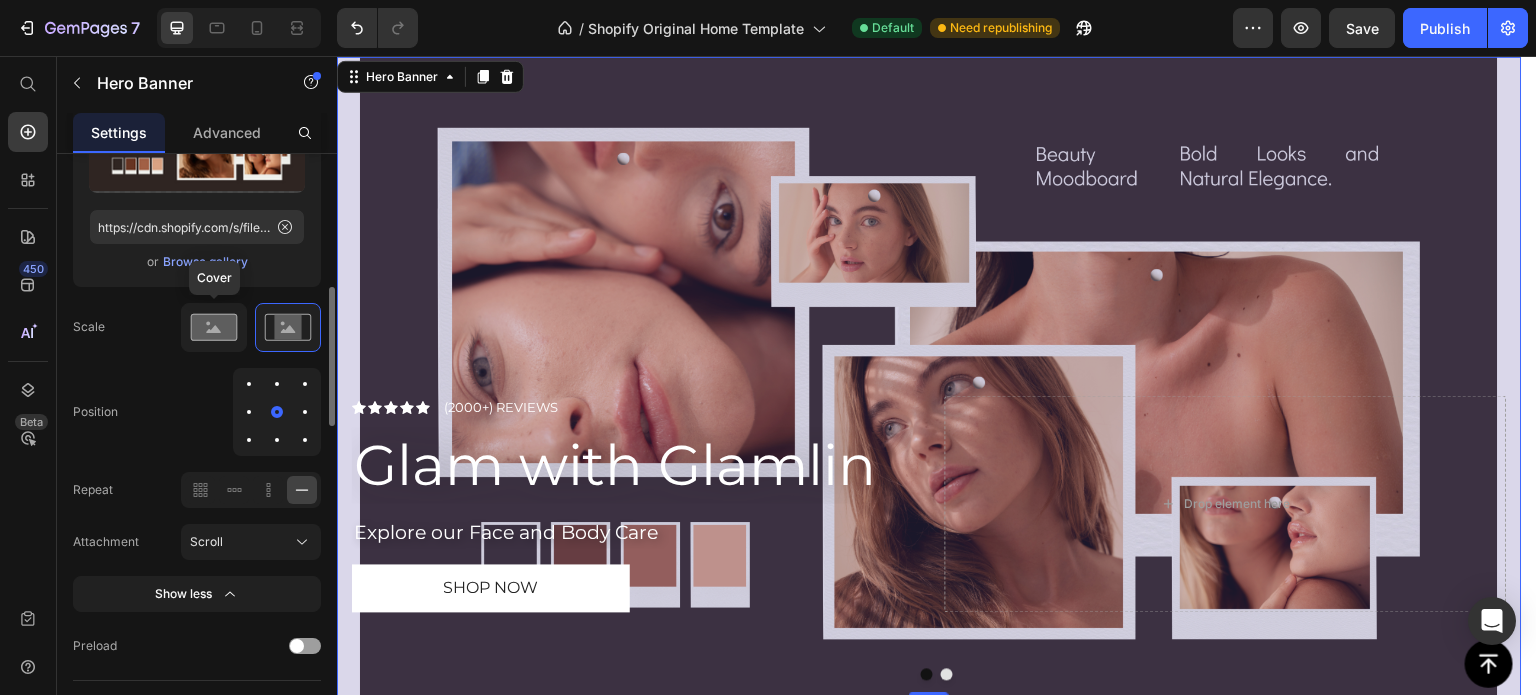 click 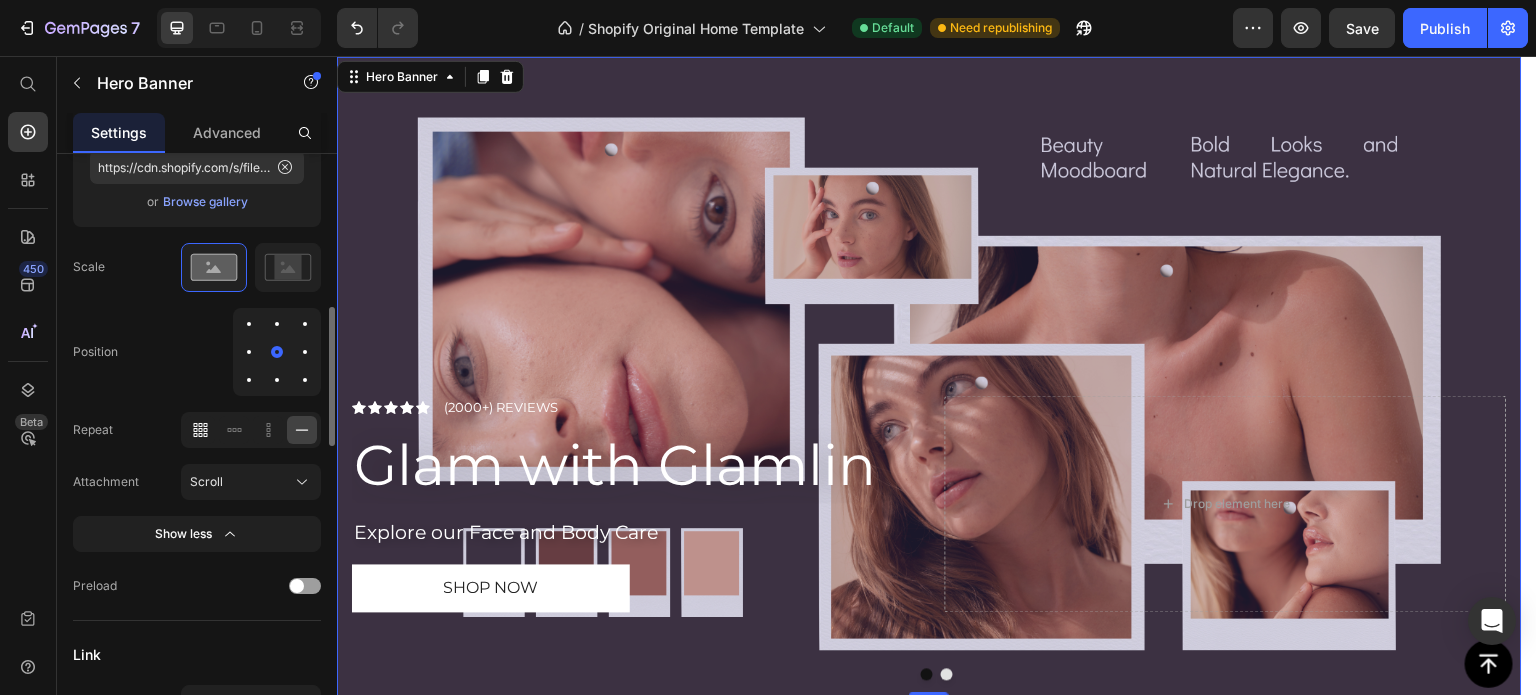 scroll, scrollTop: 637, scrollLeft: 0, axis: vertical 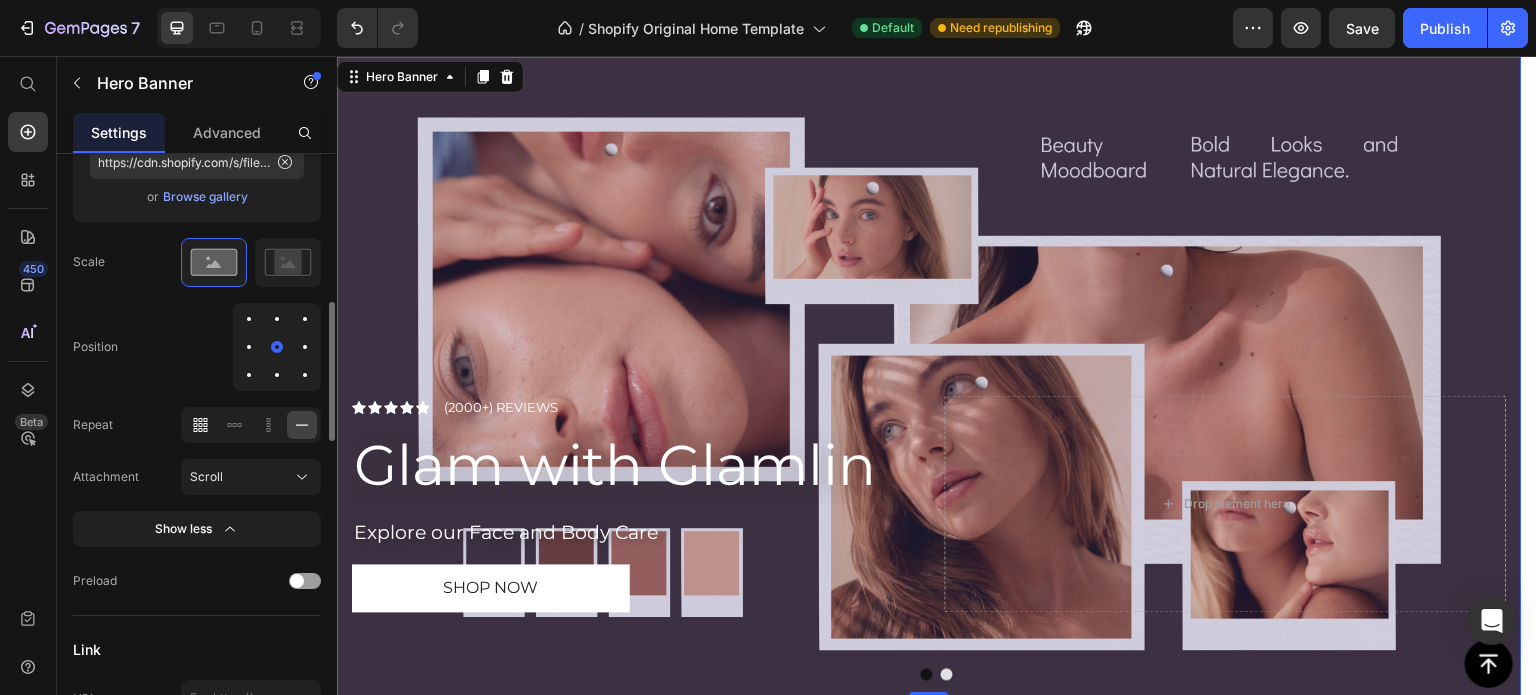 click 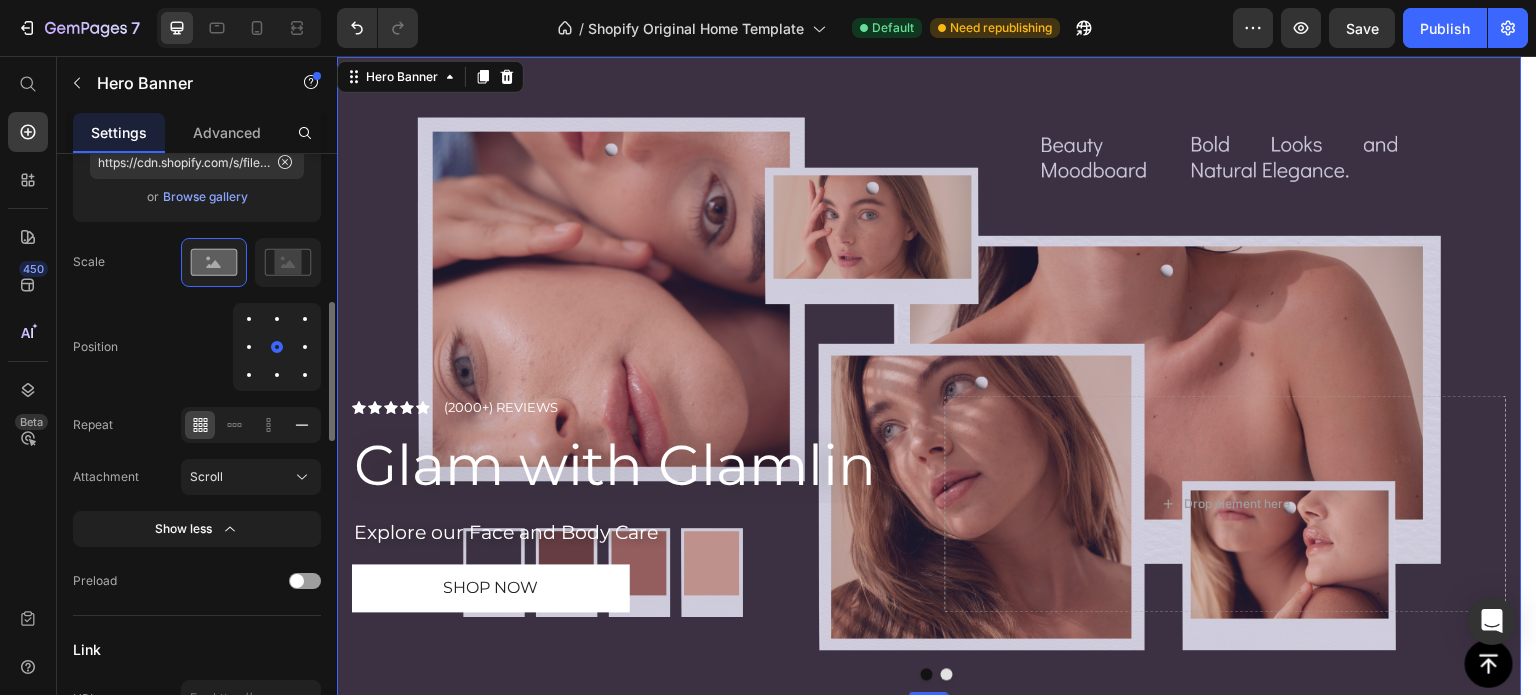 click 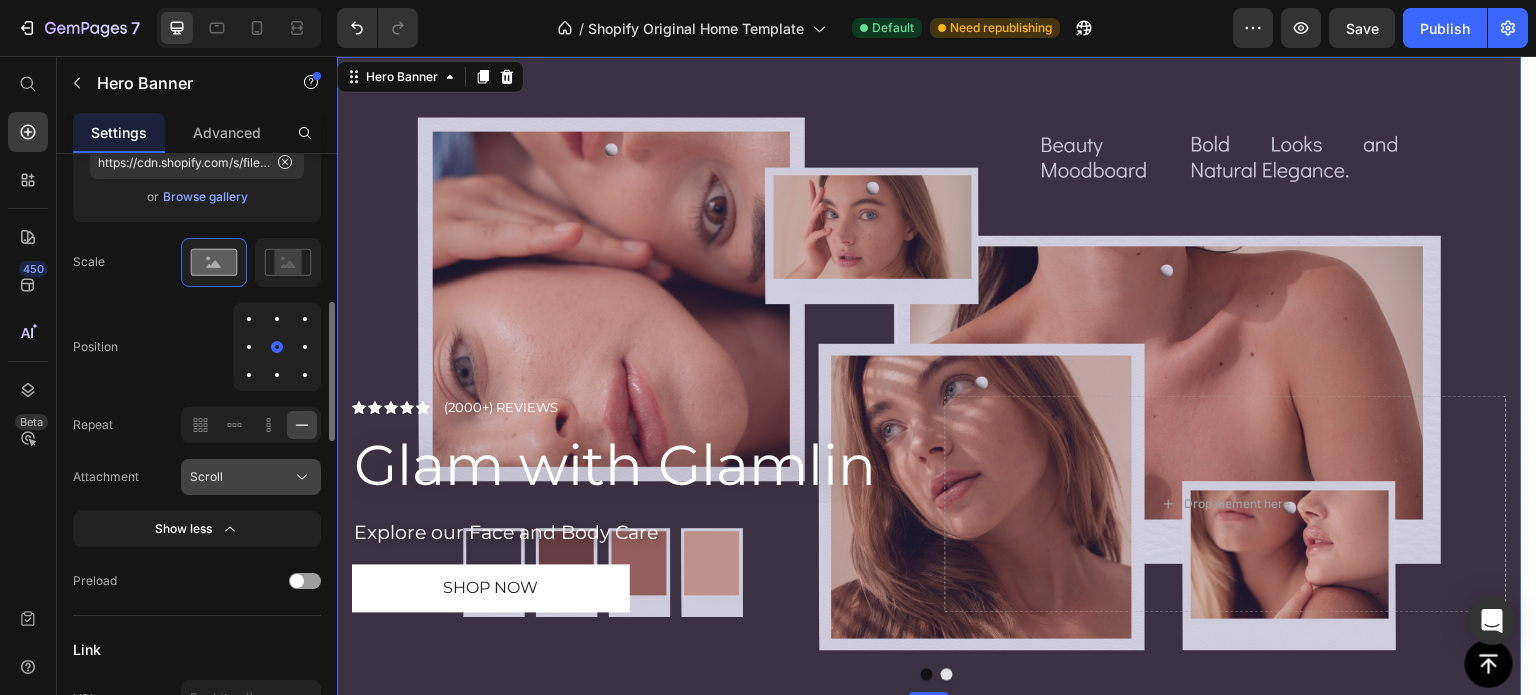 click on "Scroll" 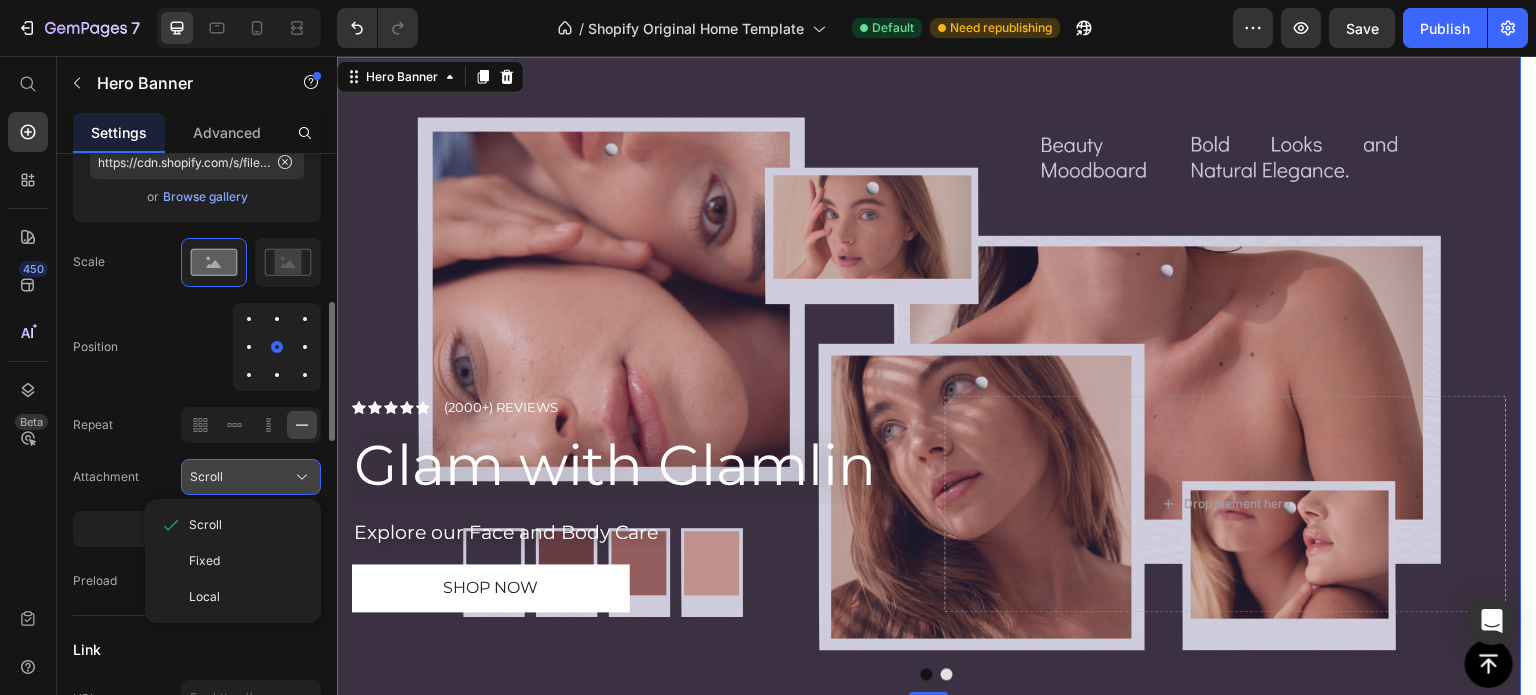 click on "Scroll" 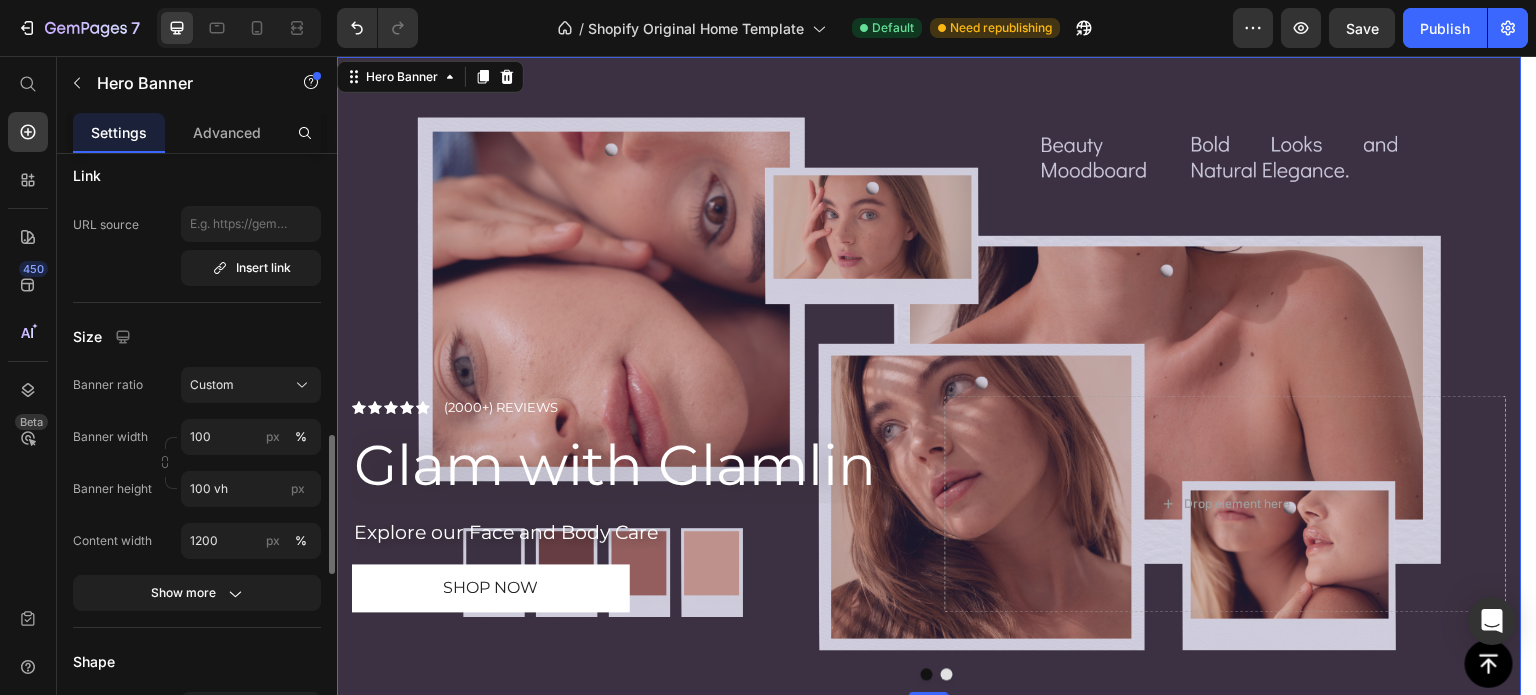 scroll, scrollTop: 1137, scrollLeft: 0, axis: vertical 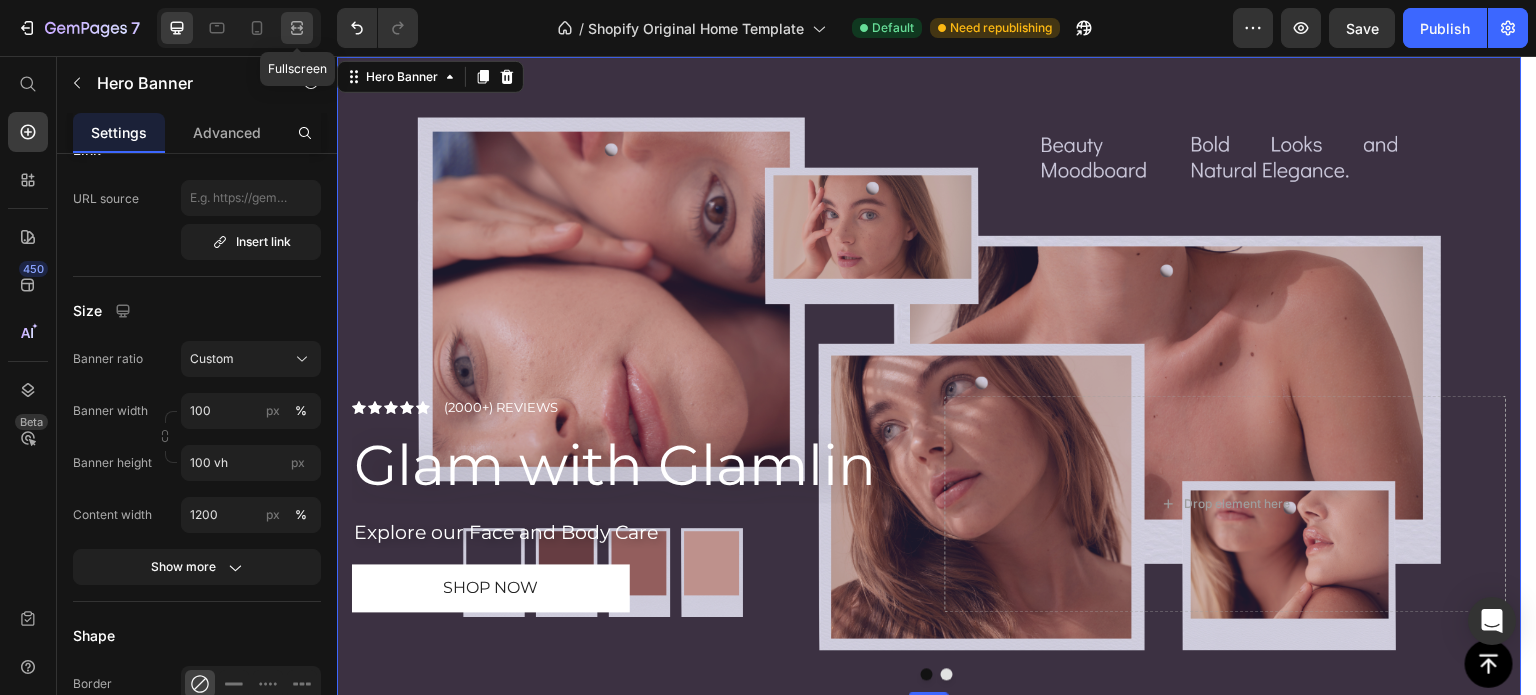 click 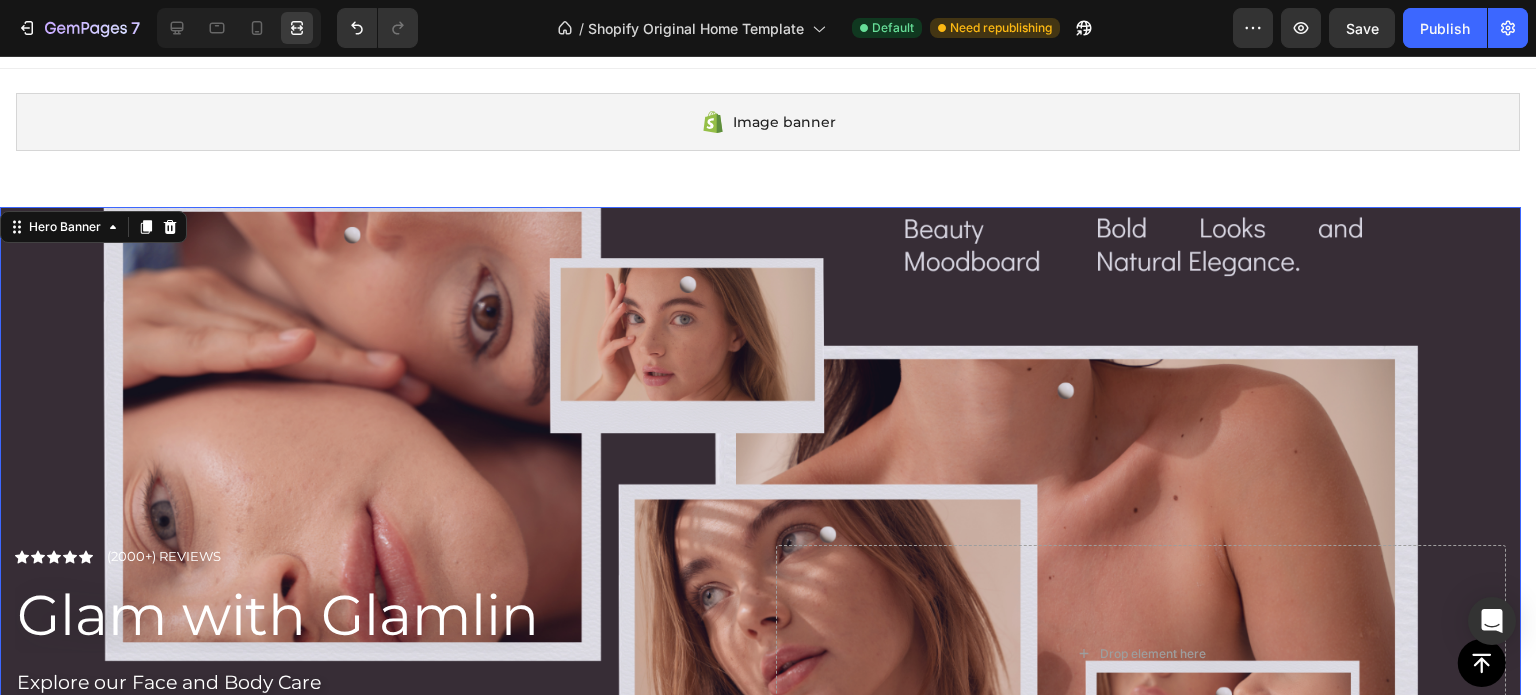 scroll, scrollTop: 0, scrollLeft: 0, axis: both 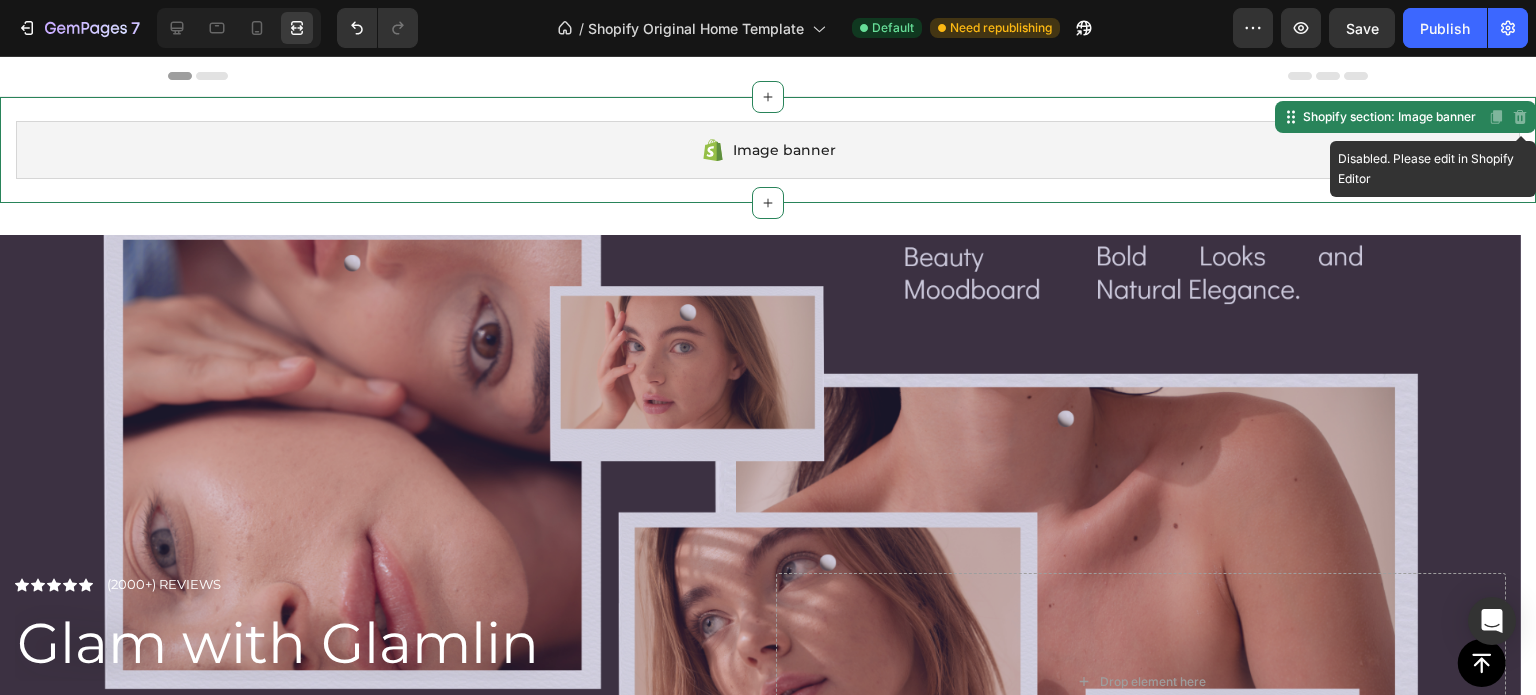 click 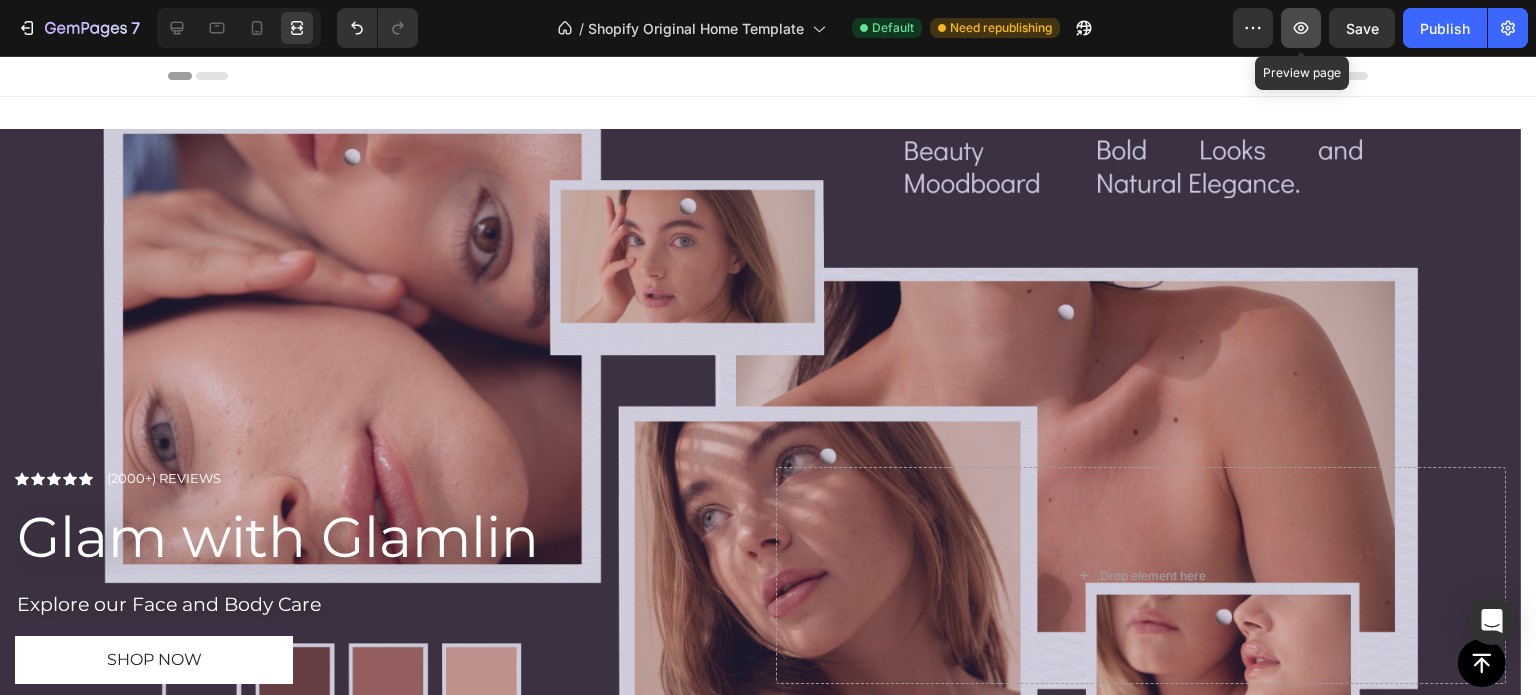click 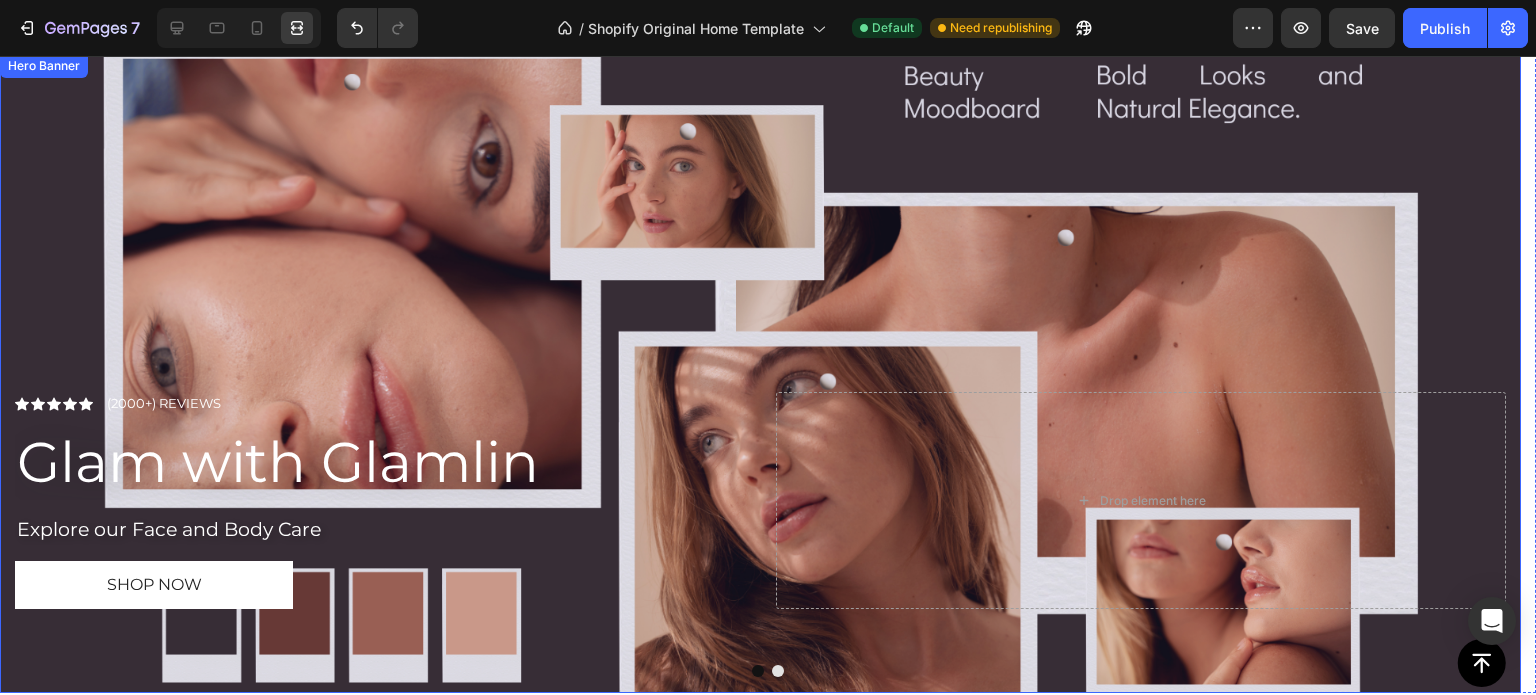 scroll, scrollTop: 0, scrollLeft: 0, axis: both 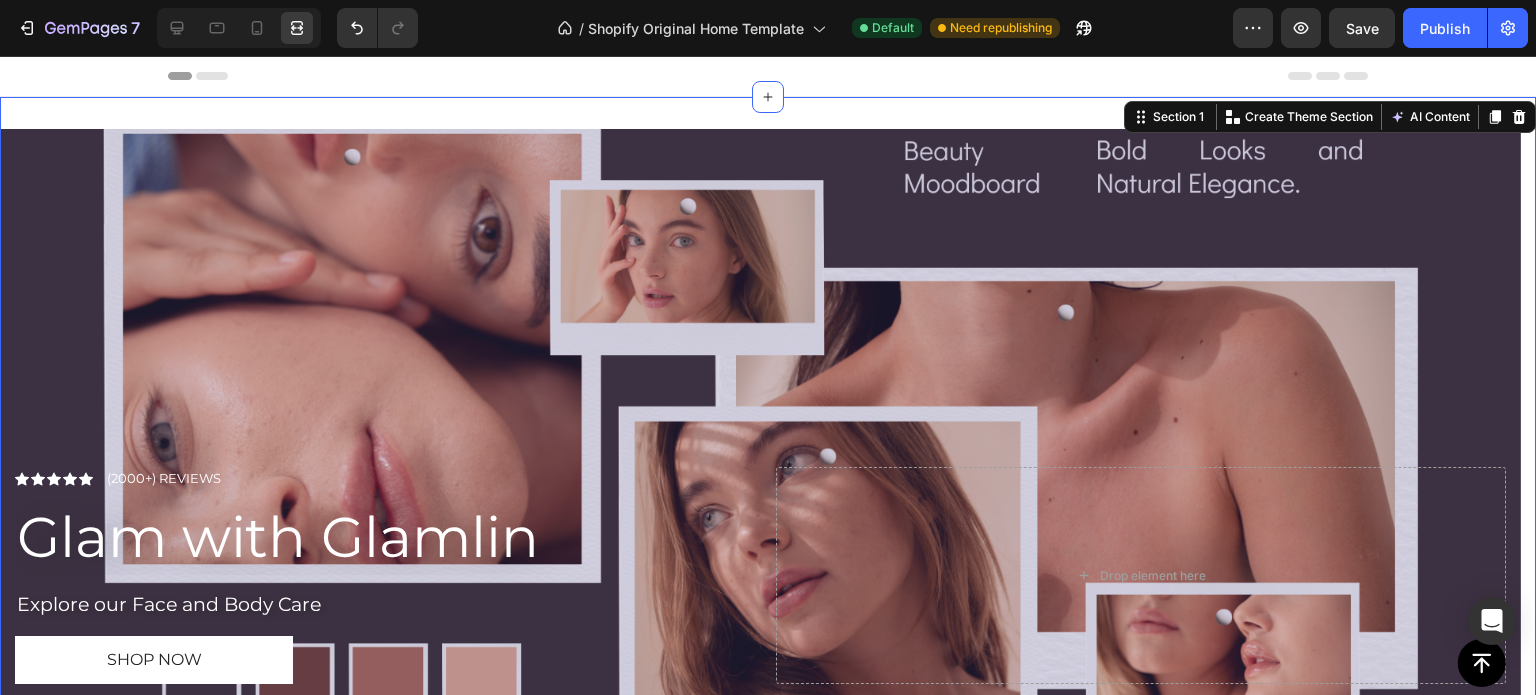 click on "Icon Icon Icon Icon Icon Icon List (2000+) REVIEWS Text Block Row Glam with Glamlin Heading Explore our Face and Body Care Text Block Shop now Button
Drop element here Hero Banner Click here to edit heading Heading This is your text block. Click to edit and make it your own. Share your                       product's story or services offered. Get creative and make it yours! Text Block Get started Button
Drop element here Hero Banner Carousel Section 1   You can create reusable sections Create Theme Section AI Content Write with GemAI What would you like to describe here? Tone and Voice Persuasive Product Shompoo dummy Anti Silky Hairs Show more Generate" at bounding box center (768, 456) 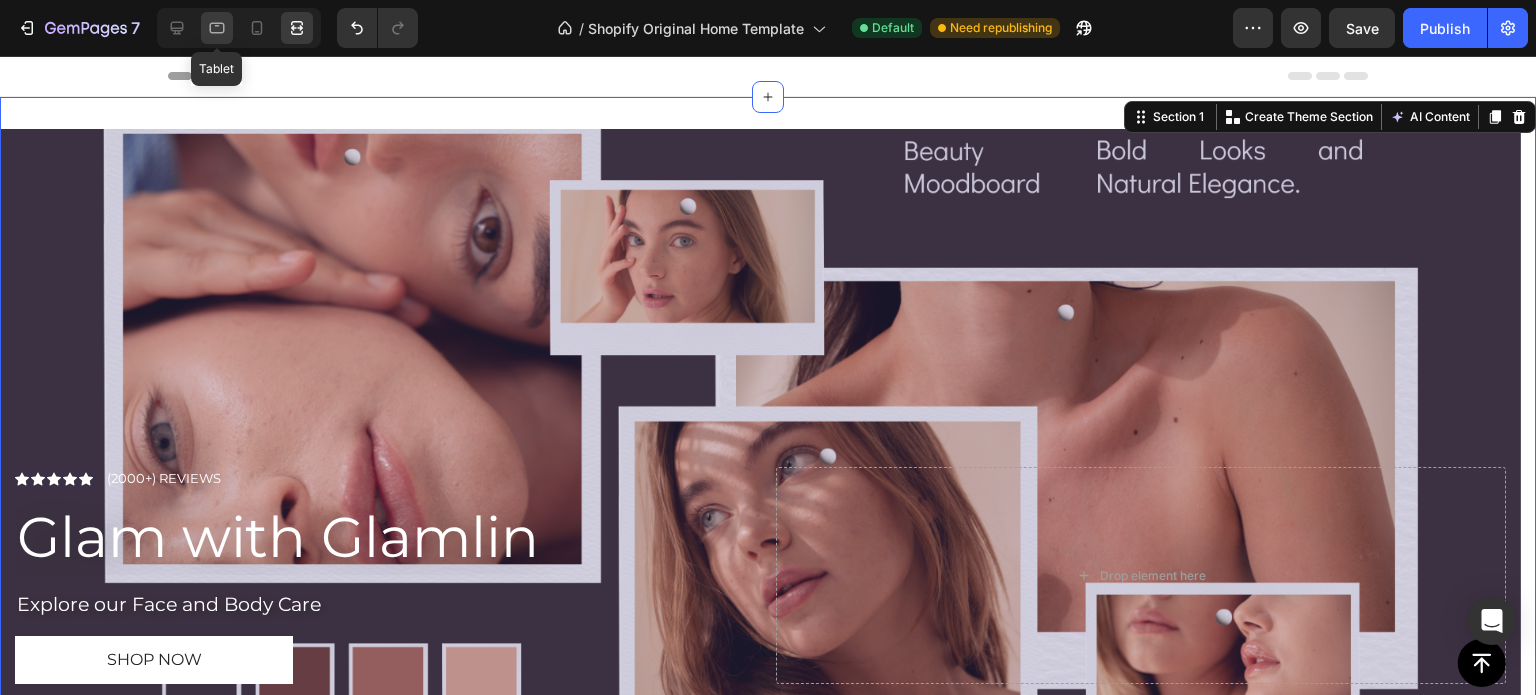 click 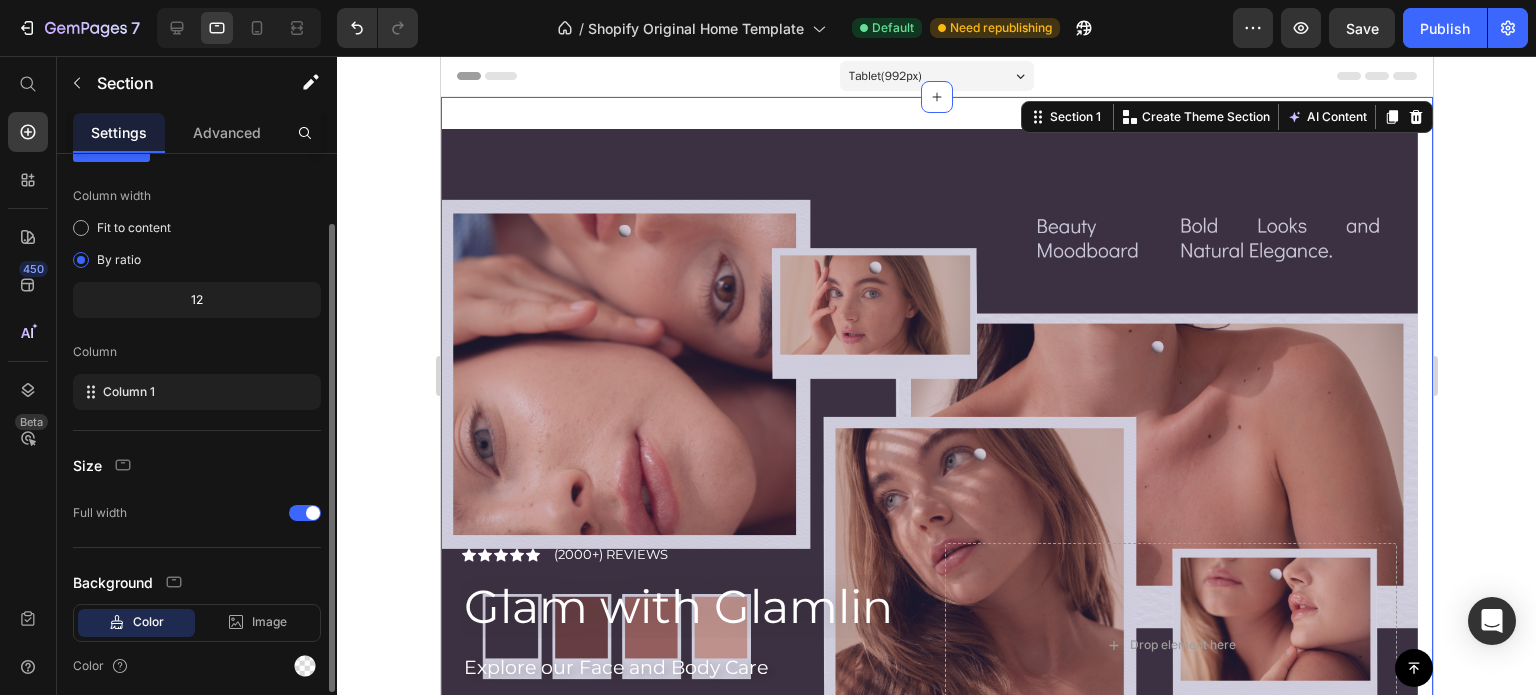 scroll, scrollTop: 0, scrollLeft: 0, axis: both 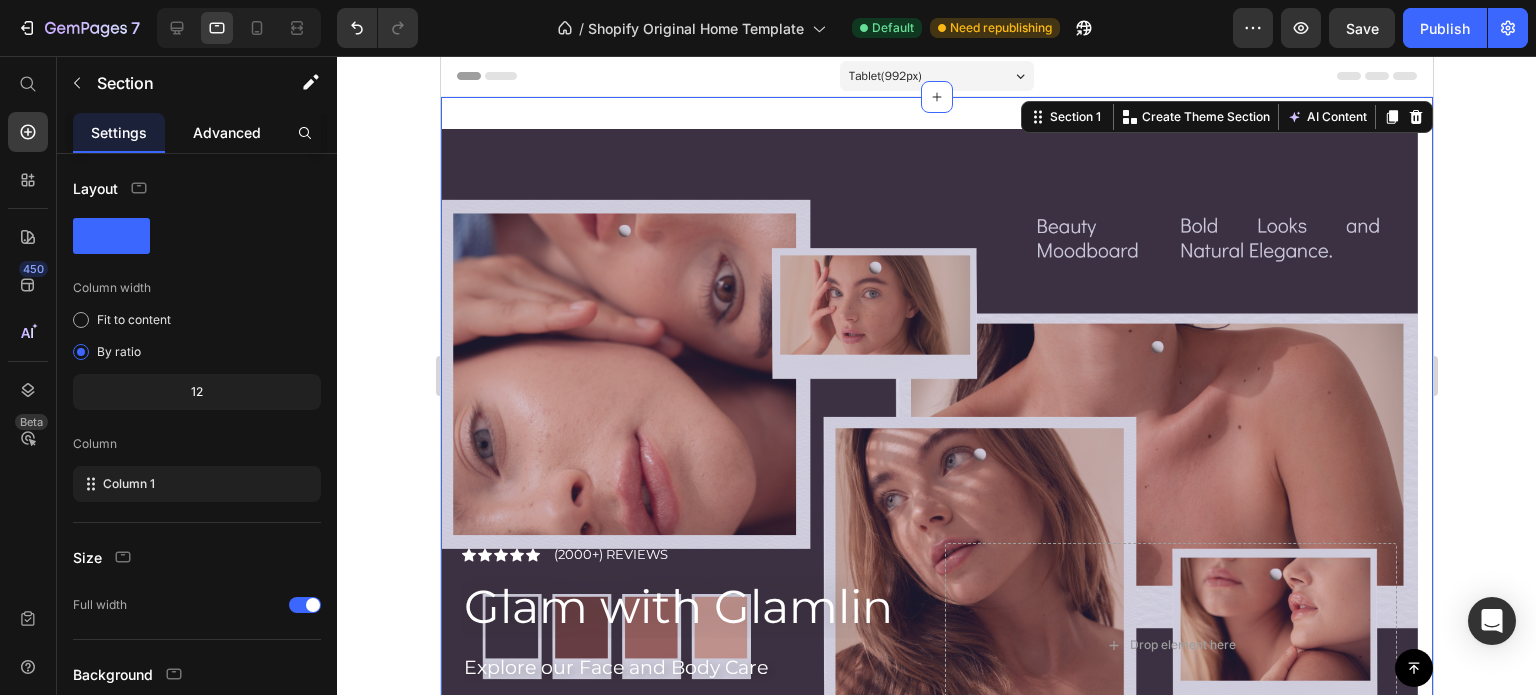 click on "Advanced" at bounding box center [227, 132] 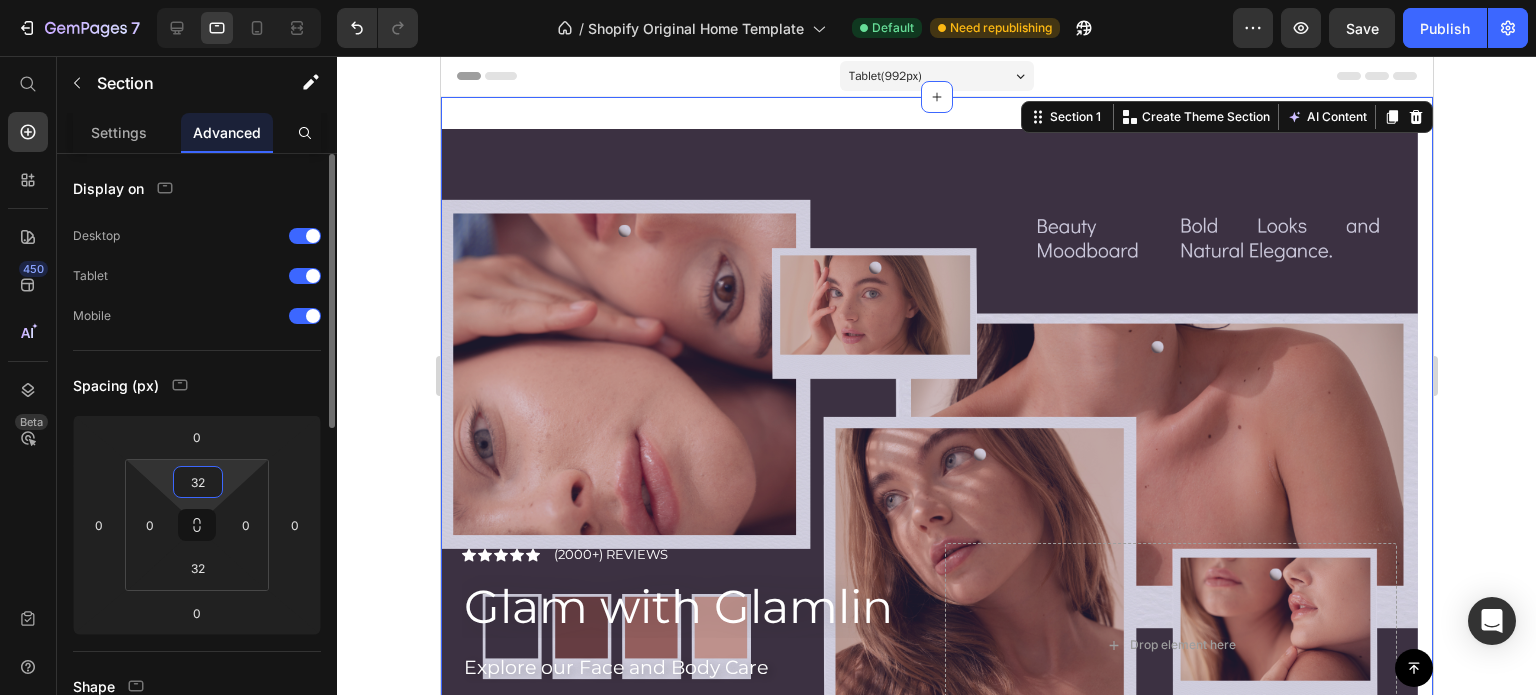 click on "32" at bounding box center [198, 482] 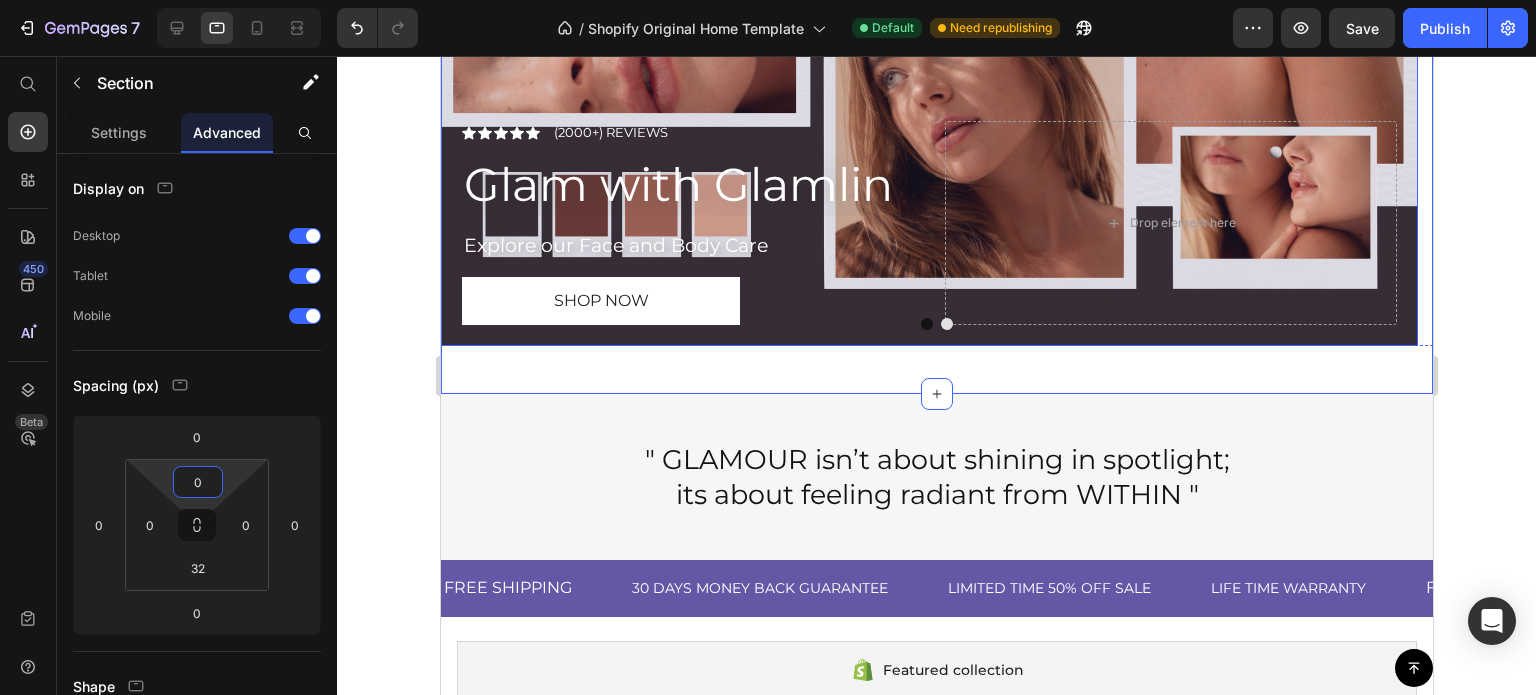 scroll, scrollTop: 391, scrollLeft: 0, axis: vertical 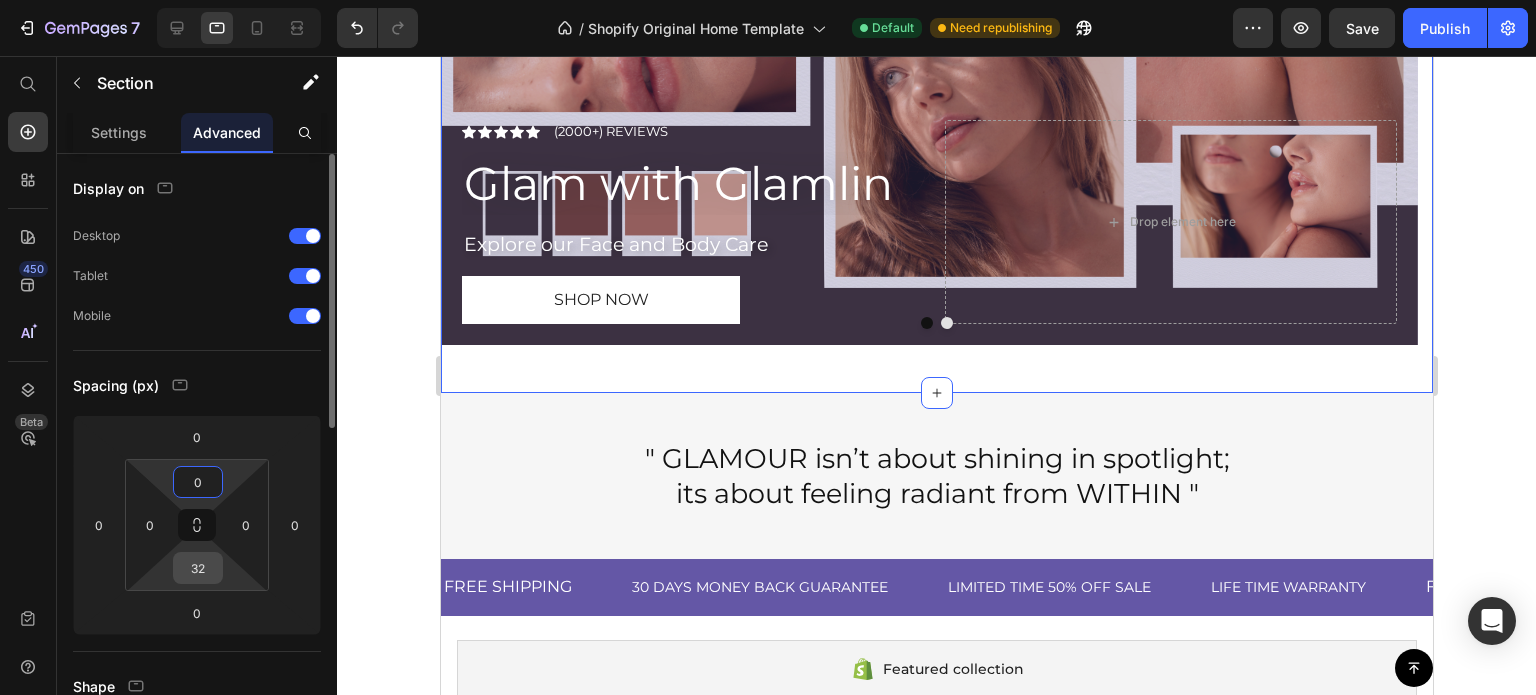 type on "0" 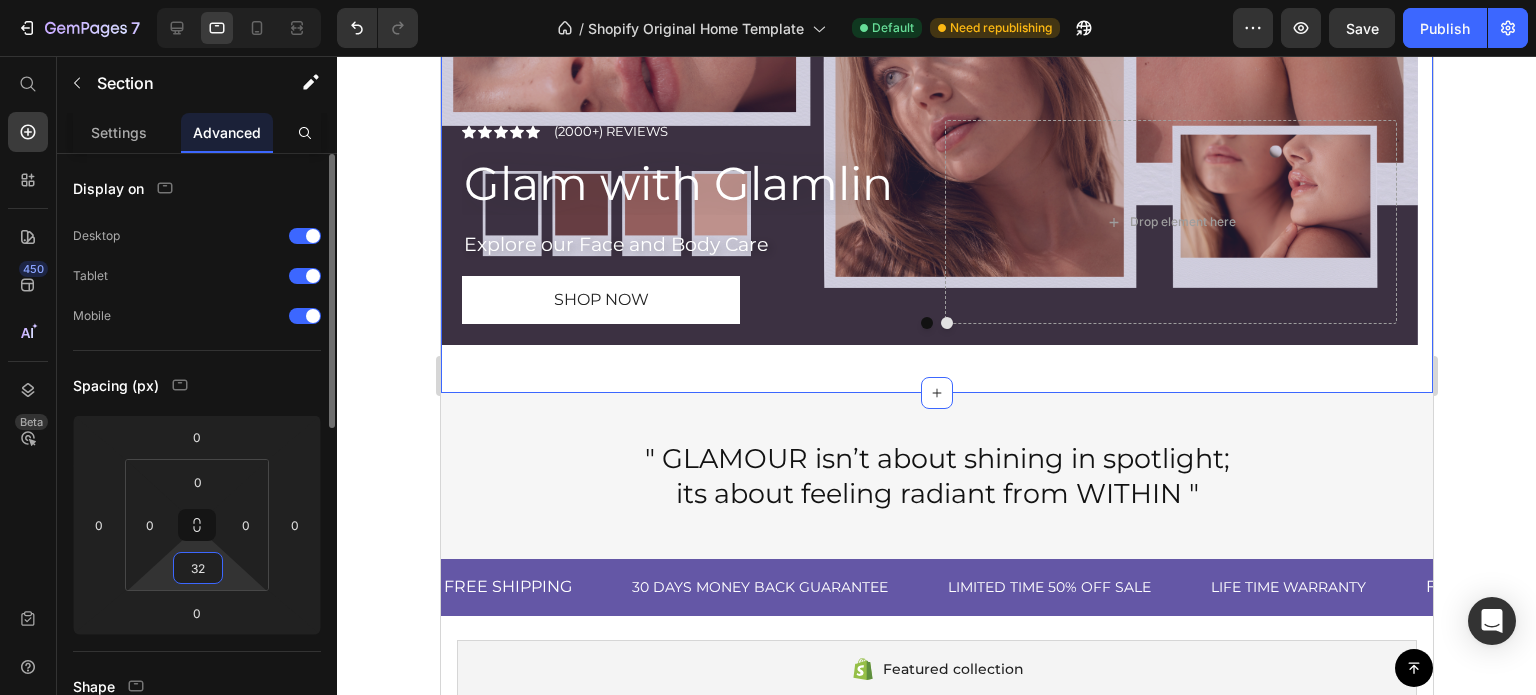 click on "32" at bounding box center (198, 568) 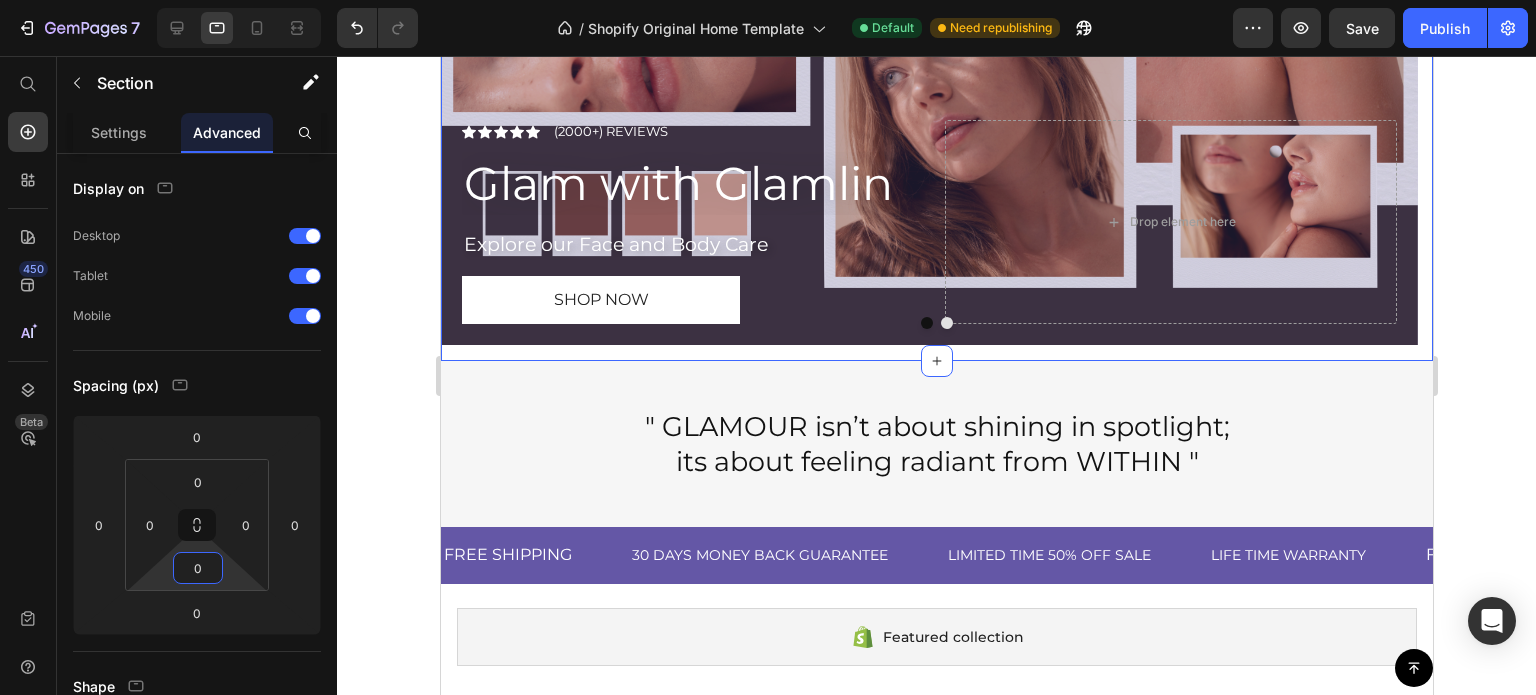 type on "0" 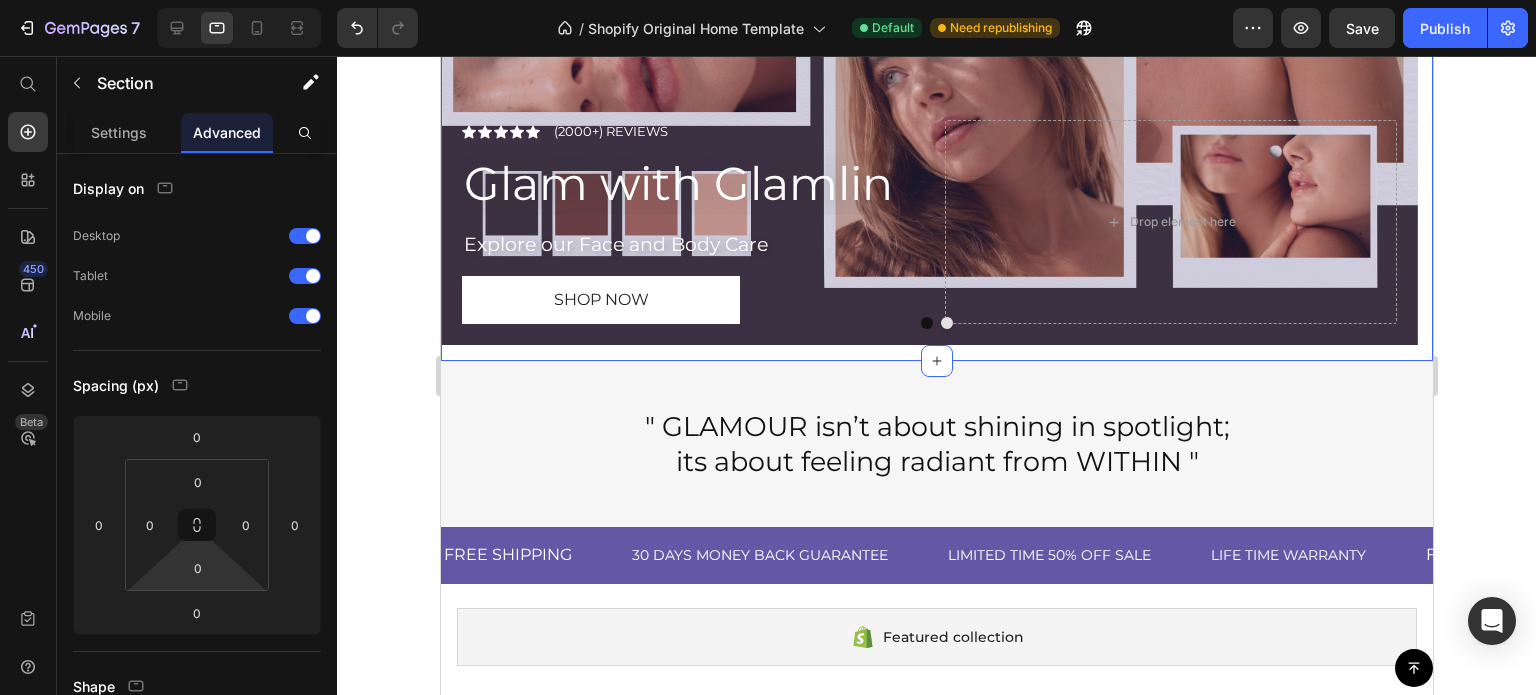 click on "Icon Icon Icon Icon Icon Icon List (2000+) REVIEWS Text Block Row Glam with Glamlin Heading Explore our Face and Body Care Text Block Shop now Button
Drop element here Hero Banner Click here to edit heading Heading This is your text block. Click to edit and make it your own. Share your                       product's story or services offered. Get creative and make it yours! Text Block Get started Button
Drop element here Hero Banner Carousel" at bounding box center (936, 33) 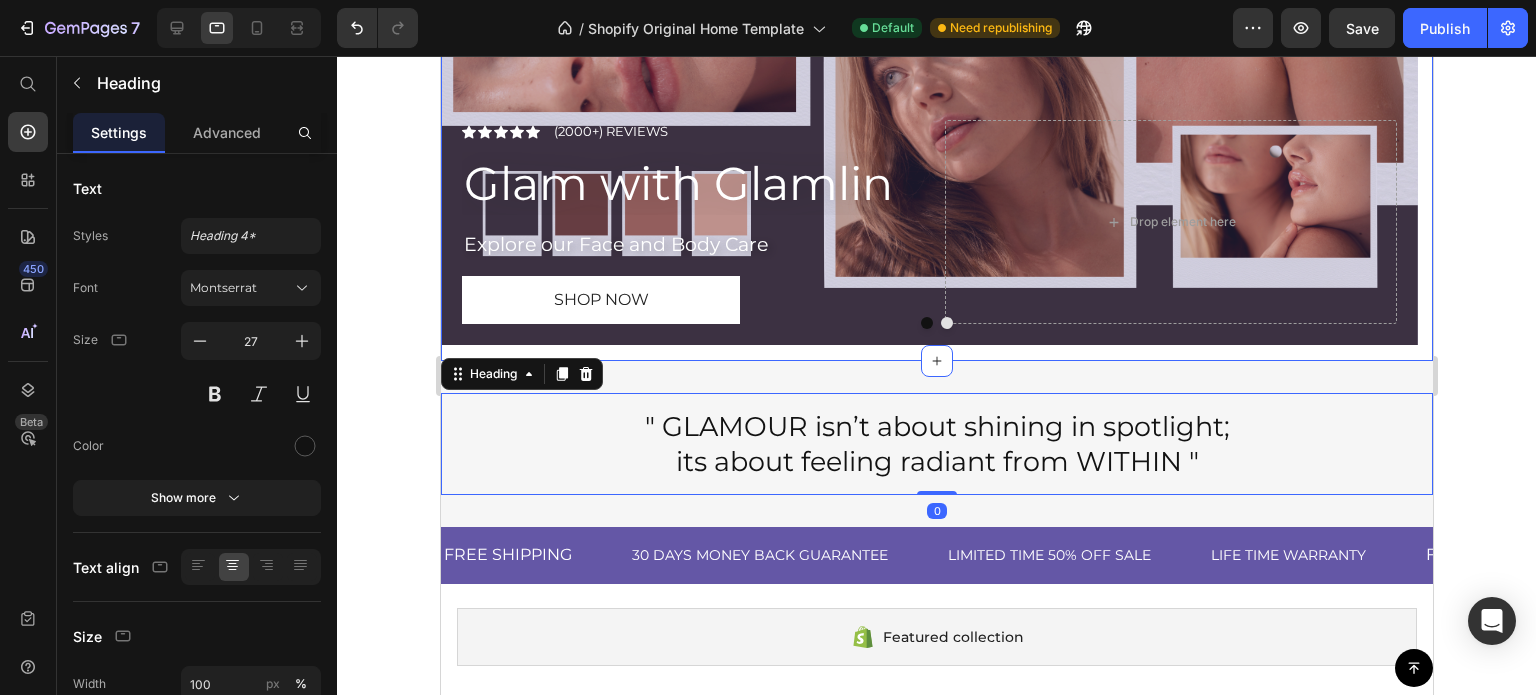 click on "Icon Icon Icon Icon Icon Icon List (2000+) REVIEWS Text Block Row Glam with Glamlin Heading Explore our Face and Body Care Text Block Shop now Button
Drop element here Hero Banner Click here to edit heading Heading This is your text block. Click to edit and make it your own. Share your                       product's story or services offered. Get creative and make it yours! Text Block Get started Button
Drop element here Hero Banner Carousel" at bounding box center [936, 33] 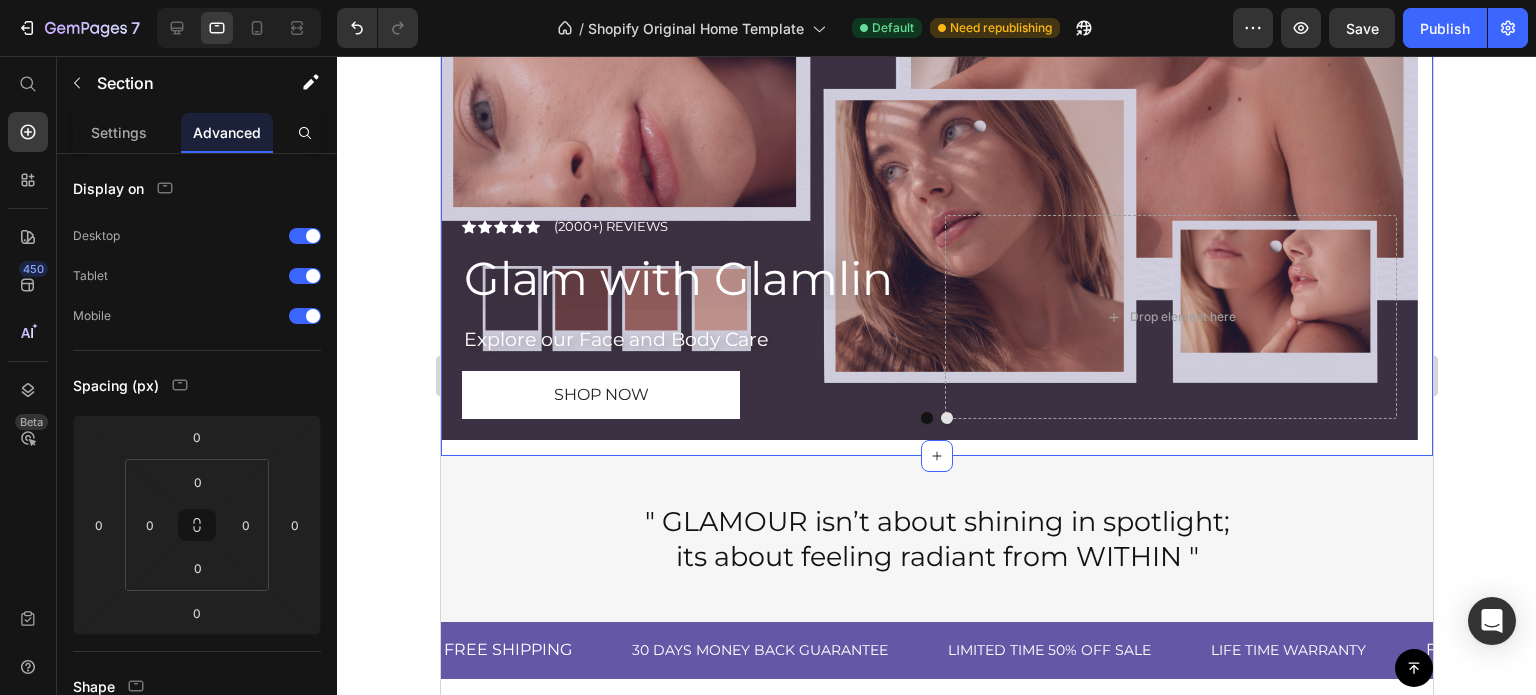 scroll, scrollTop: 322, scrollLeft: 0, axis: vertical 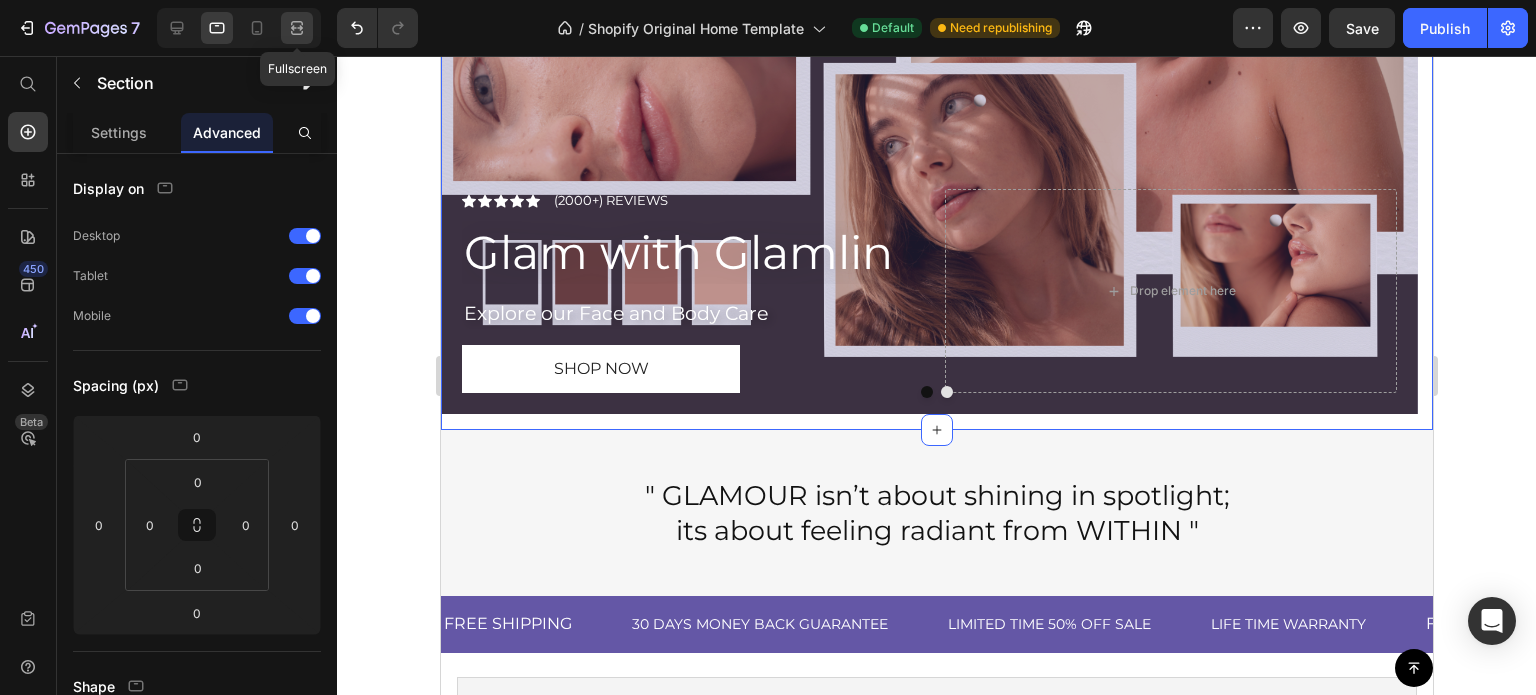 click 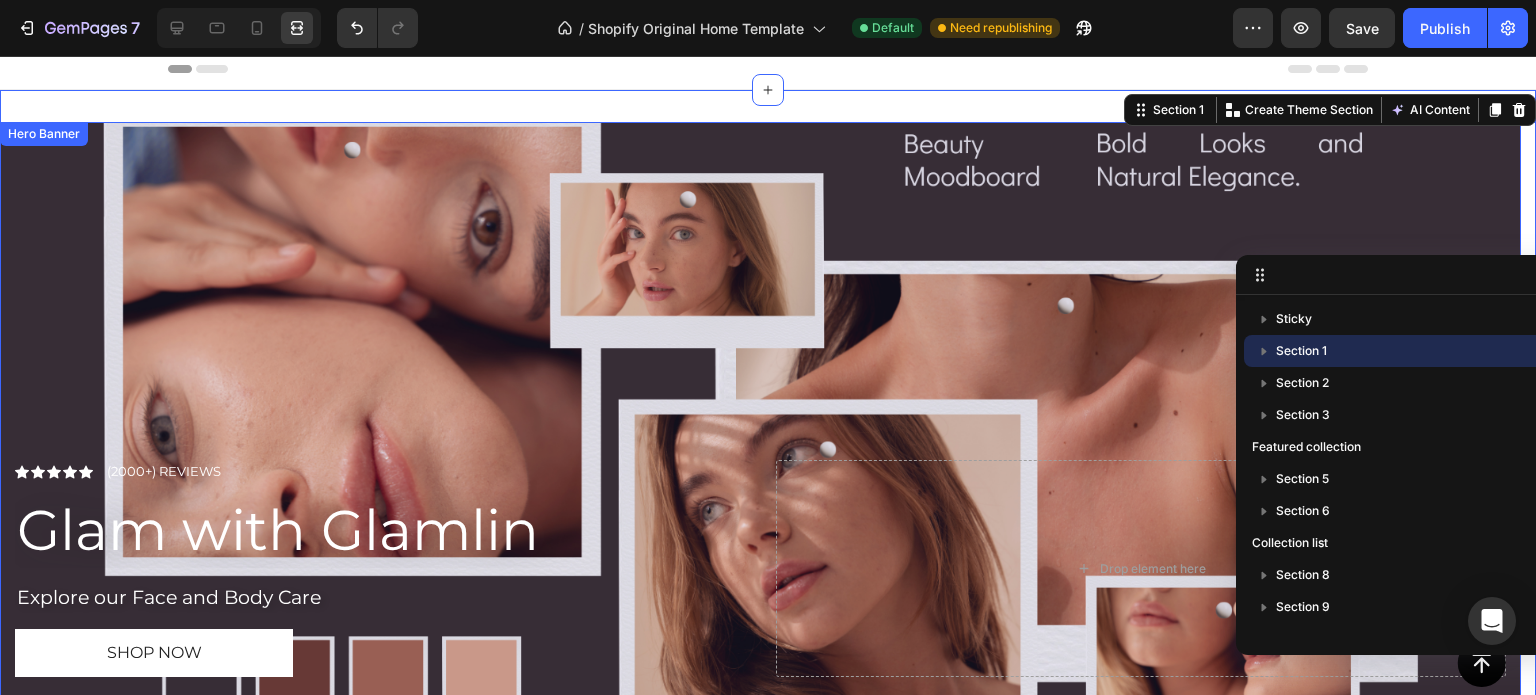 scroll, scrollTop: 0, scrollLeft: 0, axis: both 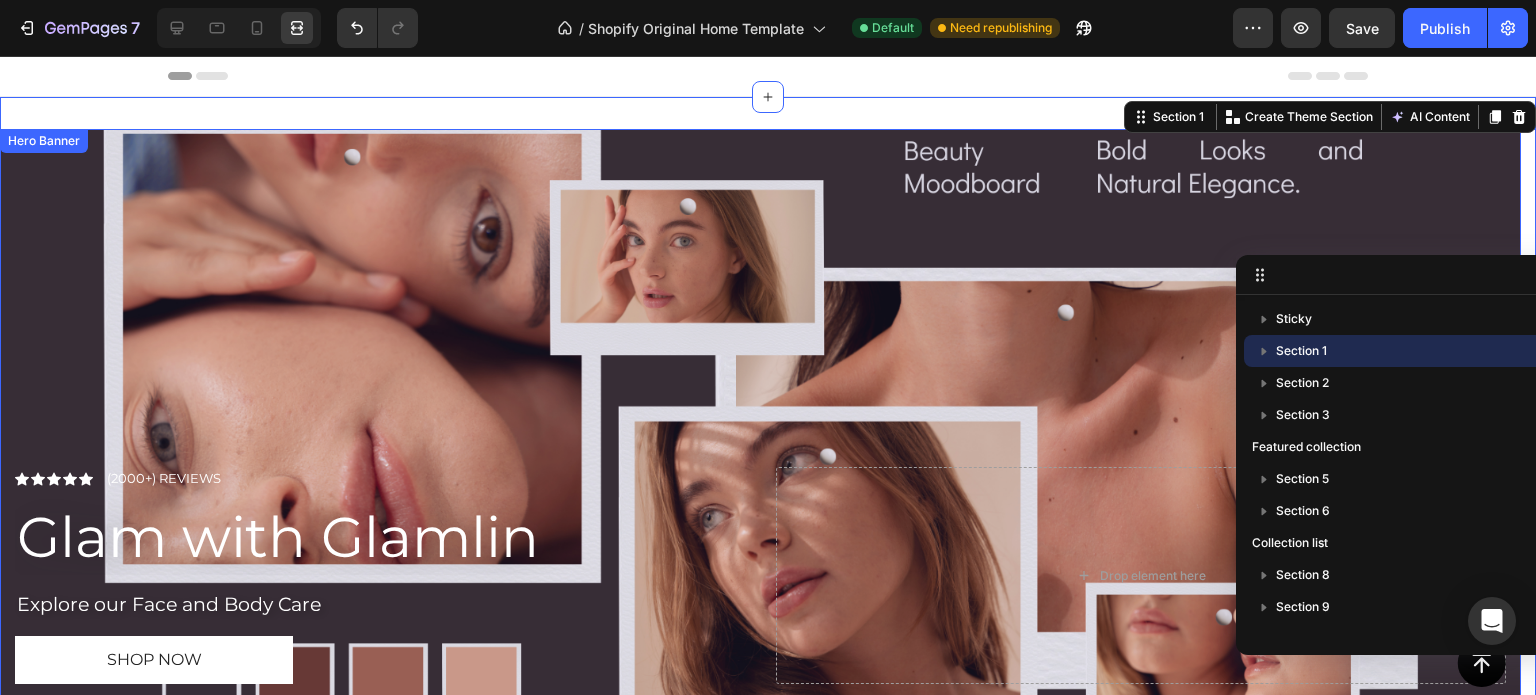 click at bounding box center (760, 448) 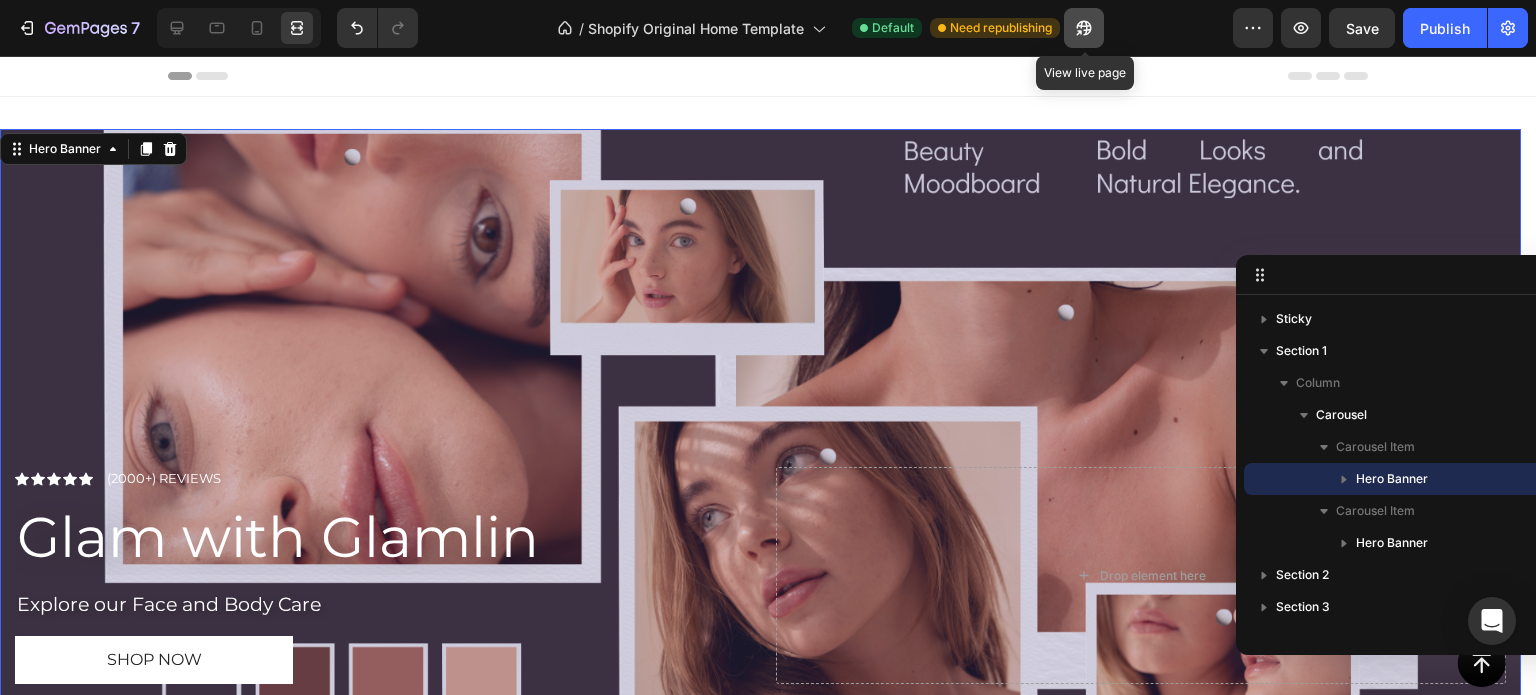 click 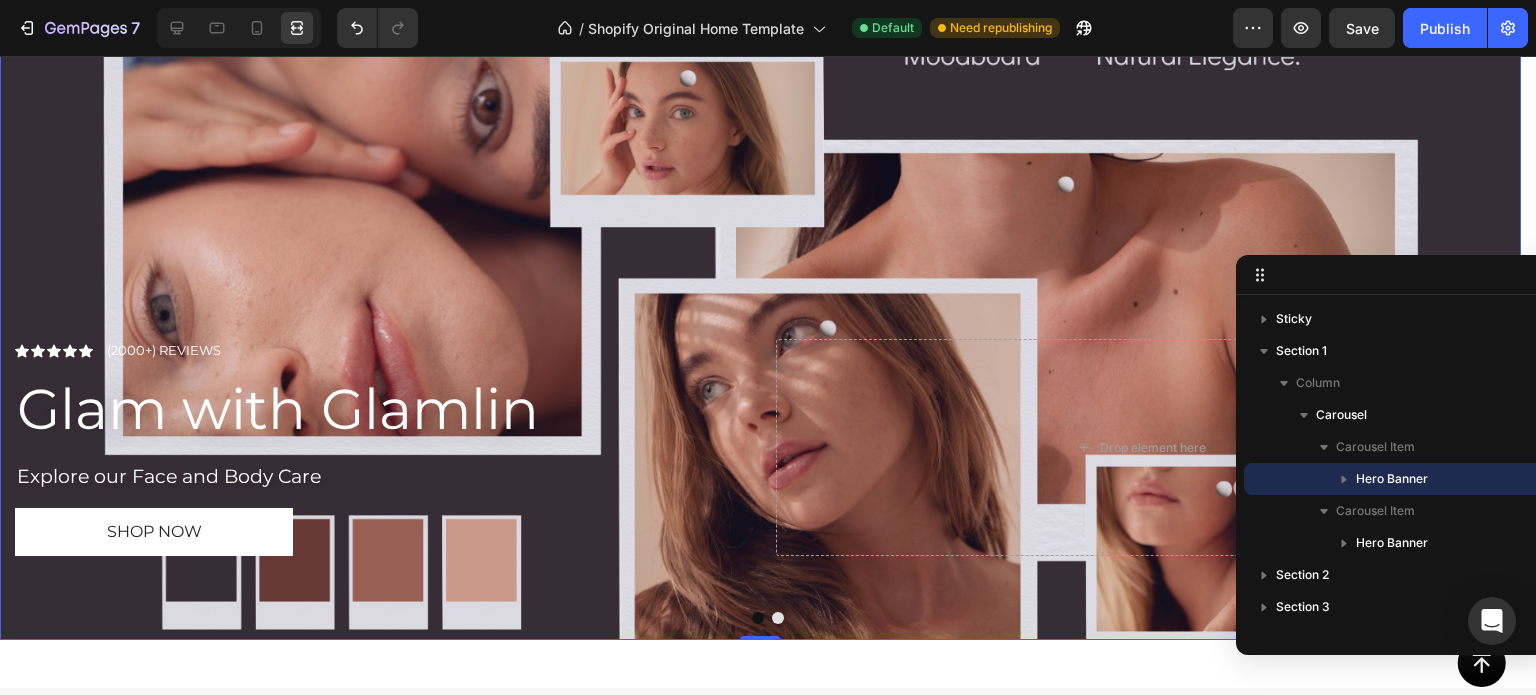 scroll, scrollTop: 0, scrollLeft: 0, axis: both 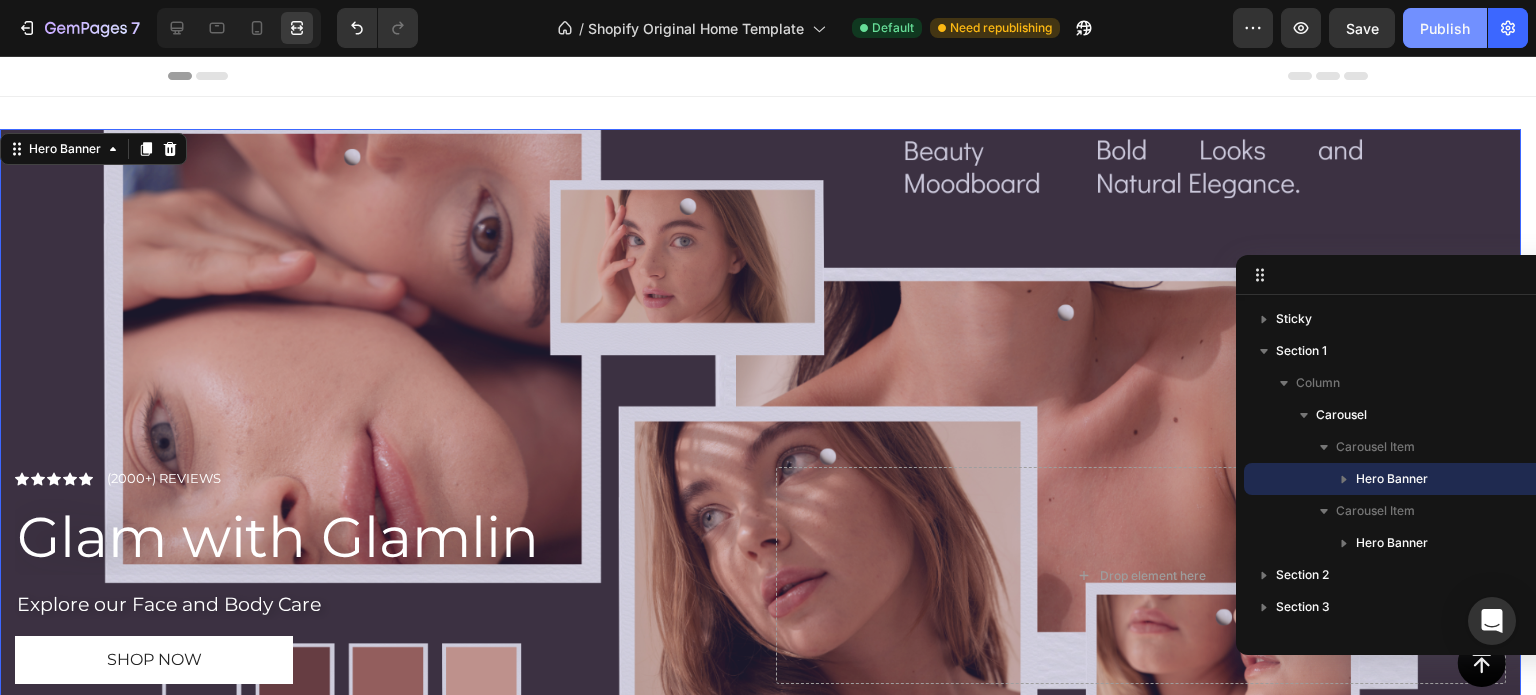 click on "Publish" 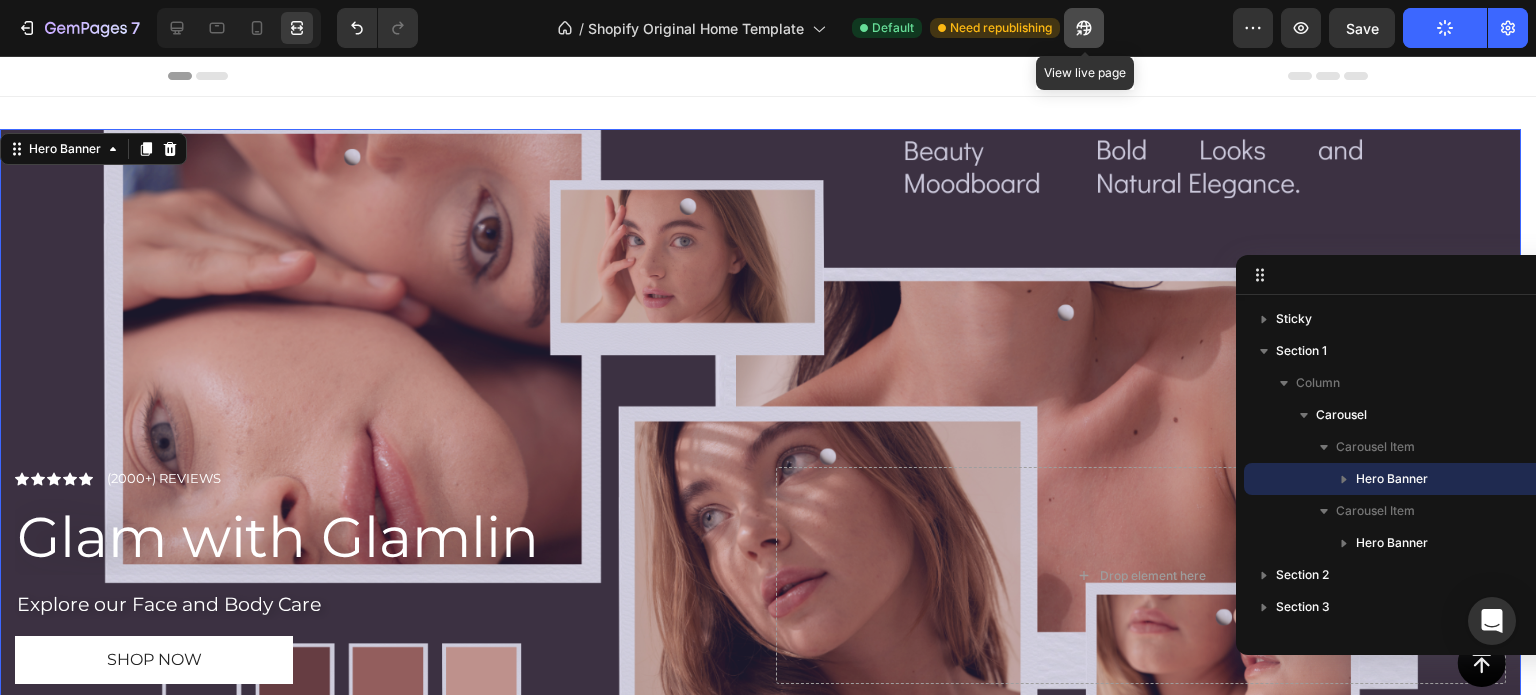 click 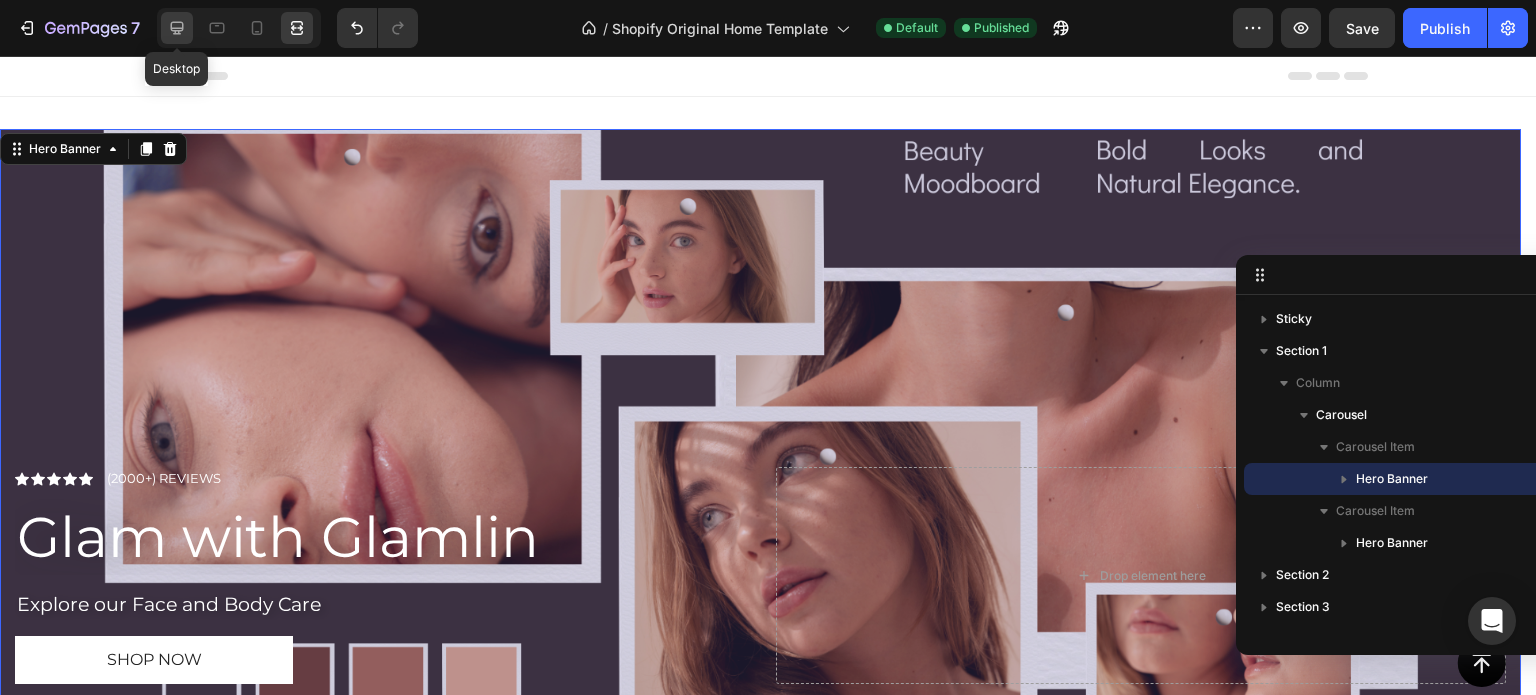 click 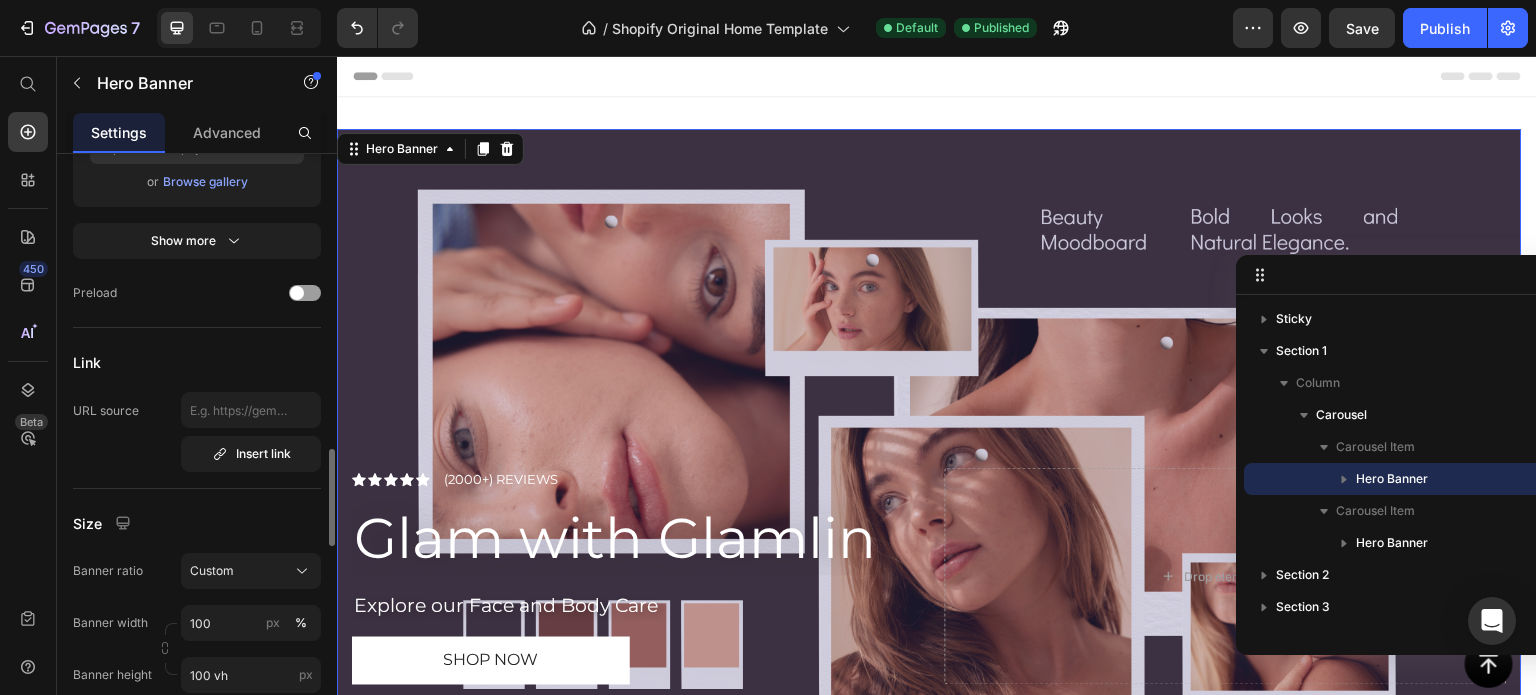 scroll, scrollTop: 855, scrollLeft: 0, axis: vertical 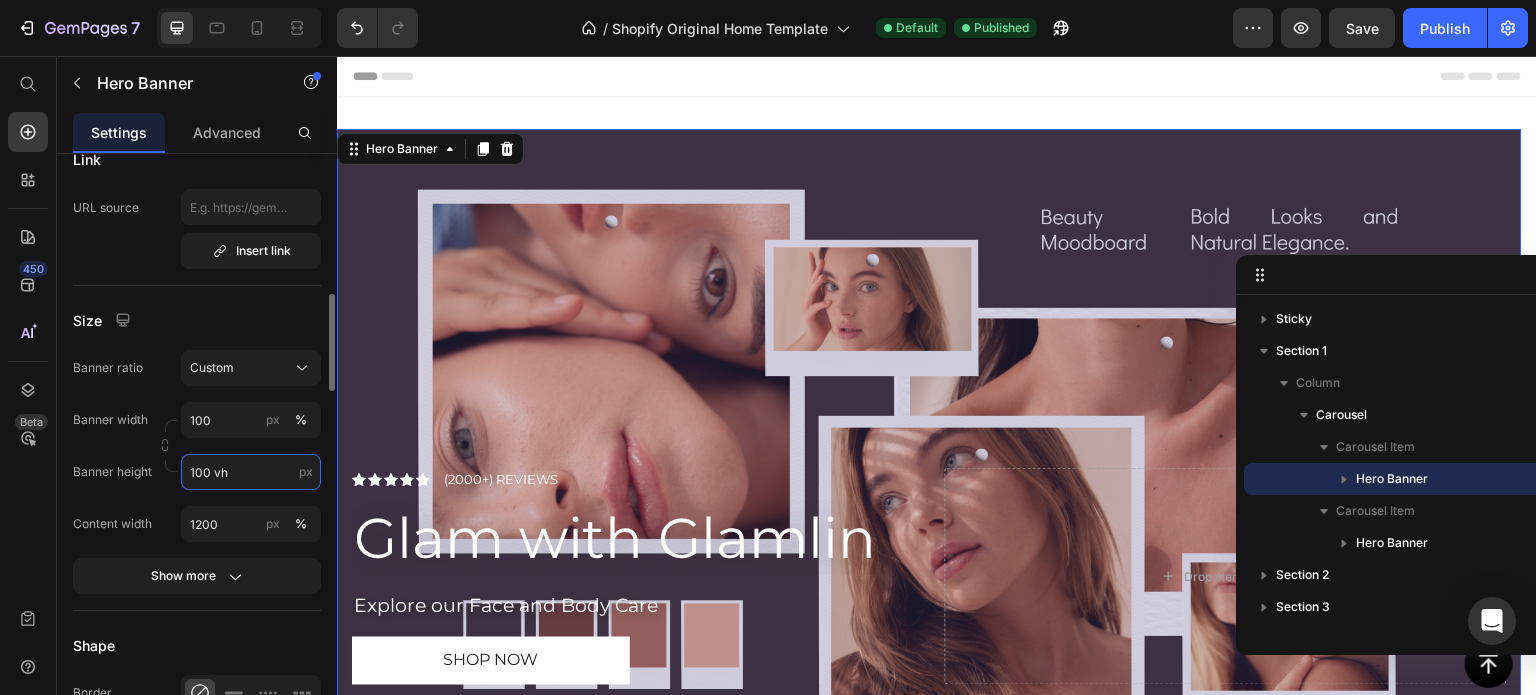 click on "100 vh" at bounding box center (251, 472) 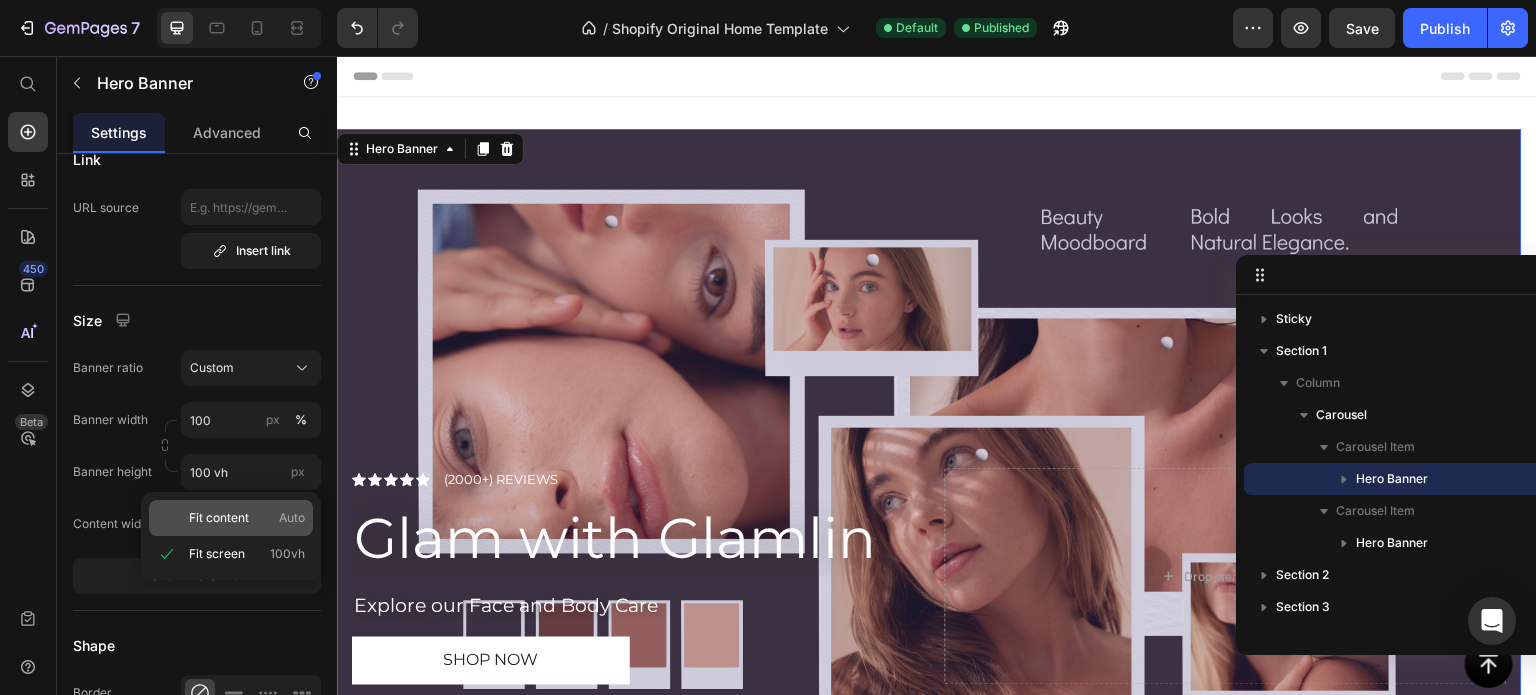 click on "Fit content Auto" 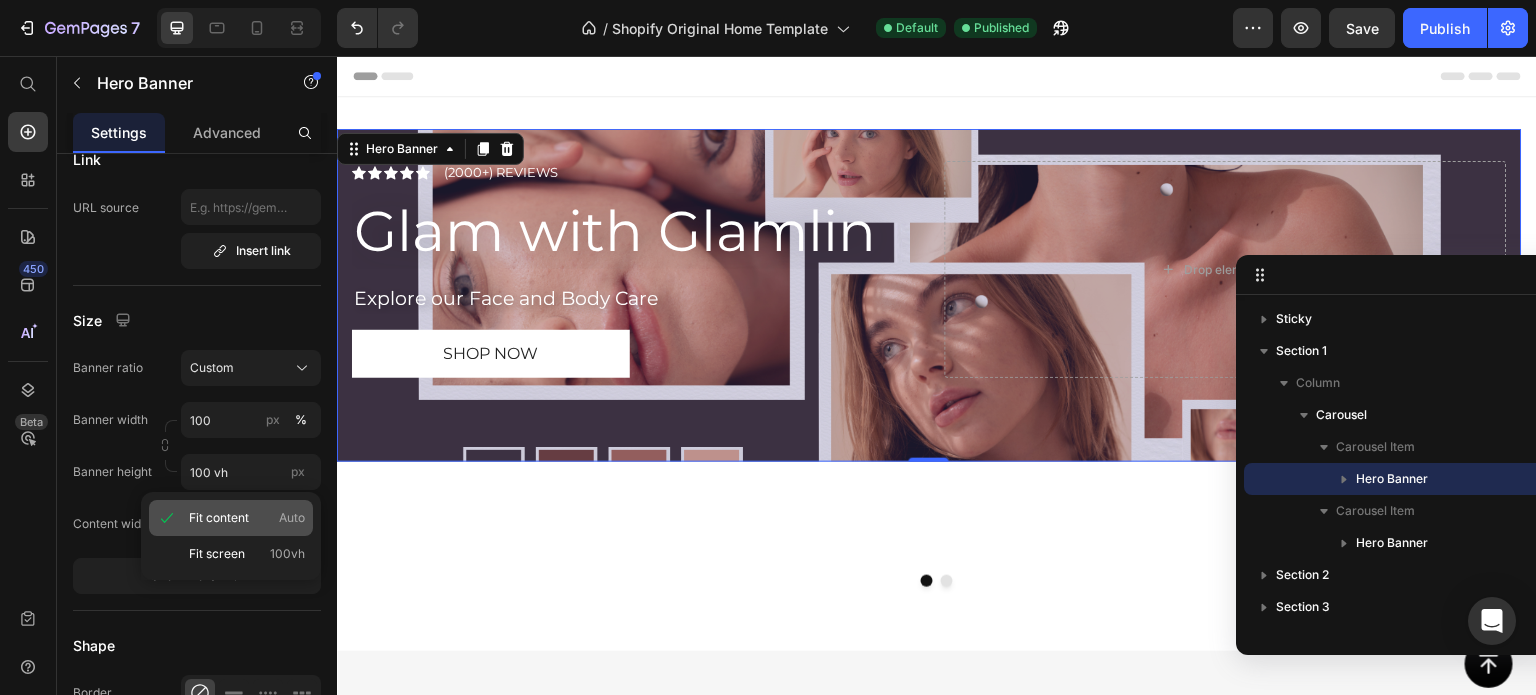 type on "Auto" 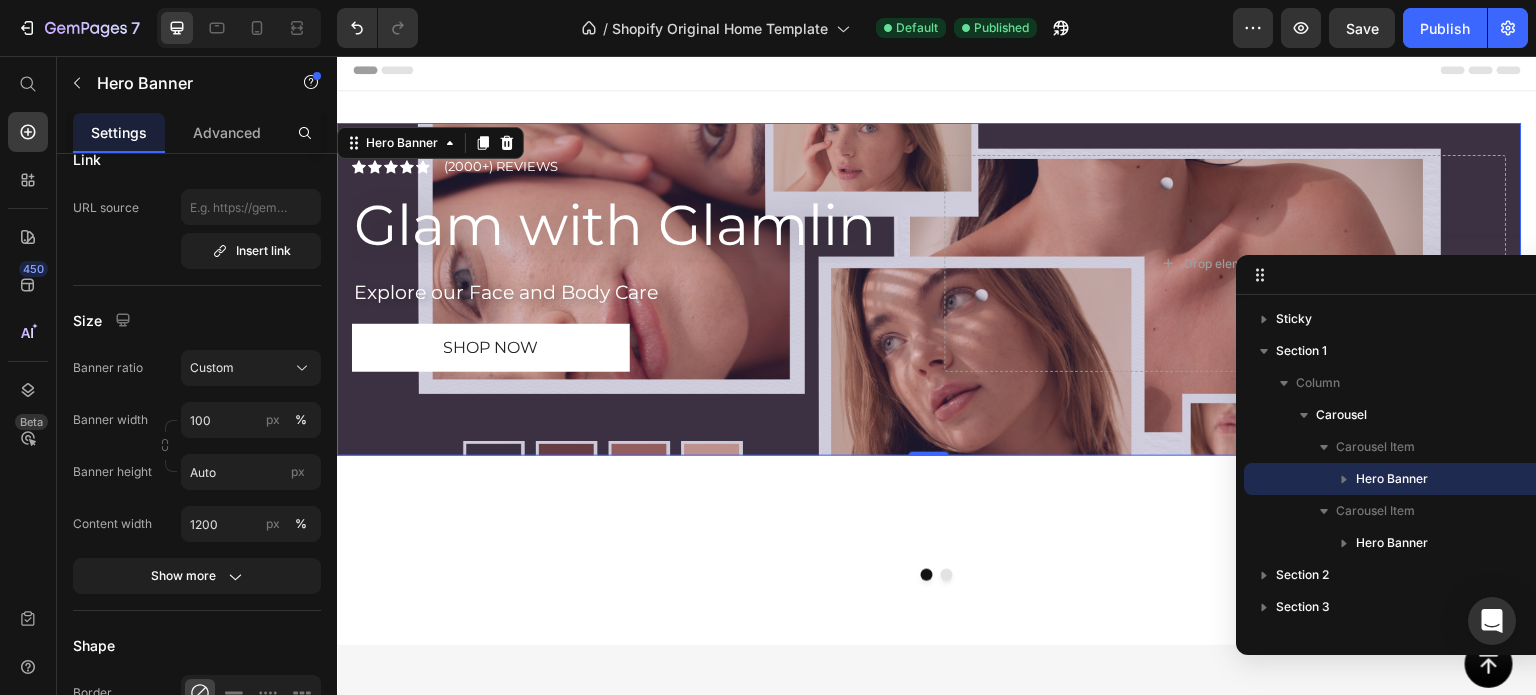 scroll, scrollTop: 0, scrollLeft: 0, axis: both 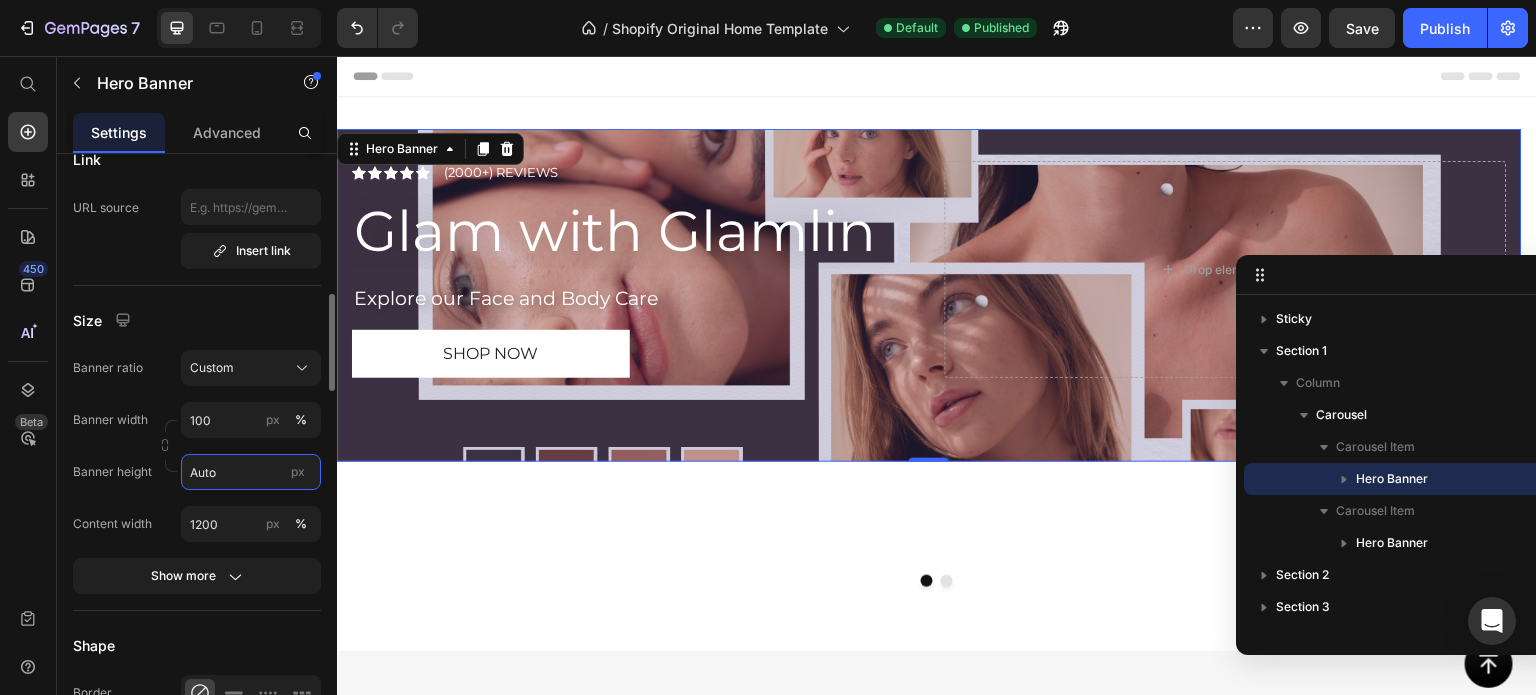 click on "Auto" at bounding box center (251, 472) 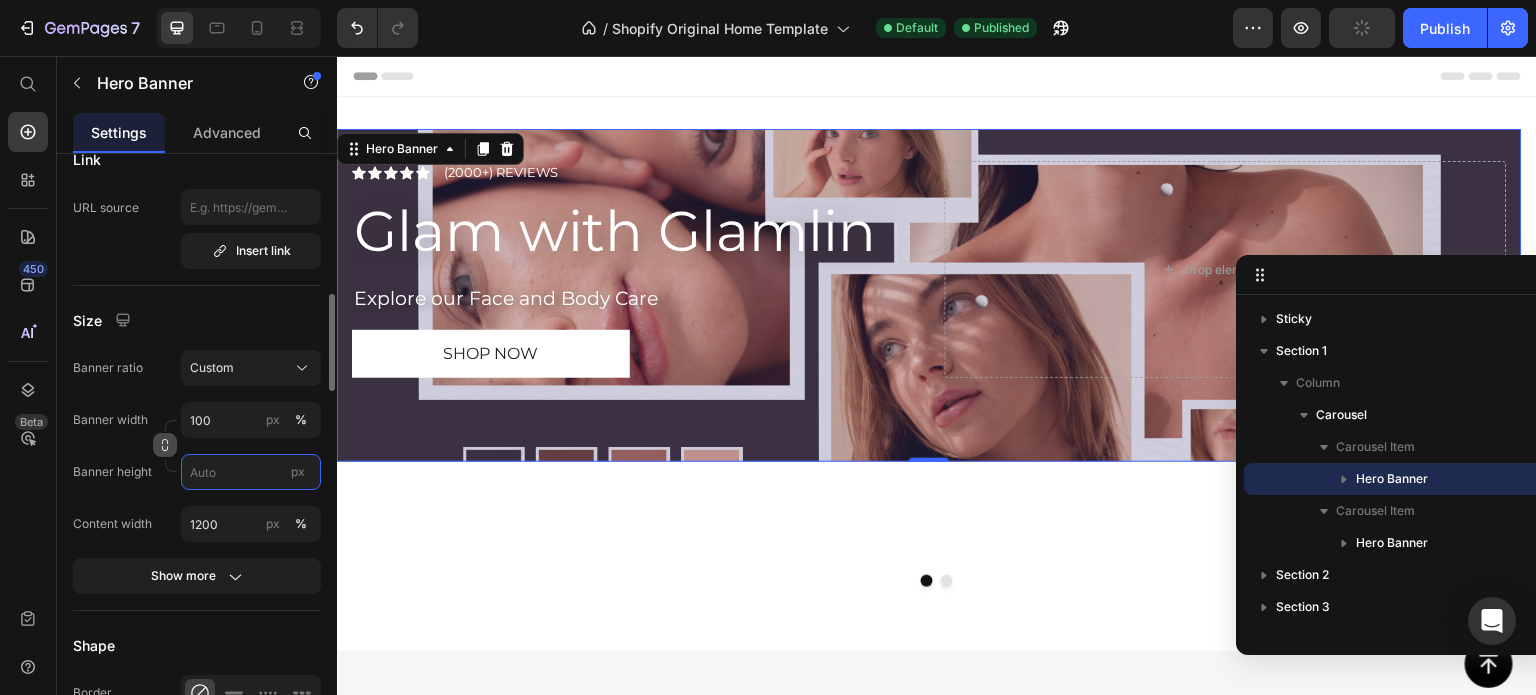 type 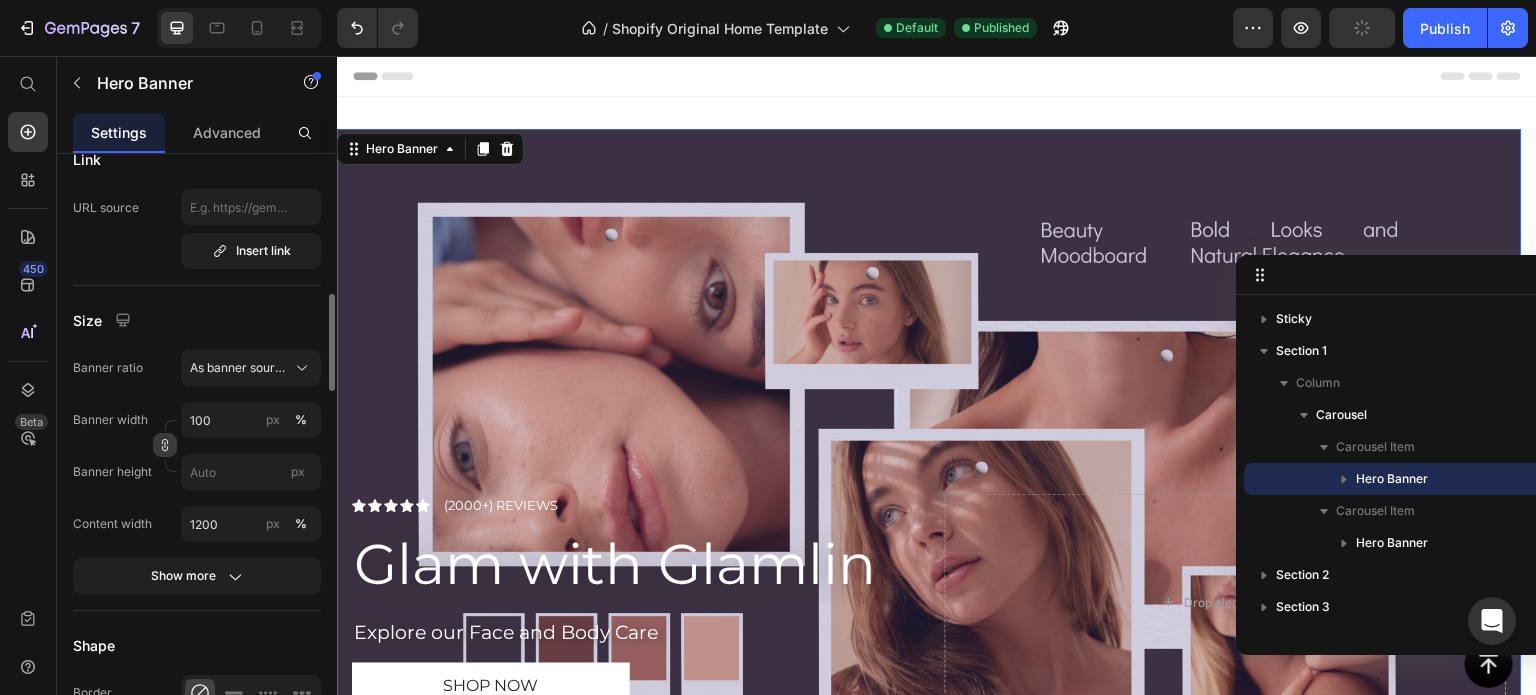 click 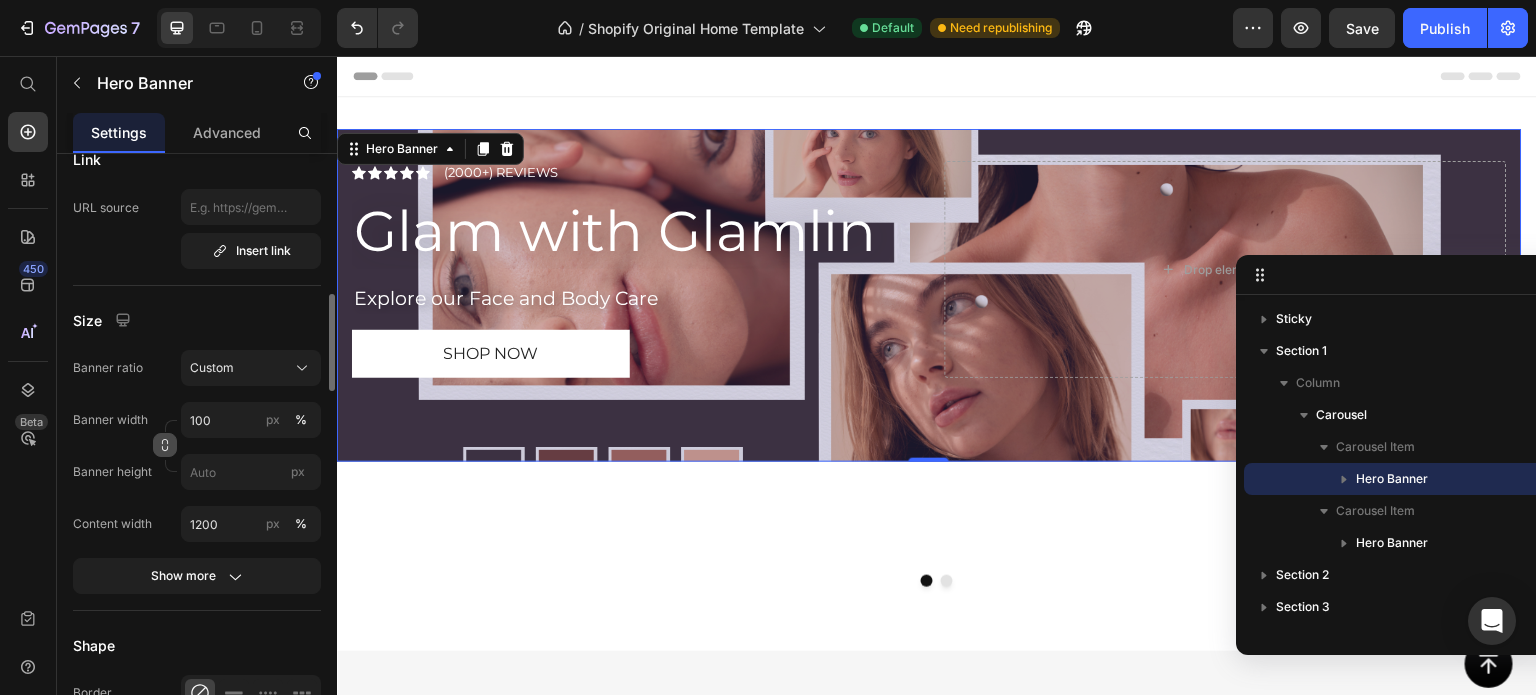click 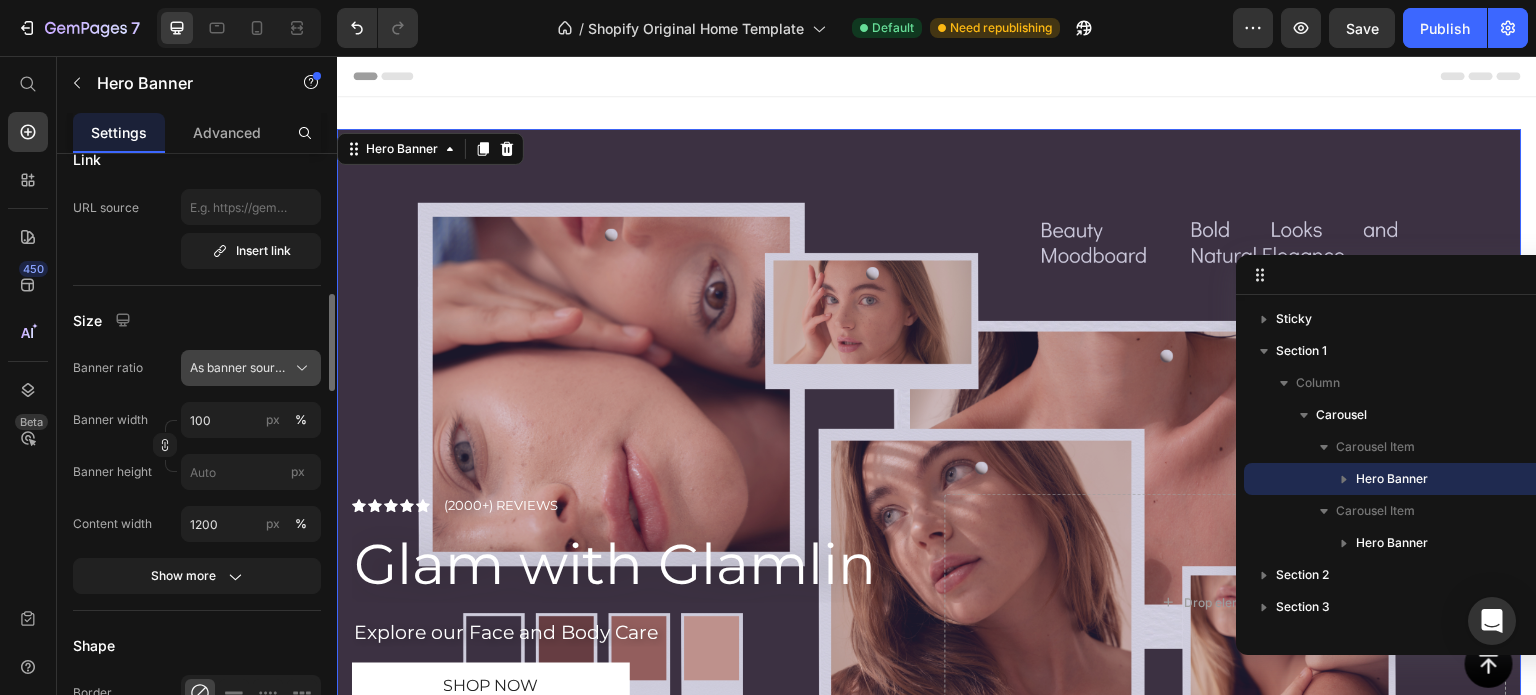 click on "As banner source" at bounding box center [239, 368] 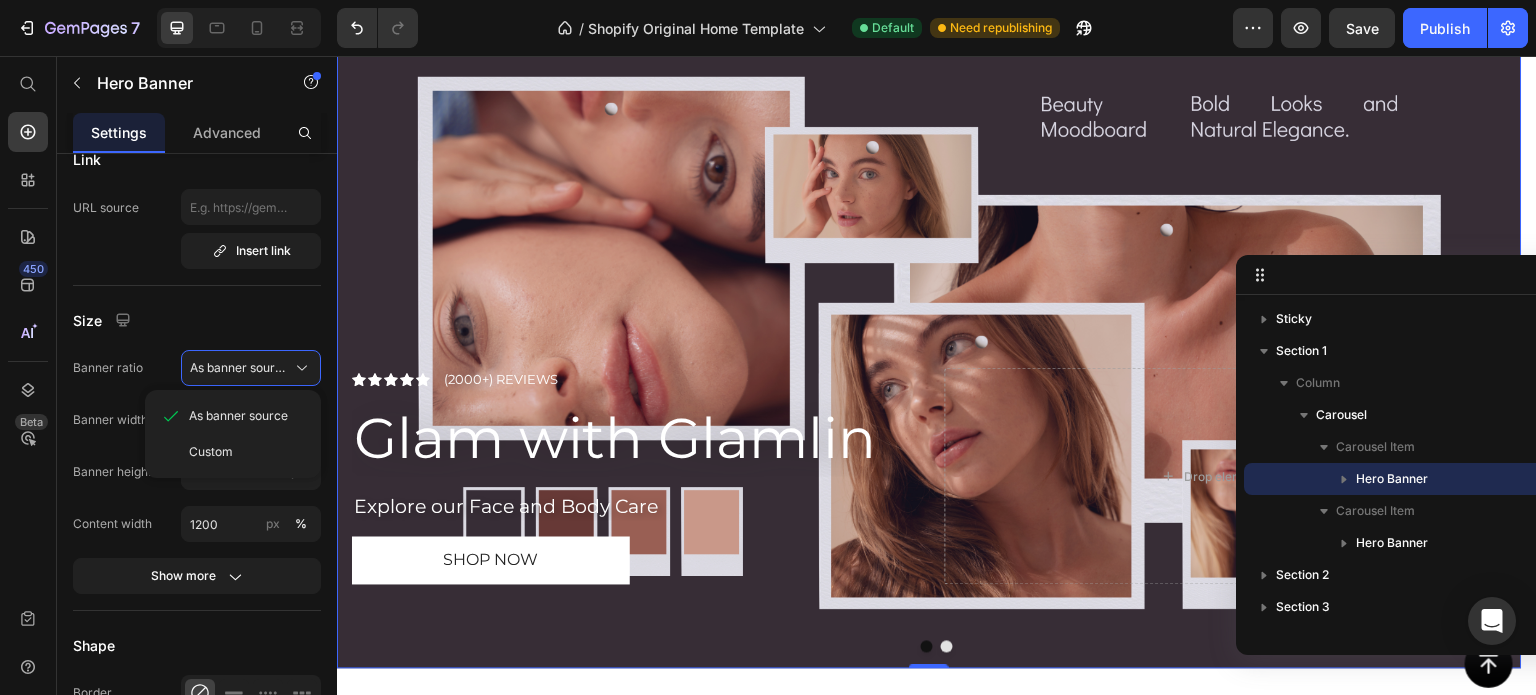 scroll, scrollTop: 4, scrollLeft: 0, axis: vertical 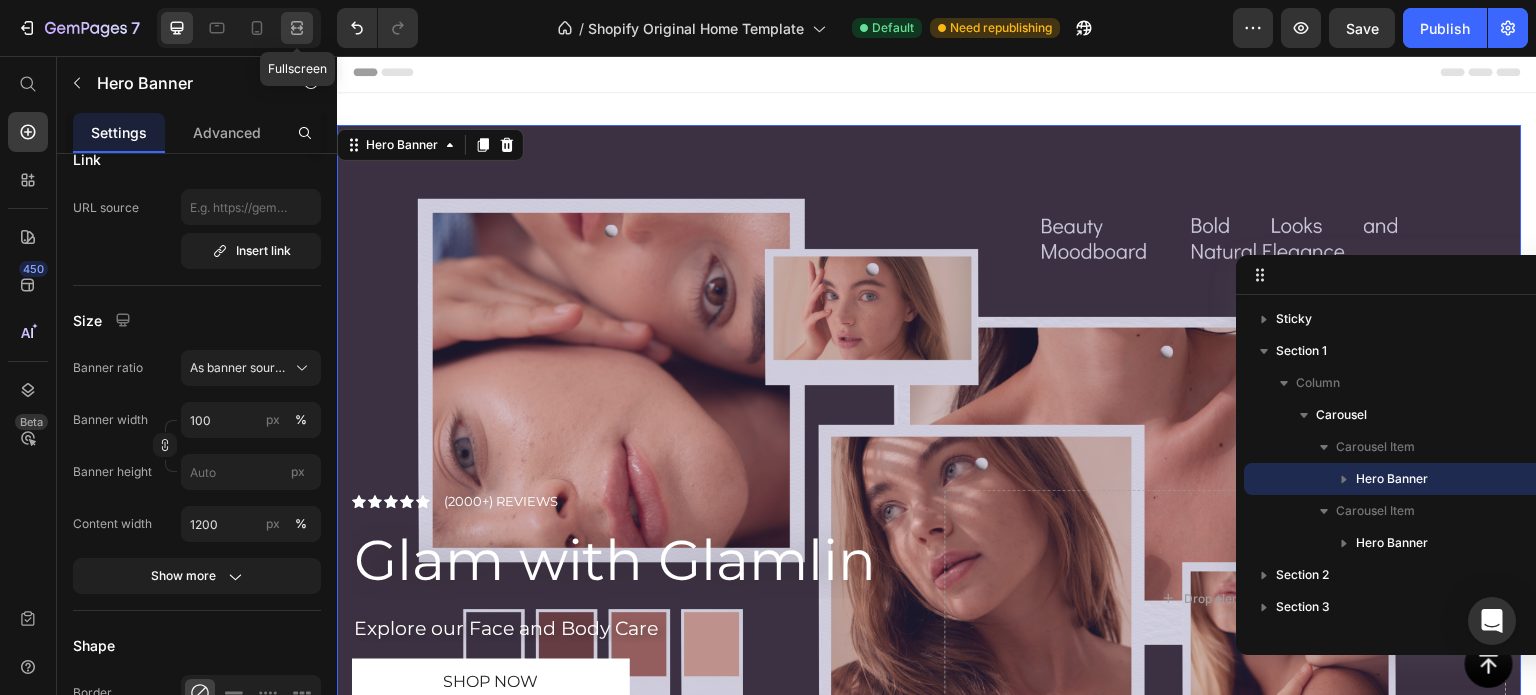 click 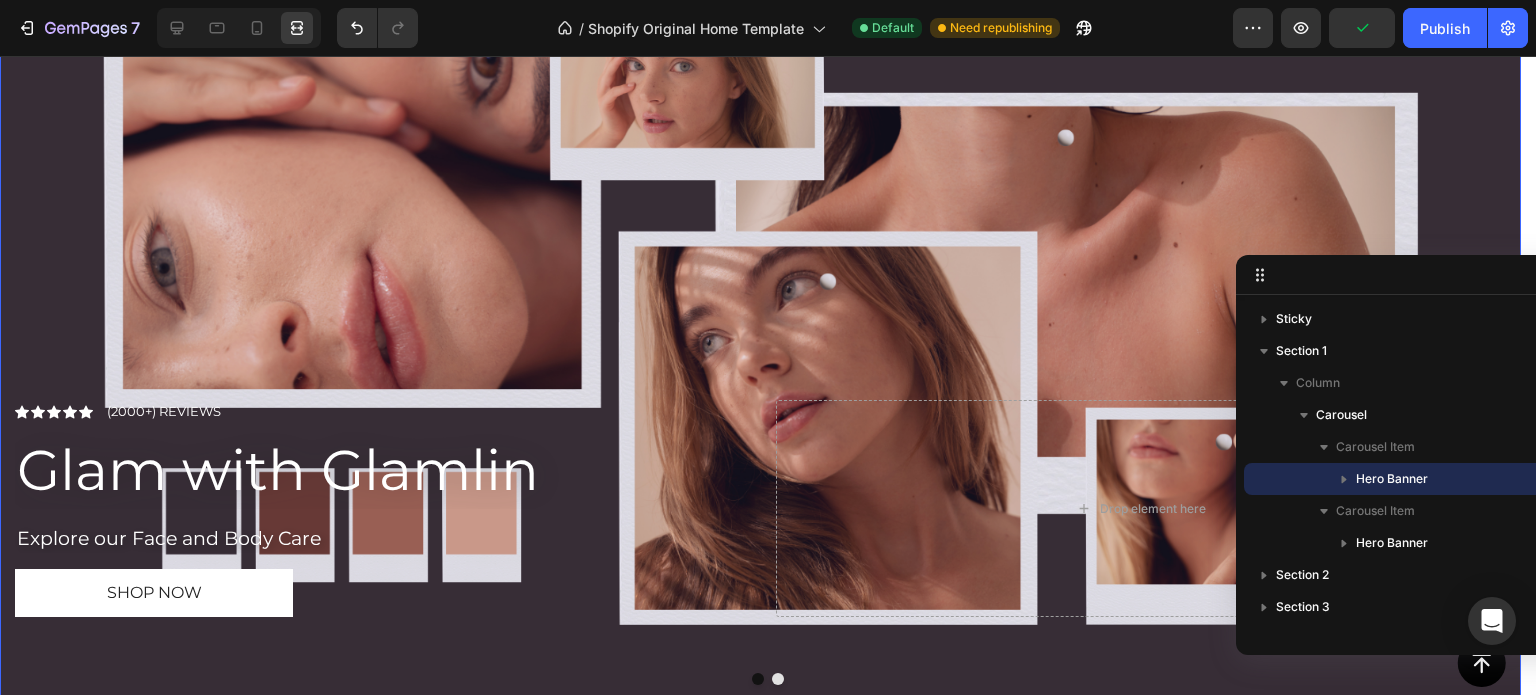 scroll, scrollTop: 284, scrollLeft: 0, axis: vertical 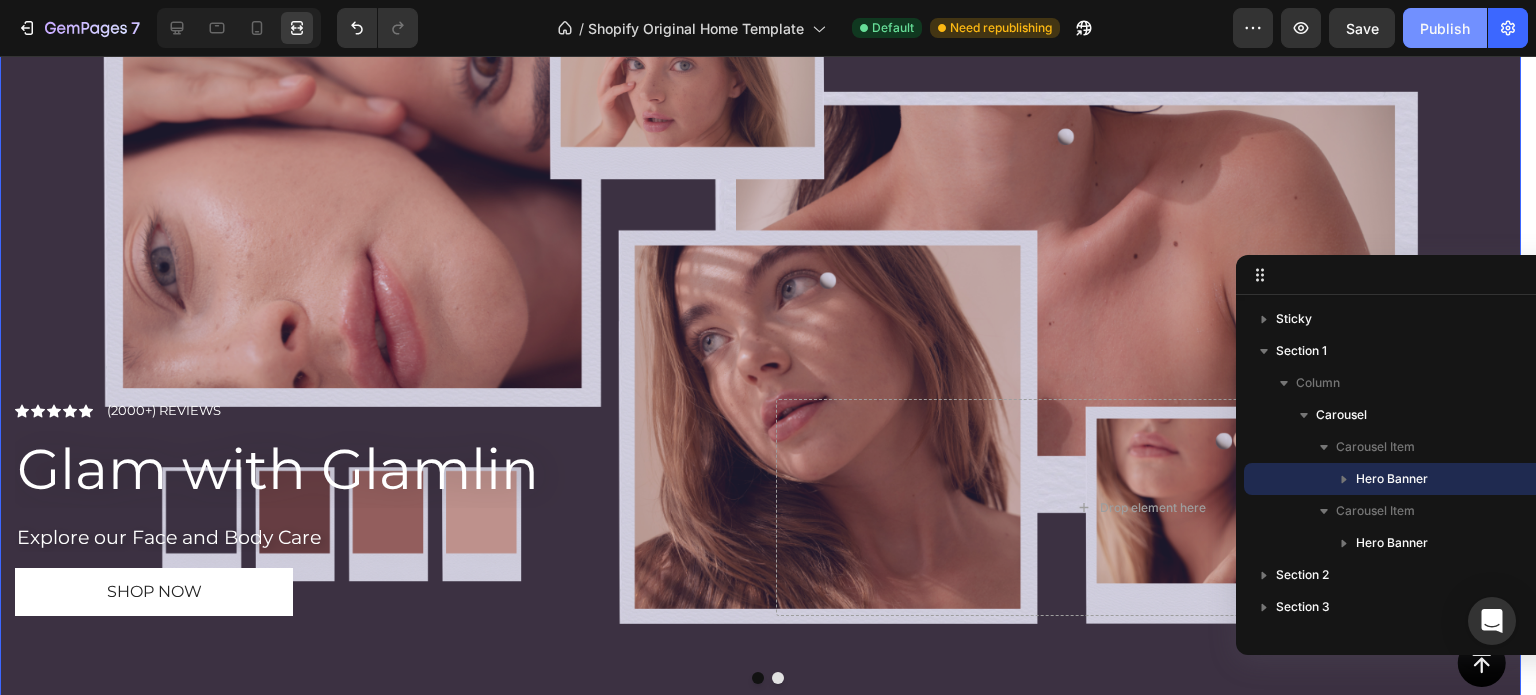 click on "Publish" 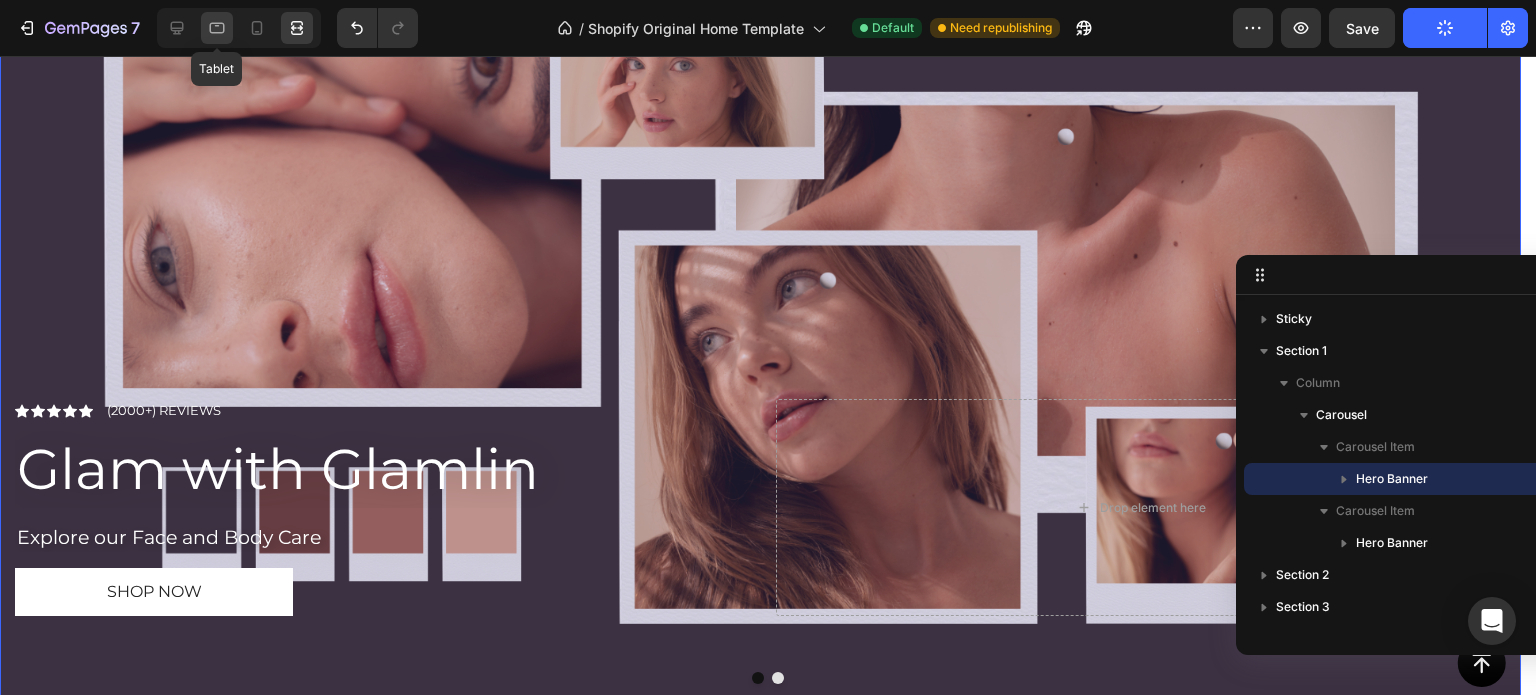 click 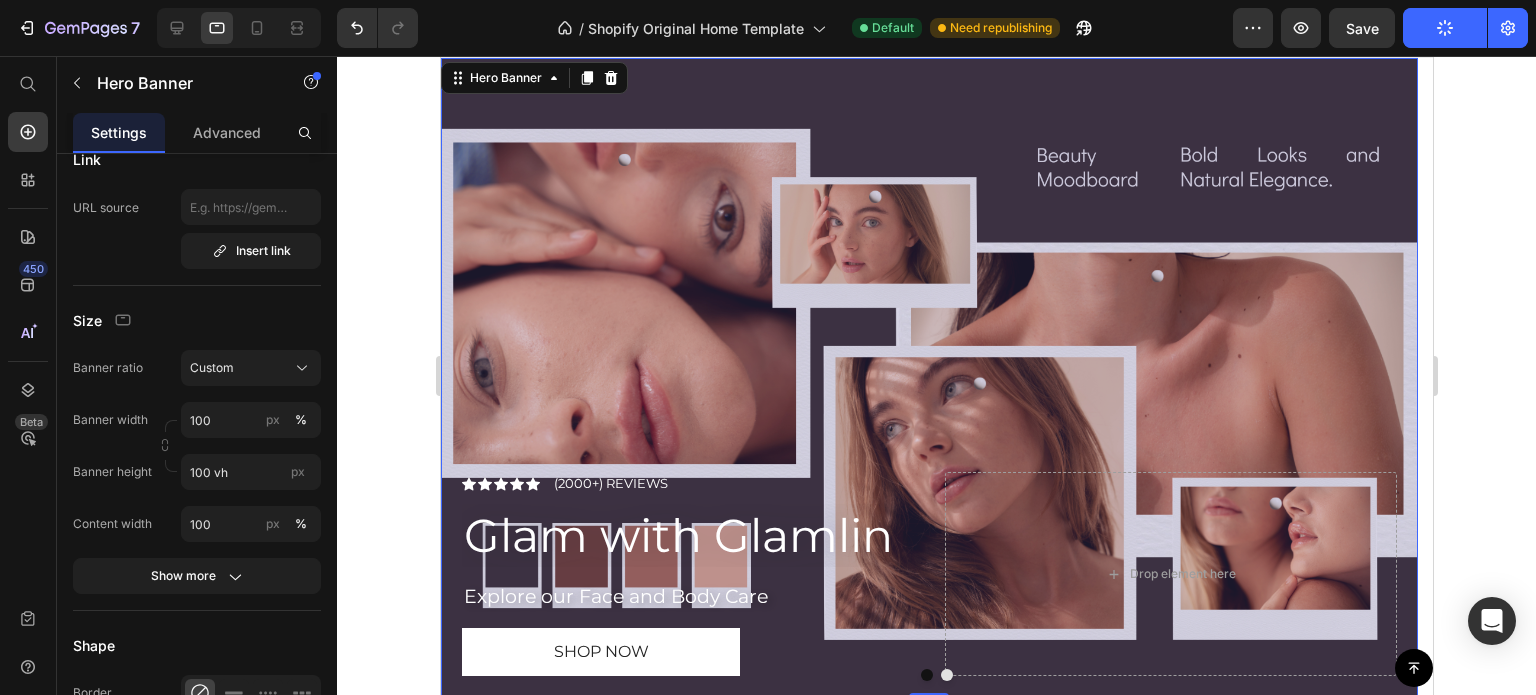 scroll, scrollTop: 0, scrollLeft: 0, axis: both 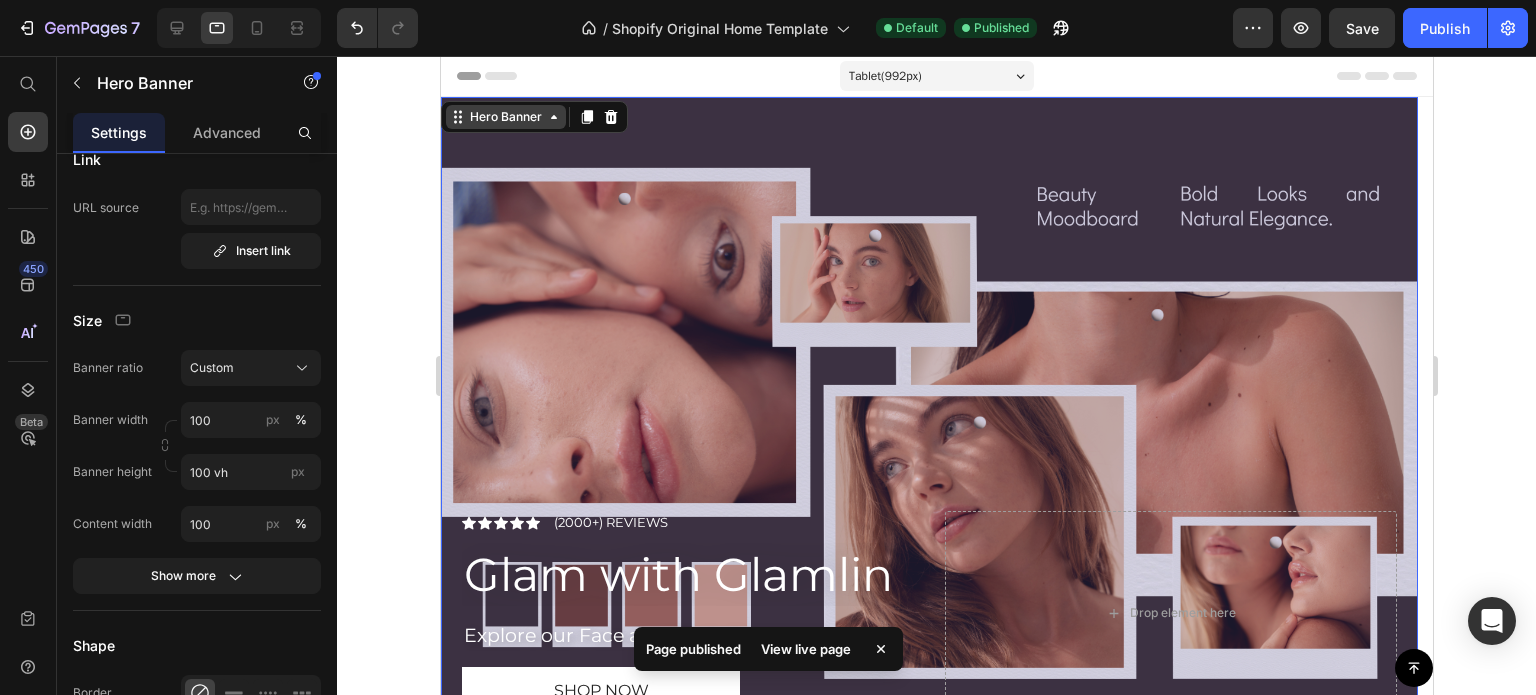 click on "Hero Banner" at bounding box center [505, 117] 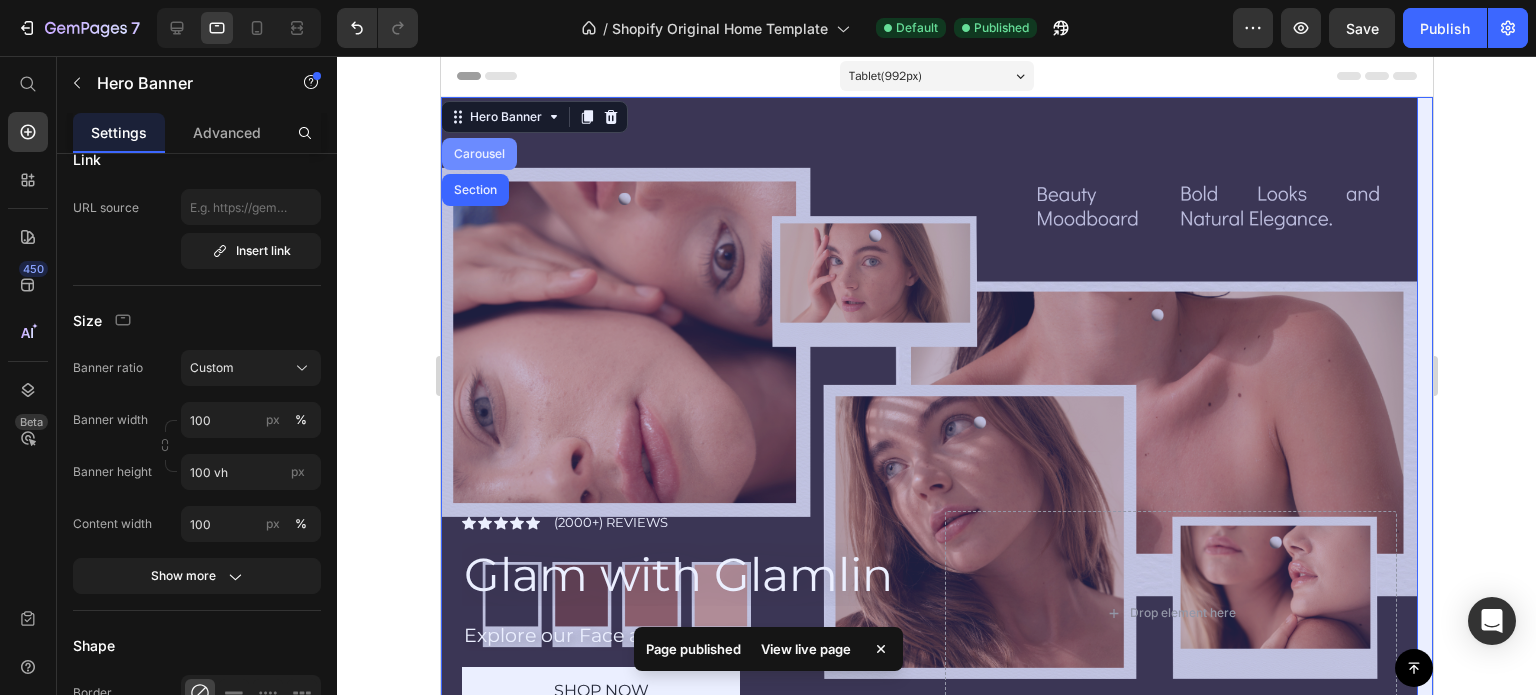 click on "Carousel" at bounding box center [478, 154] 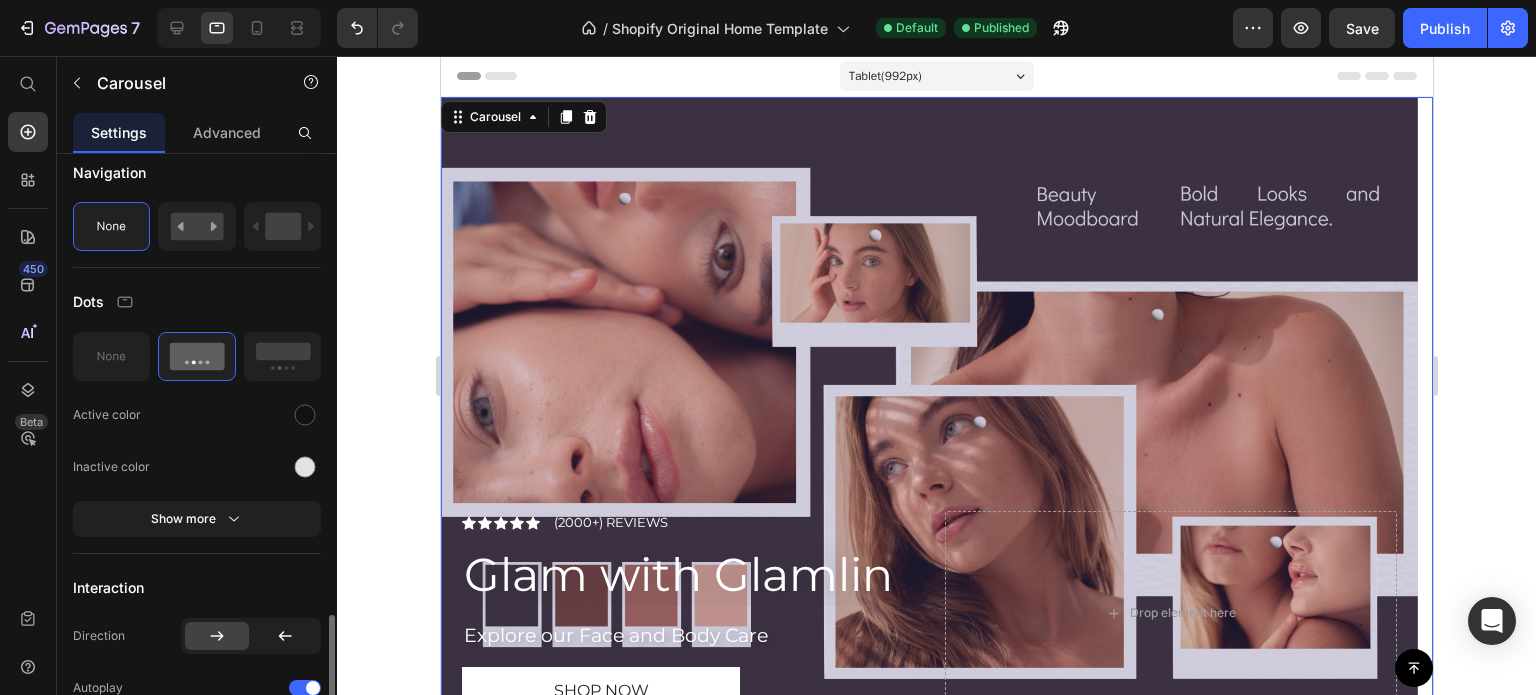 scroll, scrollTop: 420, scrollLeft: 0, axis: vertical 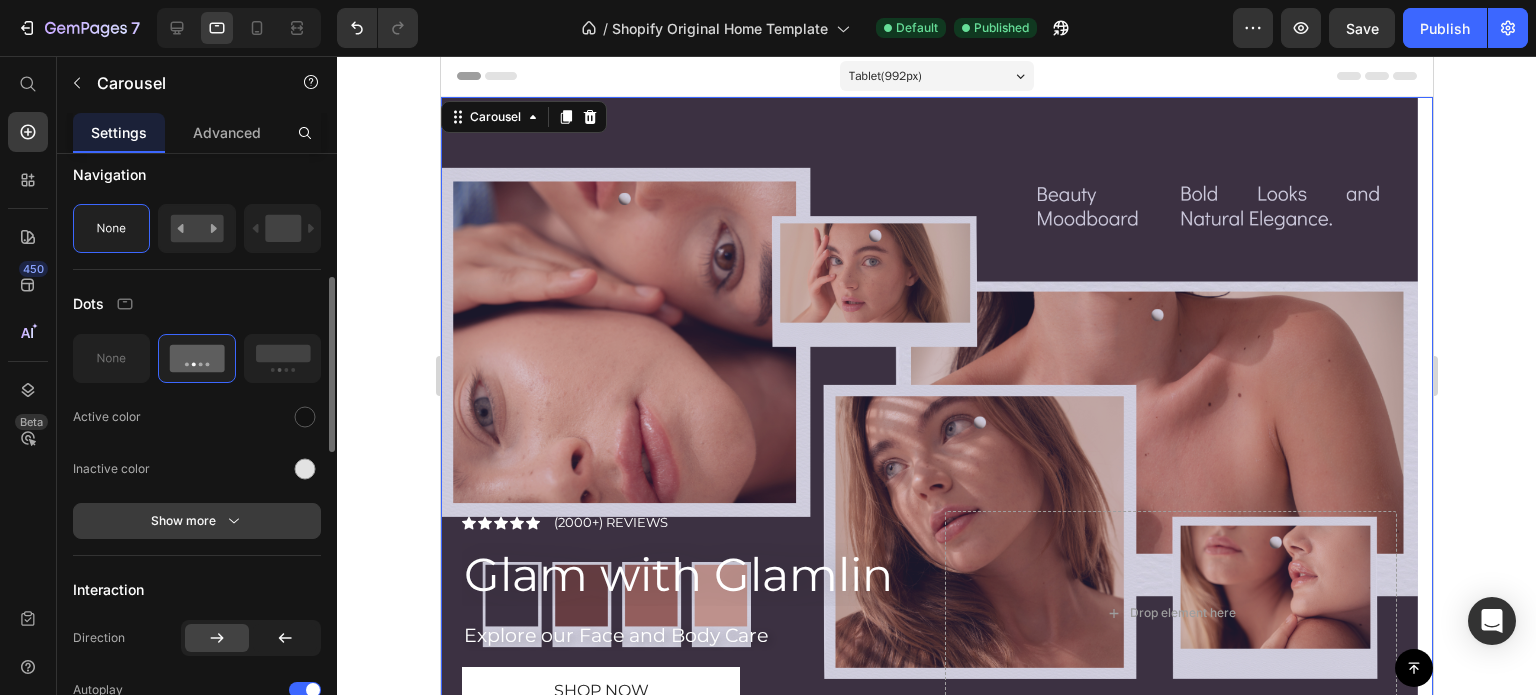 click 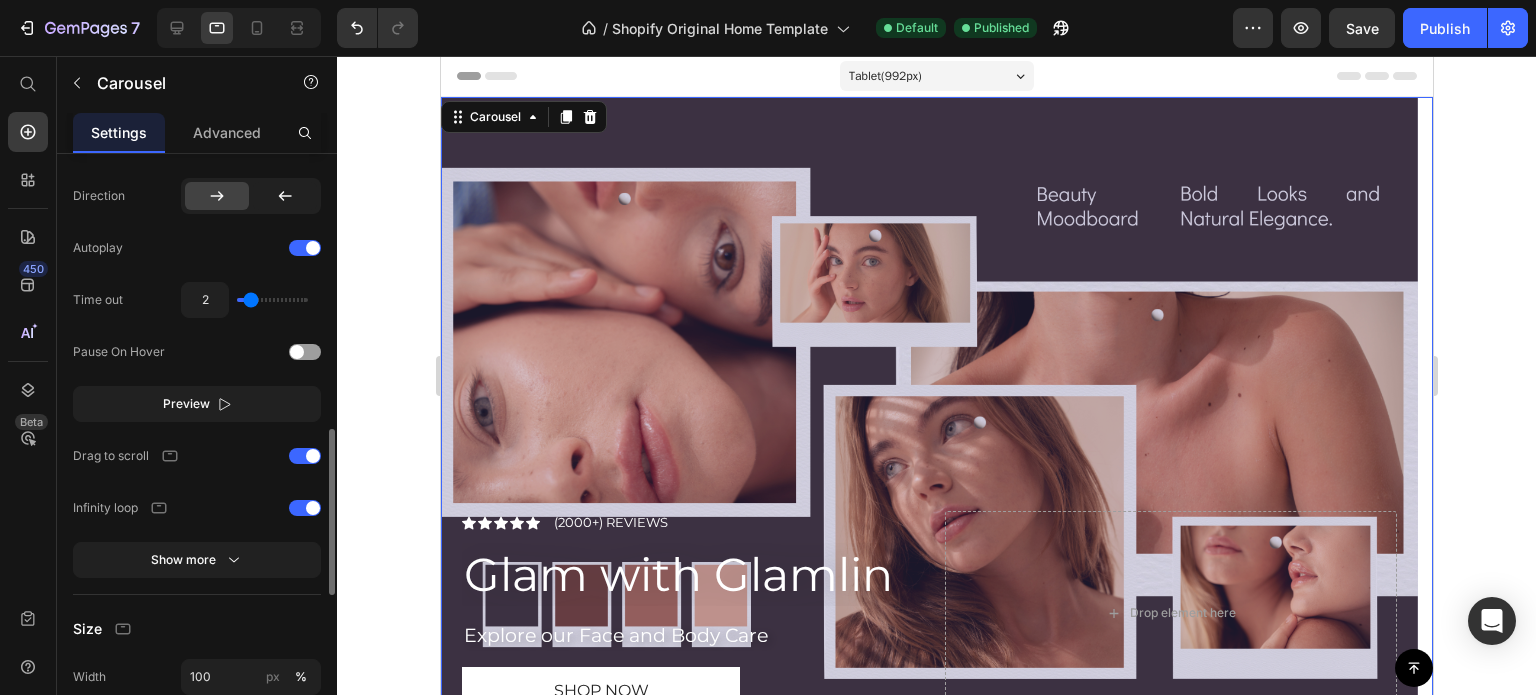scroll, scrollTop: 972, scrollLeft: 0, axis: vertical 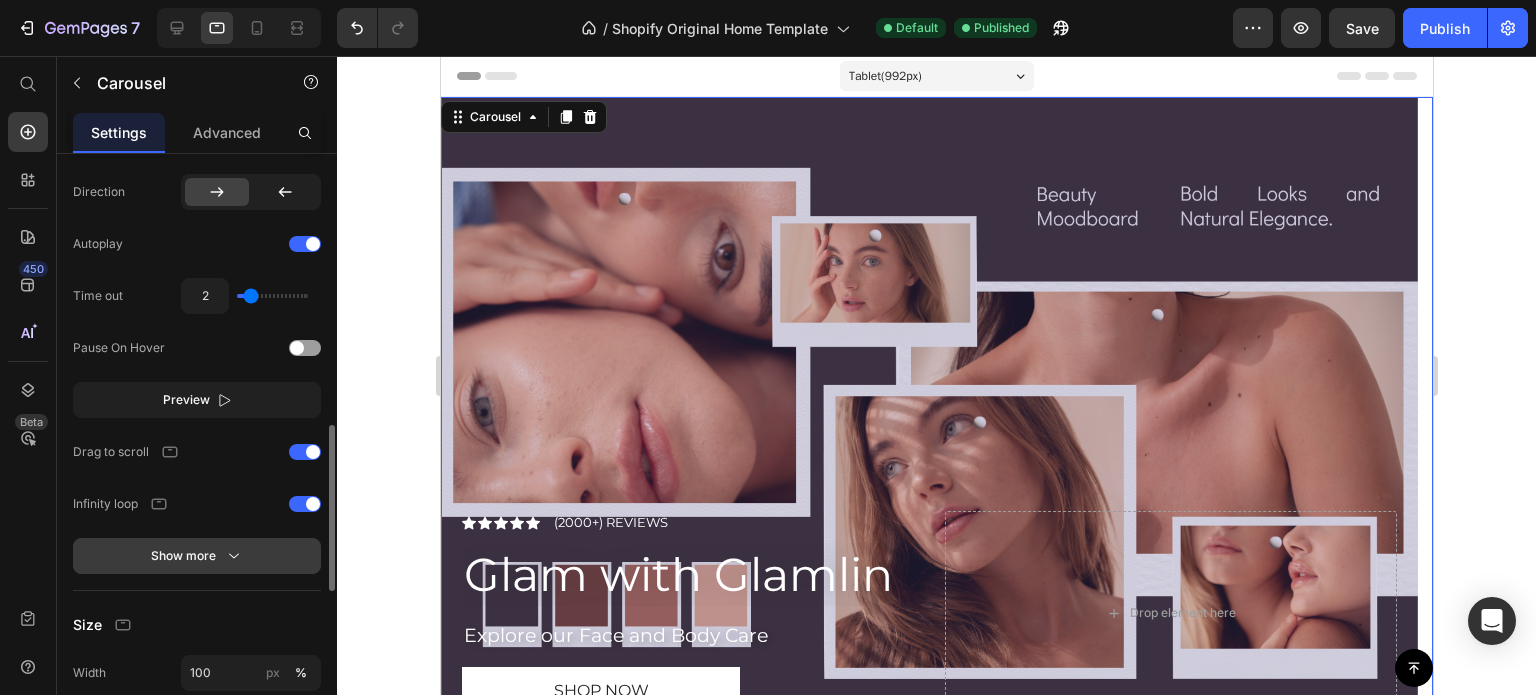 click 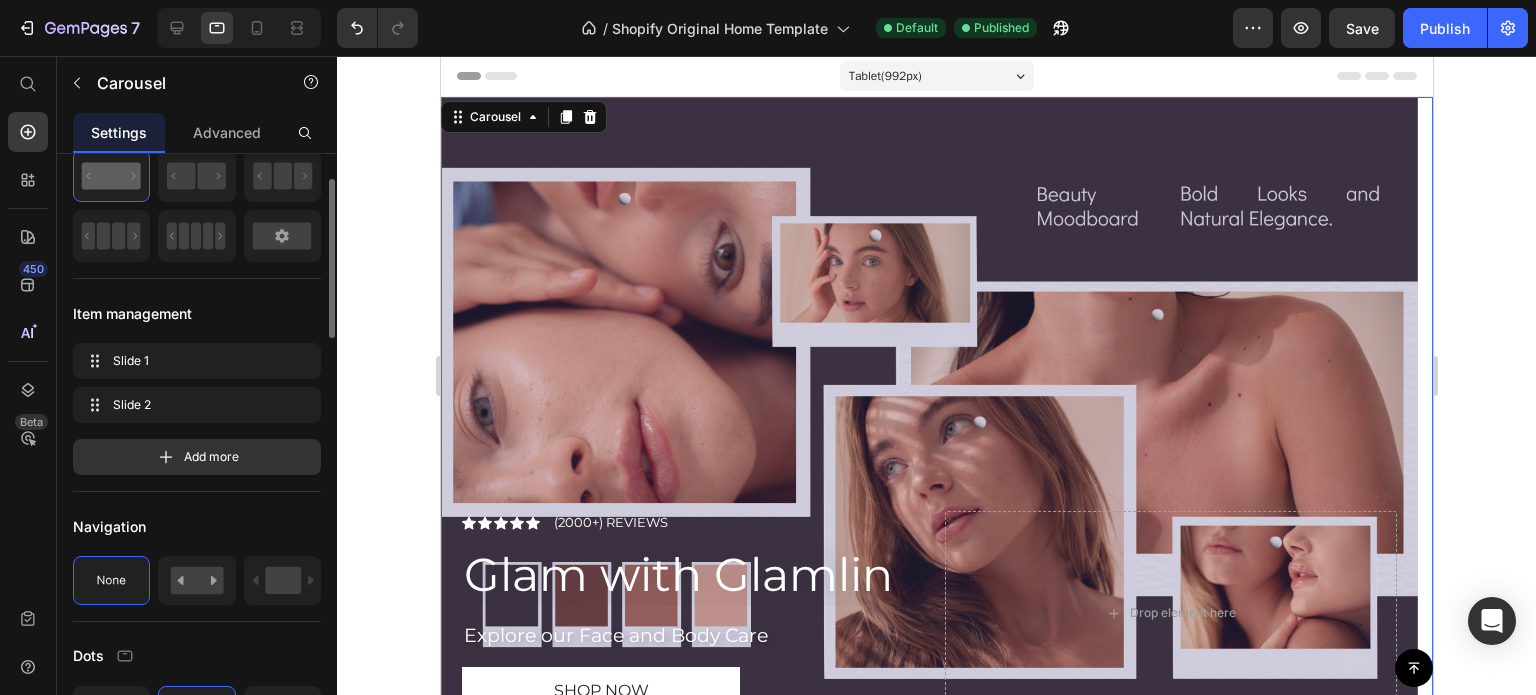 scroll, scrollTop: 74, scrollLeft: 0, axis: vertical 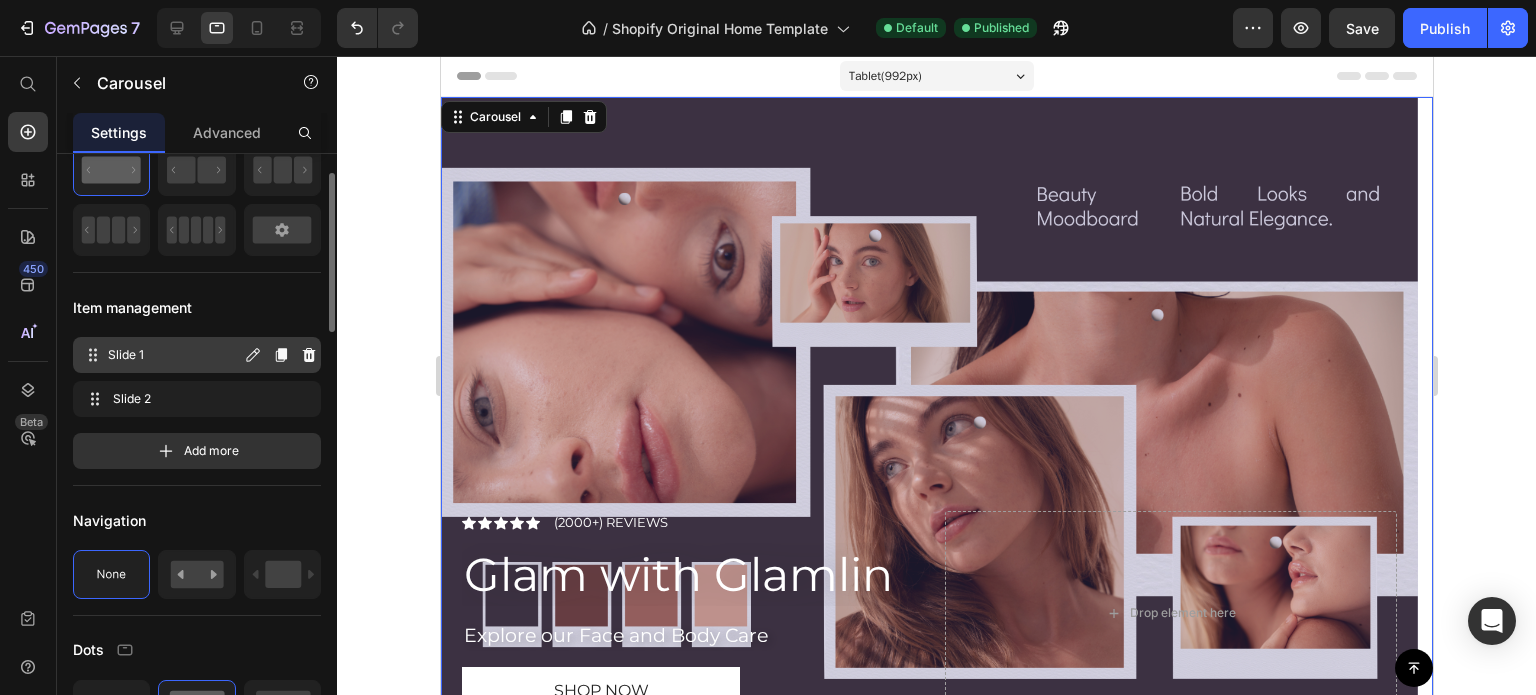 click on "Slide 1" at bounding box center [174, 355] 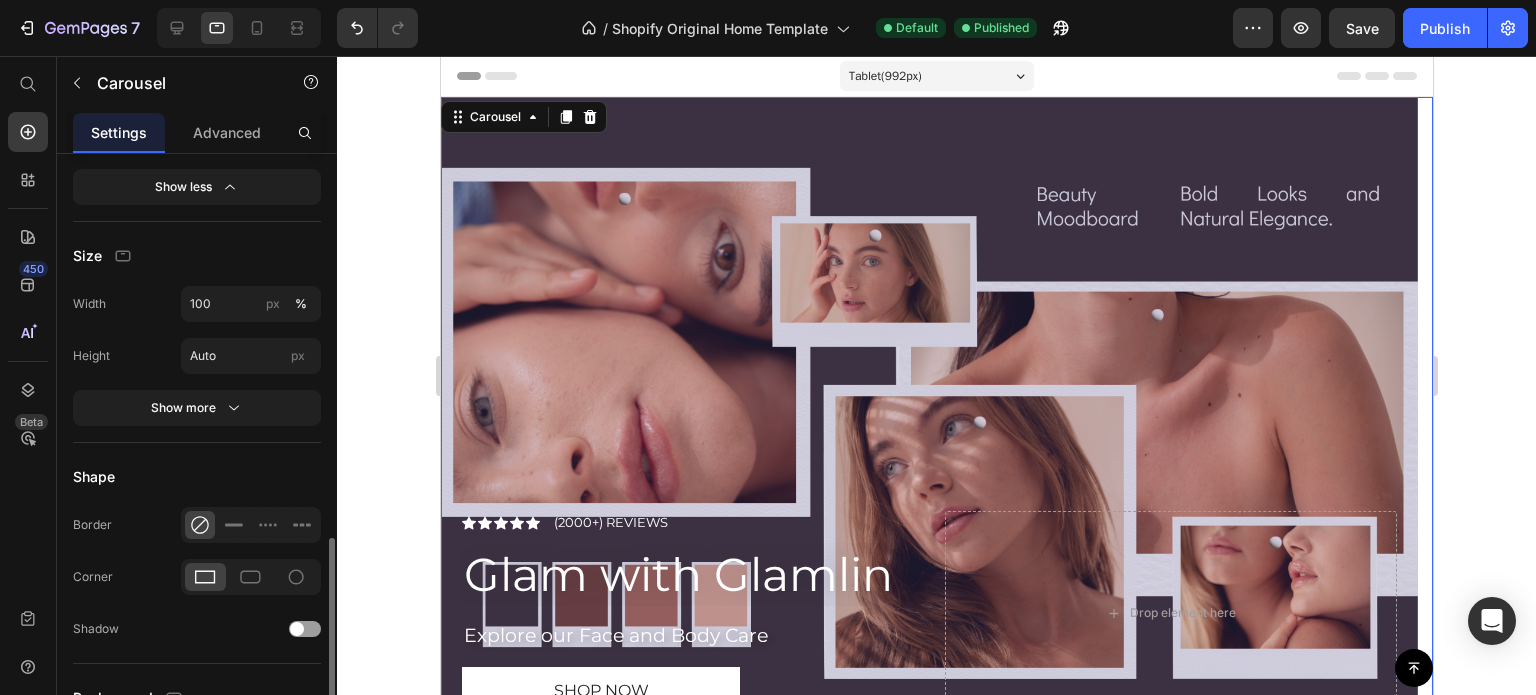 scroll, scrollTop: 1446, scrollLeft: 0, axis: vertical 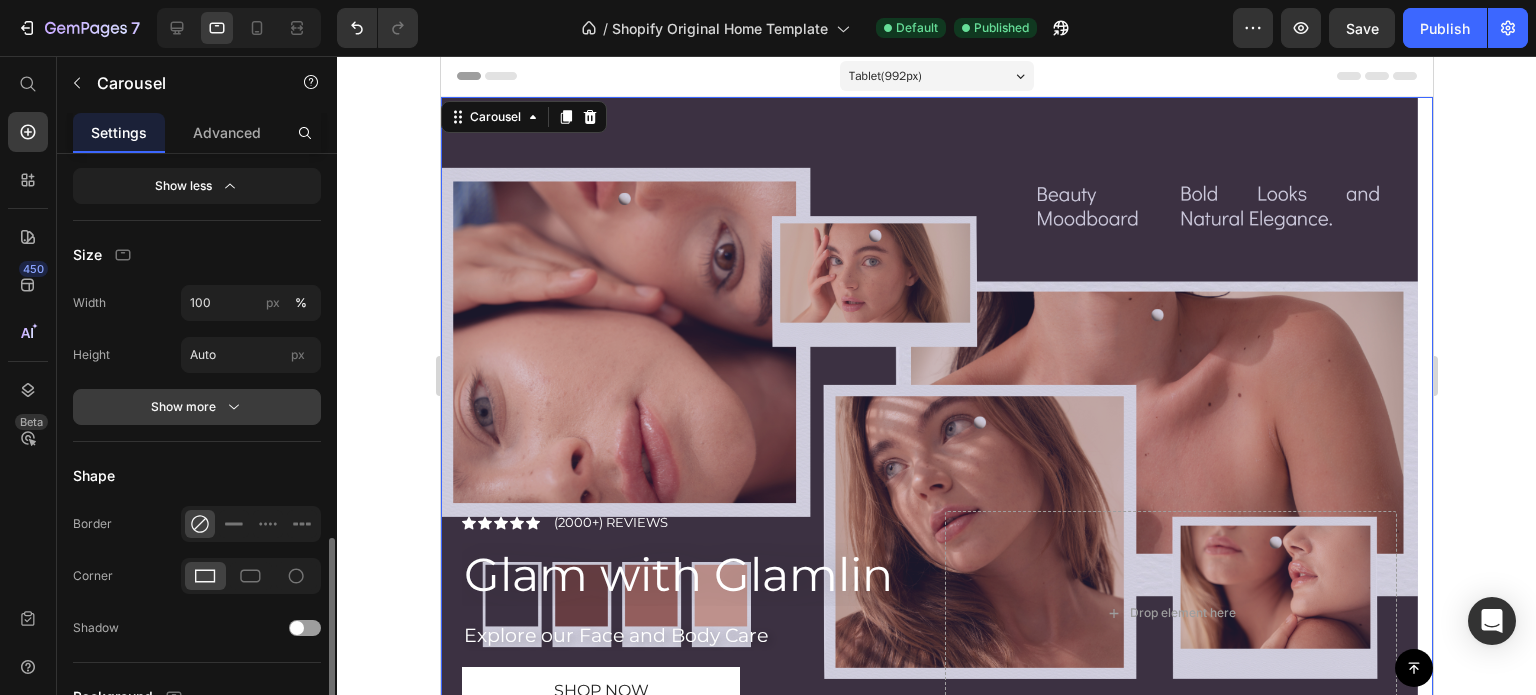 click on "Show more" at bounding box center [197, 407] 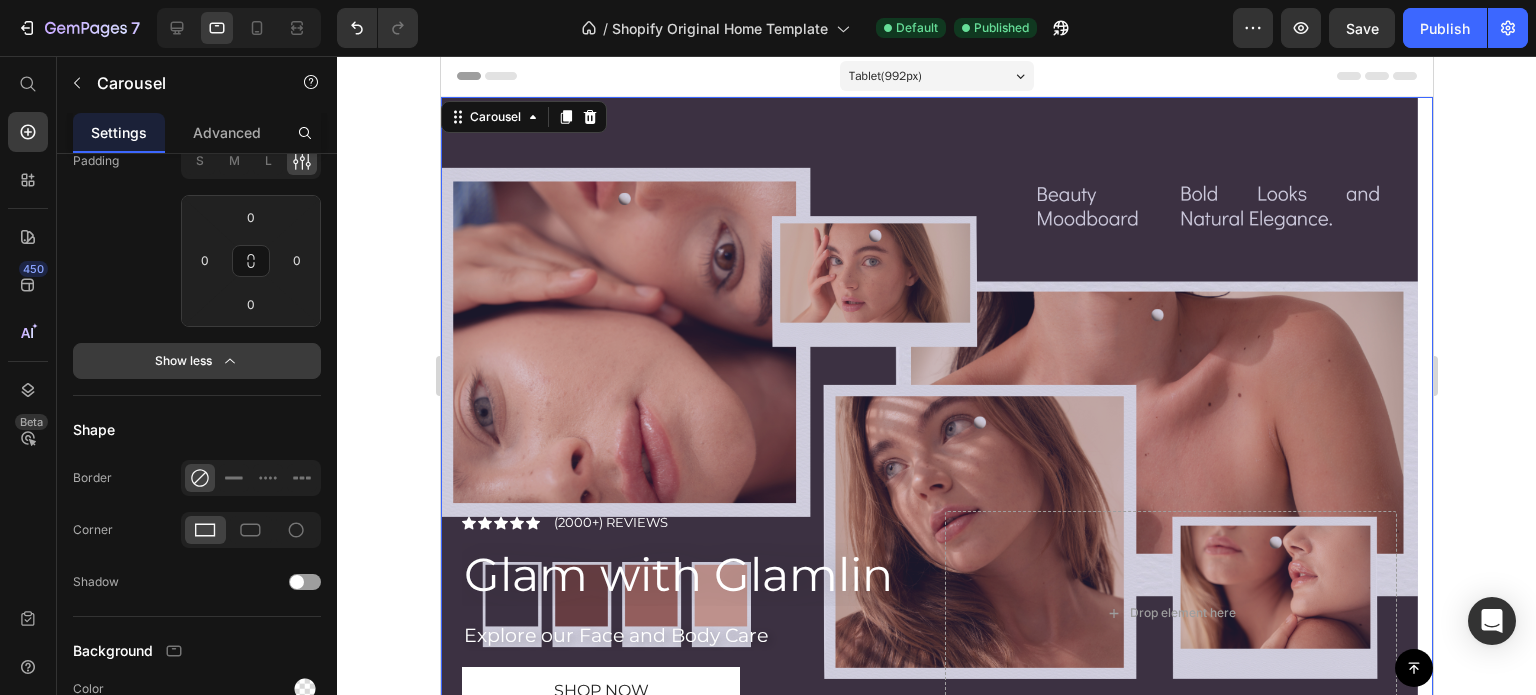 scroll, scrollTop: 1851, scrollLeft: 0, axis: vertical 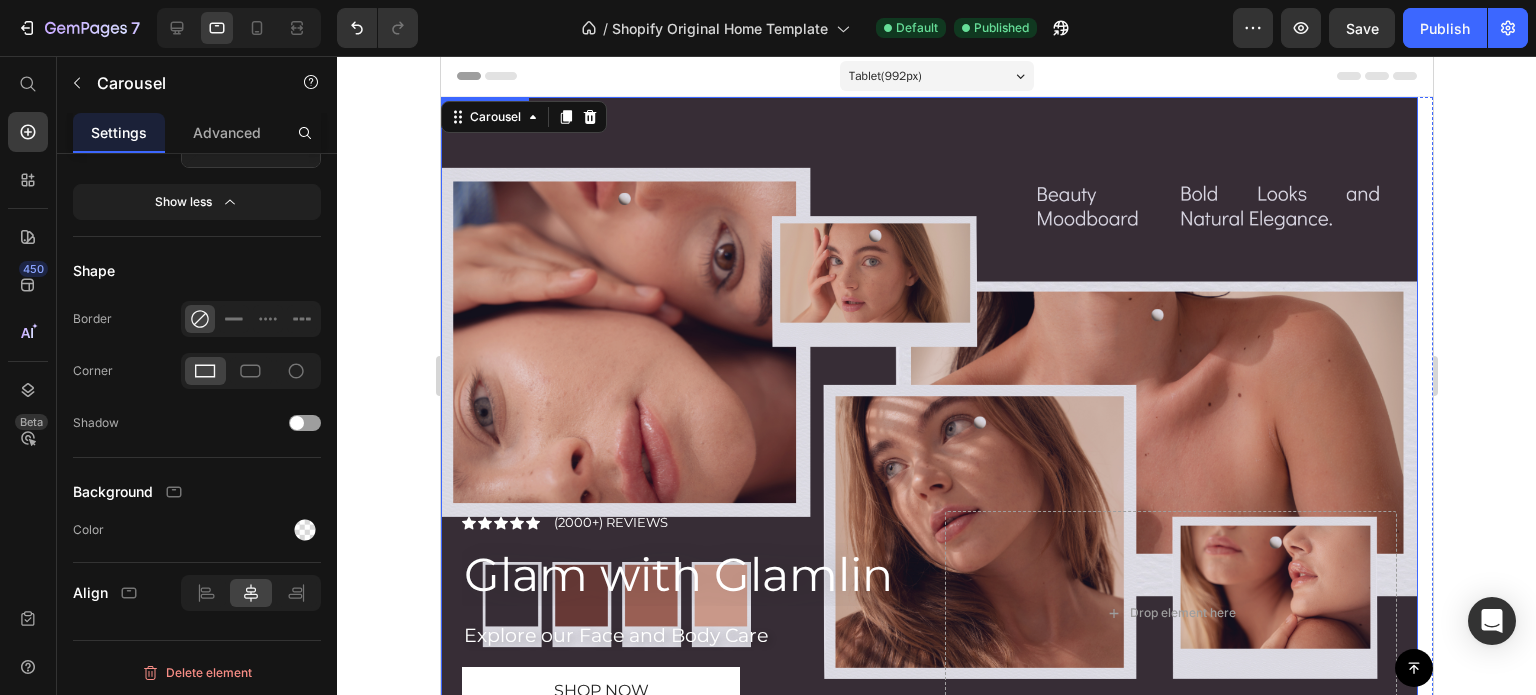 click at bounding box center [928, 416] 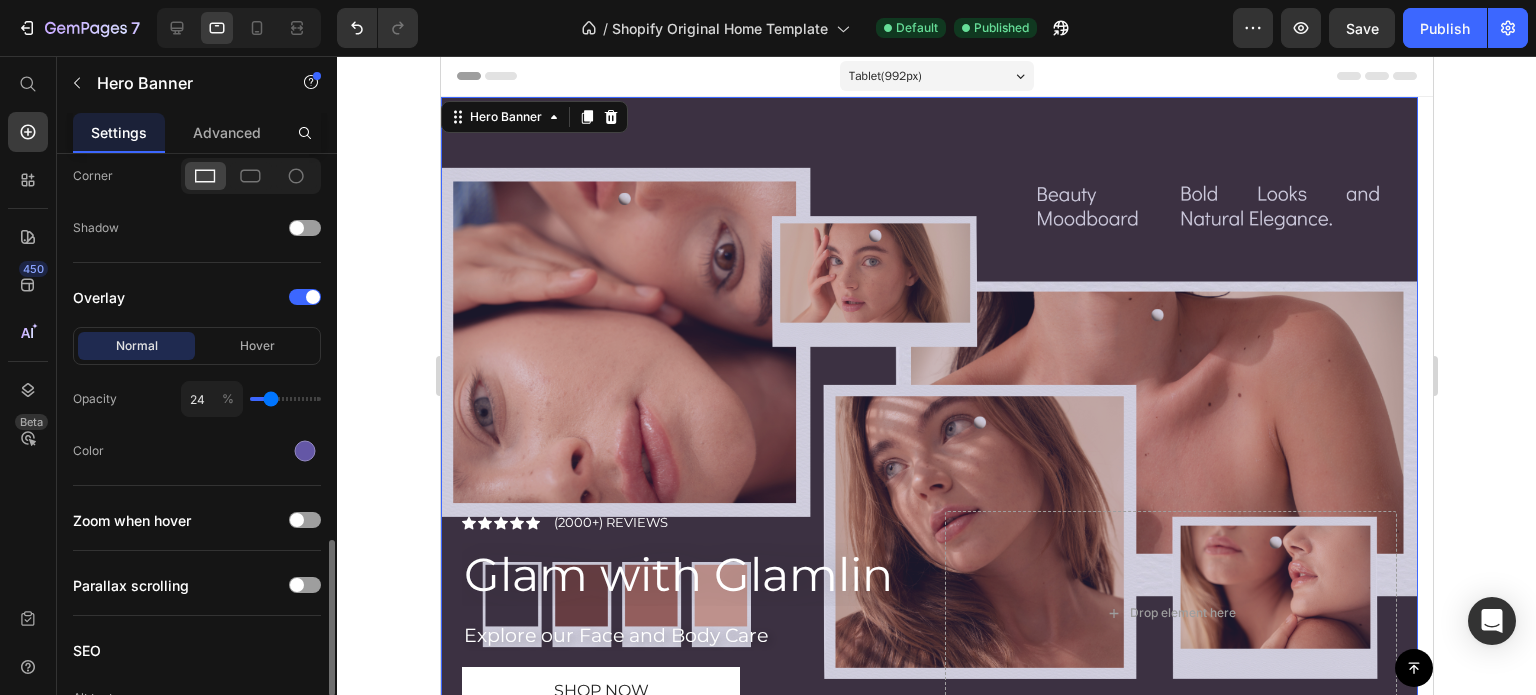 scroll, scrollTop: 1436, scrollLeft: 0, axis: vertical 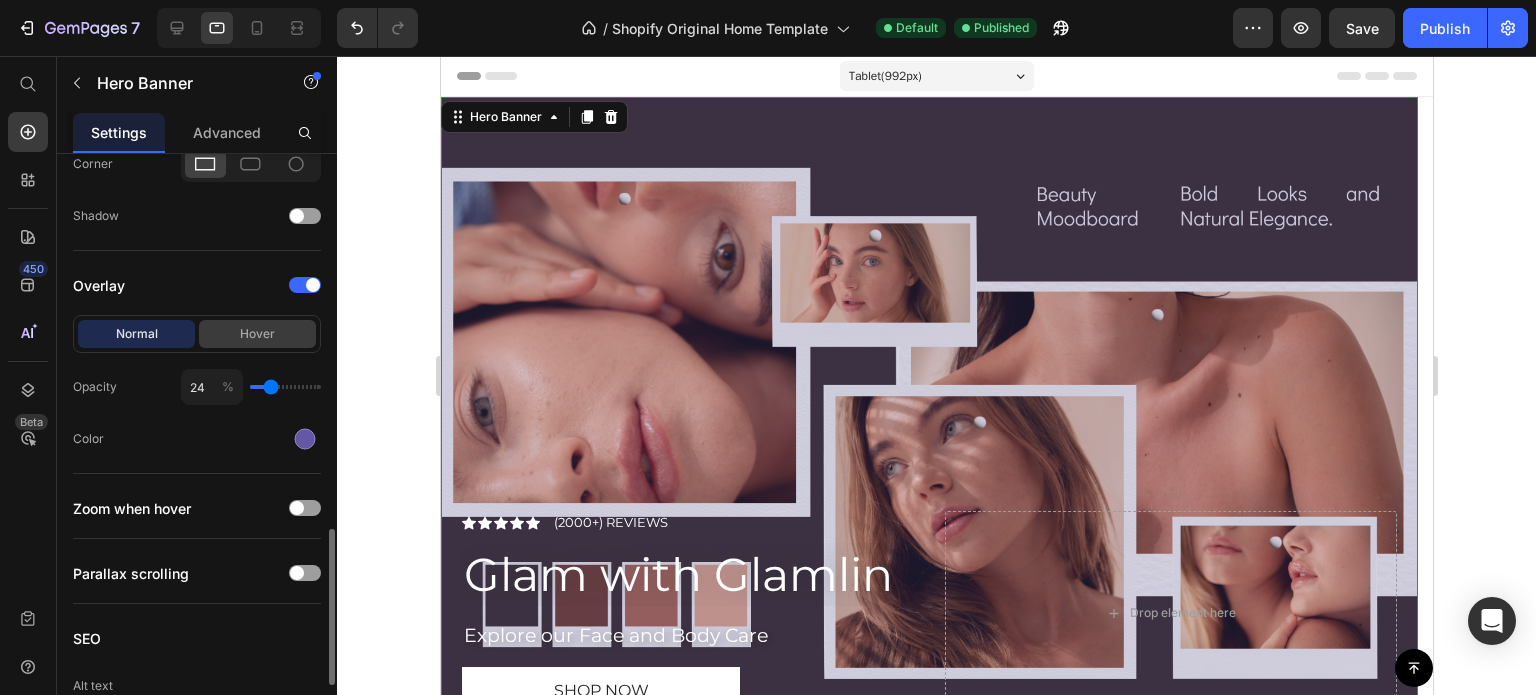 click on "Hover" at bounding box center [257, 334] 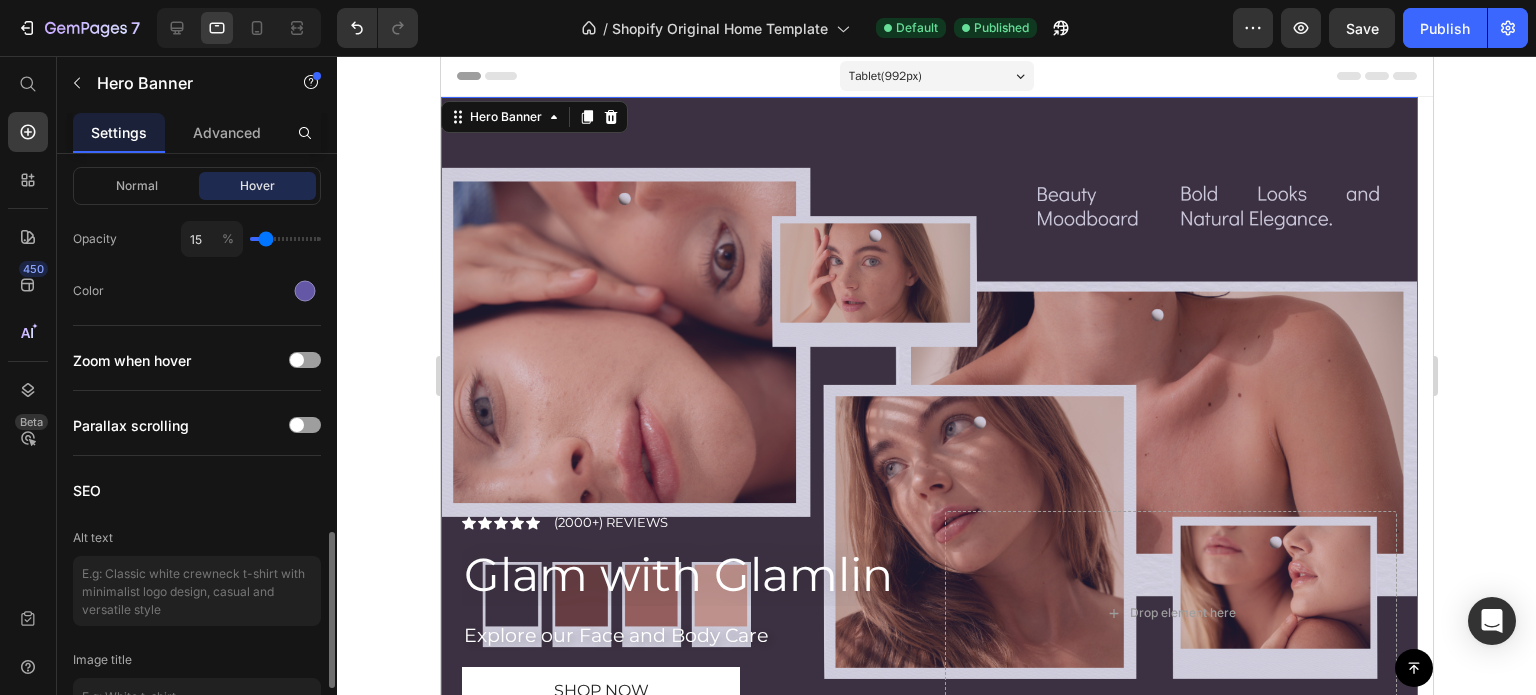 scroll, scrollTop: 1585, scrollLeft: 0, axis: vertical 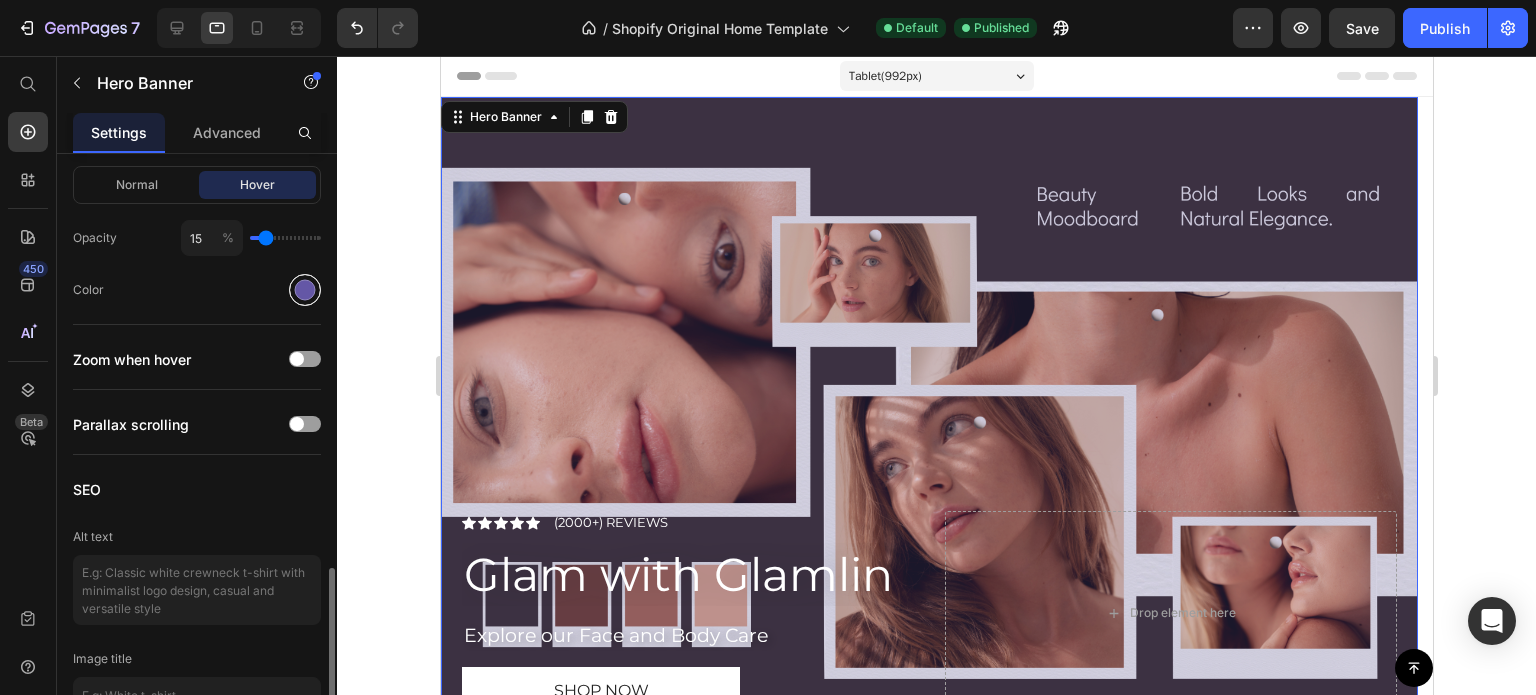 click at bounding box center (305, 290) 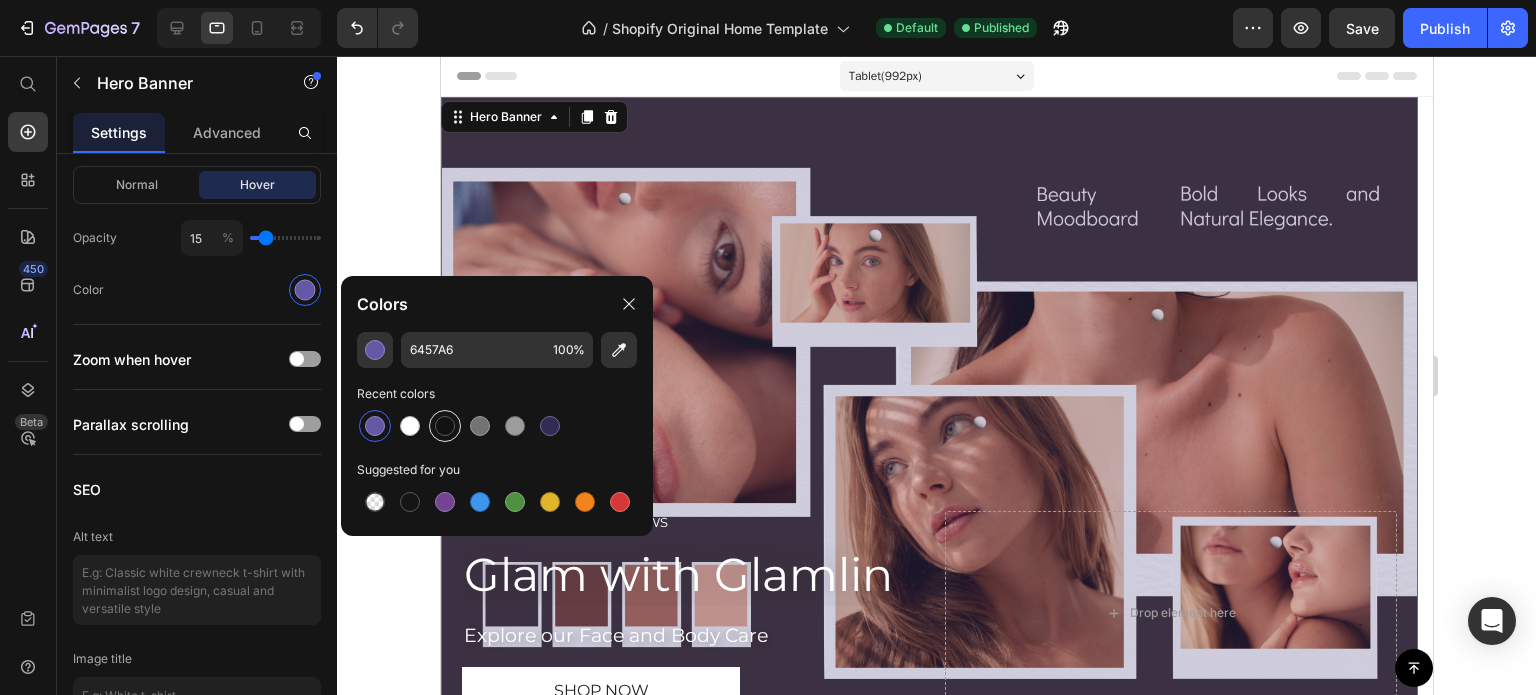 click at bounding box center [445, 426] 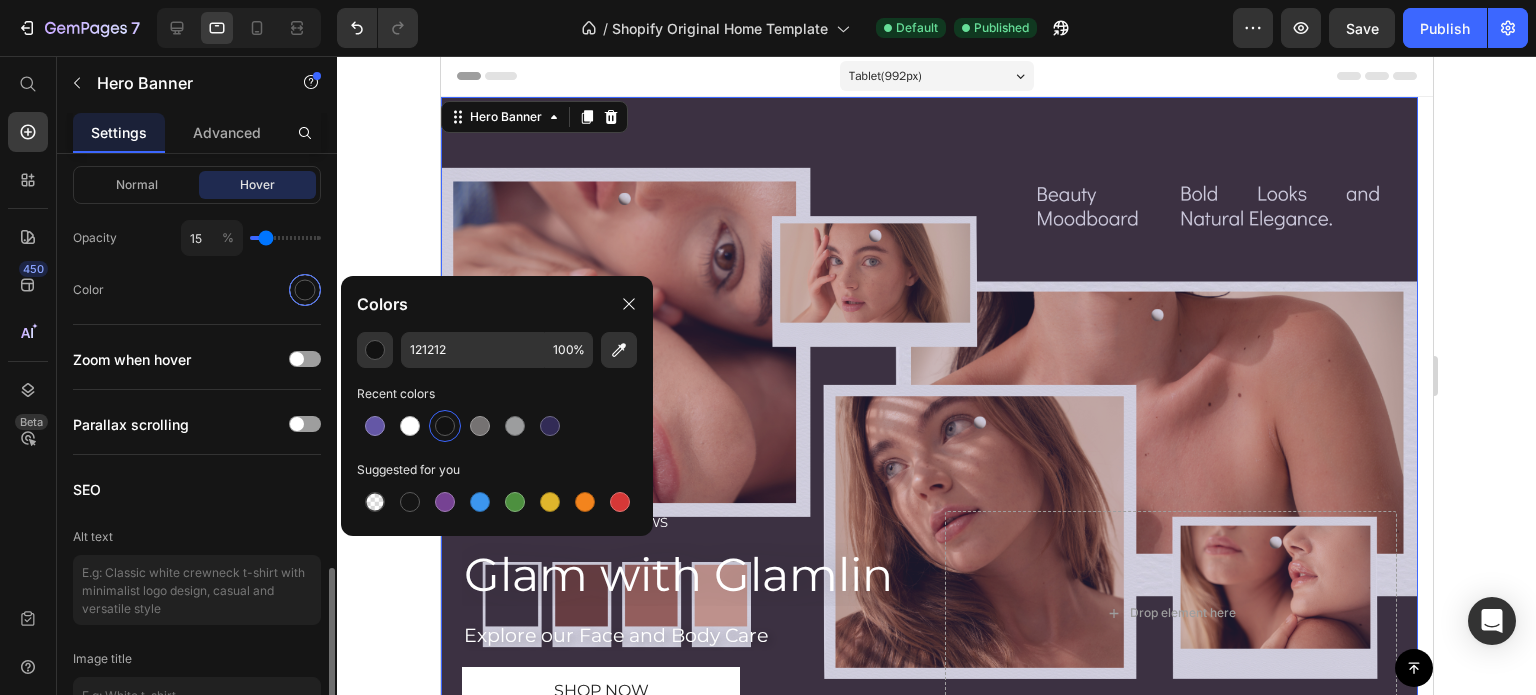 click at bounding box center (305, 290) 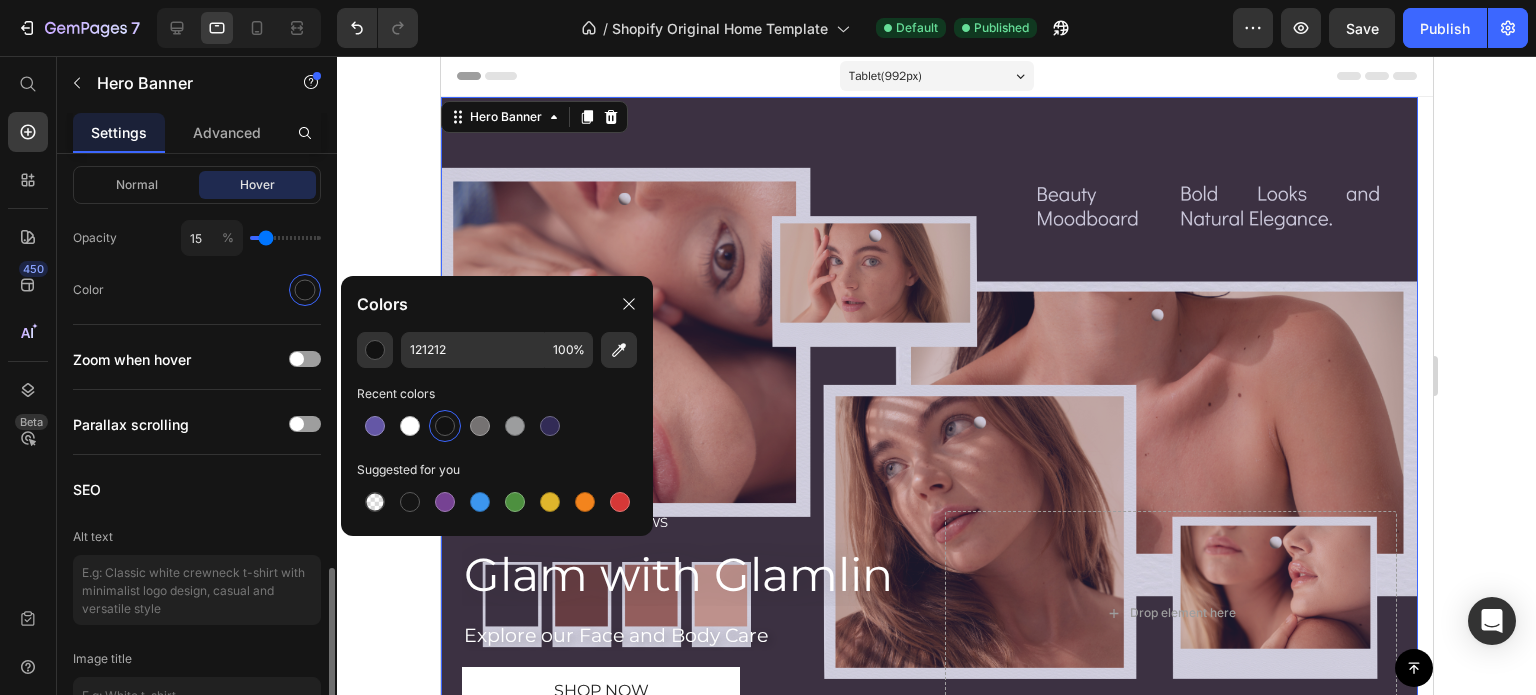 click on "Normal Hover" at bounding box center [197, 185] 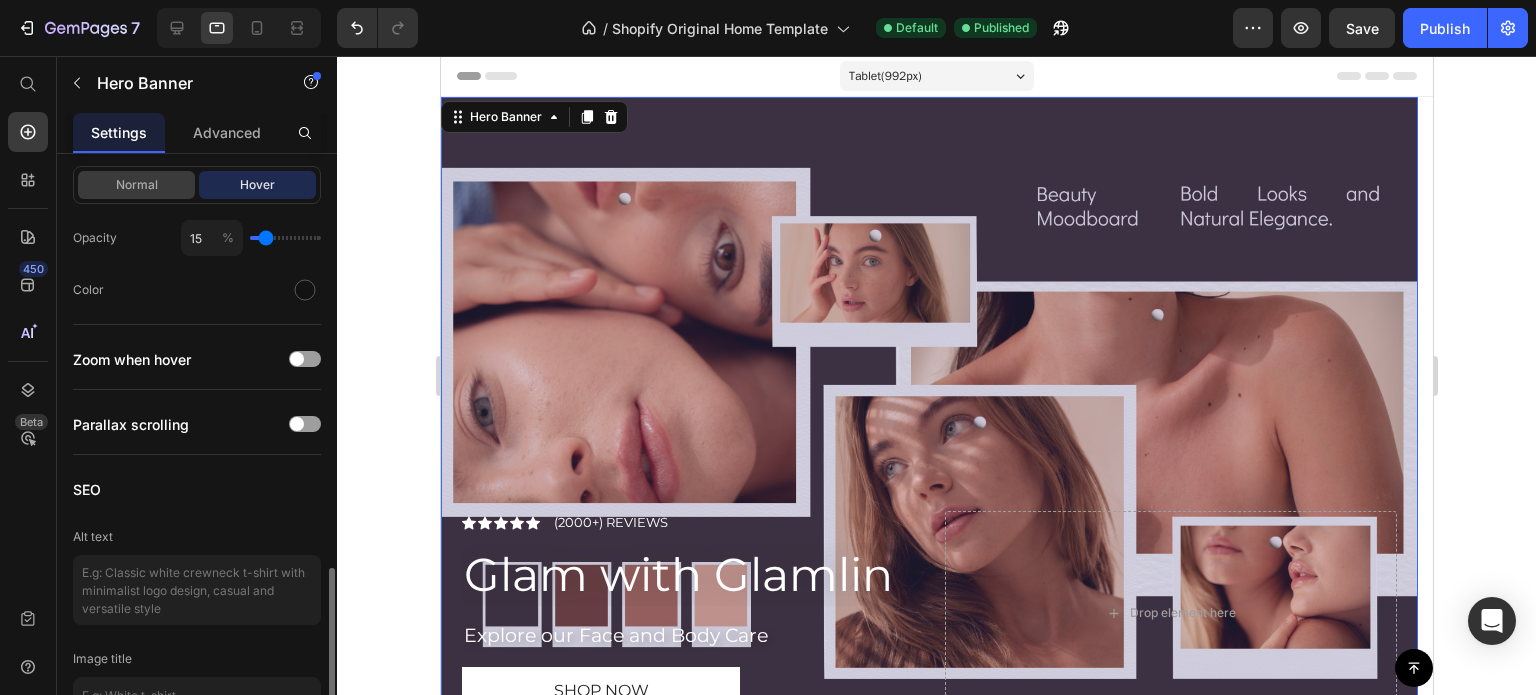 click on "Normal" at bounding box center [136, 185] 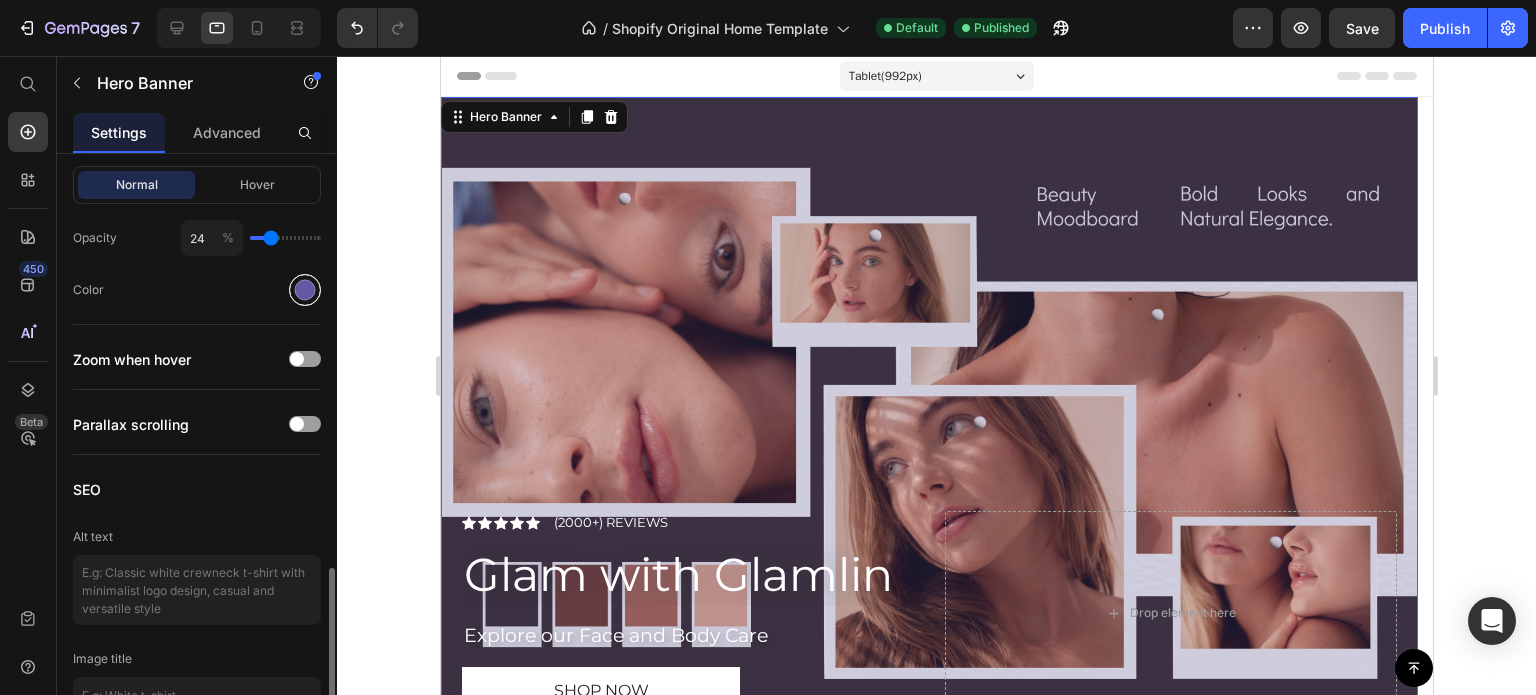 click at bounding box center (305, 290) 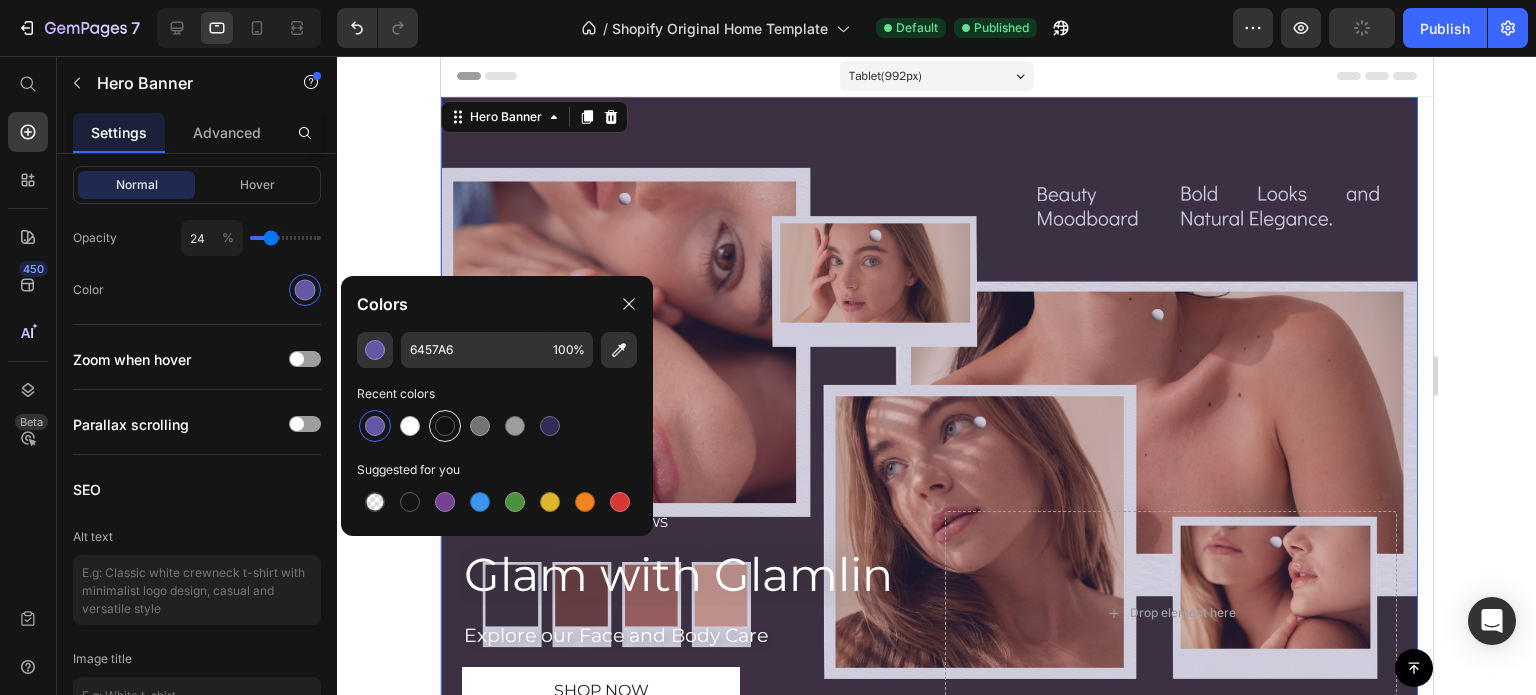 click at bounding box center [445, 426] 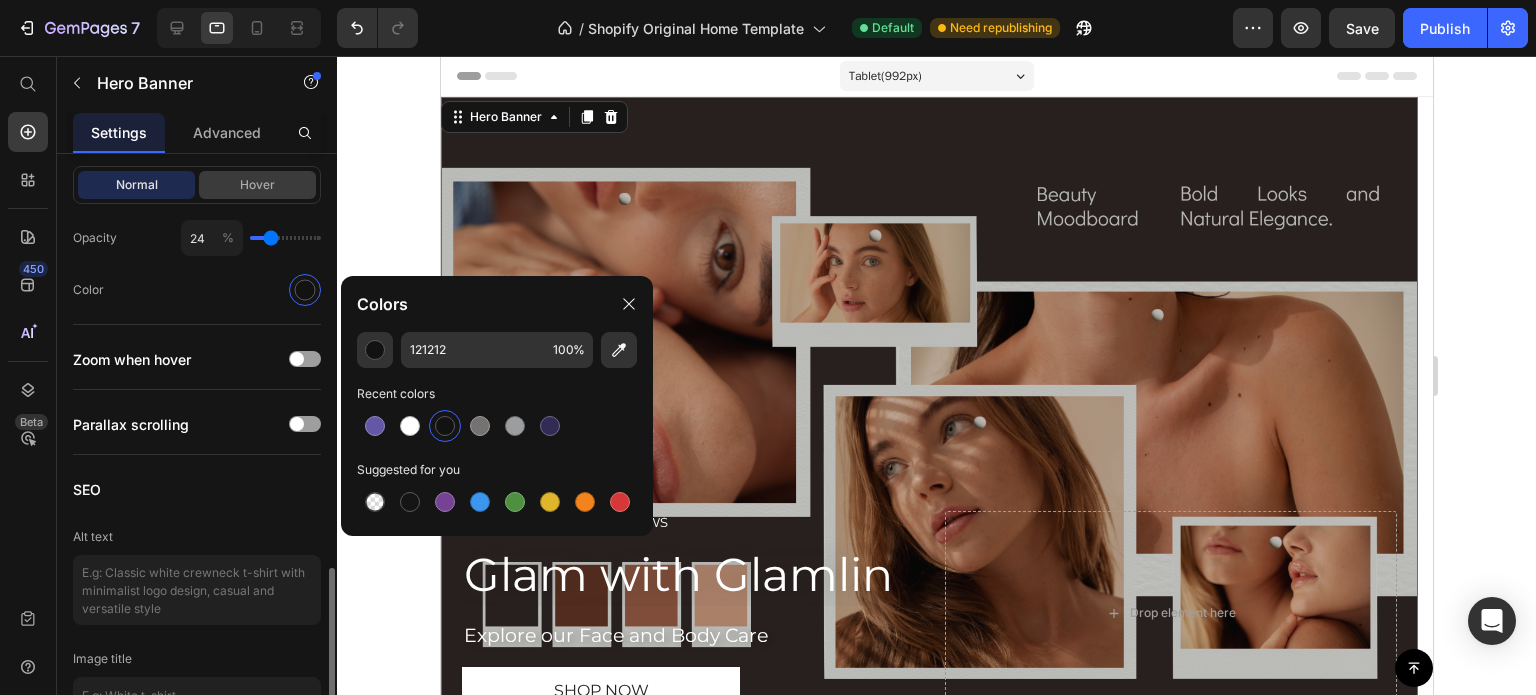 click on "Hover" at bounding box center [257, 185] 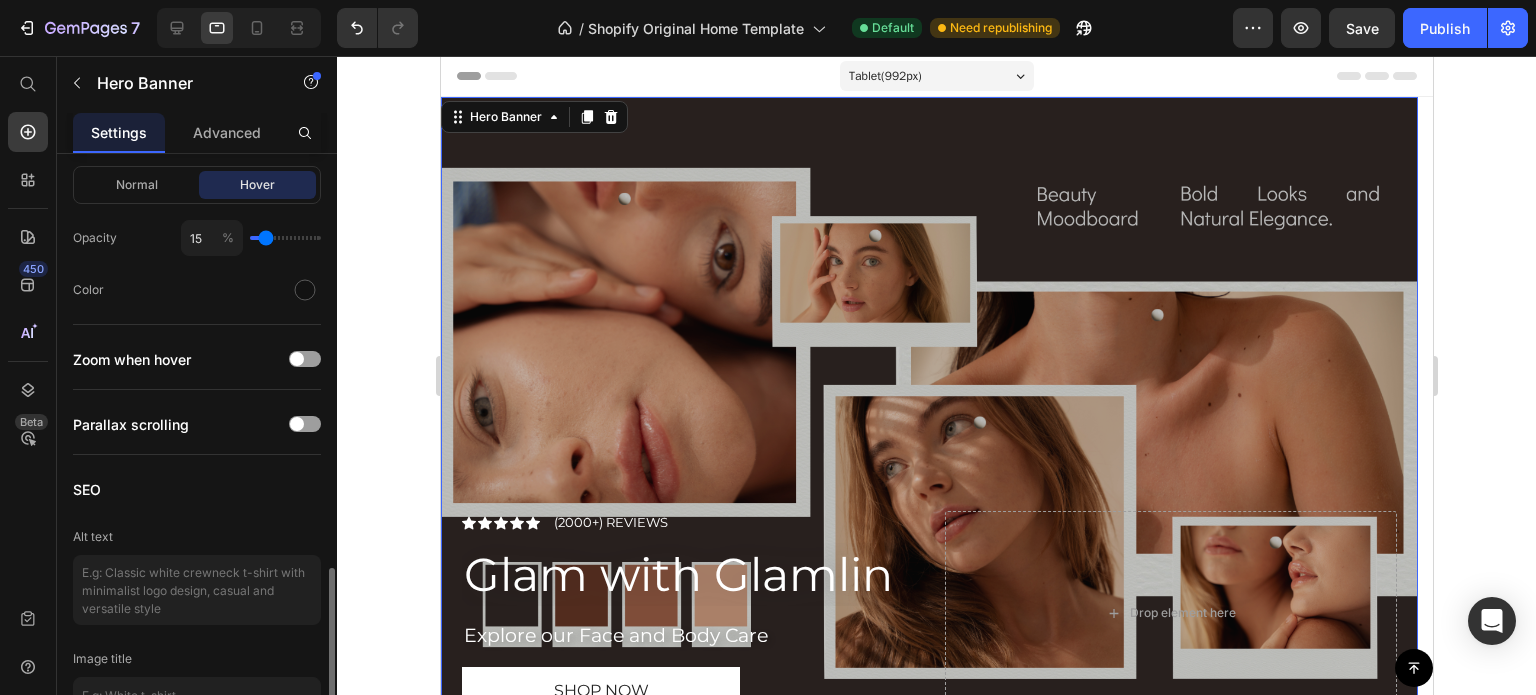 type on "0" 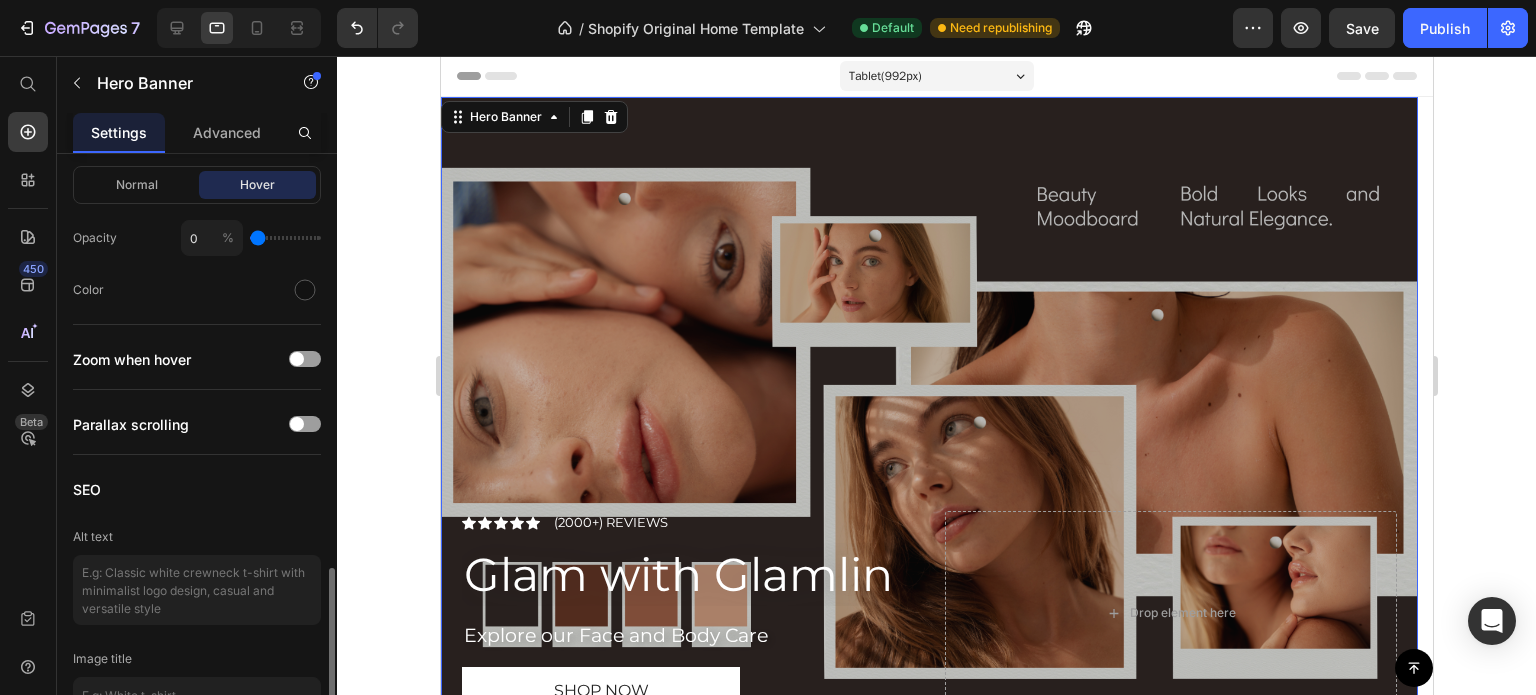 drag, startPoint x: 263, startPoint y: 235, endPoint x: 225, endPoint y: 232, distance: 38.118237 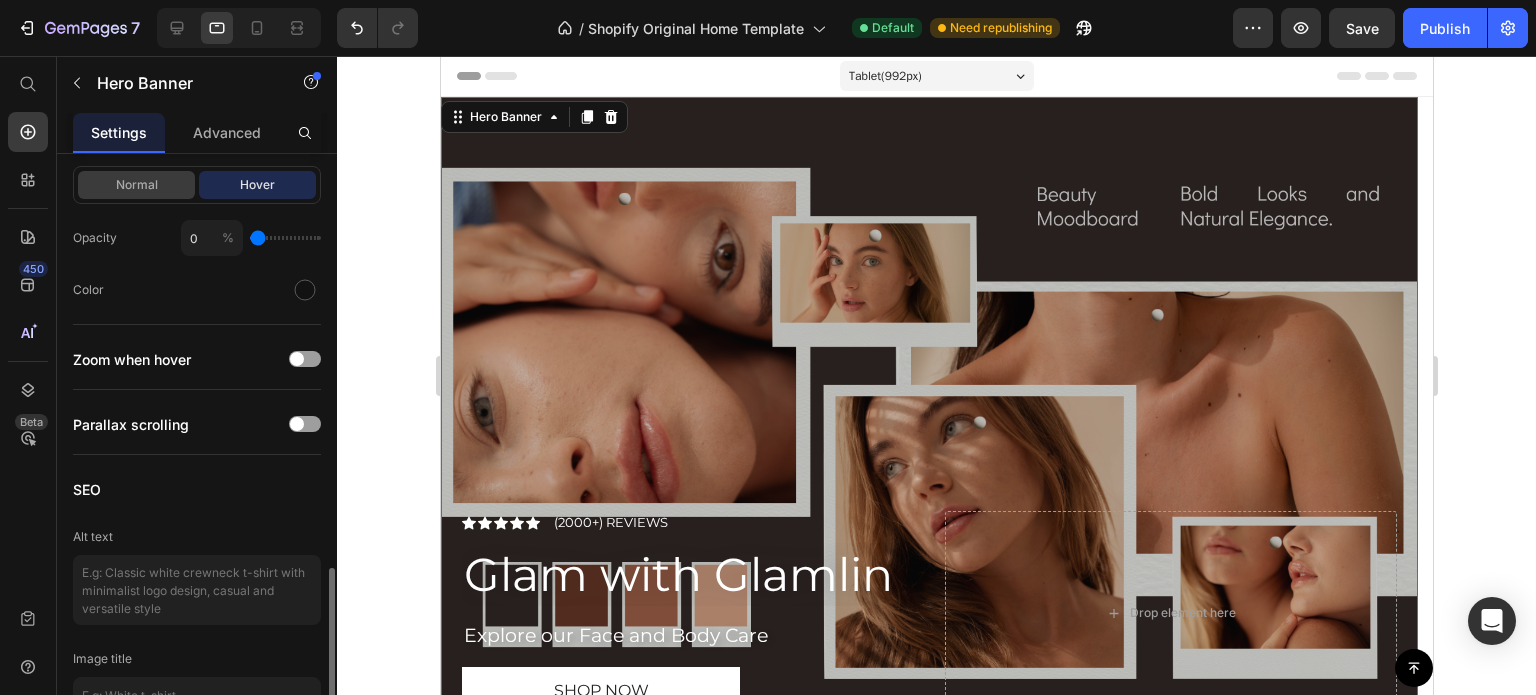 click on "Normal" at bounding box center (136, 185) 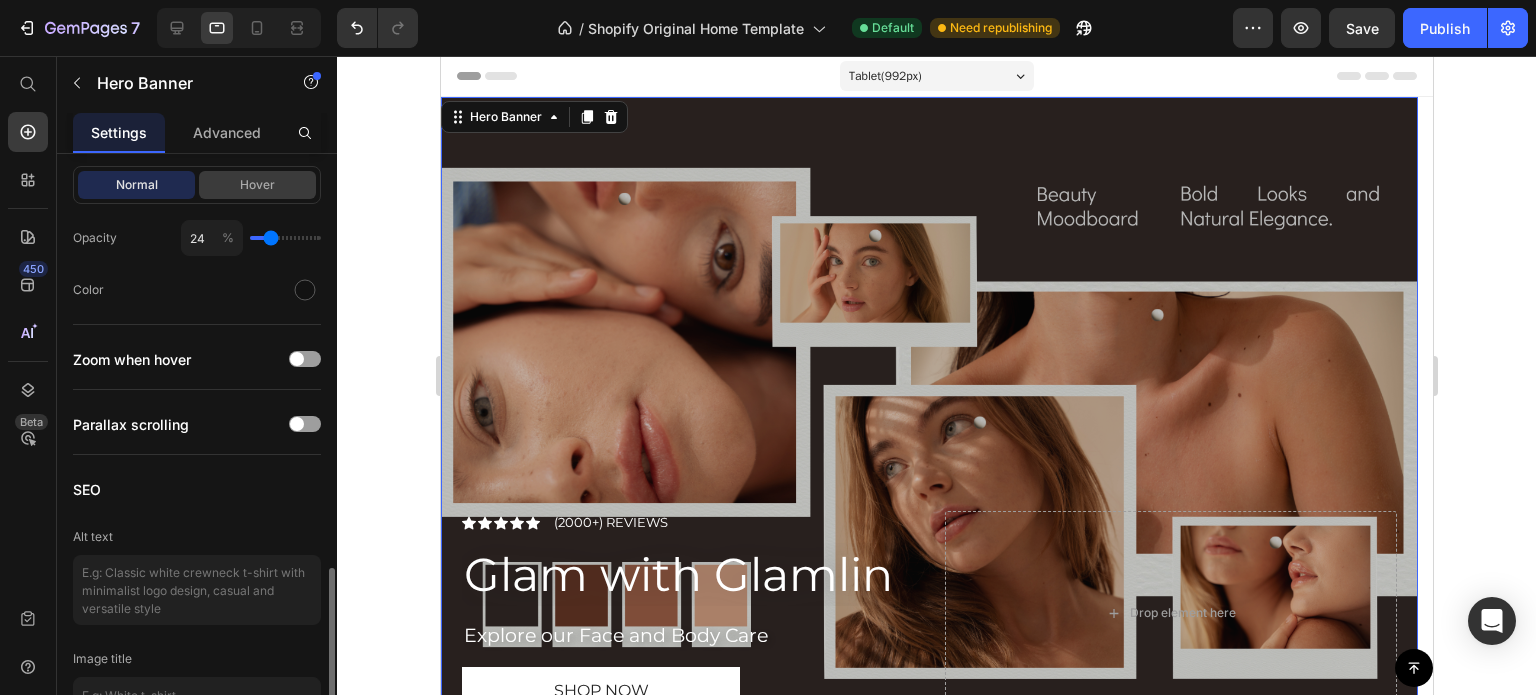 click on "Hover" at bounding box center (257, 185) 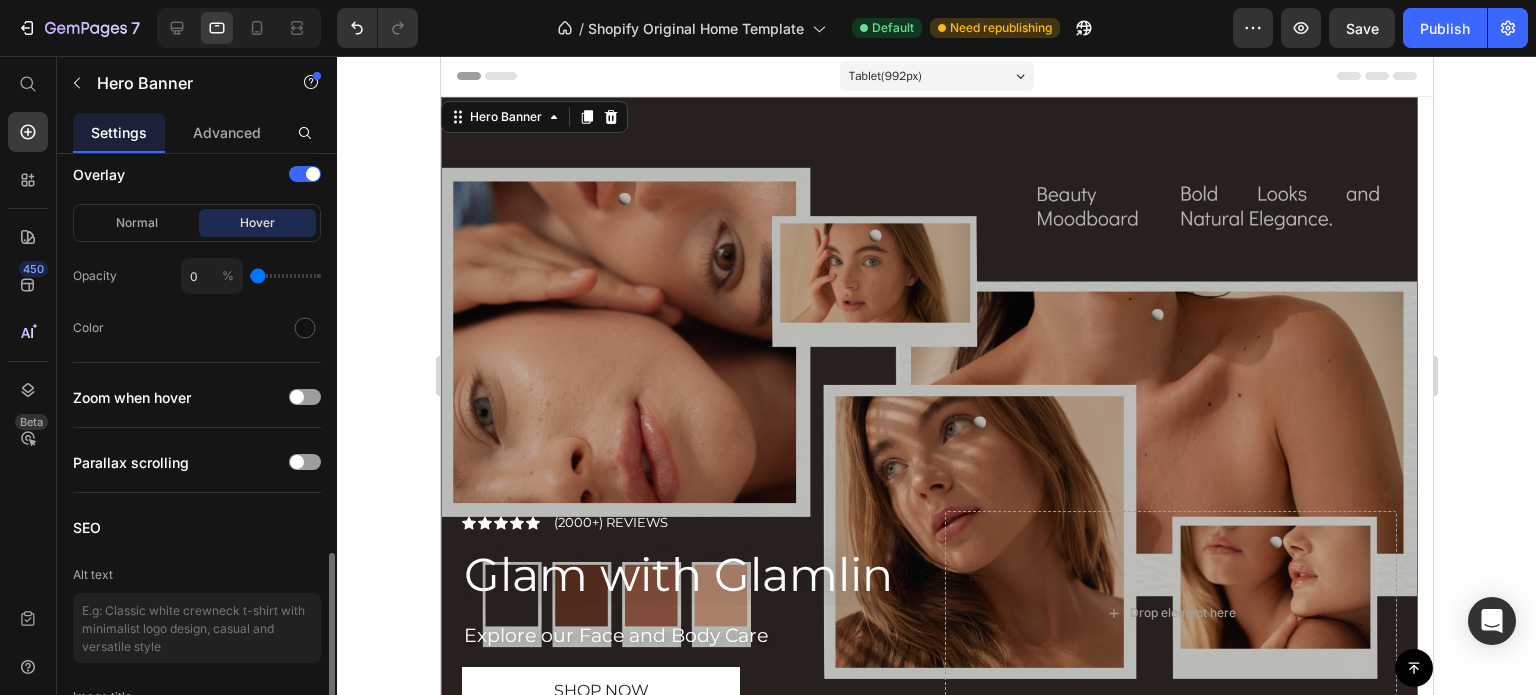 scroll, scrollTop: 1540, scrollLeft: 0, axis: vertical 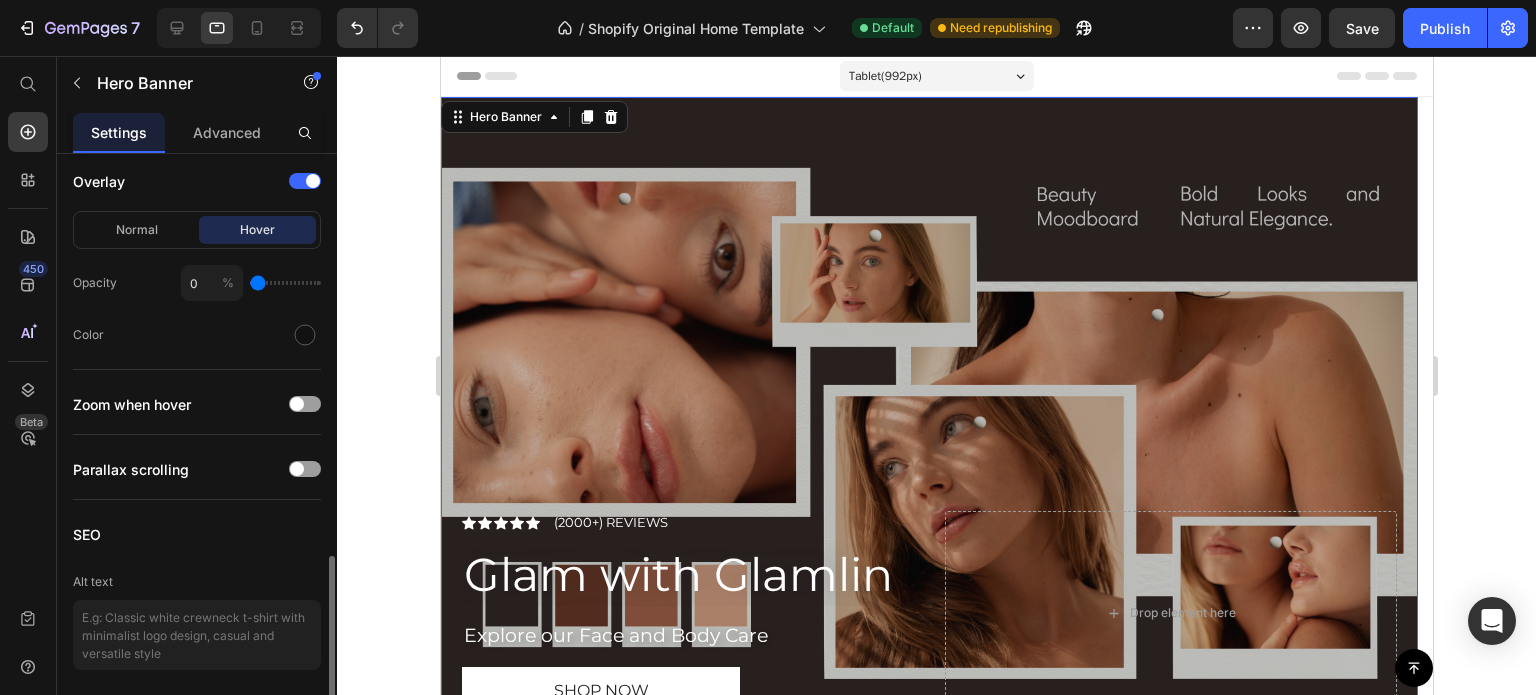 type on "17" 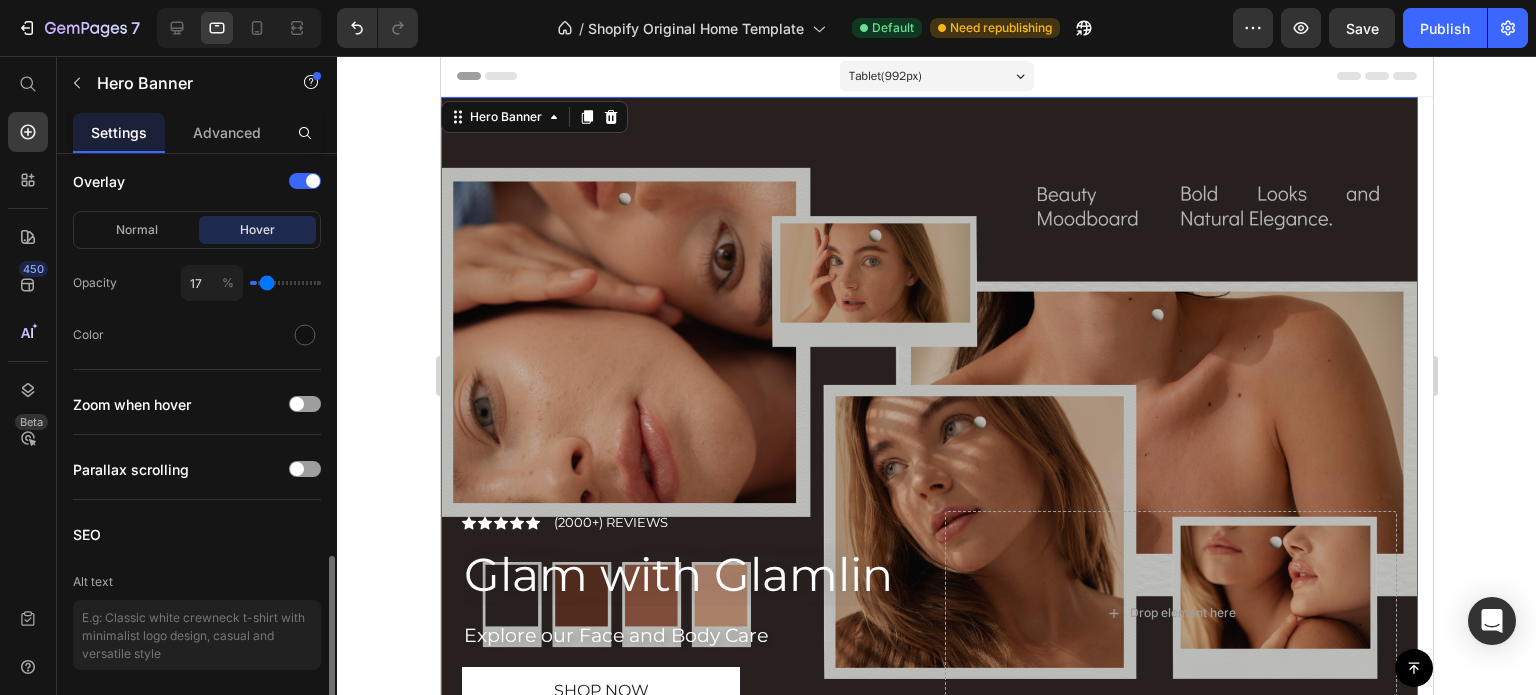 type on "23" 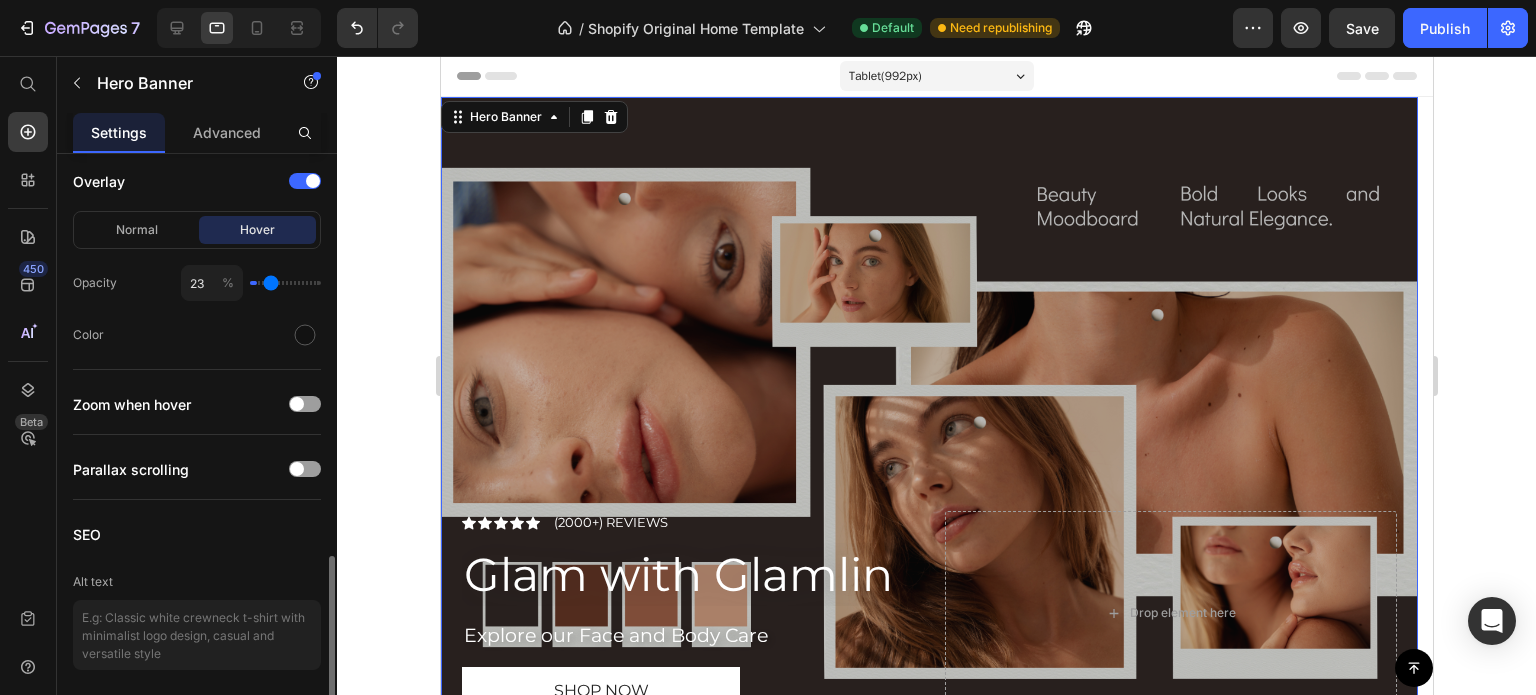 type on "30" 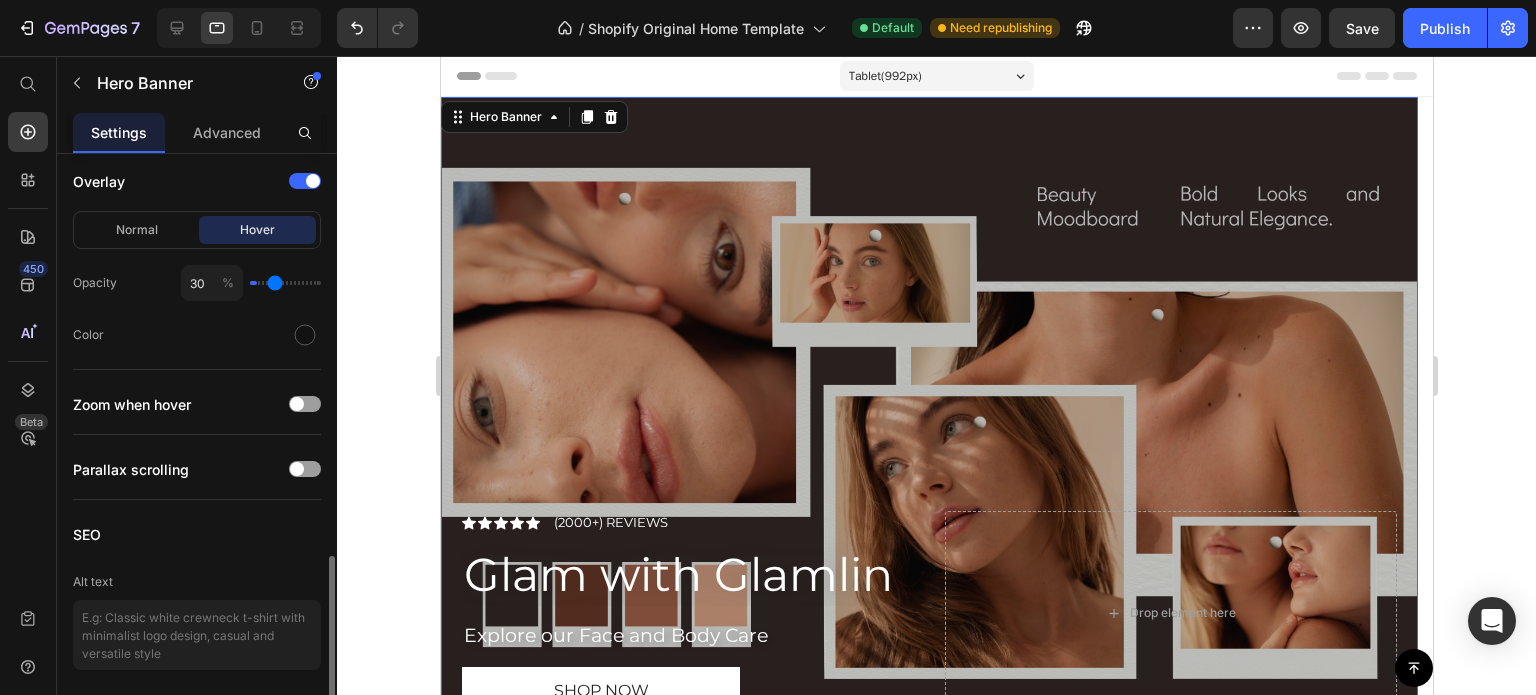 type on "33" 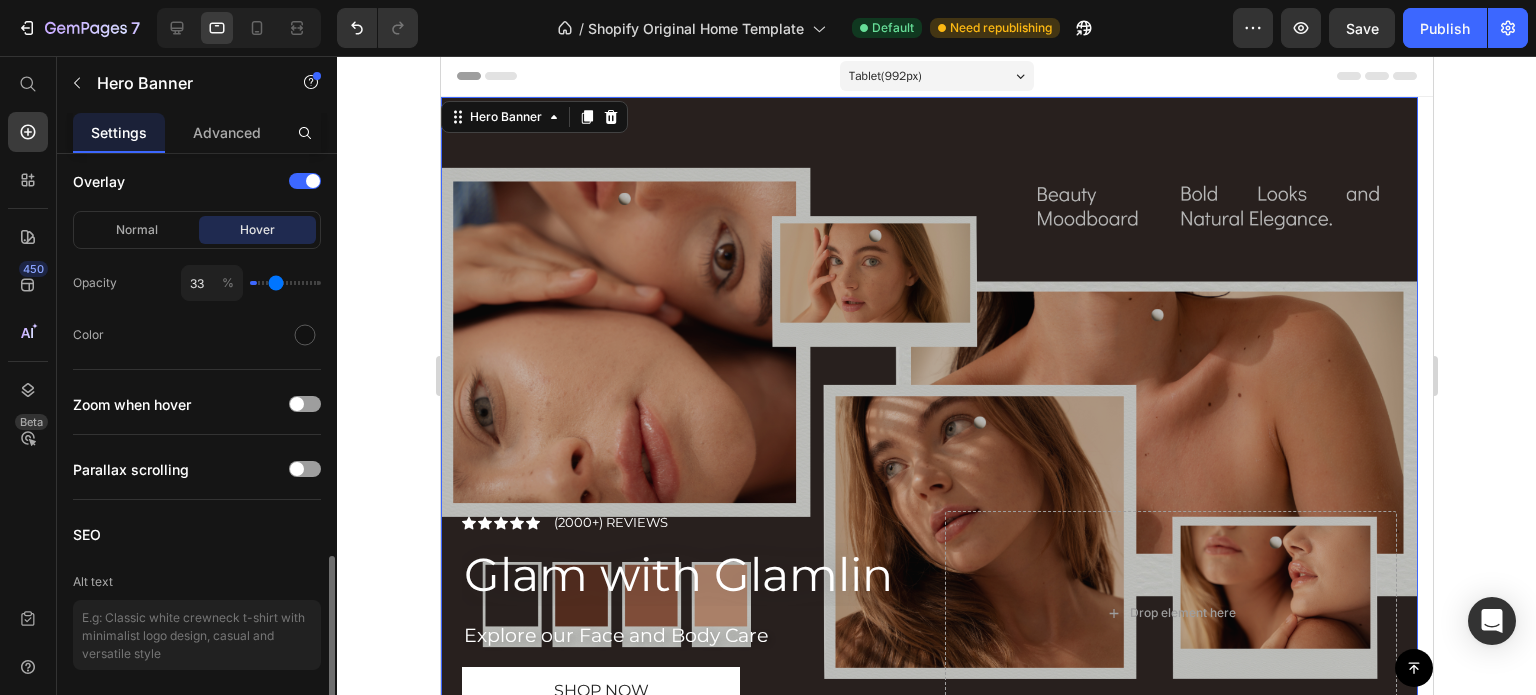 type on "37" 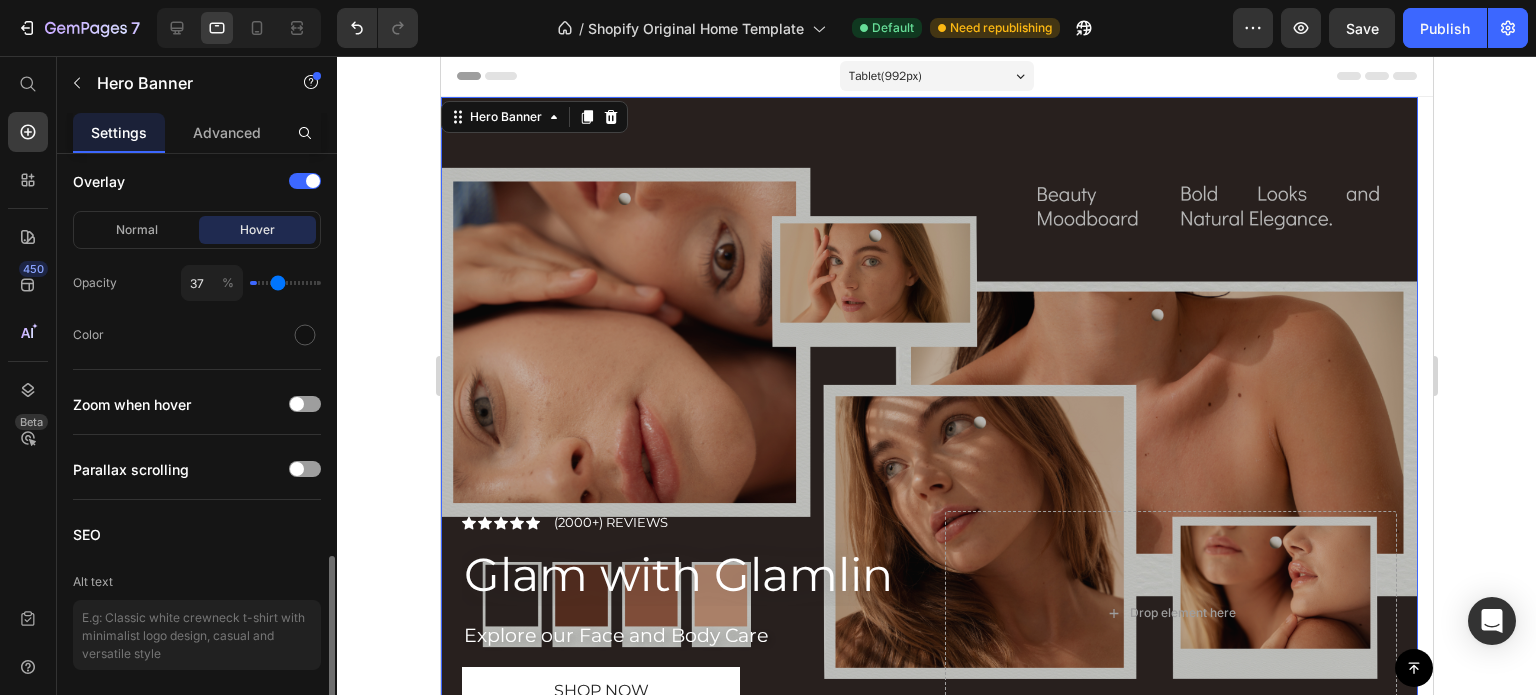 type on "41" 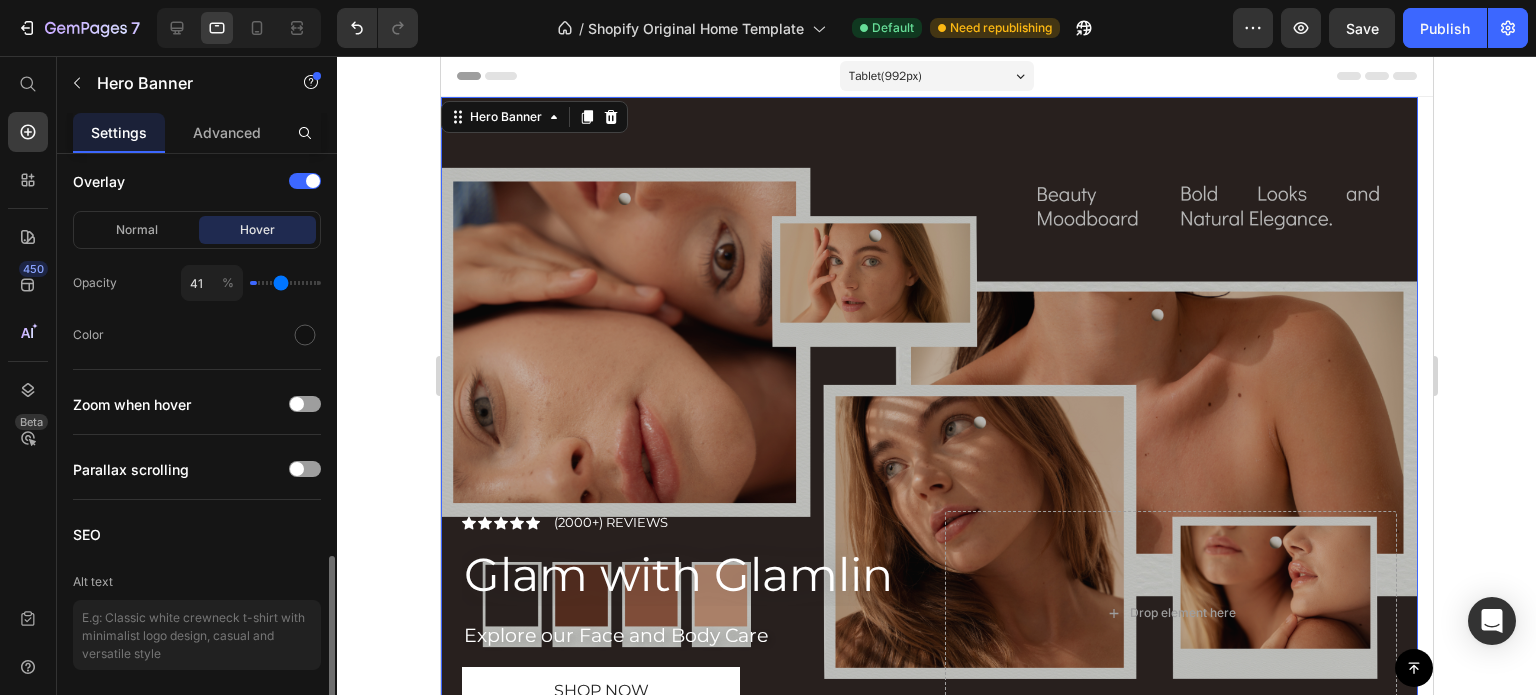 type on "44" 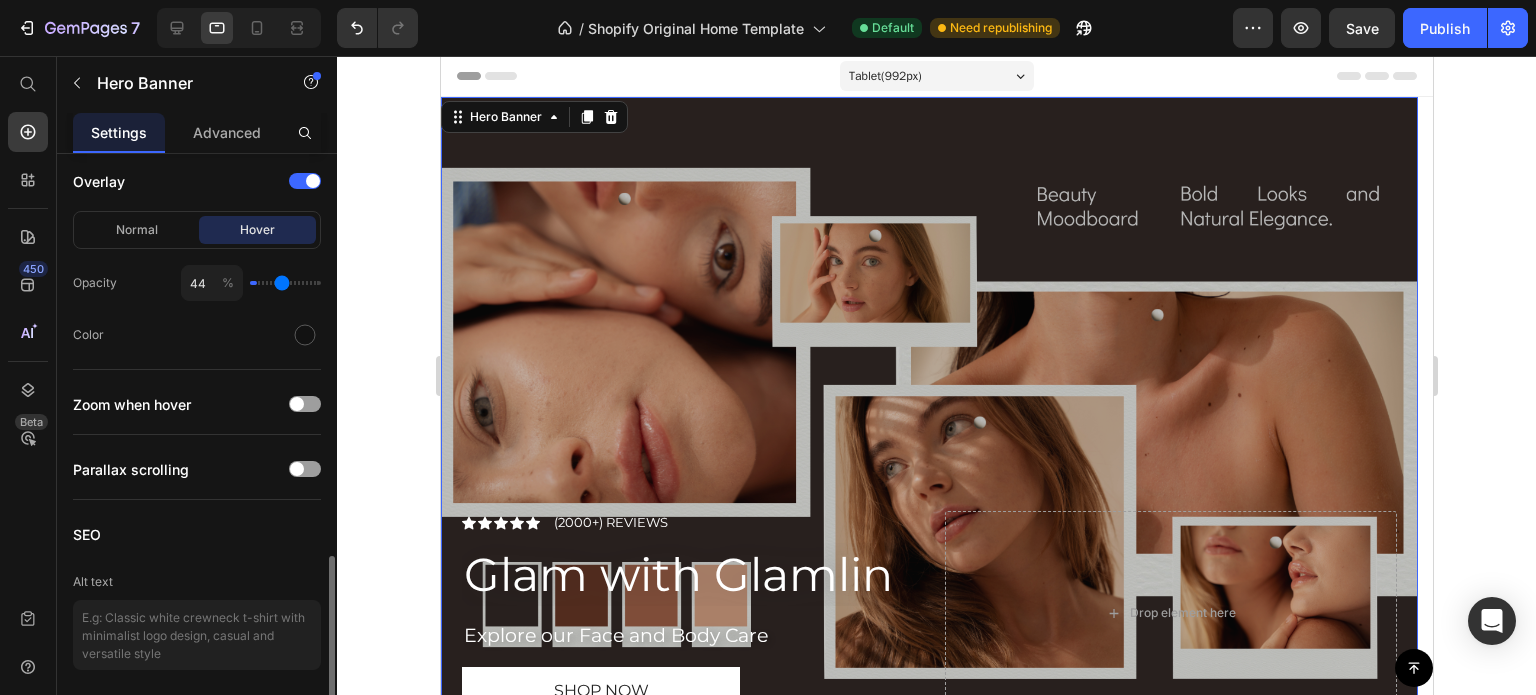 type on "47" 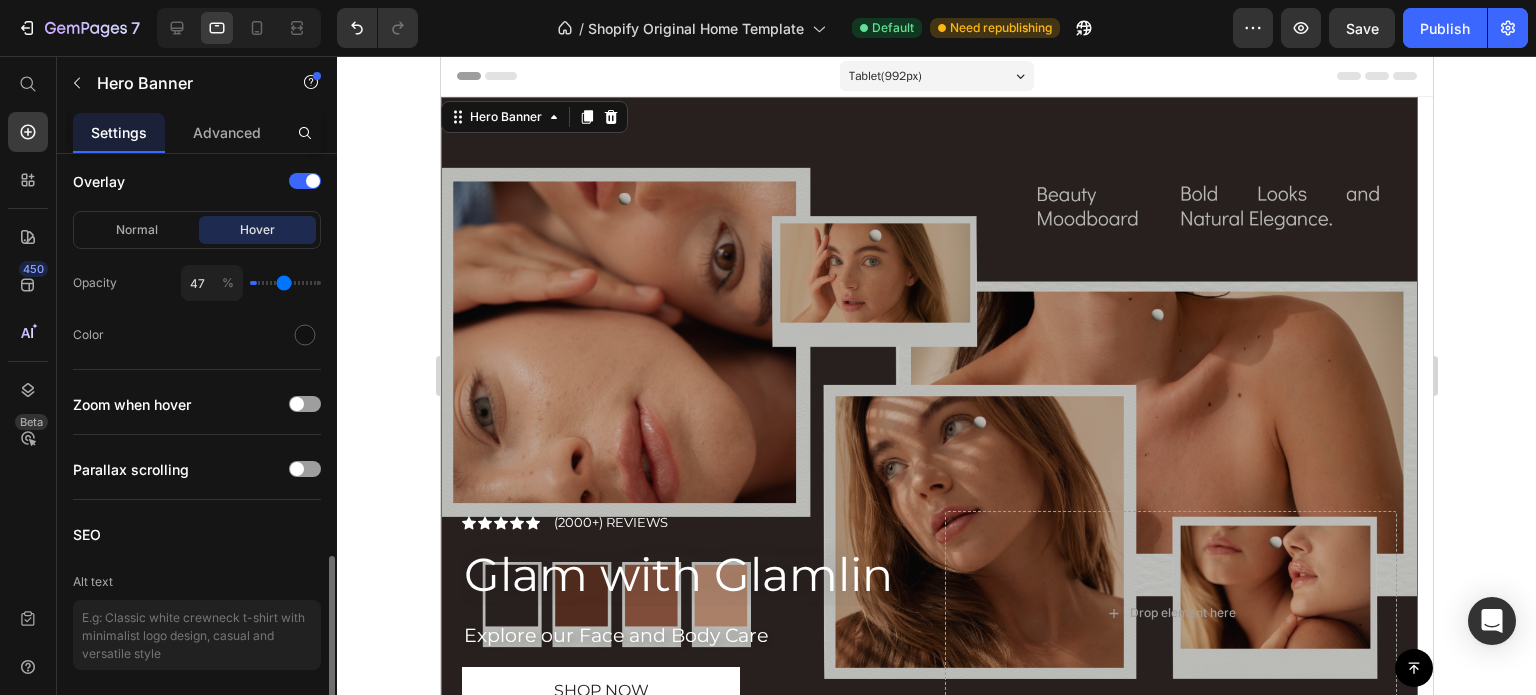 type on "50" 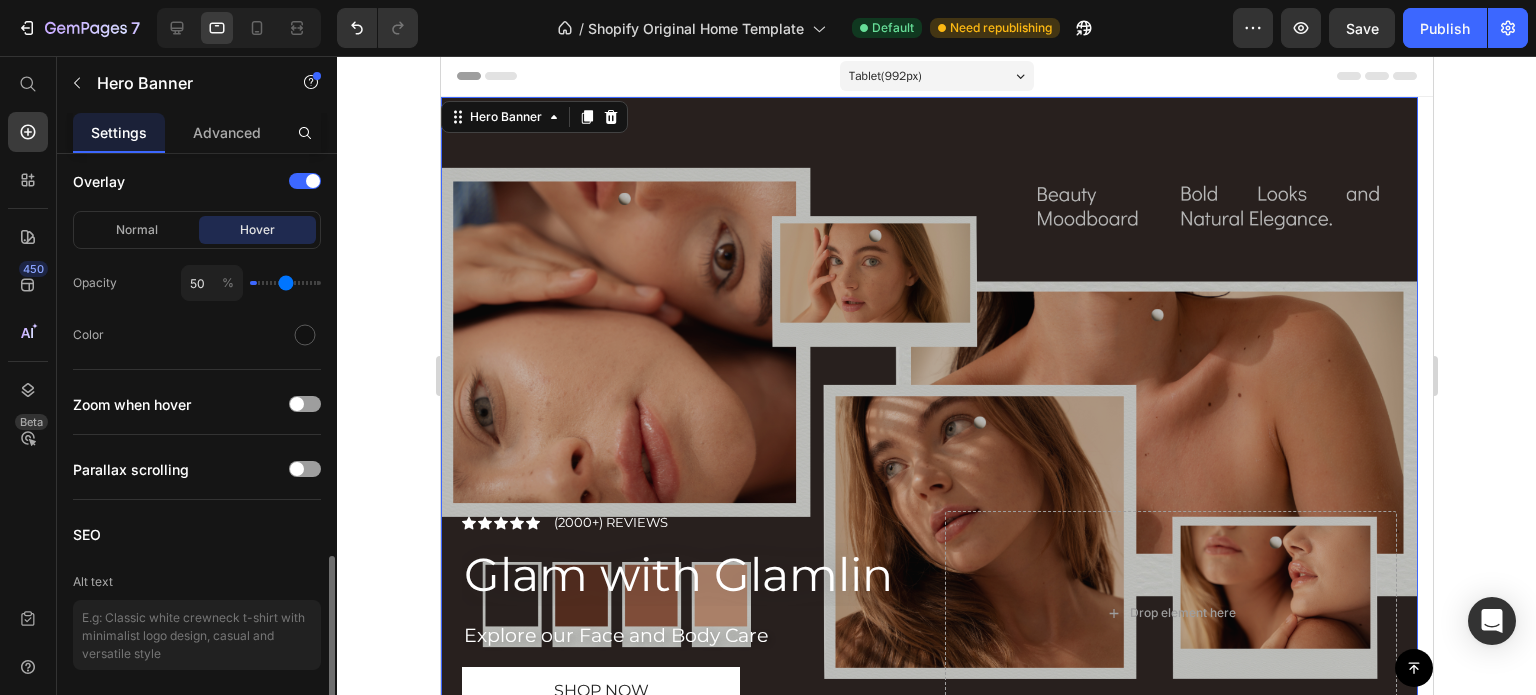 type on "52" 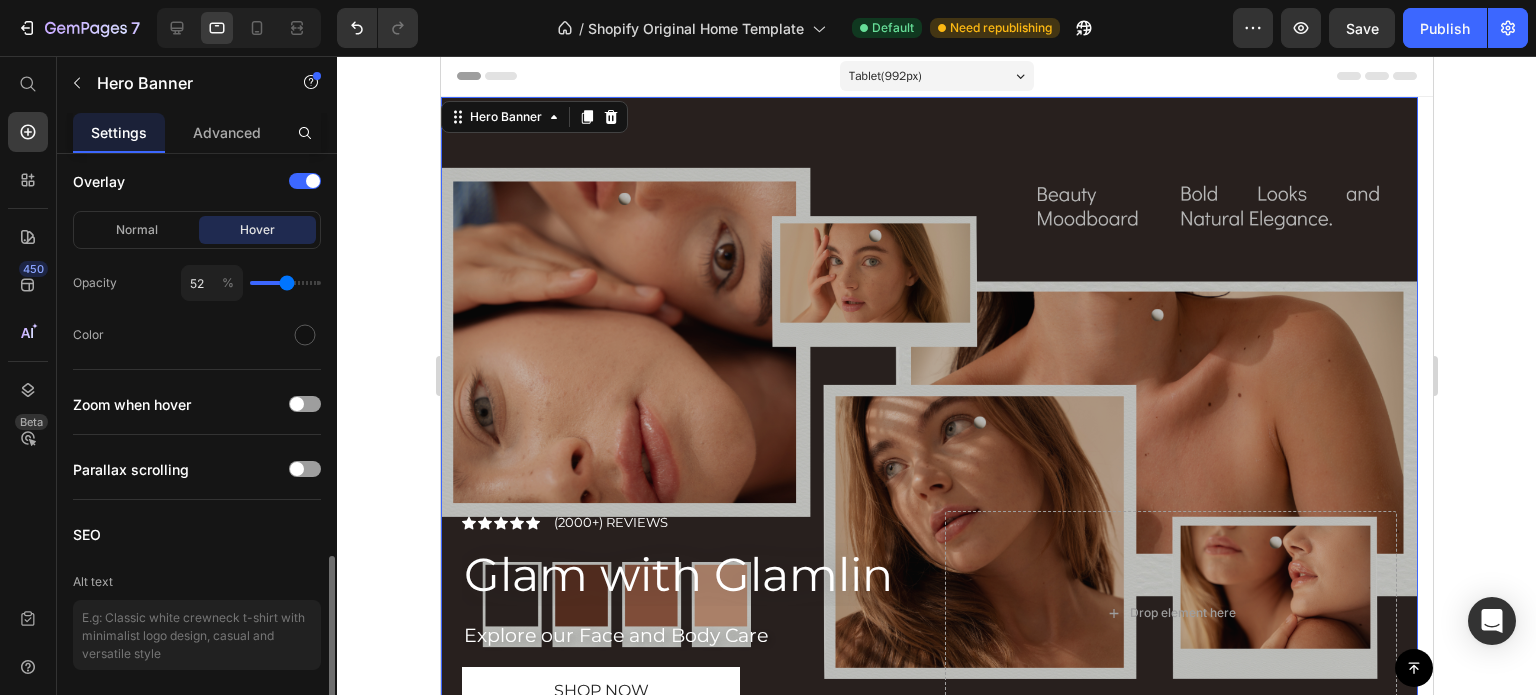 type on "53" 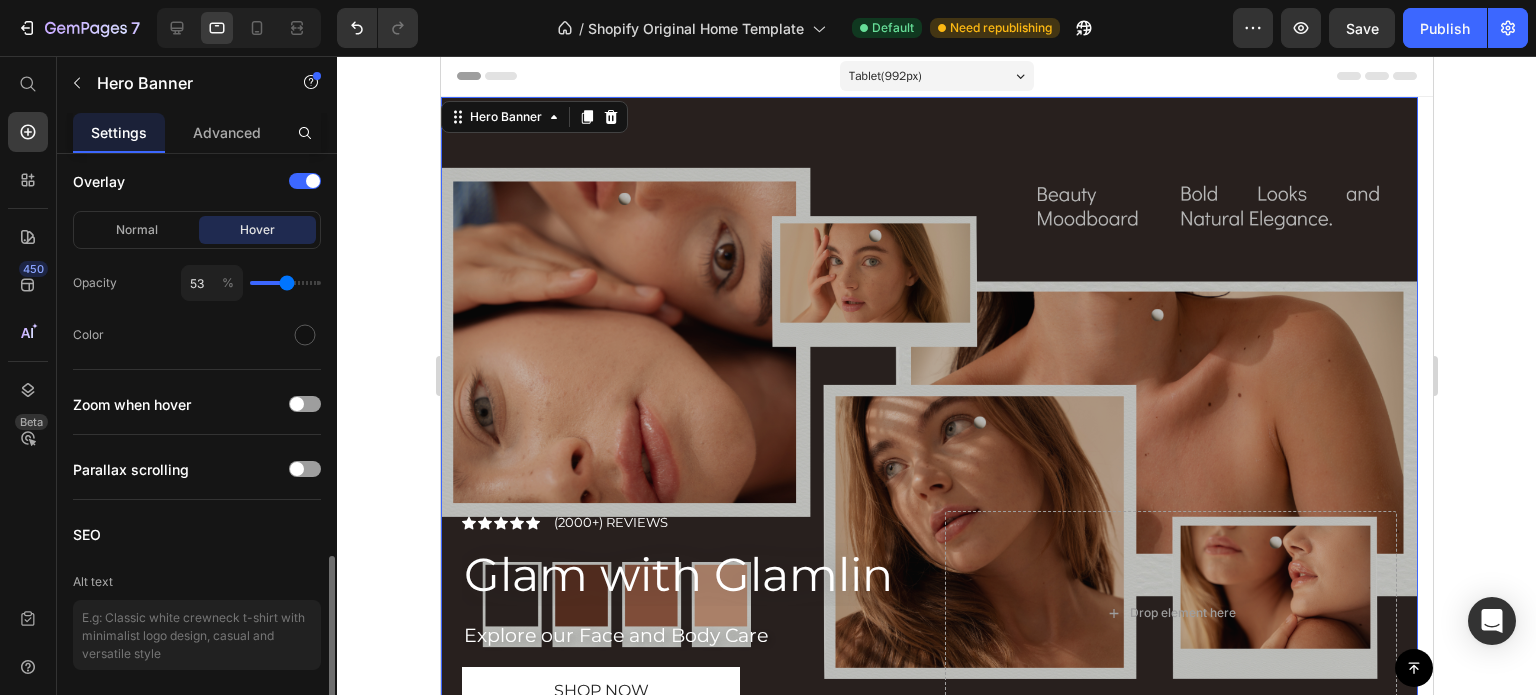 drag, startPoint x: 264, startPoint y: 281, endPoint x: 287, endPoint y: 284, distance: 23.194826 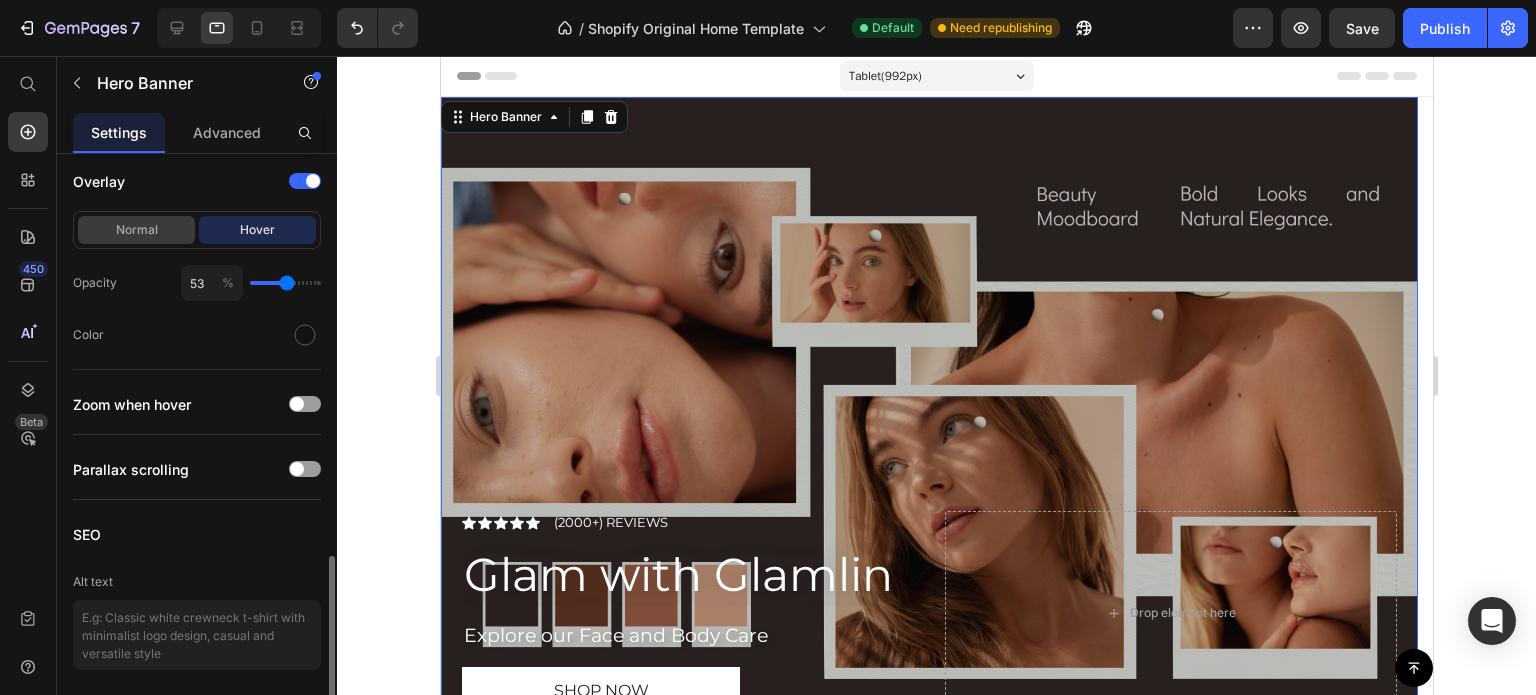 click on "Normal" at bounding box center [136, 230] 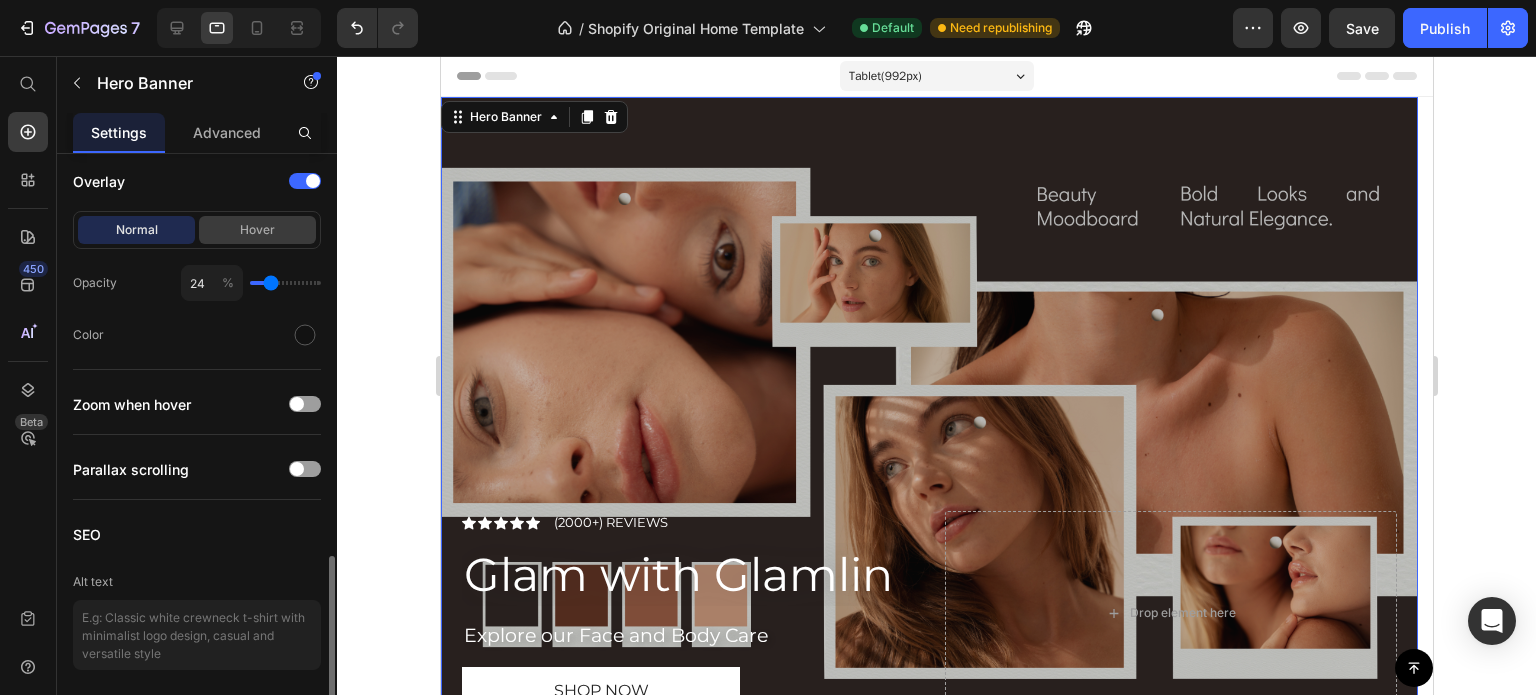 click on "Hover" at bounding box center (257, 230) 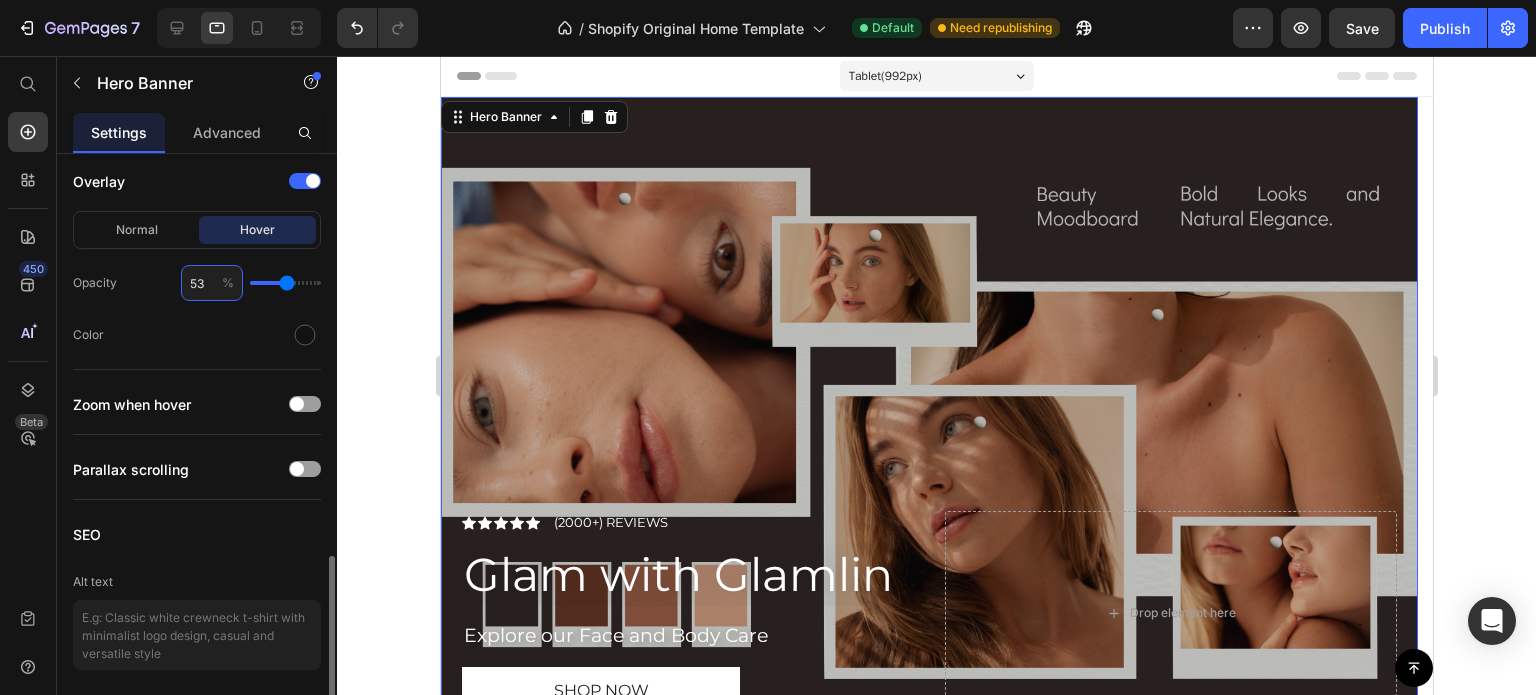 click on "53" at bounding box center [212, 283] 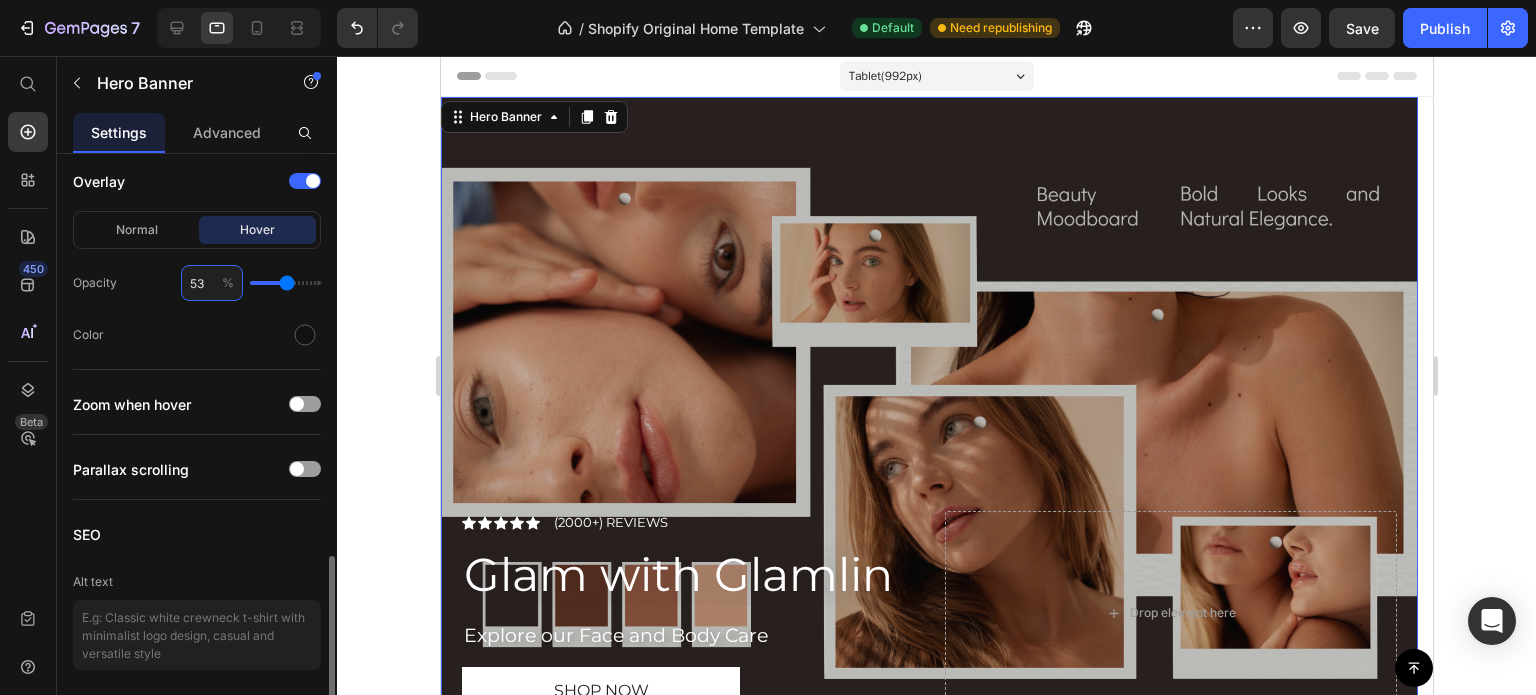 type on "2" 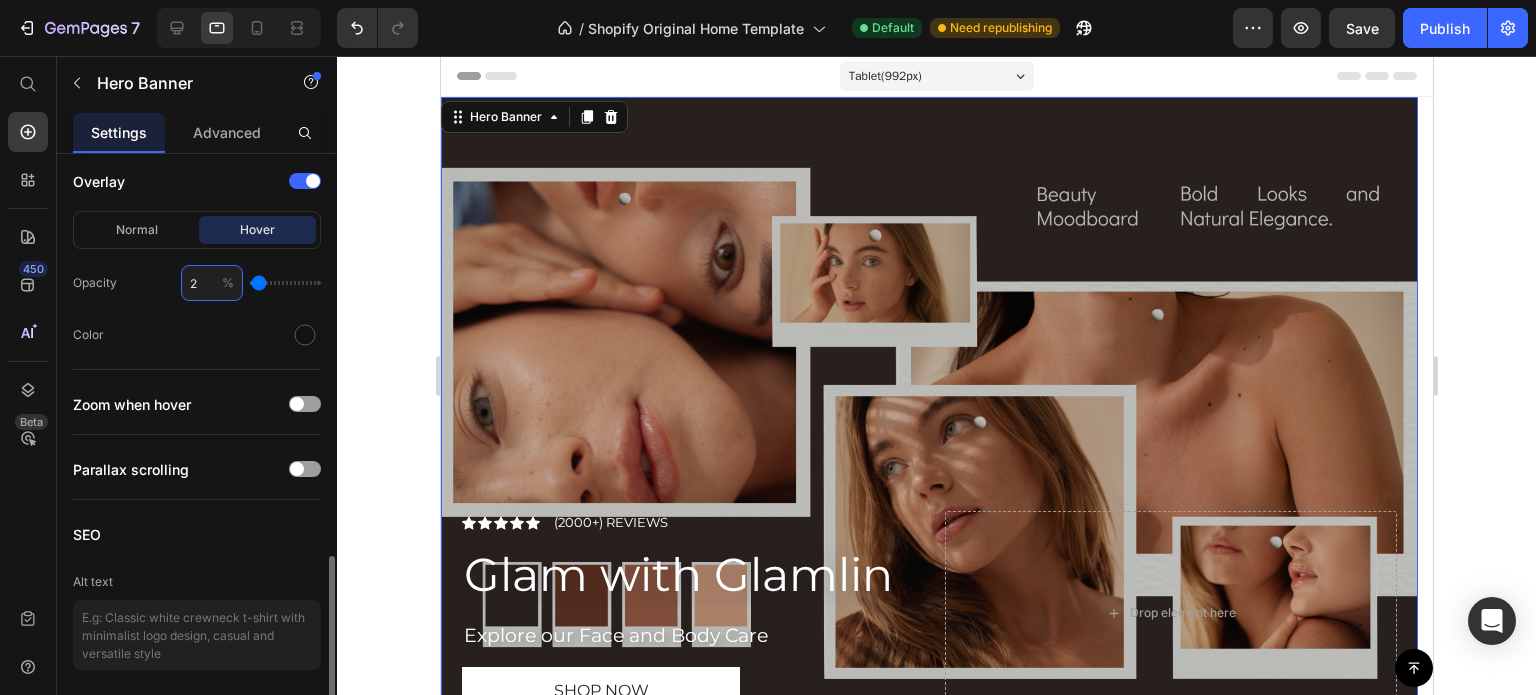 type on "24" 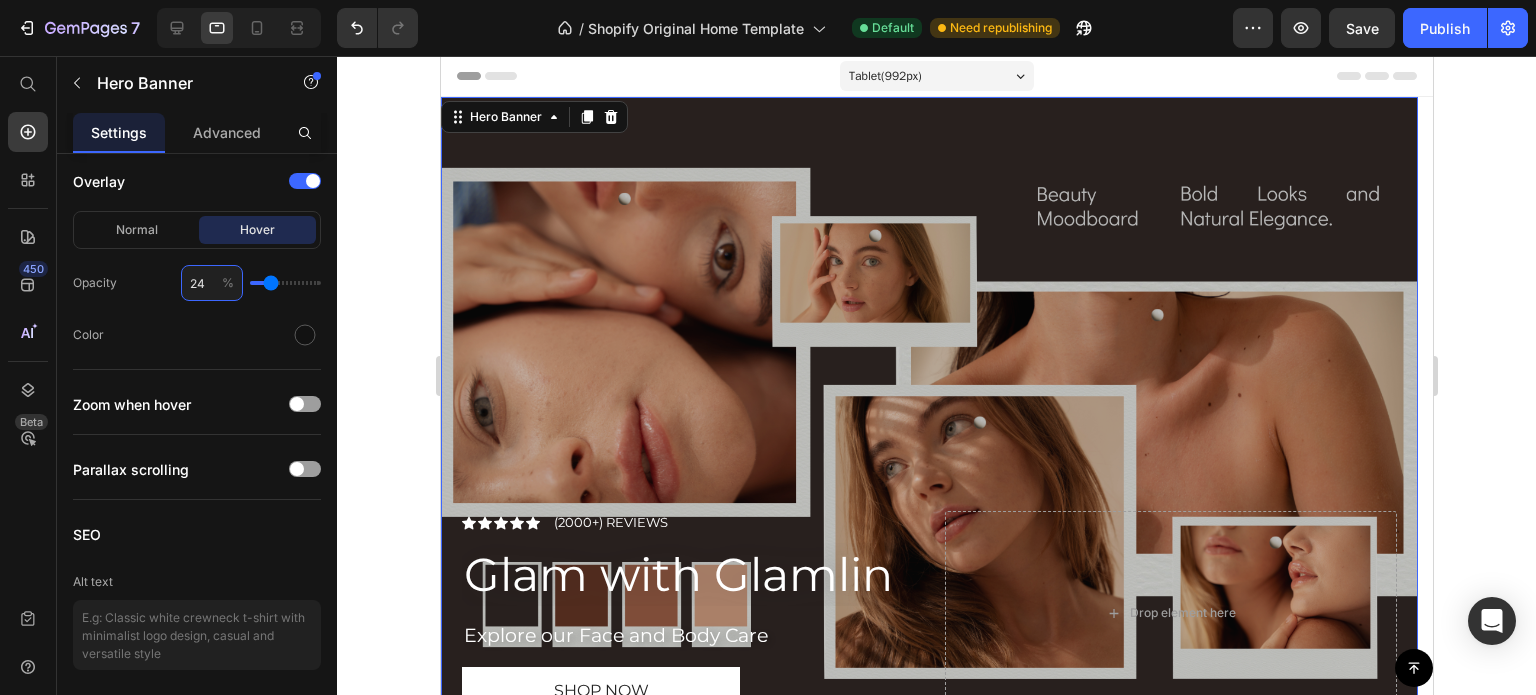 type on "24" 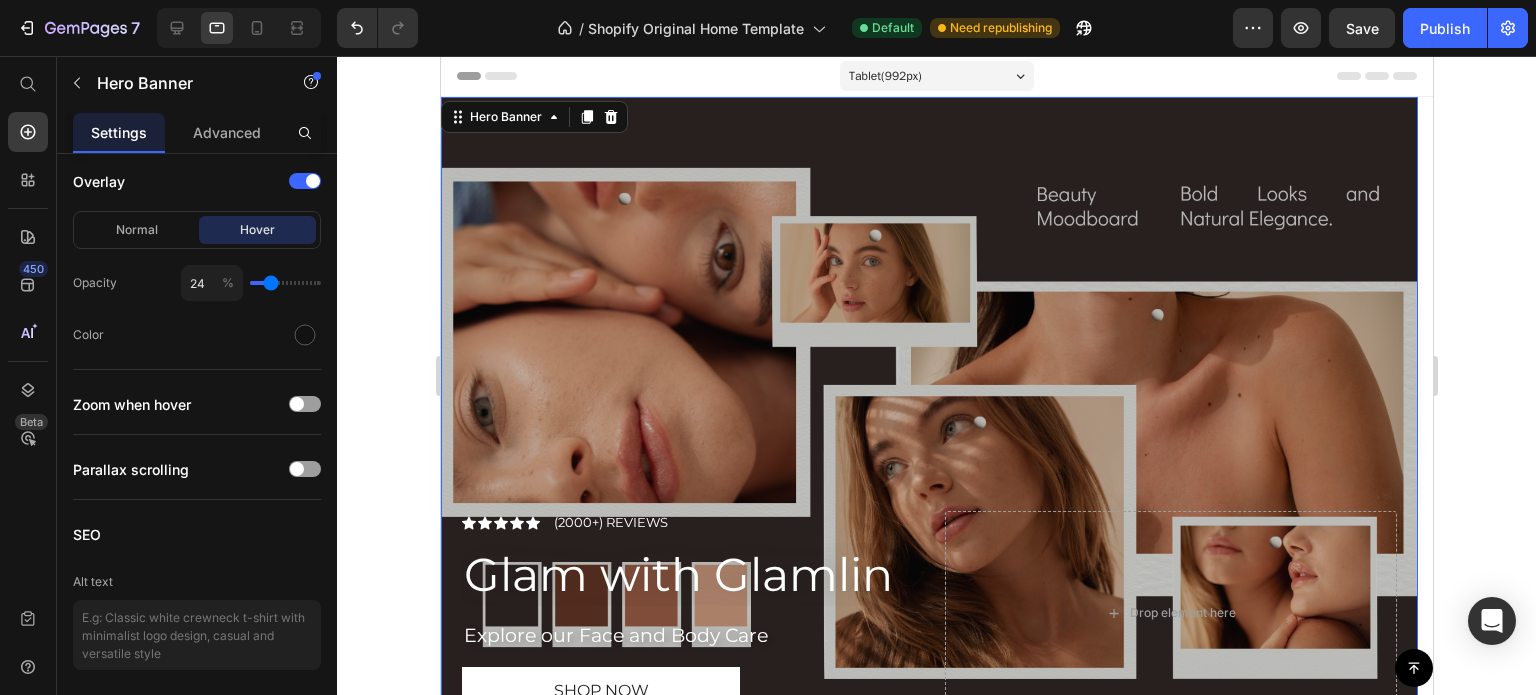click 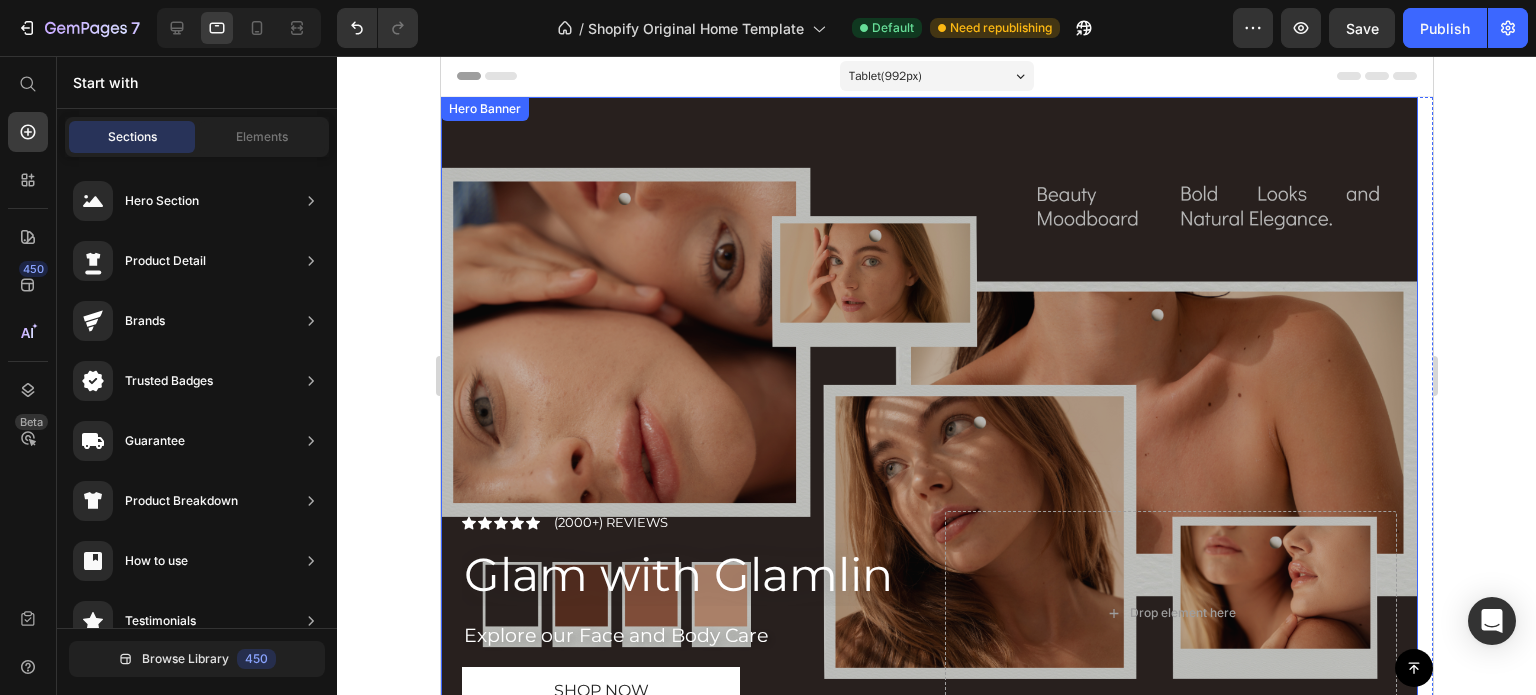 click at bounding box center (928, 416) 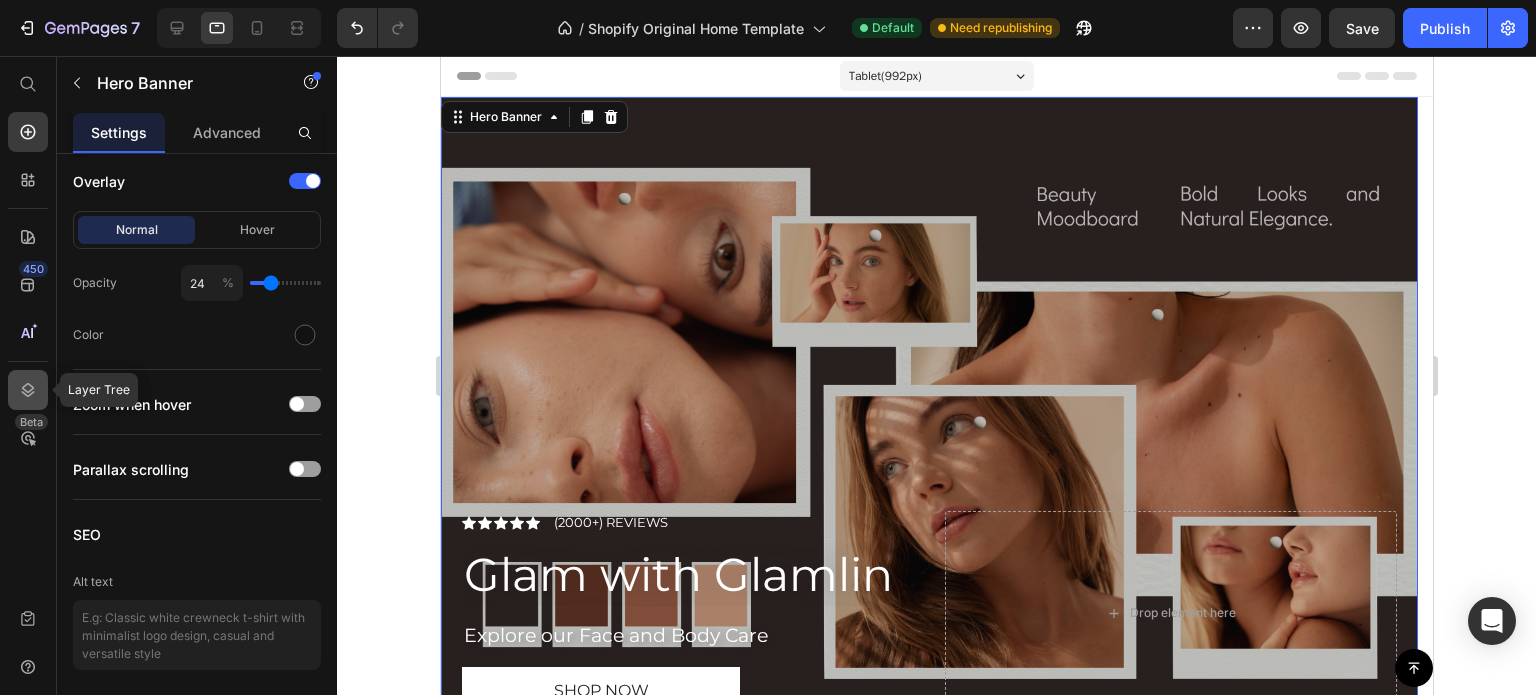 click 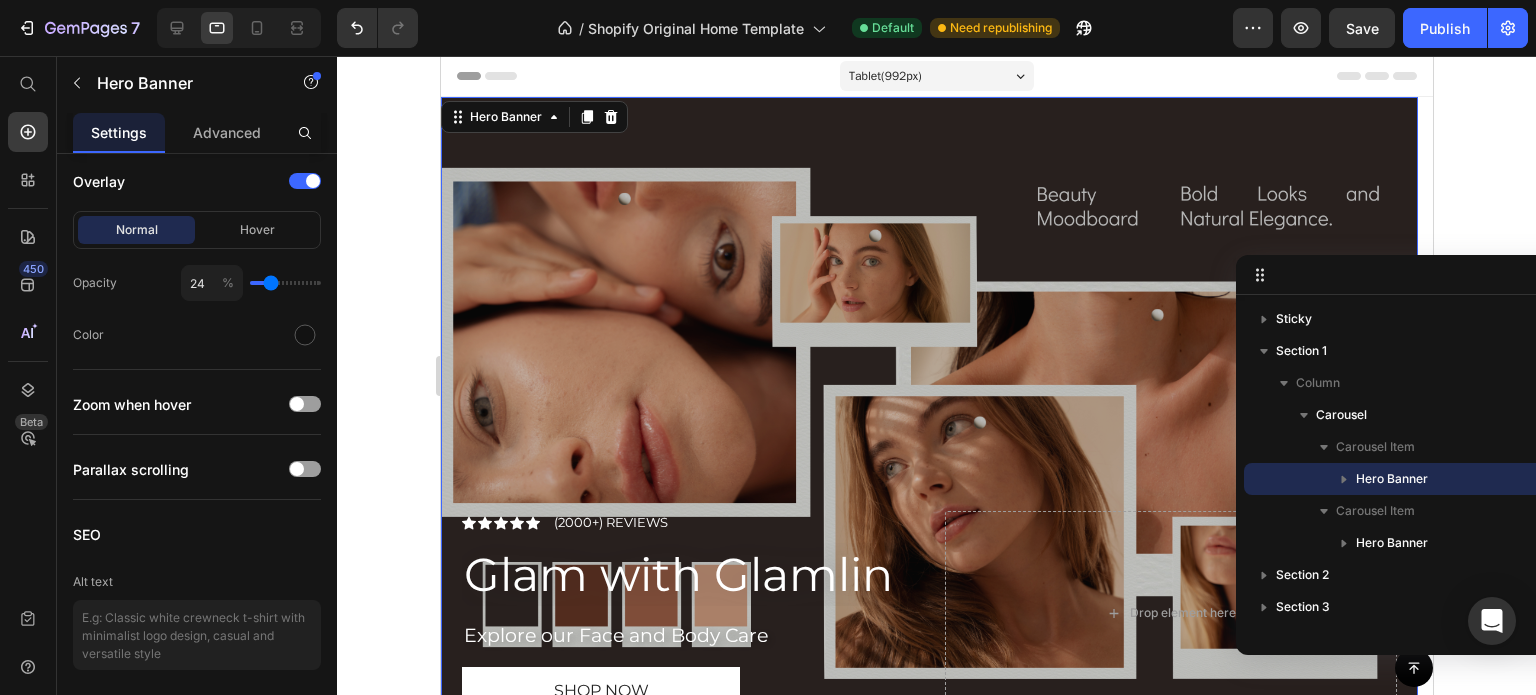 click on "Hero Banner" at bounding box center [1435, 479] 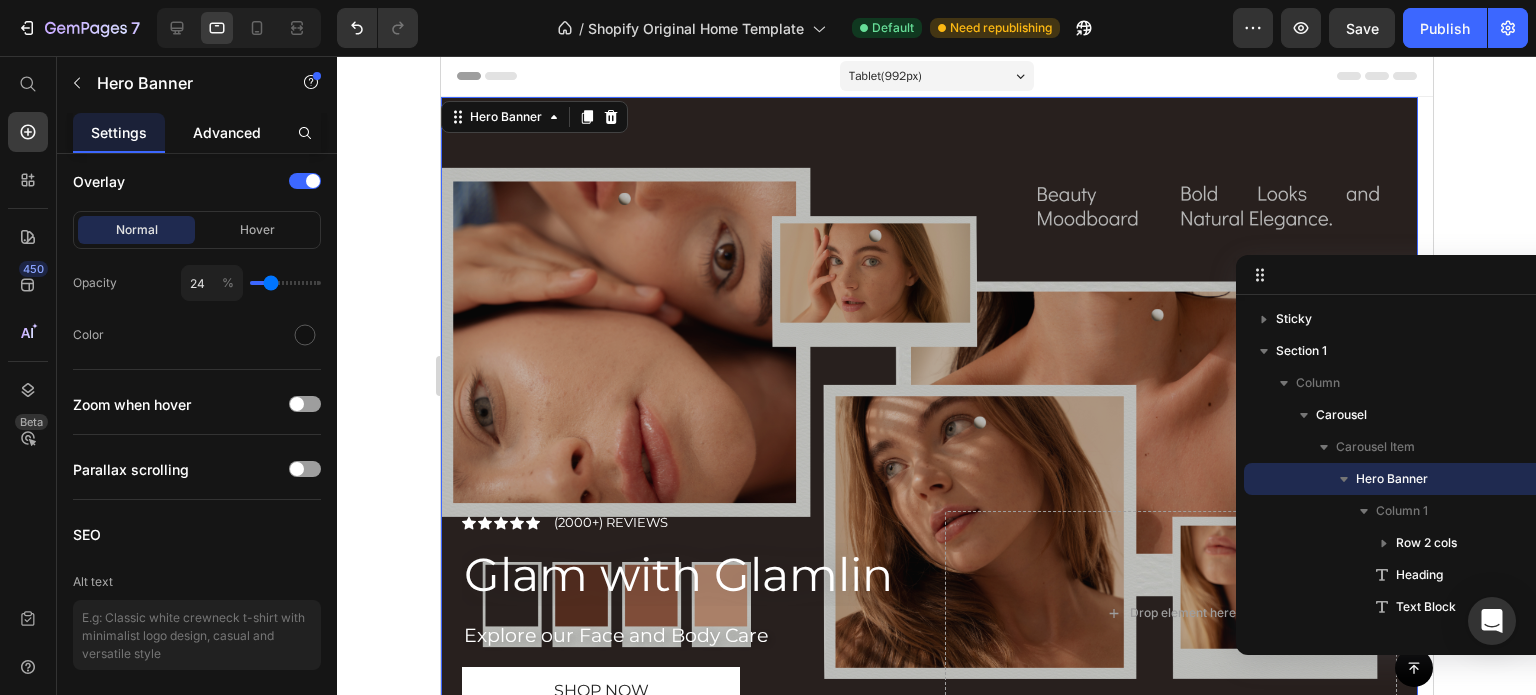 click on "Advanced" at bounding box center (227, 132) 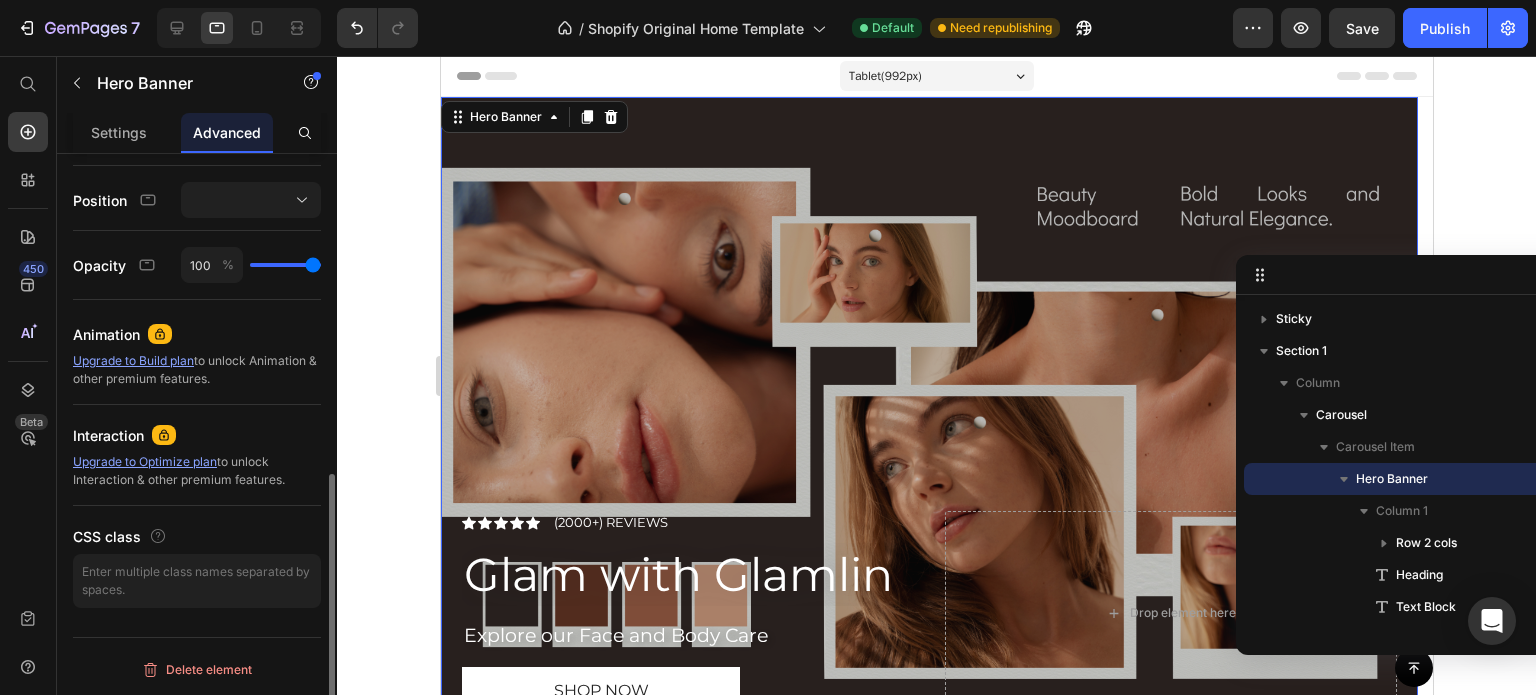 scroll, scrollTop: 0, scrollLeft: 0, axis: both 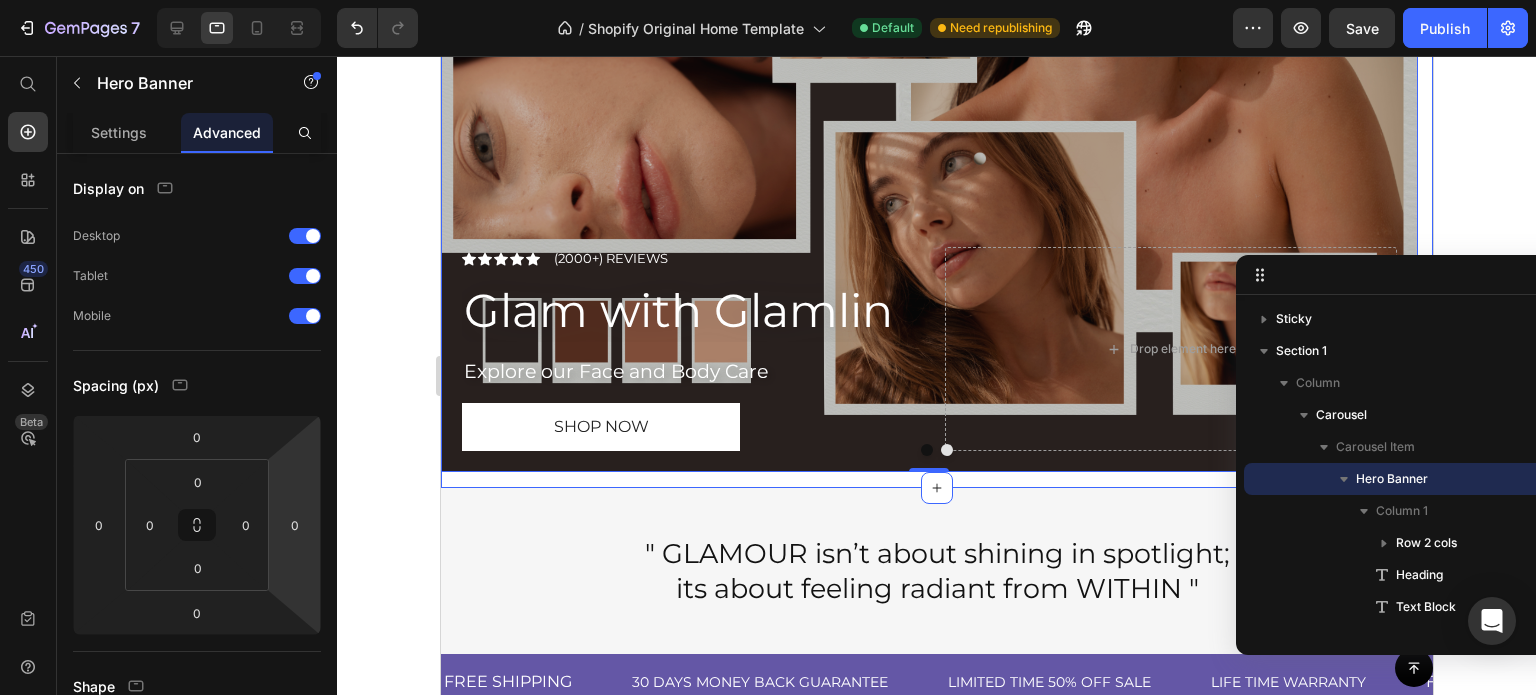 click on "Icon Icon Icon Icon Icon Icon List (2000+) REVIEWS Text Block Row Glam with Glamlin Heading Explore our Face and Body Care Text Block Shop now Button
Drop element here Hero Banner   0 Click here to edit heading Heading This is your text block. Click to edit and make it your own. Share your                       product's story or services offered. Get creative and make it yours! Text Block Get started Button
Drop element here Hero Banner Carousel" at bounding box center [936, 160] 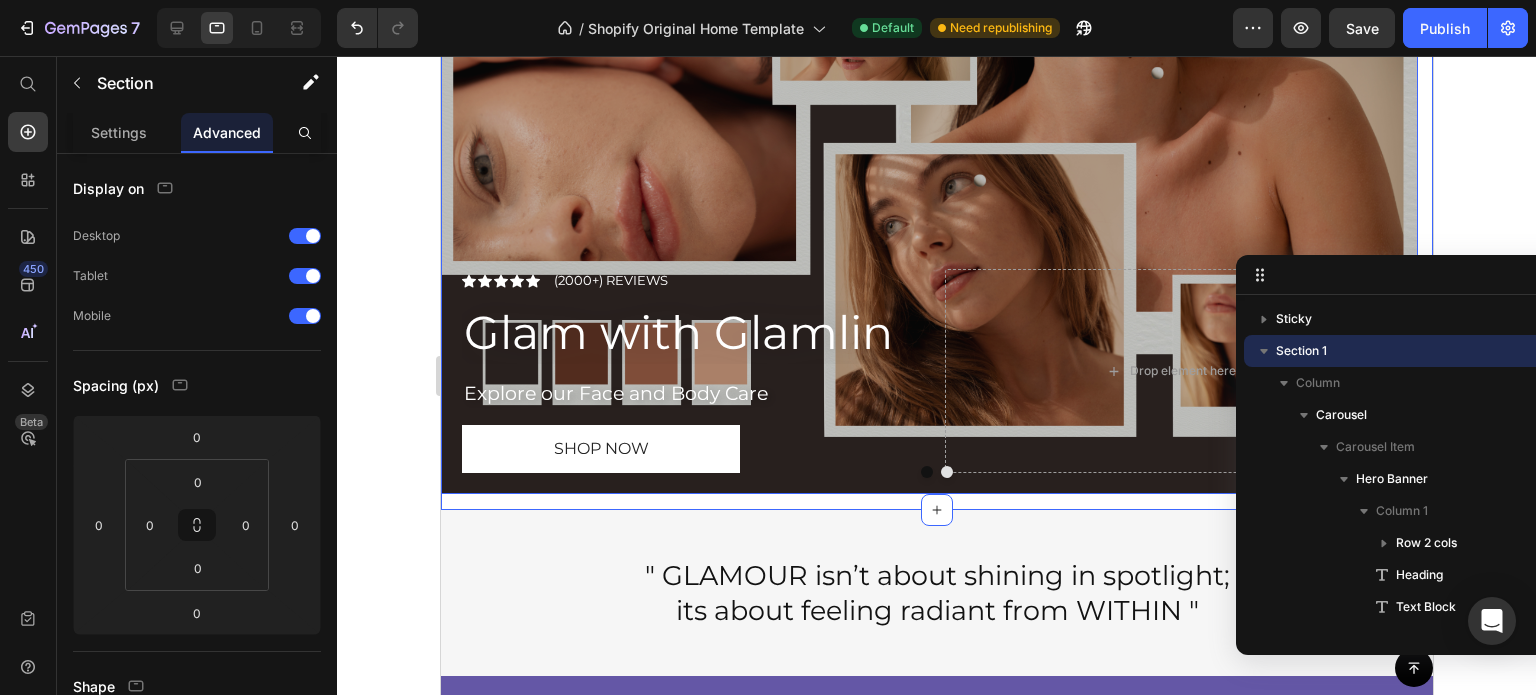 scroll, scrollTop: 244, scrollLeft: 0, axis: vertical 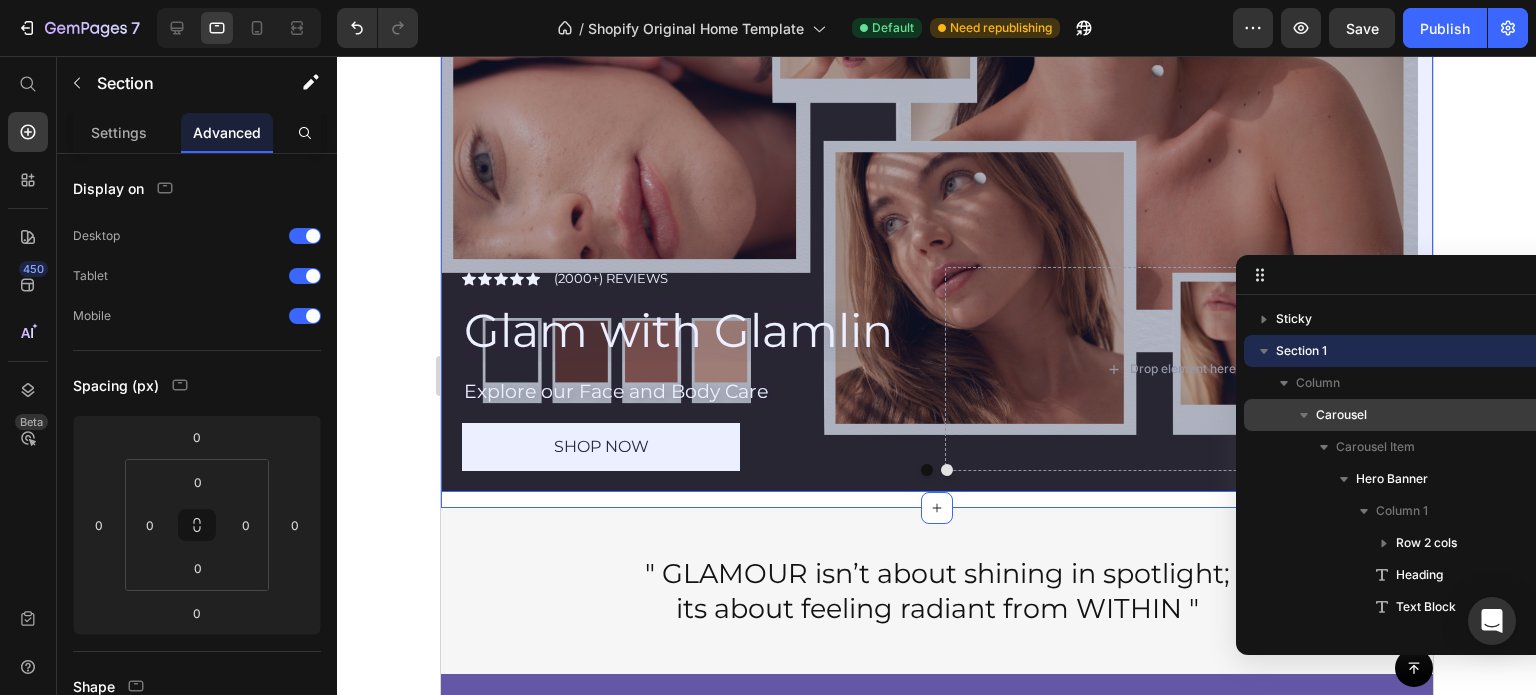 click on "Carousel" at bounding box center (1341, 415) 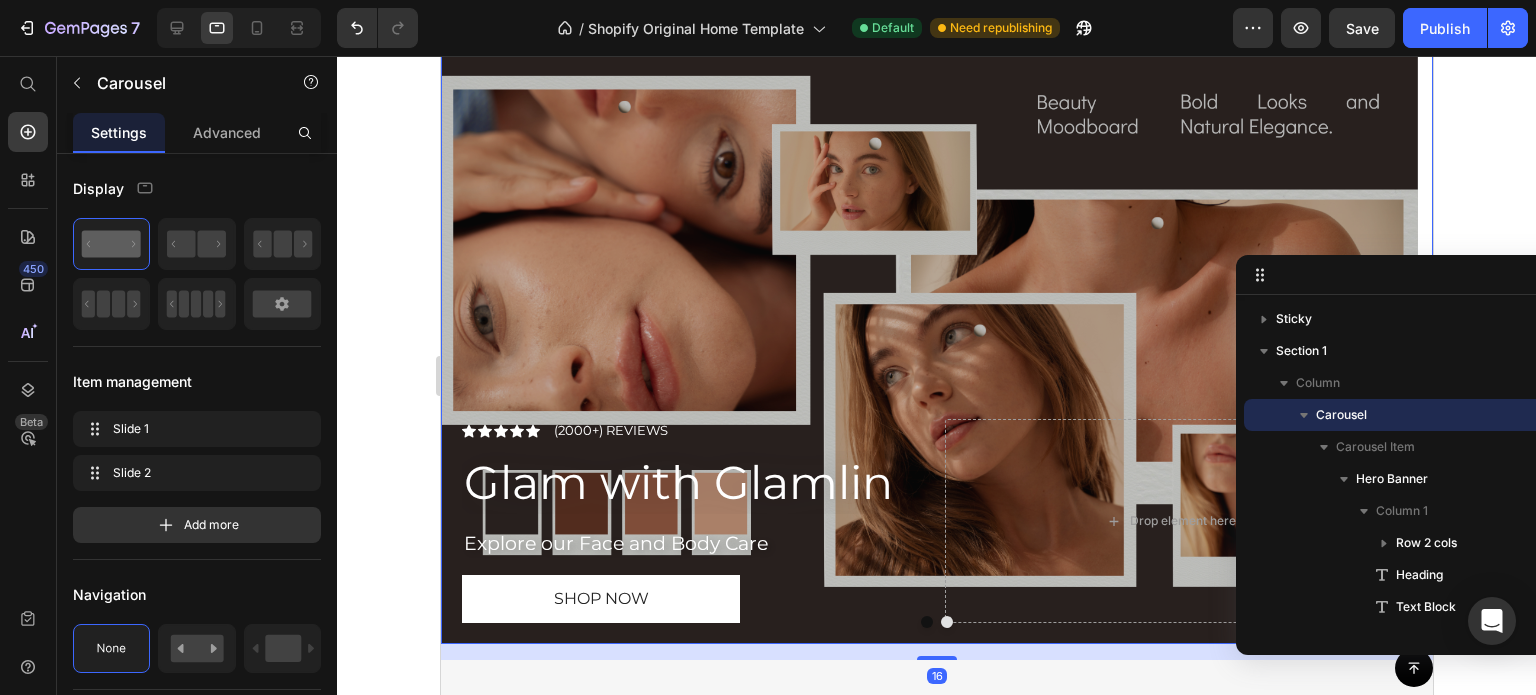 scroll, scrollTop: 0, scrollLeft: 0, axis: both 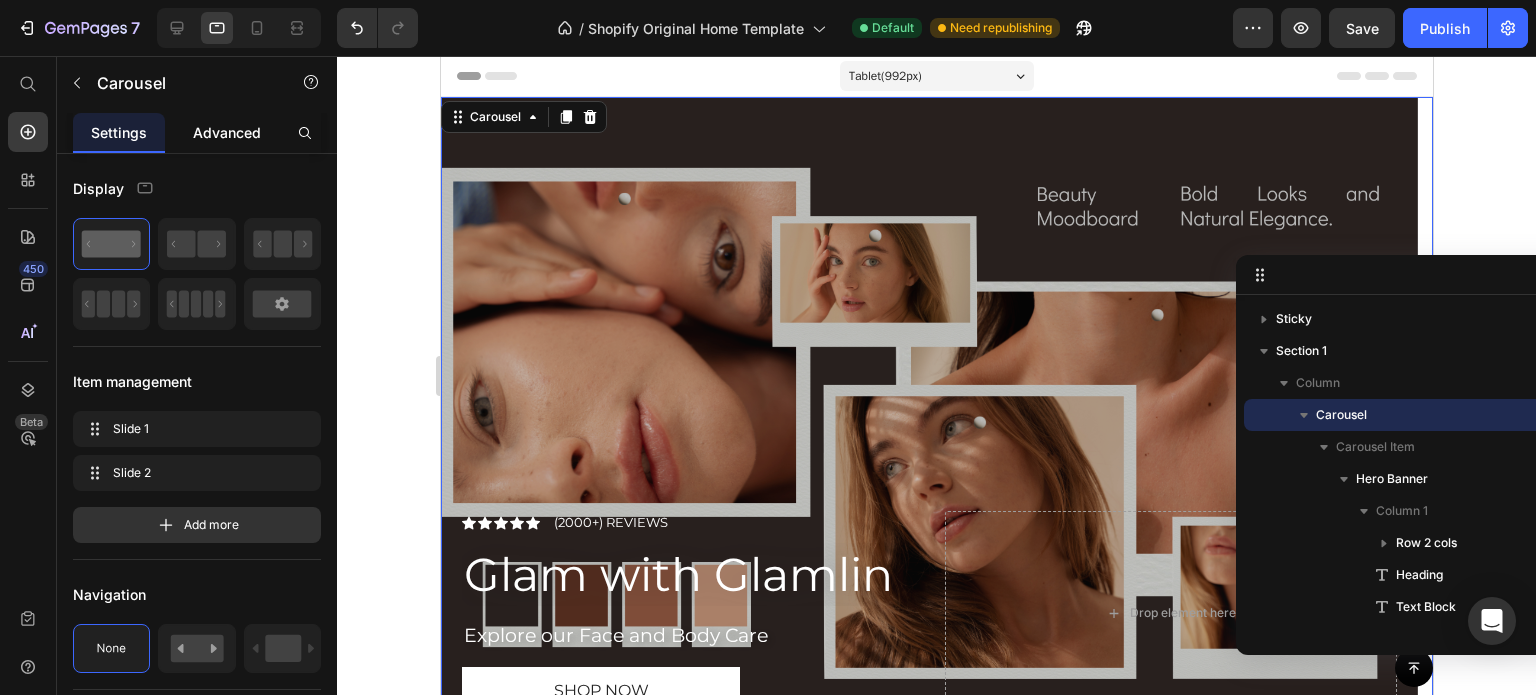 click on "Advanced" at bounding box center [227, 132] 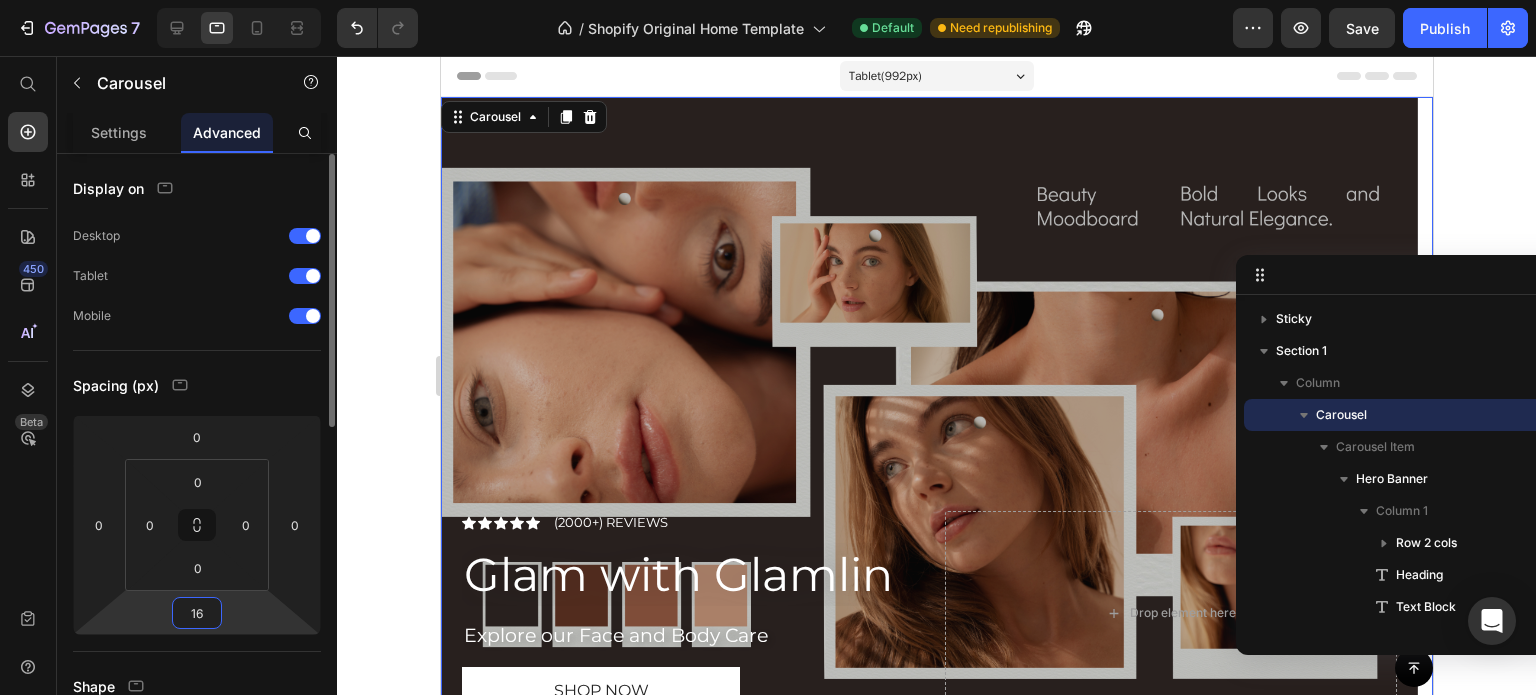 click on "16" at bounding box center [197, 613] 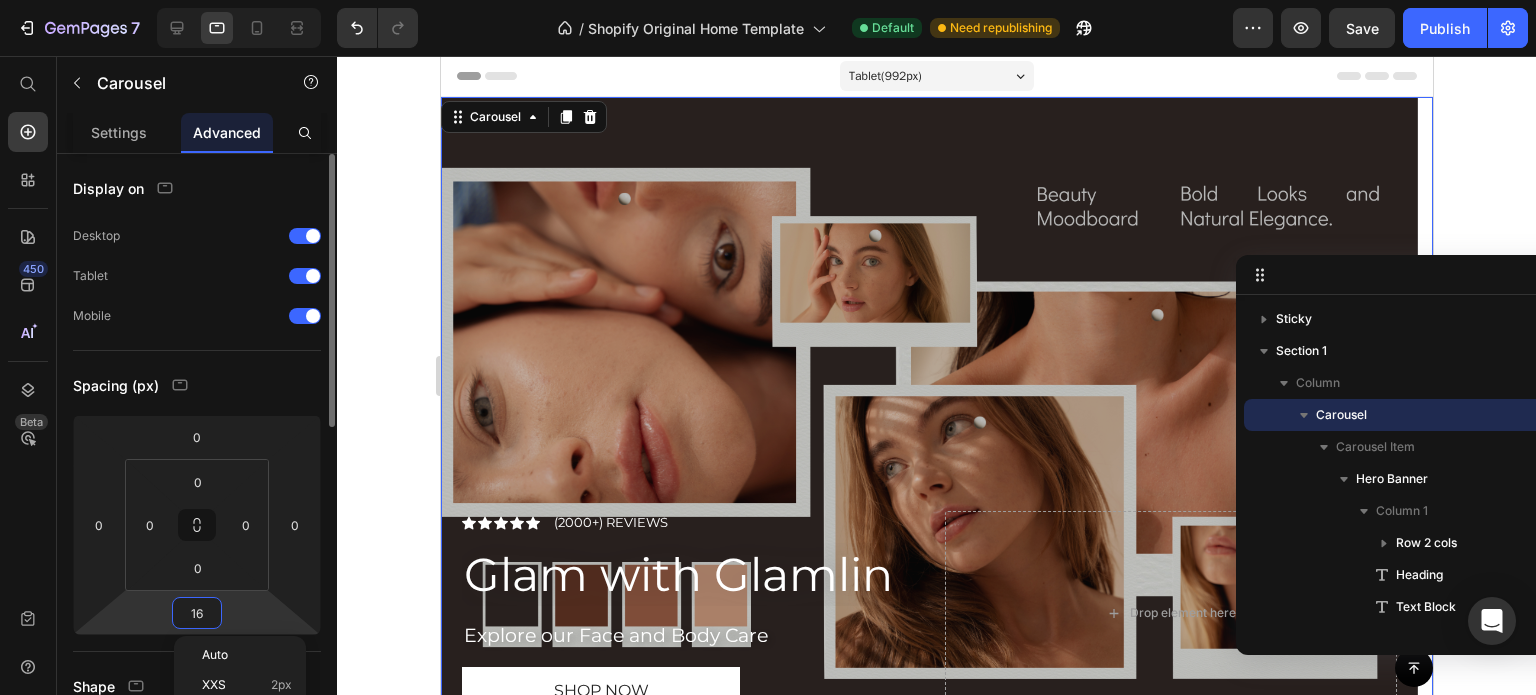 type on "9" 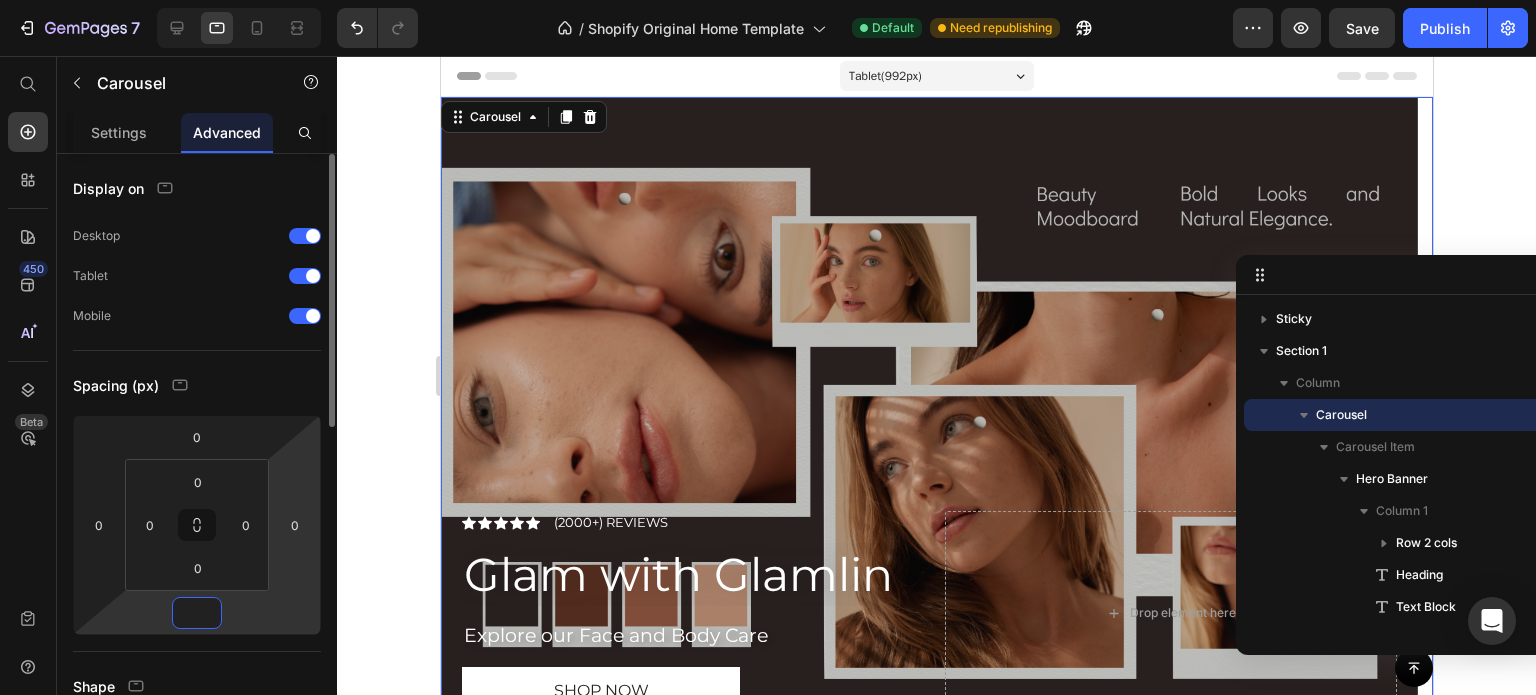type on "9" 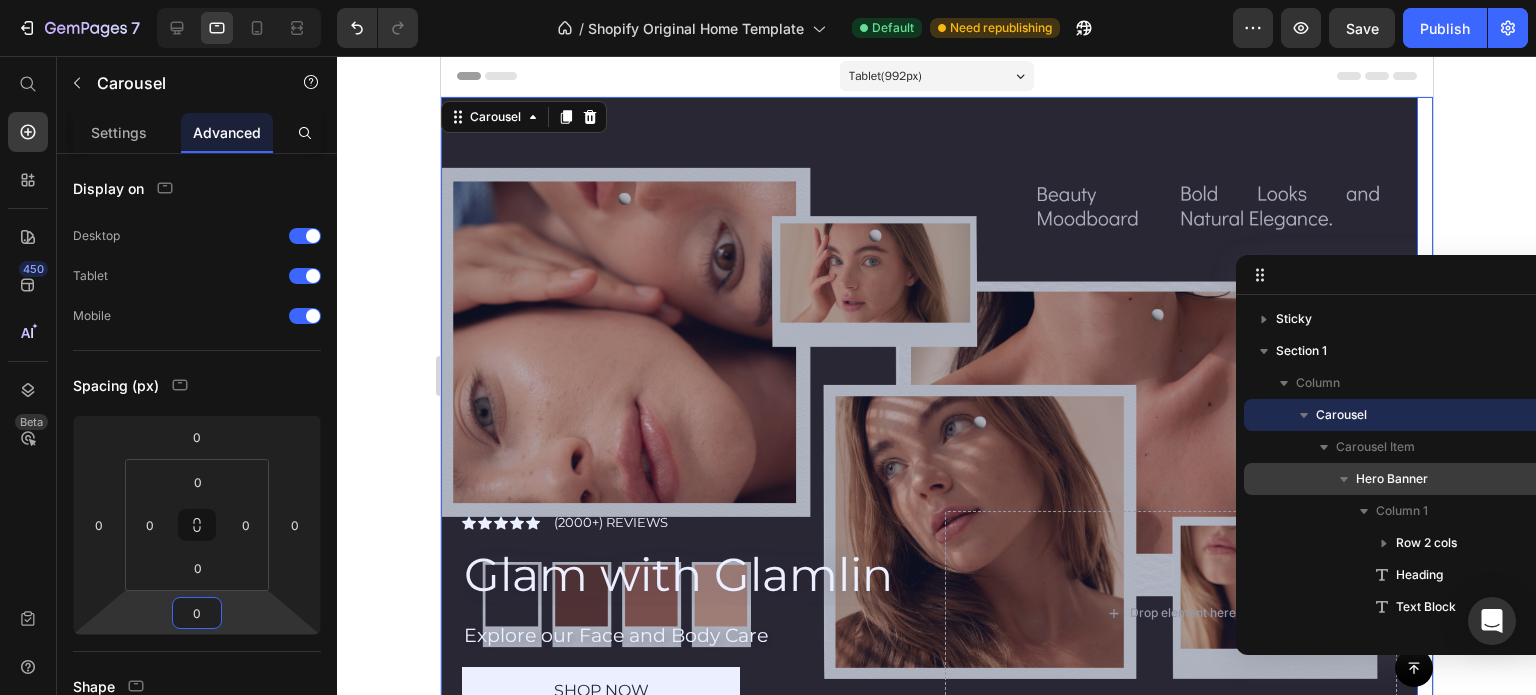 type on "0" 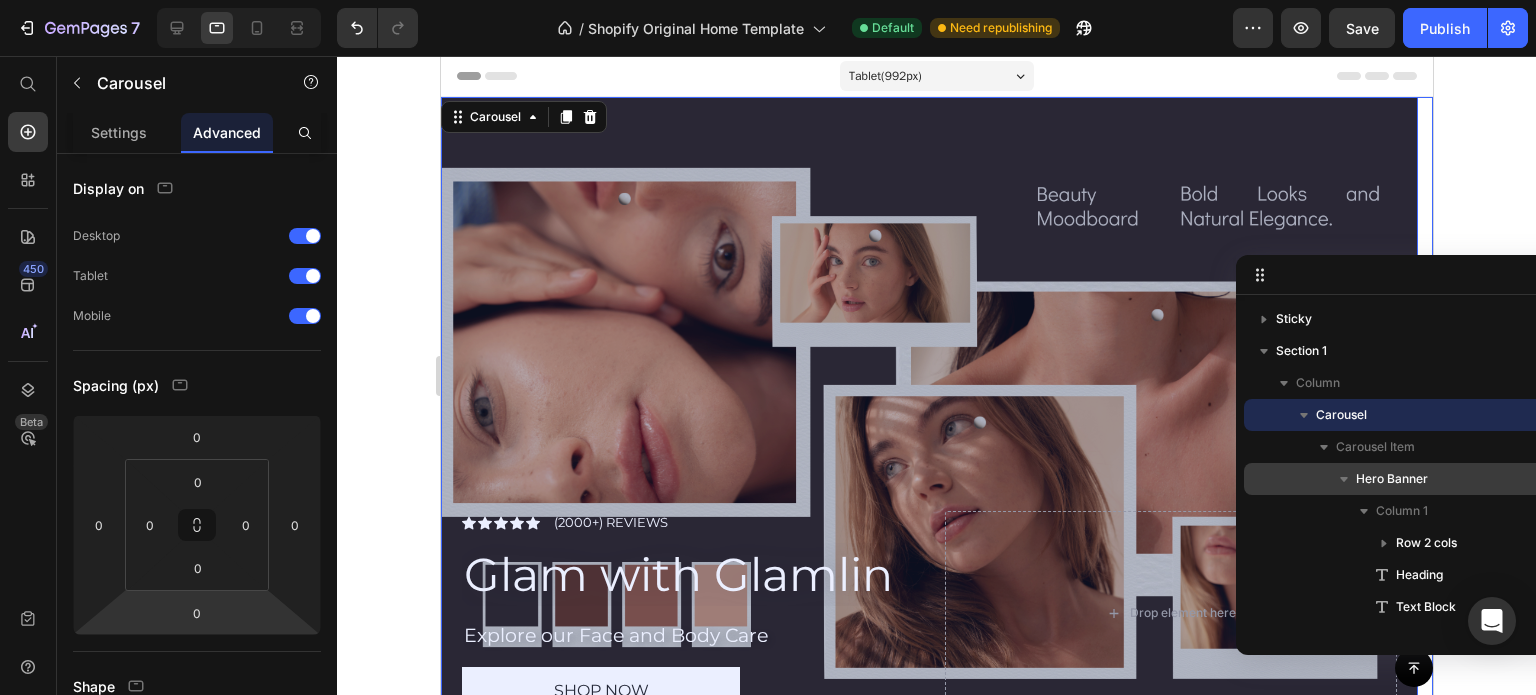 click on "Hero Banner" at bounding box center [1392, 479] 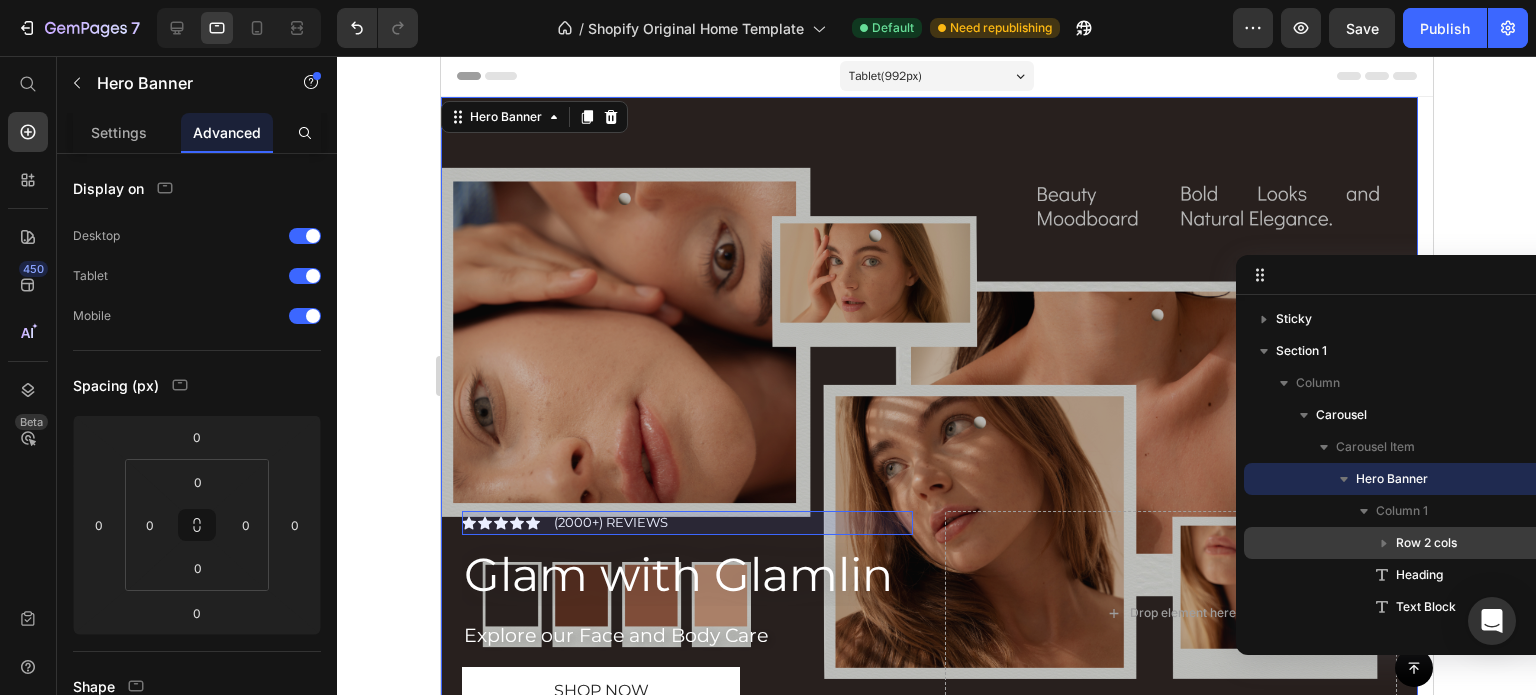 click on "Row 2 cols" at bounding box center [1426, 543] 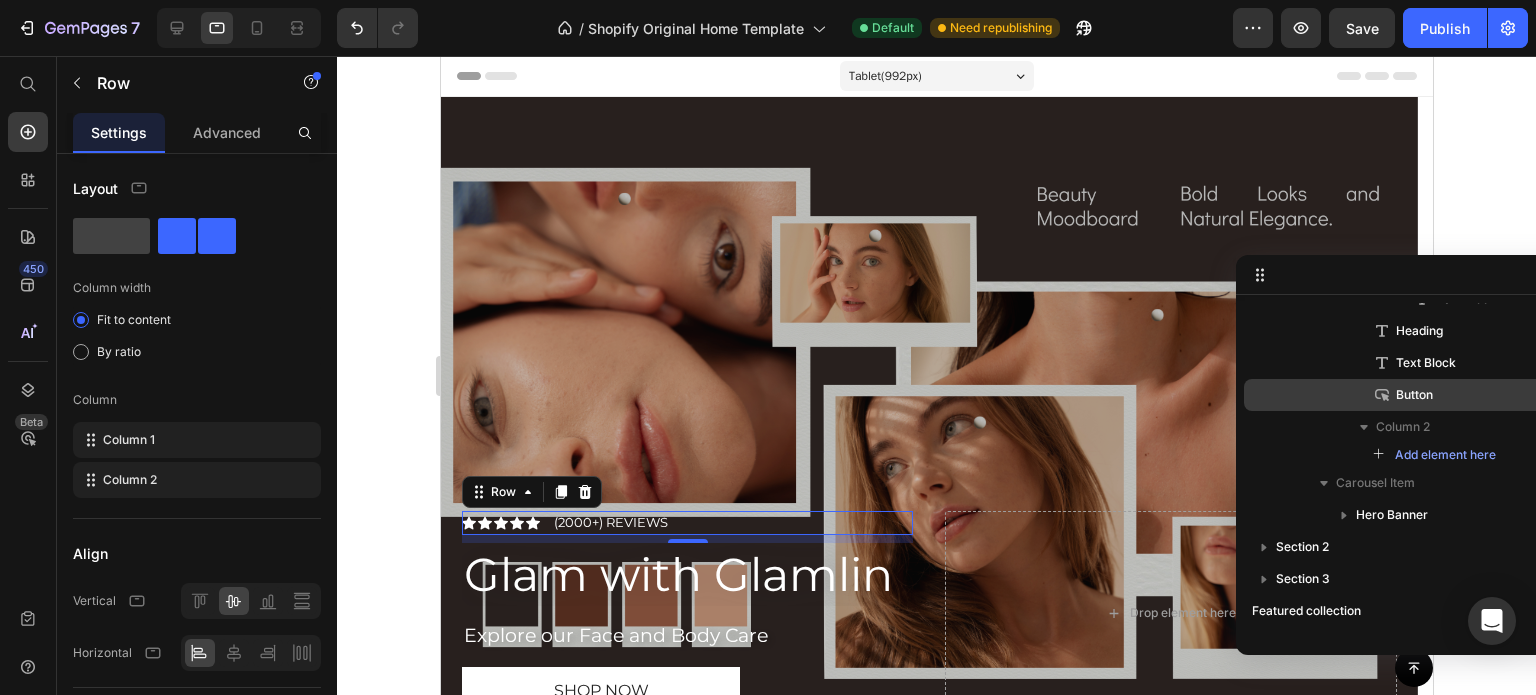 scroll, scrollTop: 380, scrollLeft: 0, axis: vertical 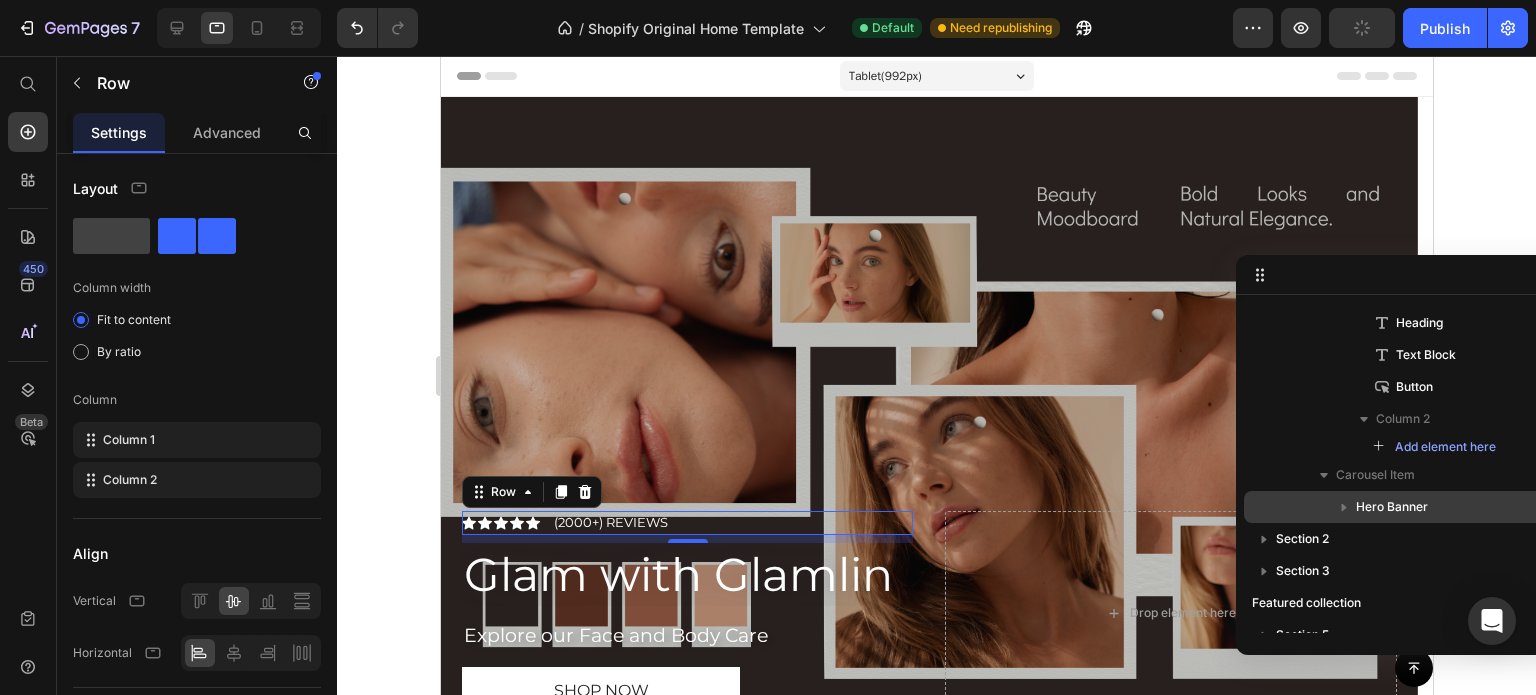 click on "Hero Banner" at bounding box center (1392, 507) 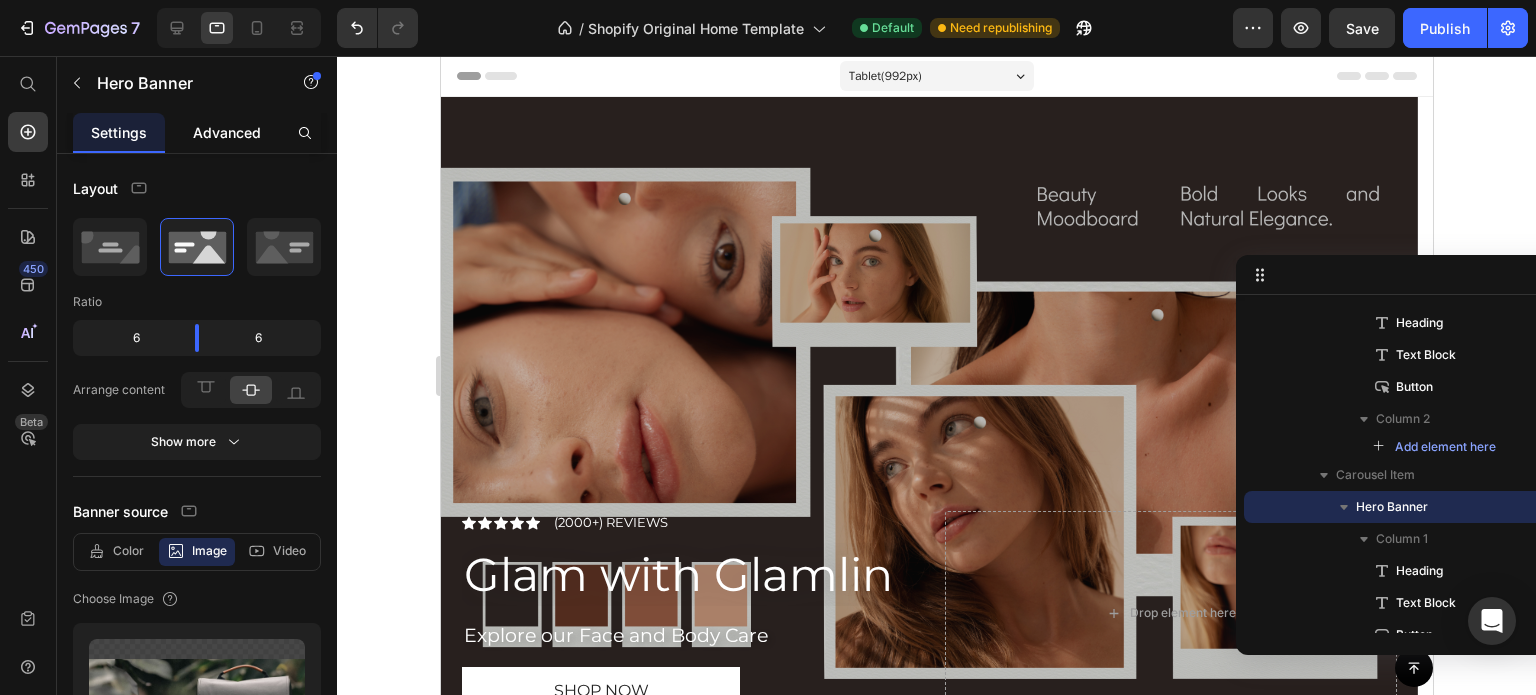 click on "Advanced" 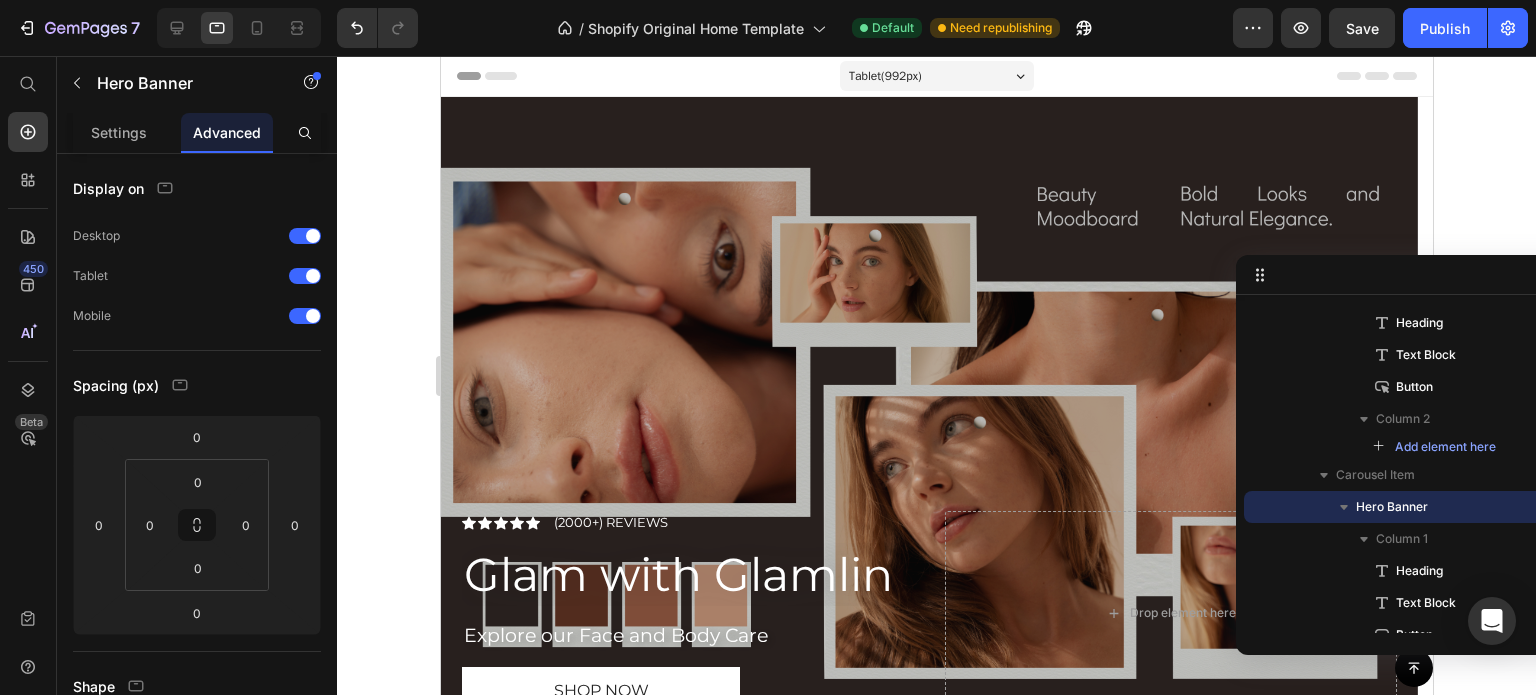 click 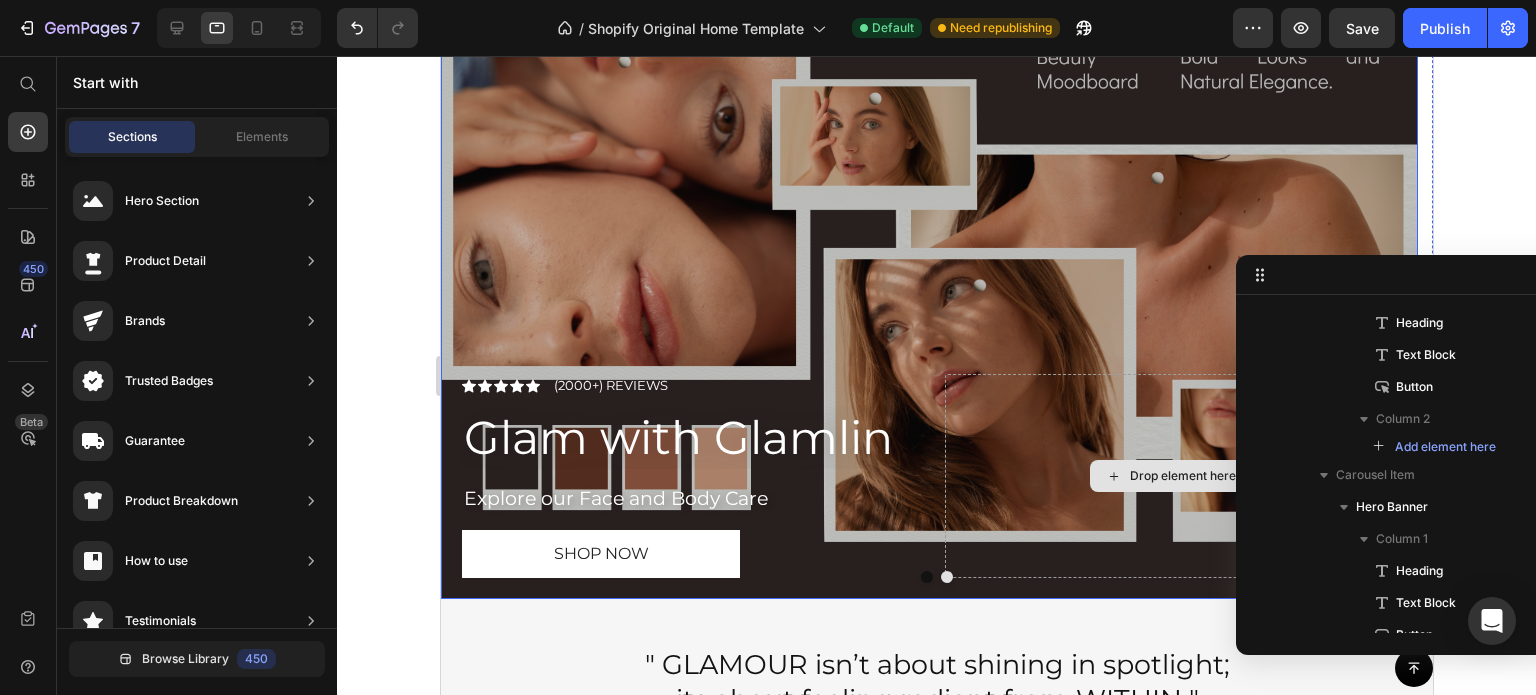 scroll, scrollTop: 0, scrollLeft: 0, axis: both 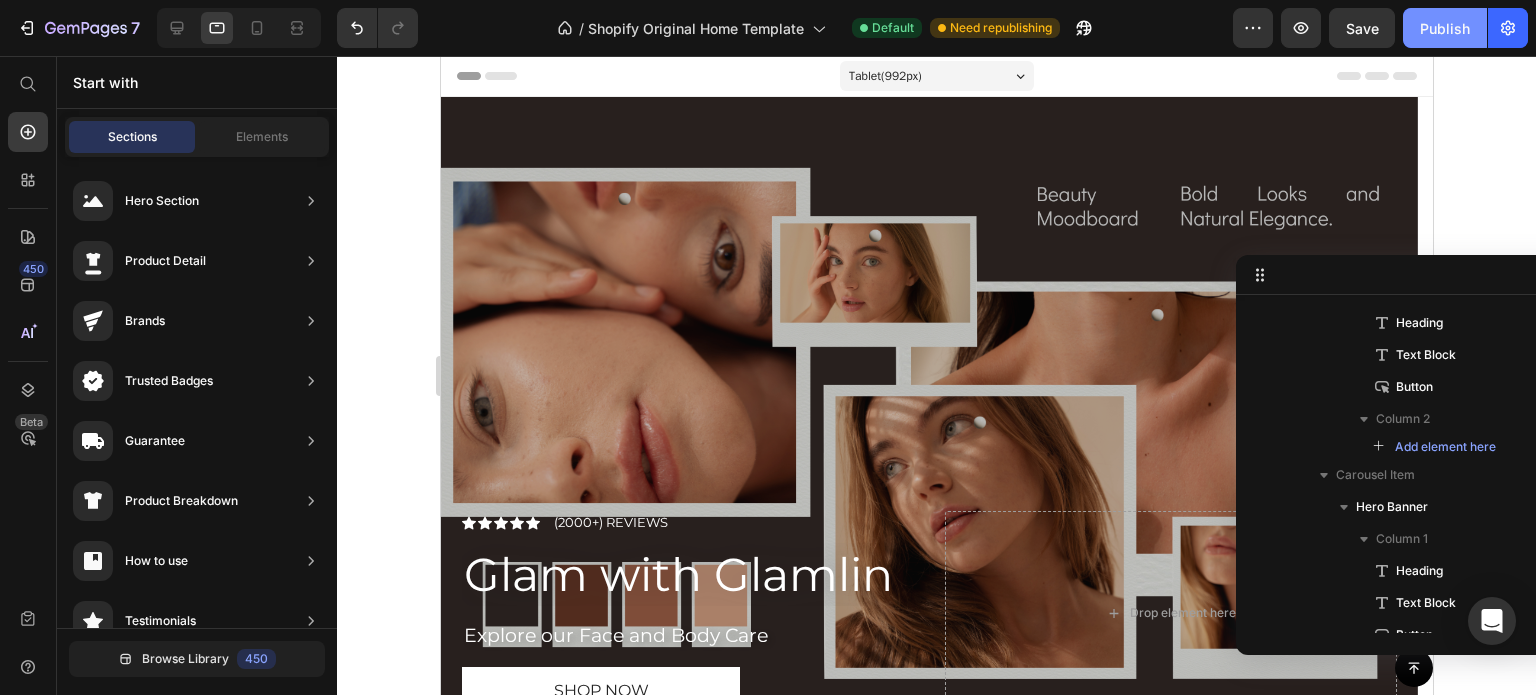 click on "Publish" at bounding box center [1445, 28] 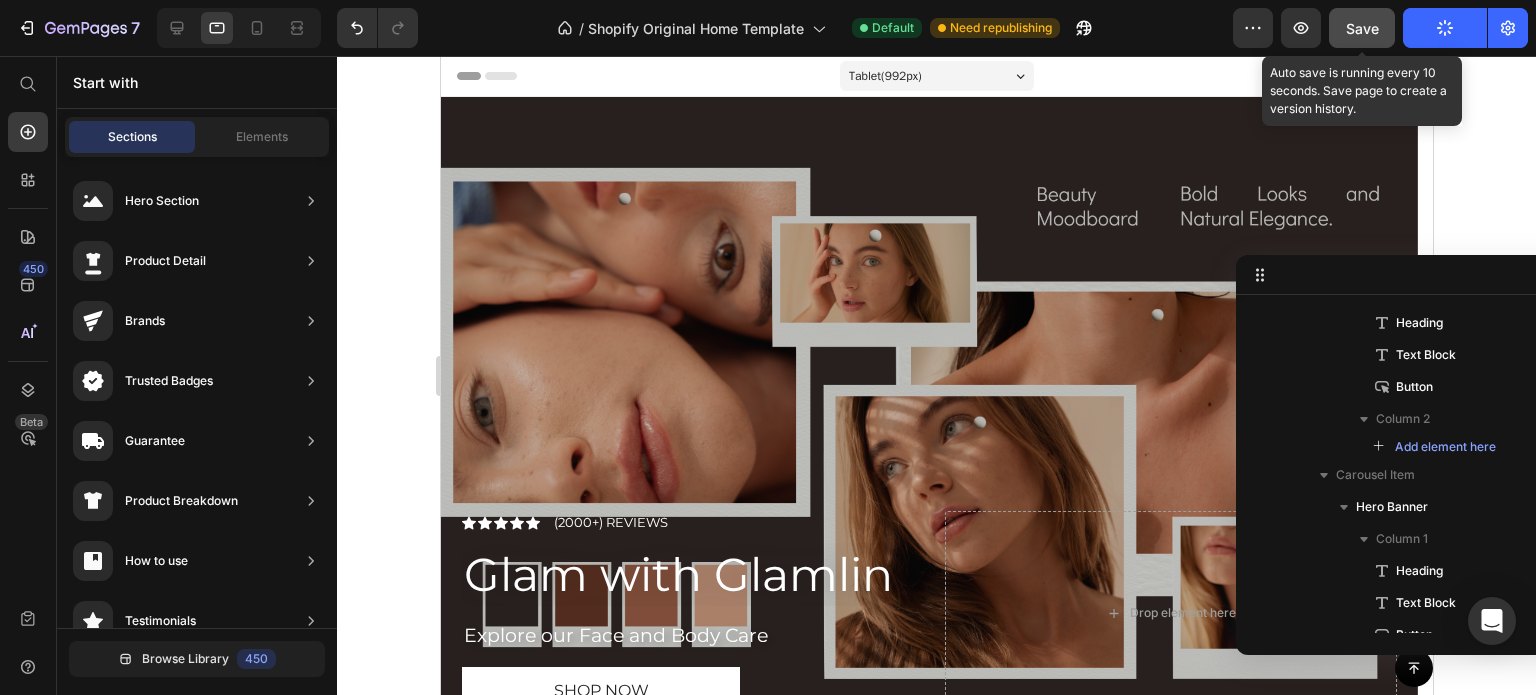 click on "Save" 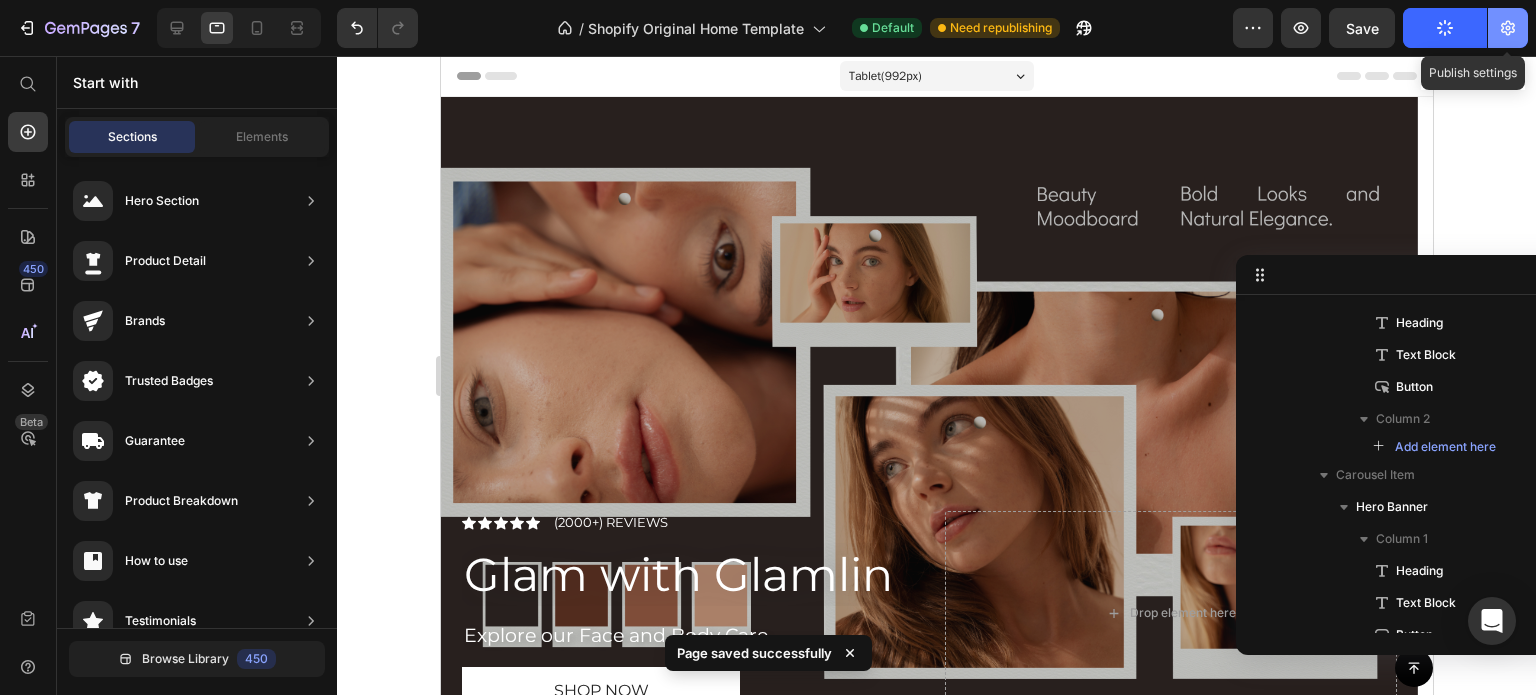 click 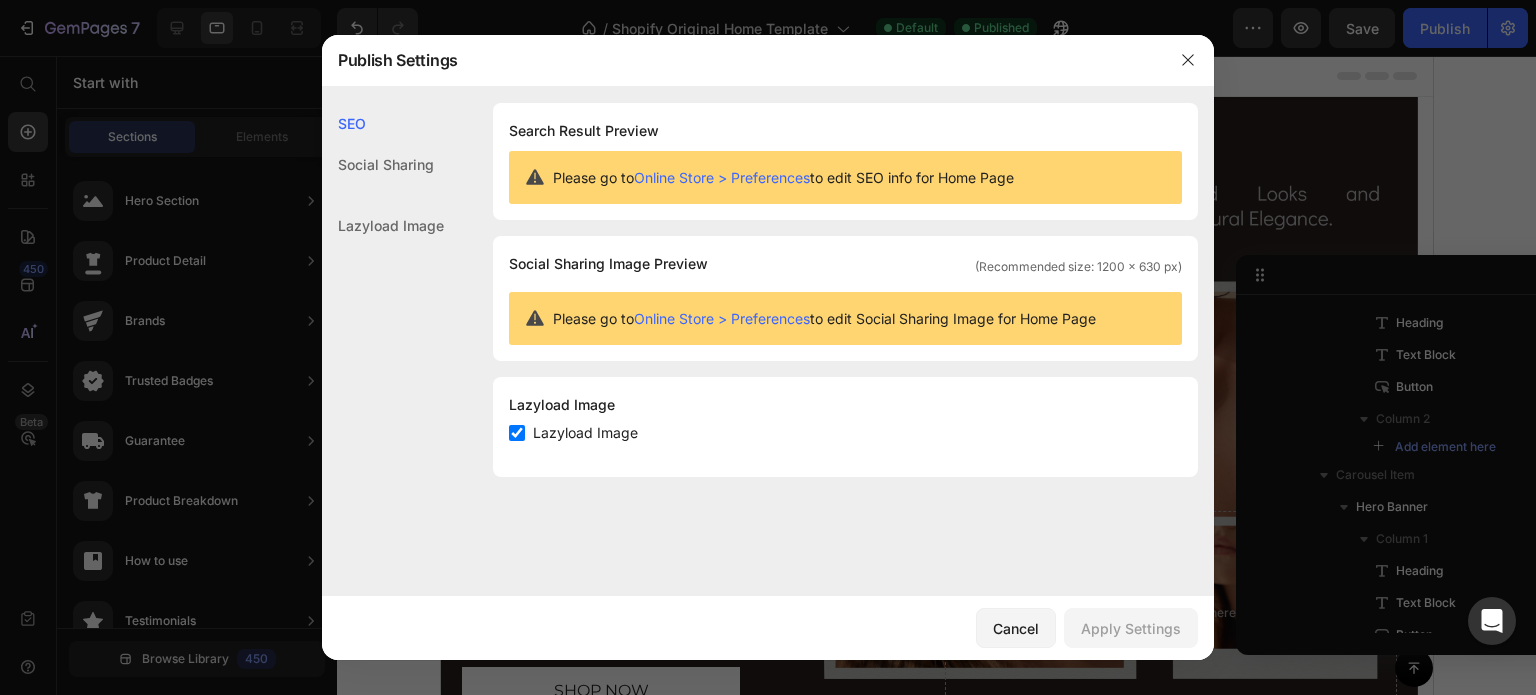 click 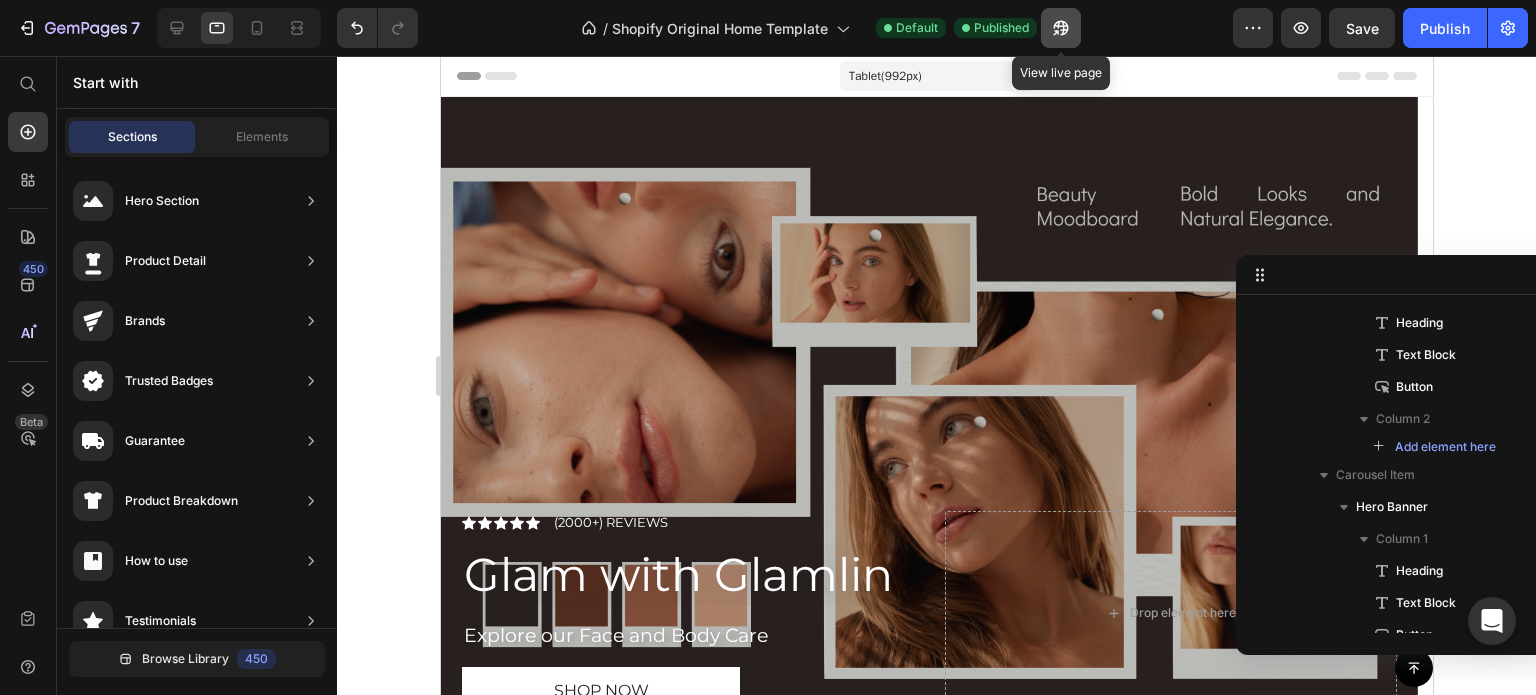 click 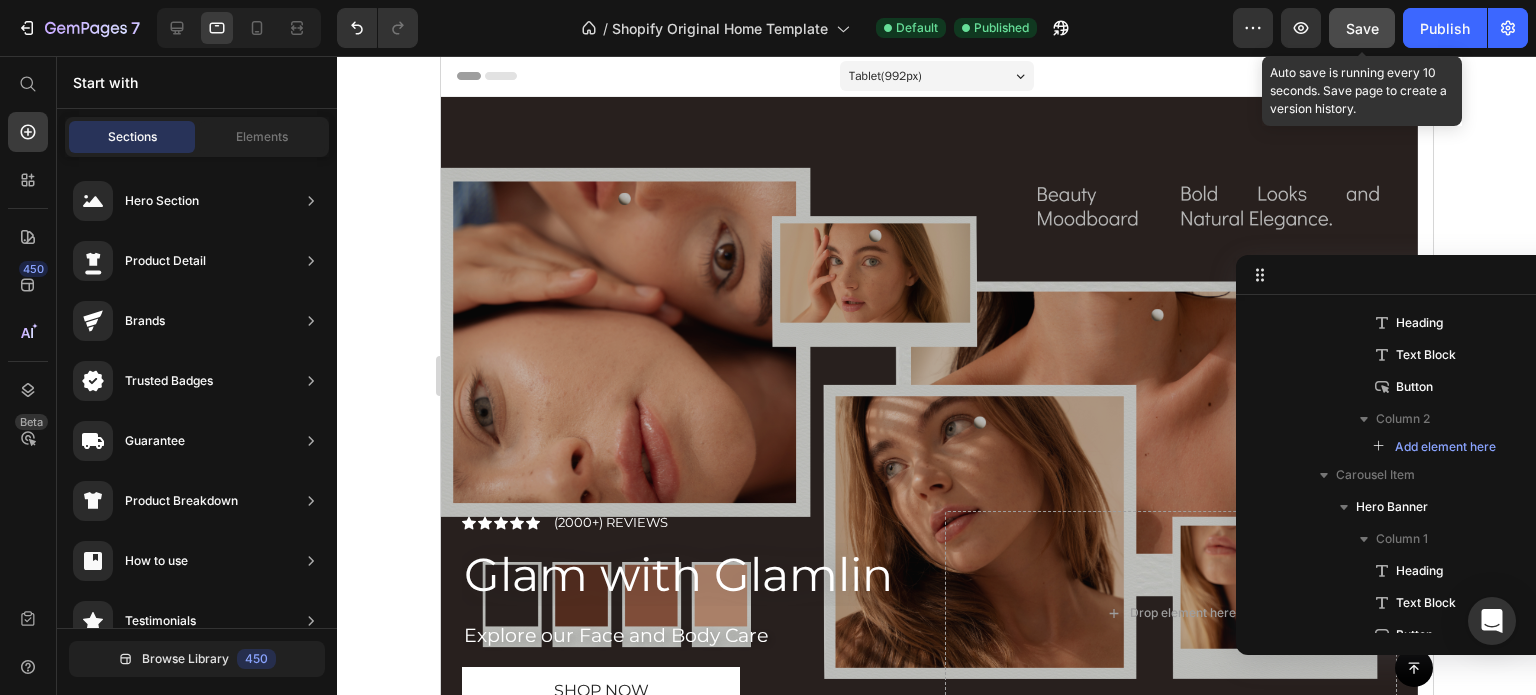 click on "Save" at bounding box center (1362, 28) 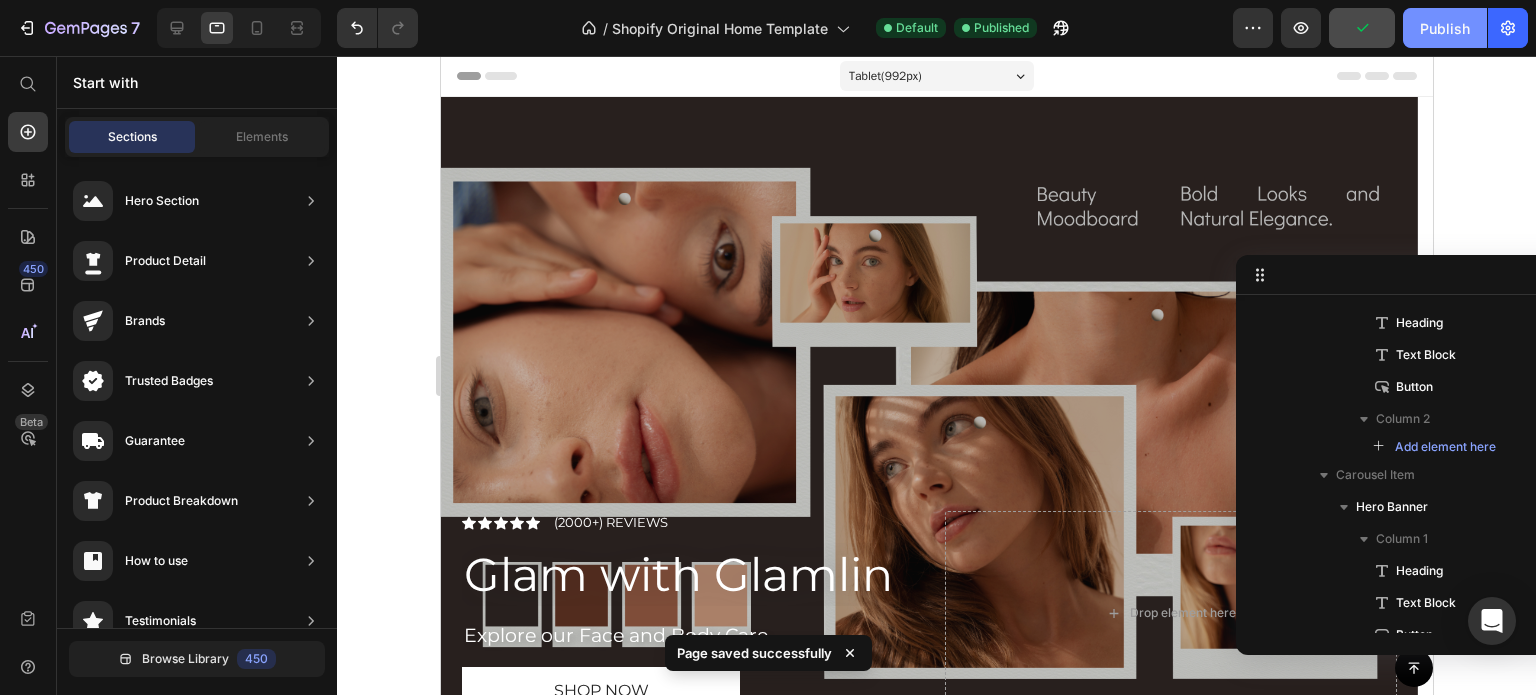 click on "Publish" at bounding box center [1445, 28] 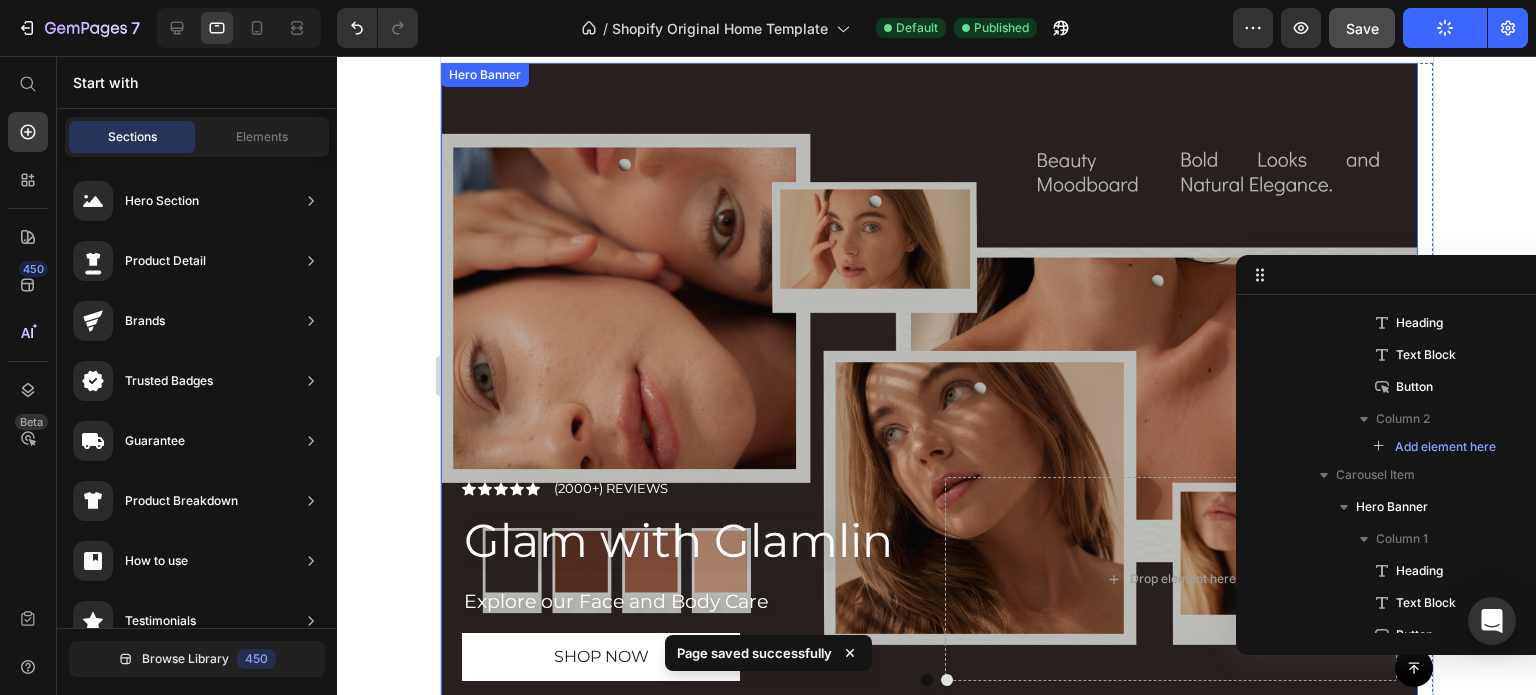 scroll, scrollTop: 0, scrollLeft: 0, axis: both 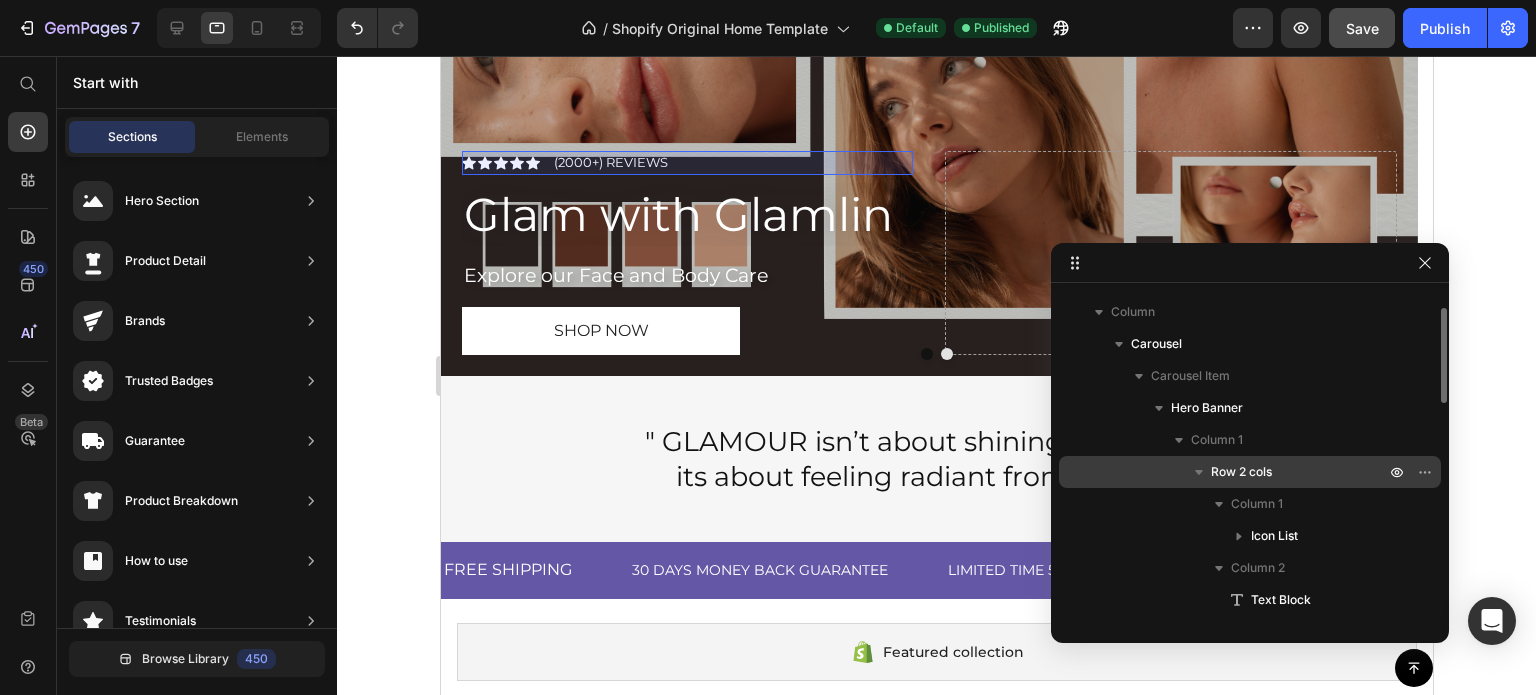 click on "Row 2 cols" at bounding box center [1241, 472] 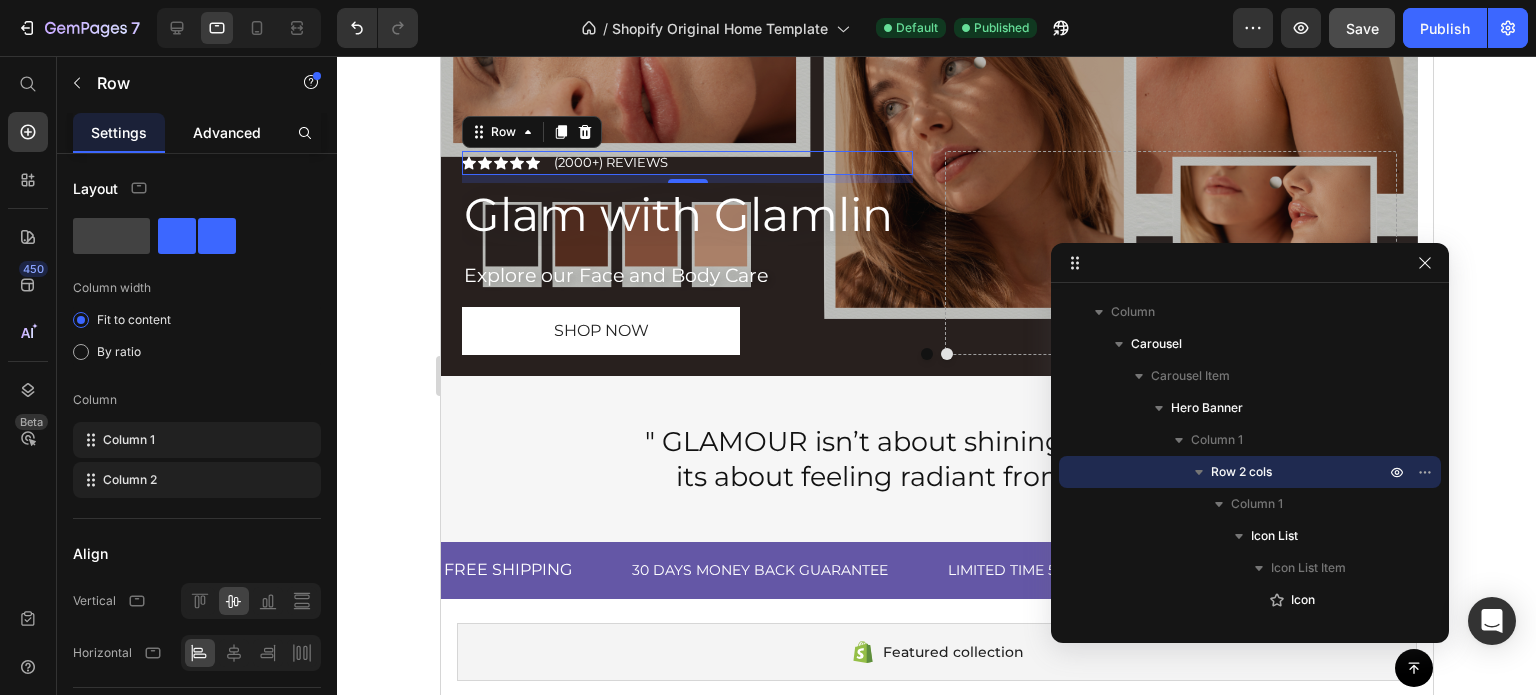 click on "Advanced" at bounding box center [227, 132] 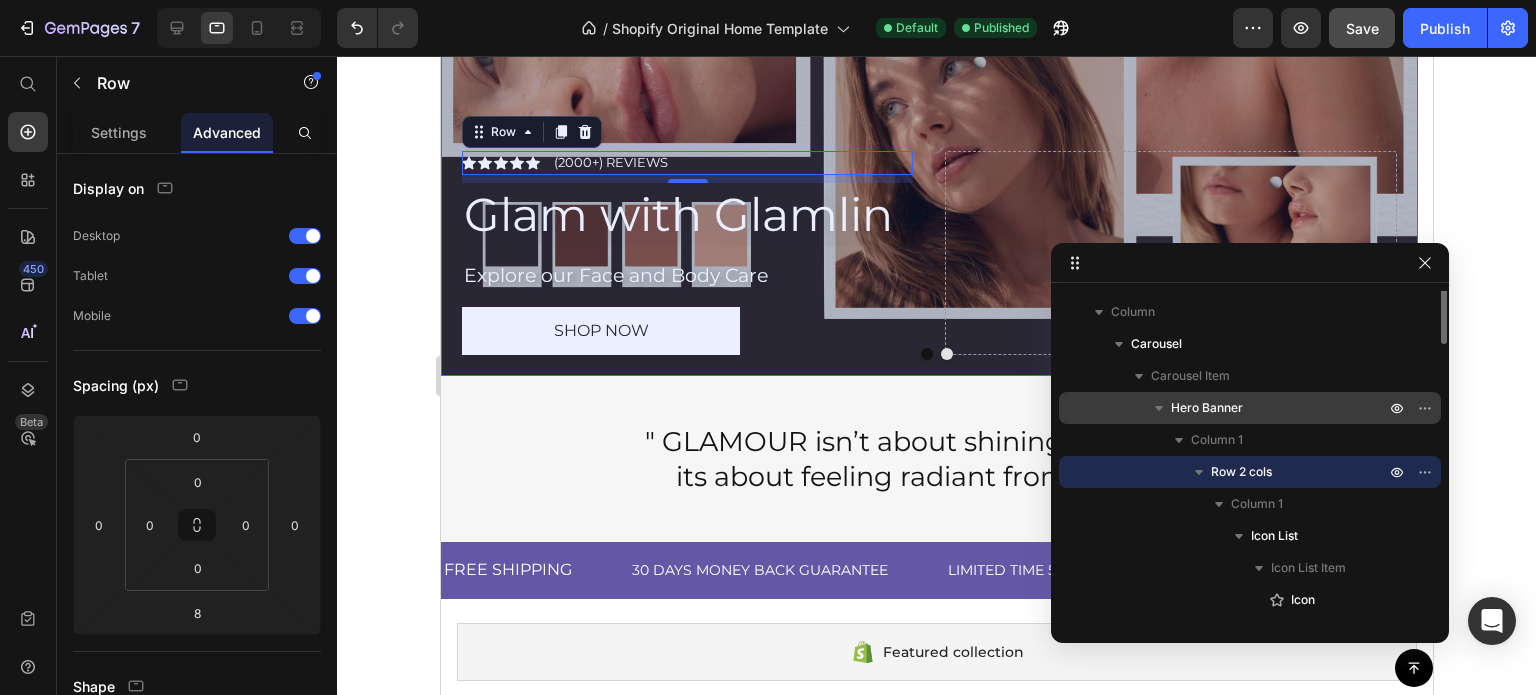 scroll, scrollTop: 23, scrollLeft: 0, axis: vertical 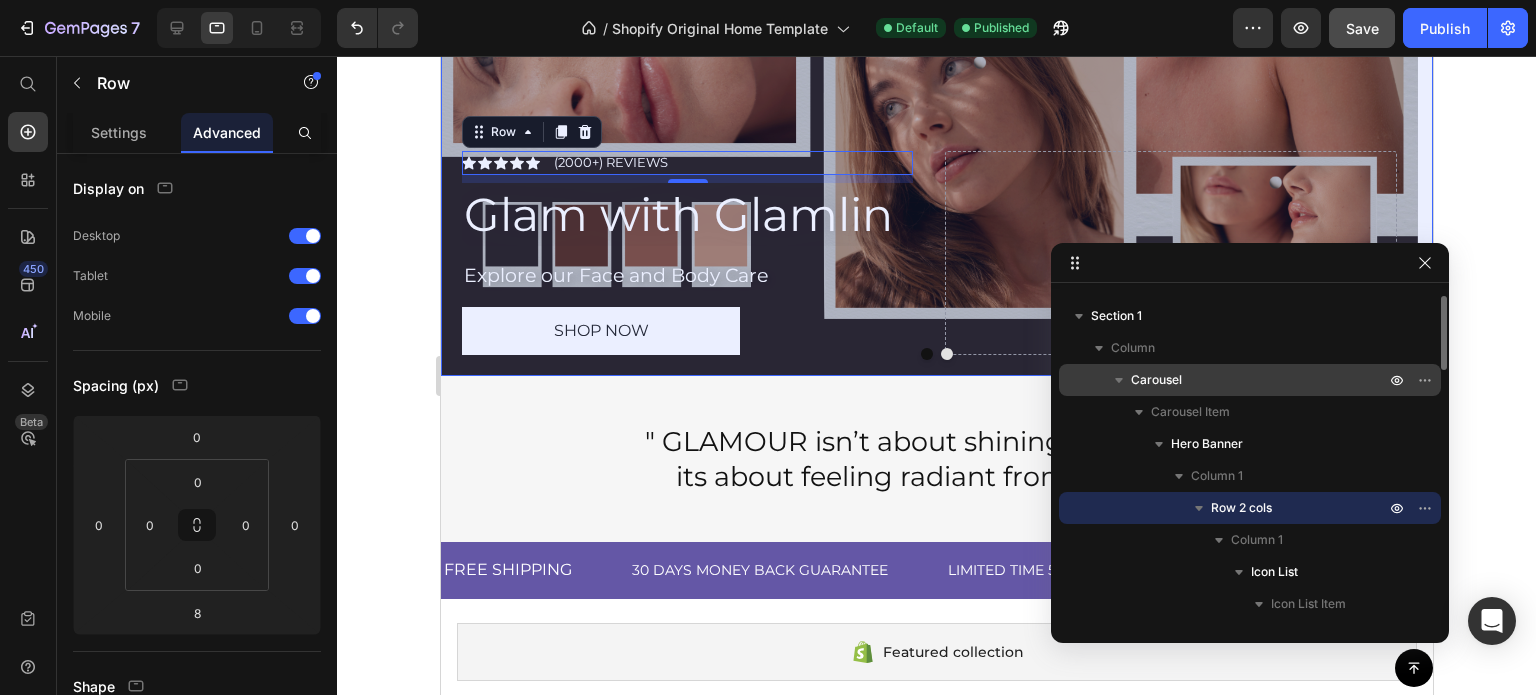 click on "Carousel" at bounding box center (1260, 380) 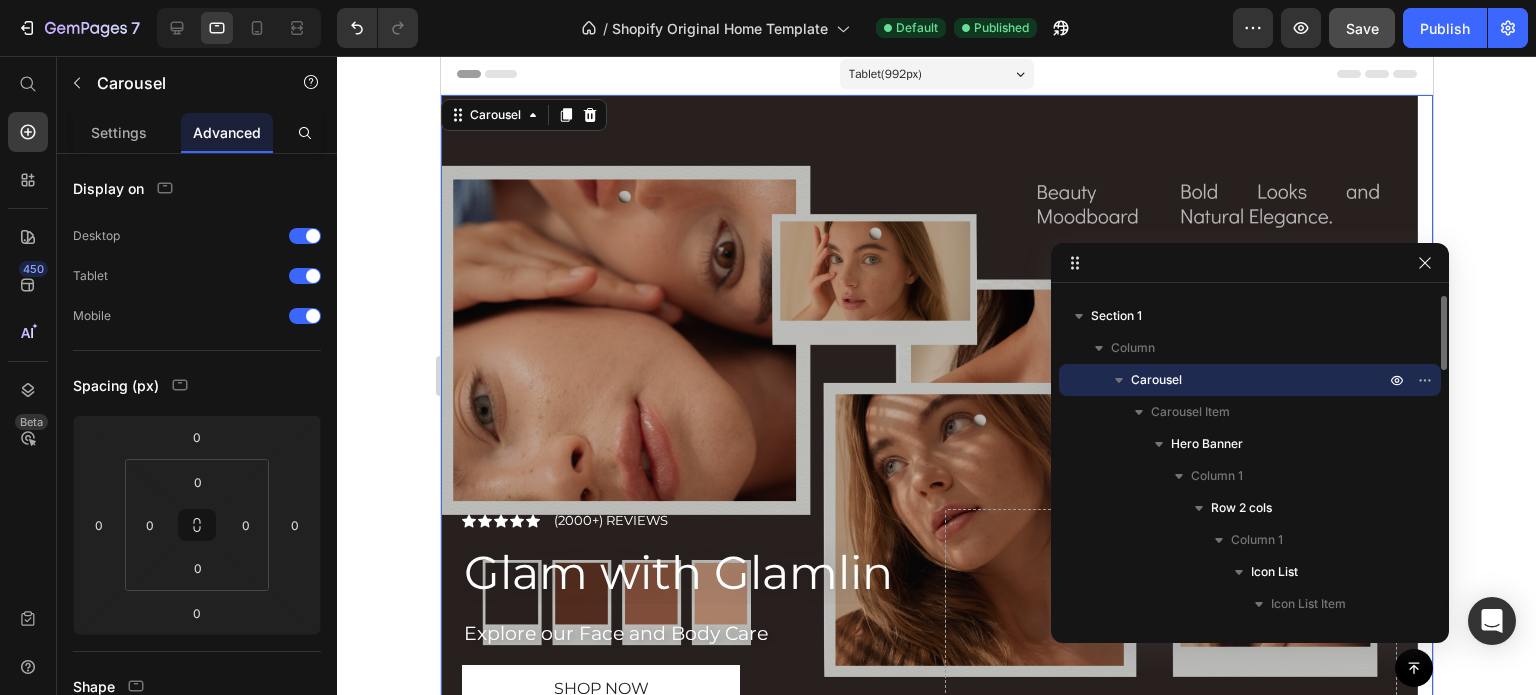 scroll, scrollTop: 0, scrollLeft: 0, axis: both 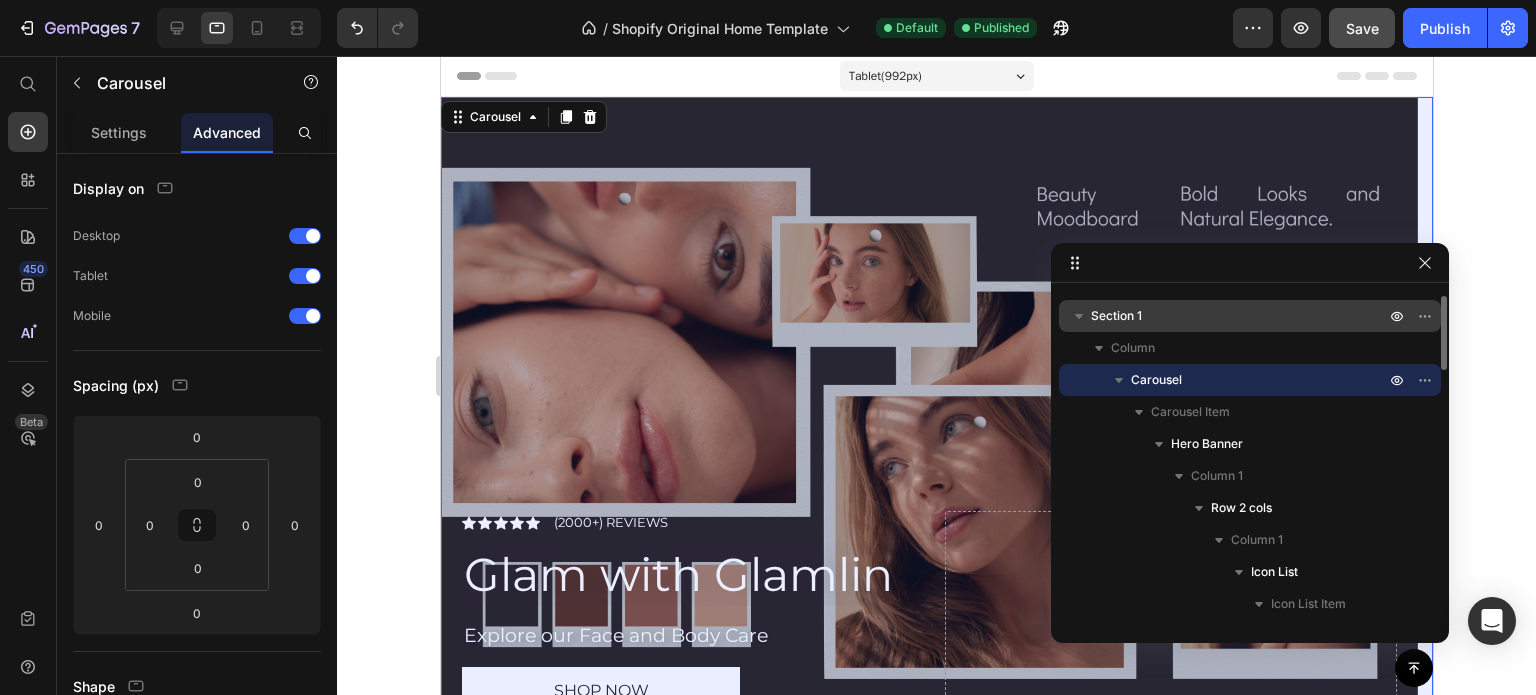 click on "Section 1" at bounding box center (1116, 316) 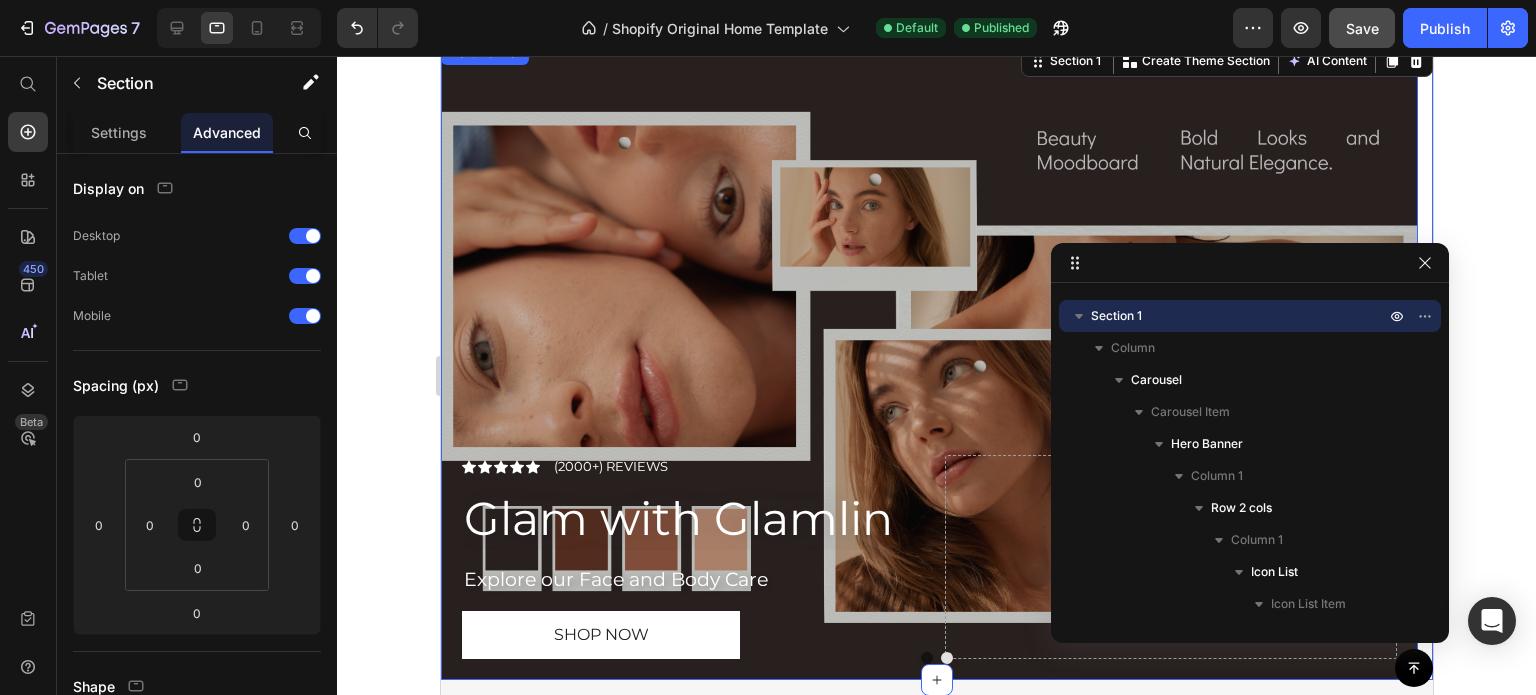 scroll, scrollTop: 0, scrollLeft: 0, axis: both 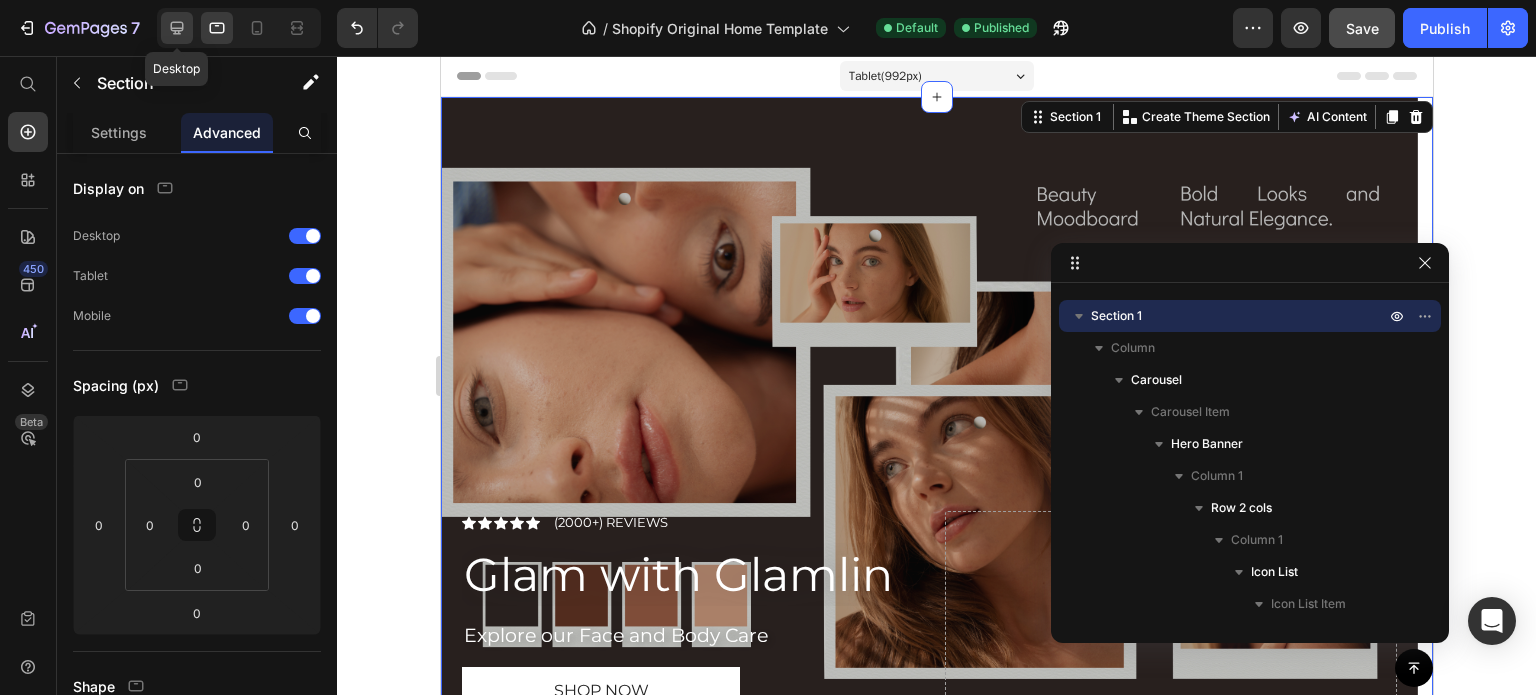 click 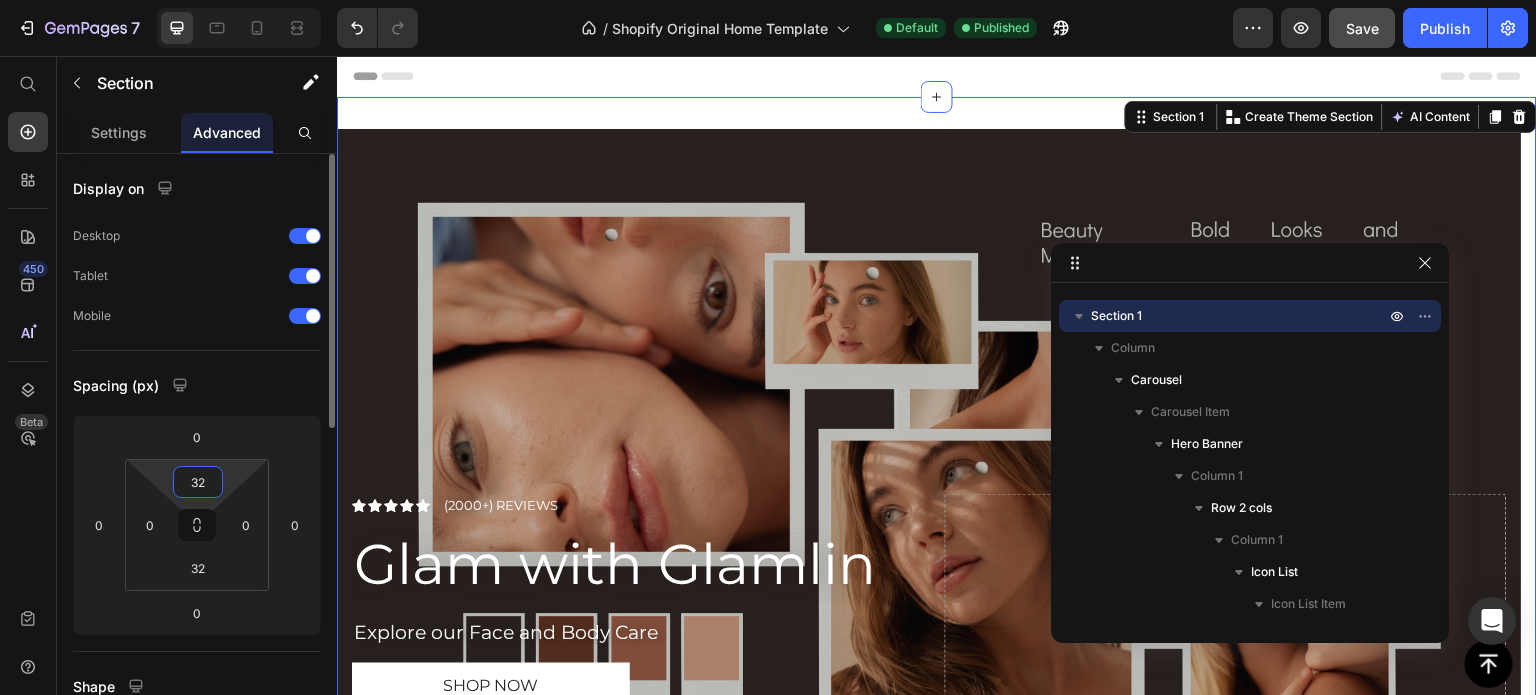 click on "32" at bounding box center (198, 482) 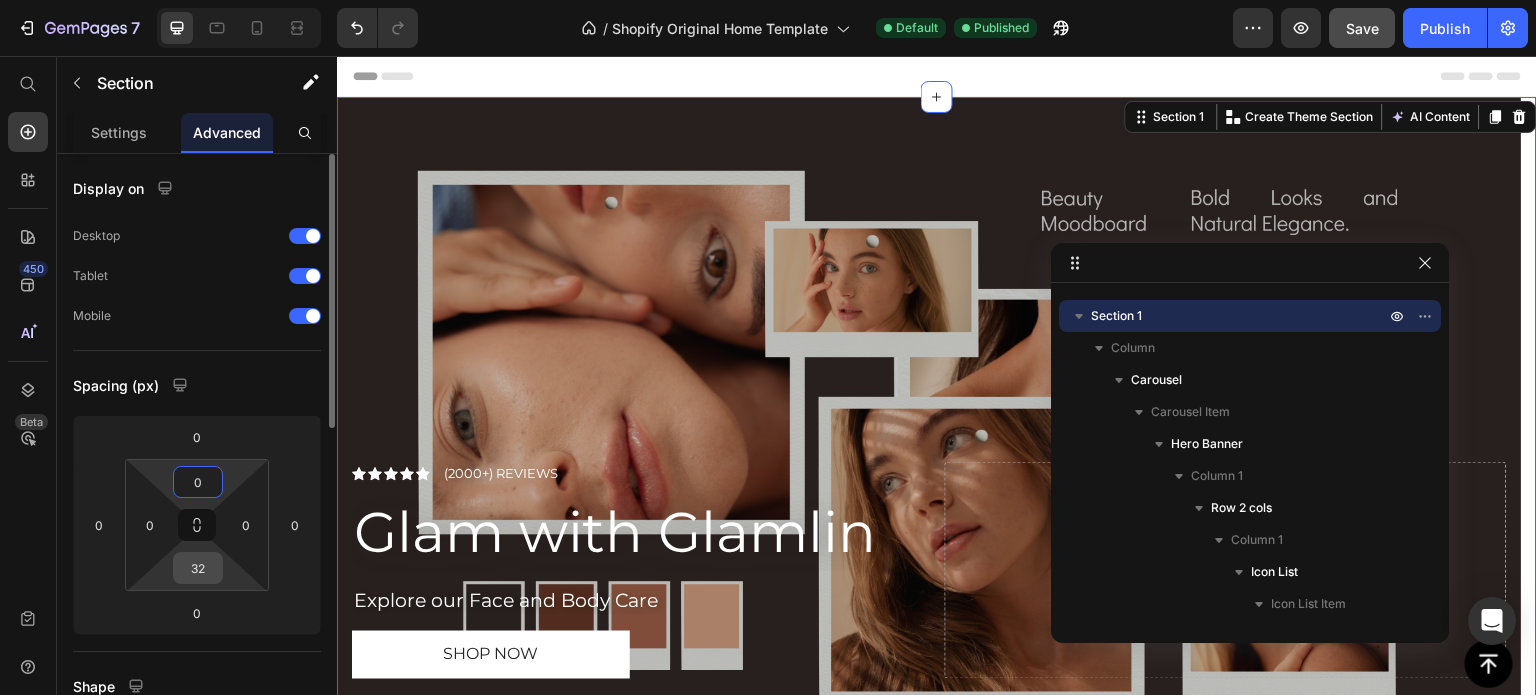 type on "0" 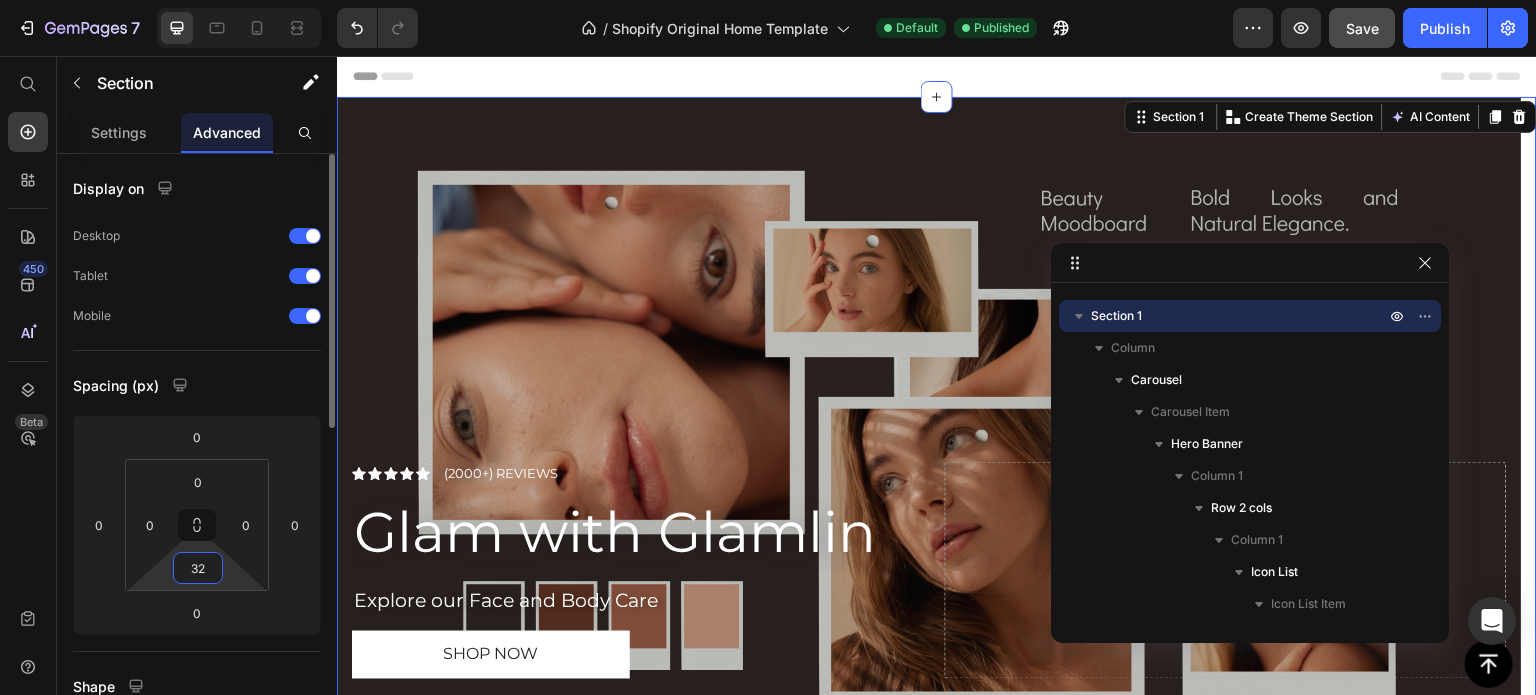 click on "32" at bounding box center [198, 568] 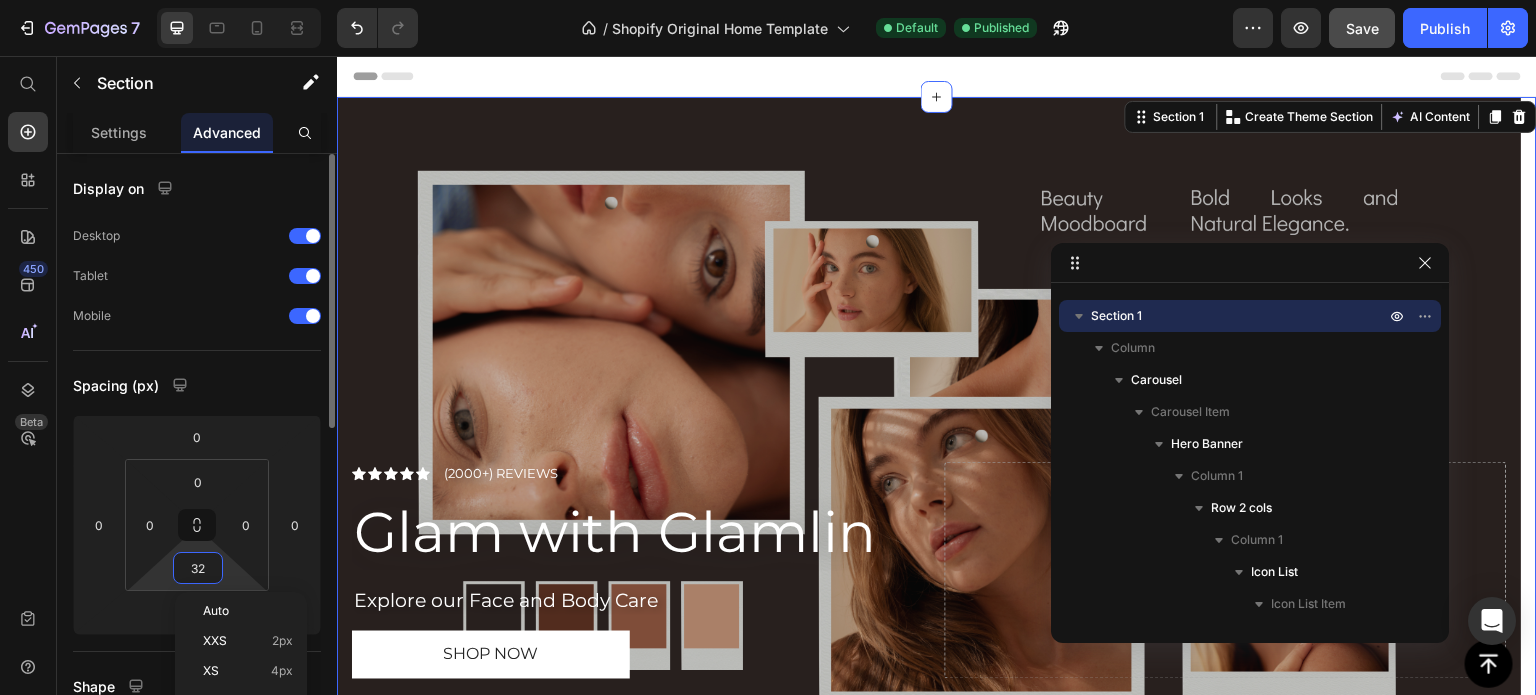 type on "0" 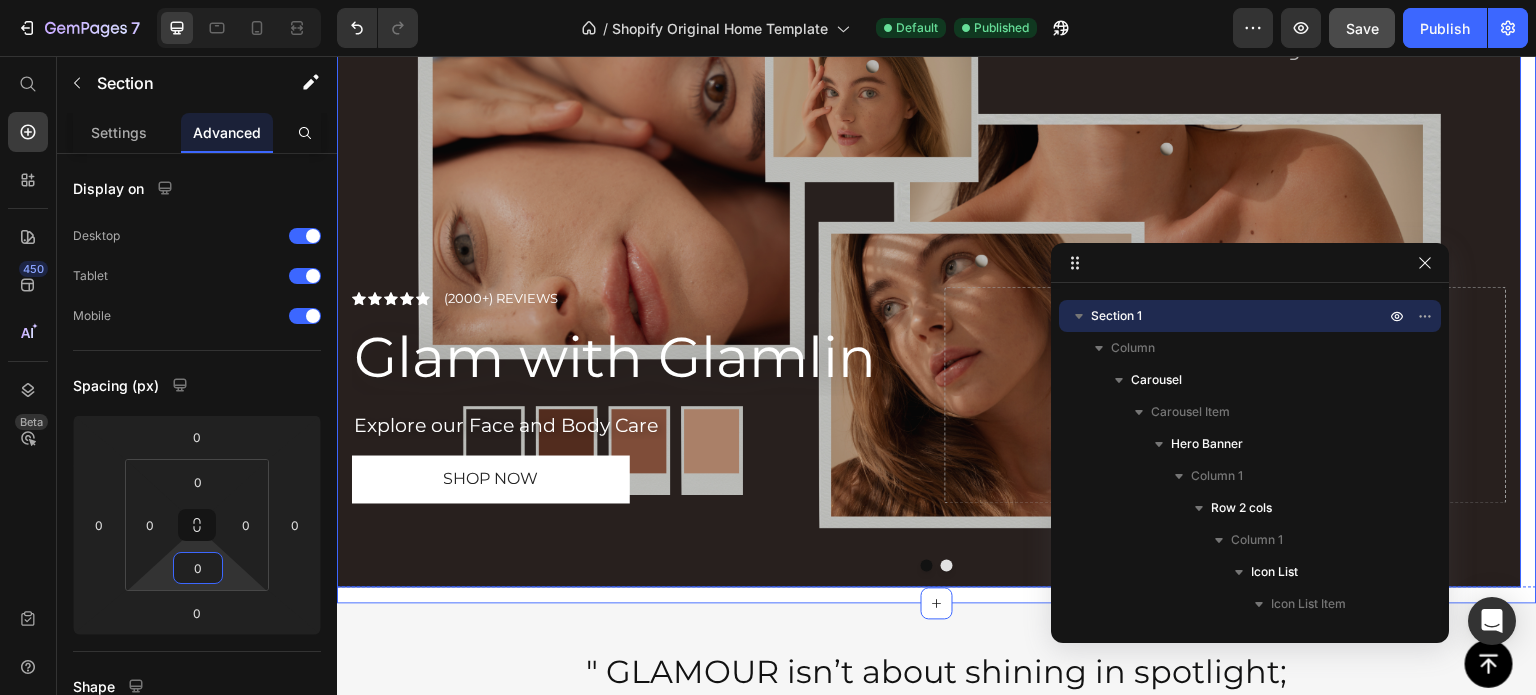scroll, scrollTop: 180, scrollLeft: 0, axis: vertical 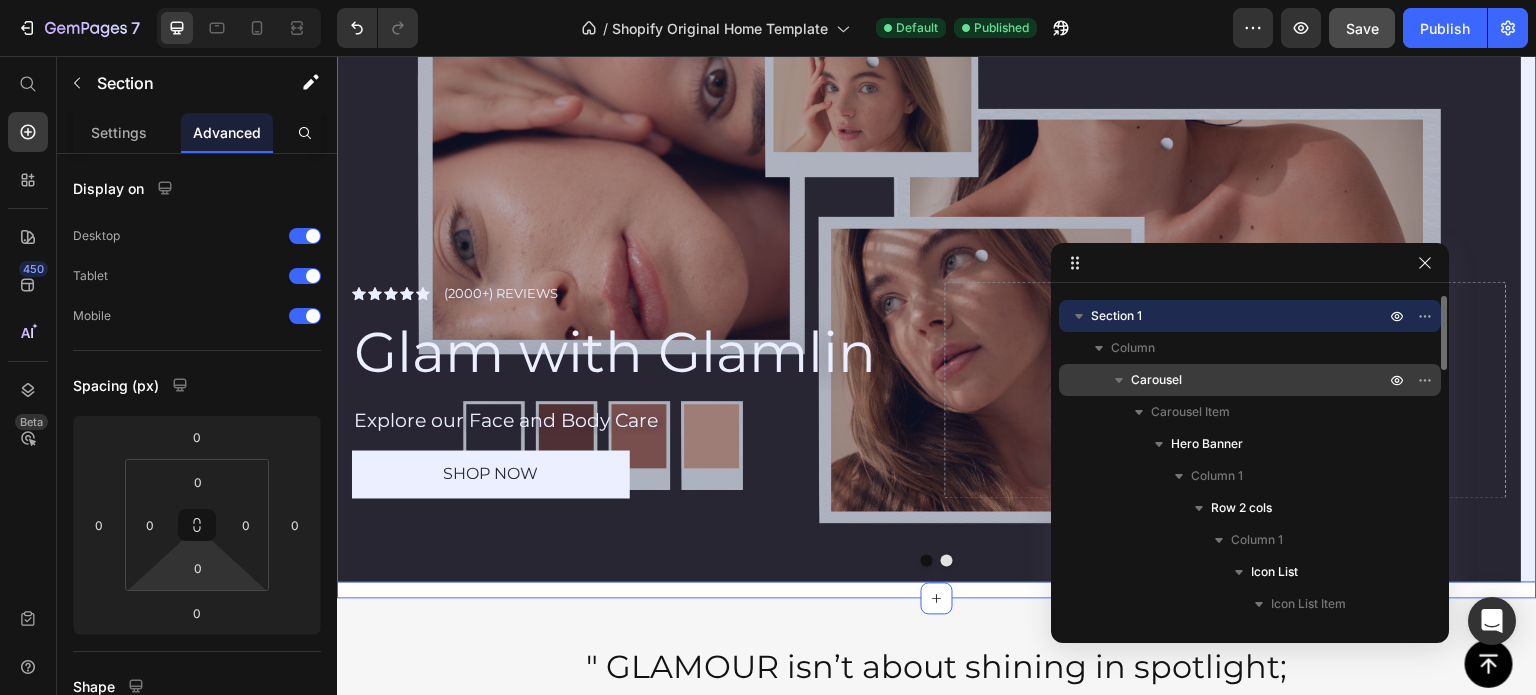 click on "Carousel" at bounding box center (1260, 380) 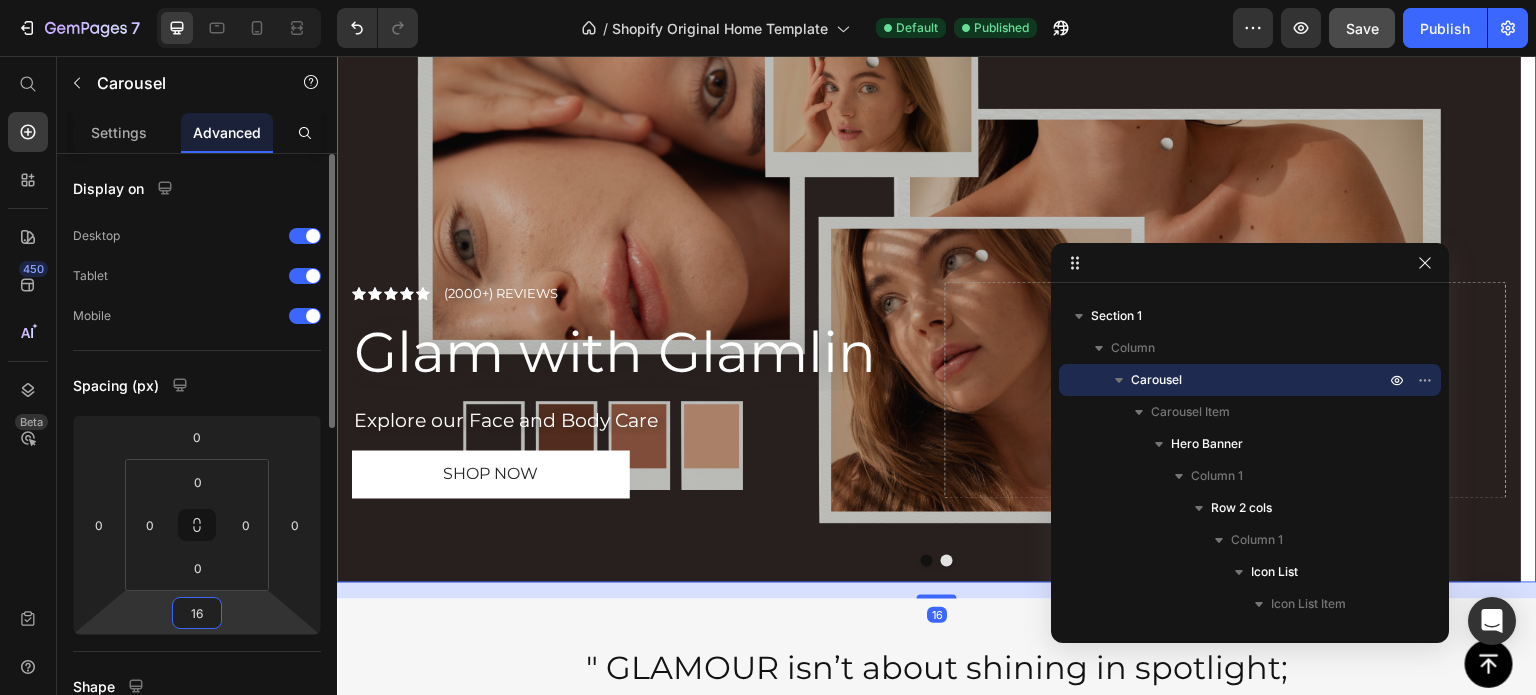 click on "16" at bounding box center (197, 613) 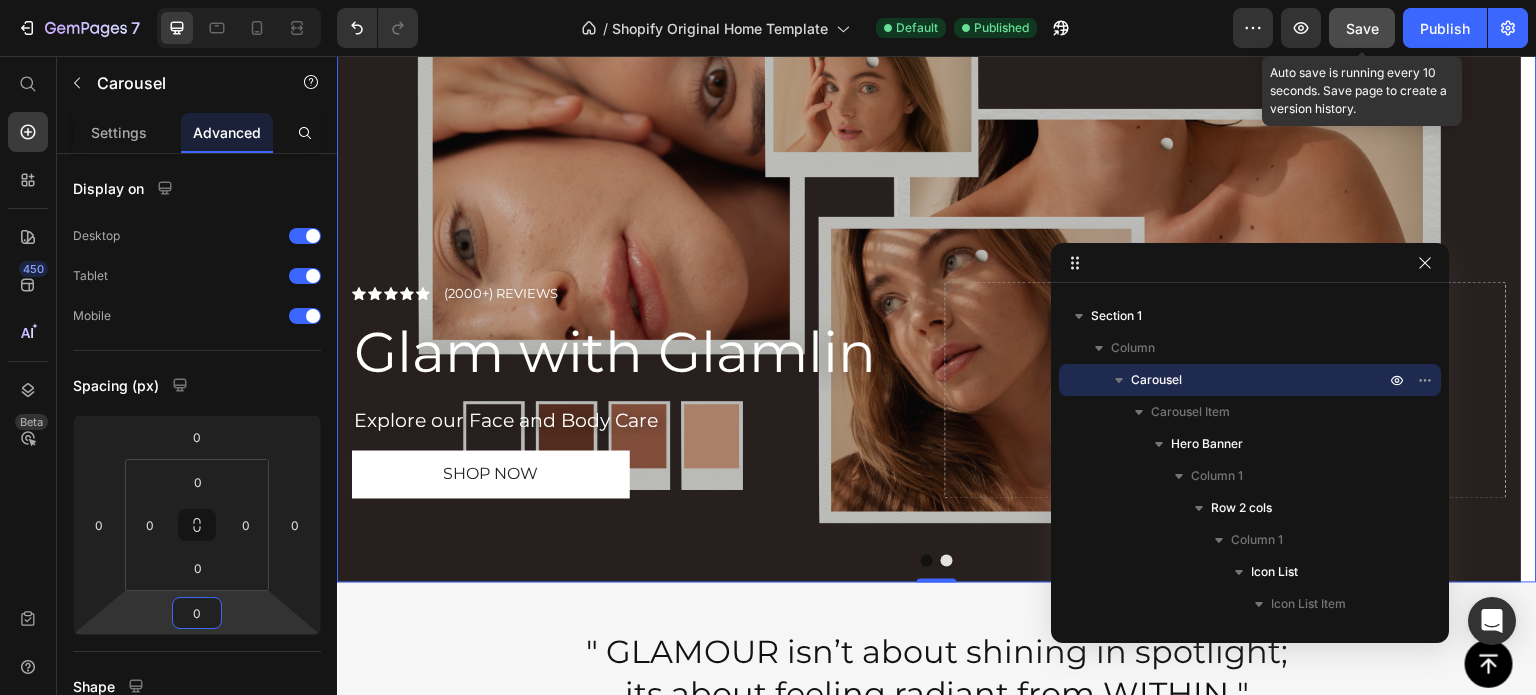 type on "0" 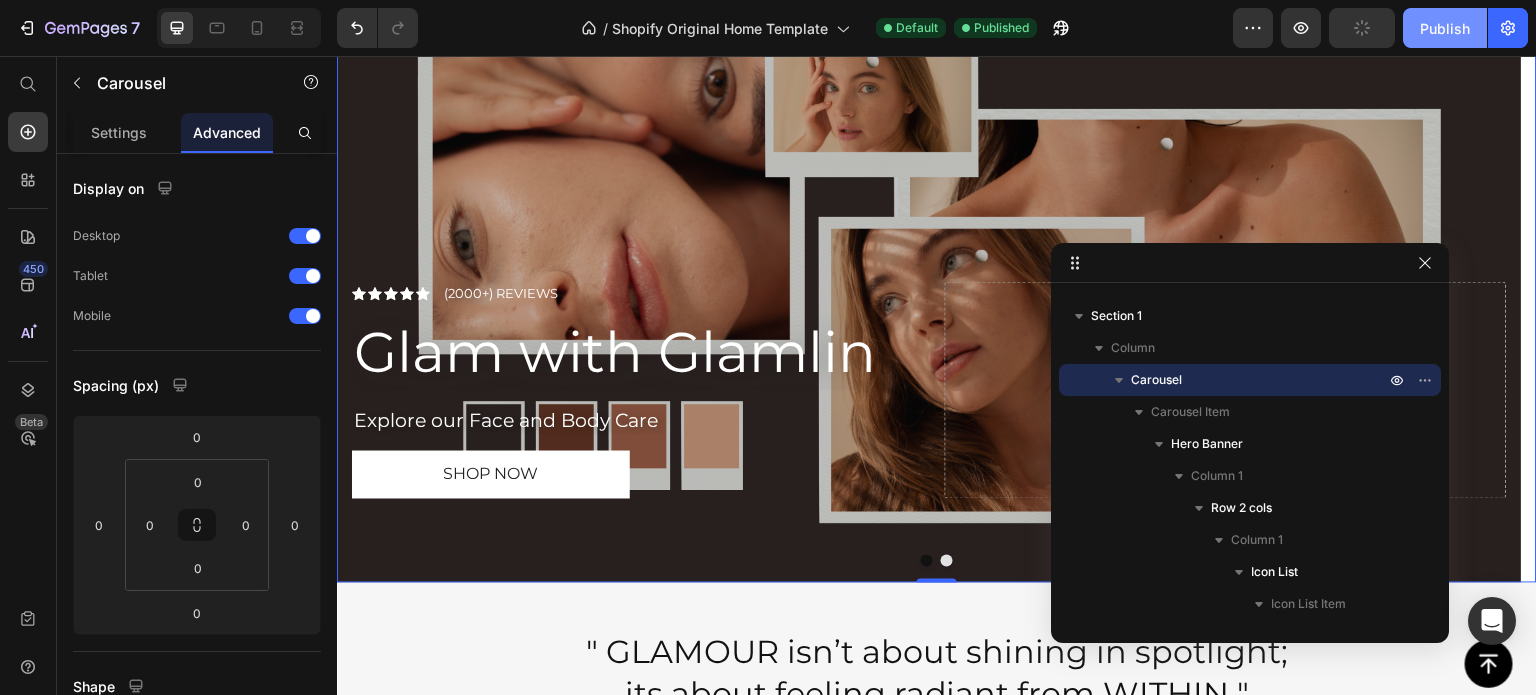 click on "Publish" at bounding box center (1445, 28) 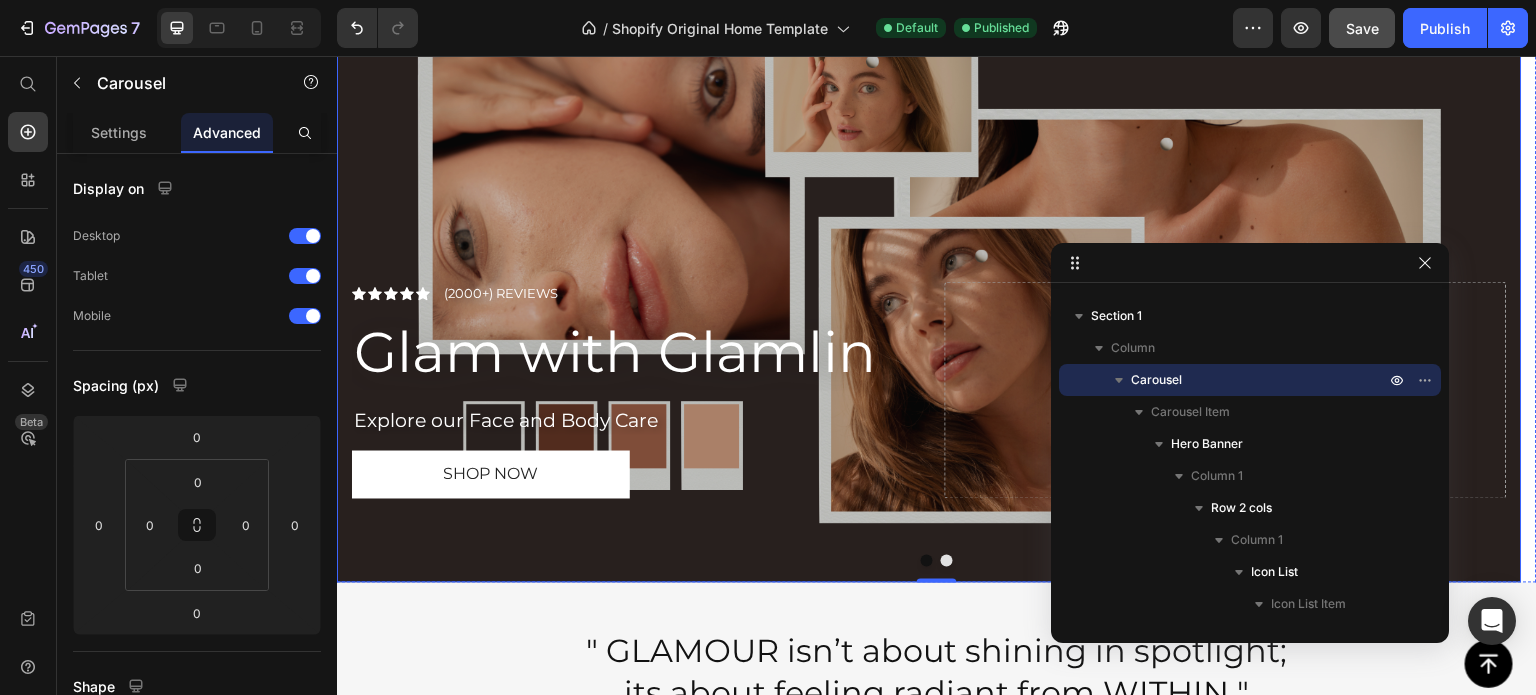 click at bounding box center [929, 250] 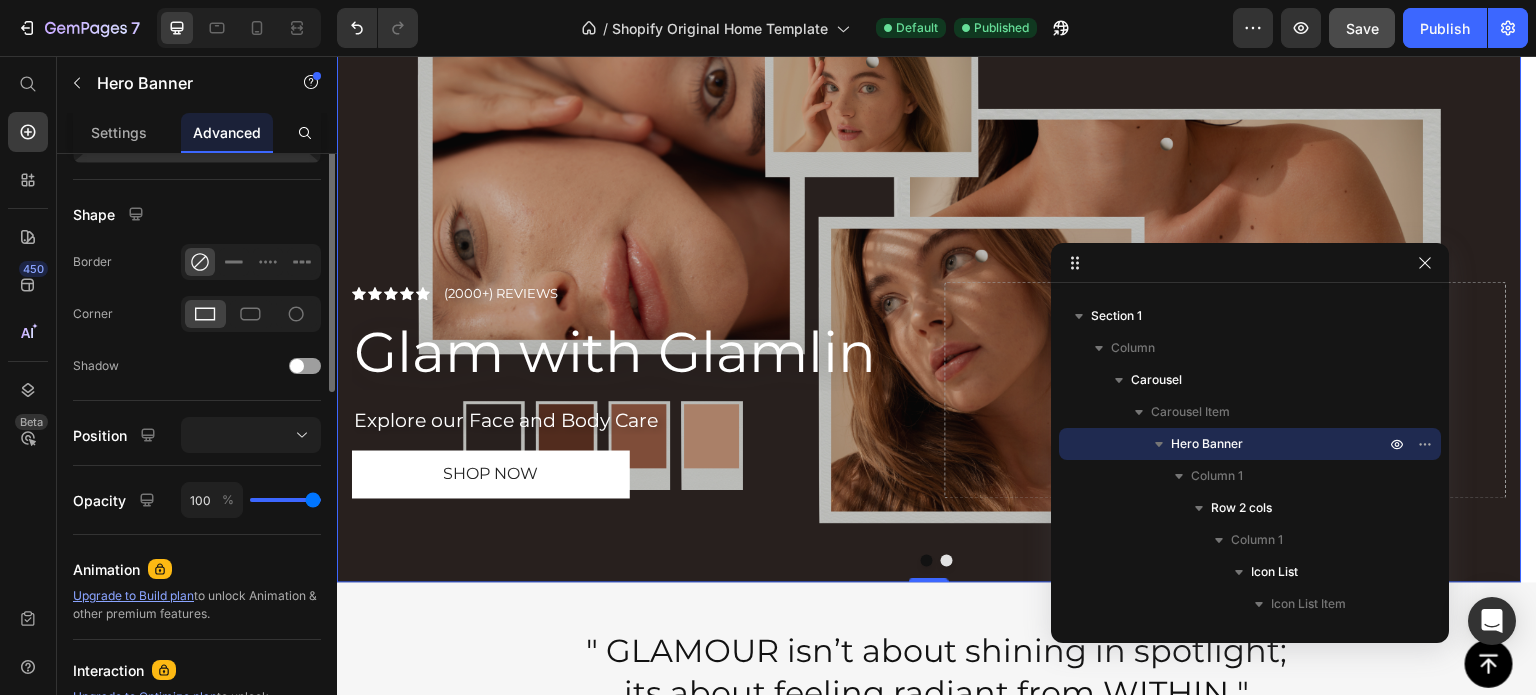 scroll, scrollTop: 276, scrollLeft: 0, axis: vertical 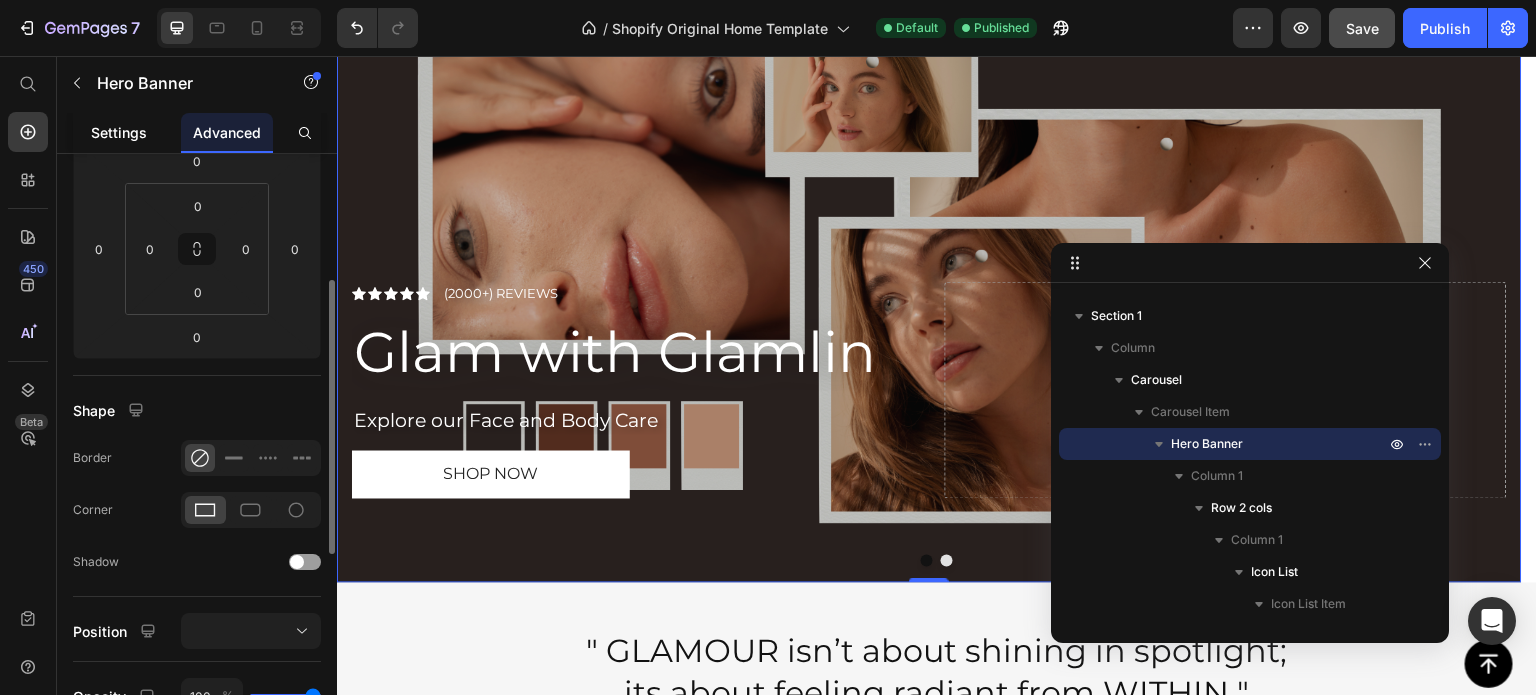 click on "Settings" at bounding box center [119, 132] 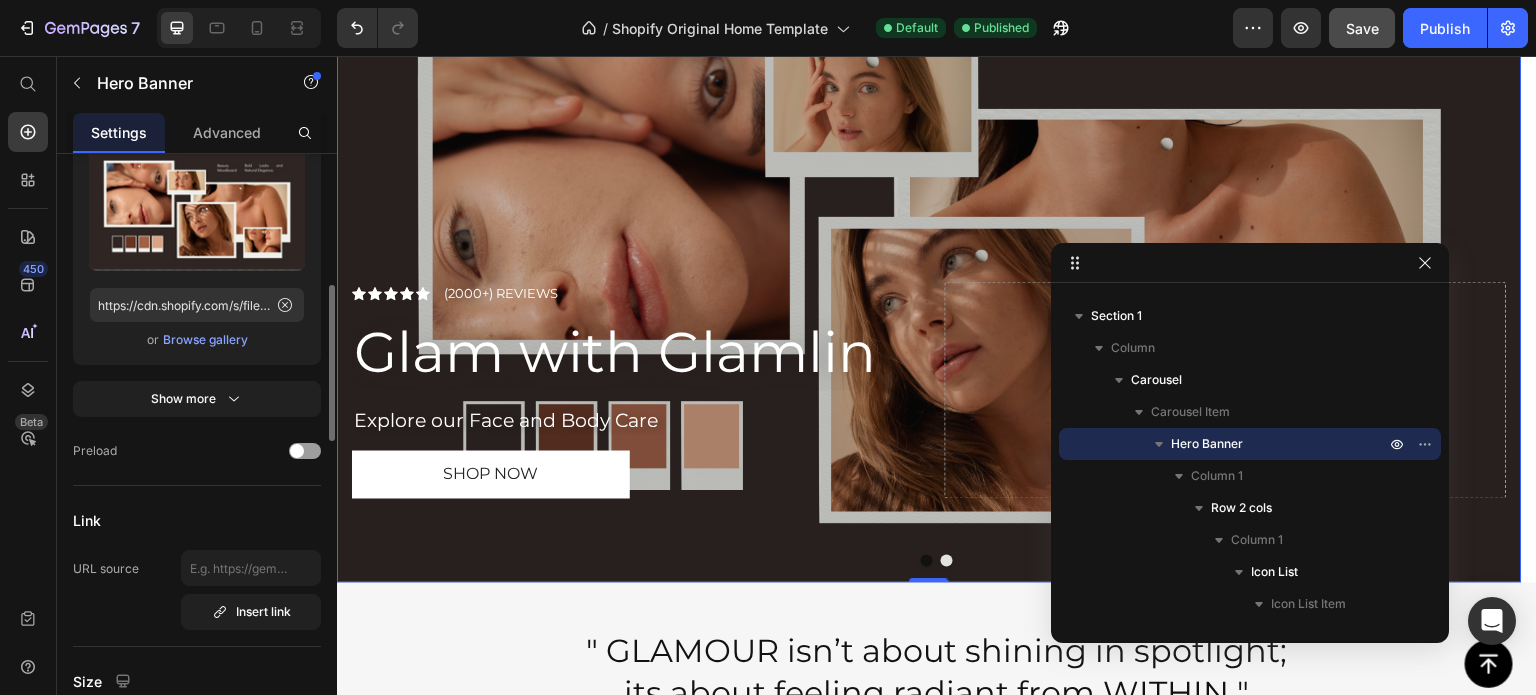 scroll, scrollTop: 496, scrollLeft: 0, axis: vertical 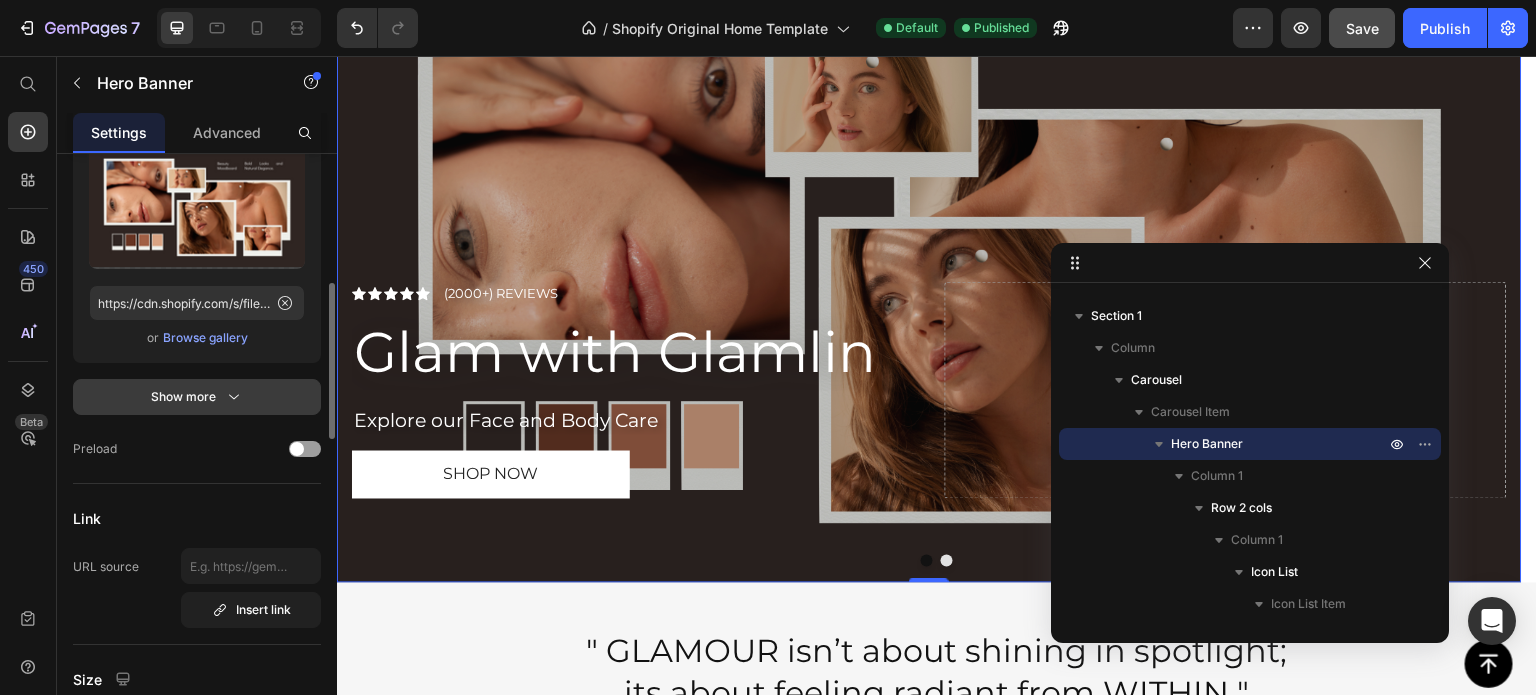click on "Show more" at bounding box center (197, 397) 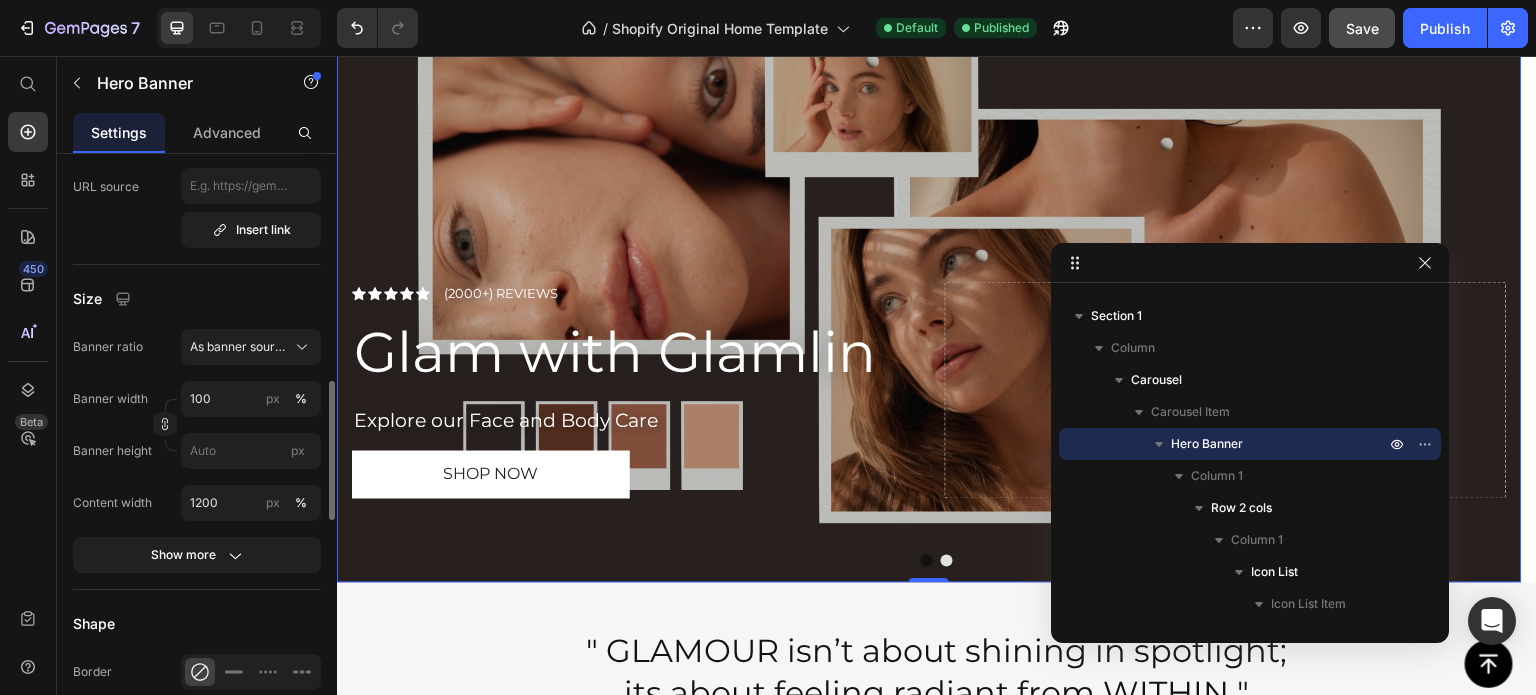 scroll, scrollTop: 1150, scrollLeft: 0, axis: vertical 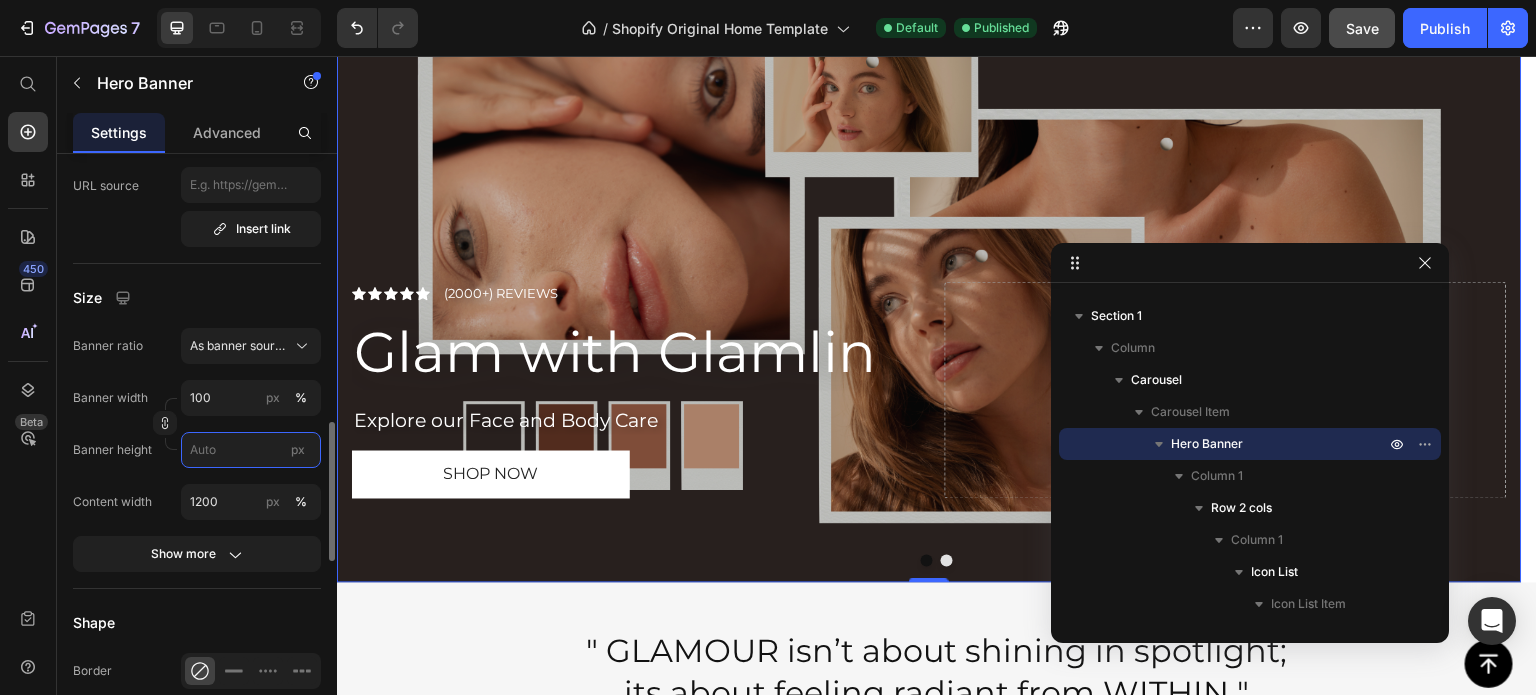 click on "px" at bounding box center [251, 450] 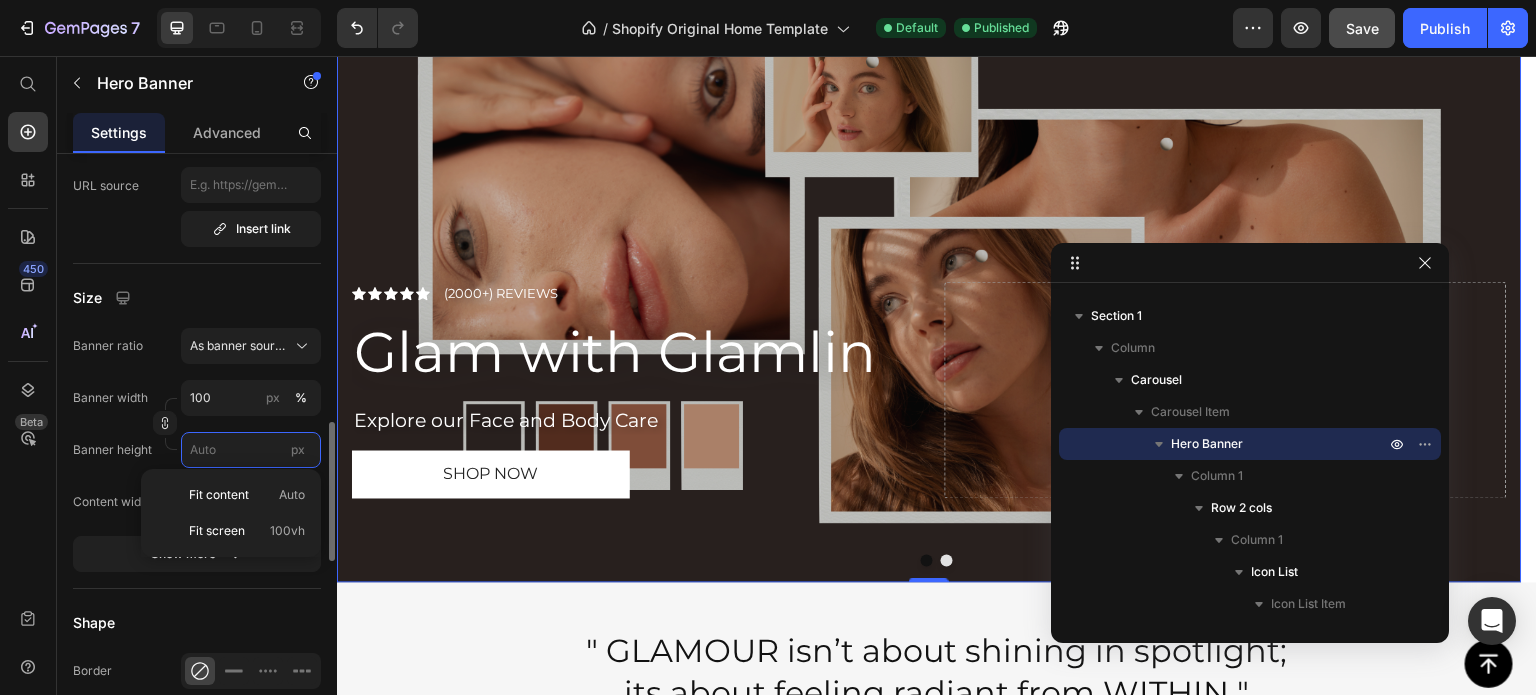 type 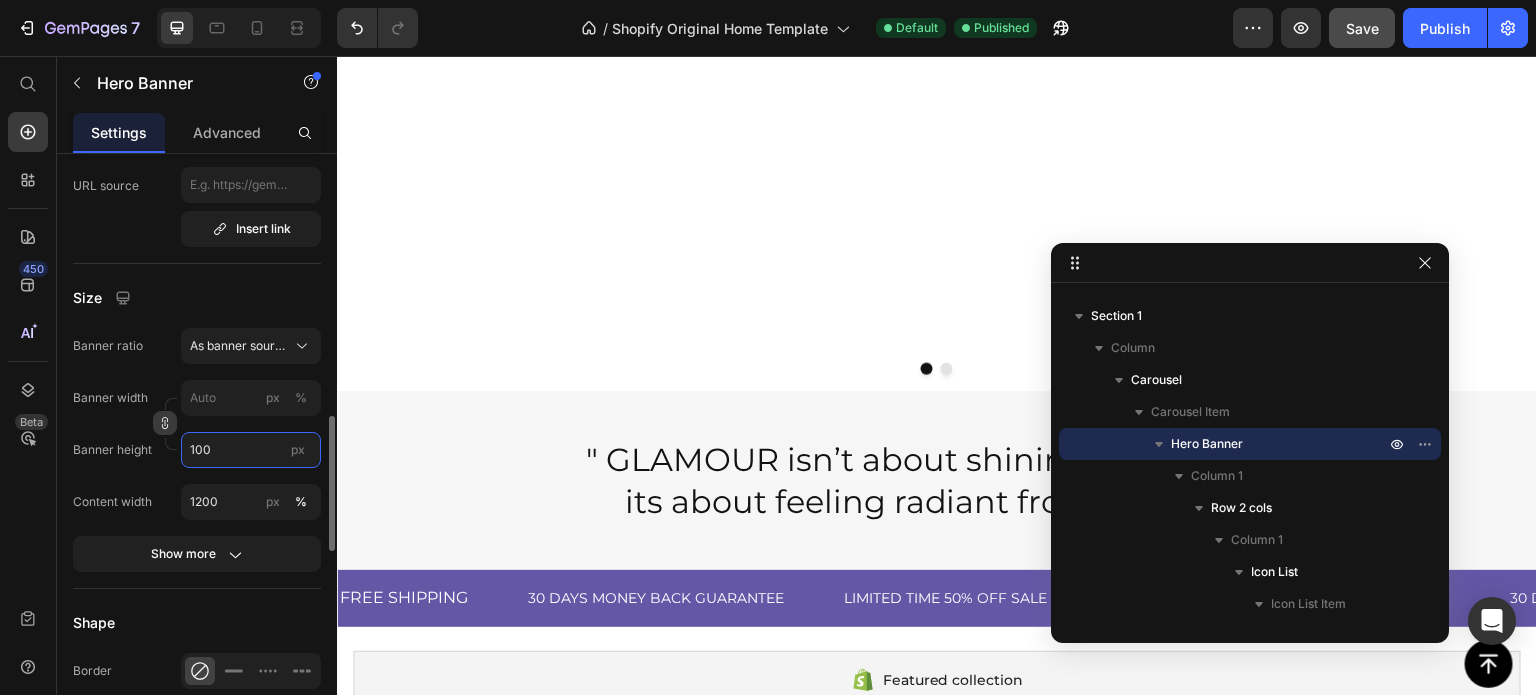 type on "100" 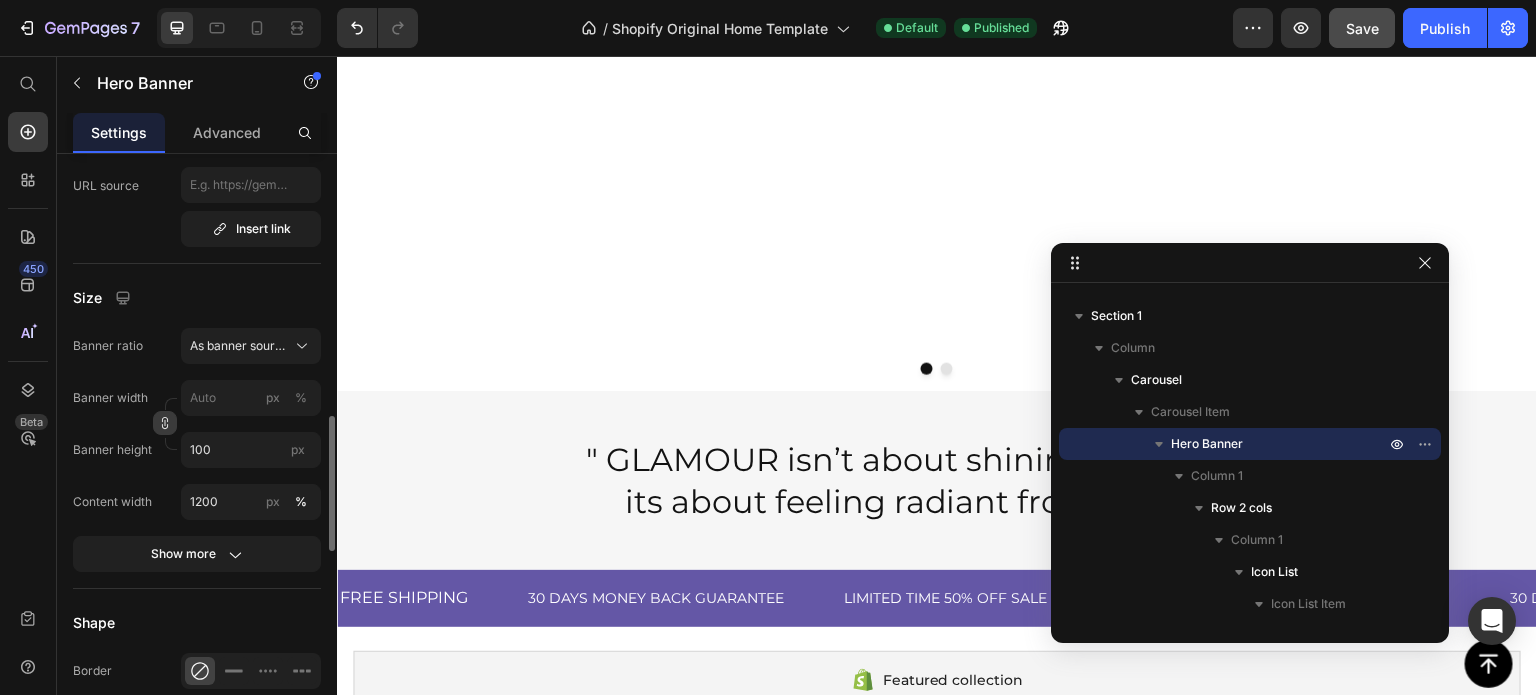 click 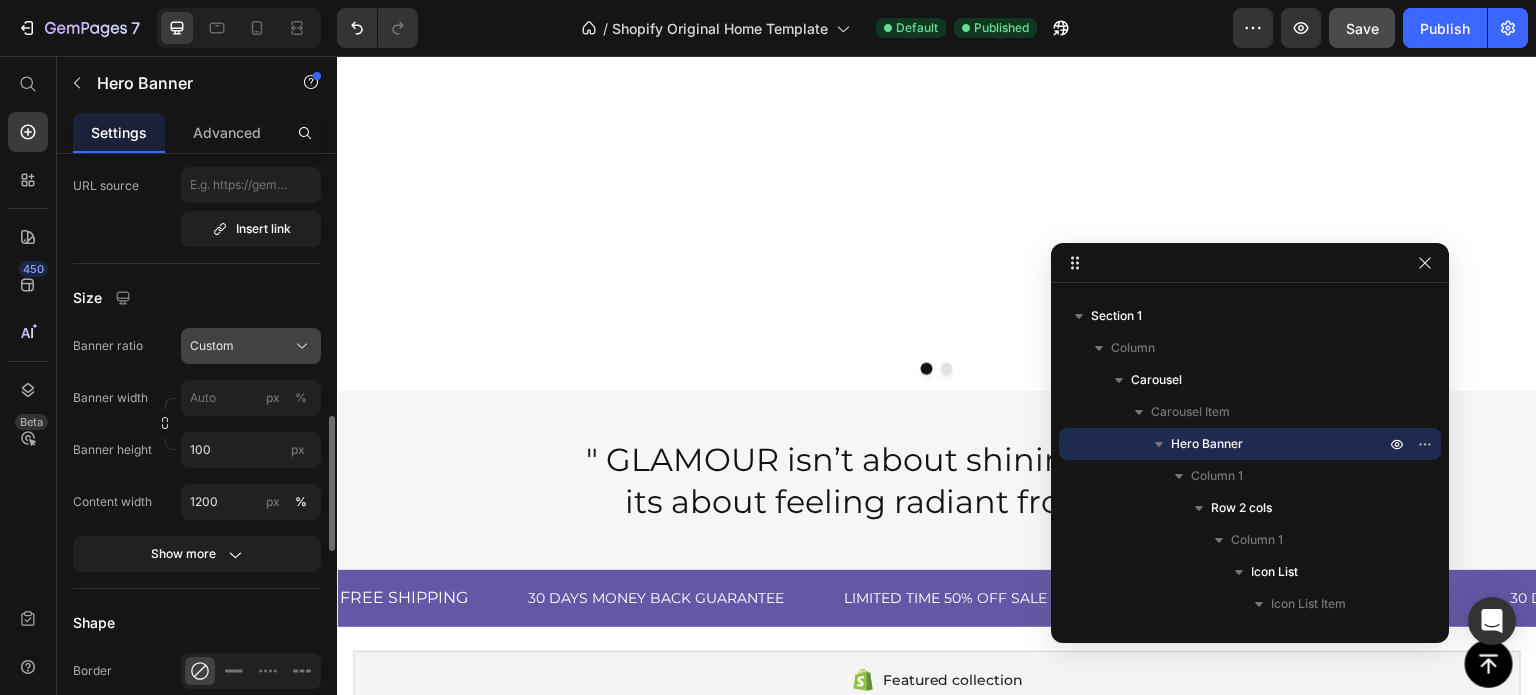 click on "Custom" at bounding box center (251, 346) 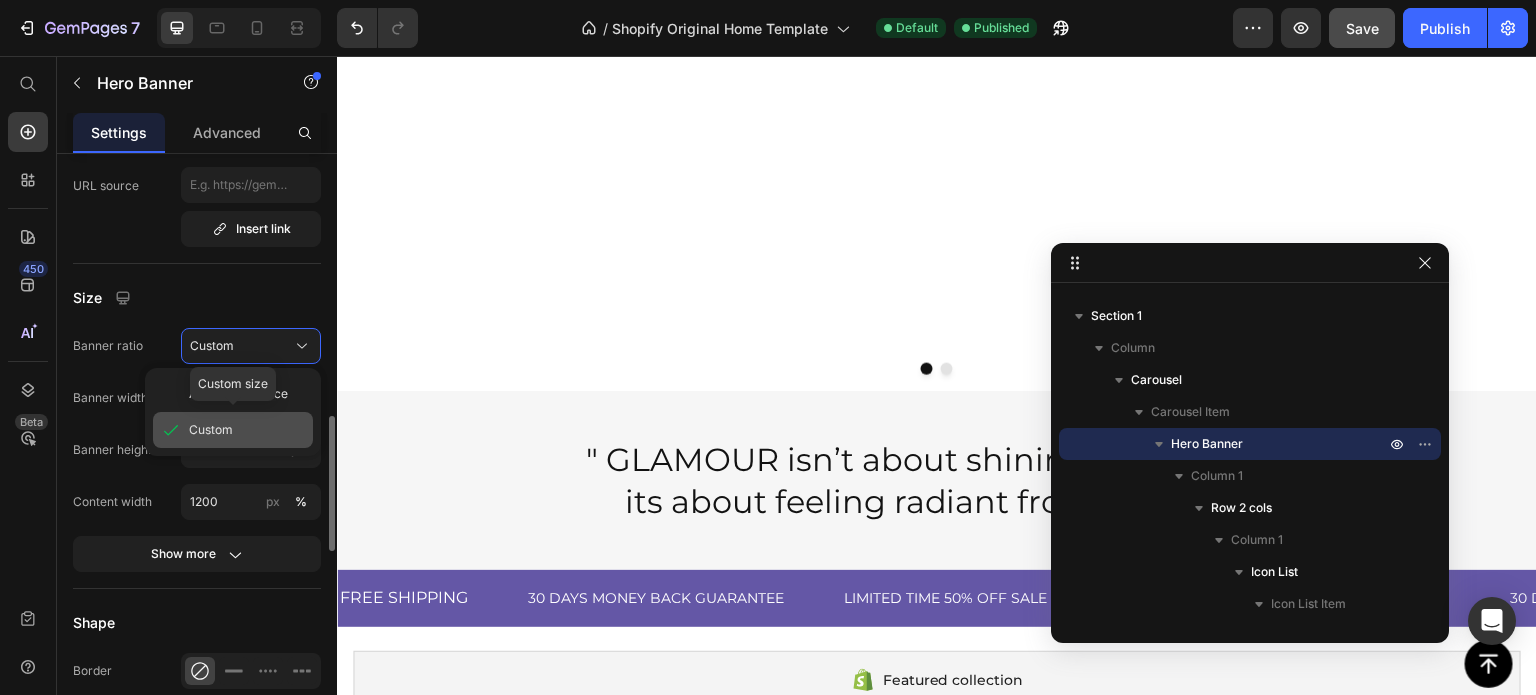 click on "Custom" at bounding box center [247, 430] 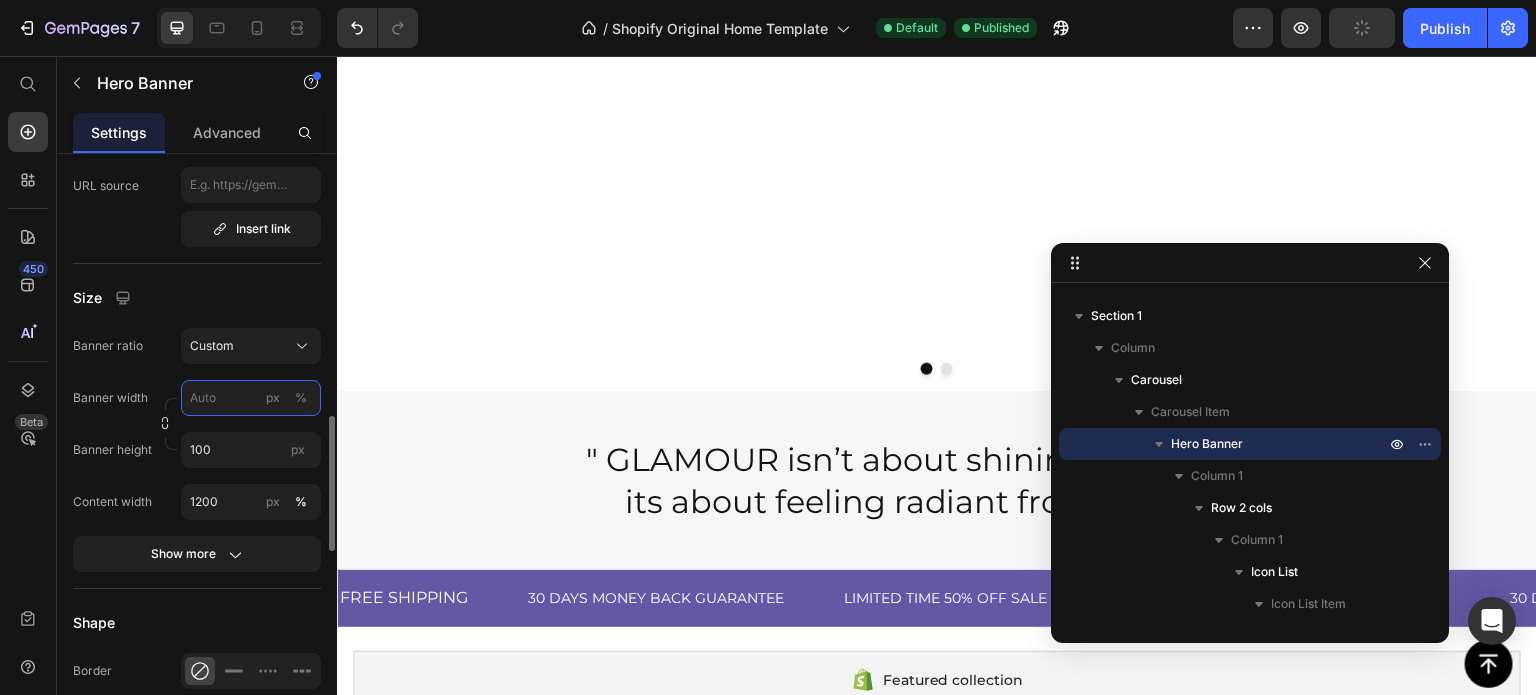 click on "px %" at bounding box center [251, 398] 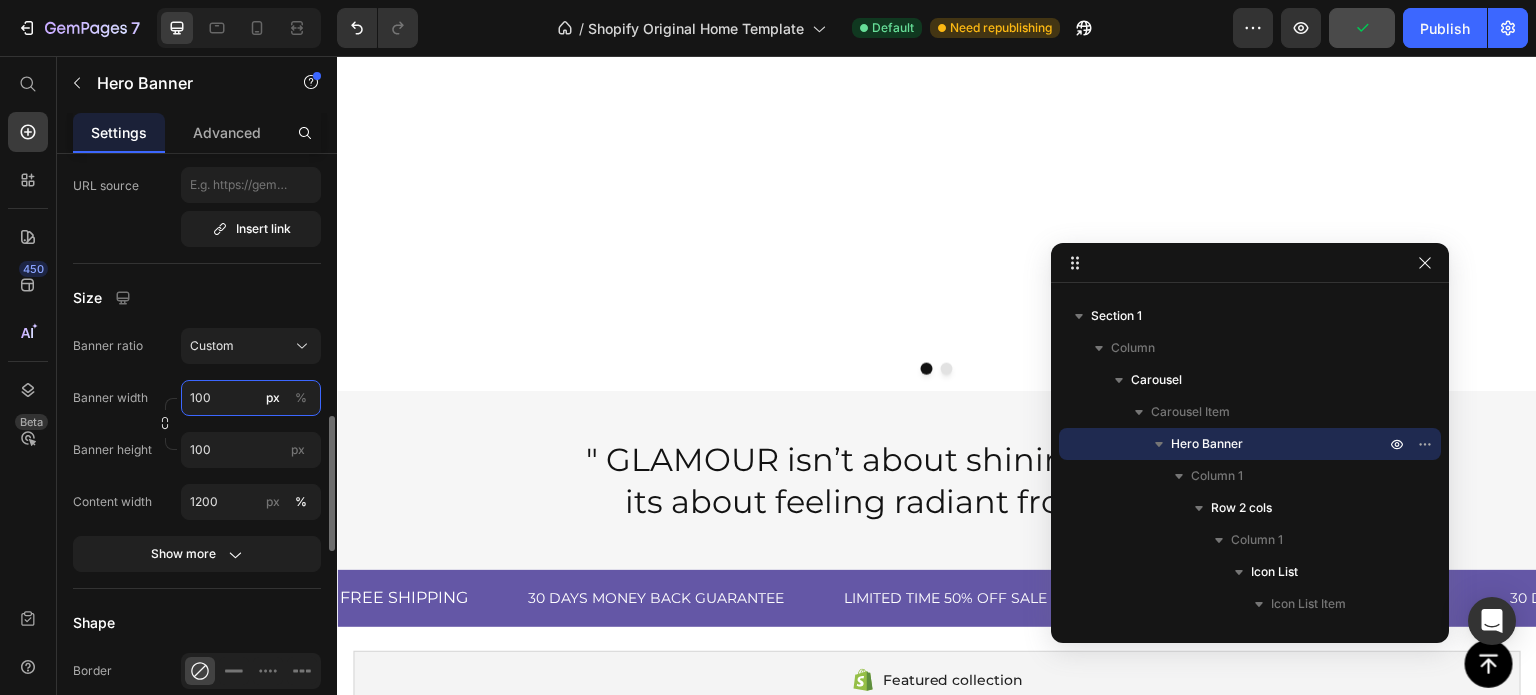 type on "100" 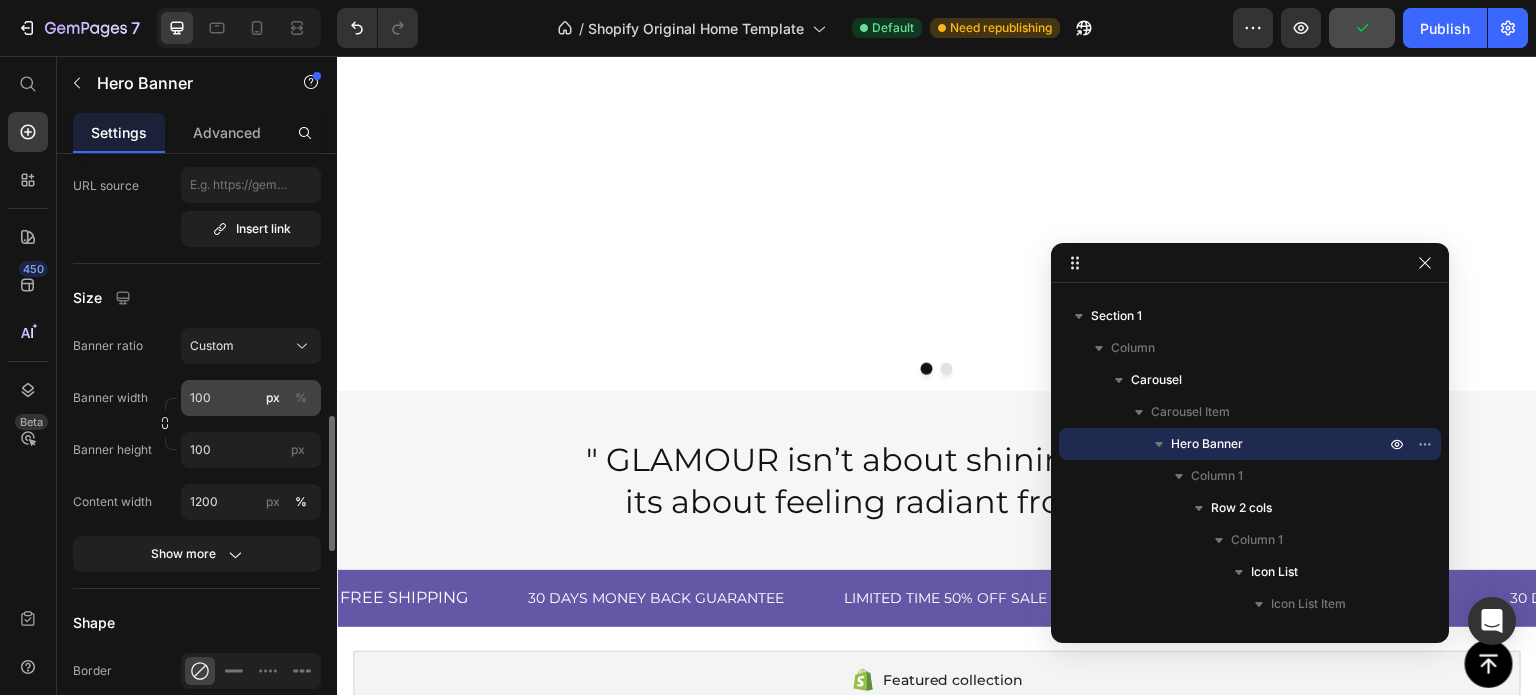 click on "%" at bounding box center (301, 398) 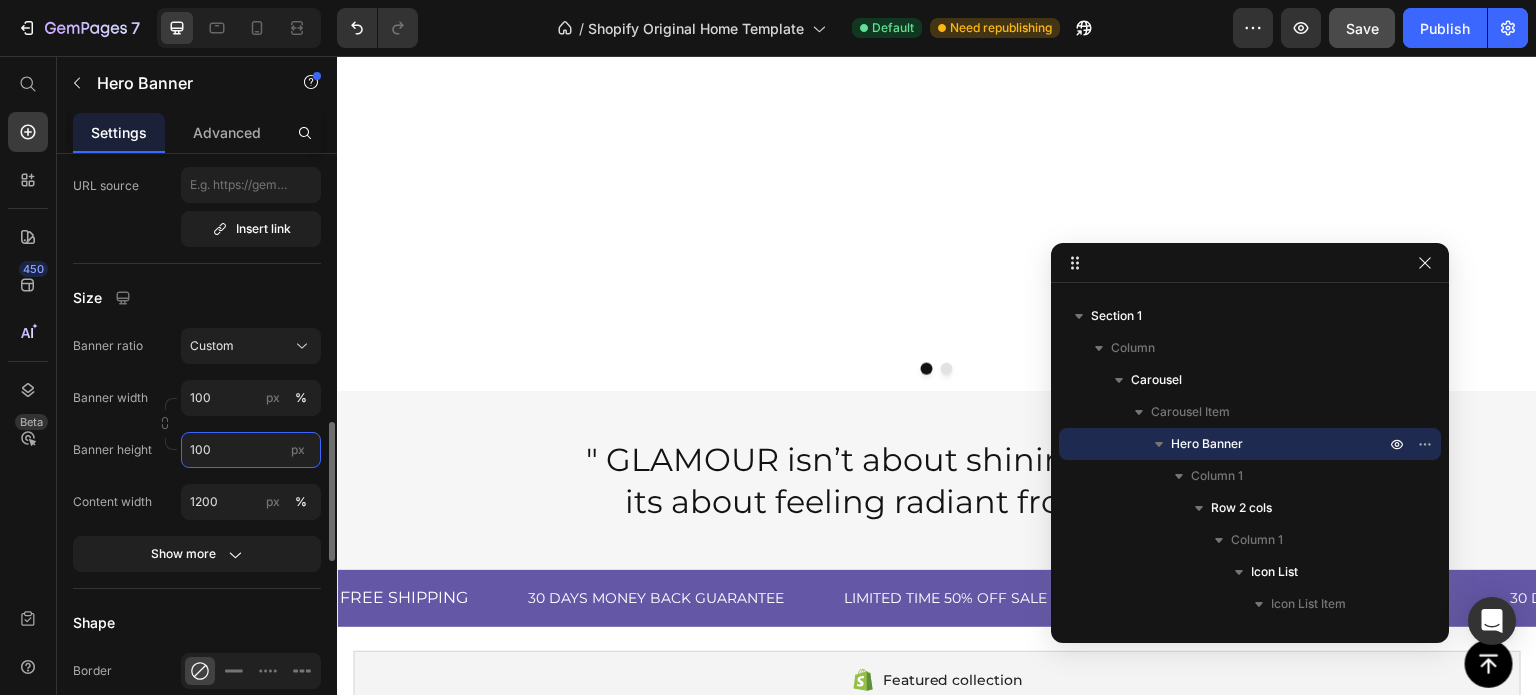 click on "100" at bounding box center [251, 450] 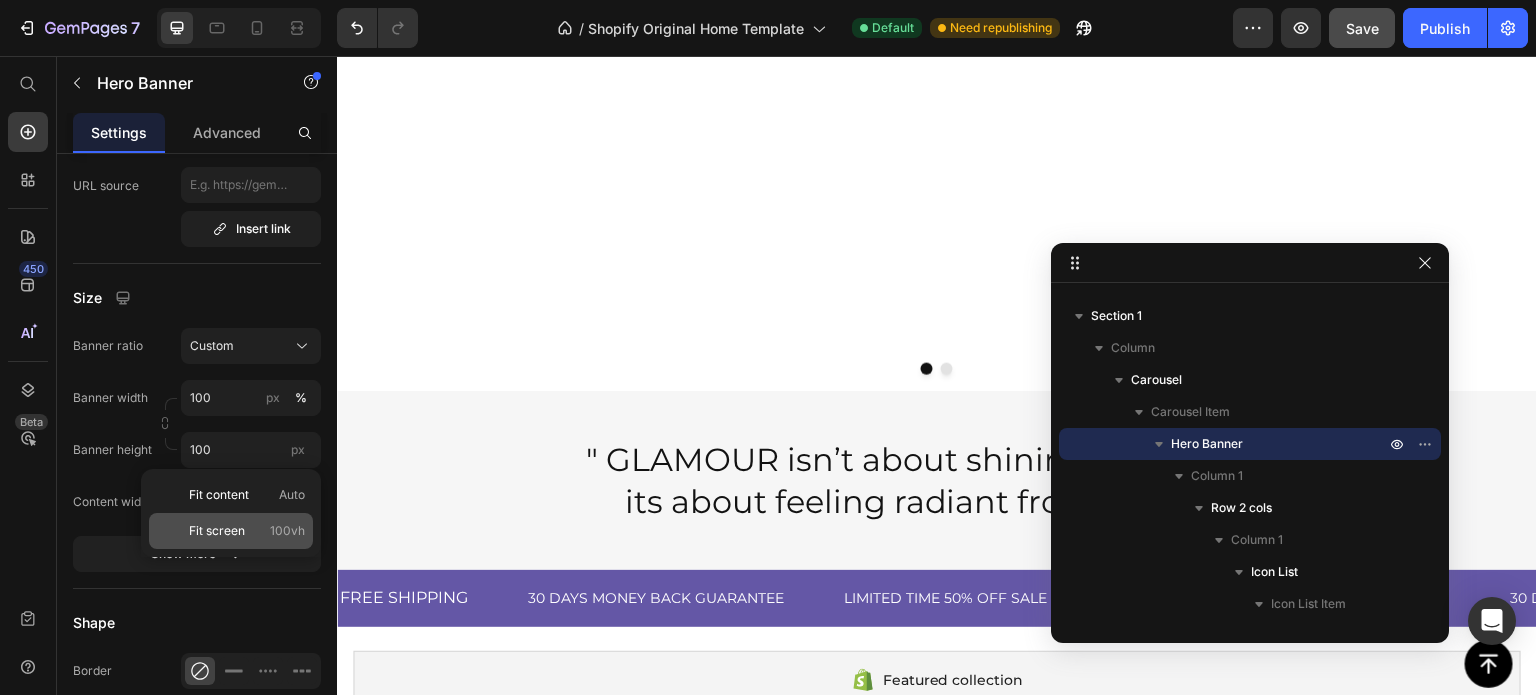 click on "Fit screen" at bounding box center (217, 531) 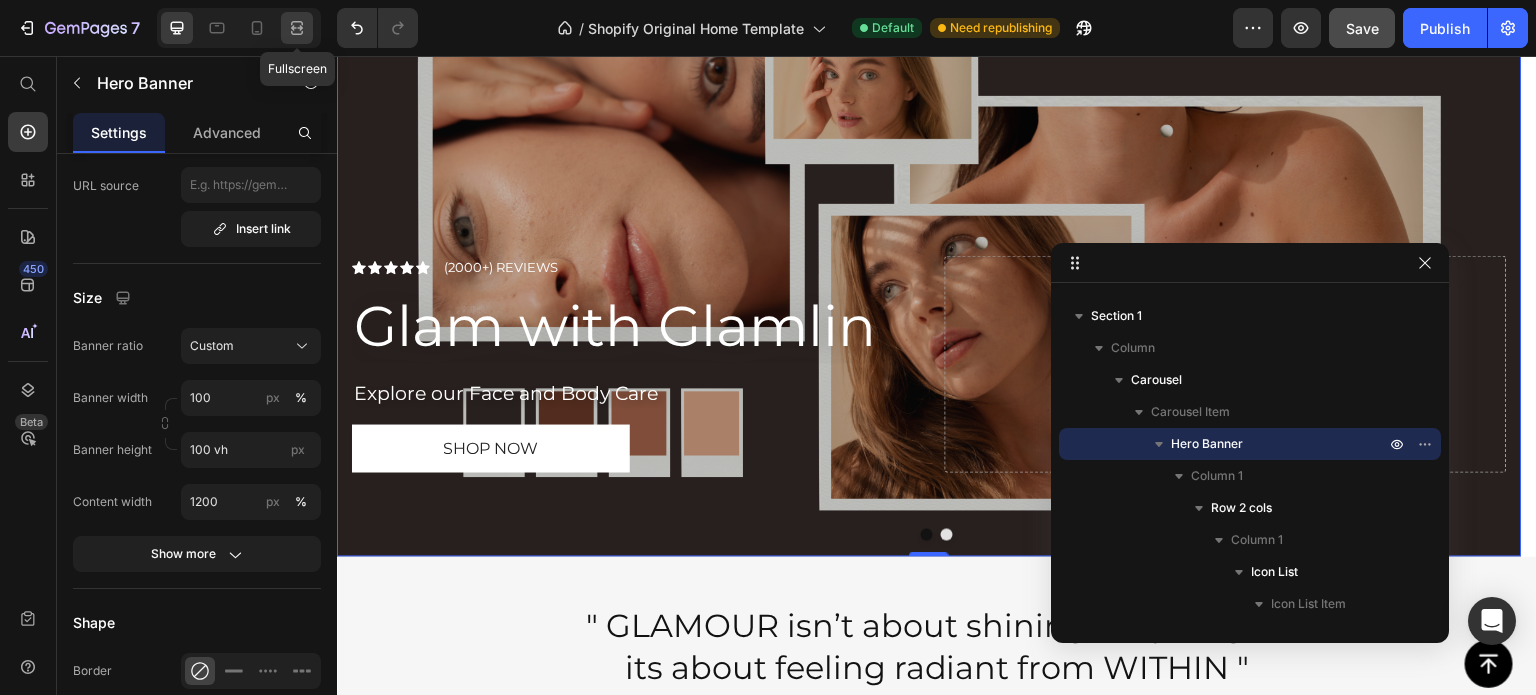 click 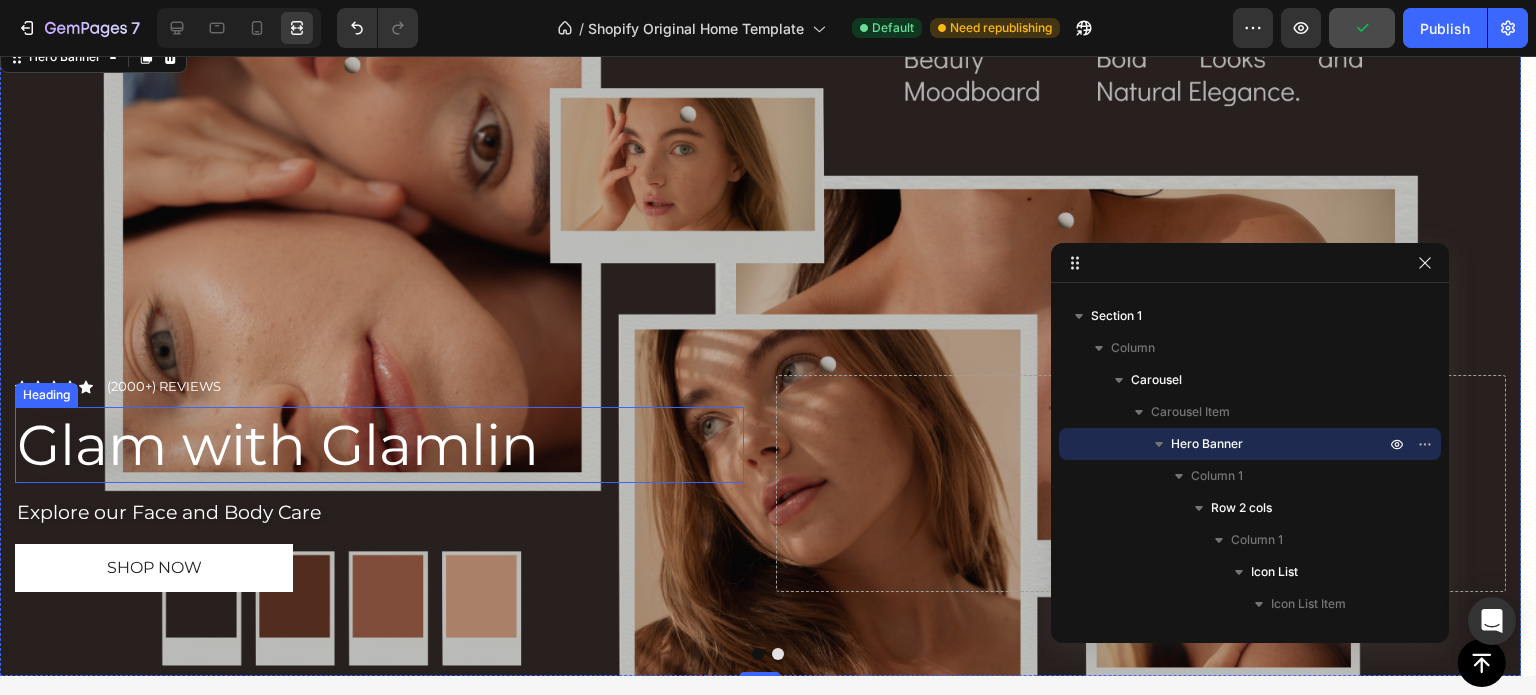 scroll, scrollTop: 63, scrollLeft: 0, axis: vertical 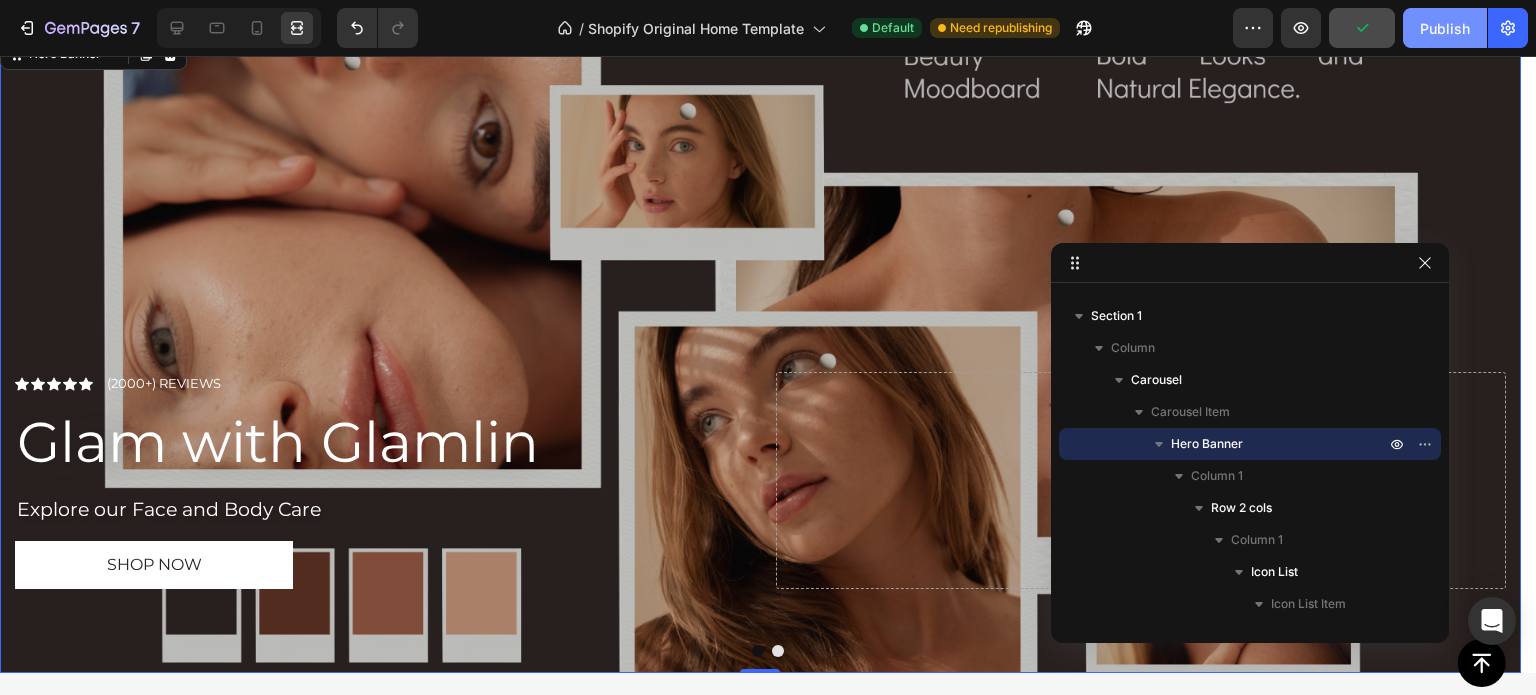 click on "Publish" 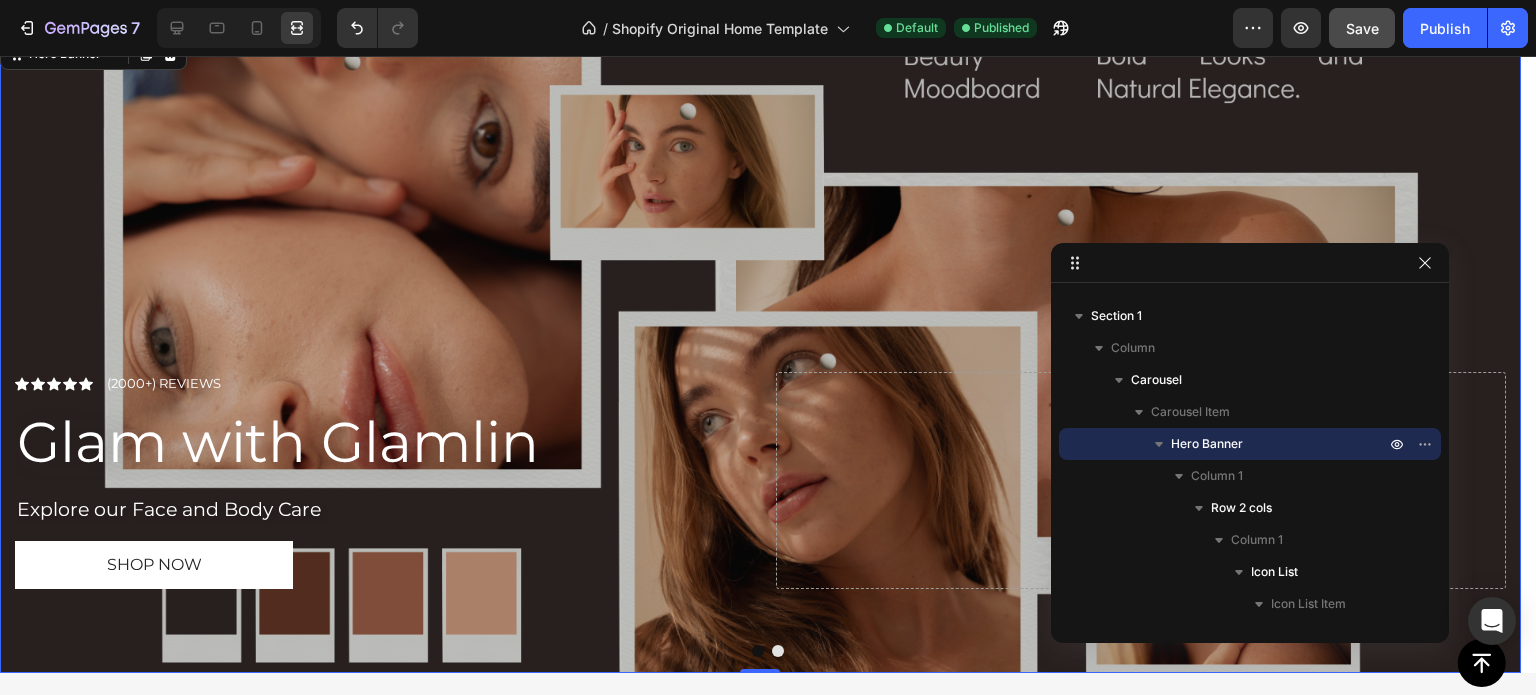 scroll, scrollTop: 0, scrollLeft: 0, axis: both 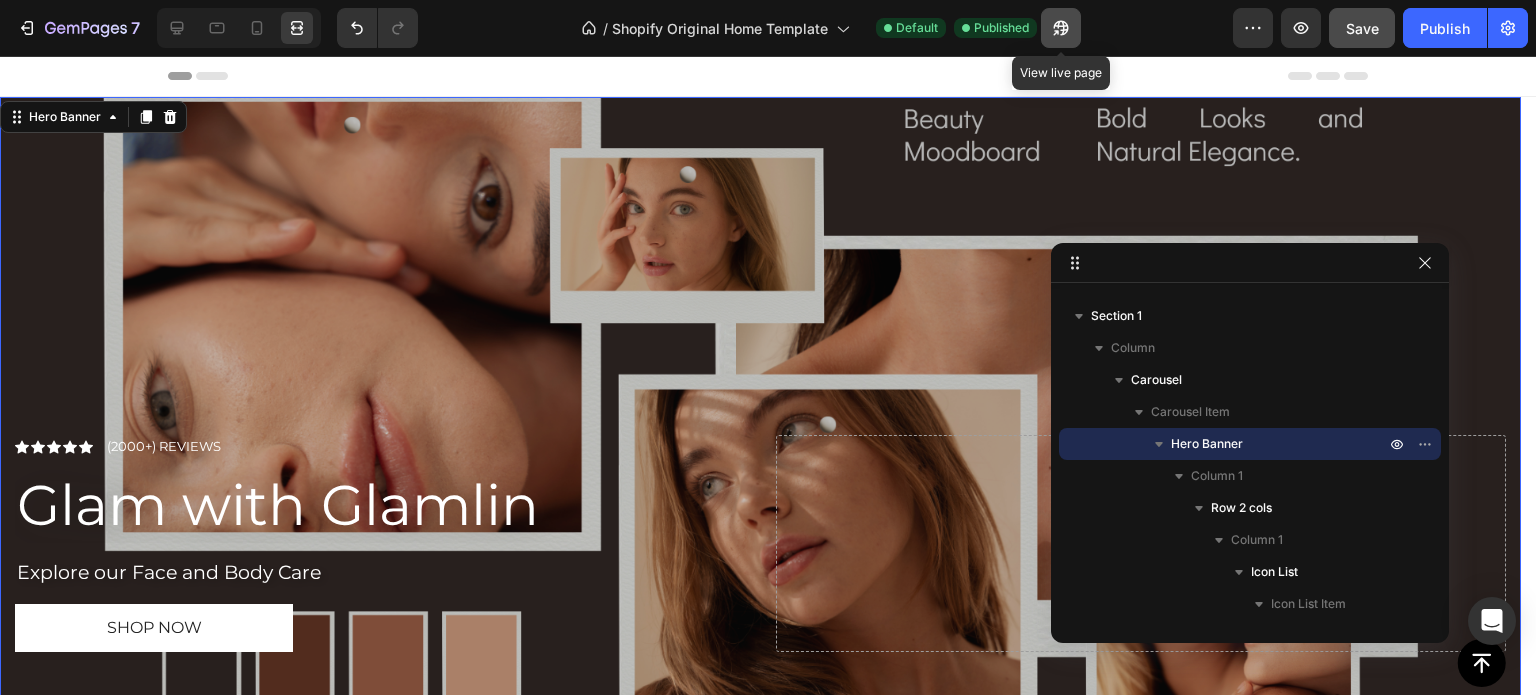 click 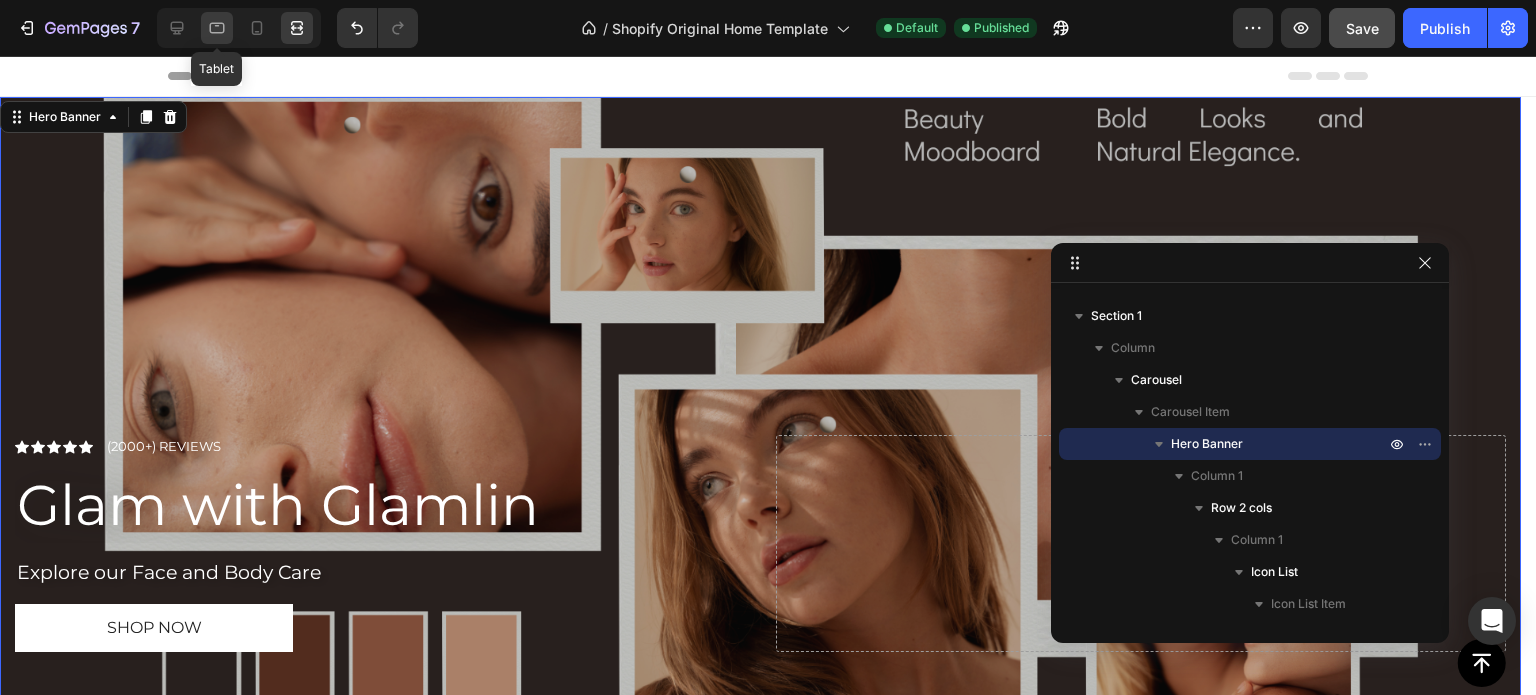 click 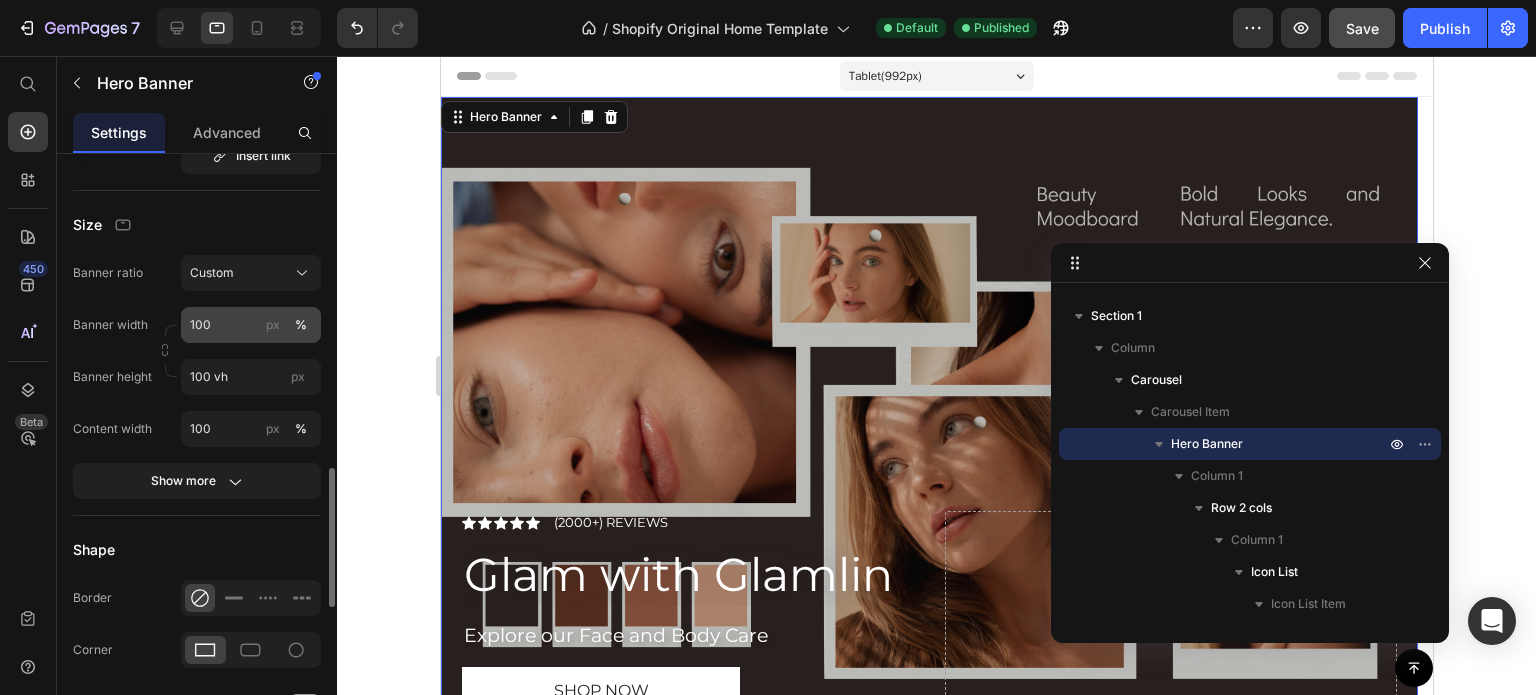 scroll, scrollTop: 1246, scrollLeft: 0, axis: vertical 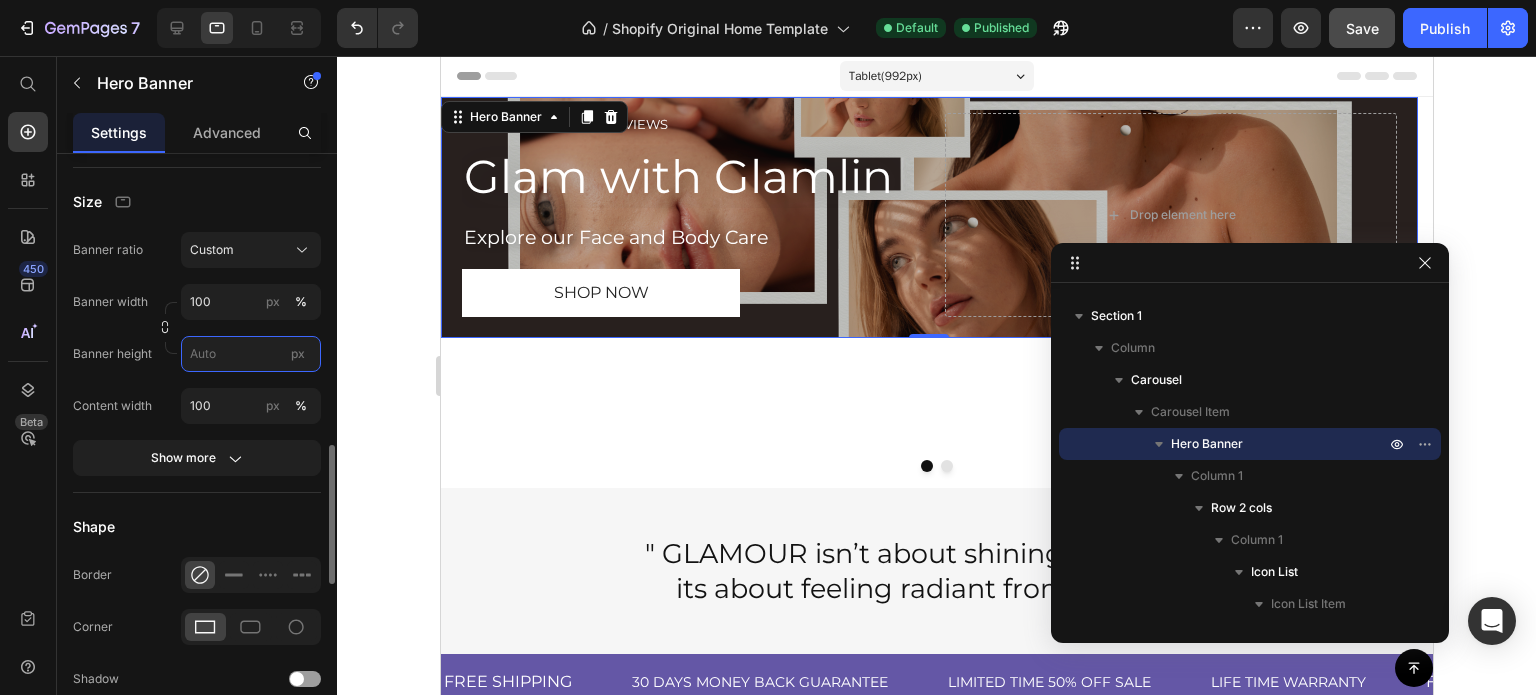 click on "px" at bounding box center (251, 354) 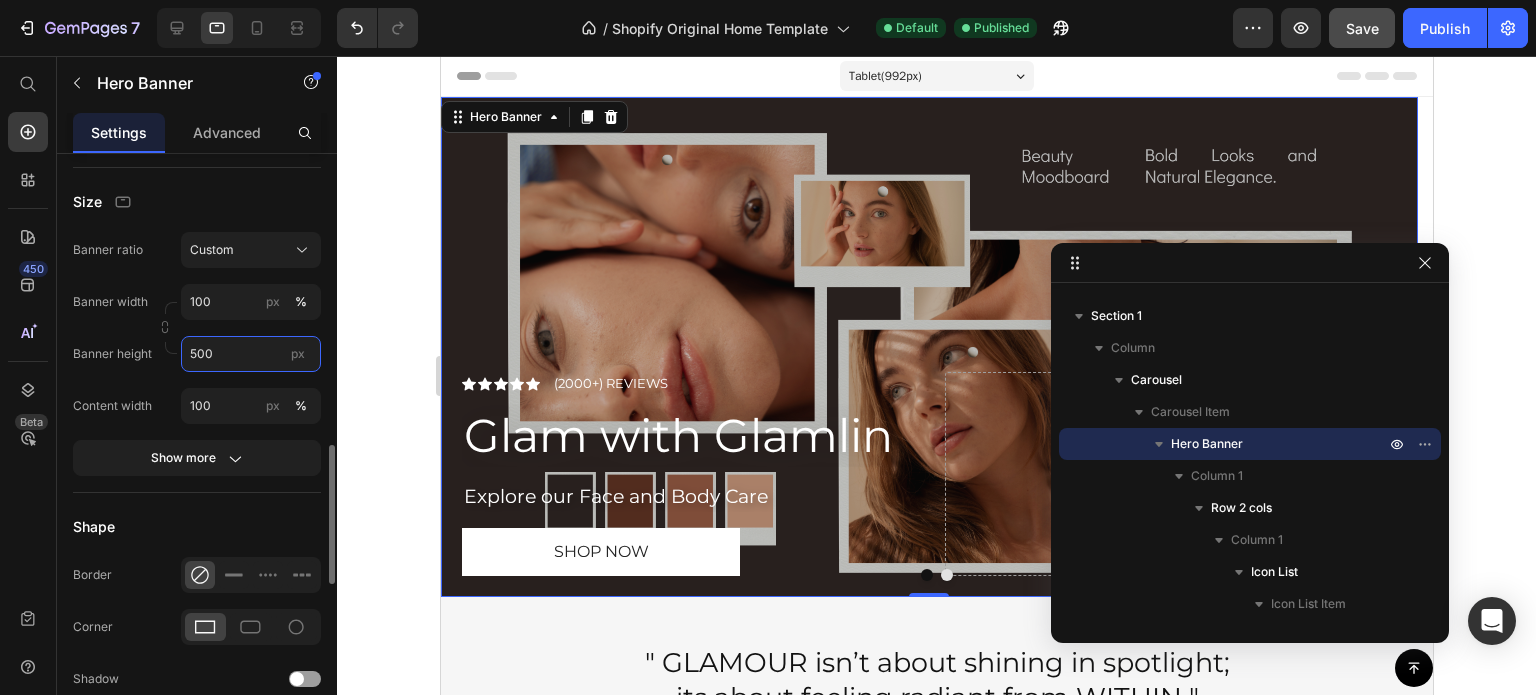 click on "500" at bounding box center (251, 354) 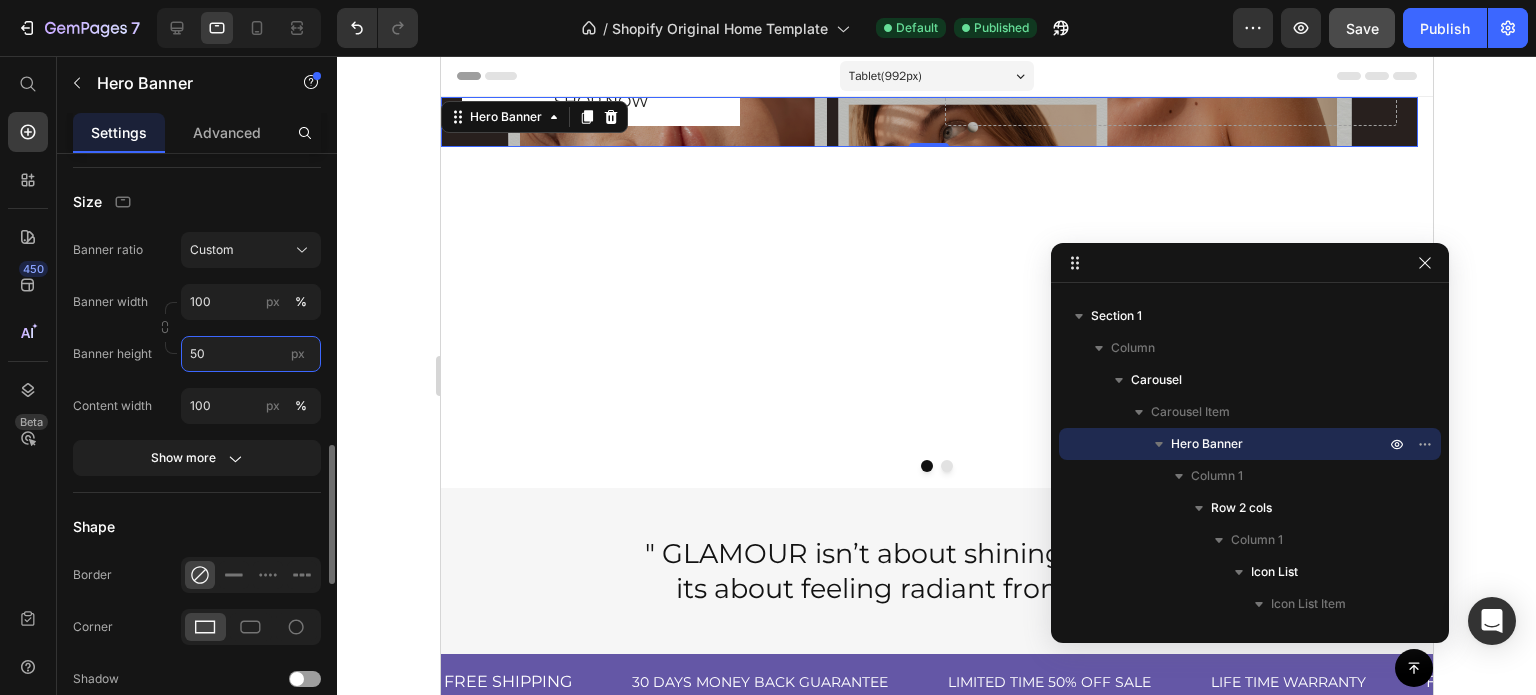 type on "5" 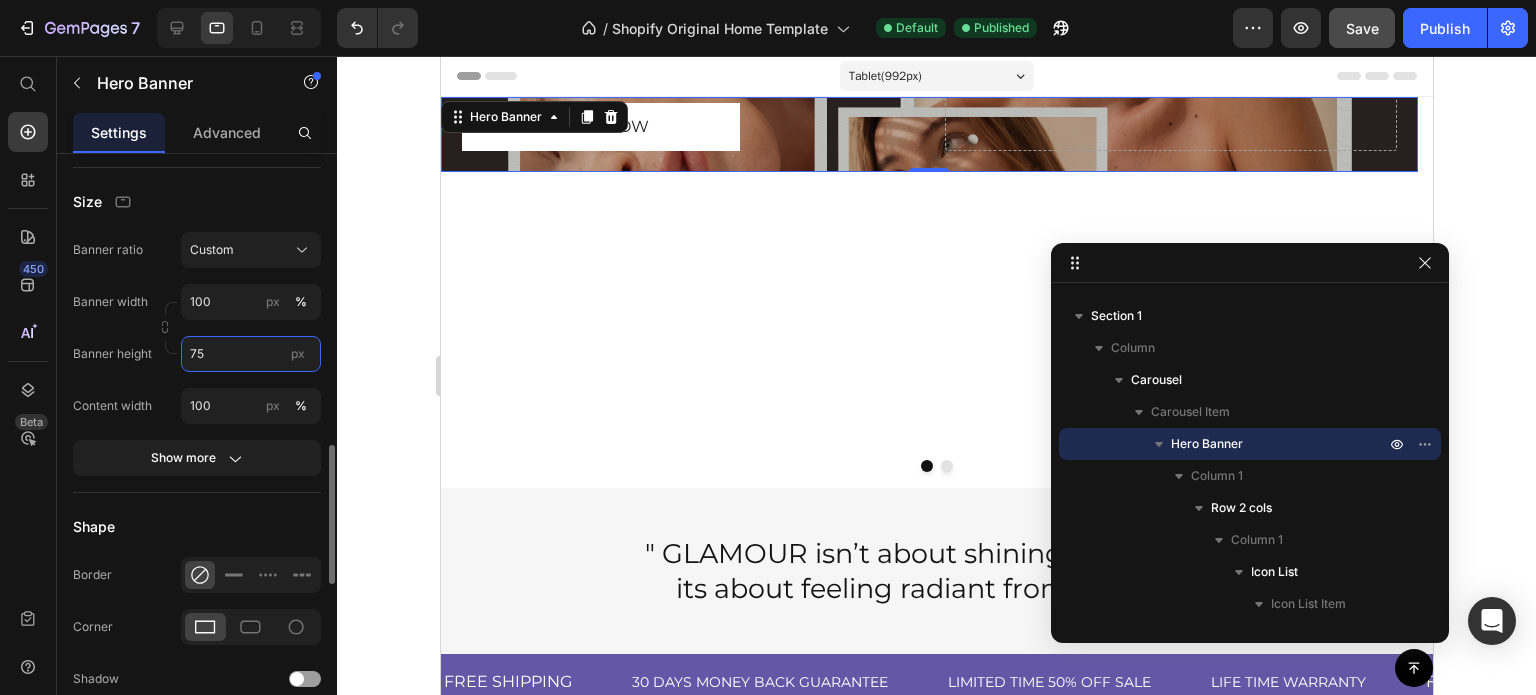 type on "7" 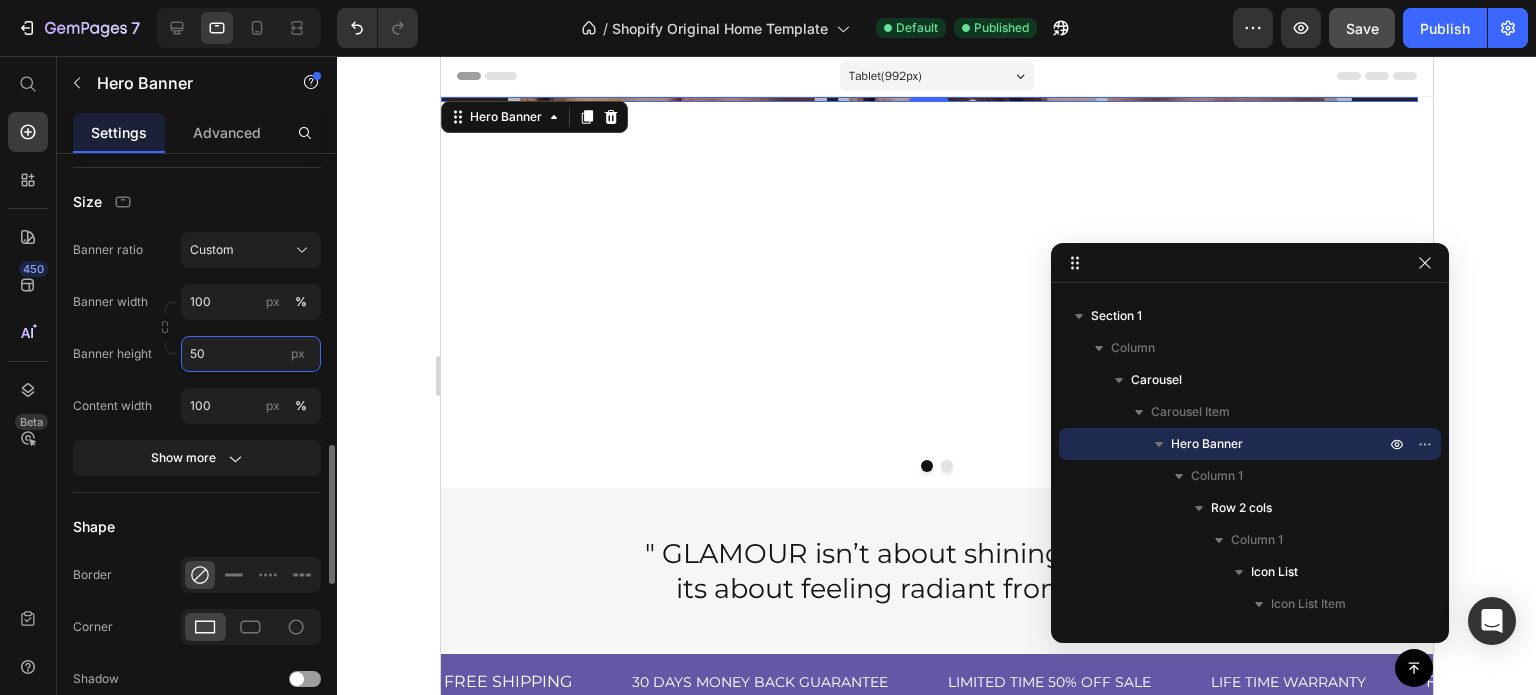 type on "500" 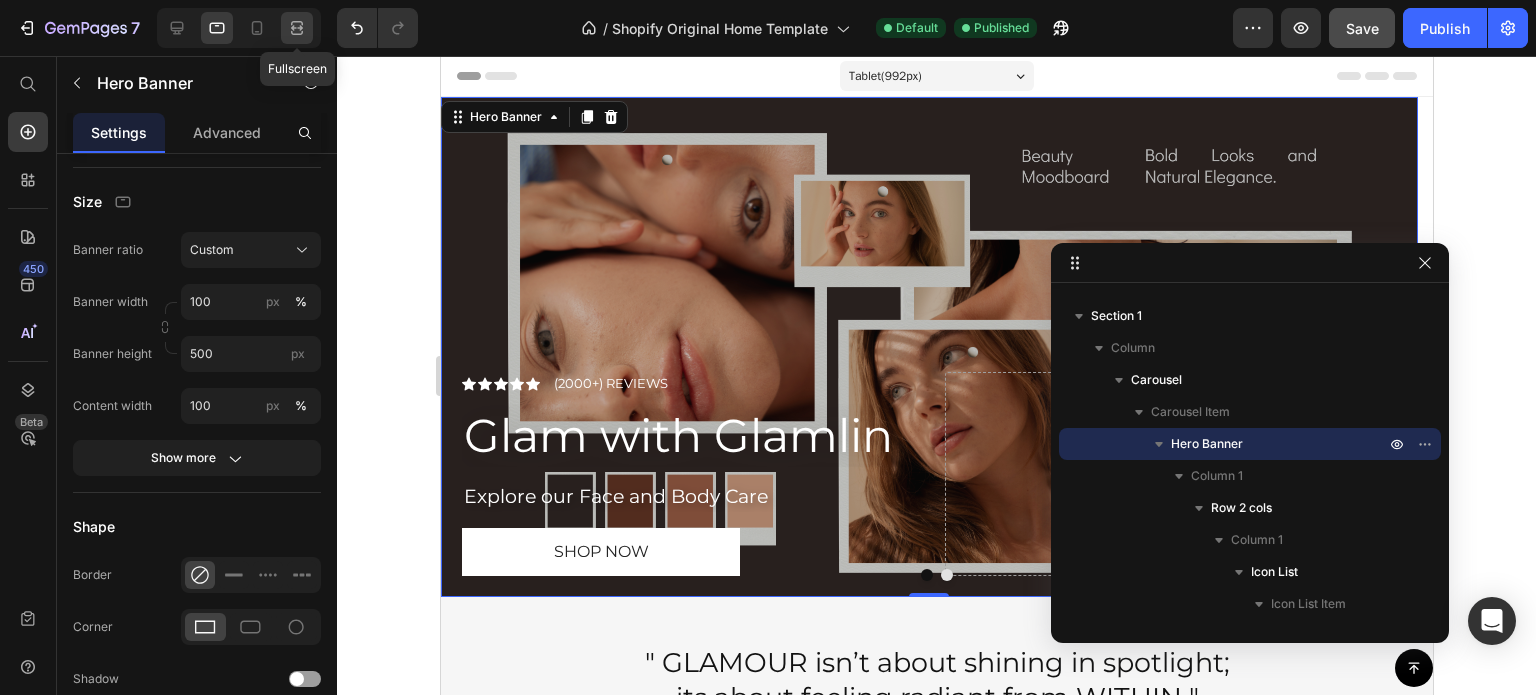 click 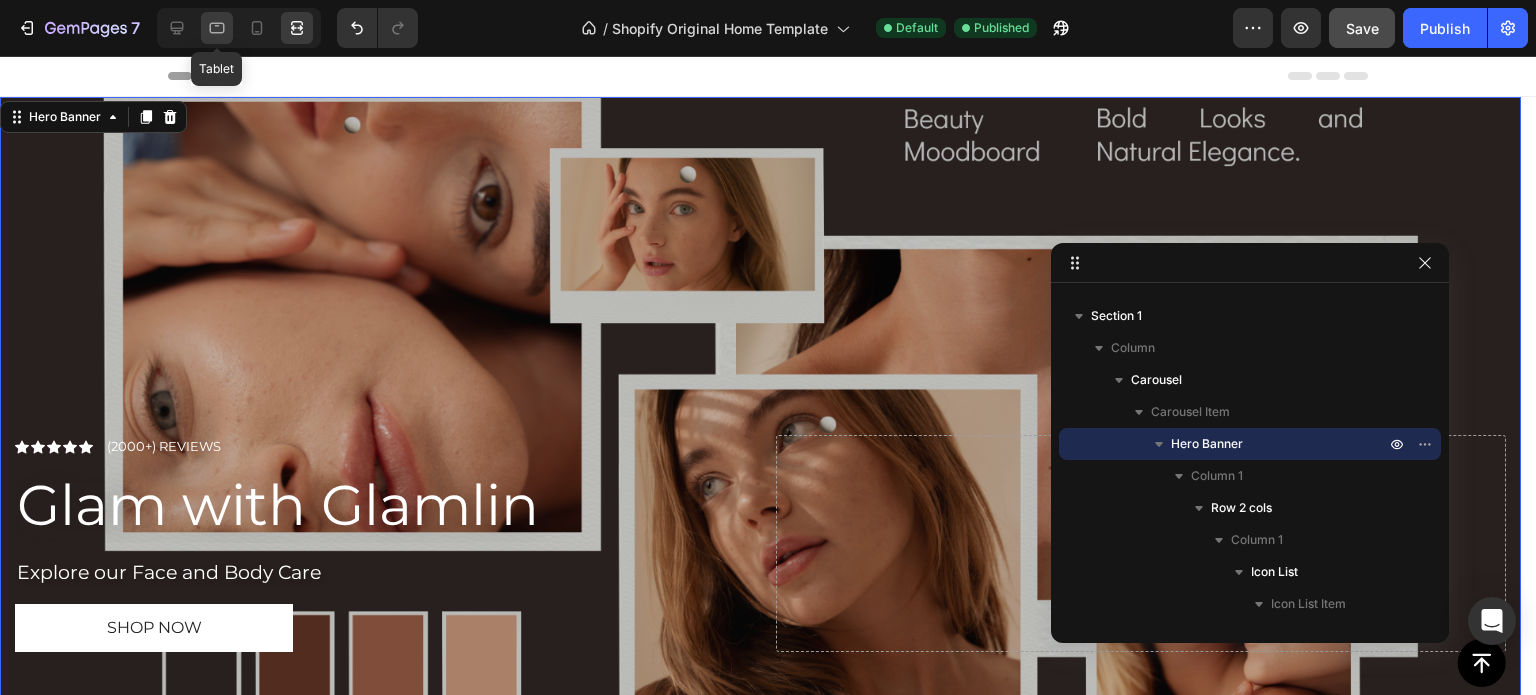 click 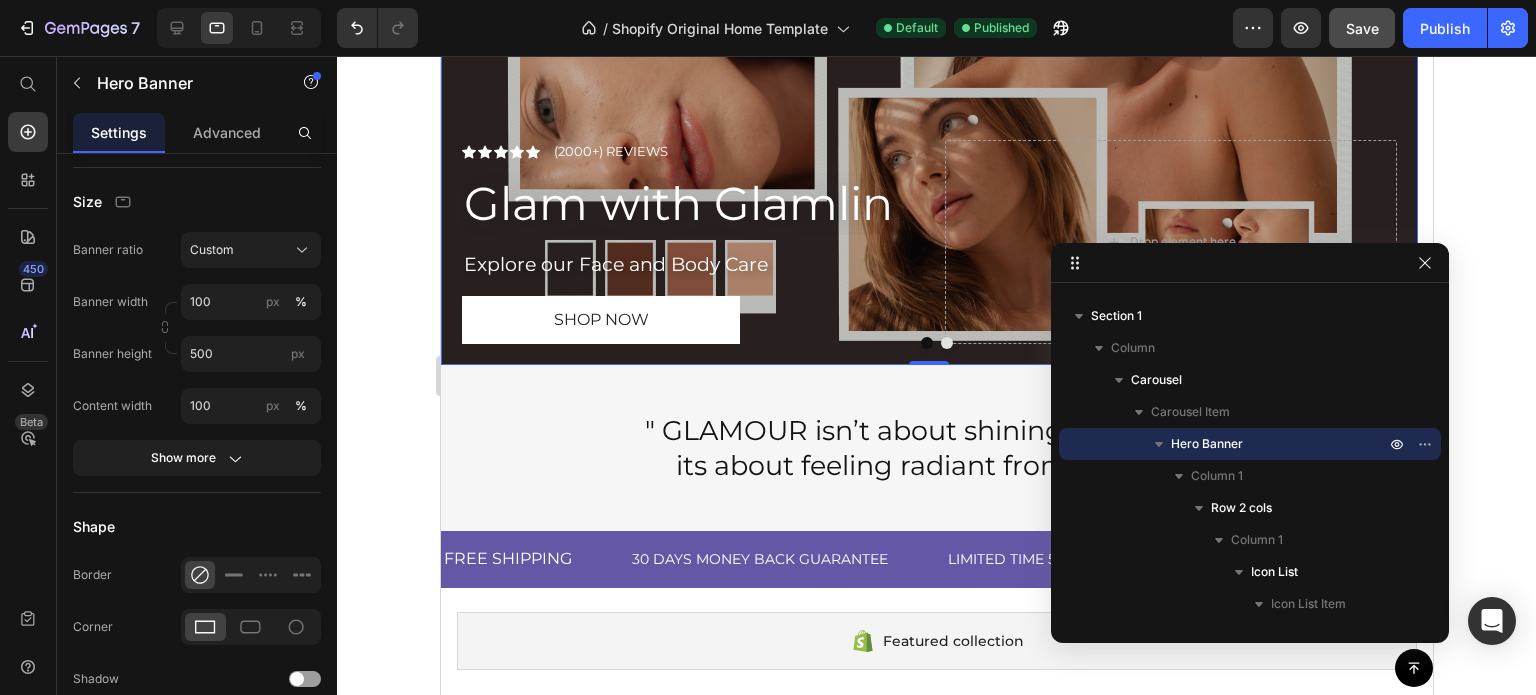 scroll, scrollTop: 0, scrollLeft: 0, axis: both 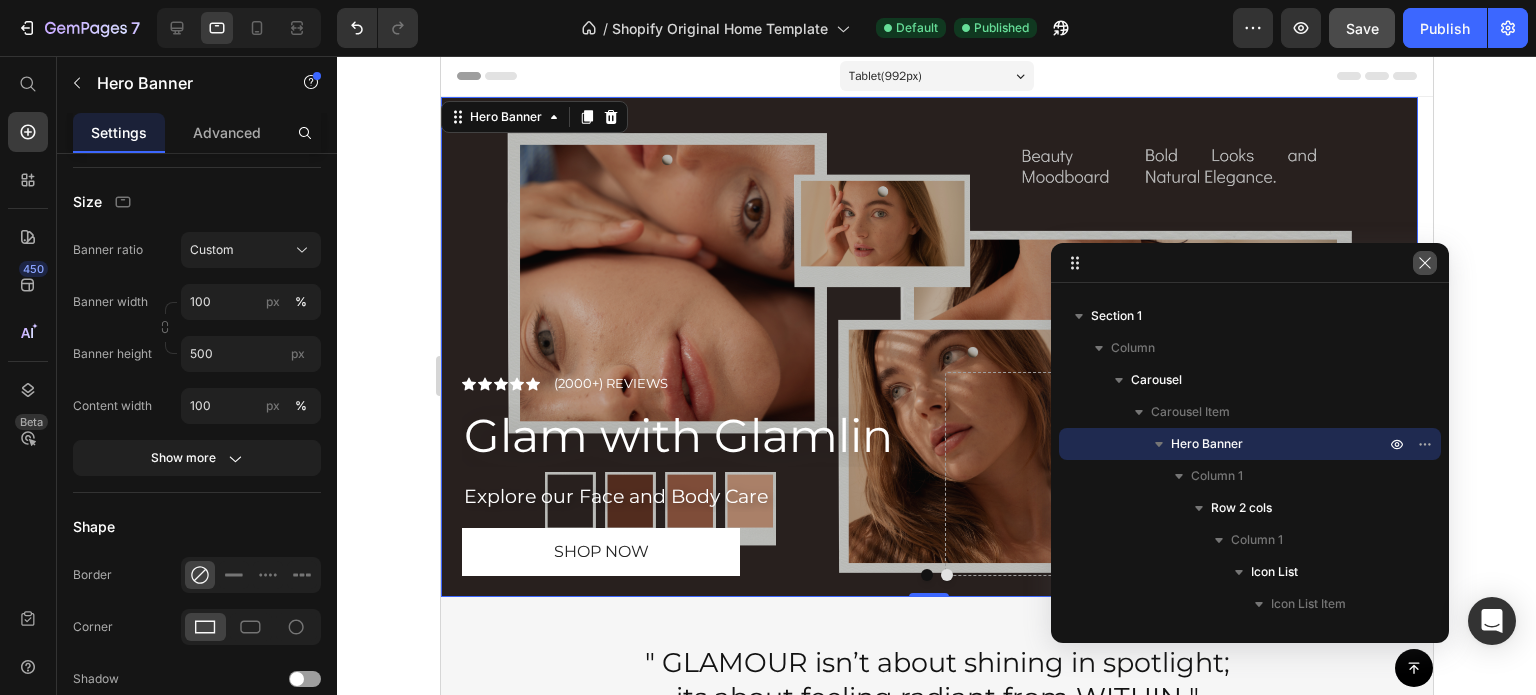 click 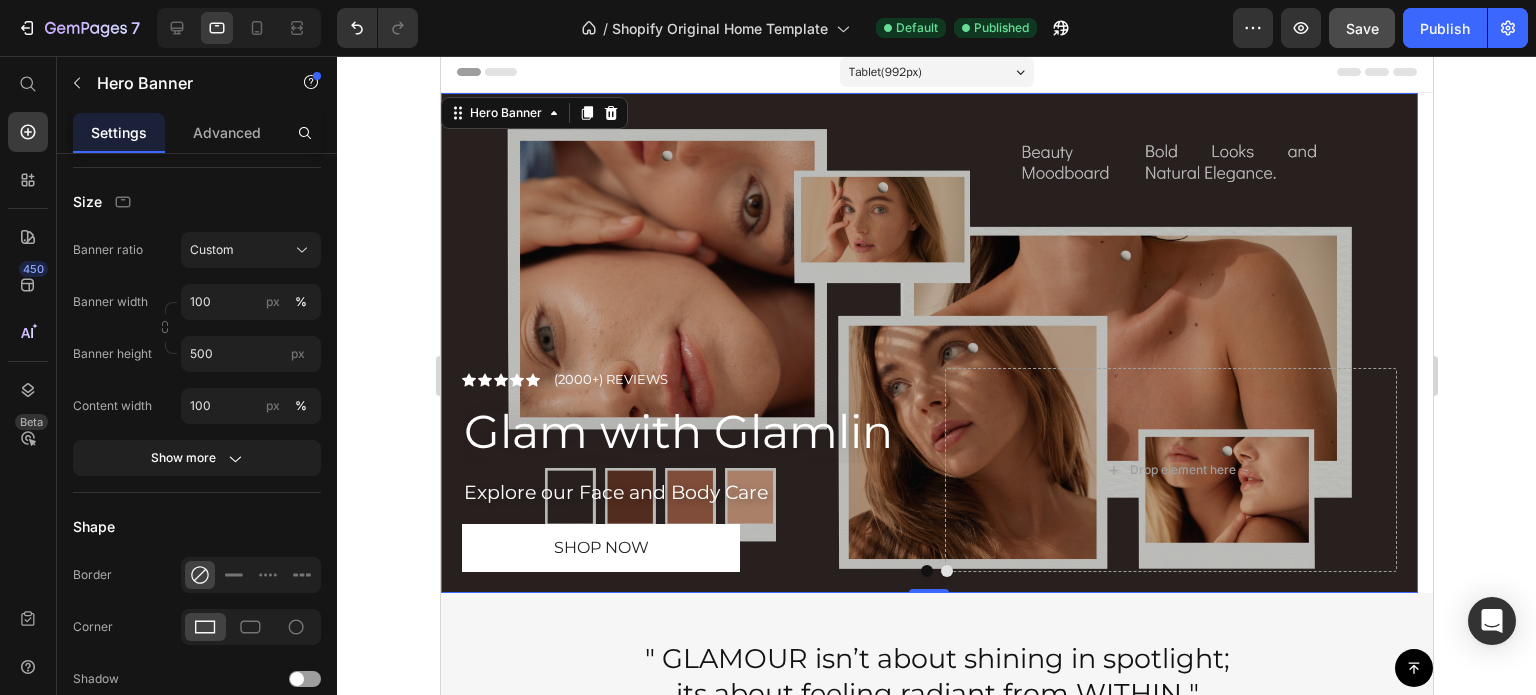 scroll, scrollTop: 0, scrollLeft: 0, axis: both 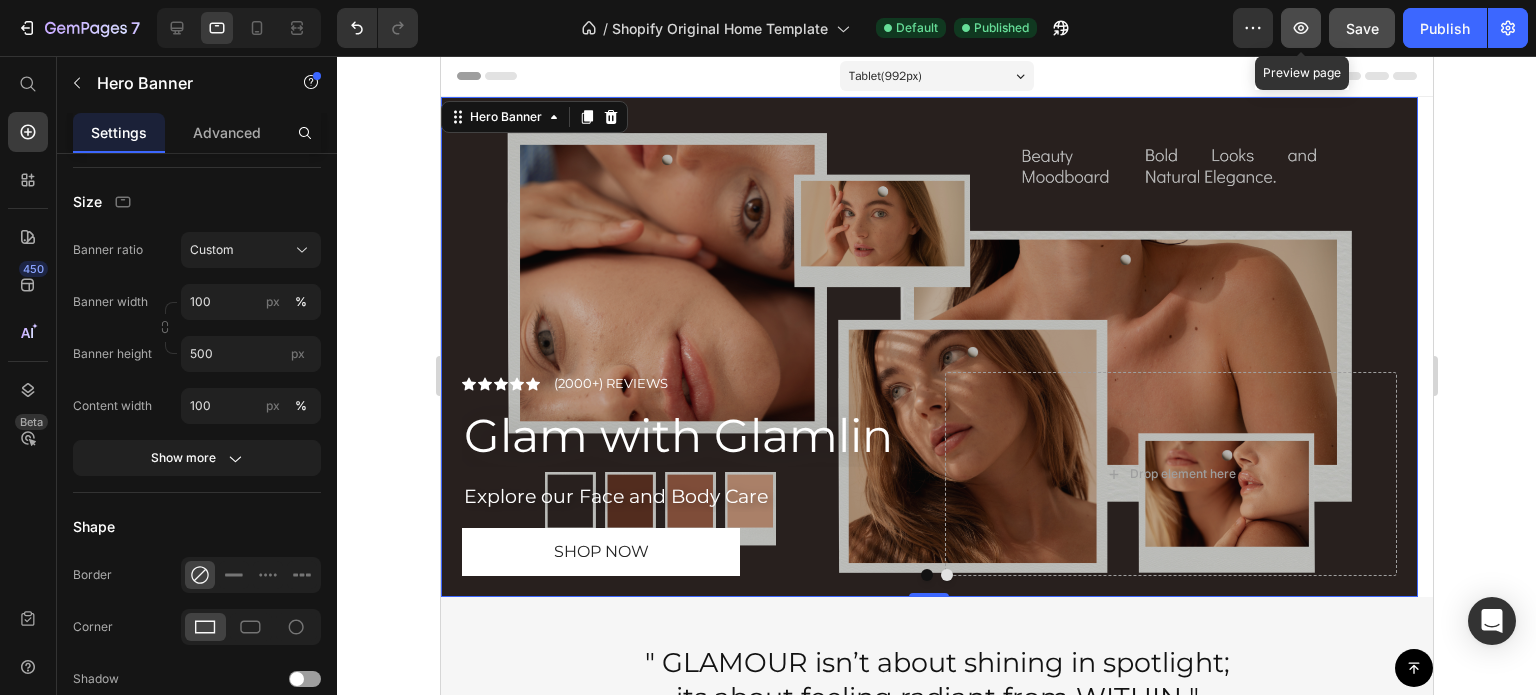 click 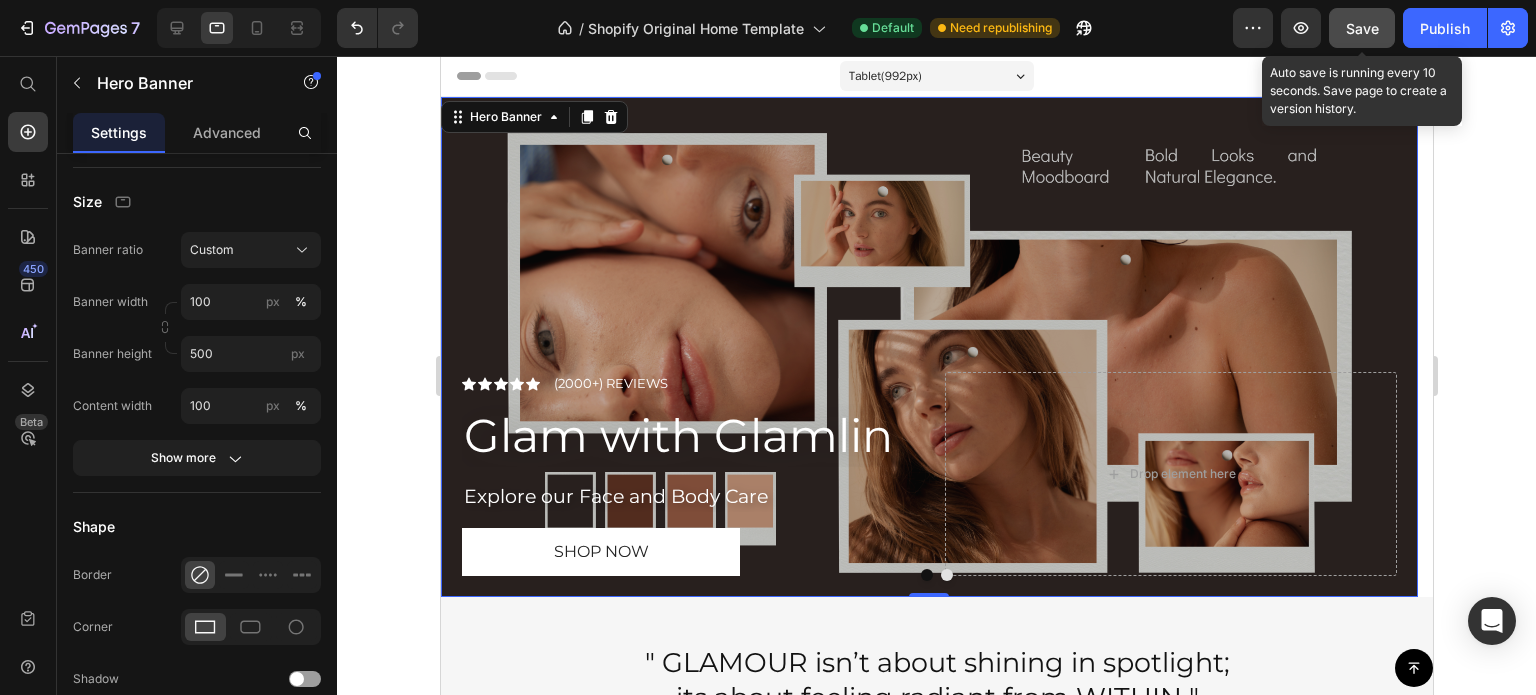 click on "Save" at bounding box center (1362, 28) 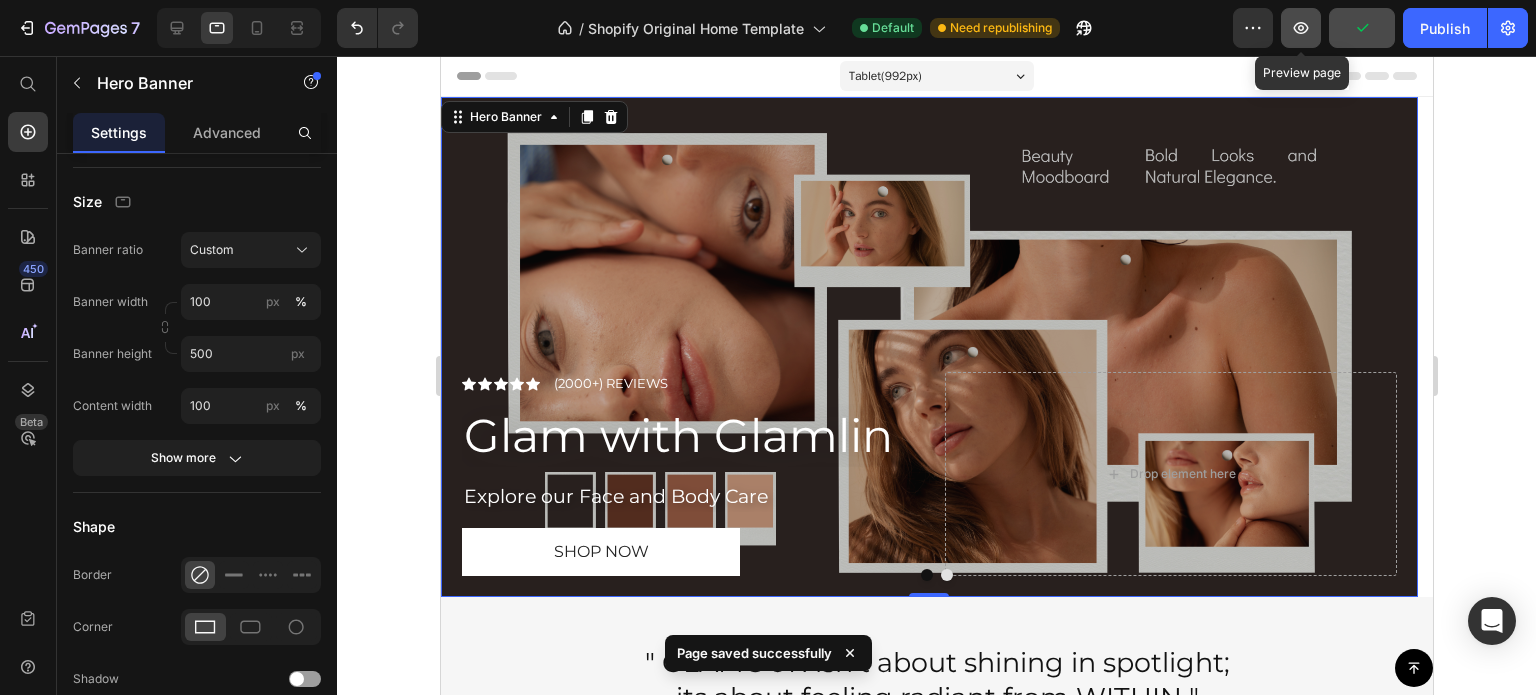 click 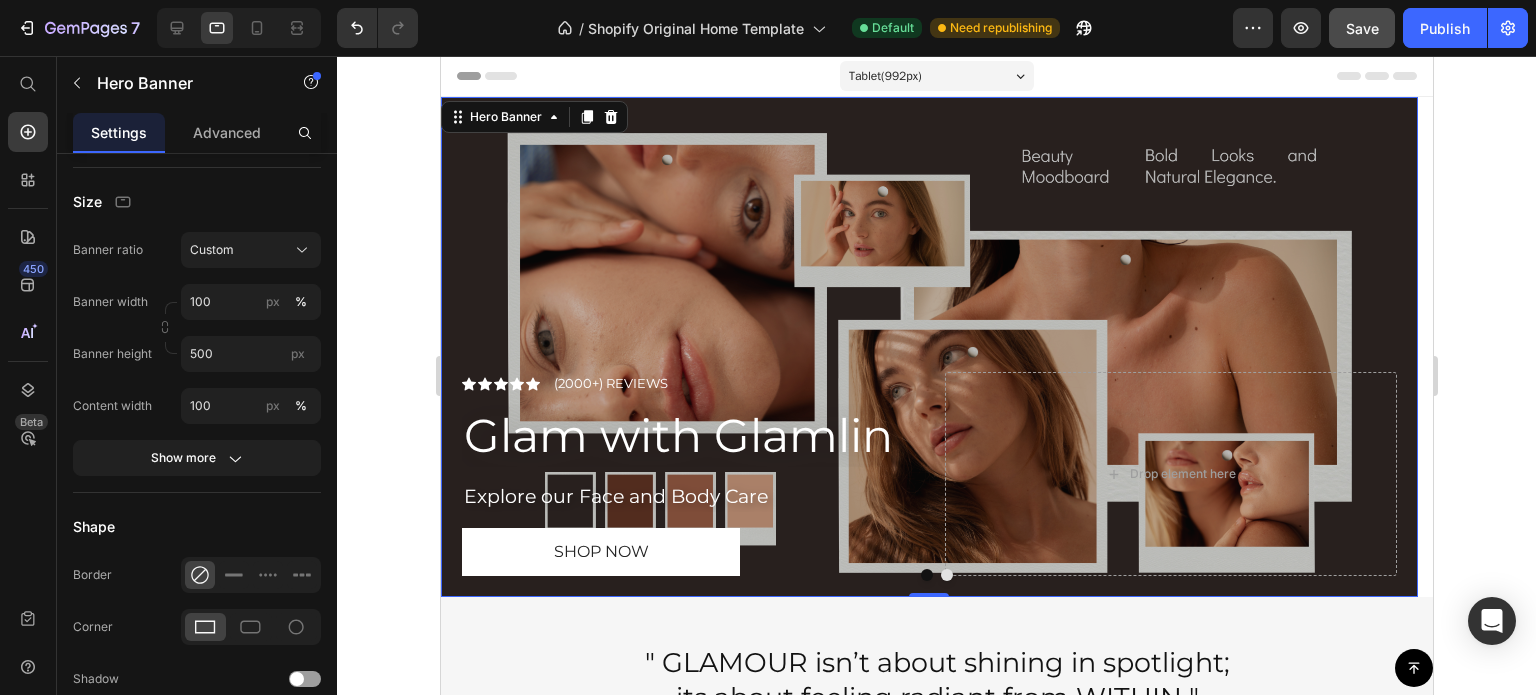 click on "Tablet  ( 992 px)" at bounding box center (936, 76) 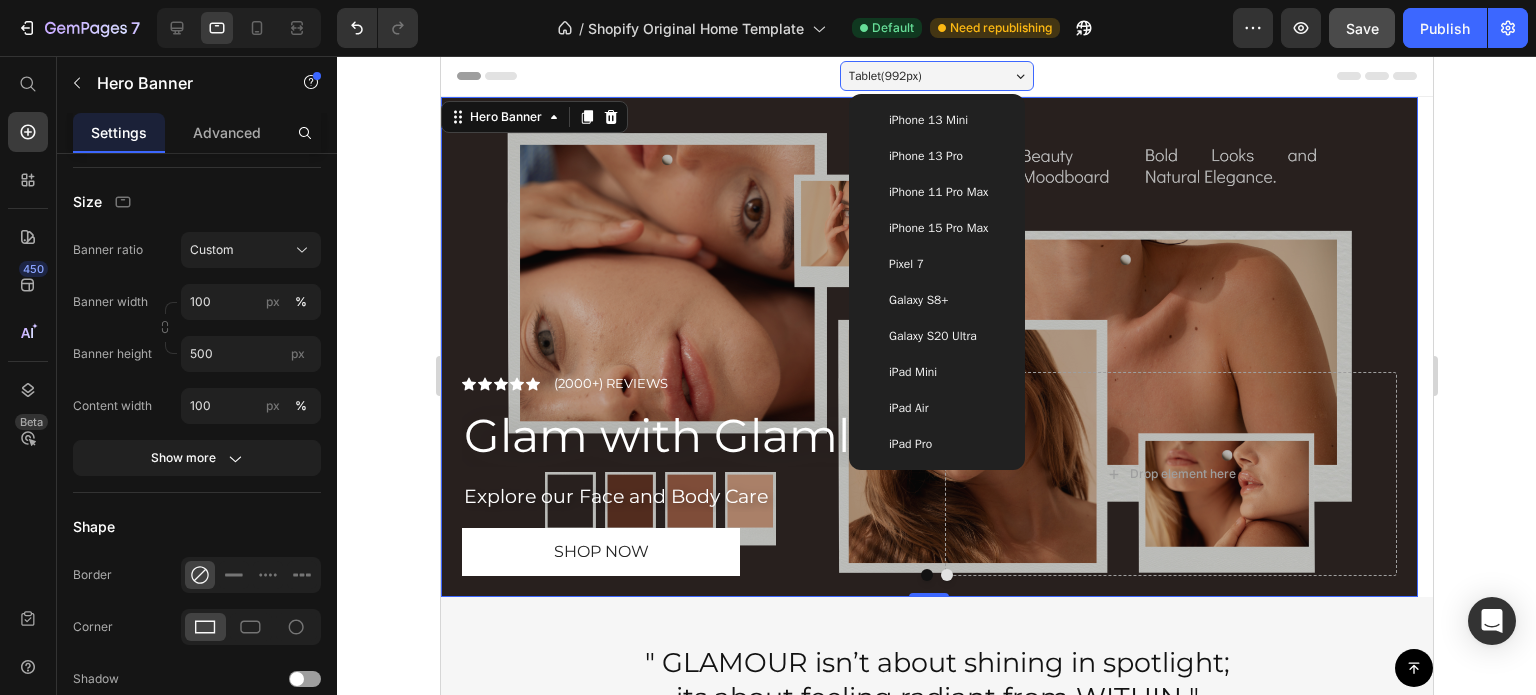 click on "iPad Pro" at bounding box center (936, 444) 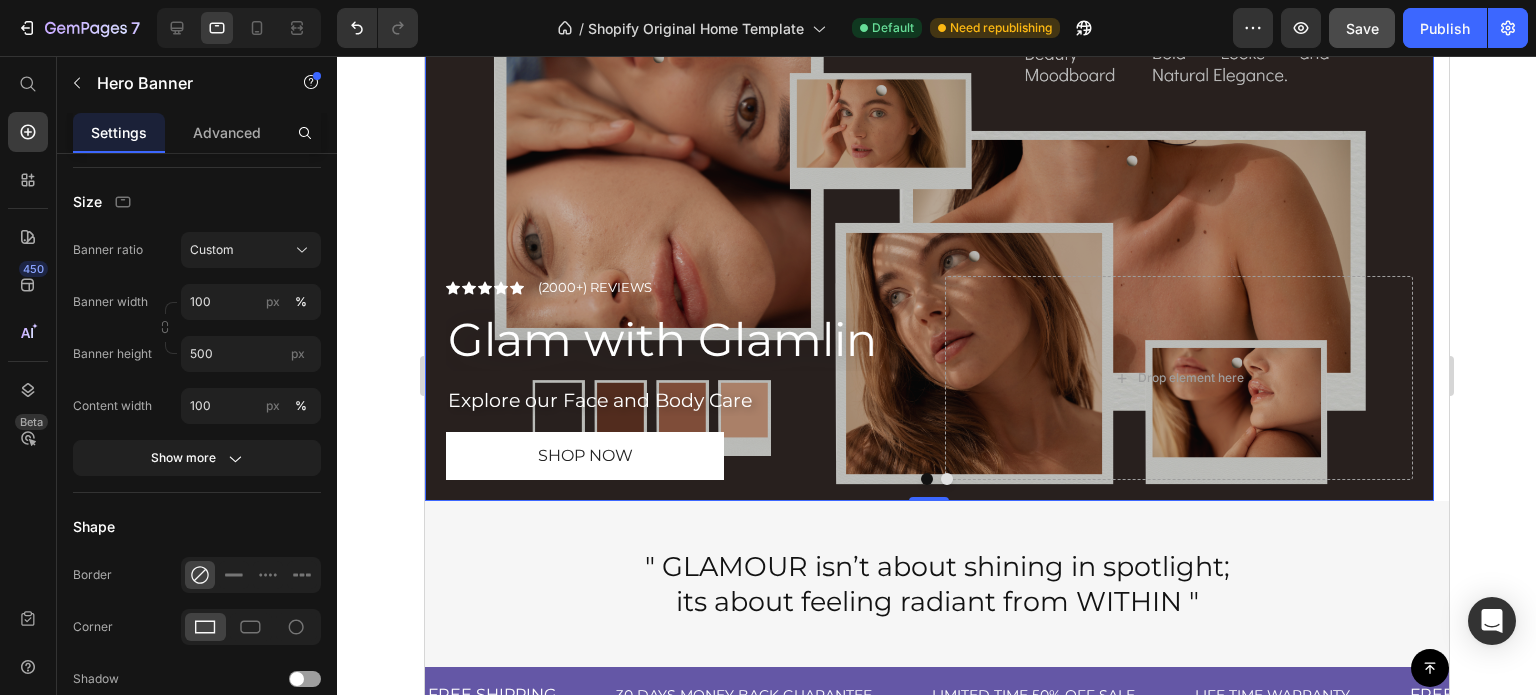 scroll, scrollTop: 0, scrollLeft: 0, axis: both 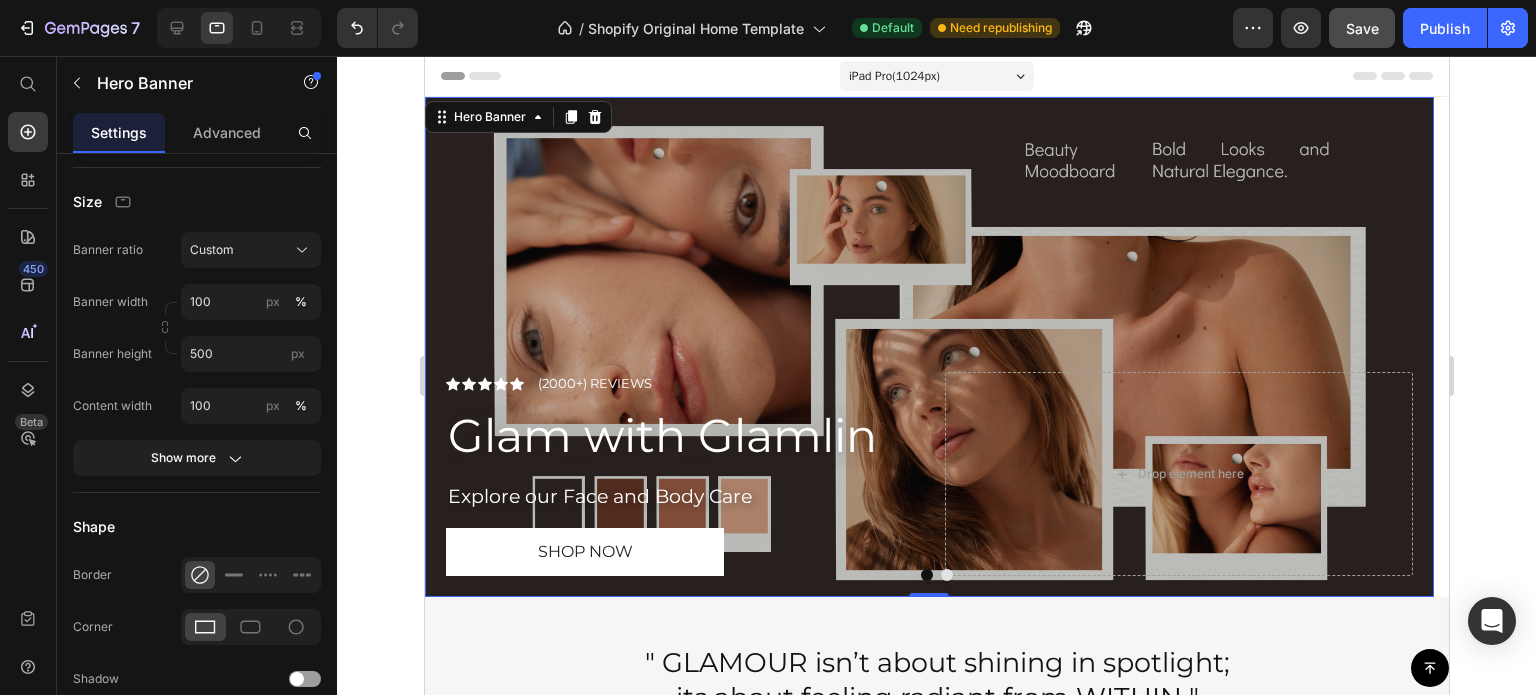 click on "iPad Pro  ( 1024 px) iPhone 13 Mini iPhone 13 Pro iPhone 11 Pro Max iPhone 15 Pro Max Pixel 7 Galaxy S8+ Galaxy S20 Ultra iPad Mini iPad Air iPad Pro" at bounding box center (936, 78) 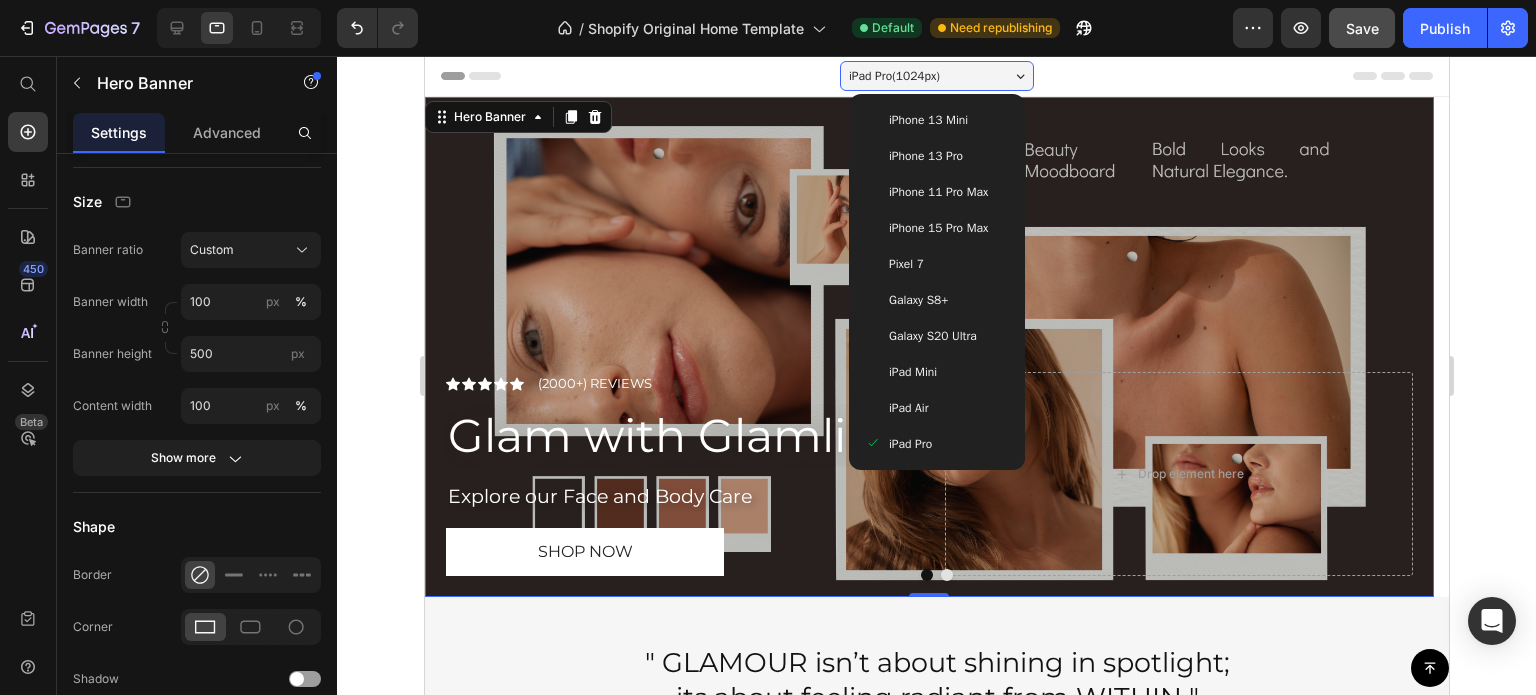 click on "iPad Air" at bounding box center (908, 408) 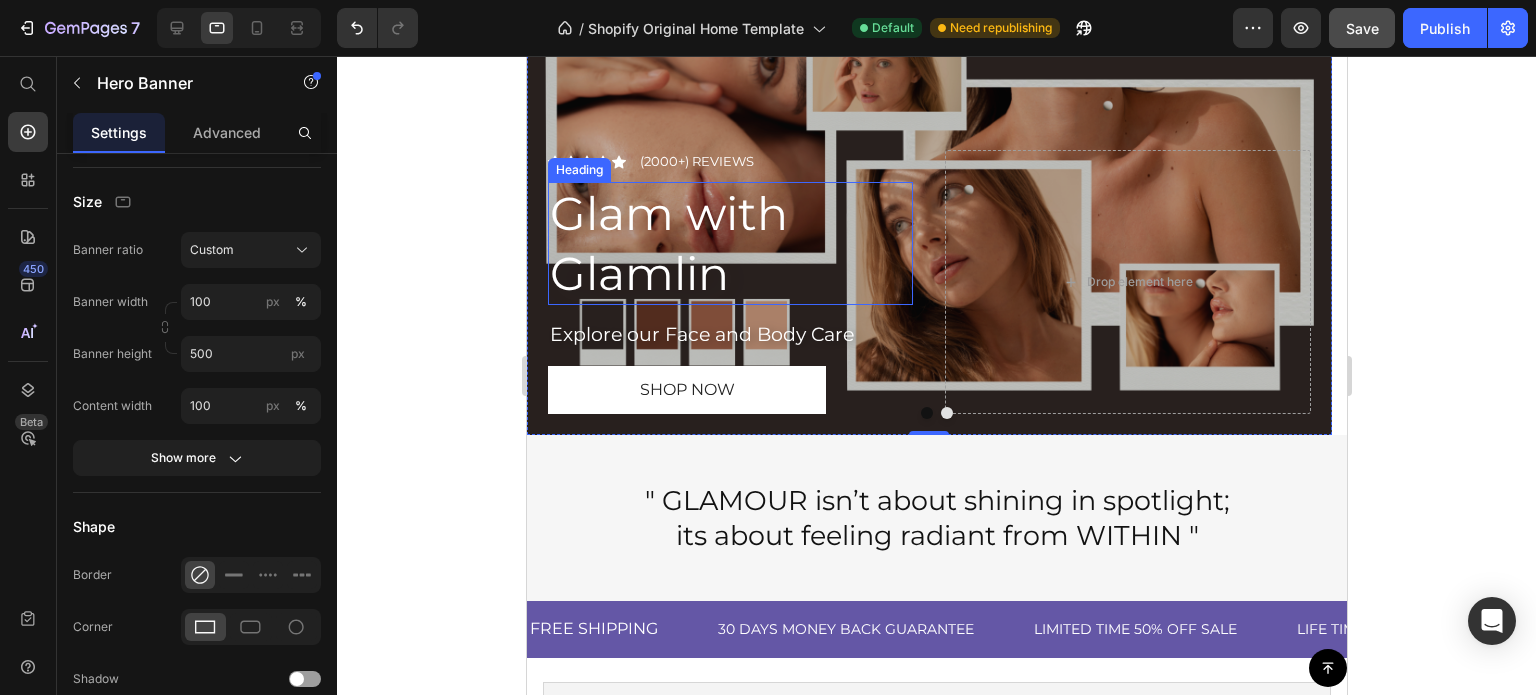 scroll, scrollTop: 0, scrollLeft: 0, axis: both 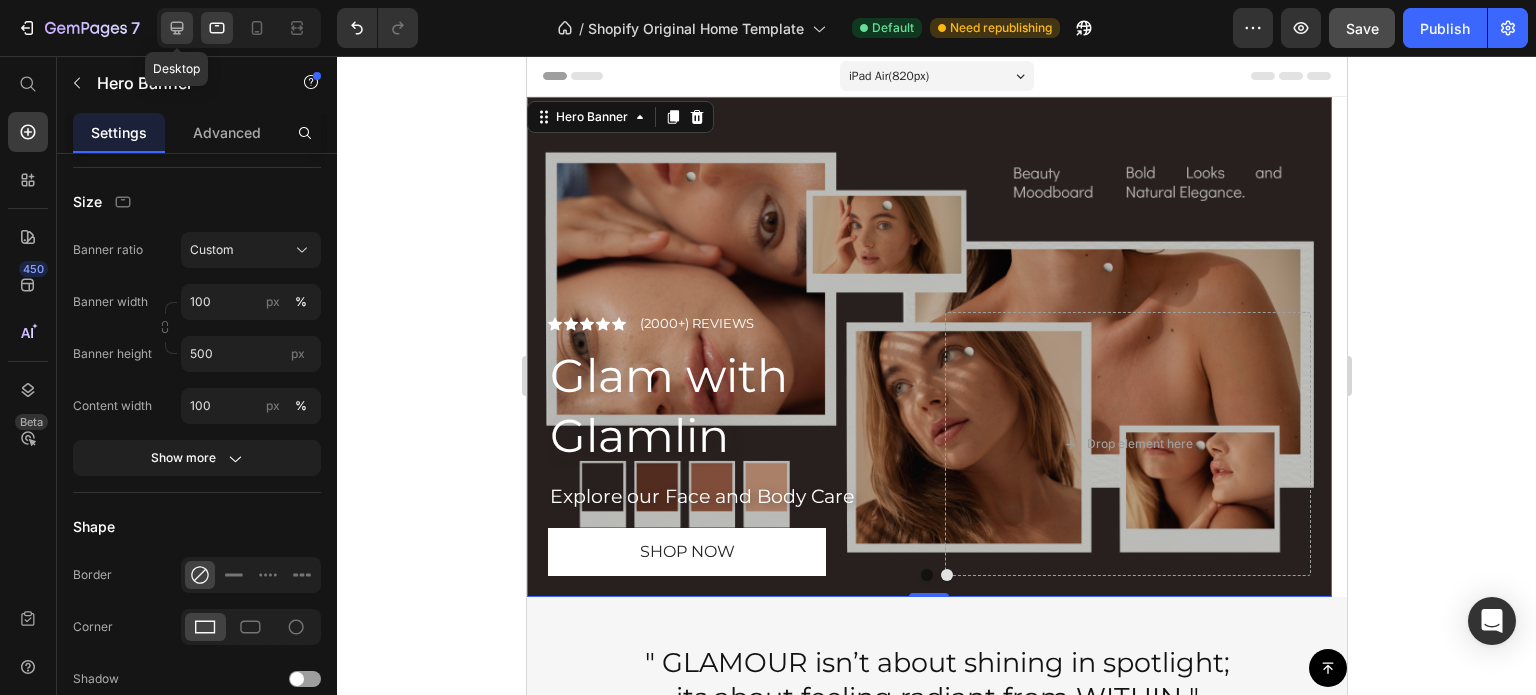 click 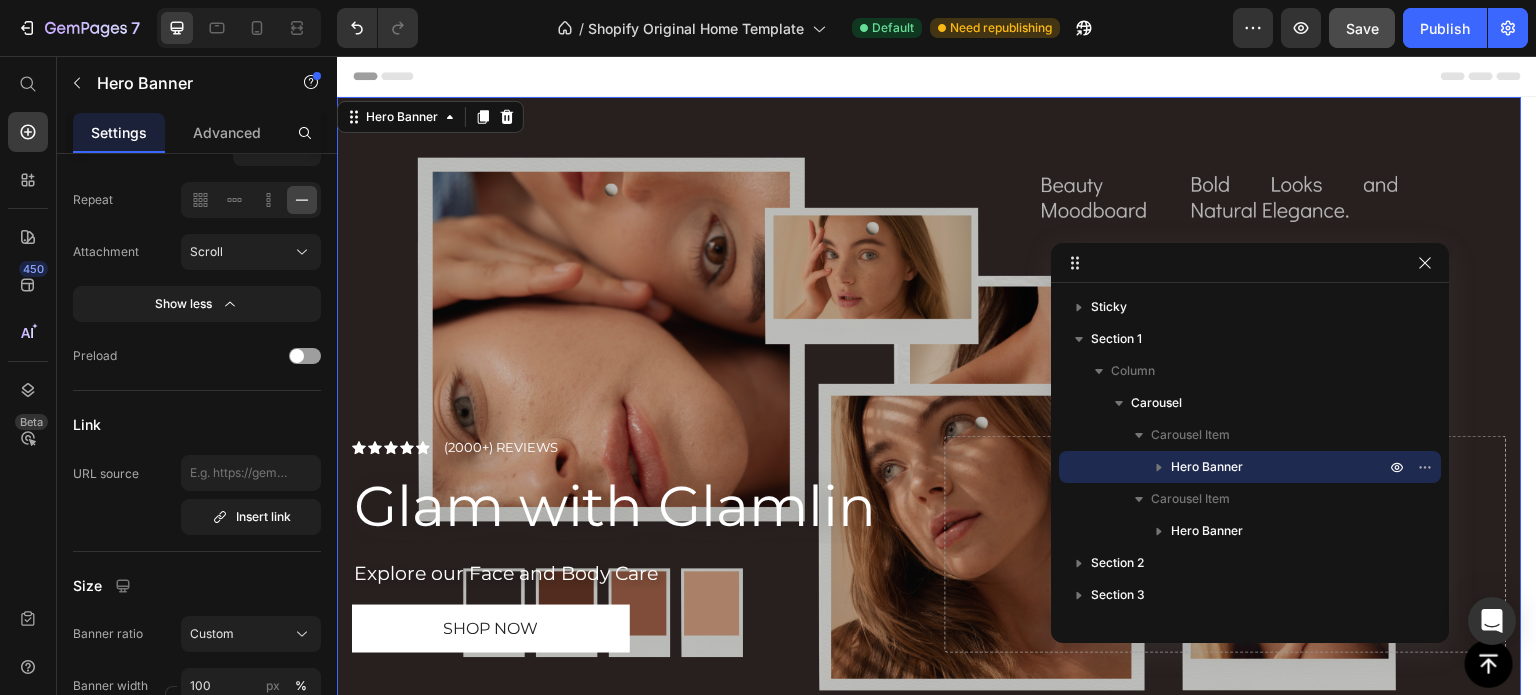 scroll, scrollTop: 498, scrollLeft: 0, axis: vertical 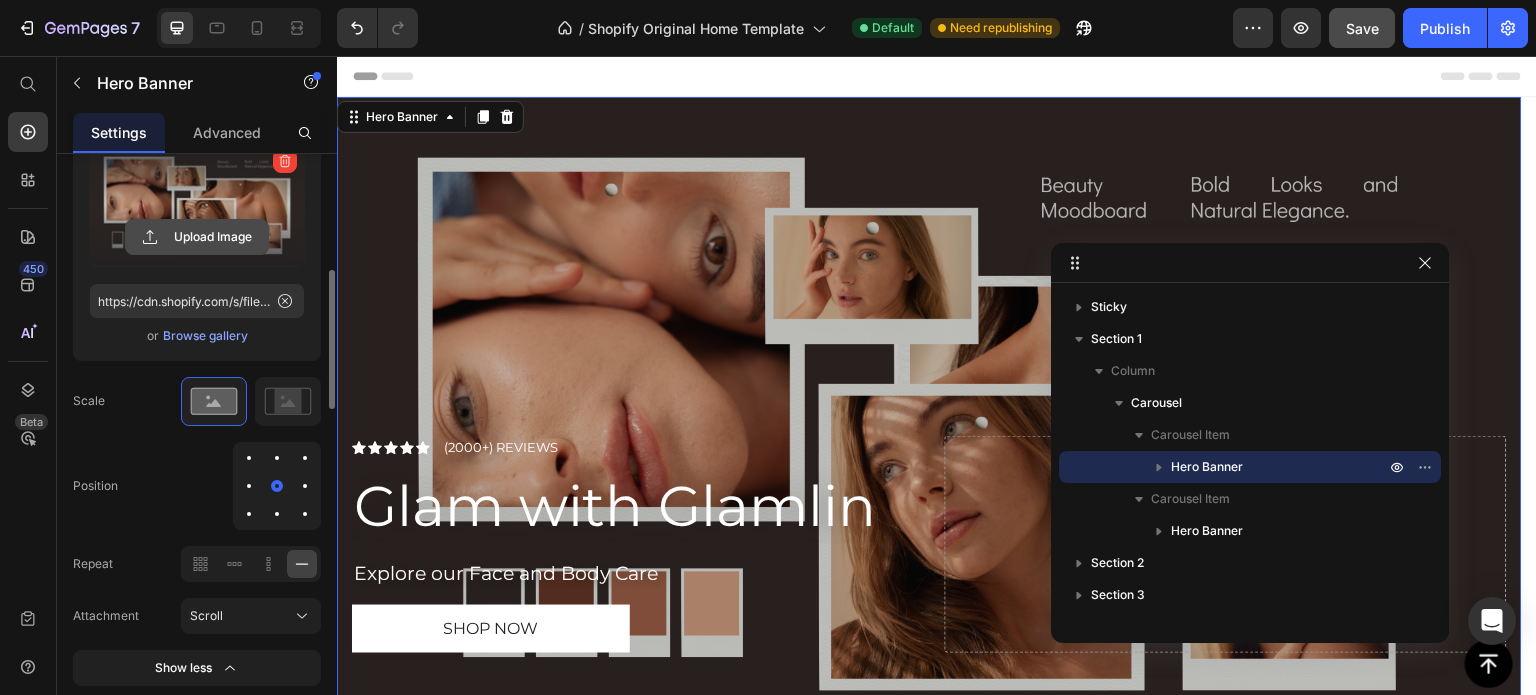 click 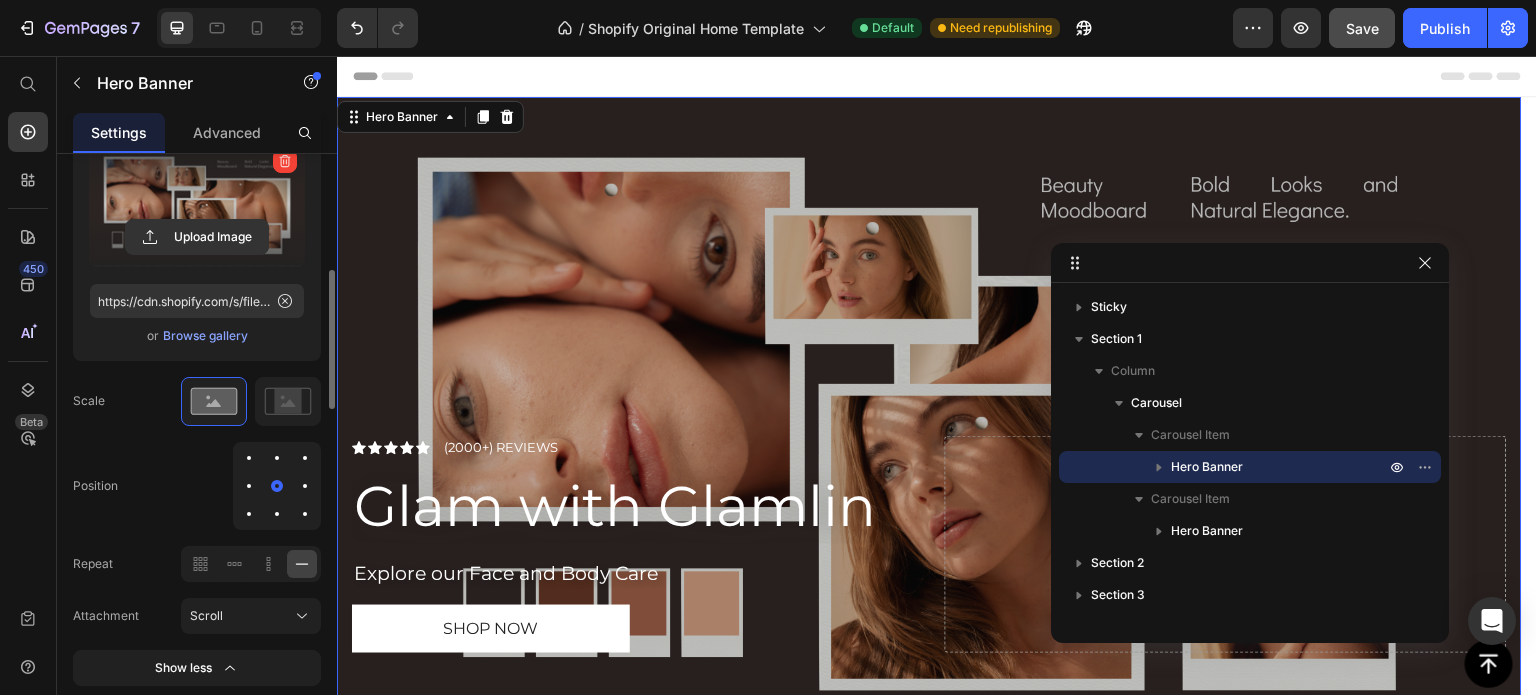 click at bounding box center (197, 204) 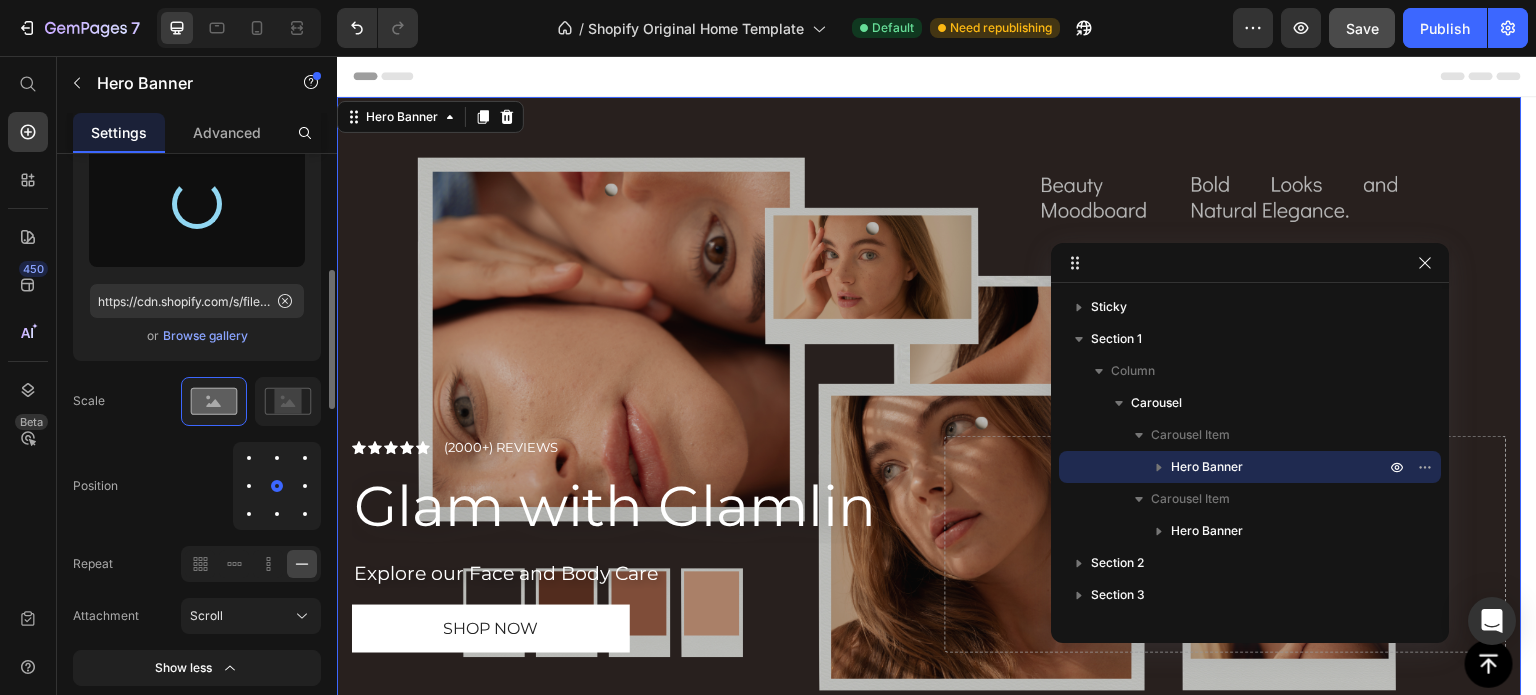type on "https://cdn.shopify.com/s/files/1/0758/9016/3954/files/gempages_574655390231299184-97ee2e4e-9446-411f-b2e2-a8e17d575a4f.png" 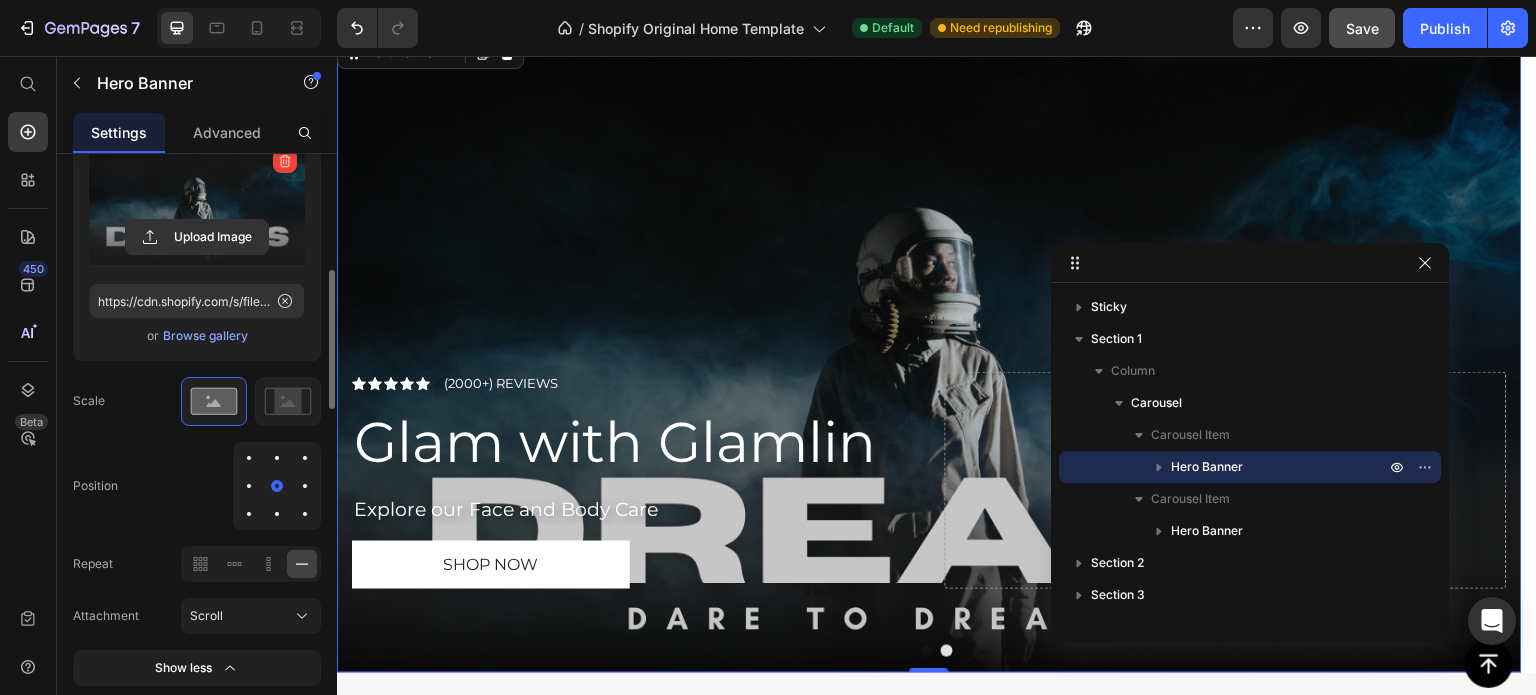 scroll, scrollTop: 40, scrollLeft: 0, axis: vertical 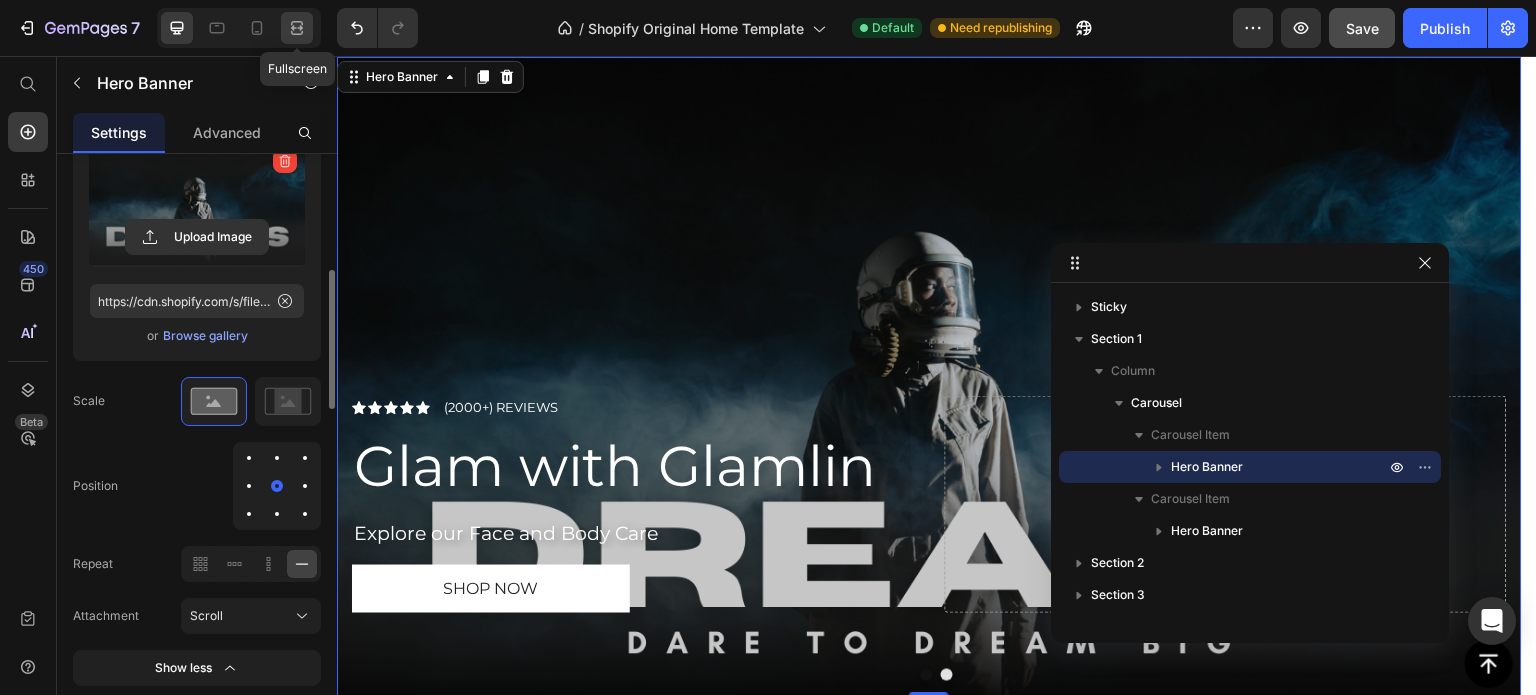 click 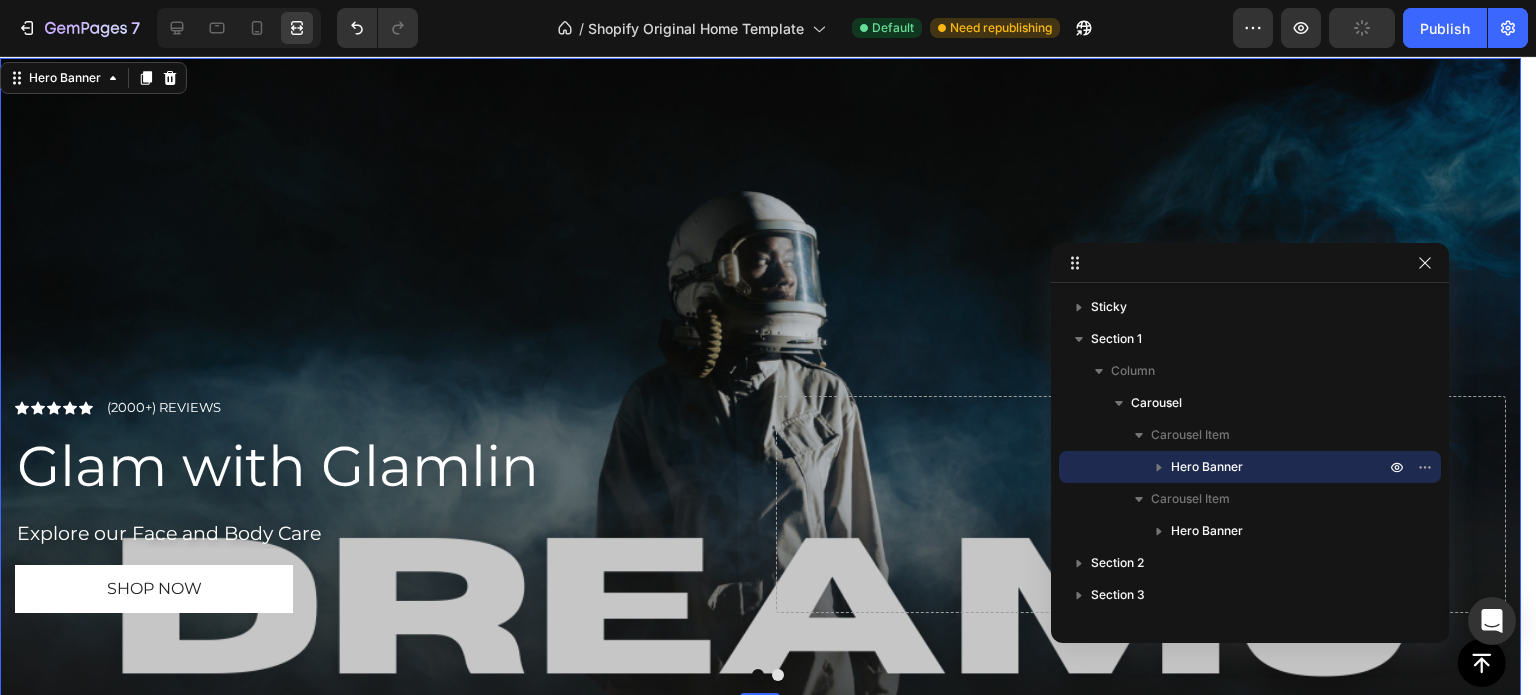 scroll, scrollTop: 42, scrollLeft: 0, axis: vertical 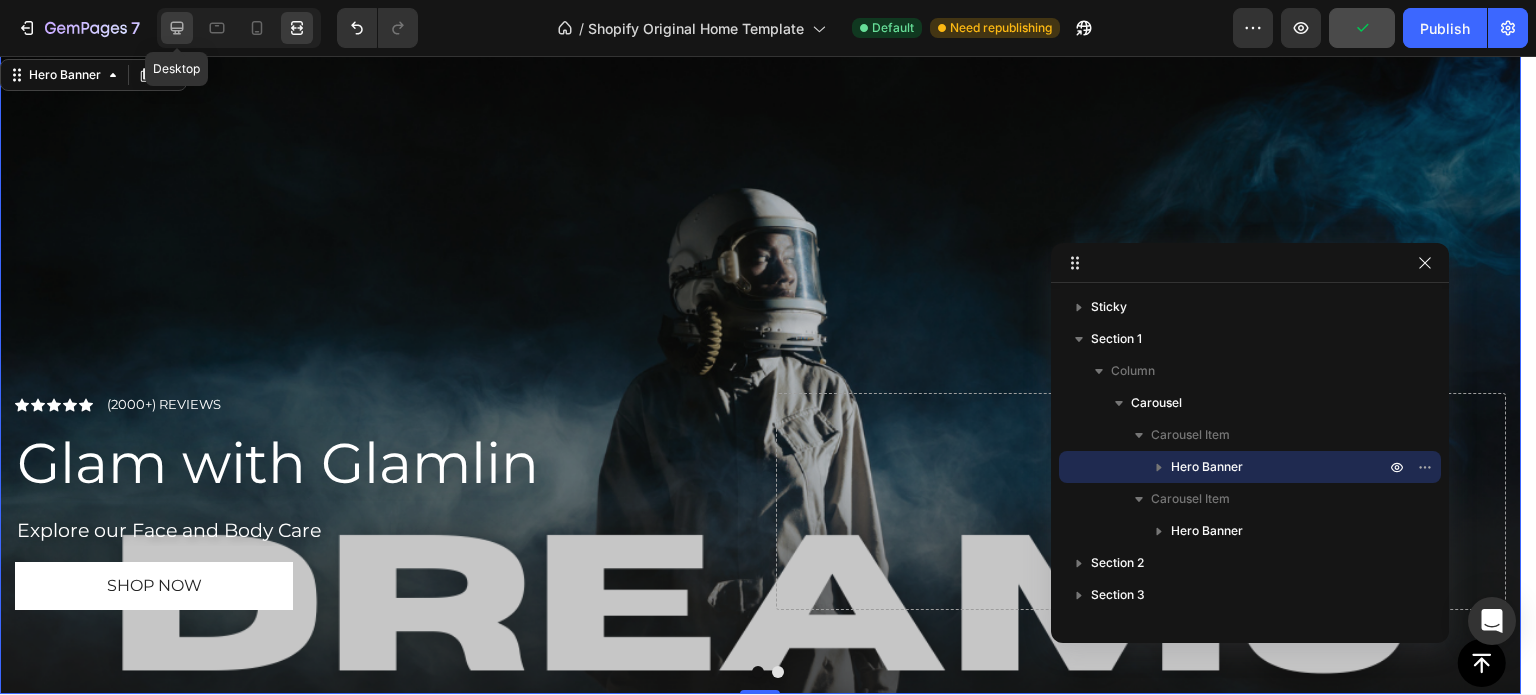 click 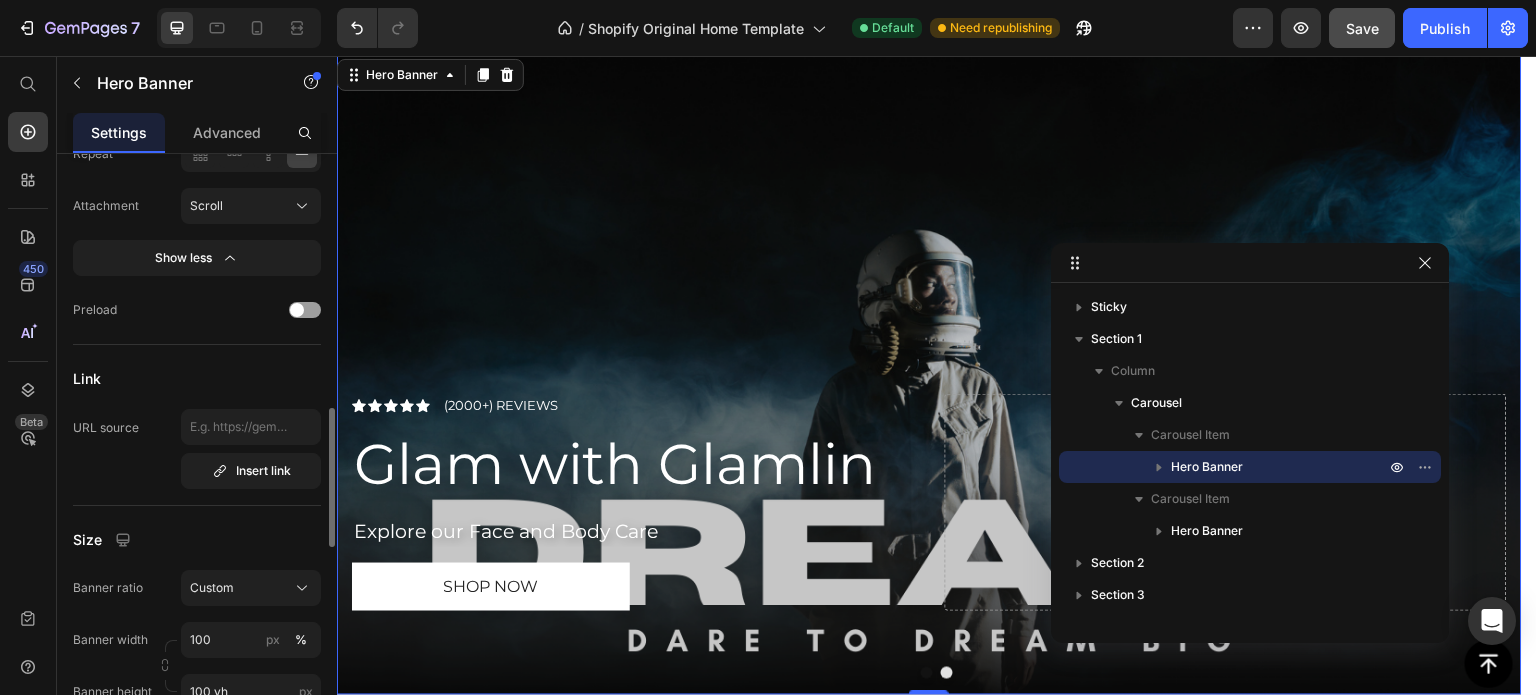scroll, scrollTop: 947, scrollLeft: 0, axis: vertical 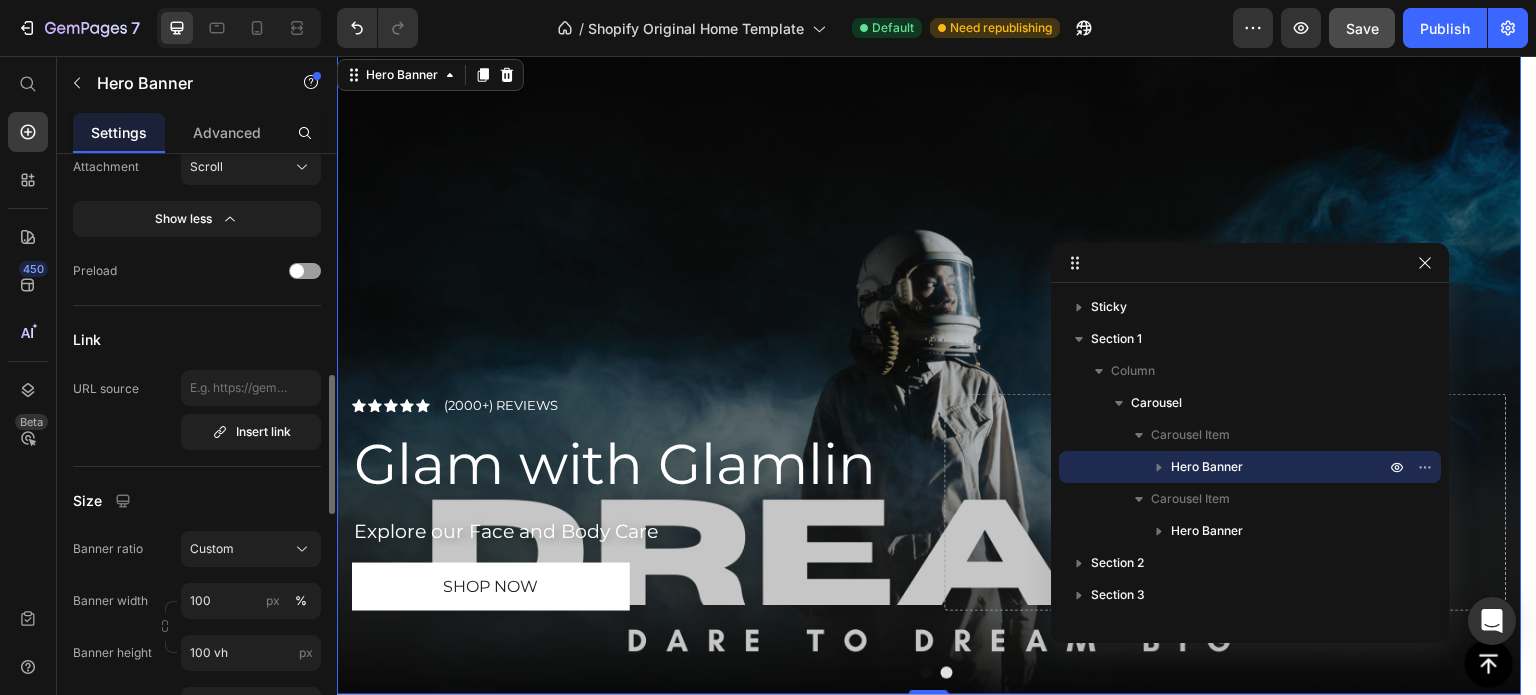 click on "Custom" at bounding box center [212, 549] 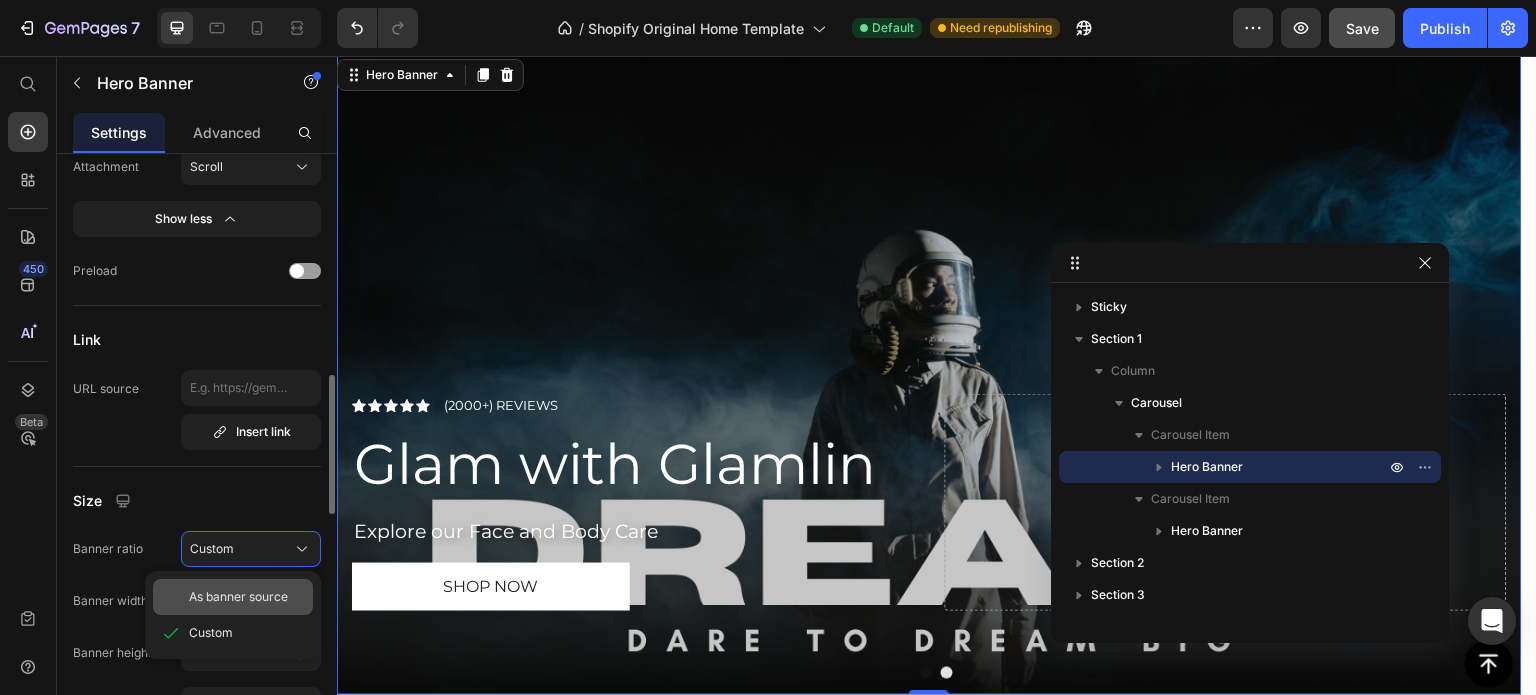 click on "As banner source" 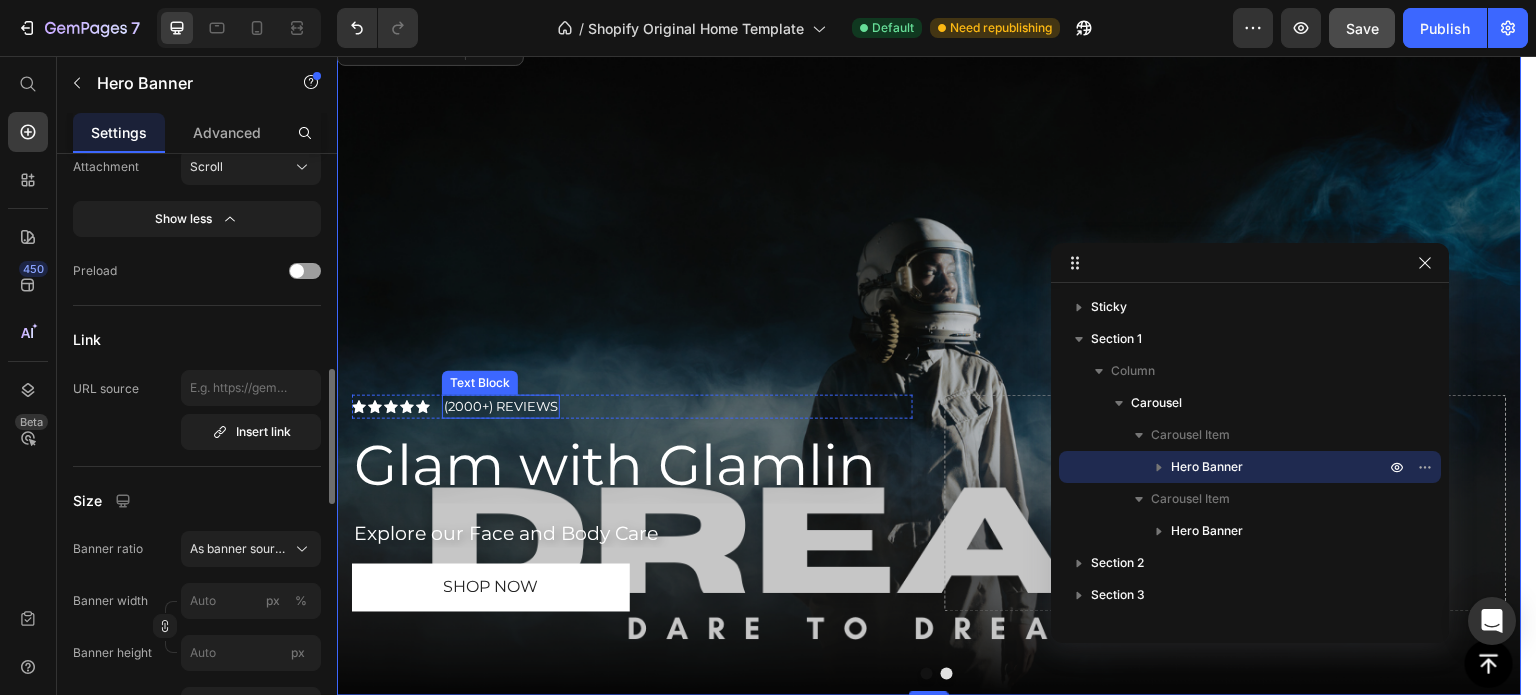 scroll, scrollTop: 0, scrollLeft: 0, axis: both 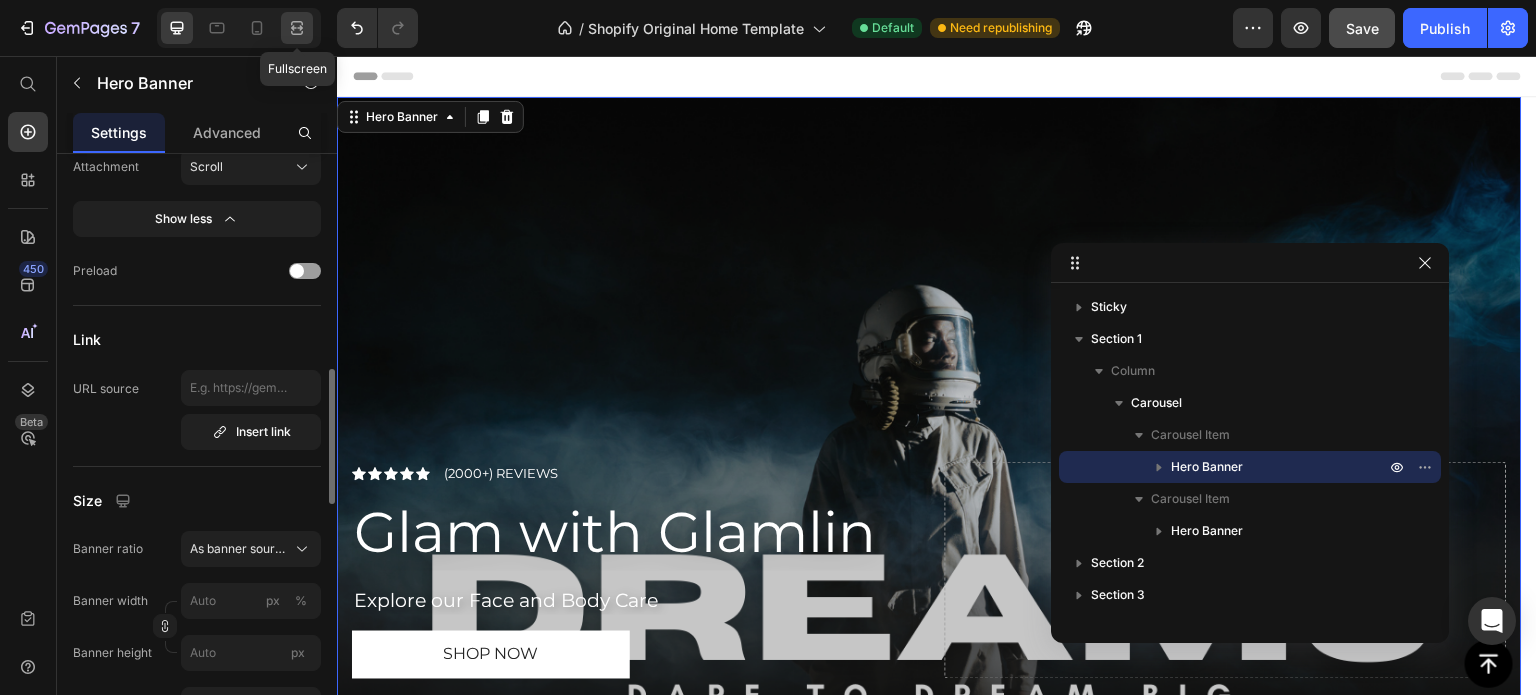 click 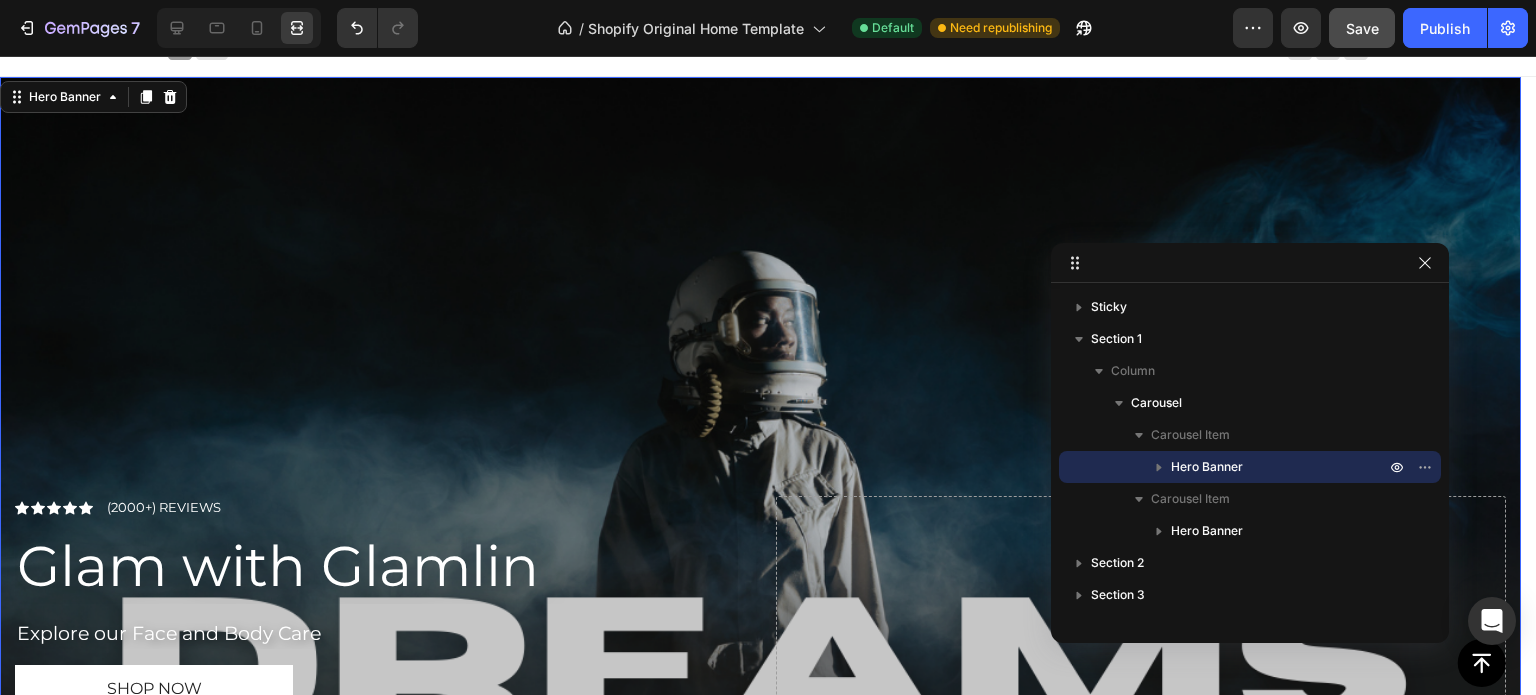 scroll, scrollTop: 24, scrollLeft: 0, axis: vertical 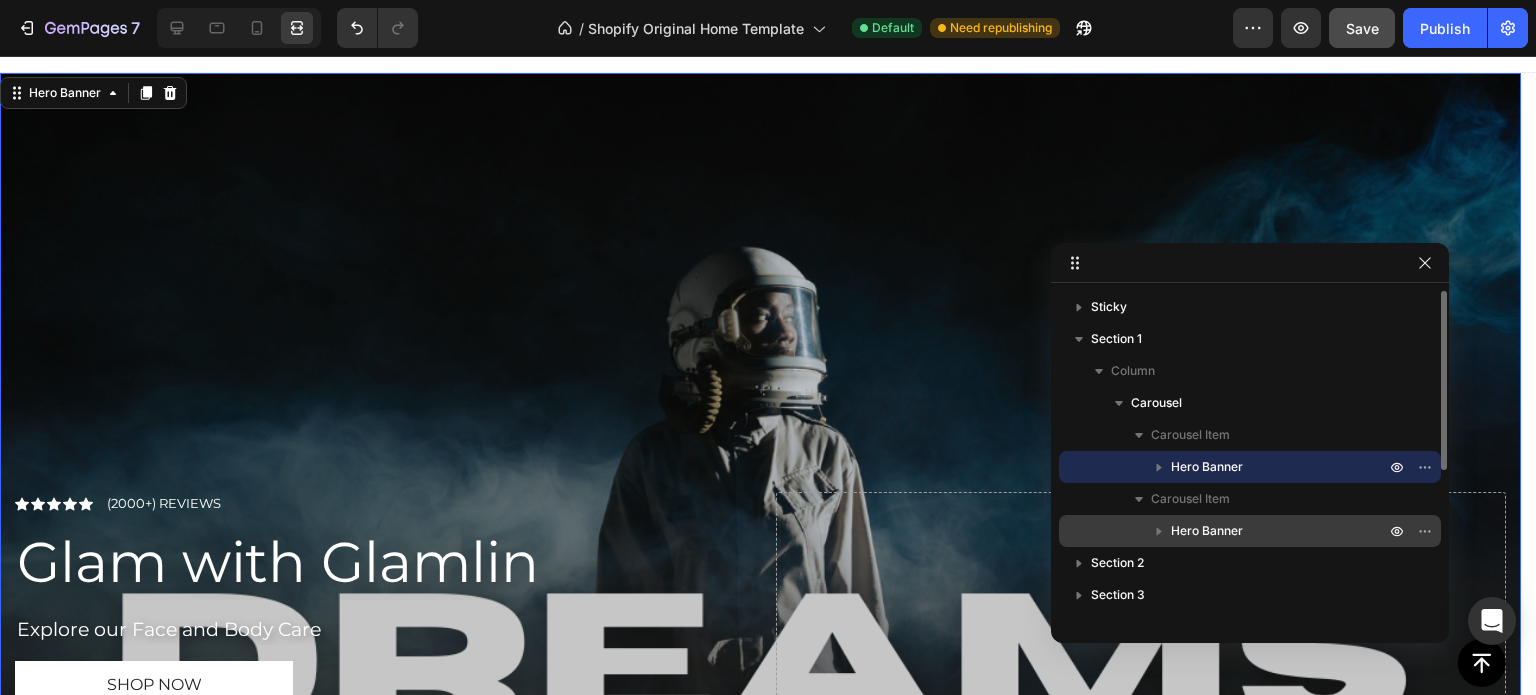 click on "Hero Banner" at bounding box center [1280, 531] 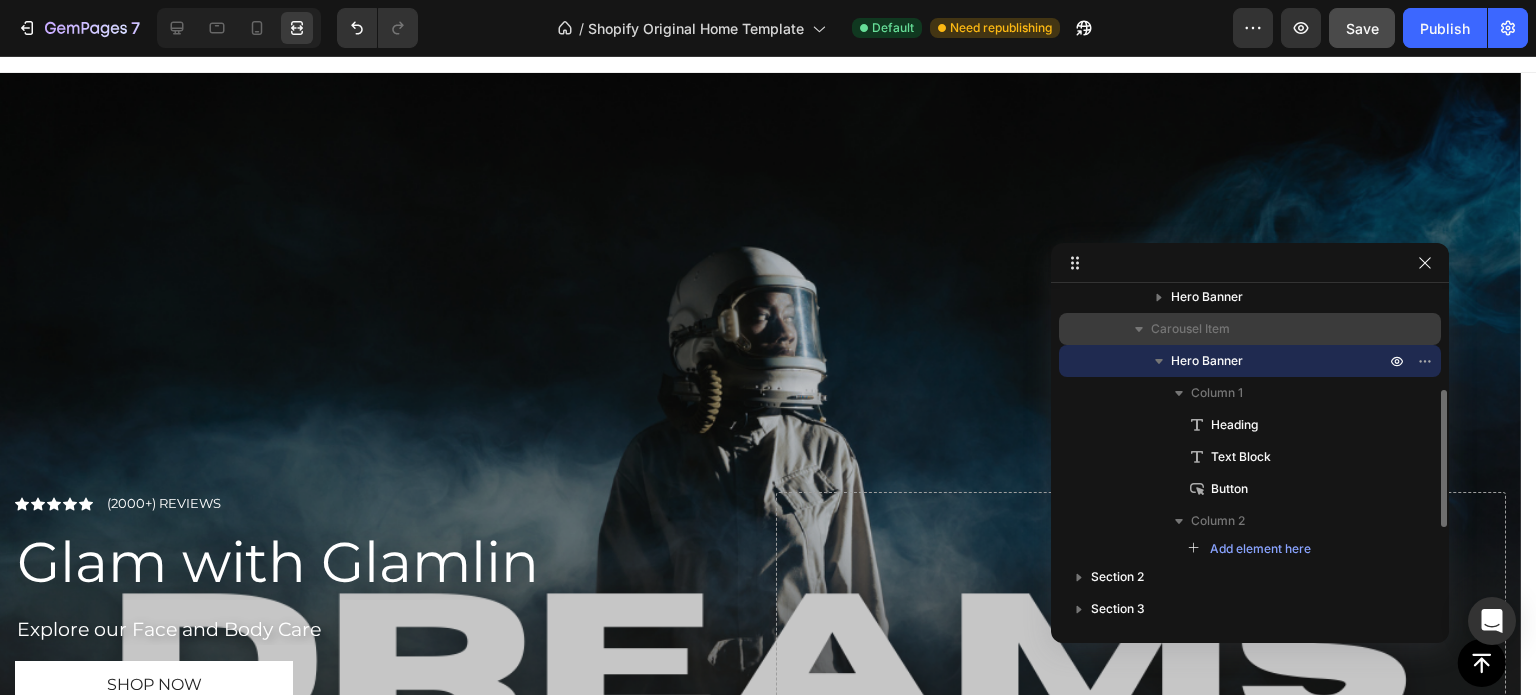 scroll, scrollTop: 191, scrollLeft: 0, axis: vertical 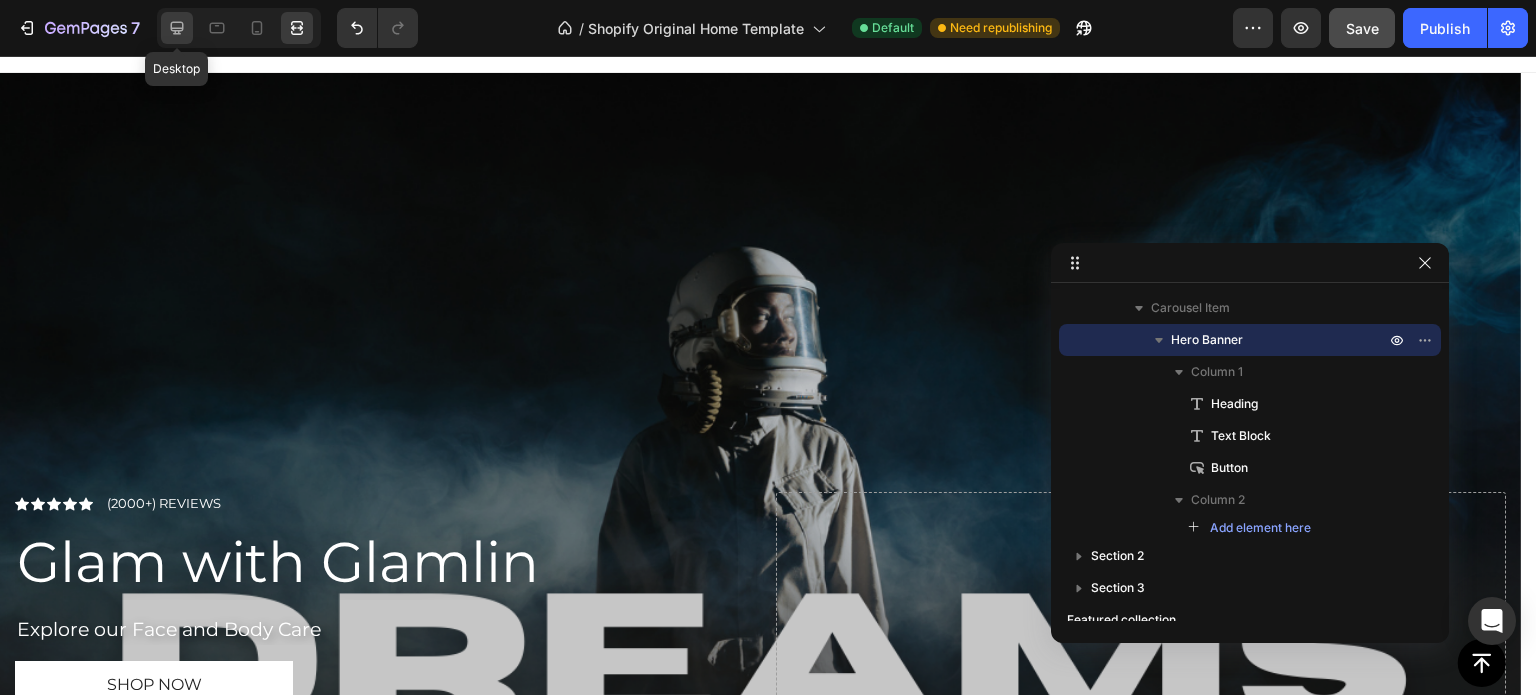 click 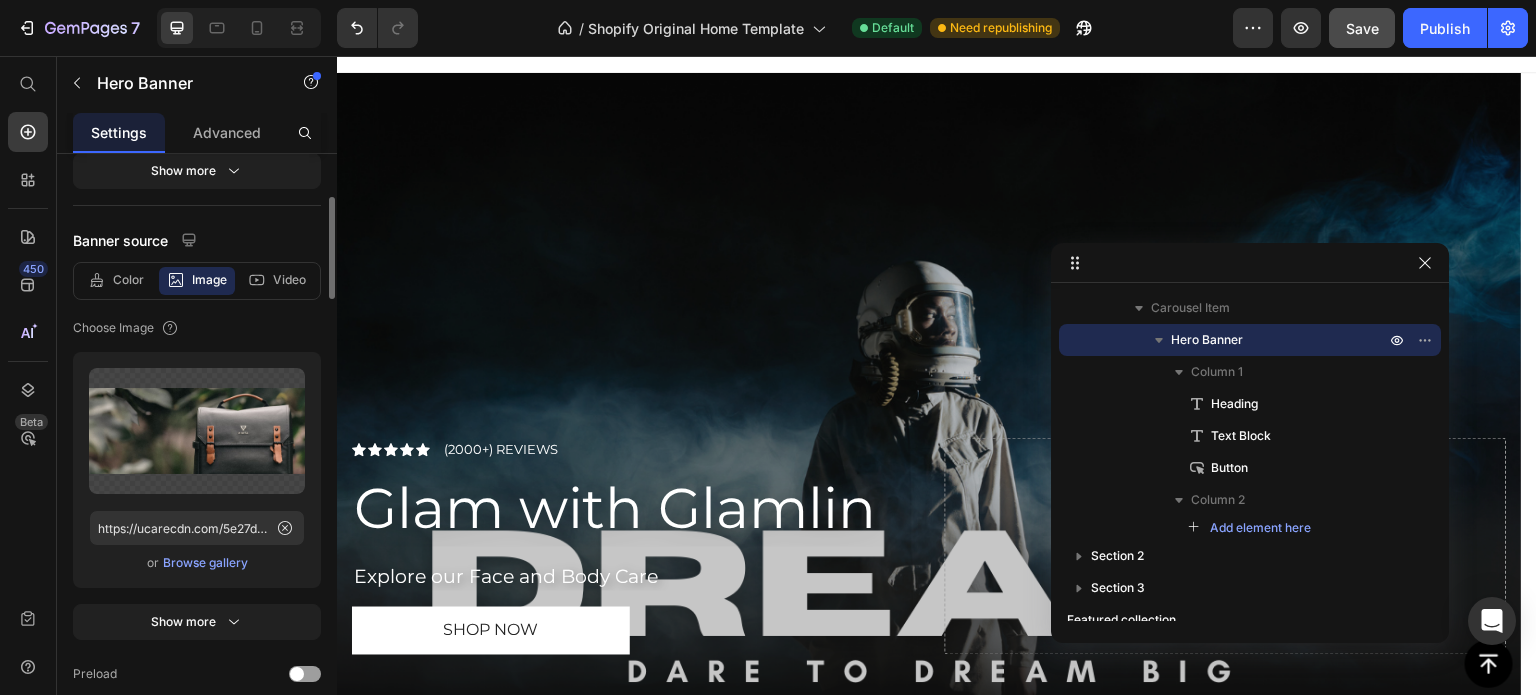 scroll, scrollTop: 269, scrollLeft: 0, axis: vertical 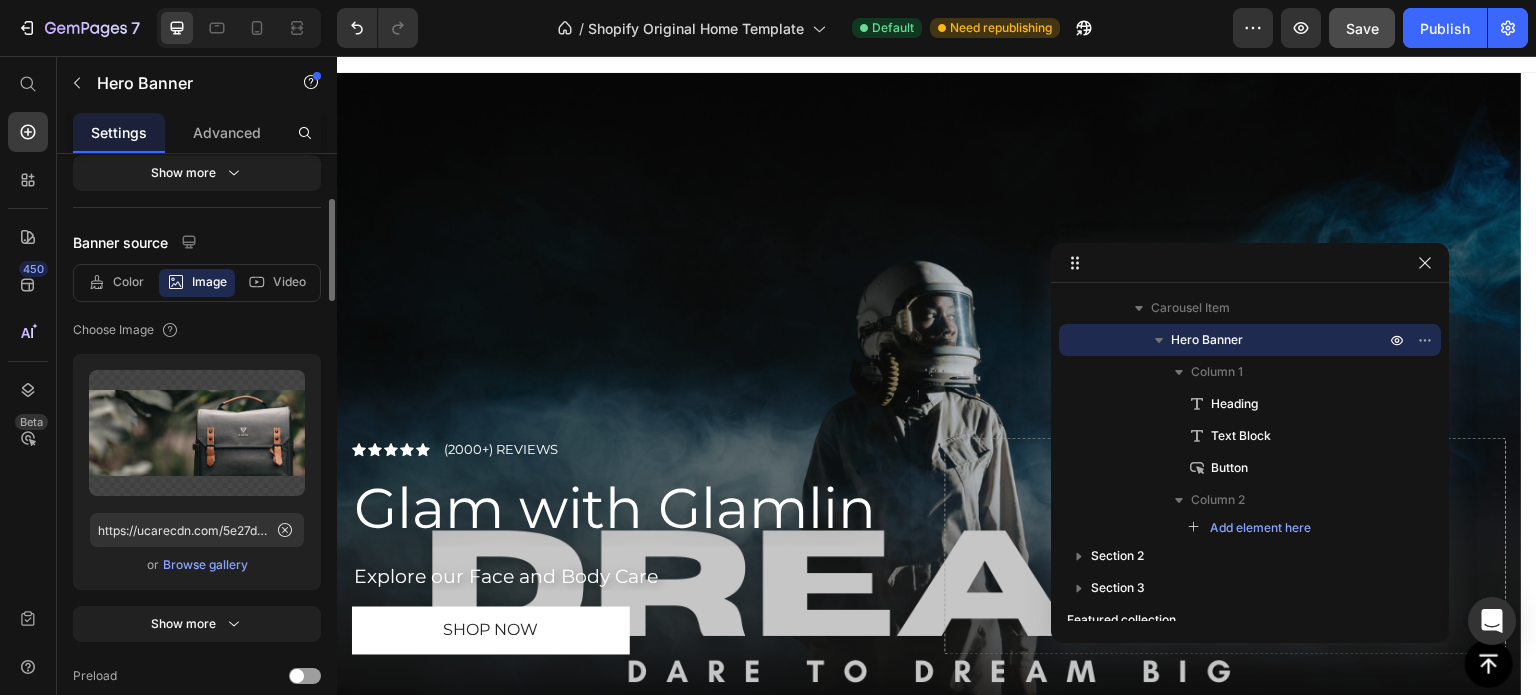 drag, startPoint x: 181, startPoint y: 464, endPoint x: 194, endPoint y: 567, distance: 103.81715 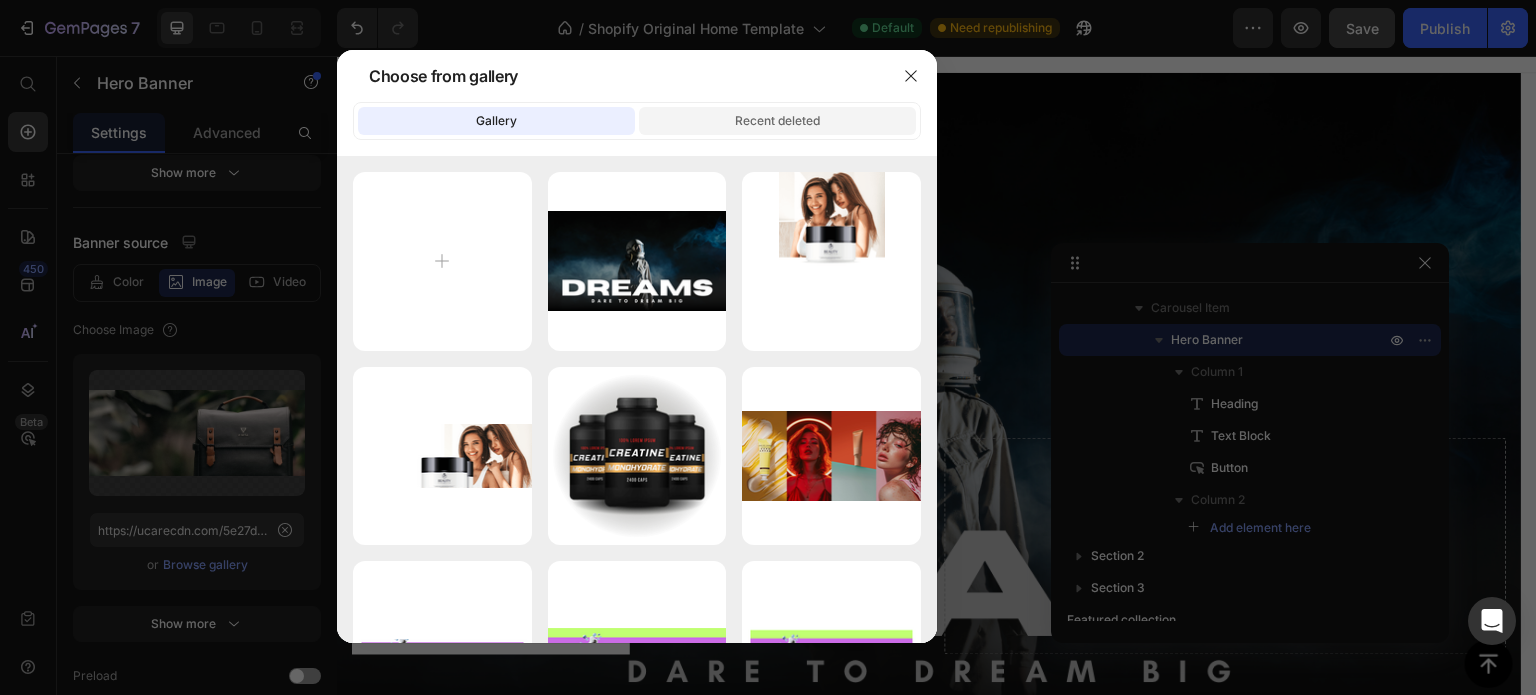 click on "Recent deleted" 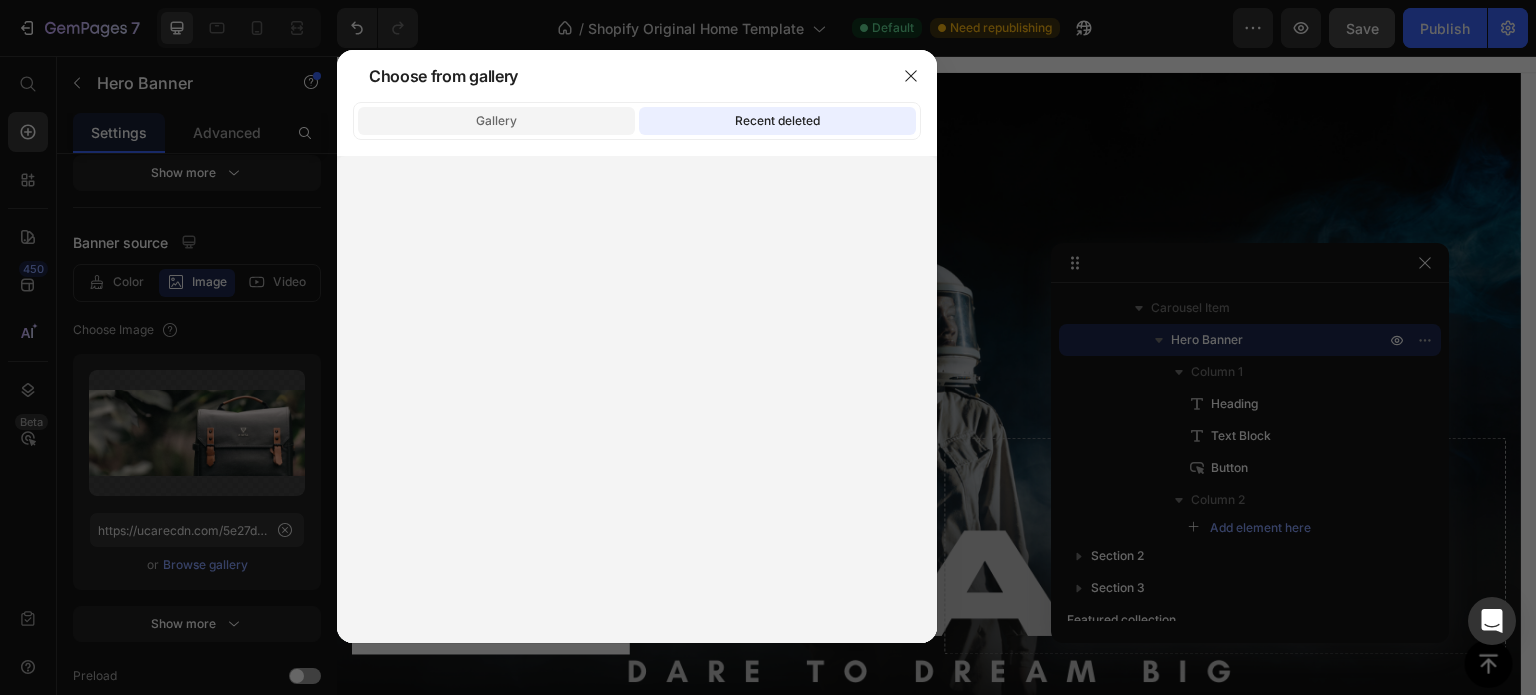 click on "Gallery" 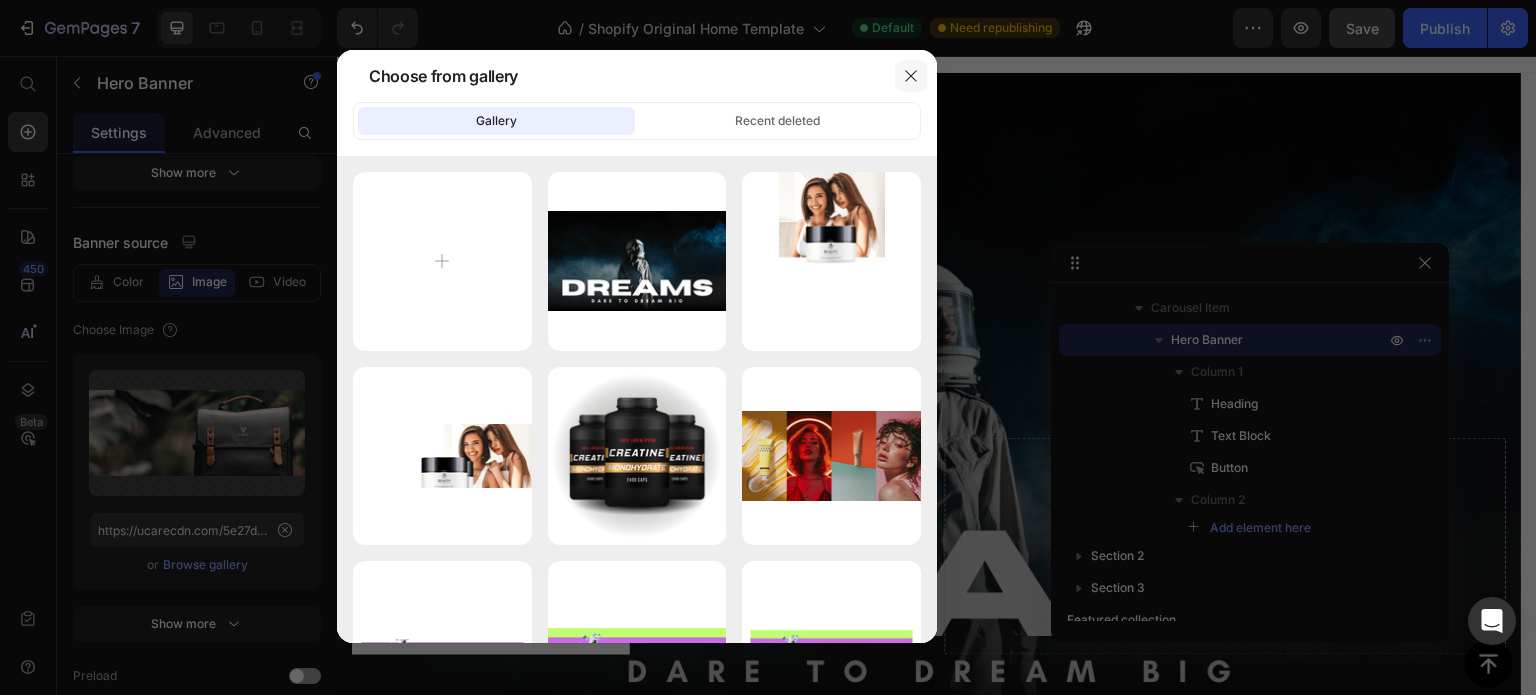 click 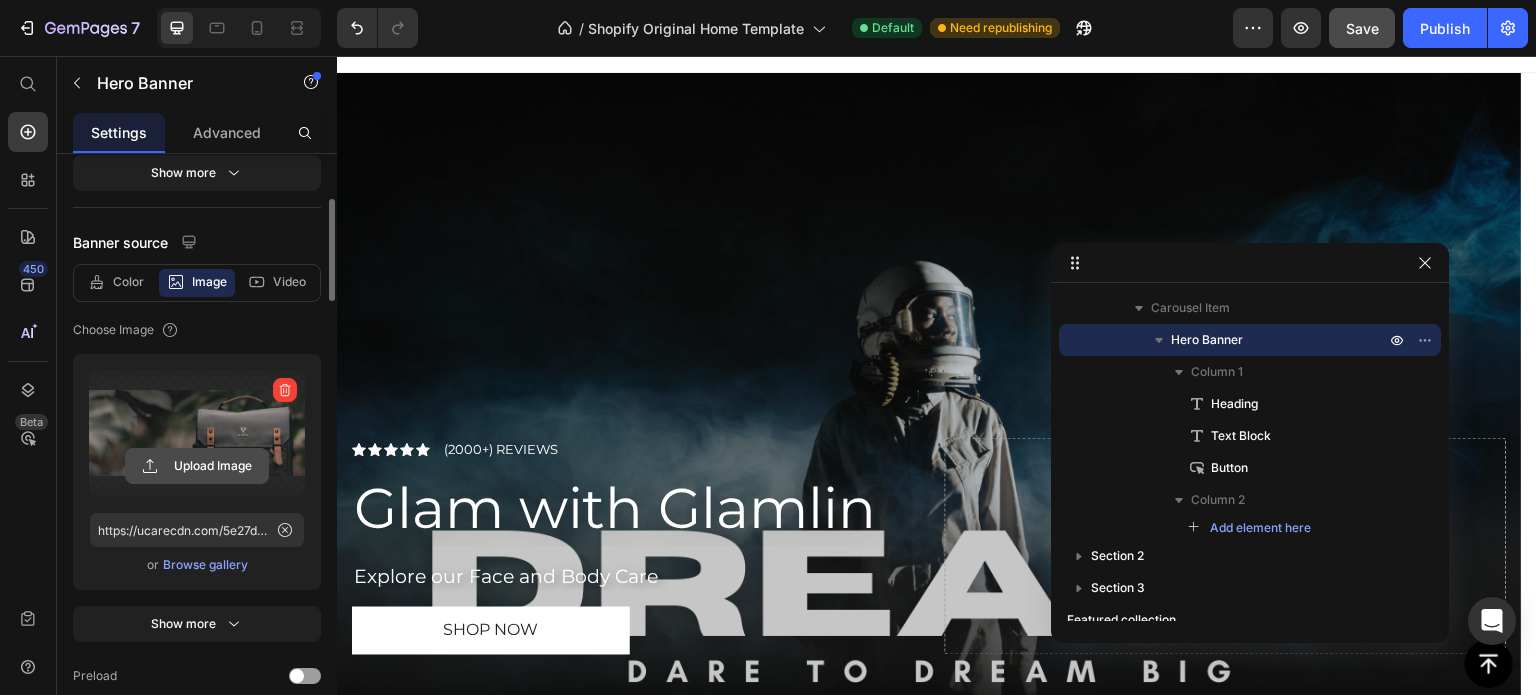 click 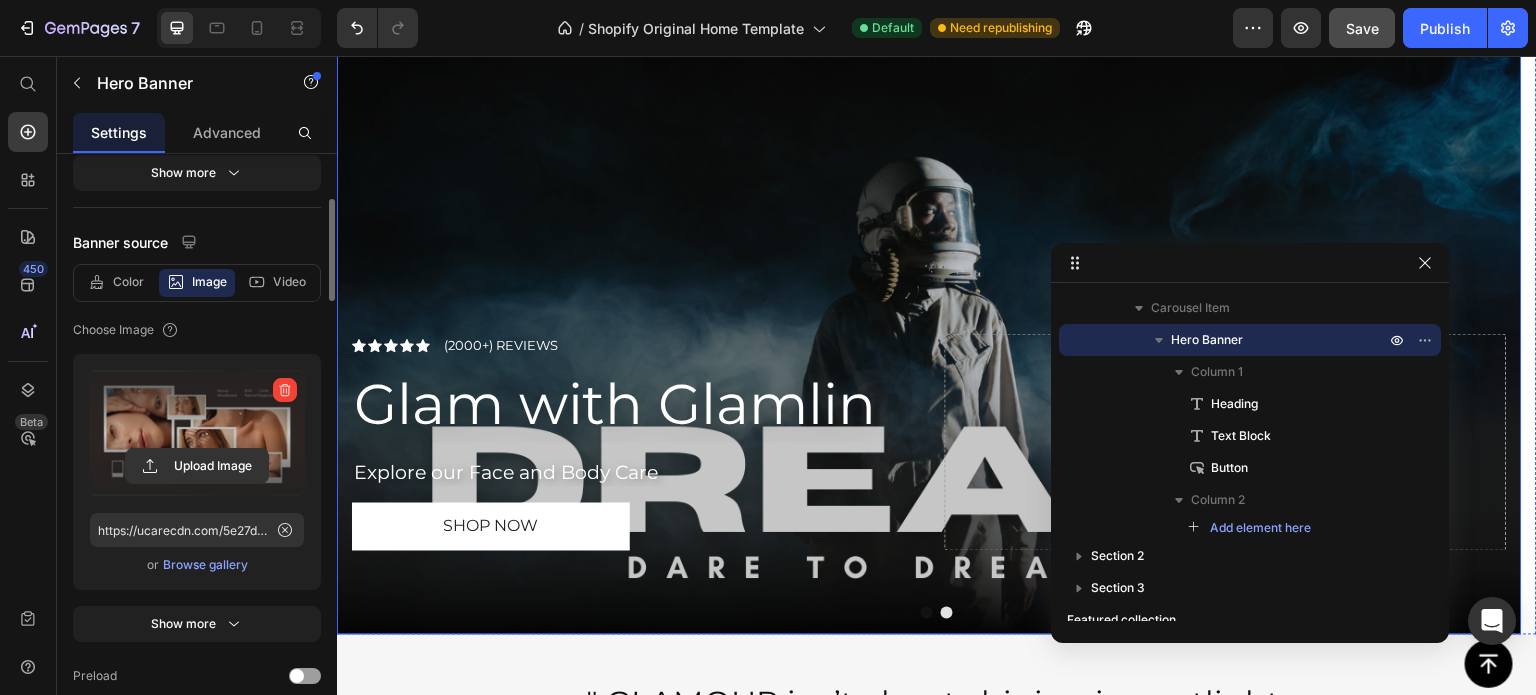 type on "https://cdn.shopify.com/s/files/1/0758/9016/3954/files/gempages_574655390231299184-616da4dd-09d3-4280-af37-f51cddbe7705.png" 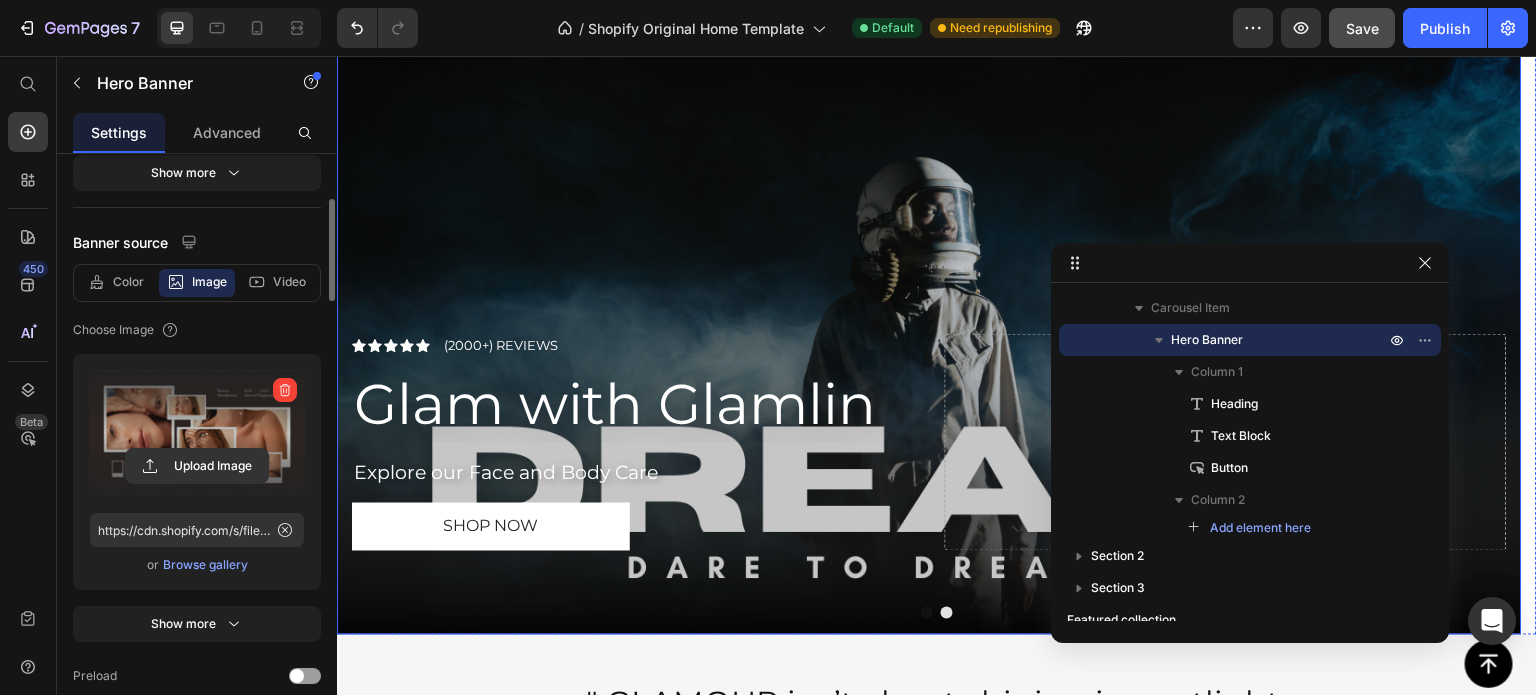 scroll, scrollTop: 132, scrollLeft: 0, axis: vertical 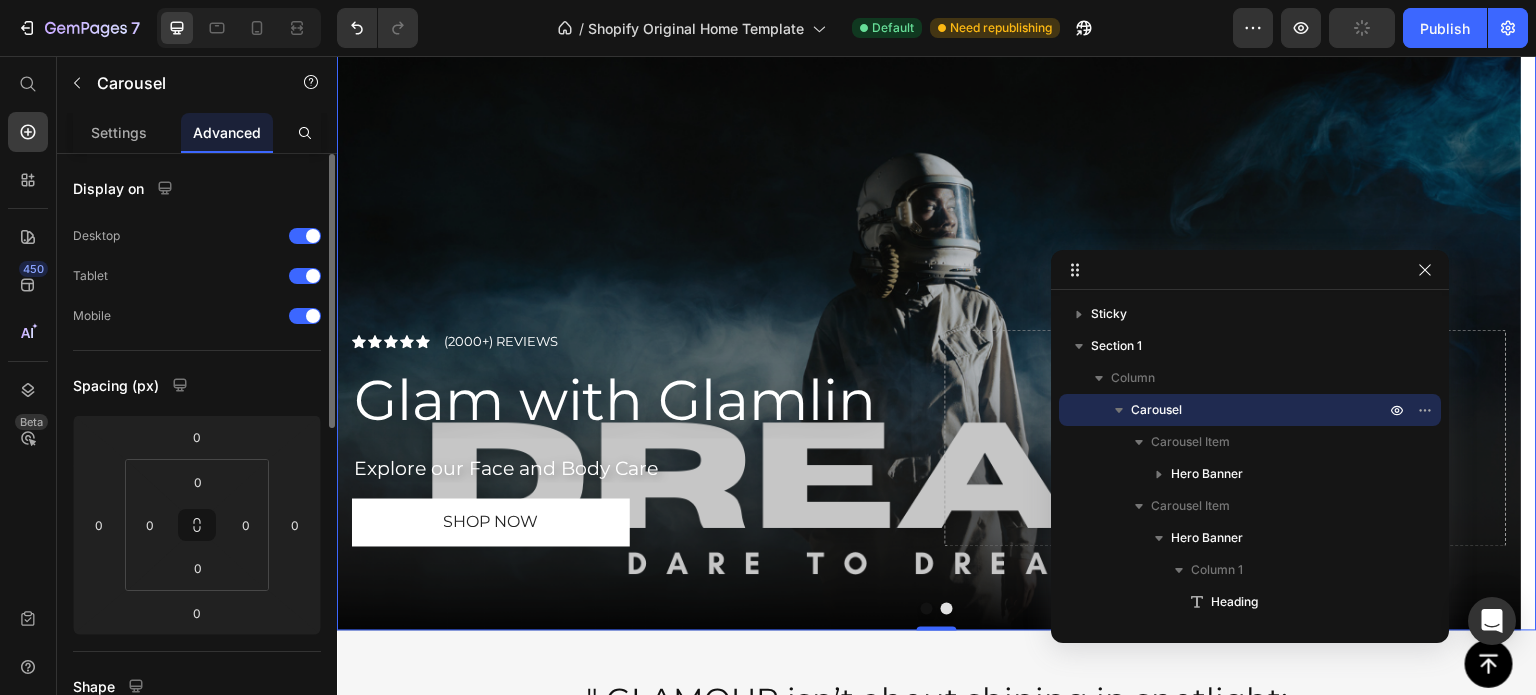drag, startPoint x: 1432, startPoint y: 247, endPoint x: 1429, endPoint y: 257, distance: 10.440307 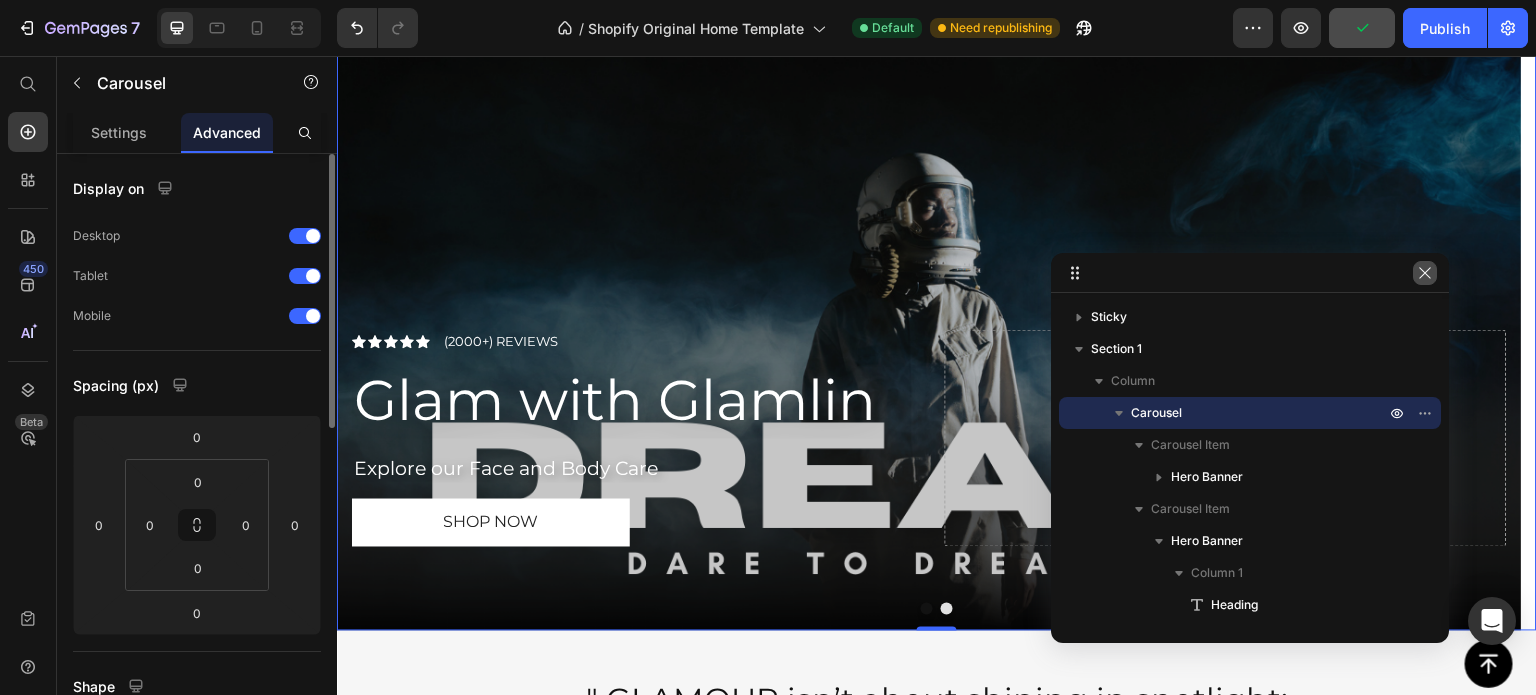 click 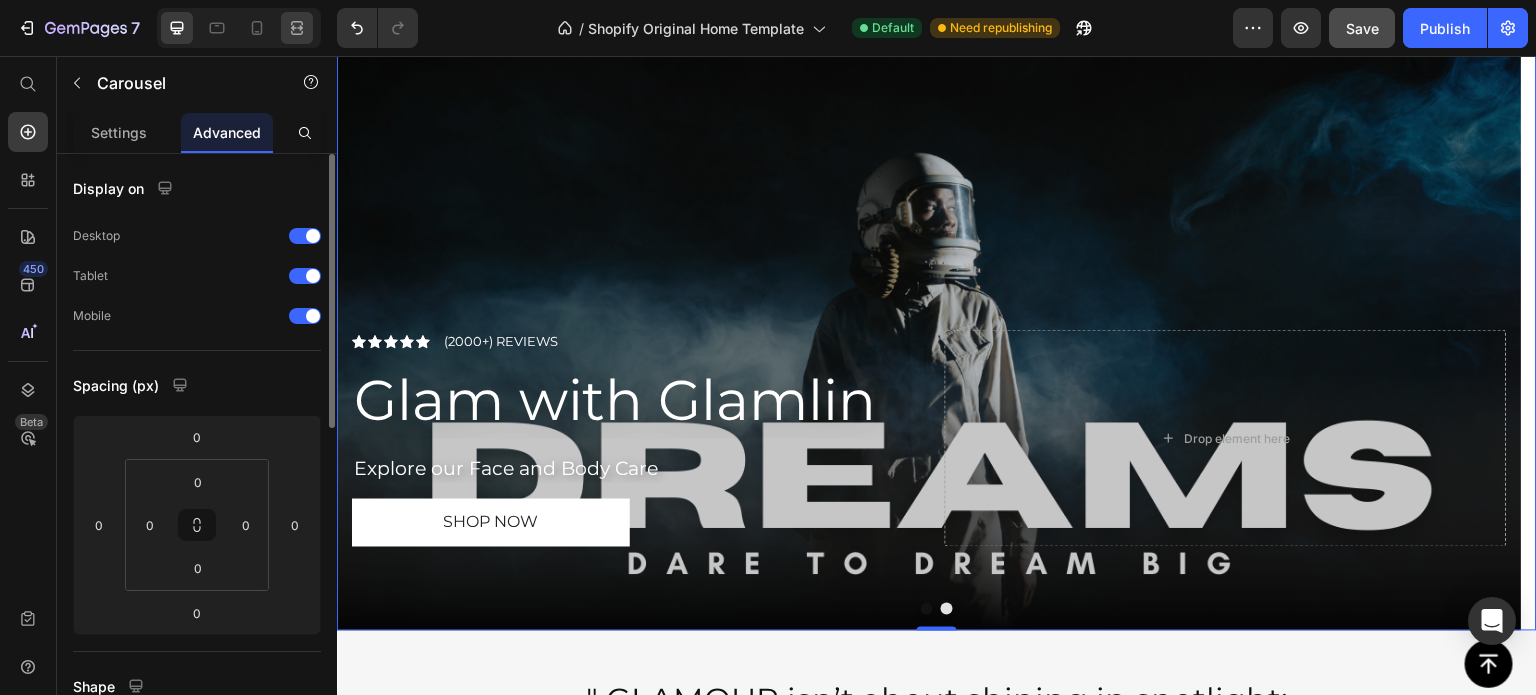 drag, startPoint x: 278, startPoint y: 30, endPoint x: 296, endPoint y: 37, distance: 19.313208 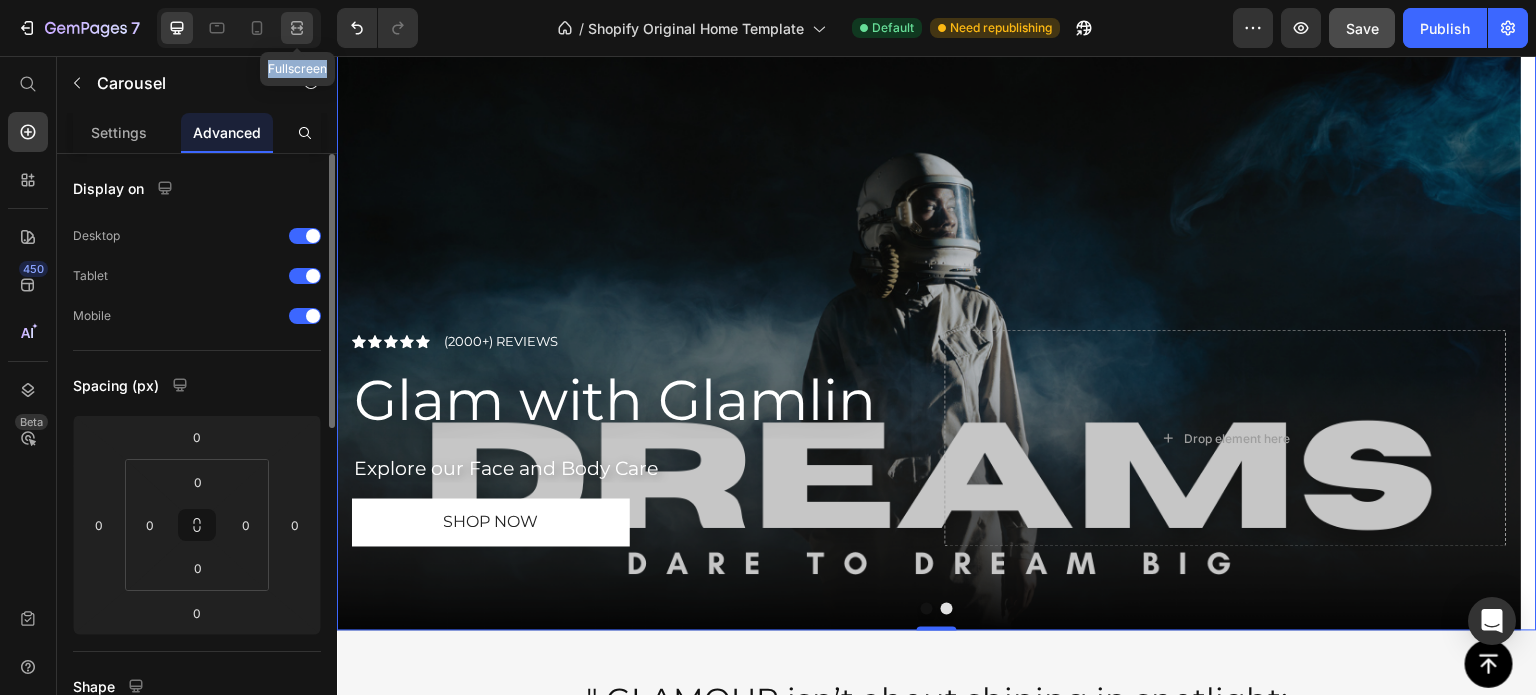 click 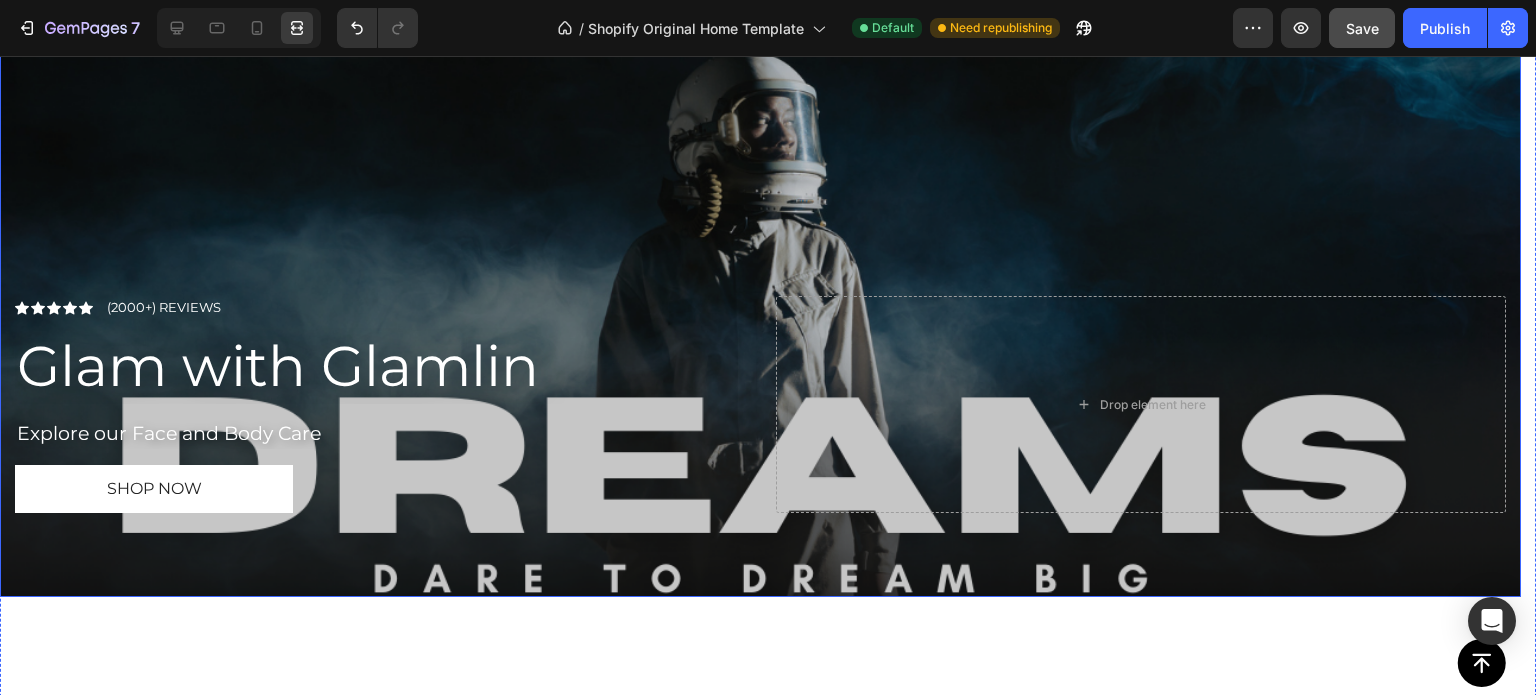 scroll, scrollTop: 220, scrollLeft: 0, axis: vertical 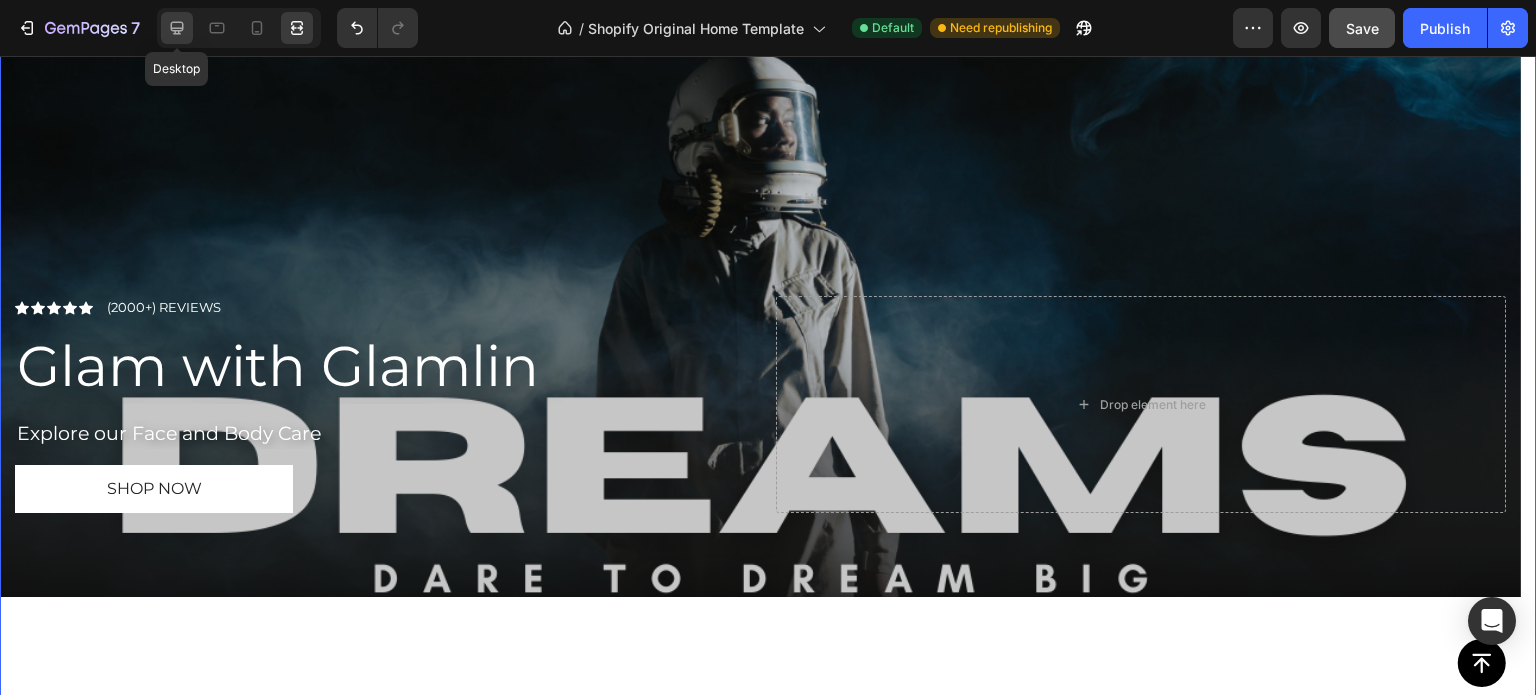 click 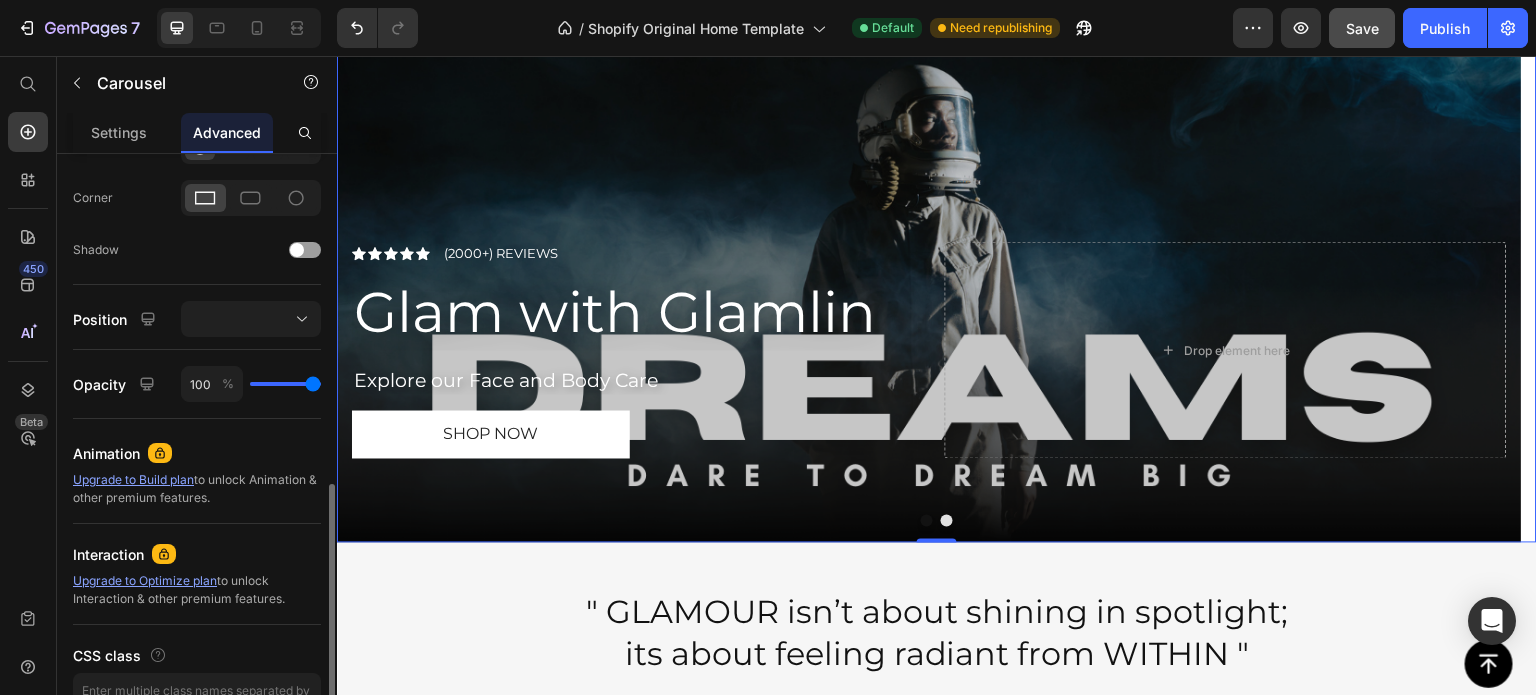 scroll, scrollTop: 704, scrollLeft: 0, axis: vertical 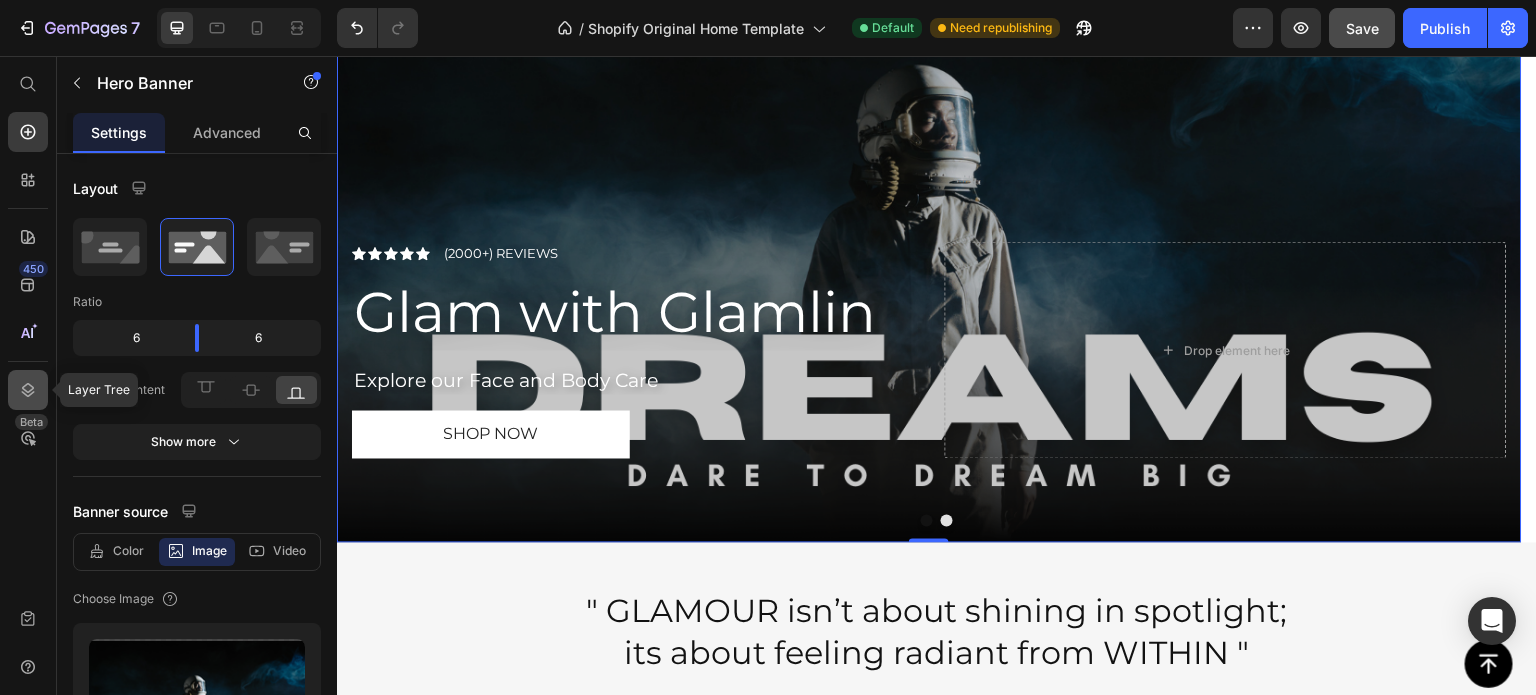 click 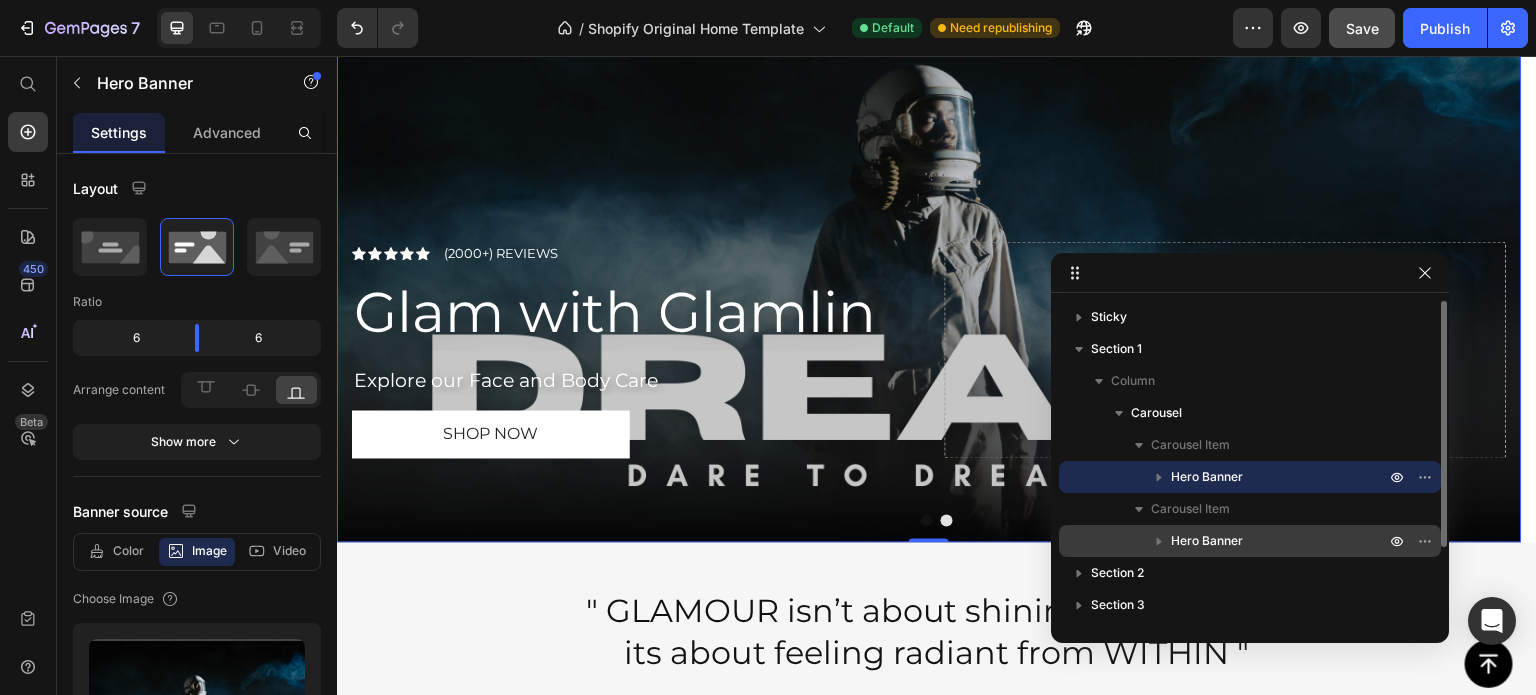 click 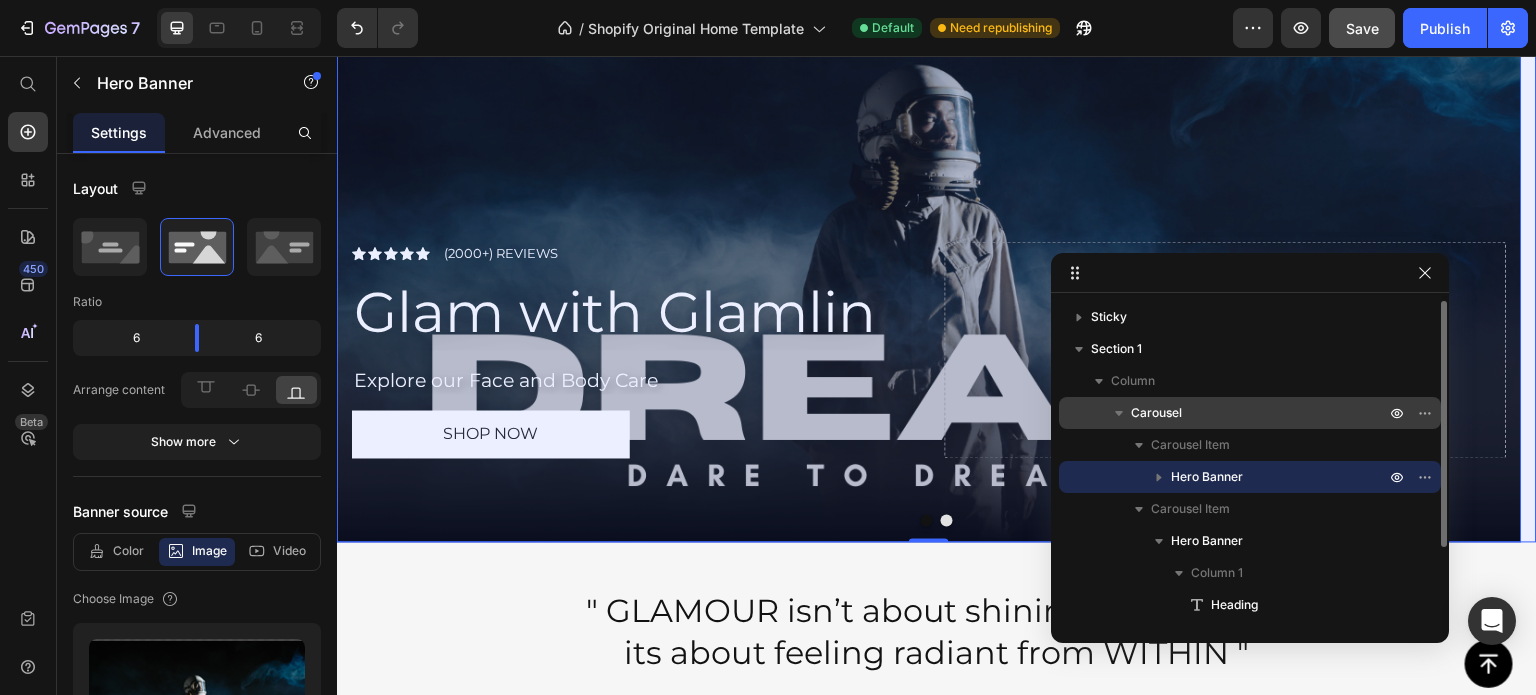 click on "Carousel" at bounding box center (1260, 413) 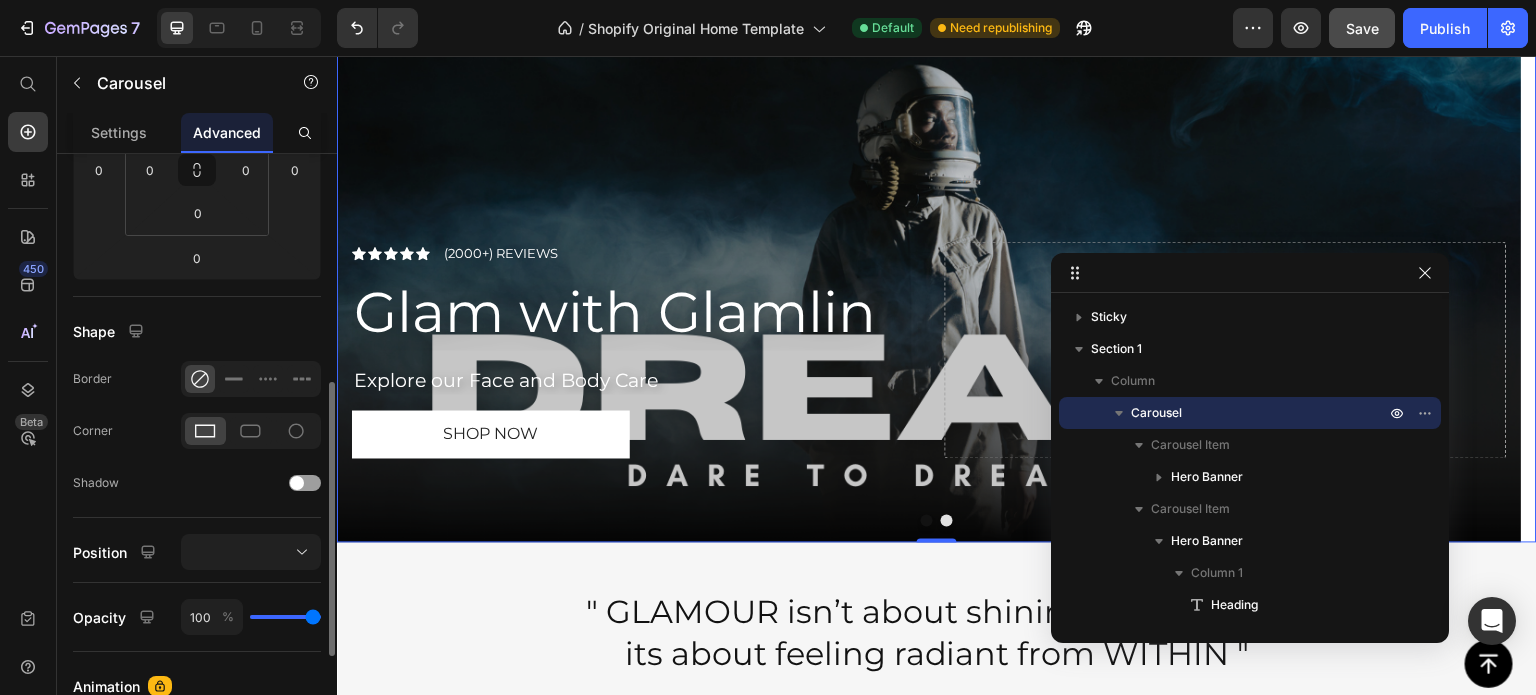 scroll, scrollTop: 345, scrollLeft: 0, axis: vertical 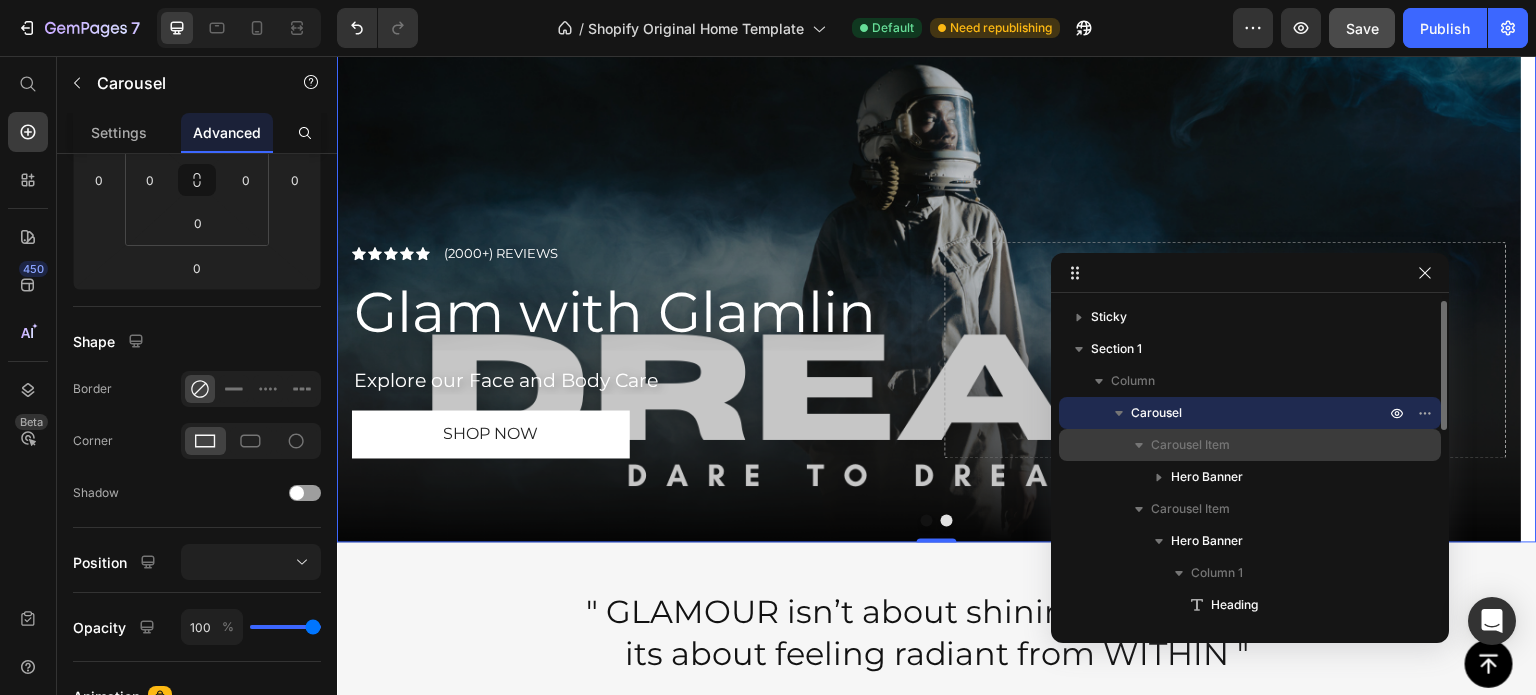 click on "Carousel Item" at bounding box center [1190, 445] 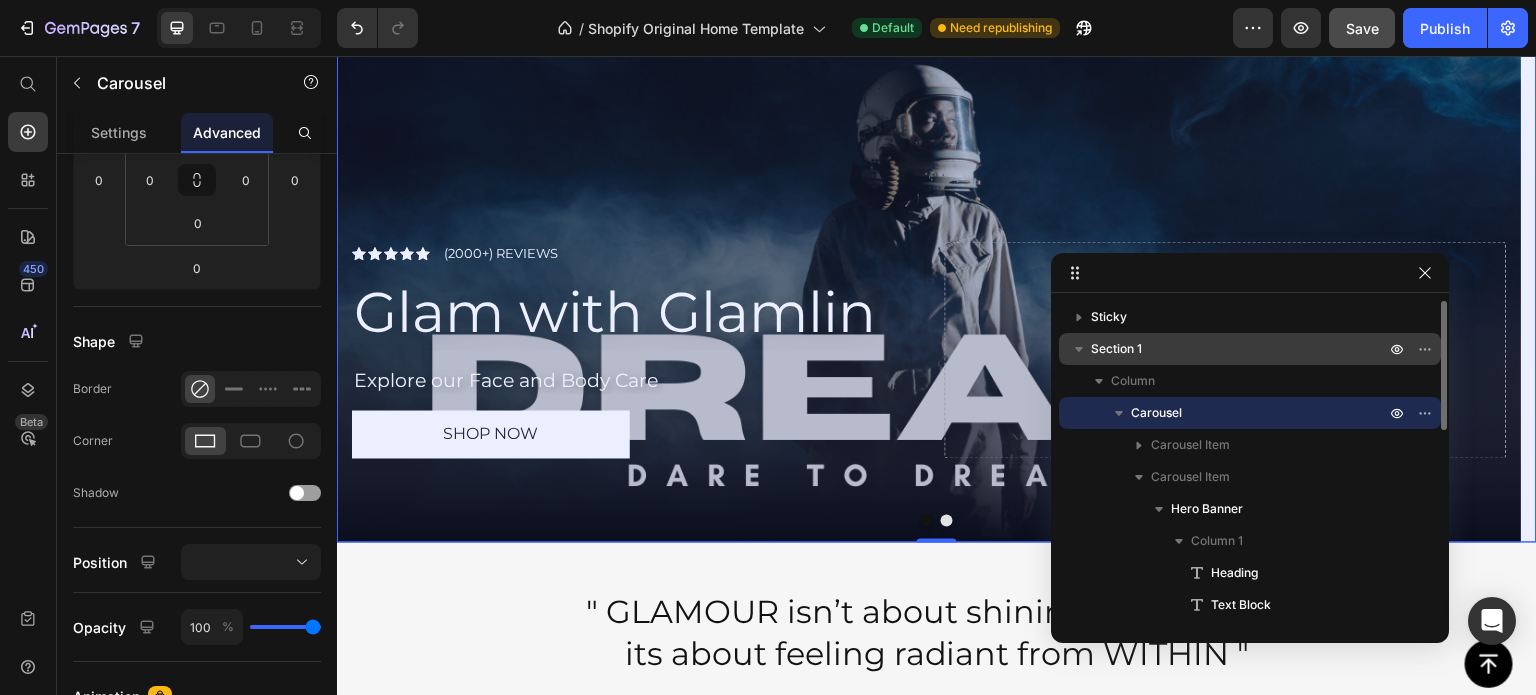 click on "Section 1" at bounding box center [1240, 349] 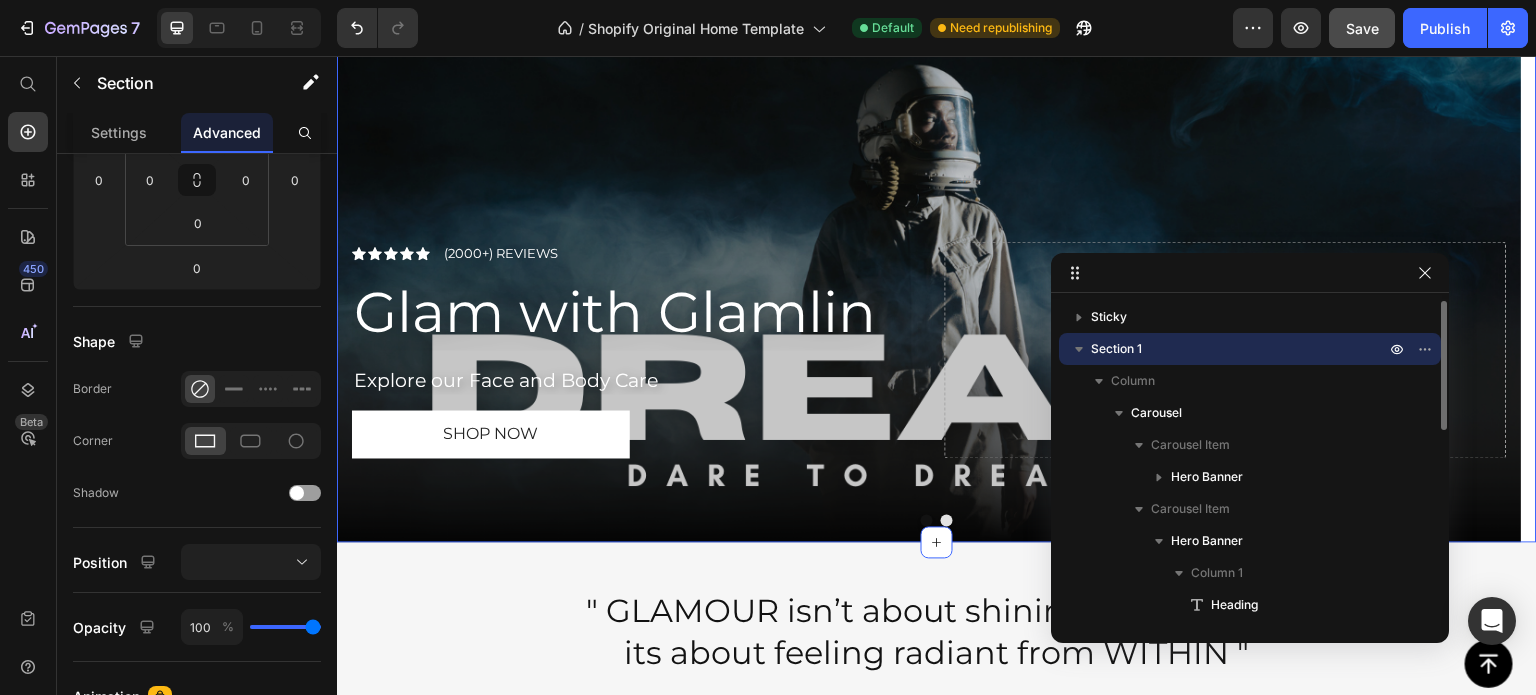 scroll, scrollTop: 0, scrollLeft: 0, axis: both 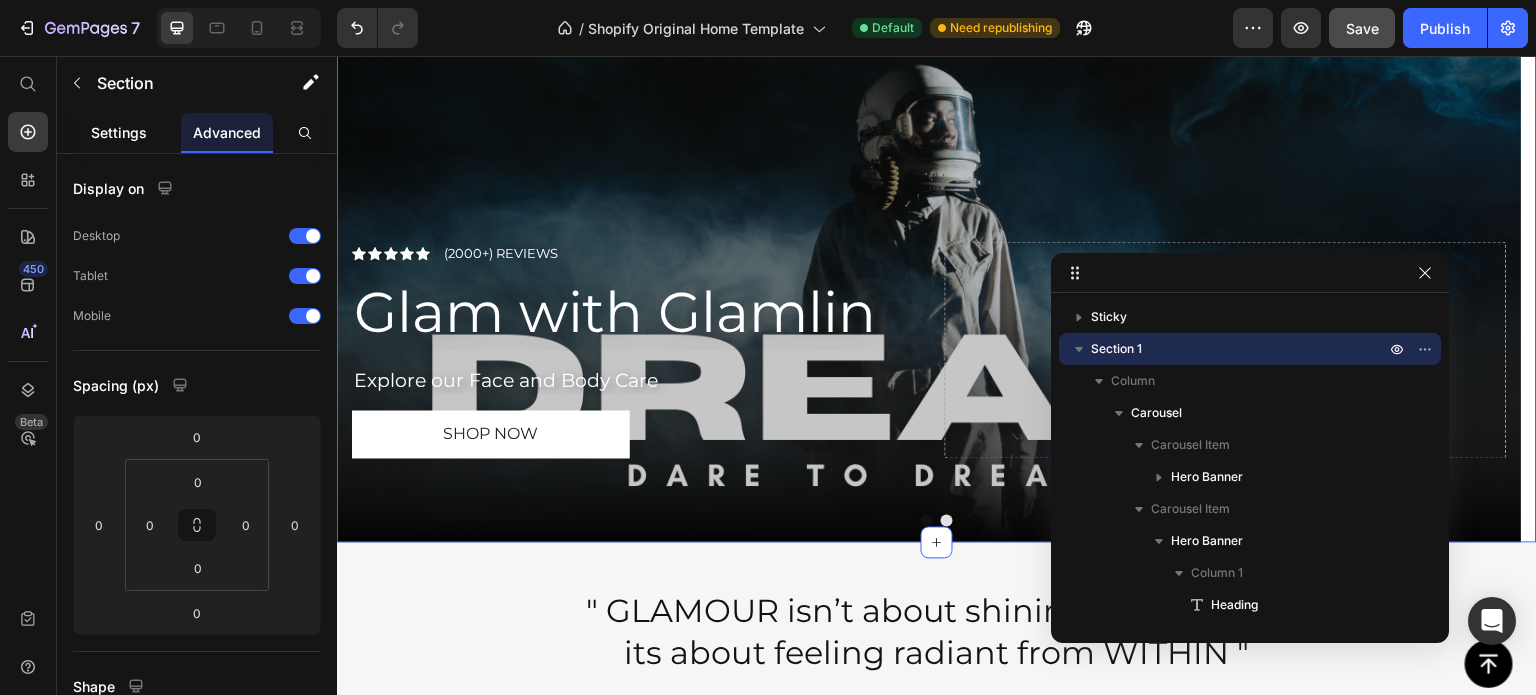 click on "Settings" at bounding box center [119, 132] 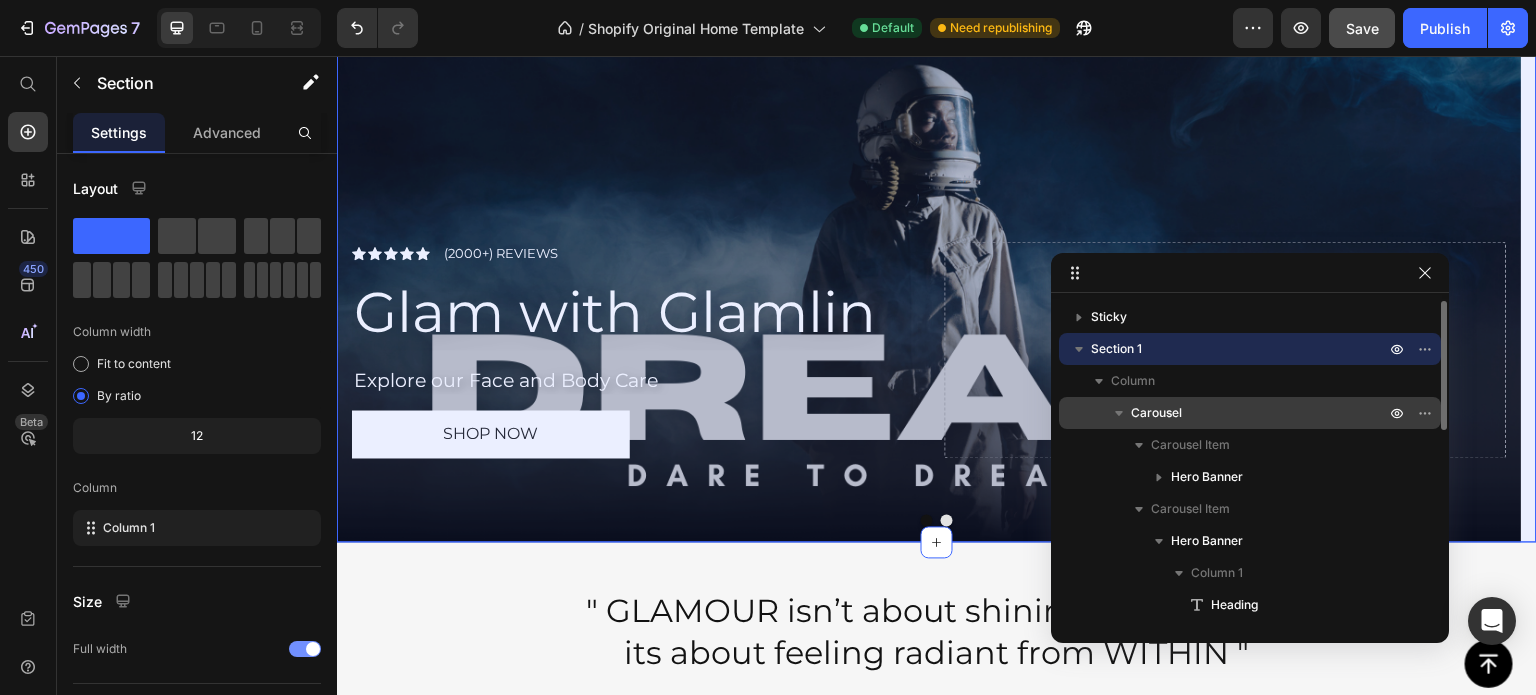 click on "Carousel" at bounding box center [1260, 413] 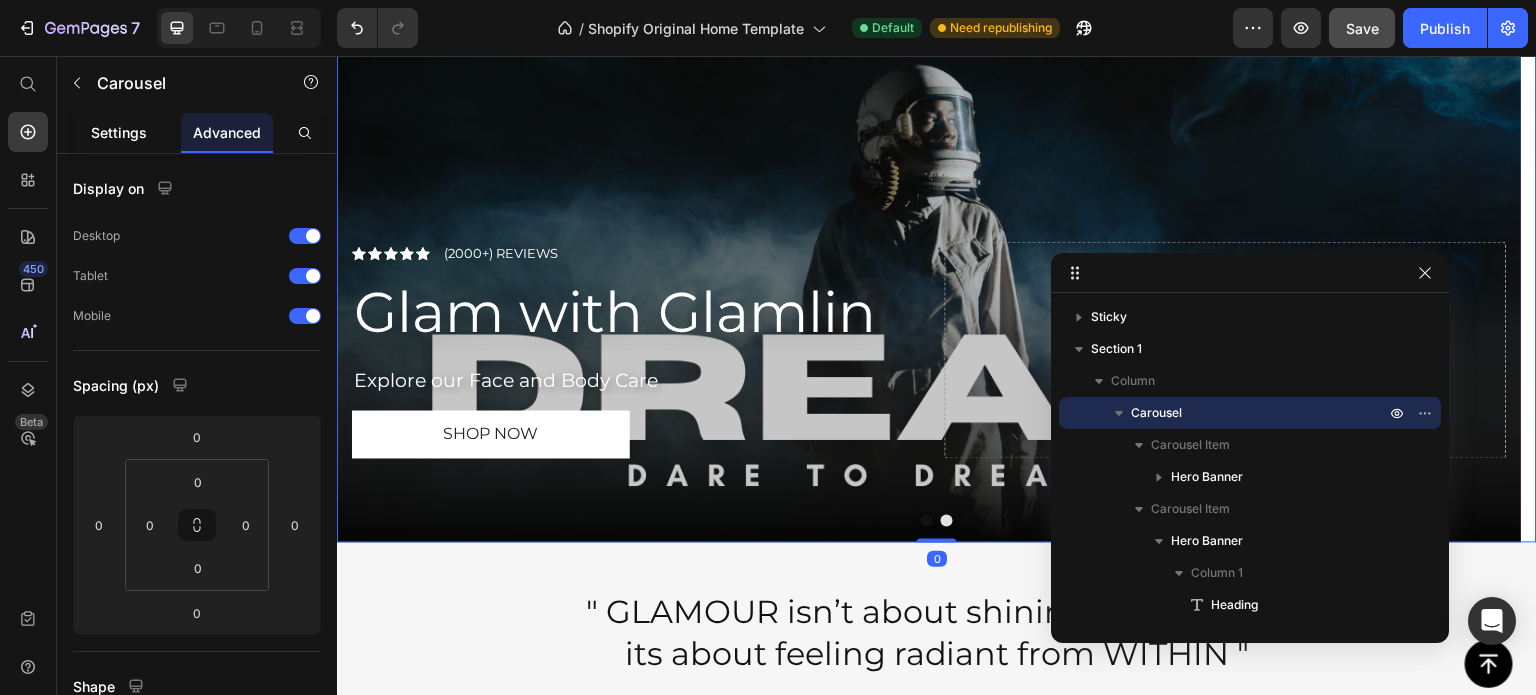 click on "Settings" at bounding box center (119, 132) 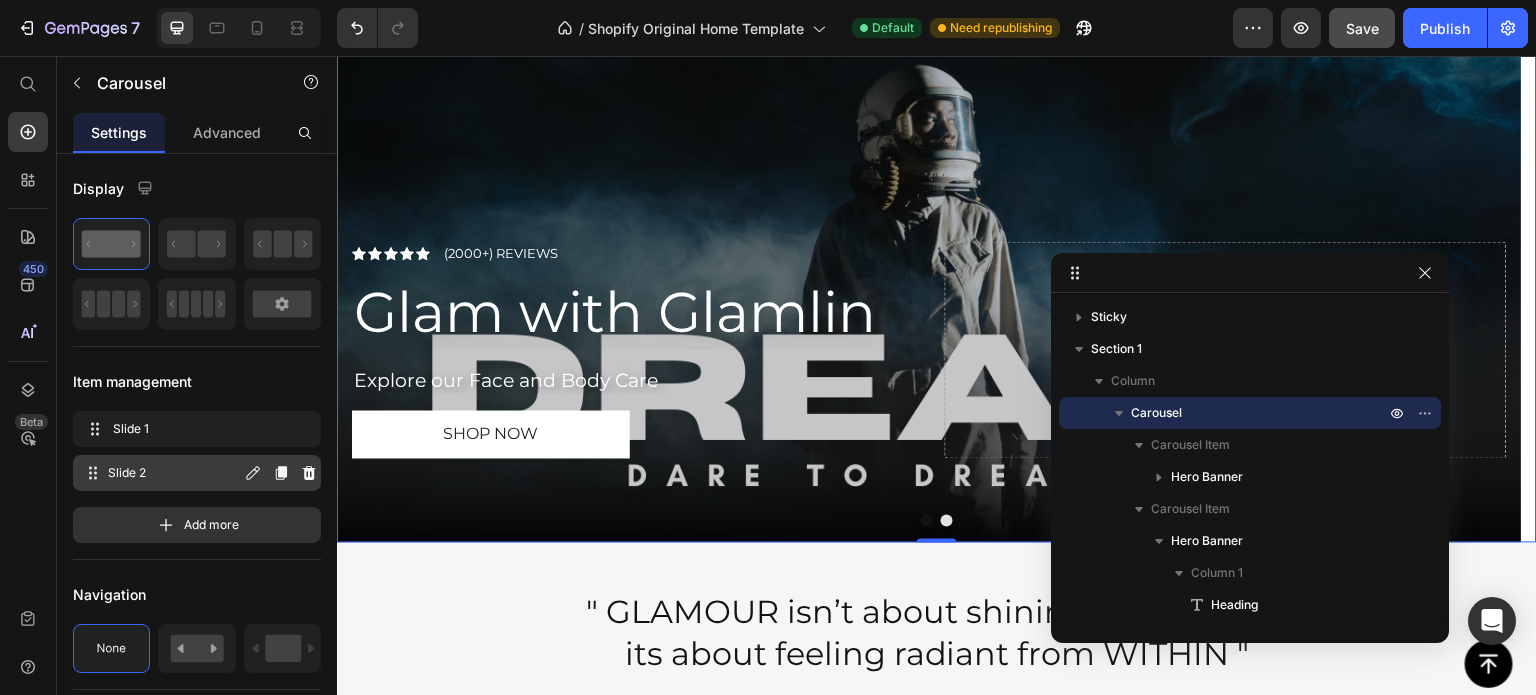 click on "Slide 2" at bounding box center [174, 473] 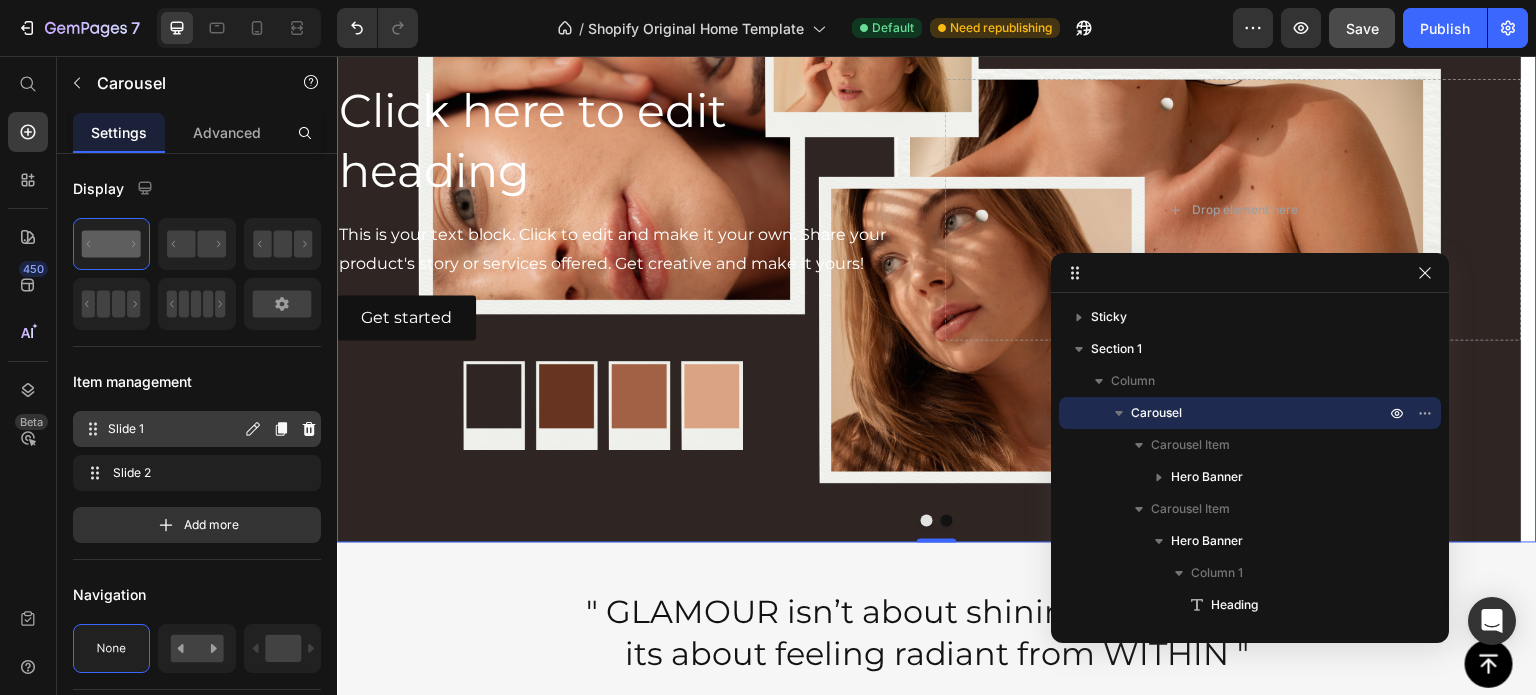 click on "Slide 1" at bounding box center [174, 429] 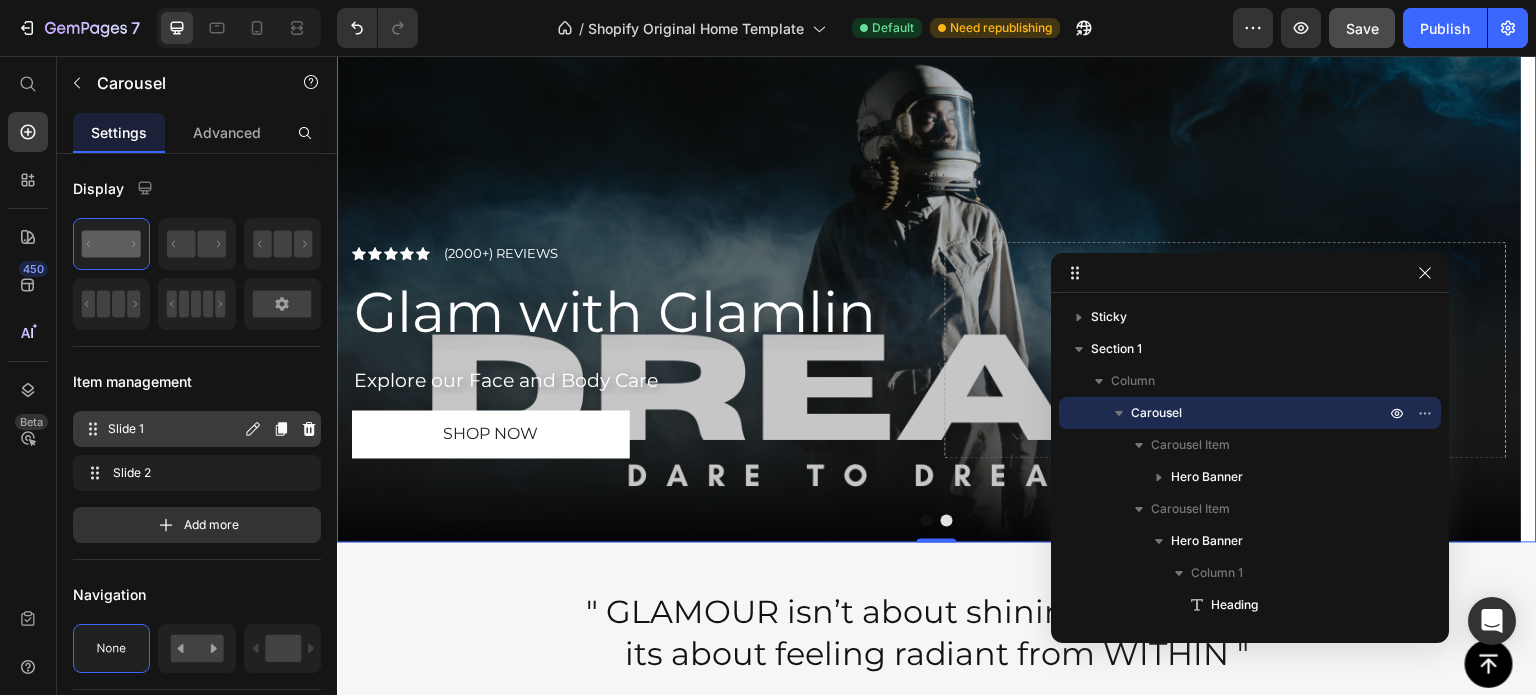click on "Slide 1" at bounding box center (174, 429) 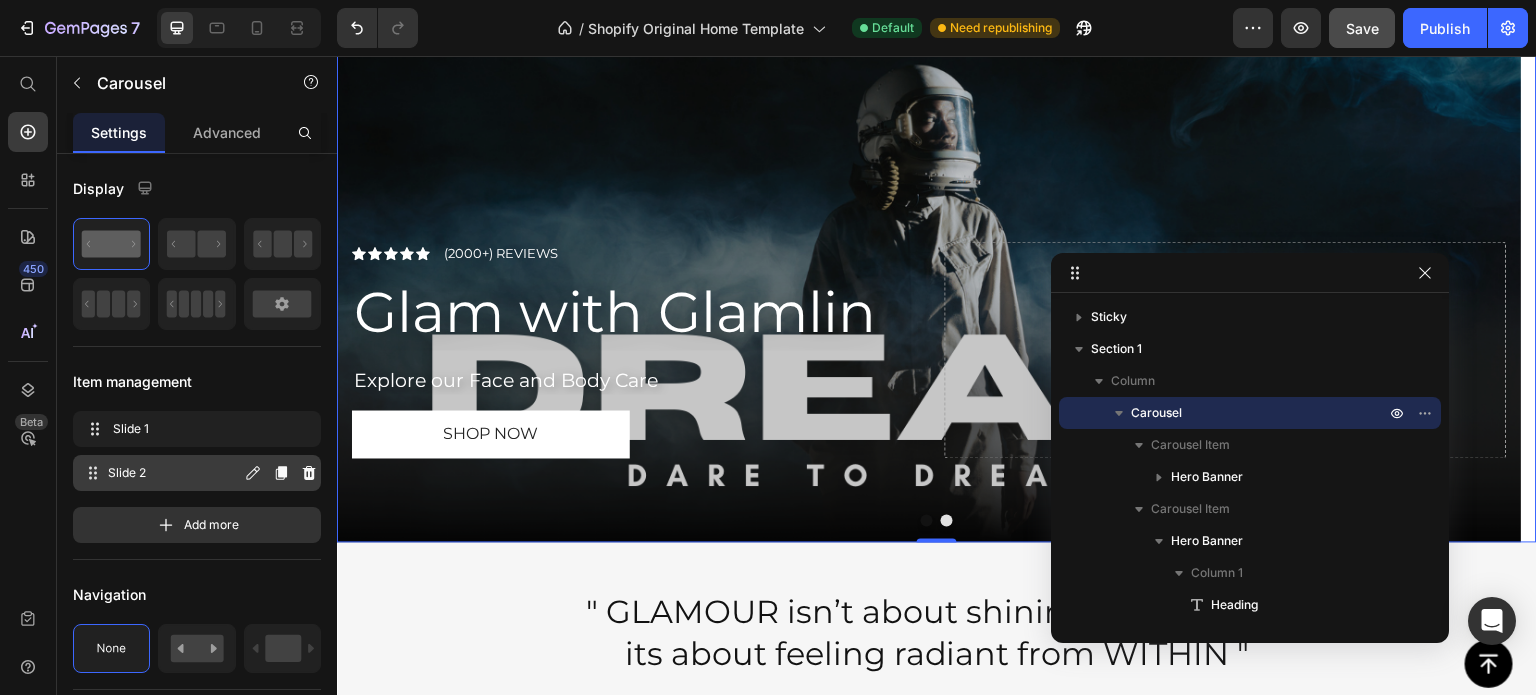 click on "Slide 2 Slide 2" at bounding box center [161, 473] 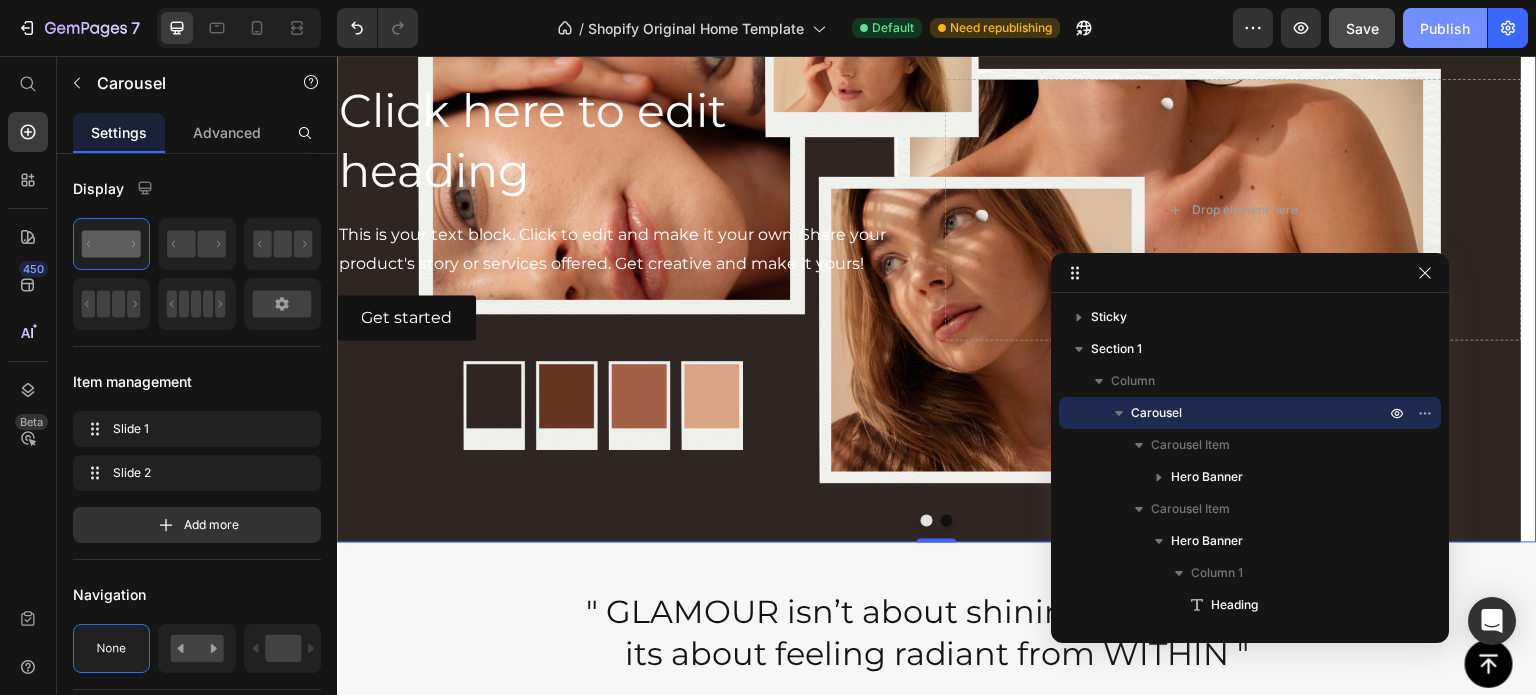 click on "Publish" at bounding box center (1445, 28) 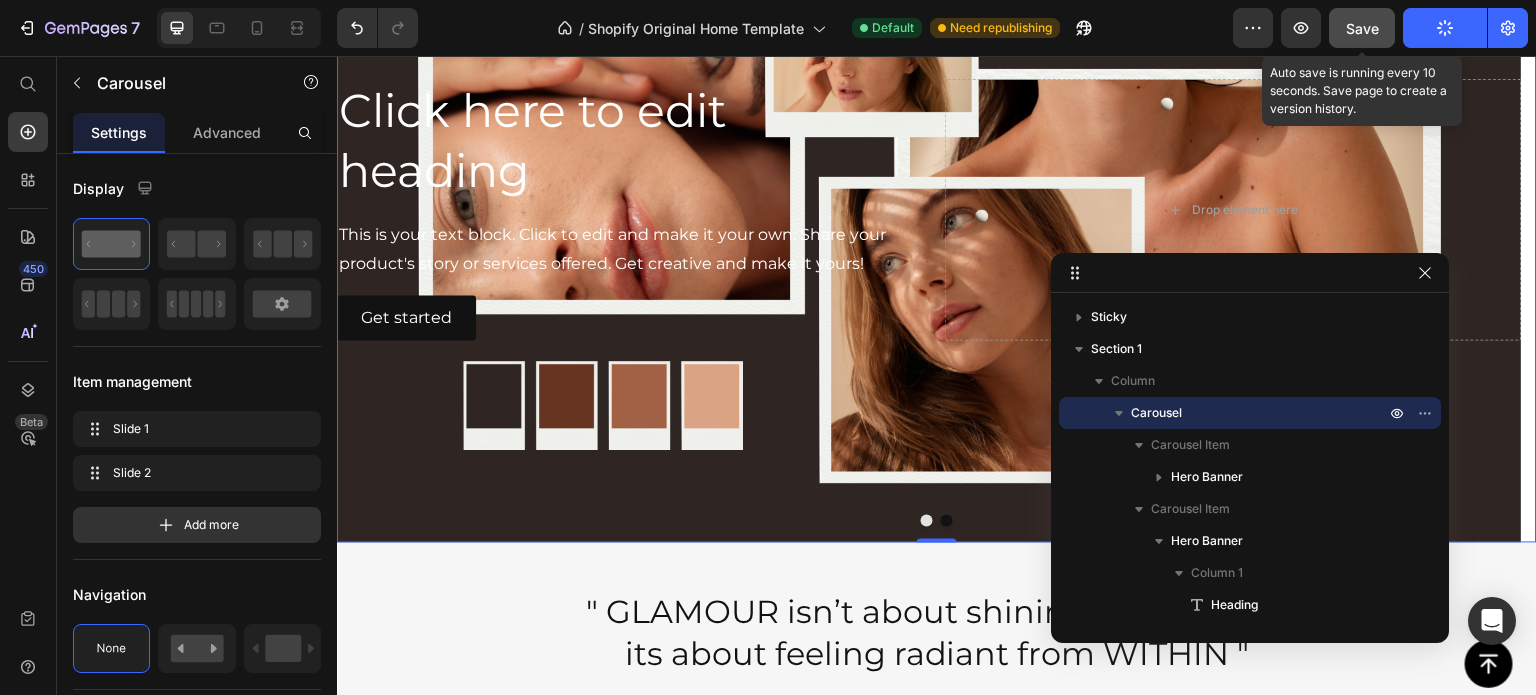 click on "Save" at bounding box center [1362, 28] 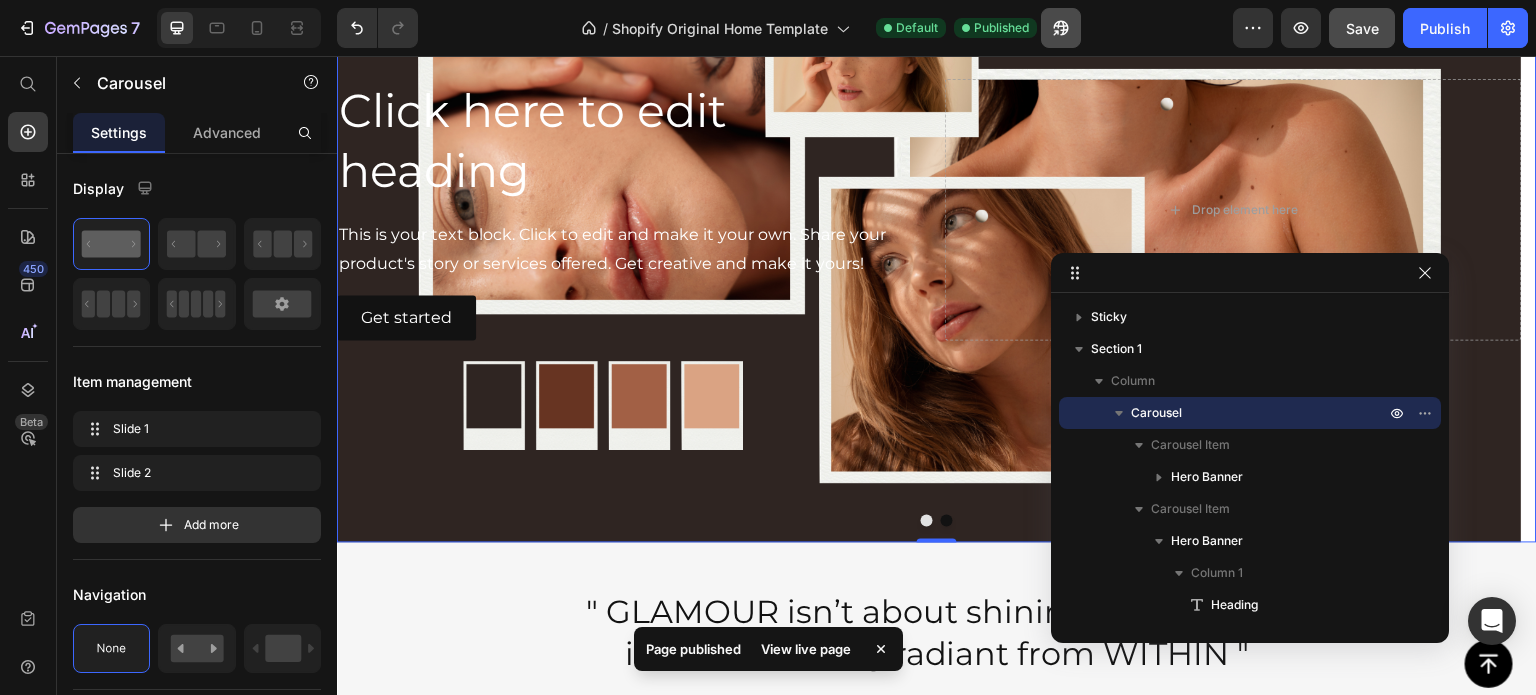 click on "/  Shopify Original Home Template Default Published" 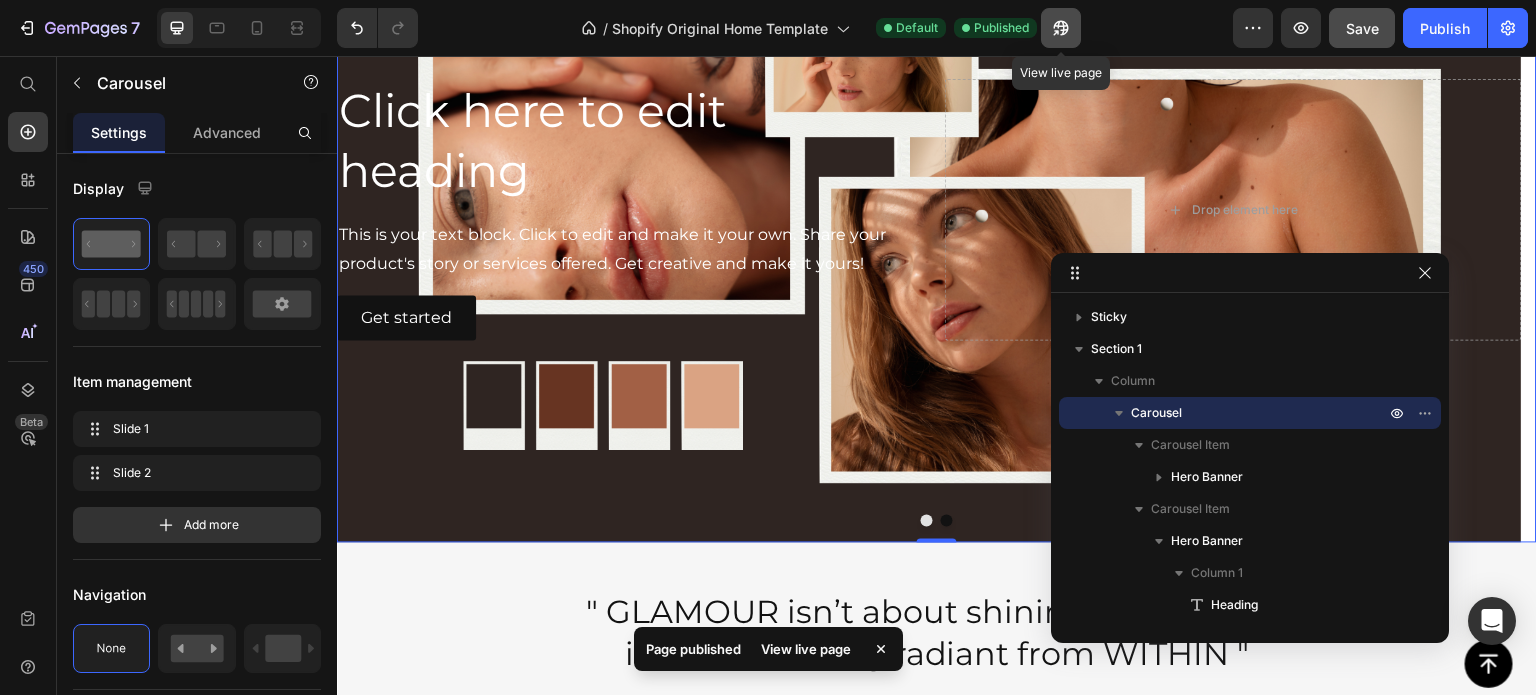click 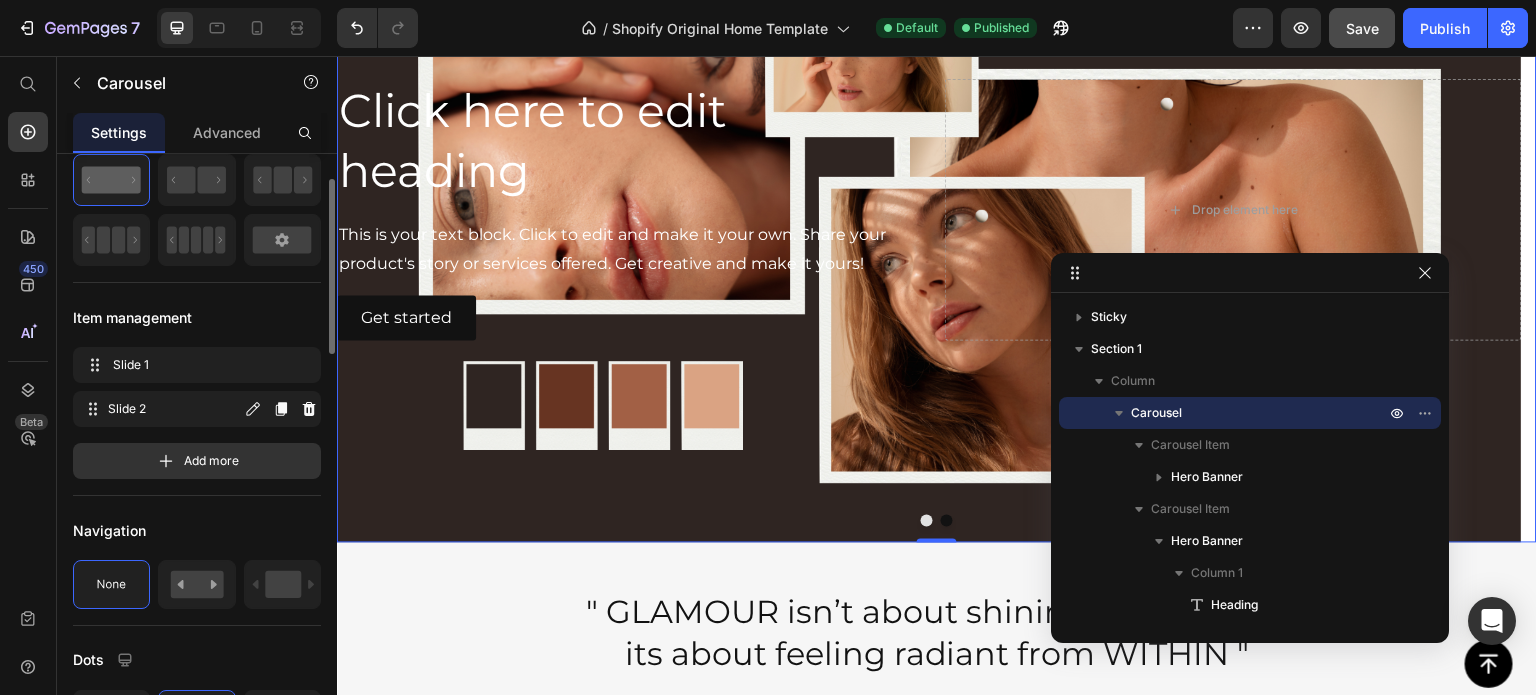 scroll, scrollTop: 63, scrollLeft: 0, axis: vertical 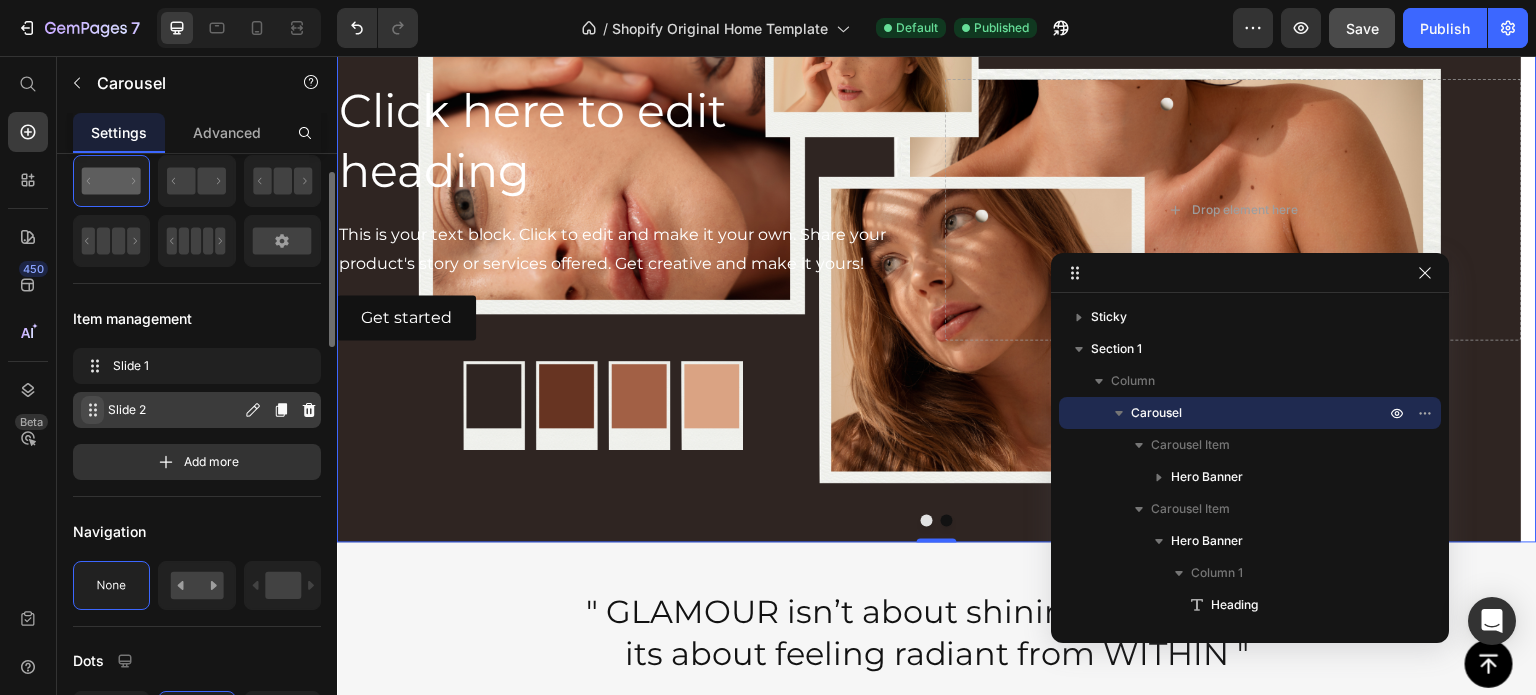 click at bounding box center (92, 410) 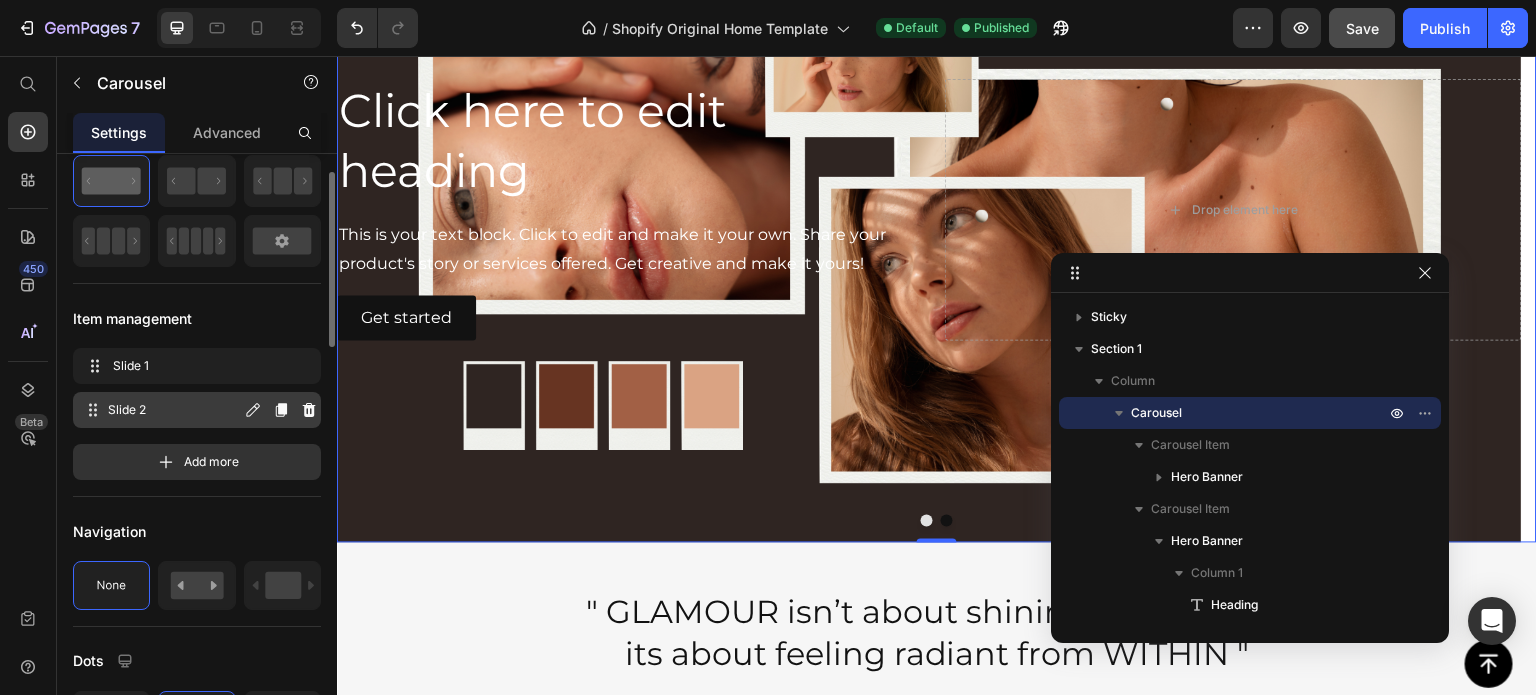 click on "Slide 2" at bounding box center (174, 410) 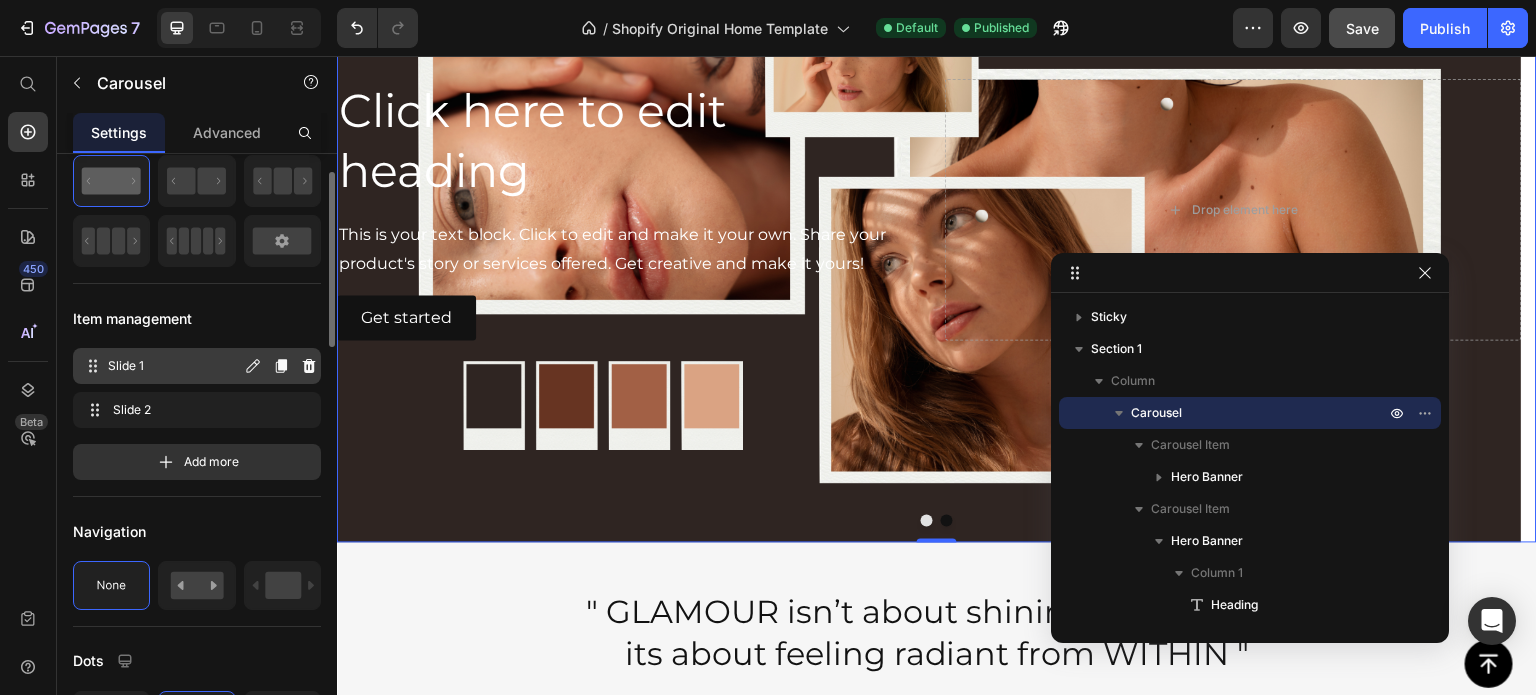 click on "Slide 1 Slide 1" at bounding box center [197, 366] 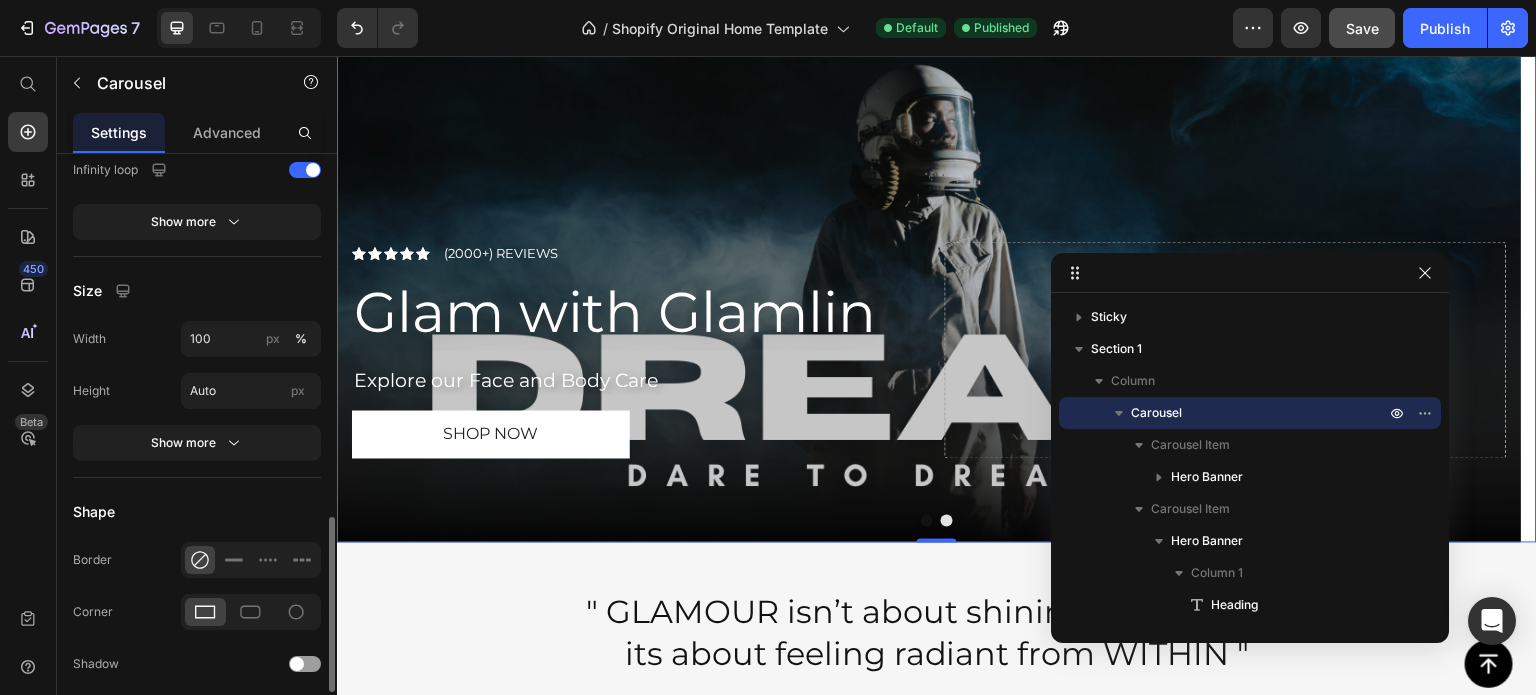 scroll, scrollTop: 1195, scrollLeft: 0, axis: vertical 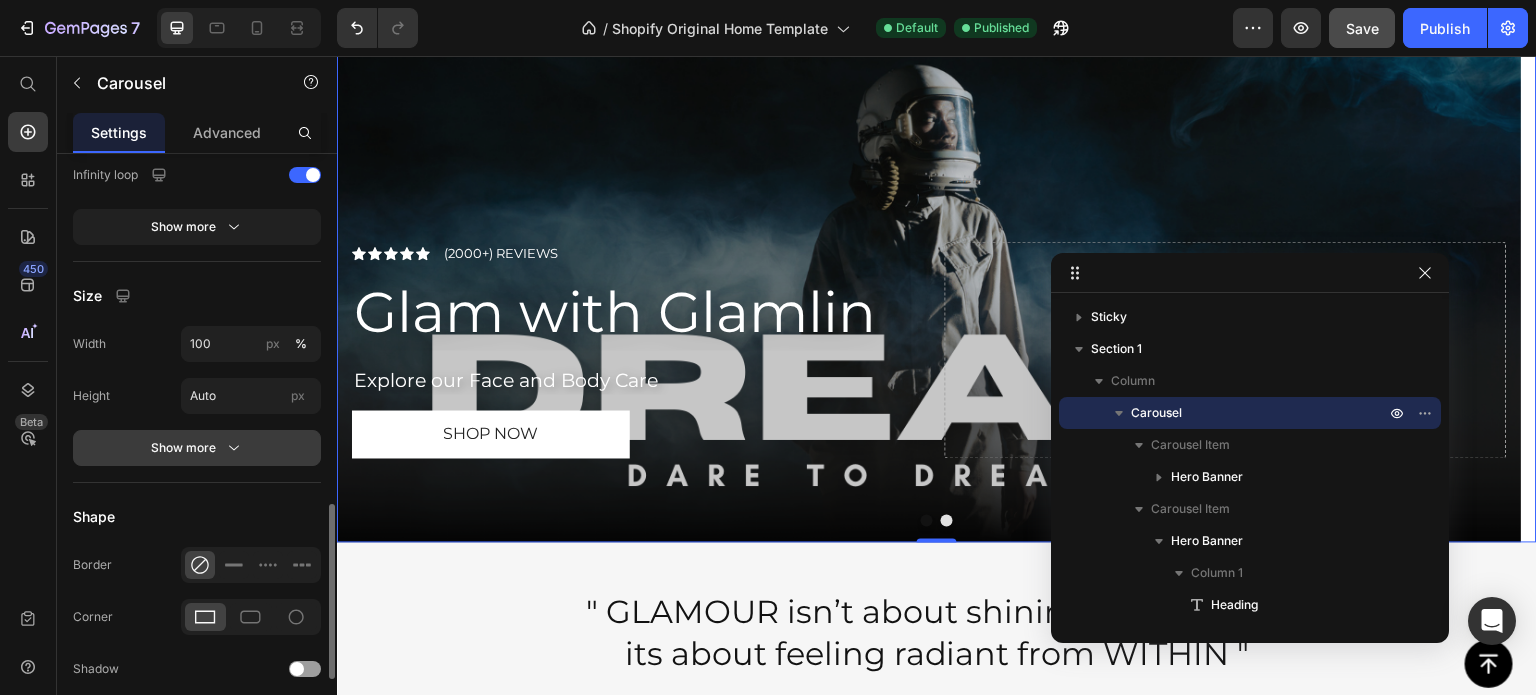 click 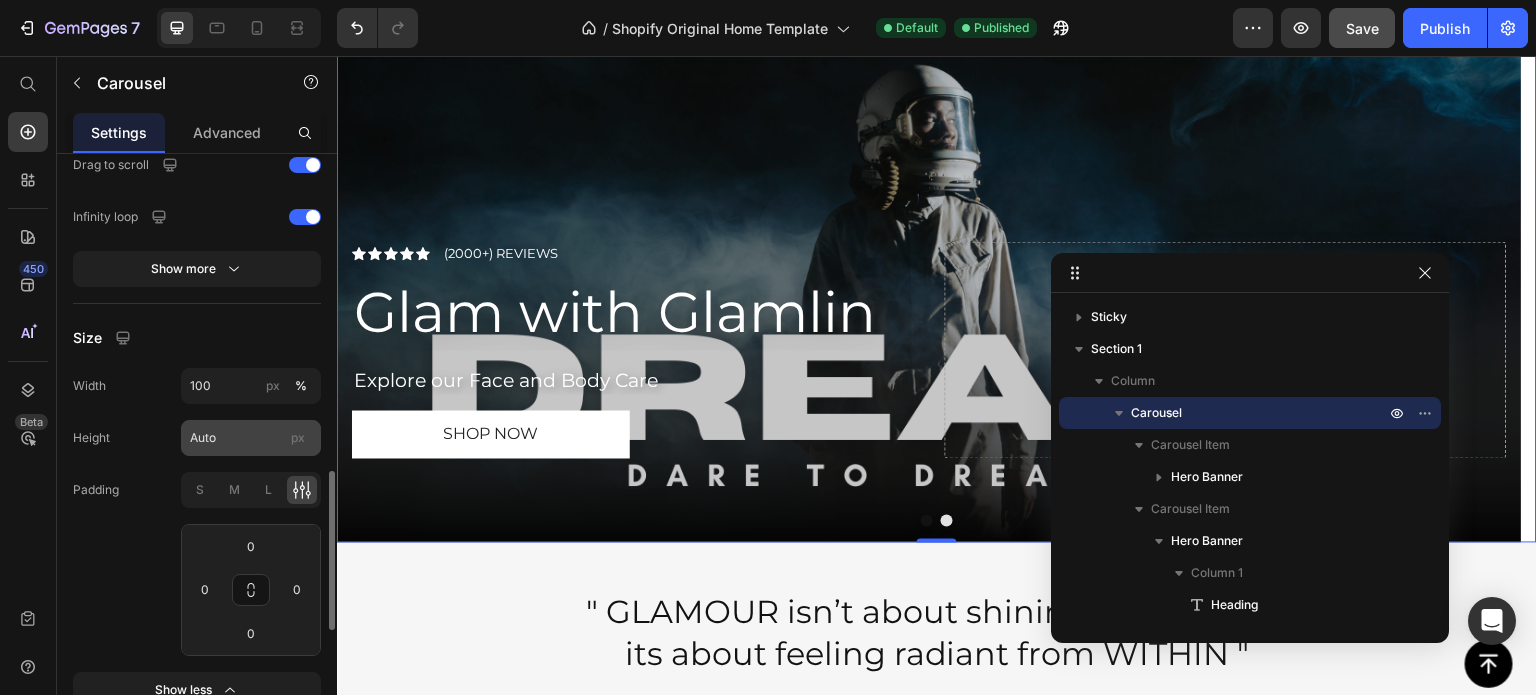 scroll, scrollTop: 1151, scrollLeft: 0, axis: vertical 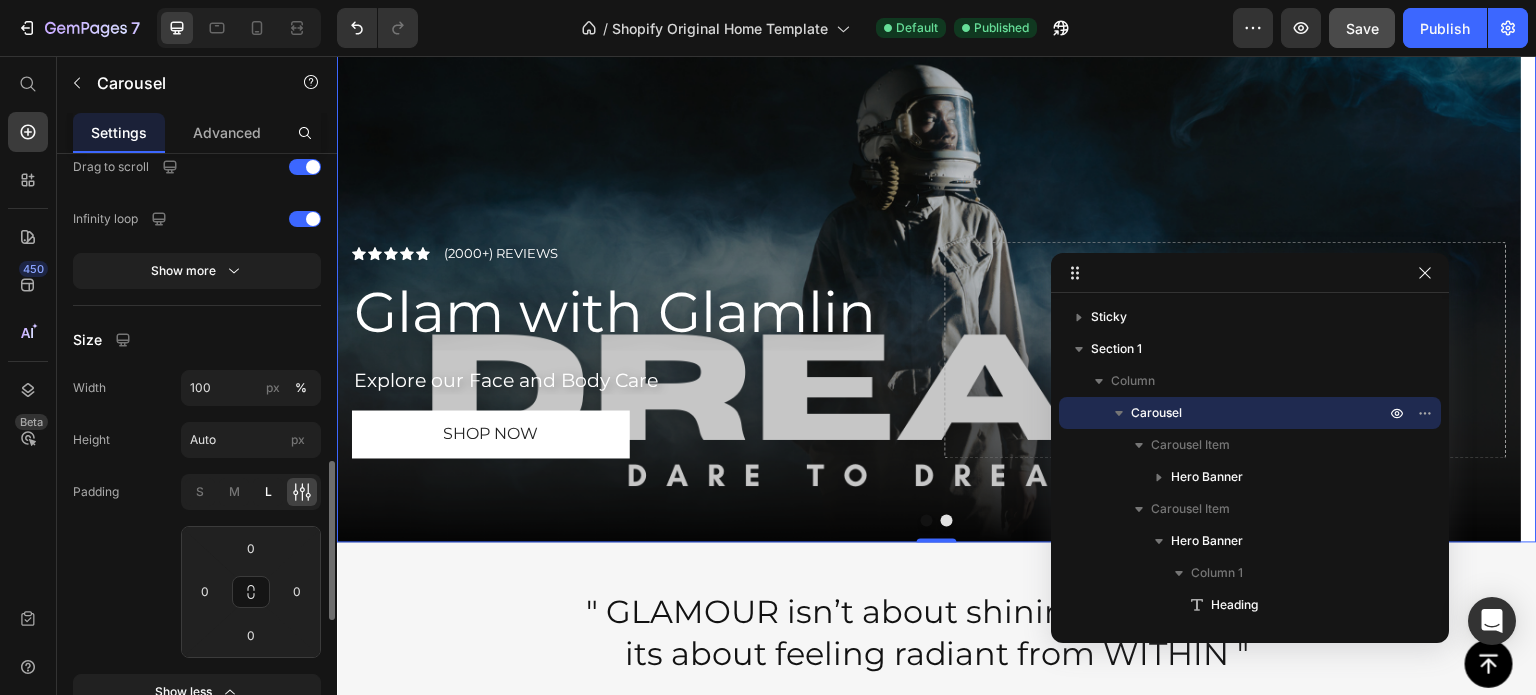 click on "L" 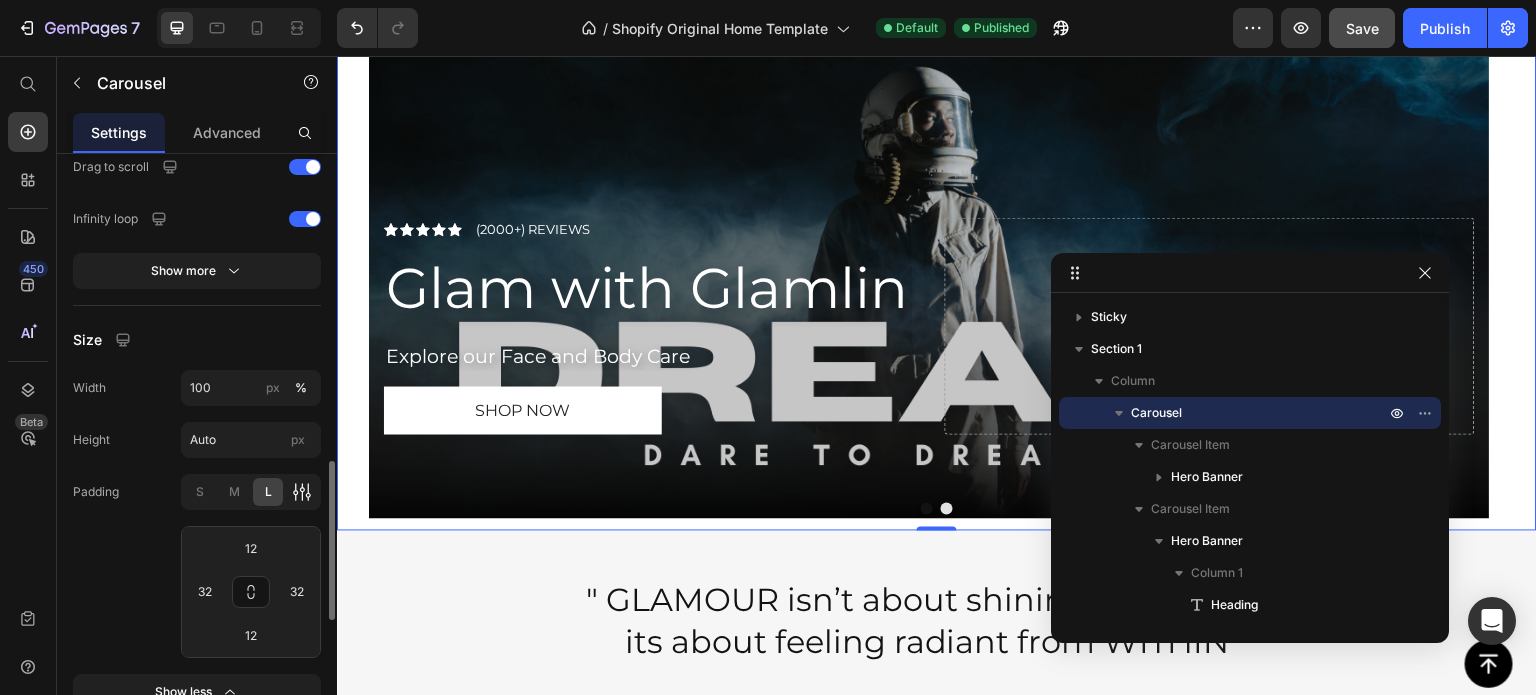 click 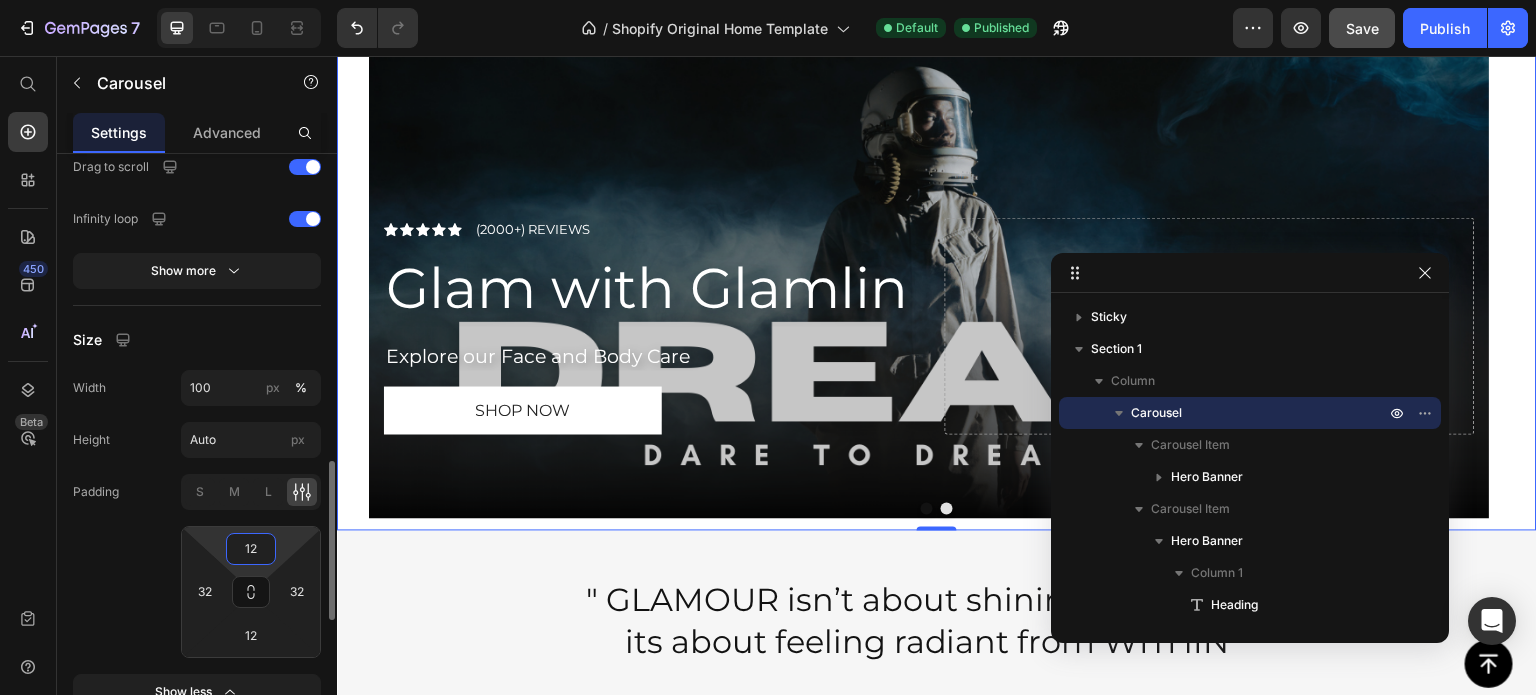 click on "12" at bounding box center (251, 549) 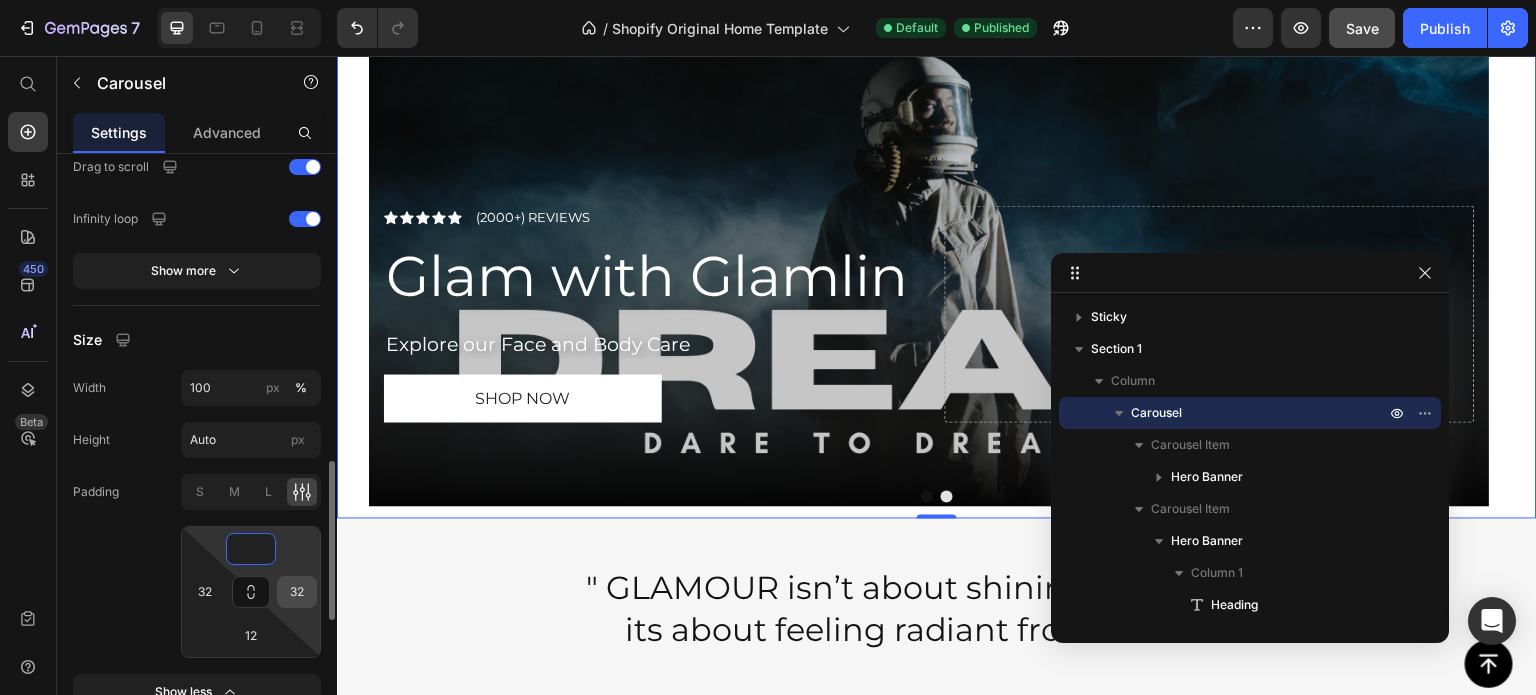 type on "0" 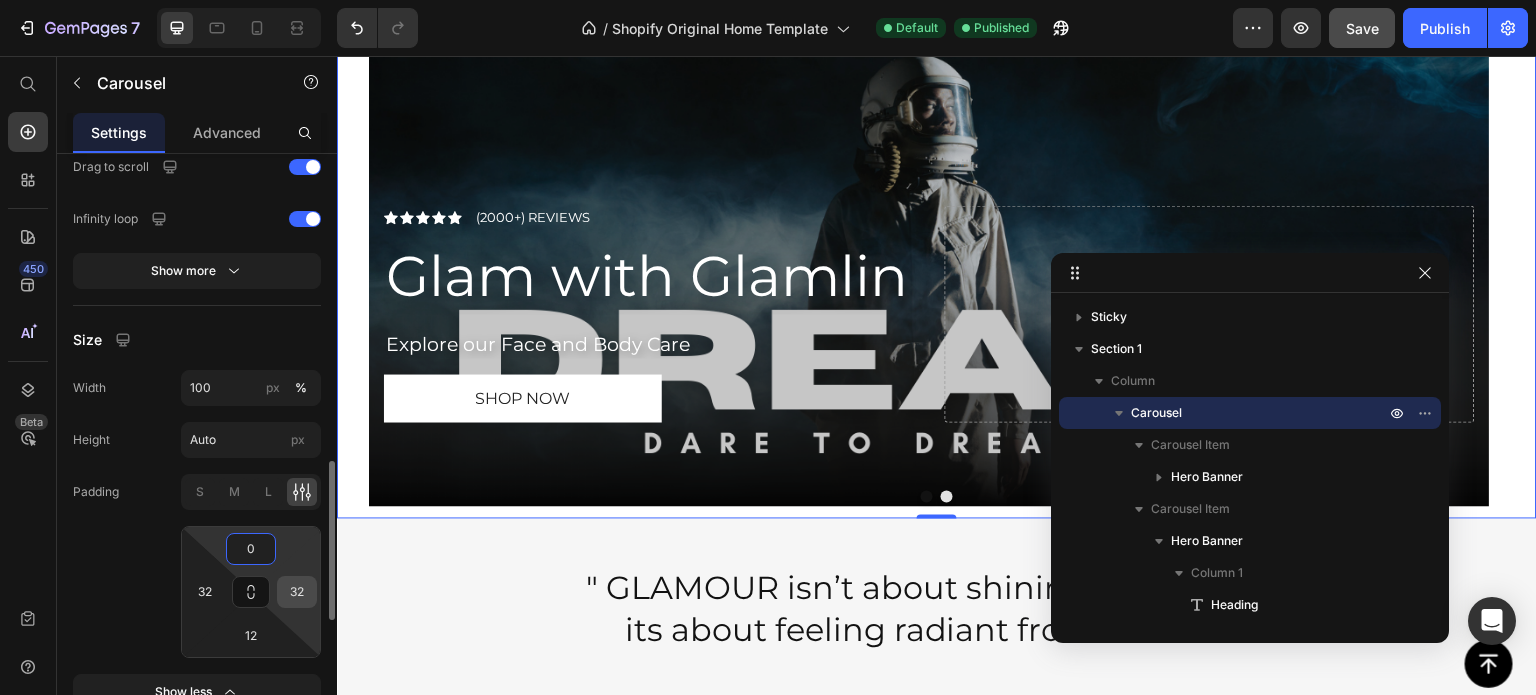 click on "32" at bounding box center [297, 592] 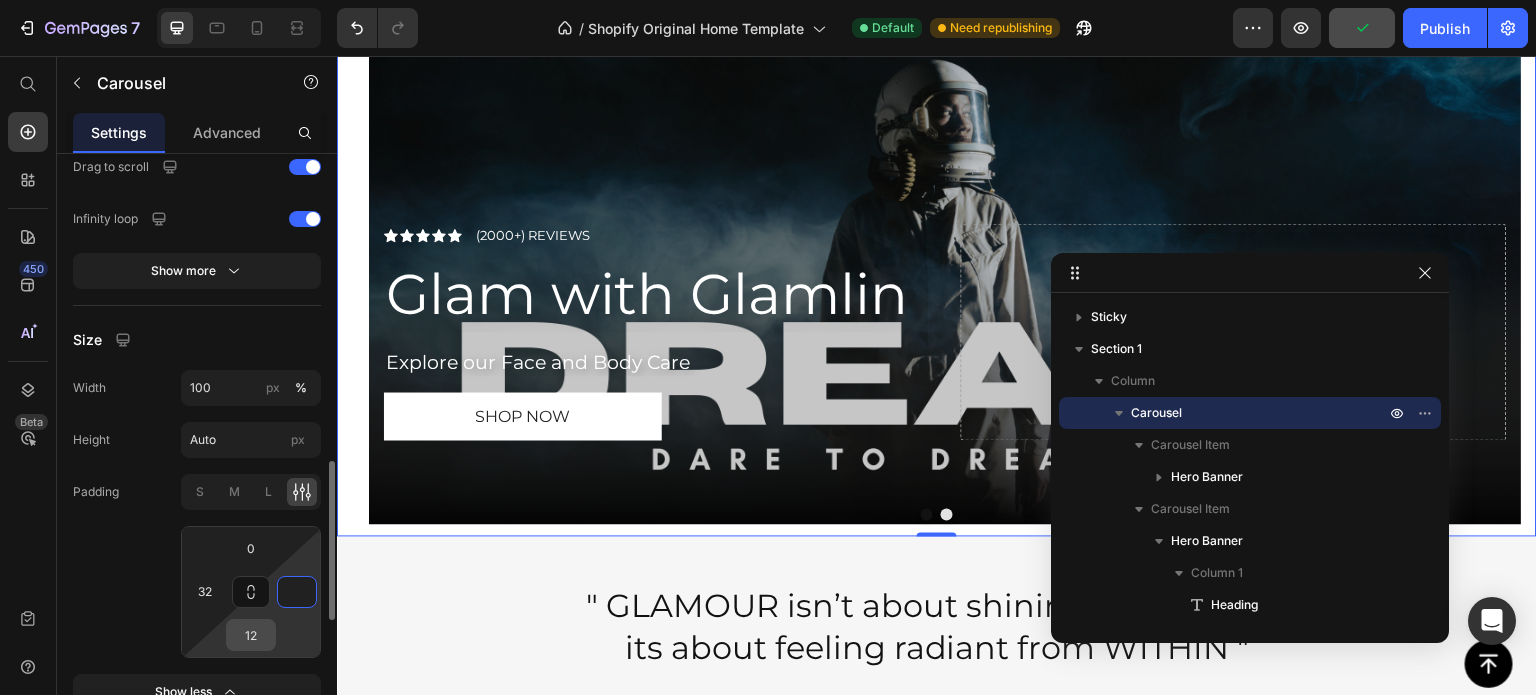 type on "0" 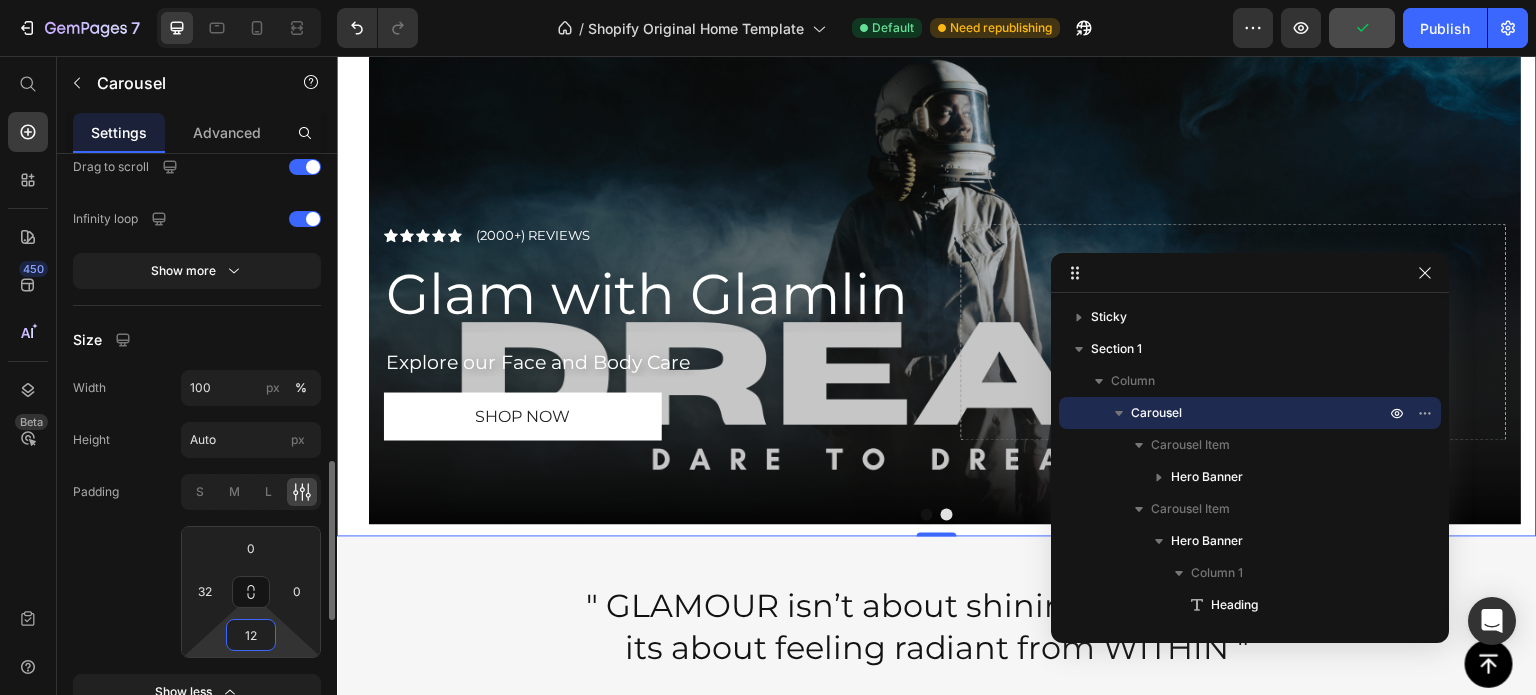 click on "12" at bounding box center [251, 635] 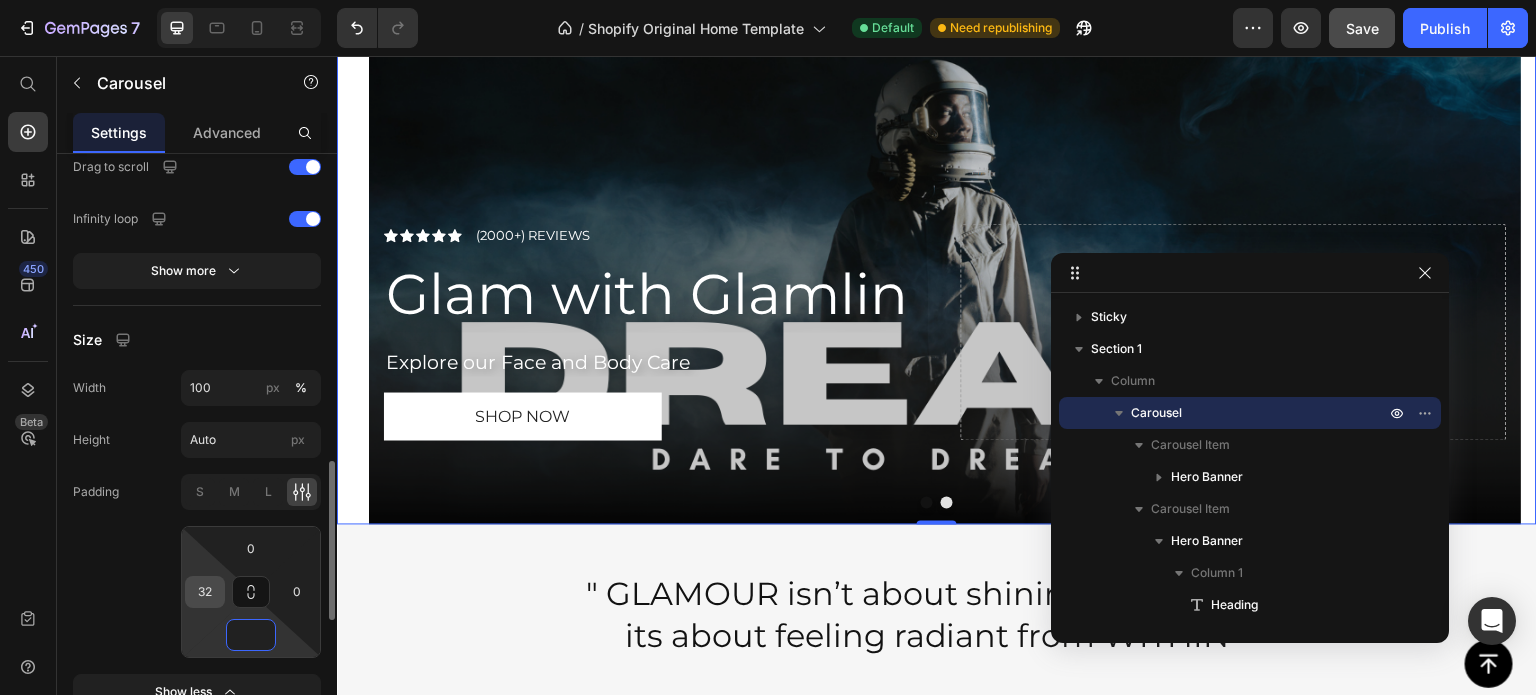type on "0" 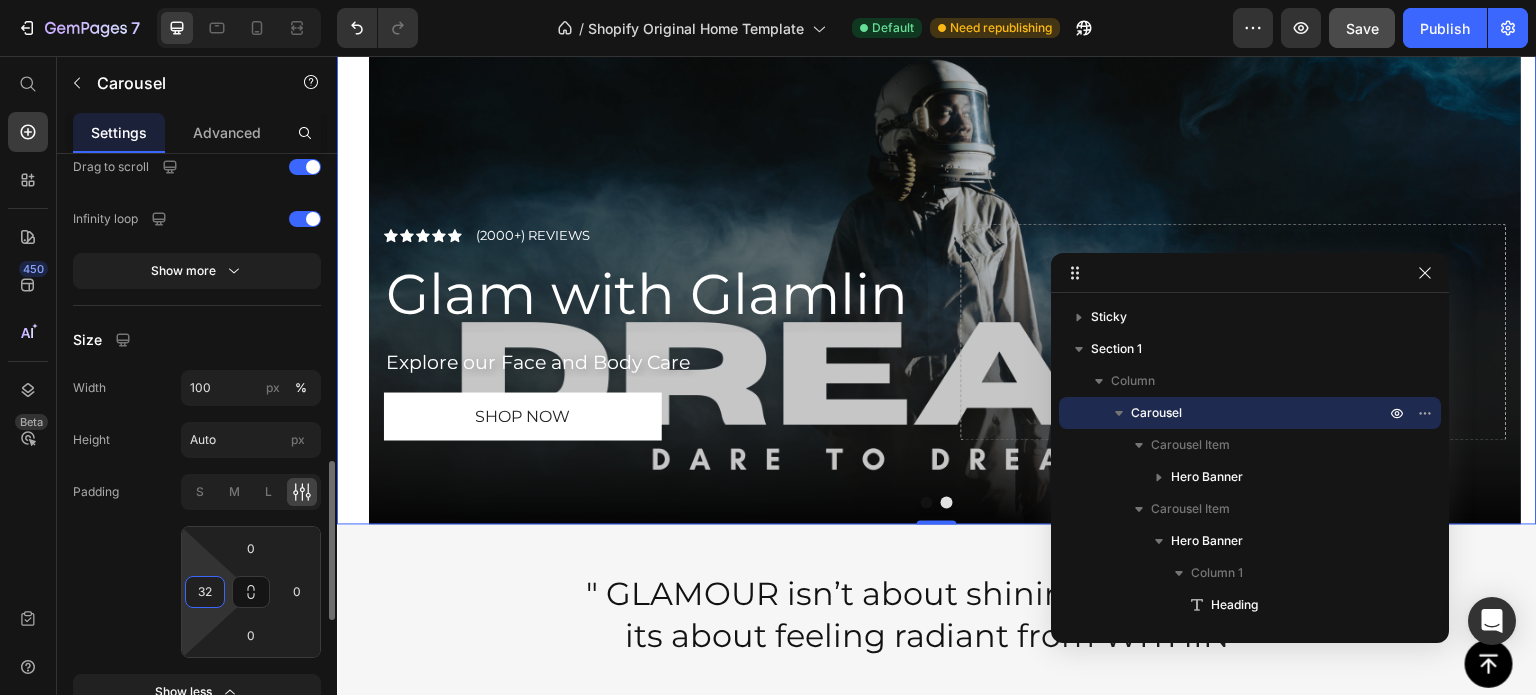 click on "32" at bounding box center [205, 592] 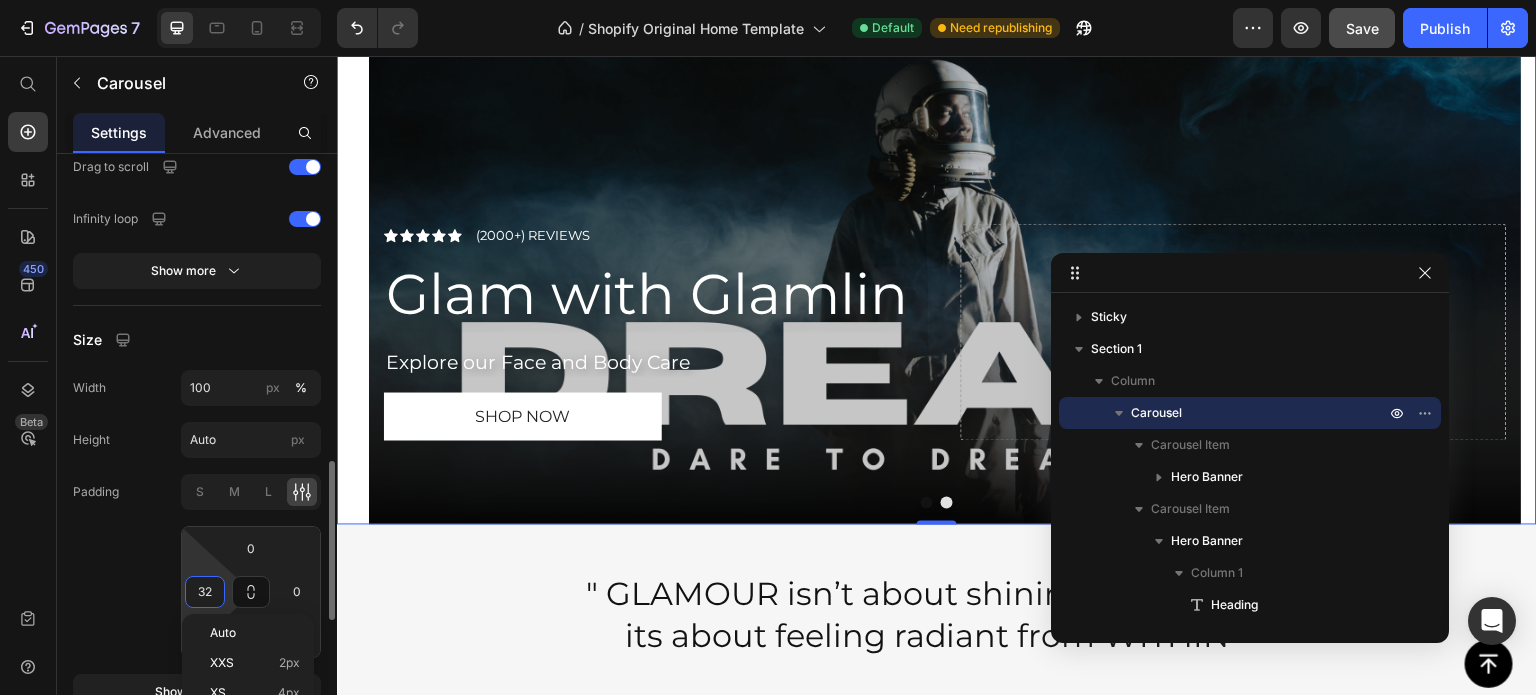 type 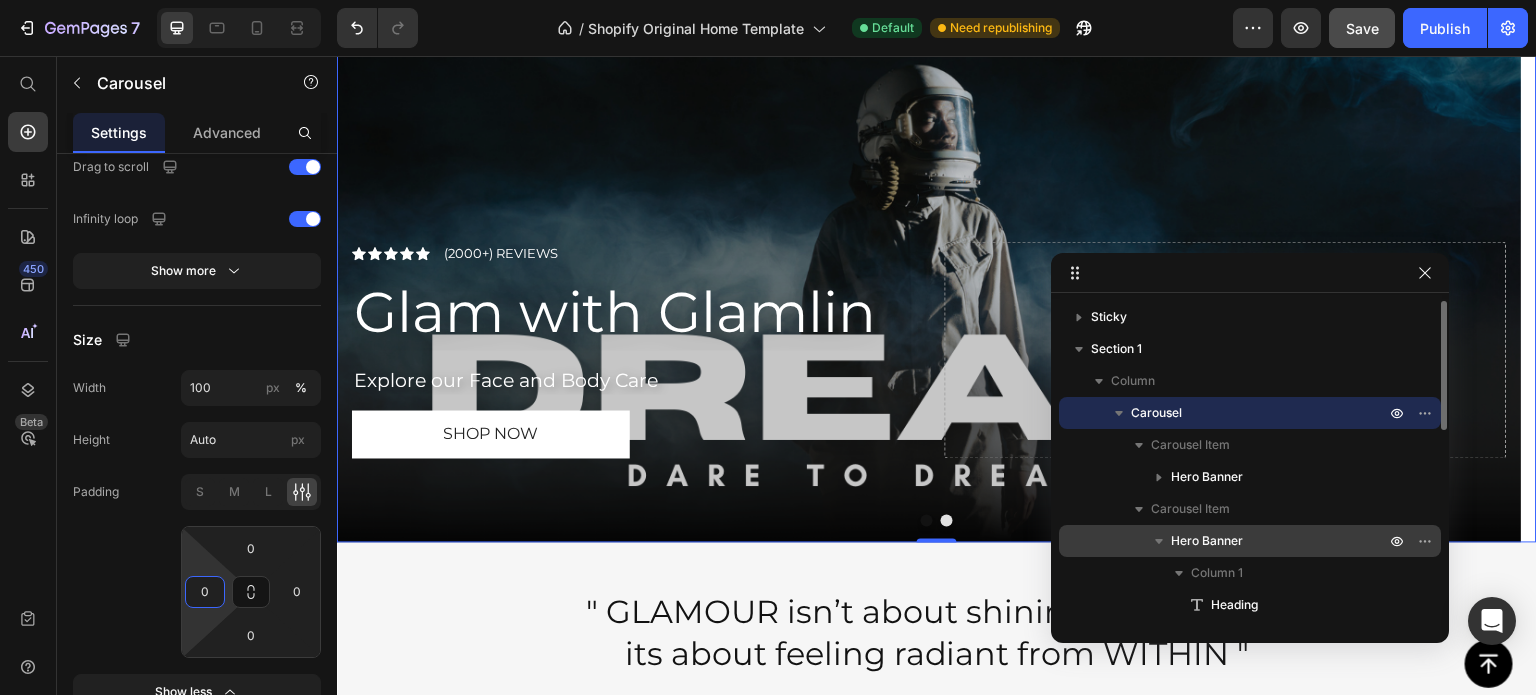 click on "Hero Banner" at bounding box center [1207, 541] 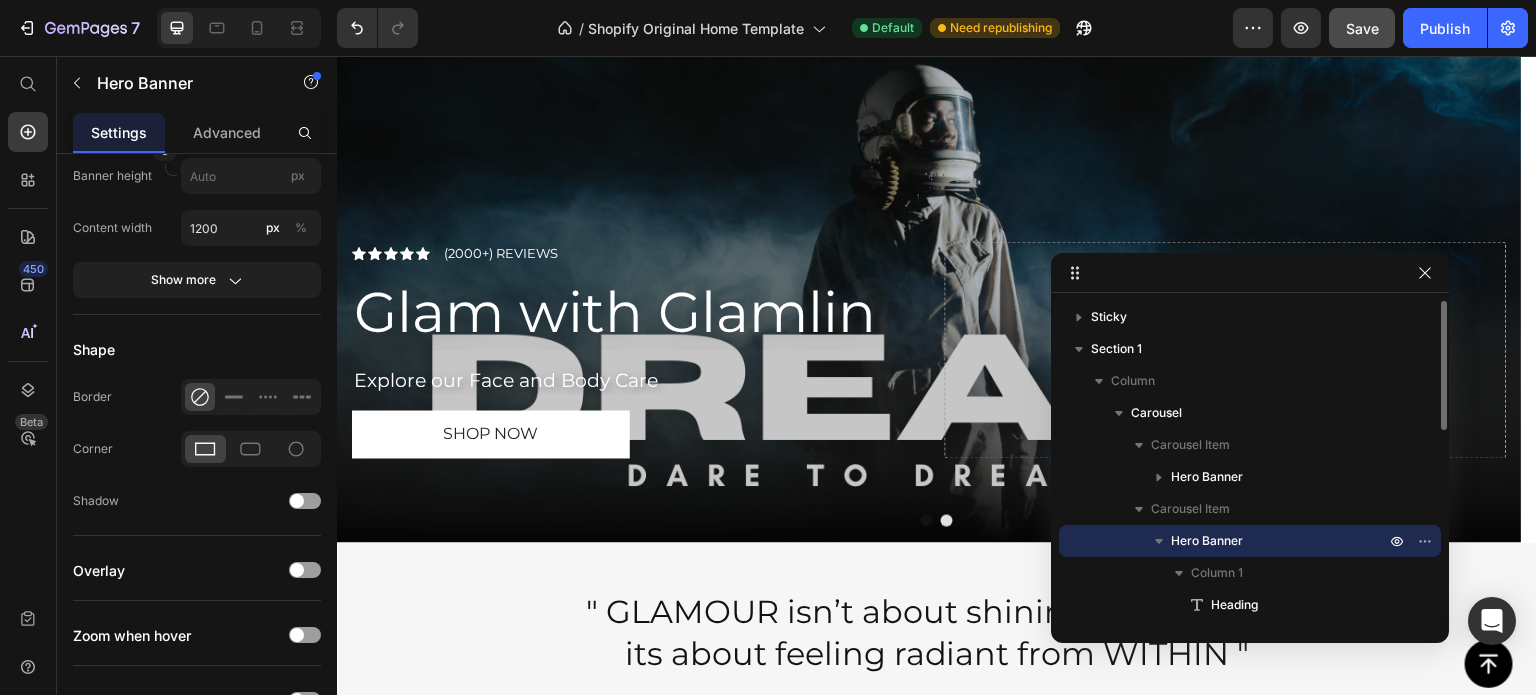 scroll, scrollTop: 0, scrollLeft: 0, axis: both 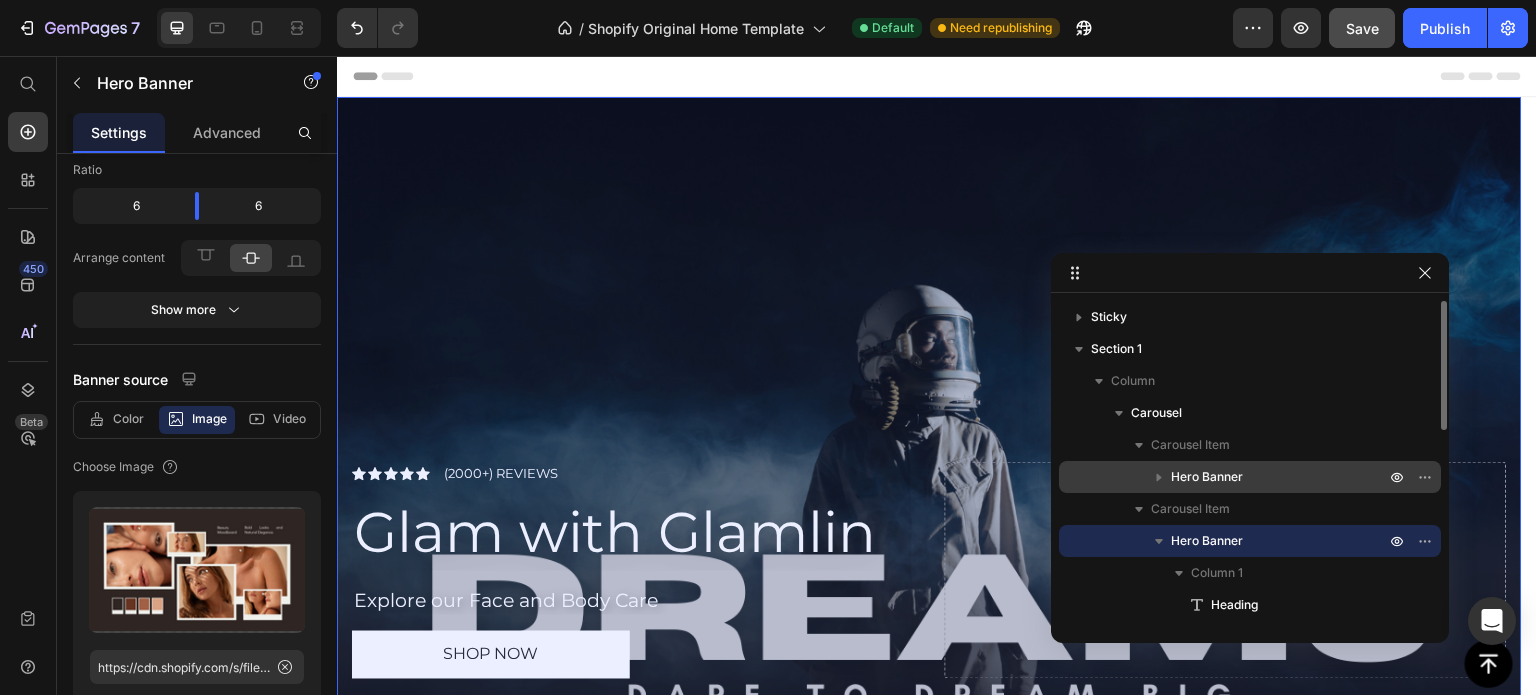 click on "Hero Banner" at bounding box center (1280, 477) 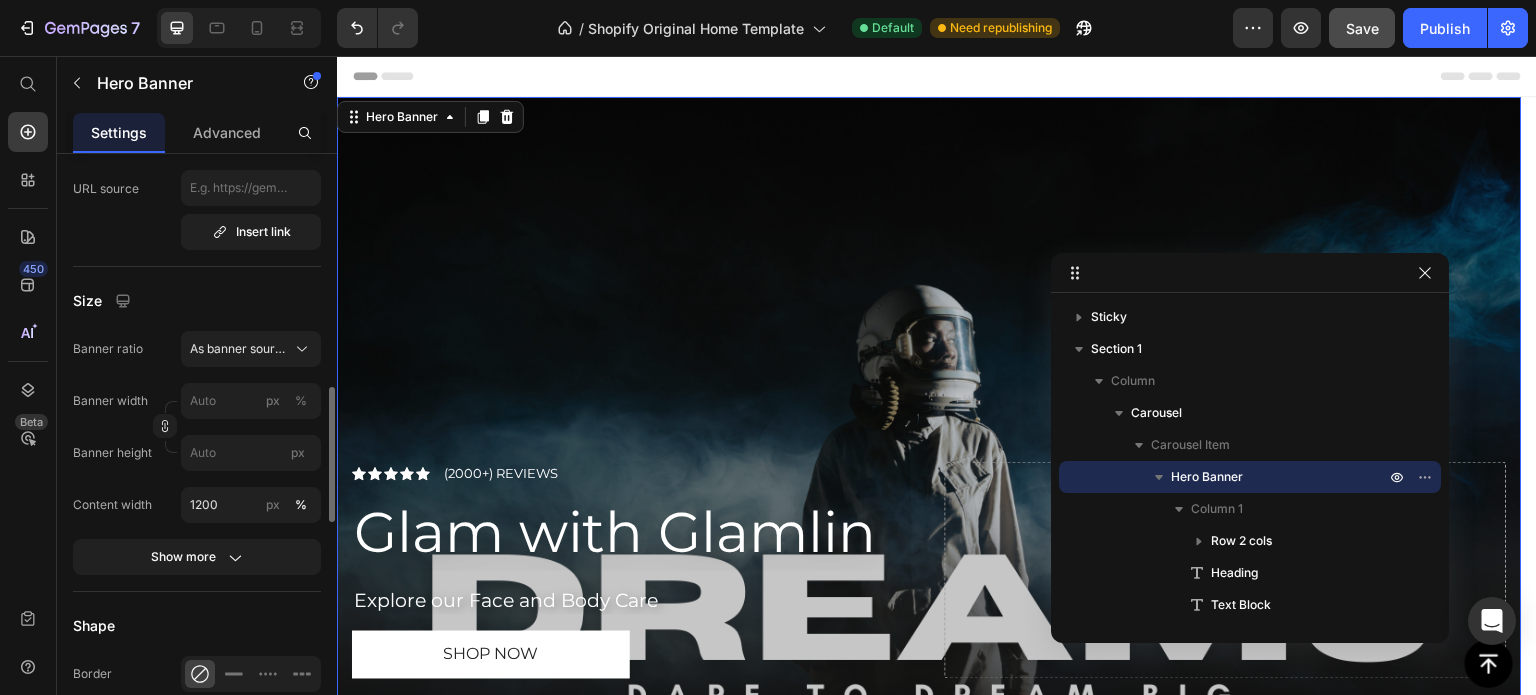 scroll, scrollTop: 1148, scrollLeft: 0, axis: vertical 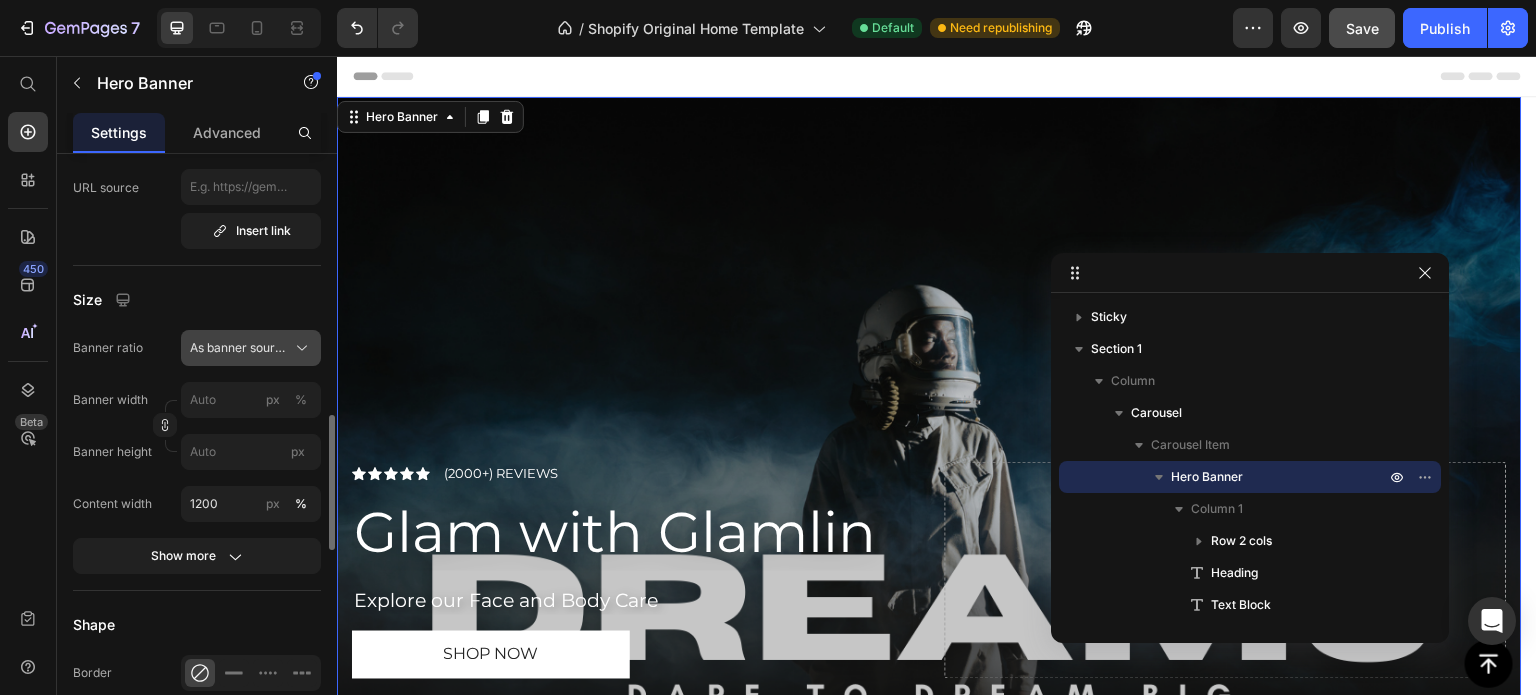 click on "As banner source" at bounding box center (239, 348) 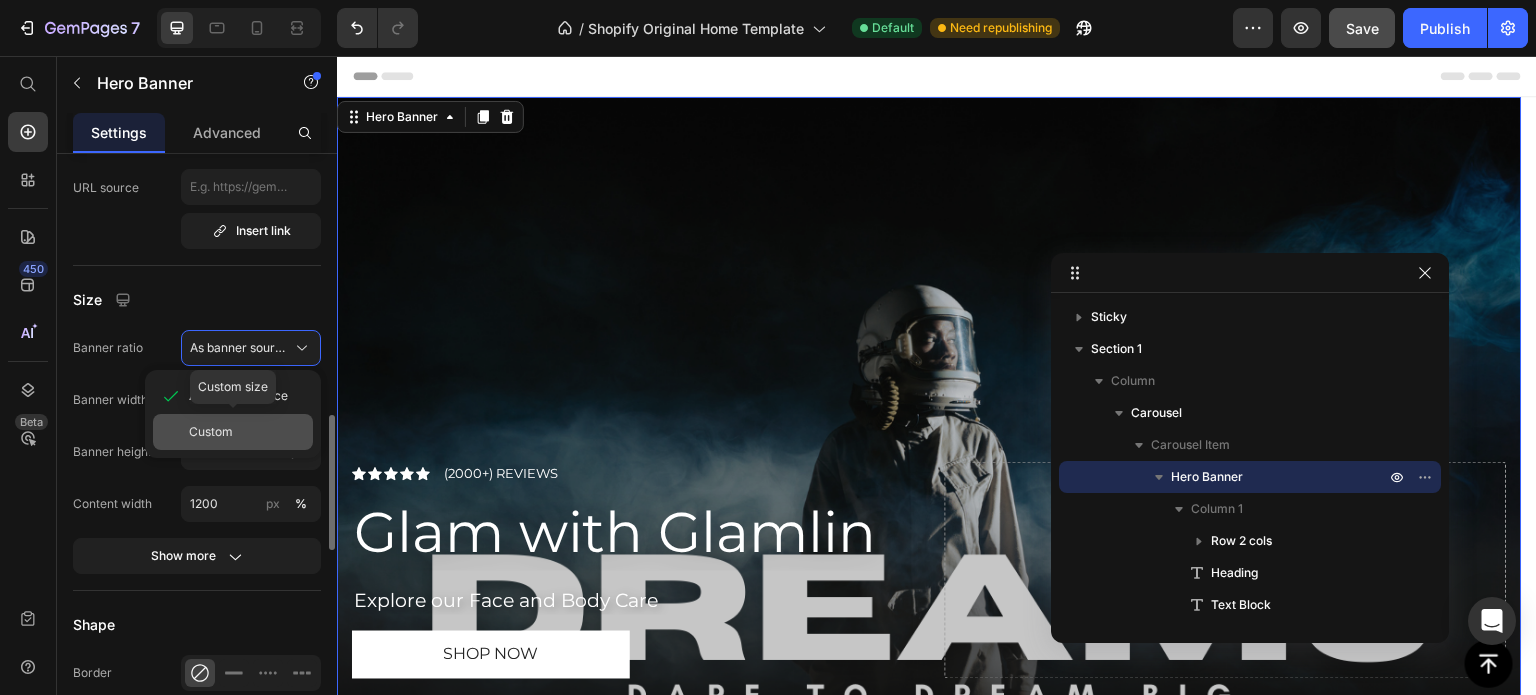 click on "Custom" at bounding box center (211, 432) 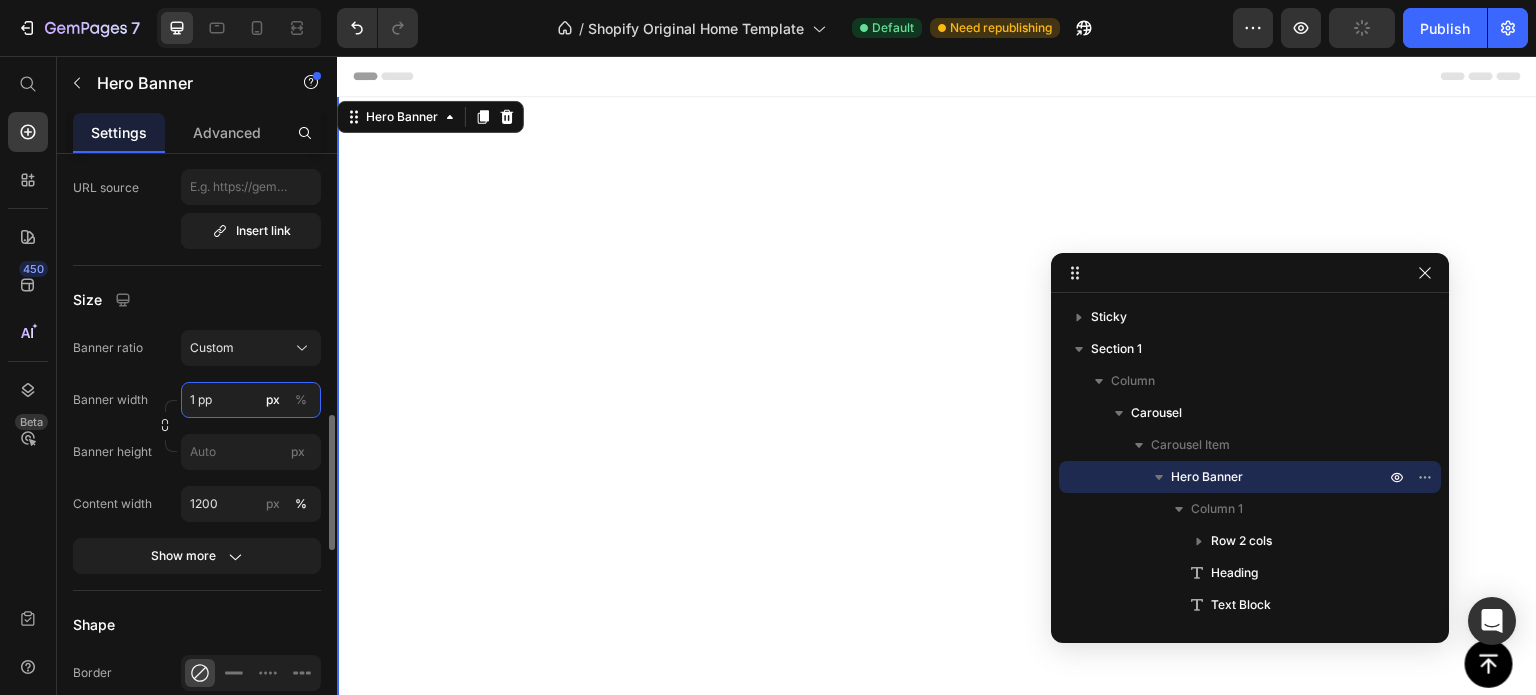 type on "1 p" 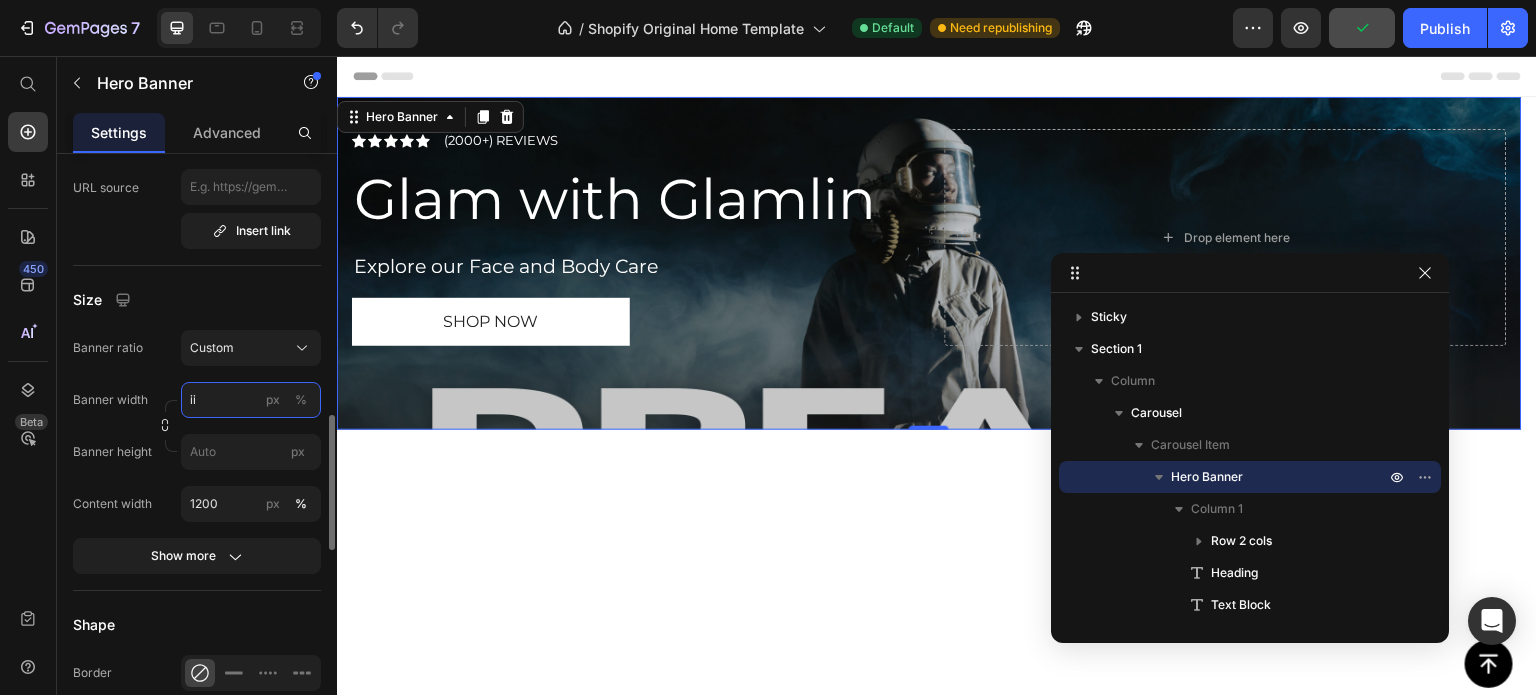 type on "i" 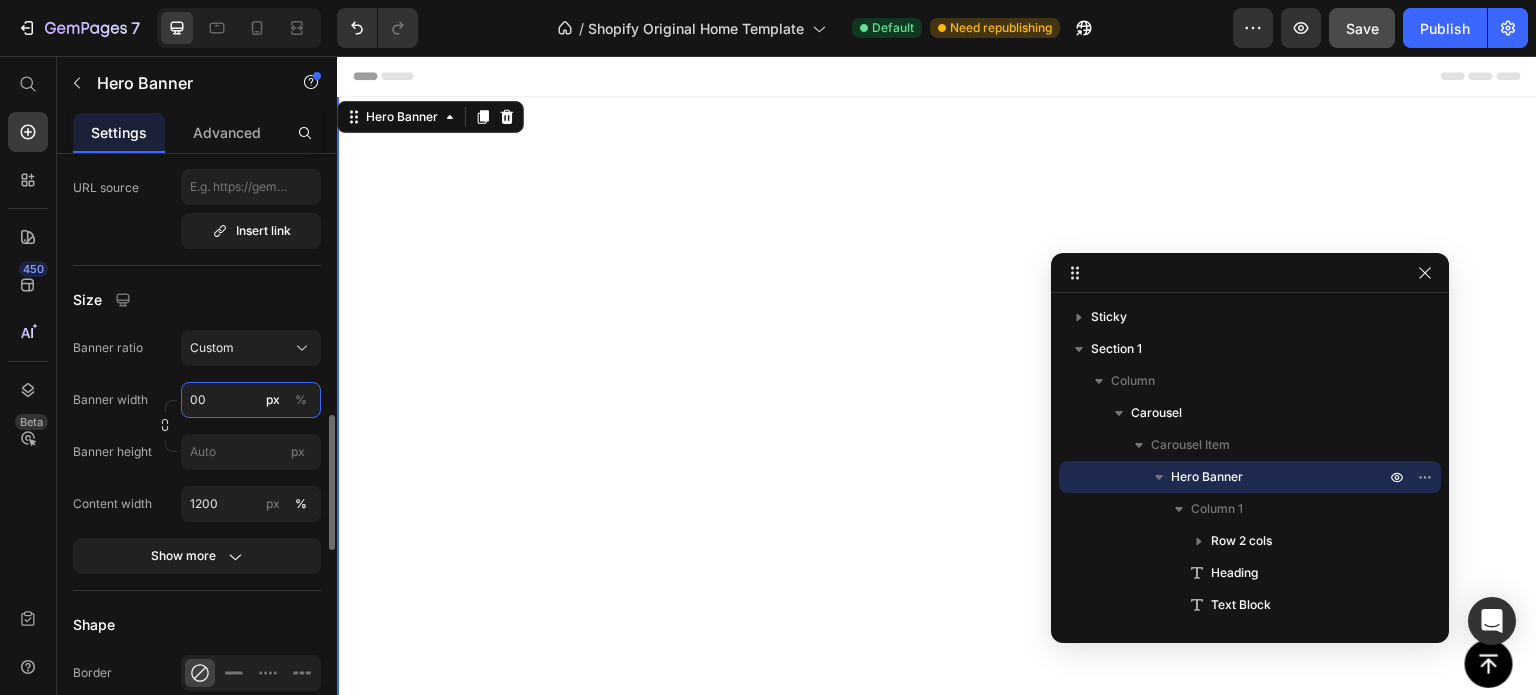 type on "0" 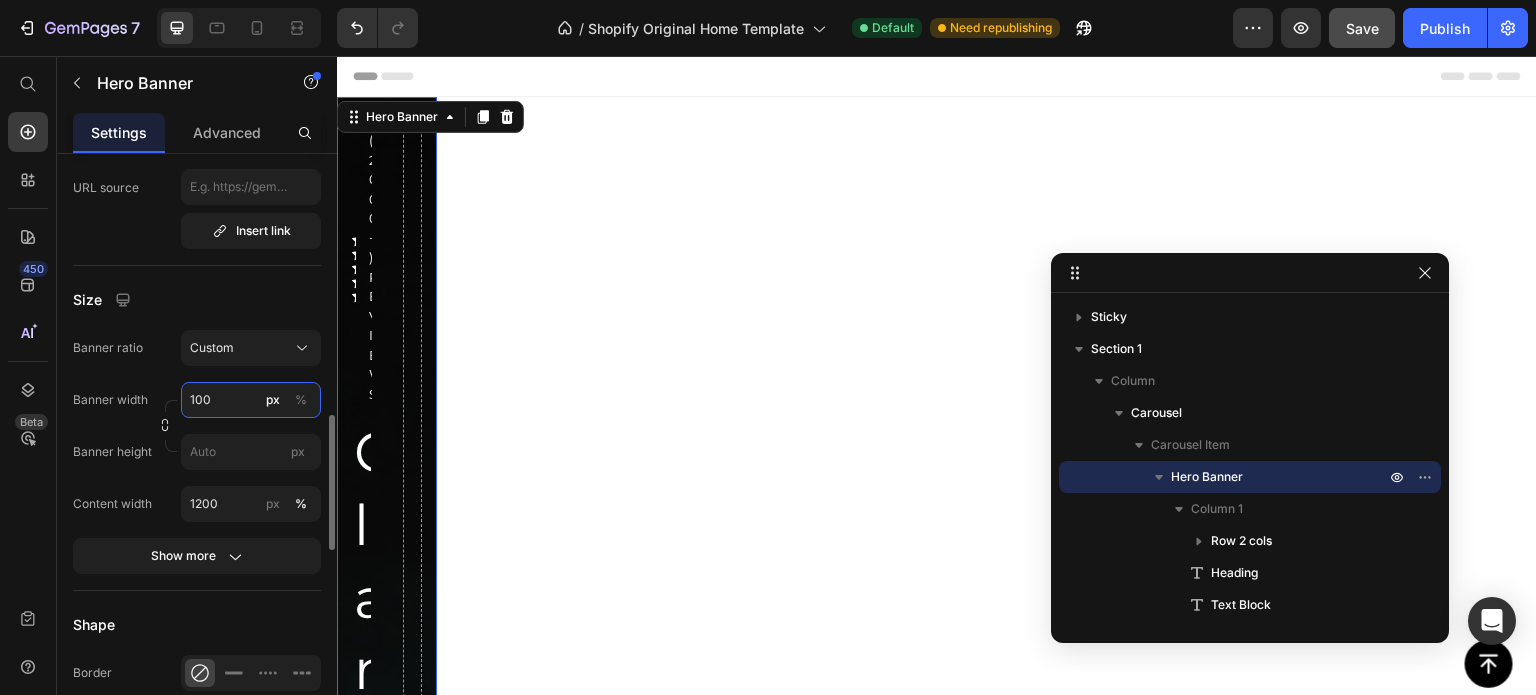 type on "100" 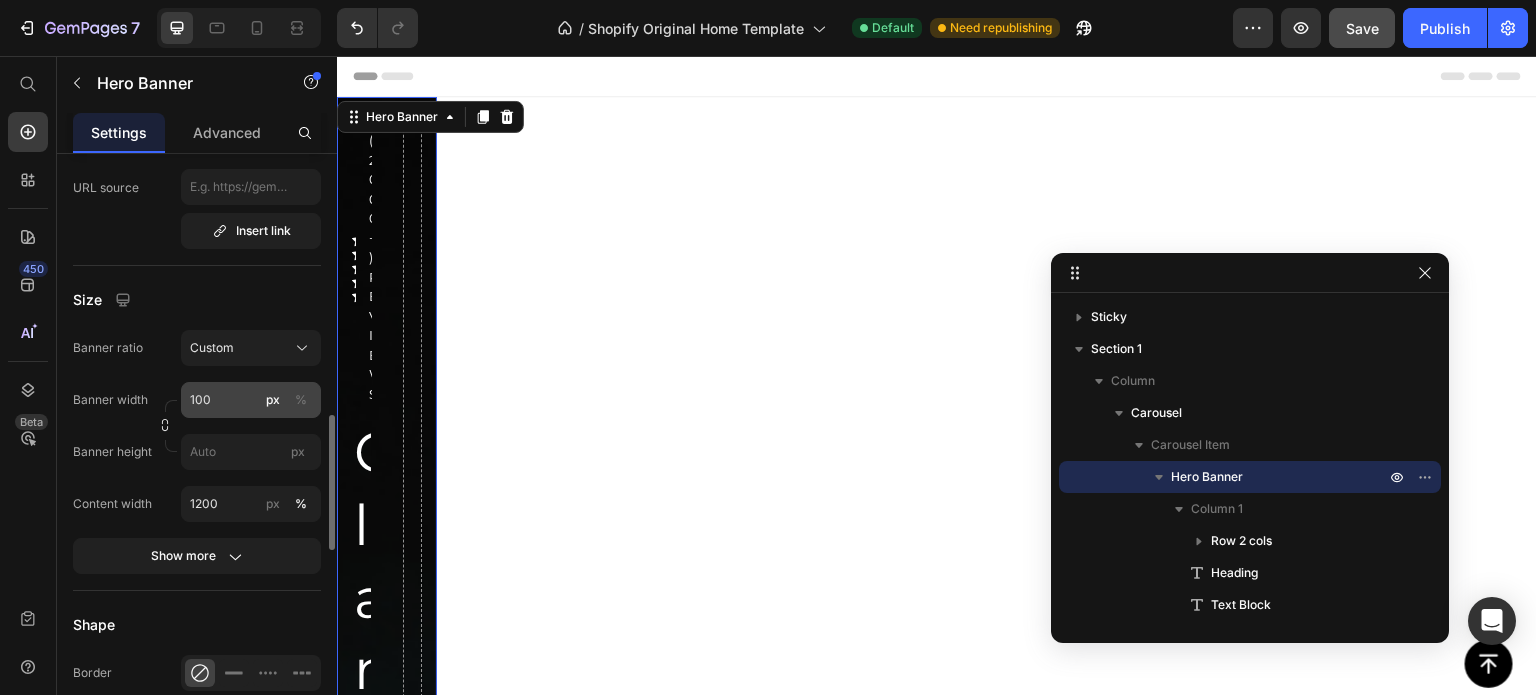 click on "%" 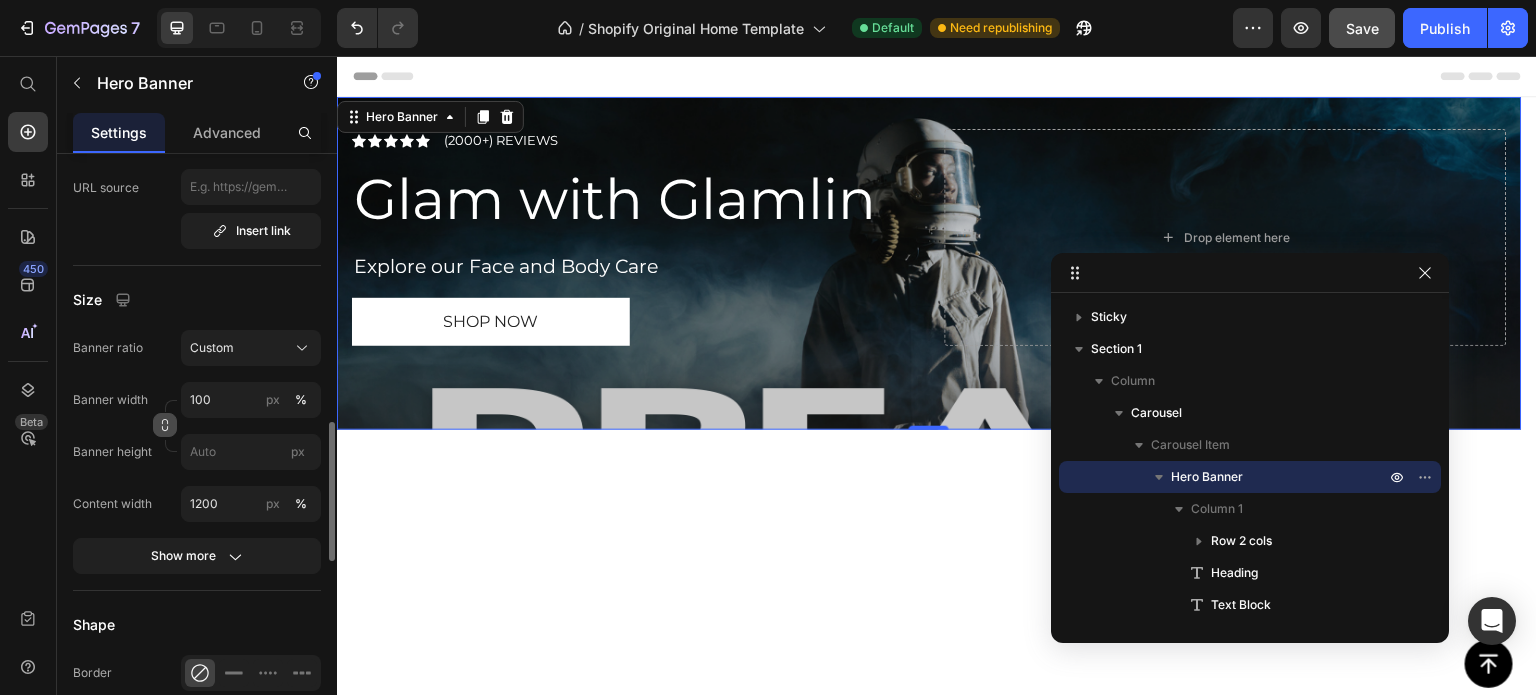 click 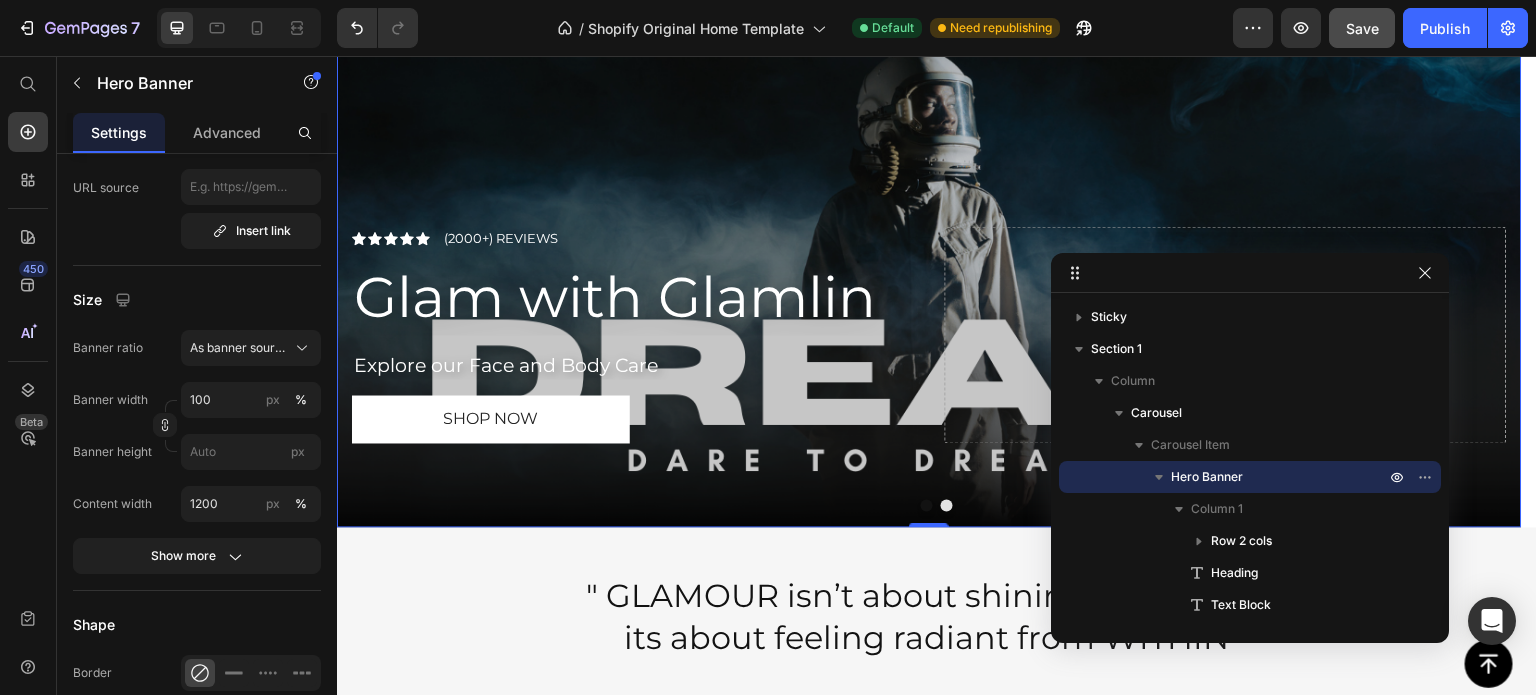 scroll, scrollTop: 228, scrollLeft: 0, axis: vertical 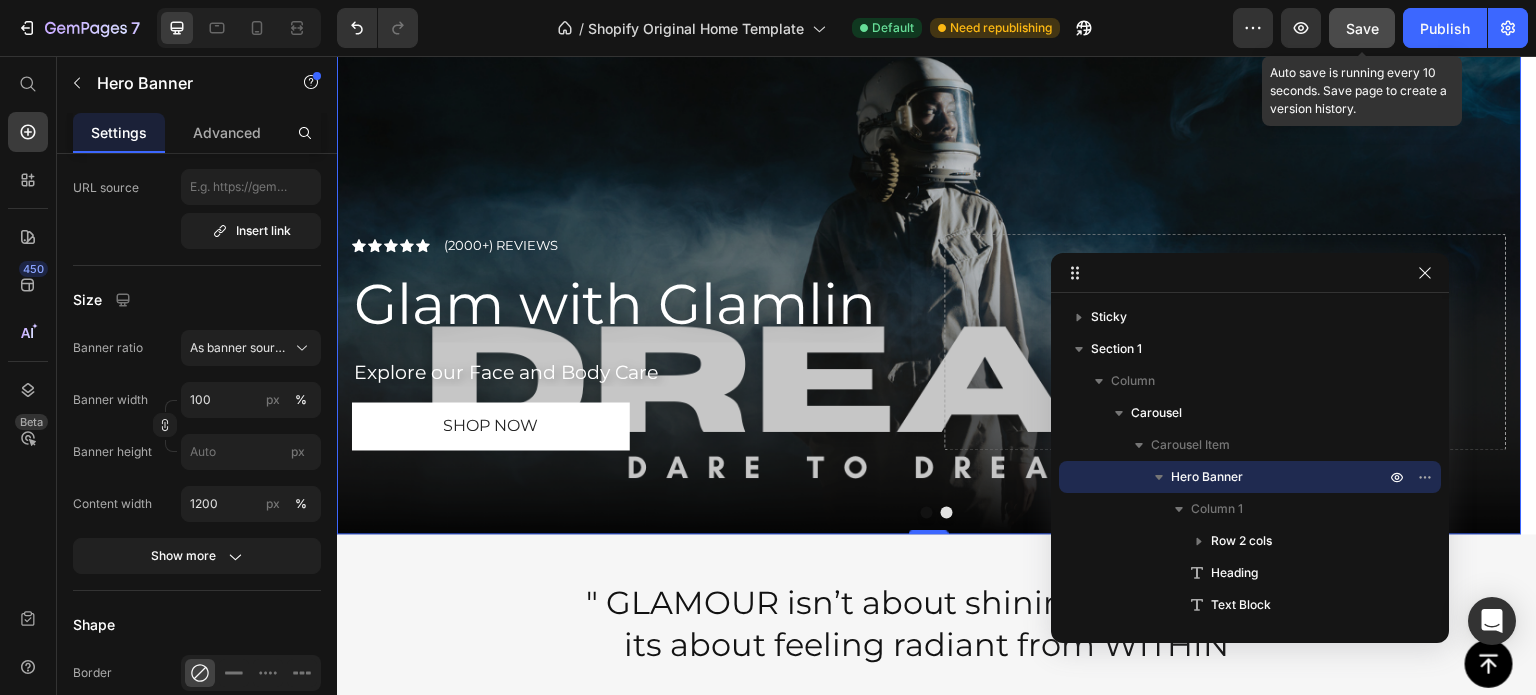 click on "Save" at bounding box center (1362, 28) 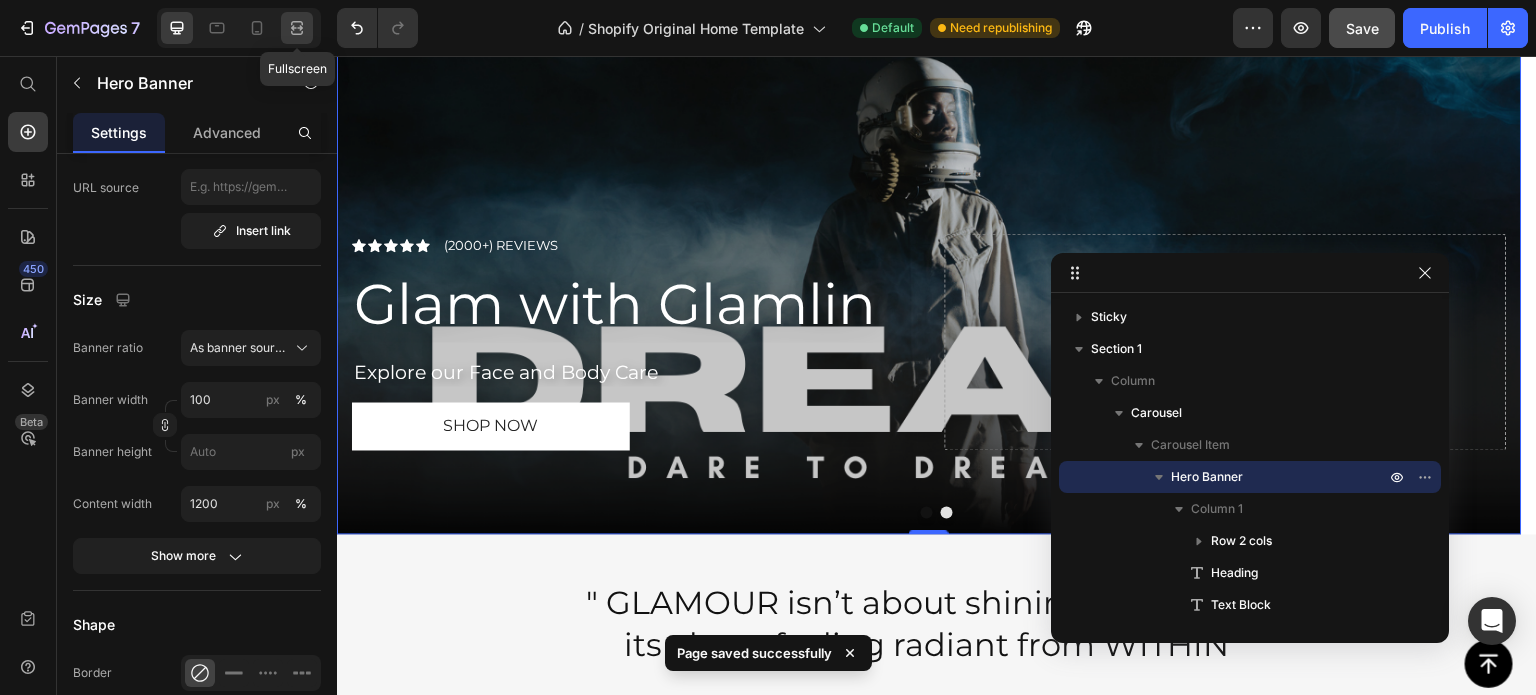 click 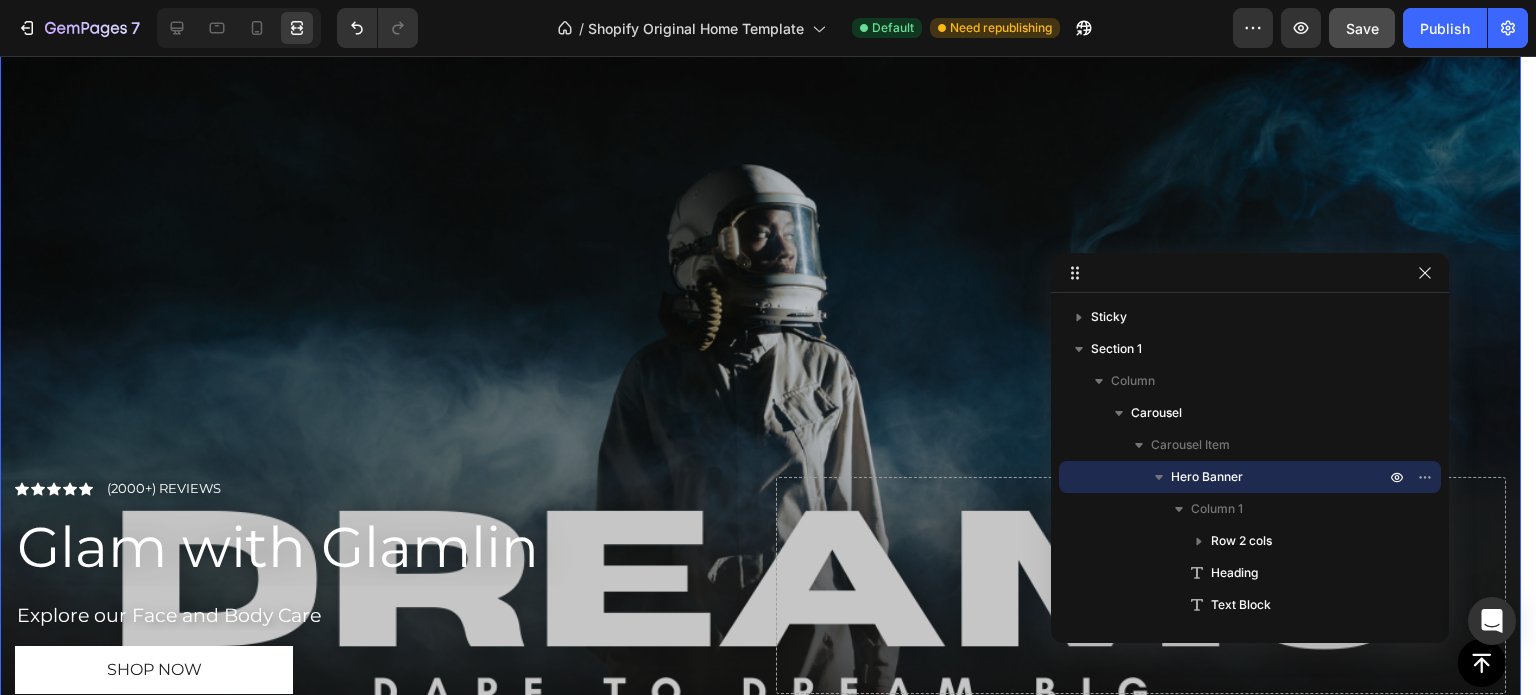scroll, scrollTop: 172, scrollLeft: 0, axis: vertical 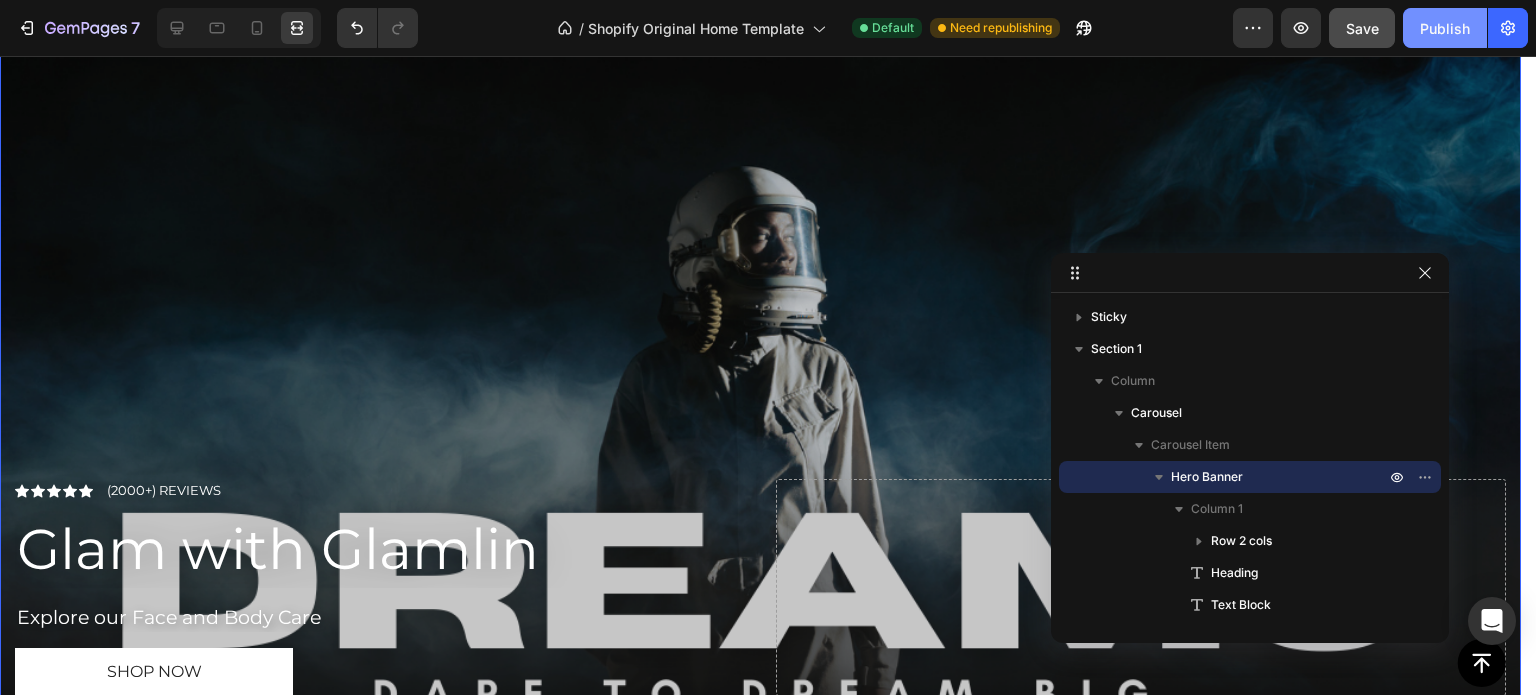 click on "Publish" at bounding box center (1445, 28) 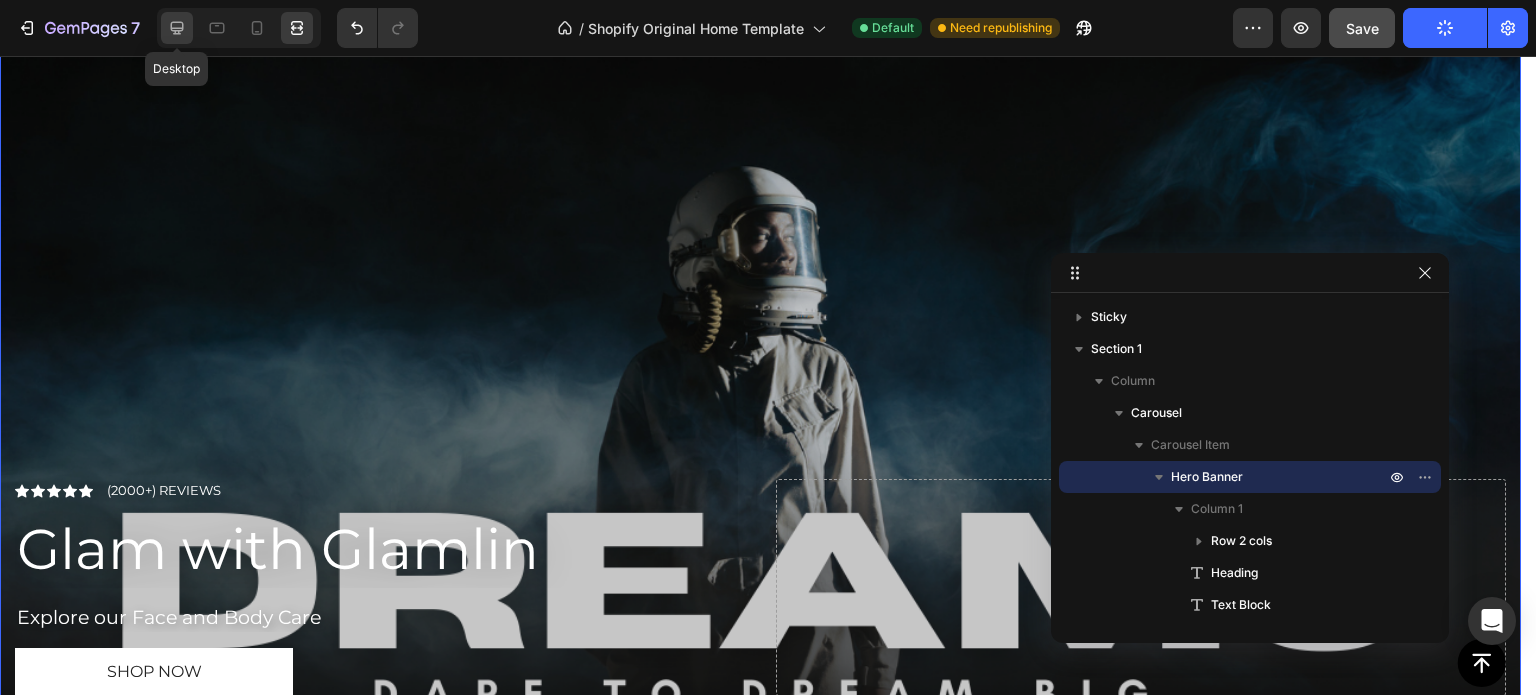 click 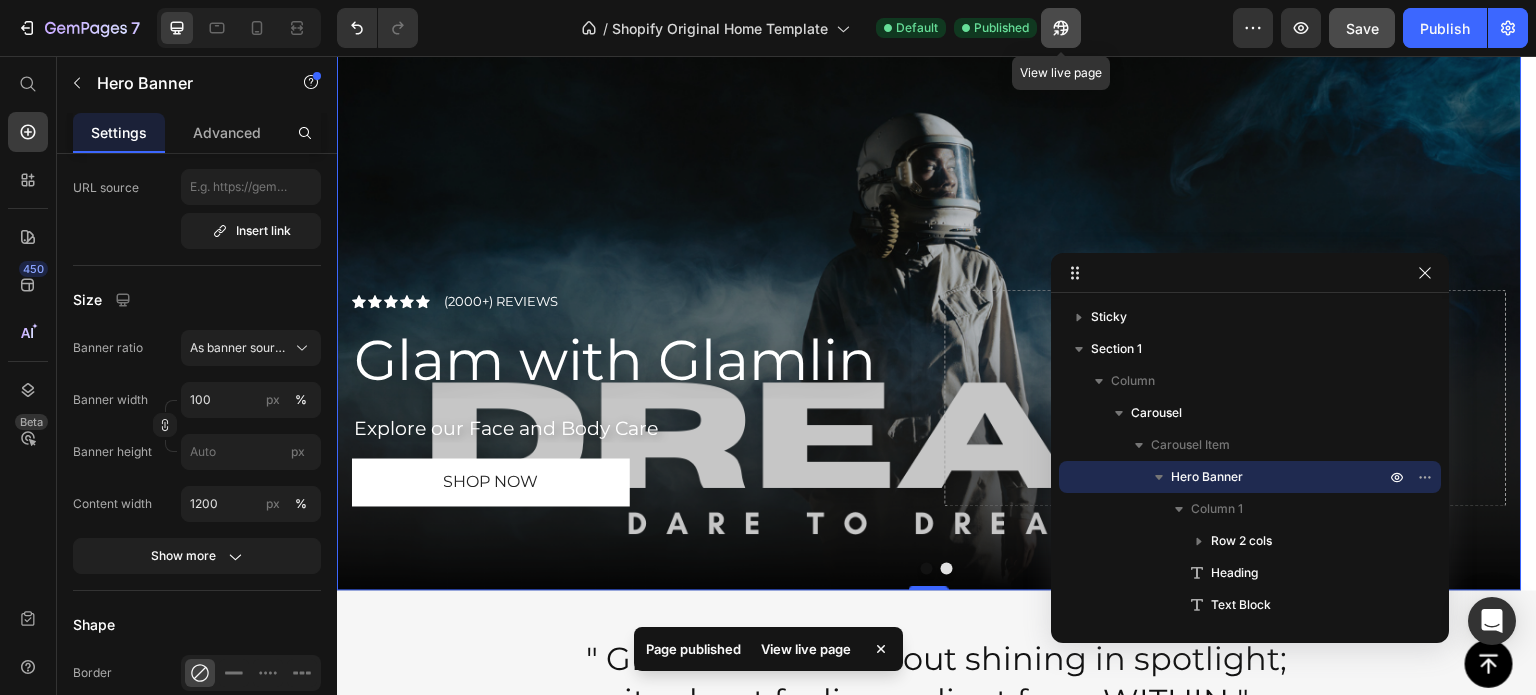 click 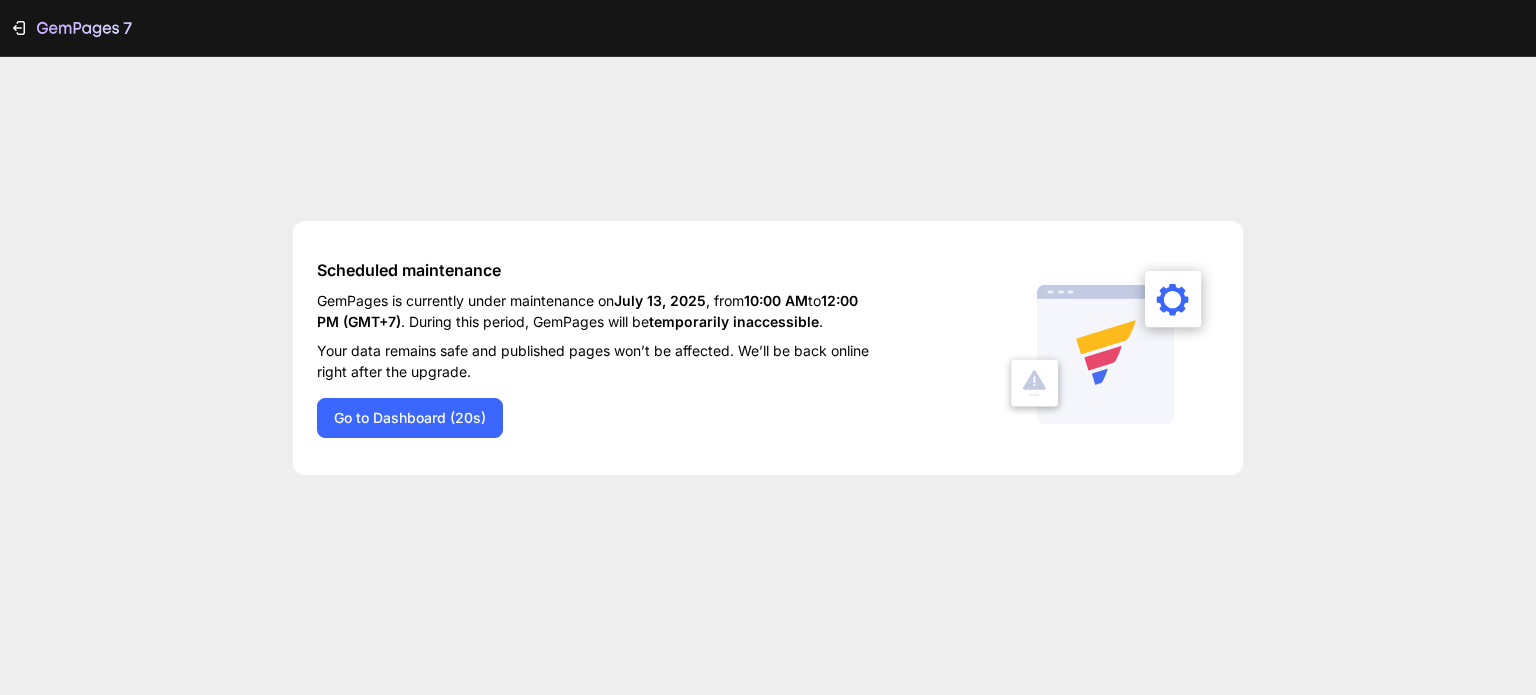 scroll, scrollTop: 0, scrollLeft: 0, axis: both 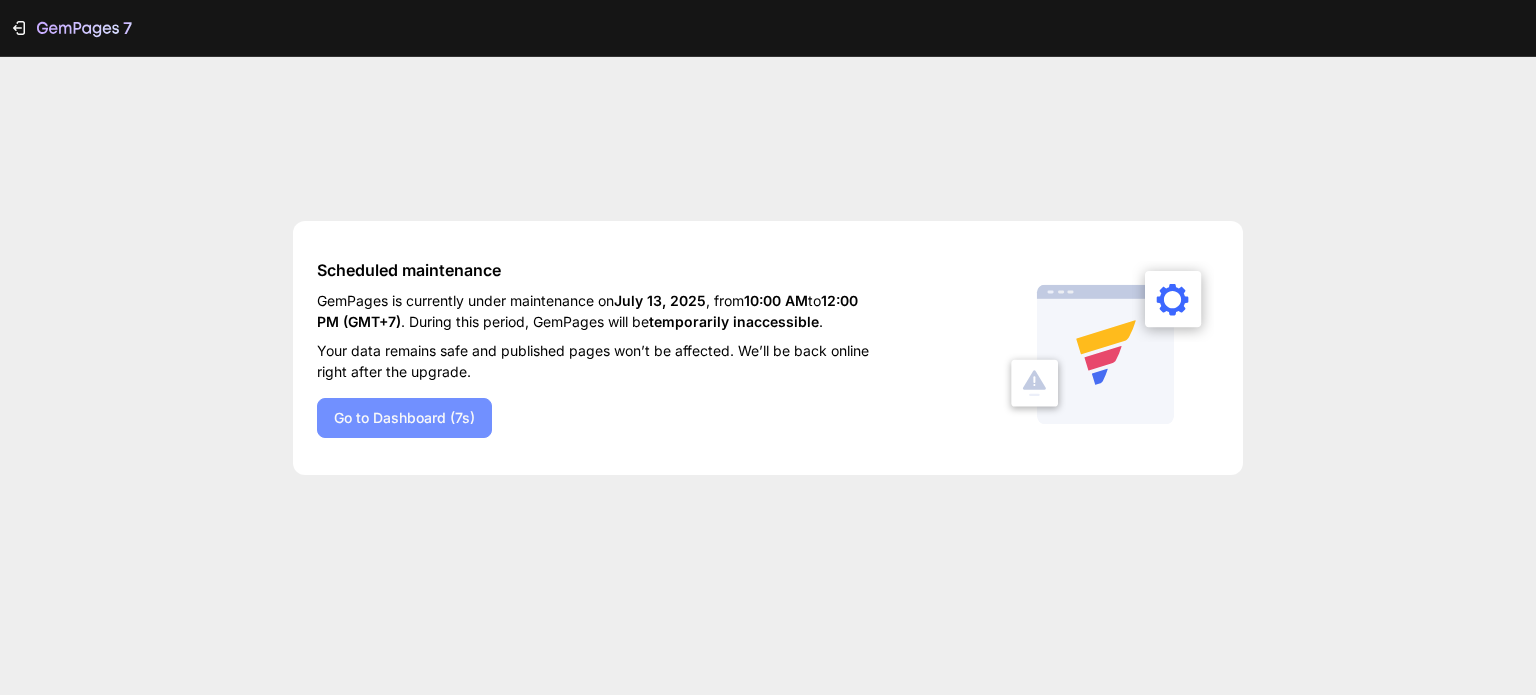 click on "Go to Dashboard (7s)" at bounding box center (404, 417) 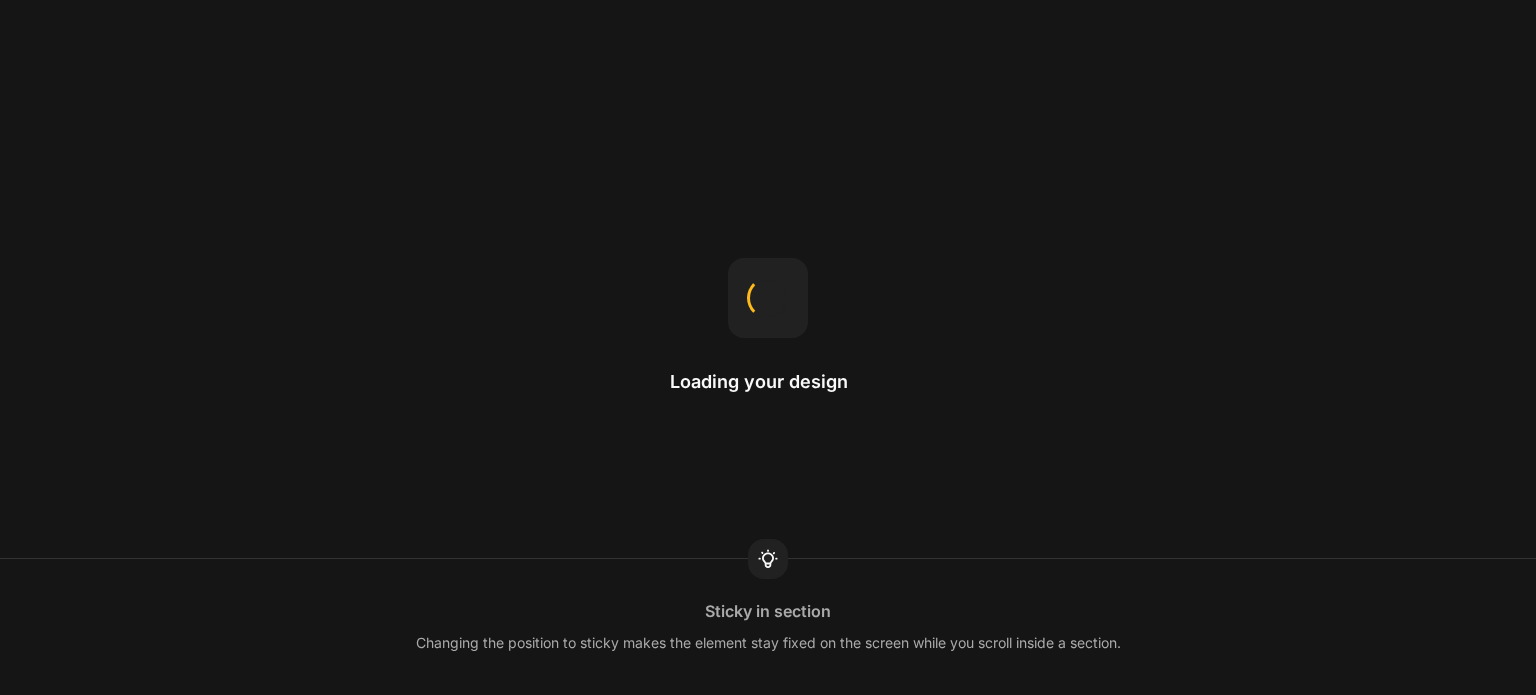 scroll, scrollTop: 0, scrollLeft: 0, axis: both 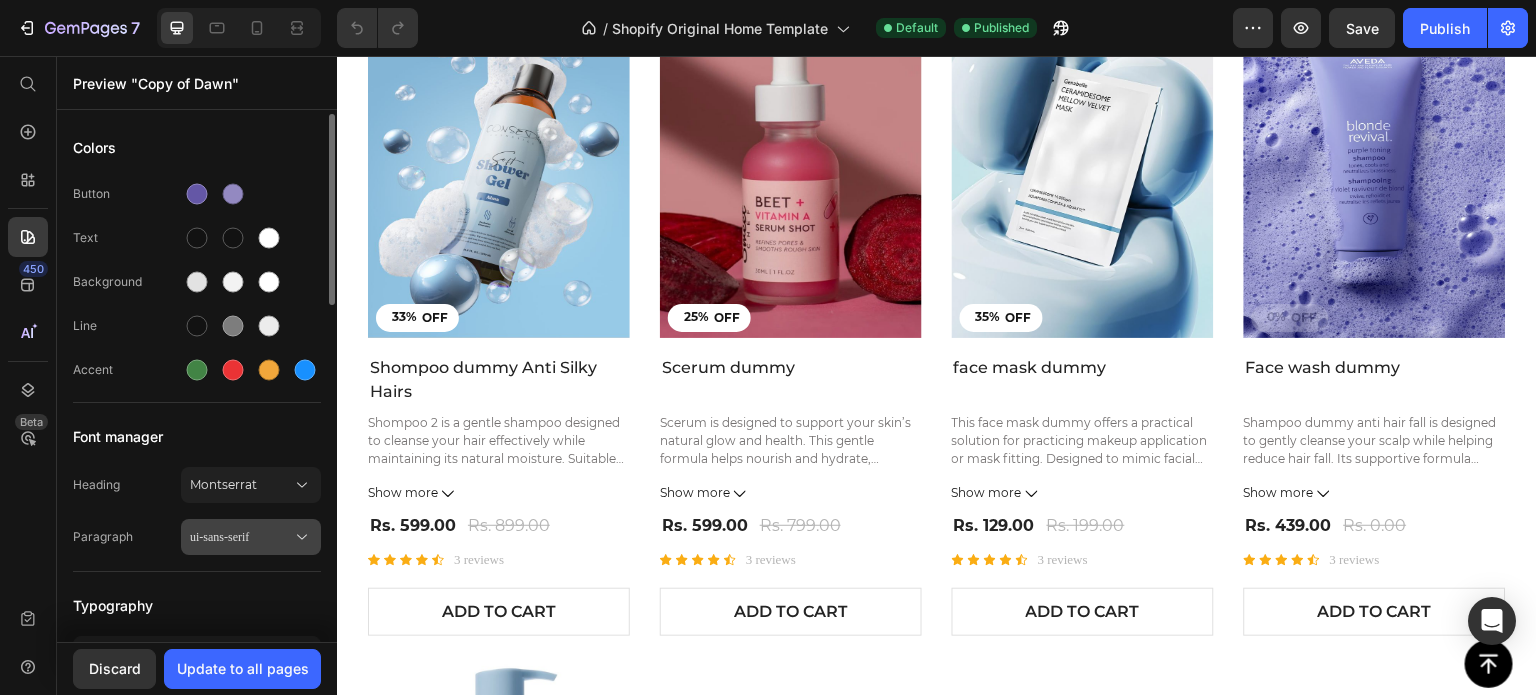 click on "ui-sans-serif" at bounding box center [241, 537] 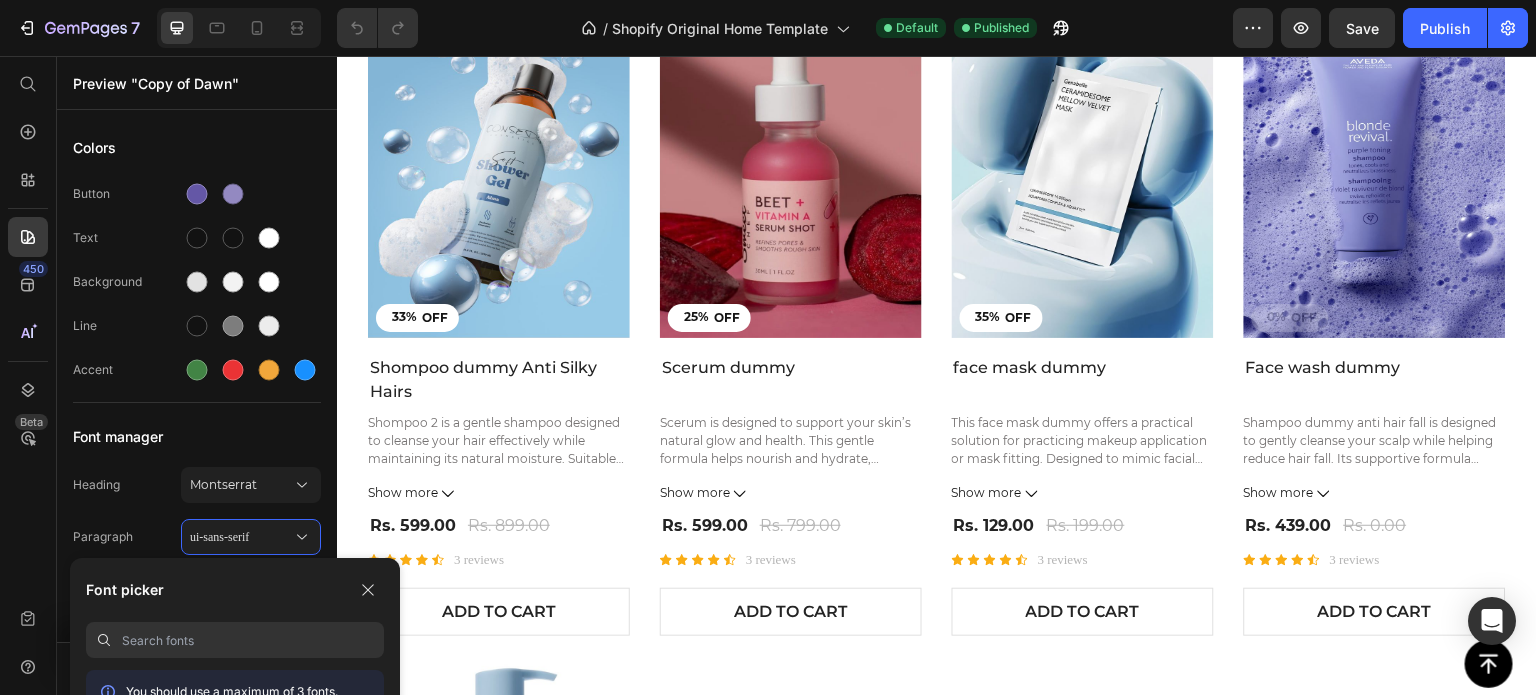 click at bounding box center (253, 640) 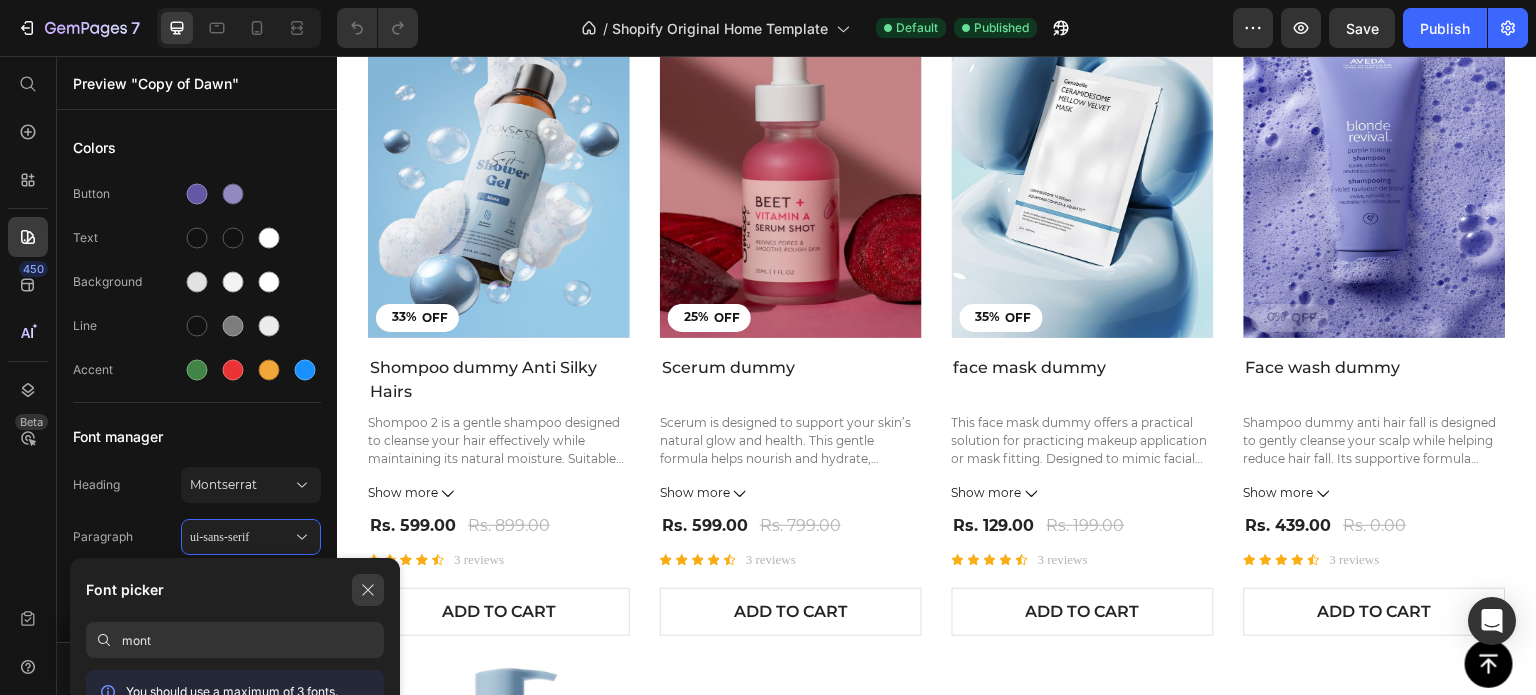 type on "mont" 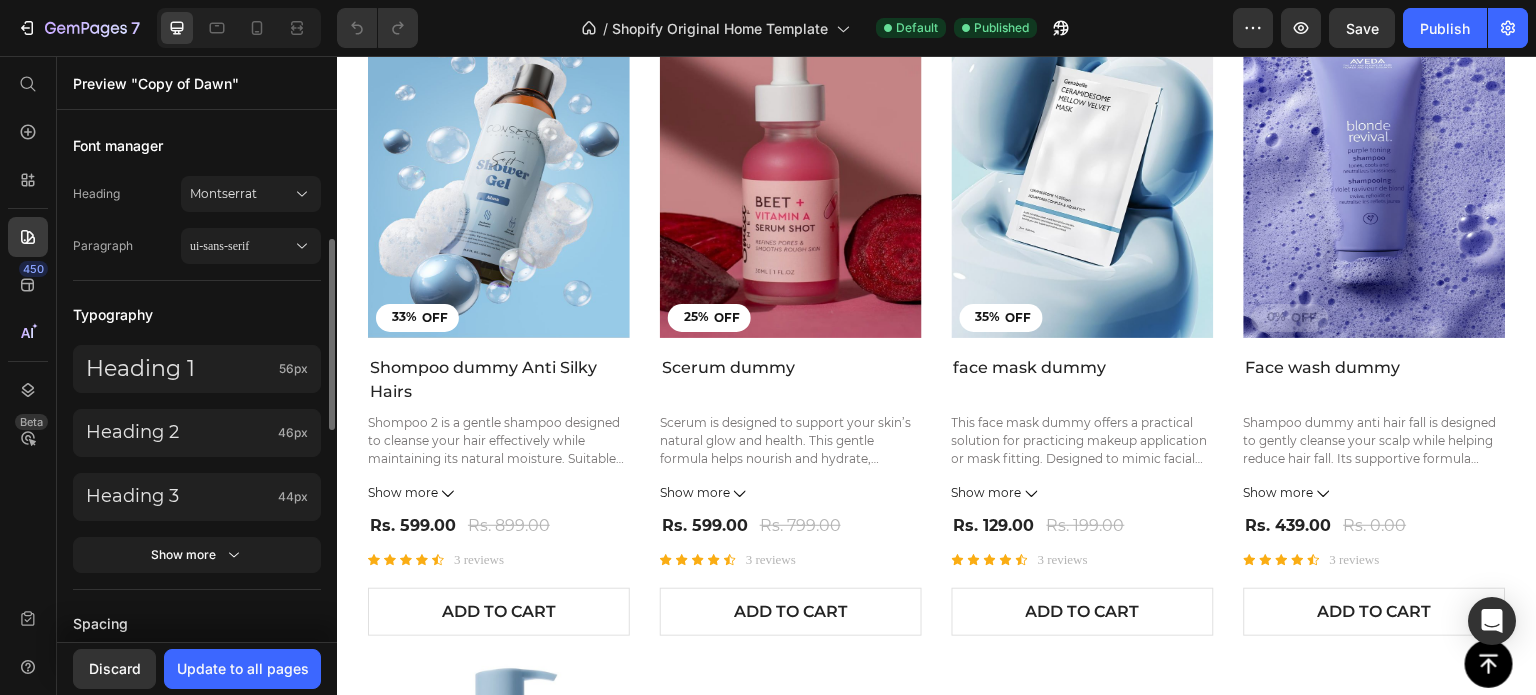 scroll, scrollTop: 308, scrollLeft: 0, axis: vertical 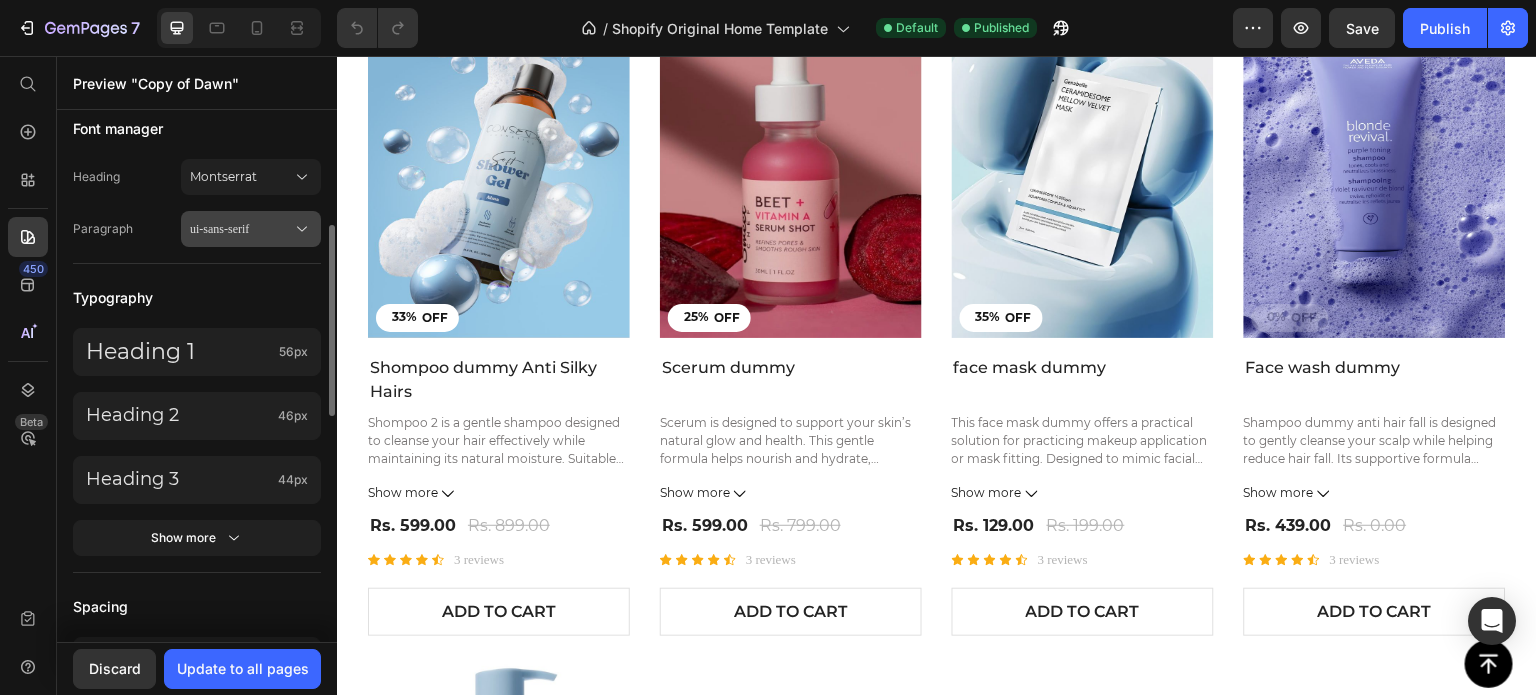 click on "ui-sans-serif" at bounding box center (241, 229) 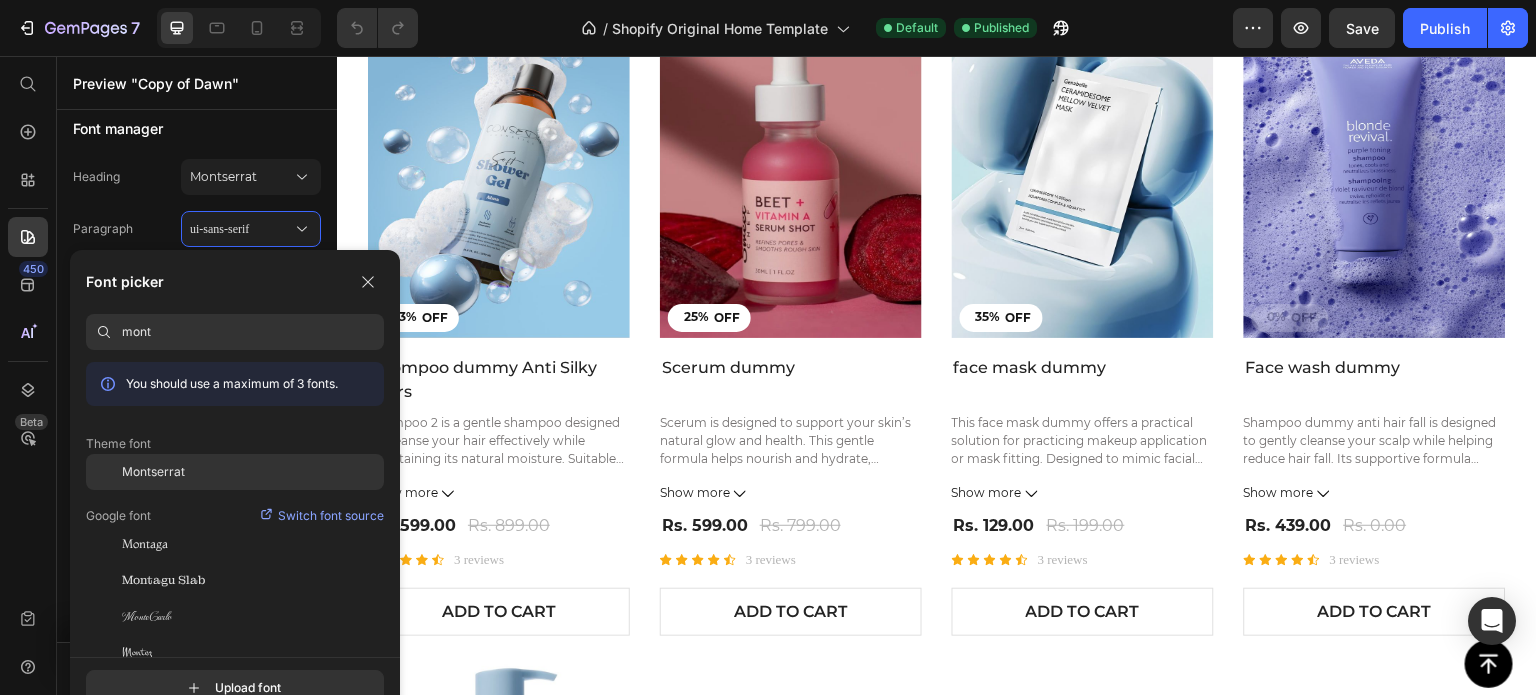 click on "Montserrat" at bounding box center (153, 472) 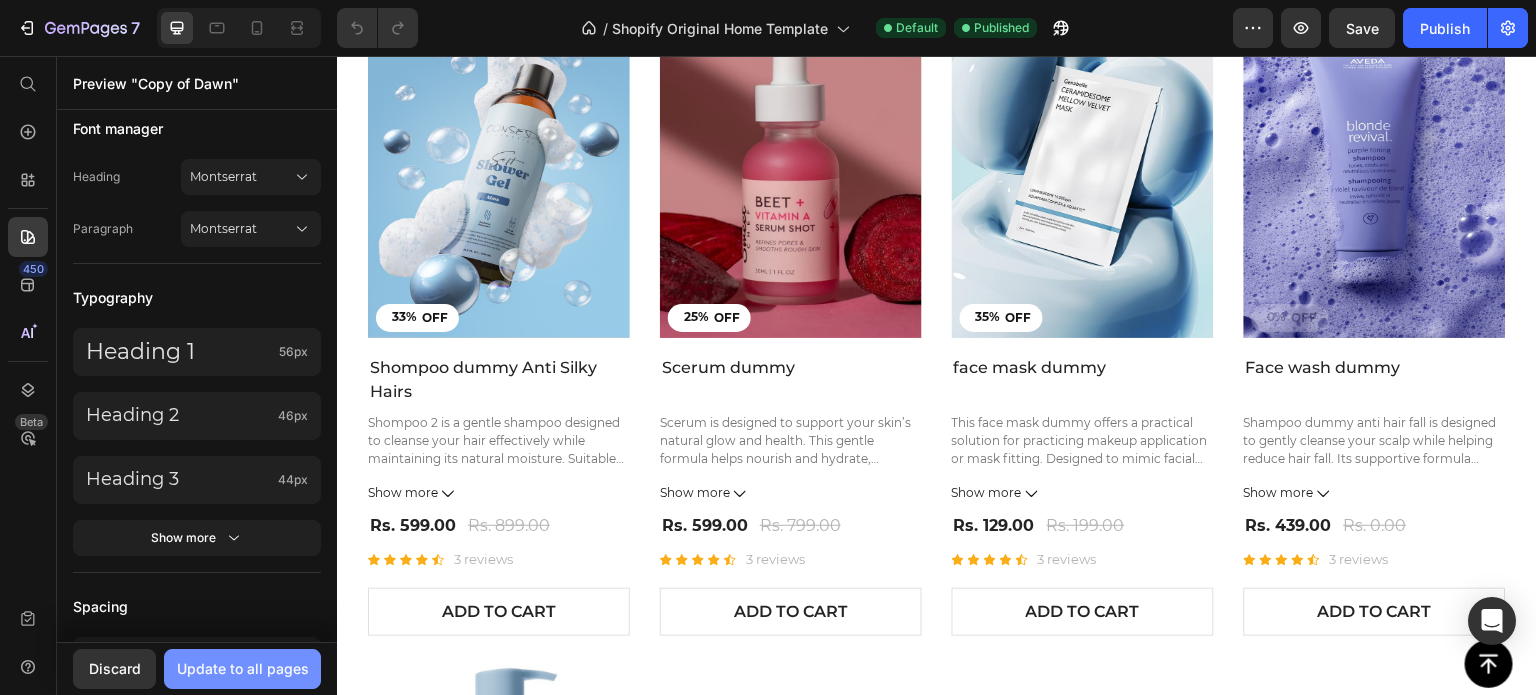 click on "Update to all pages" at bounding box center (242, 669) 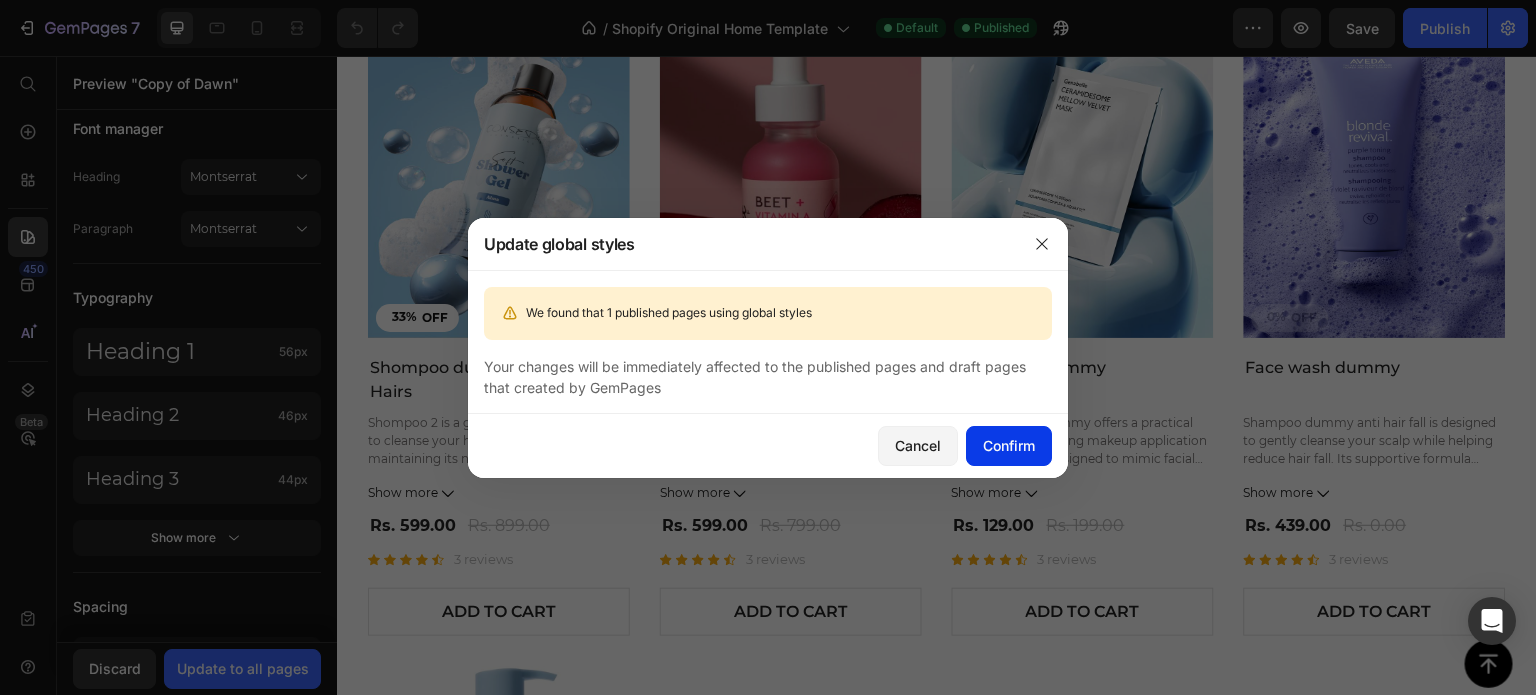 click on "Confirm" at bounding box center [1009, 445] 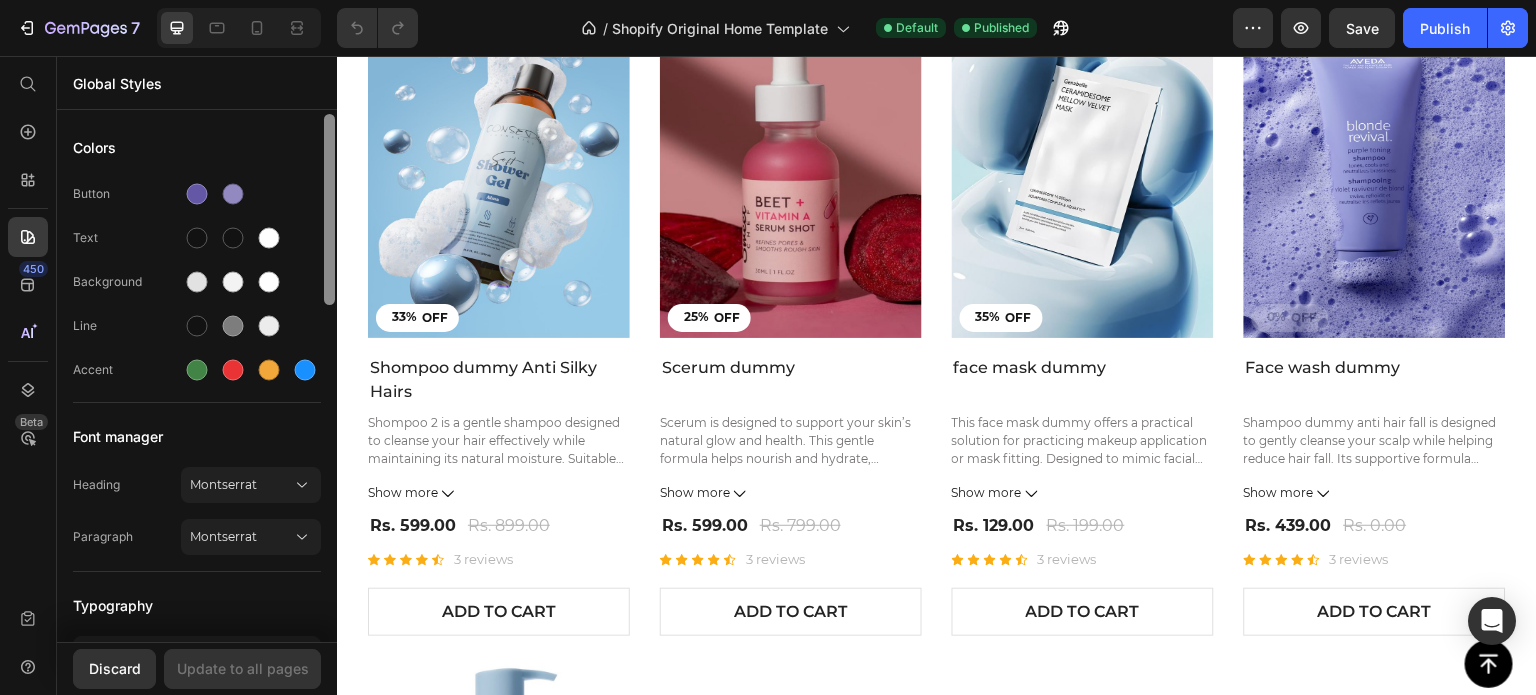 scroll, scrollTop: 0, scrollLeft: 0, axis: both 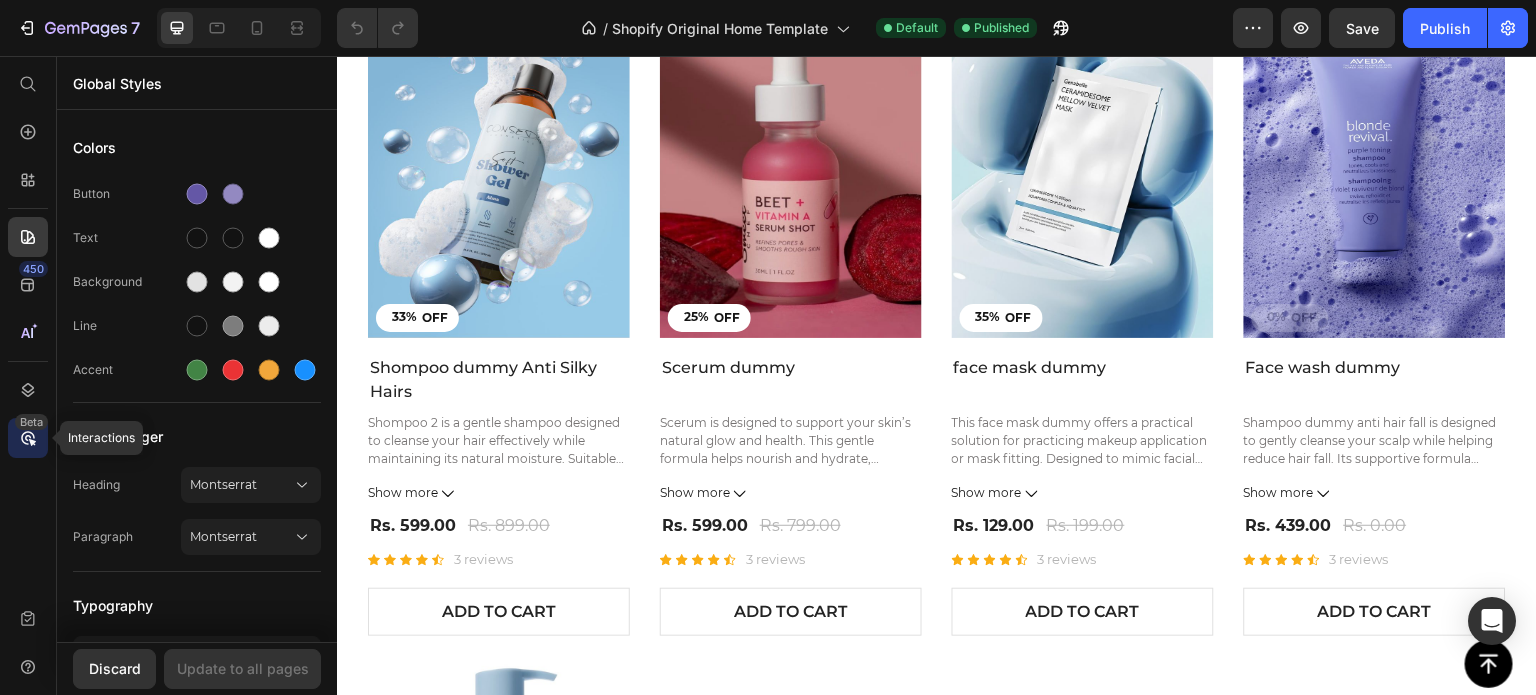 click on "Beta" 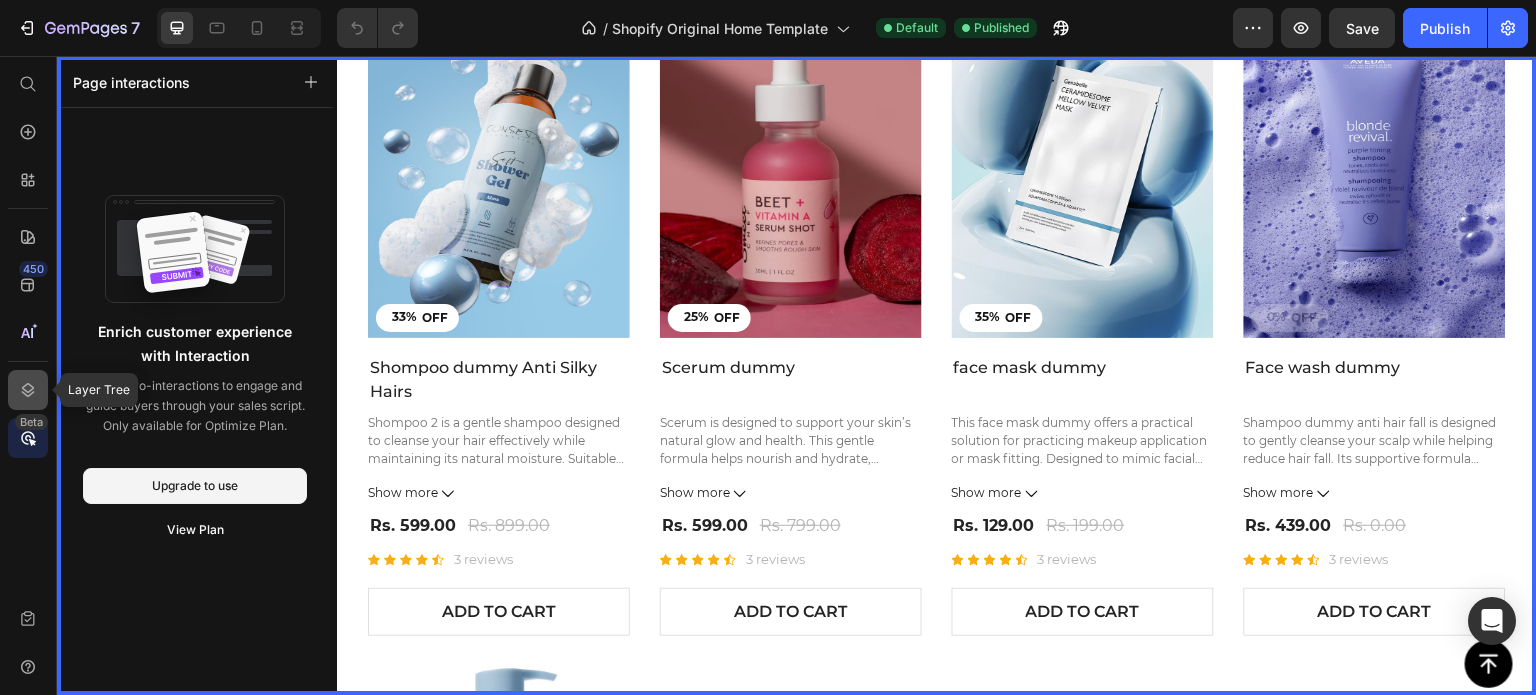 click 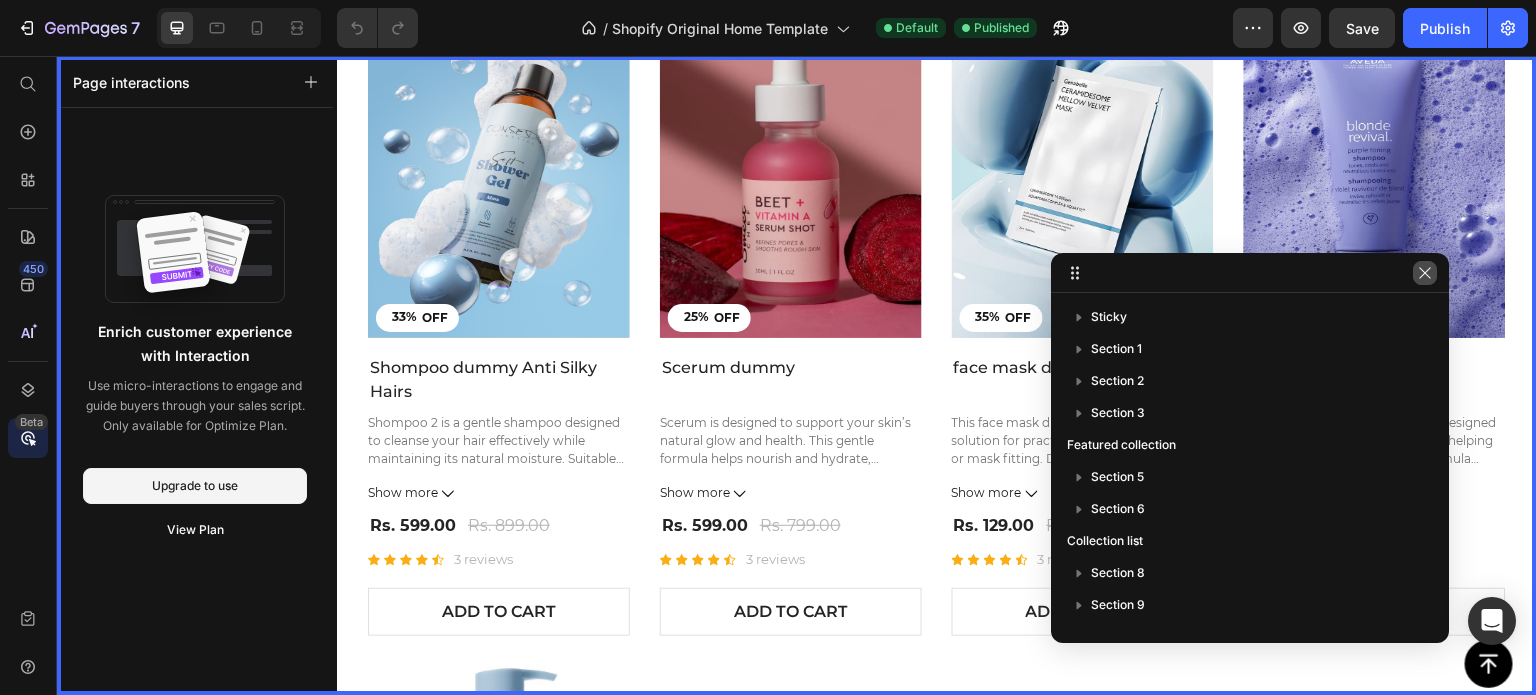 click at bounding box center (1425, 273) 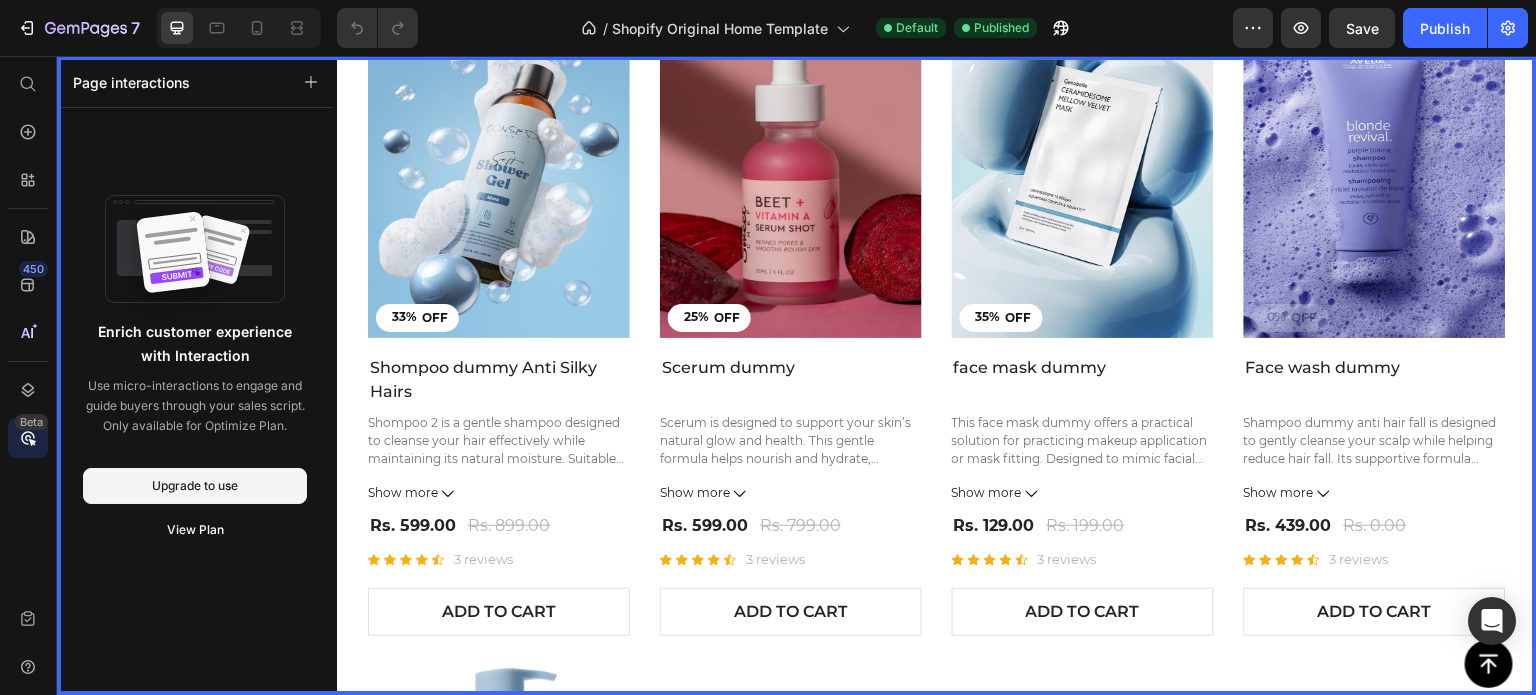 click at bounding box center [937, 376] 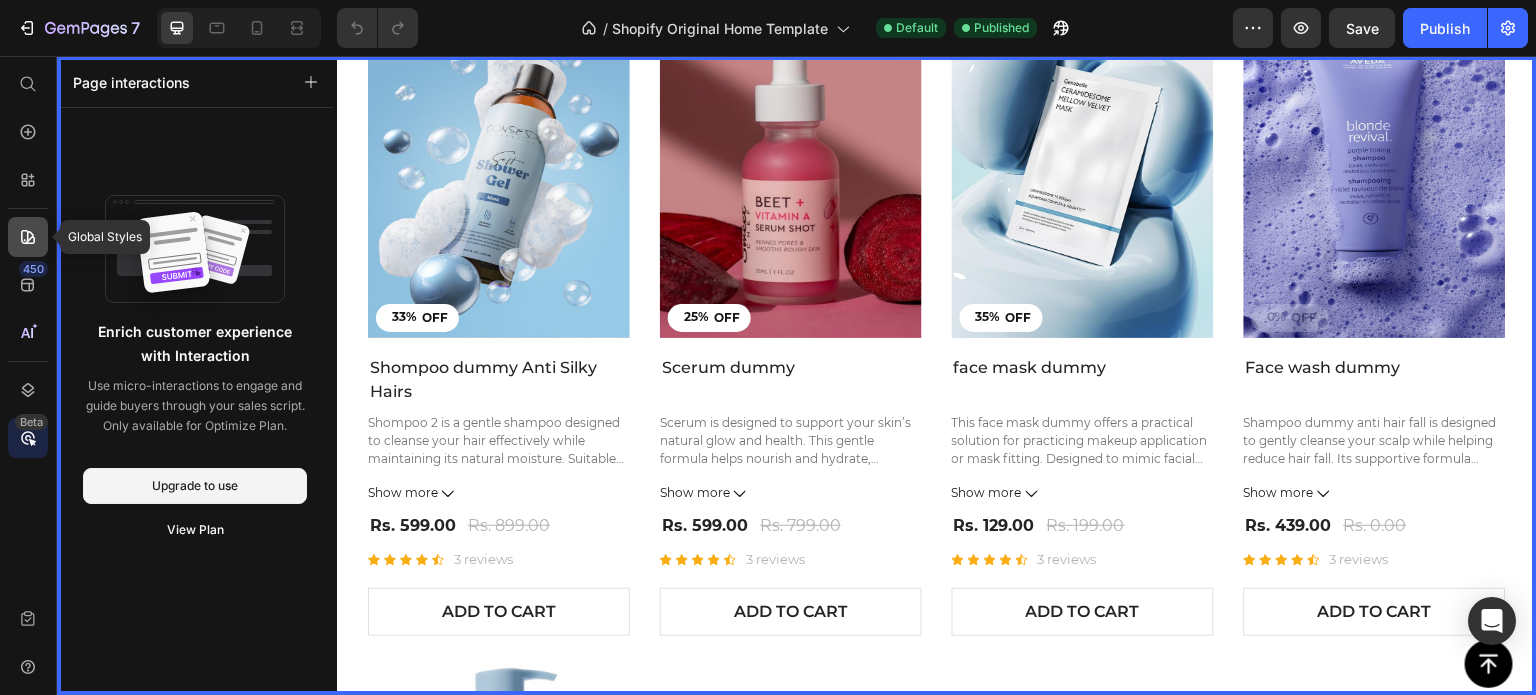 click 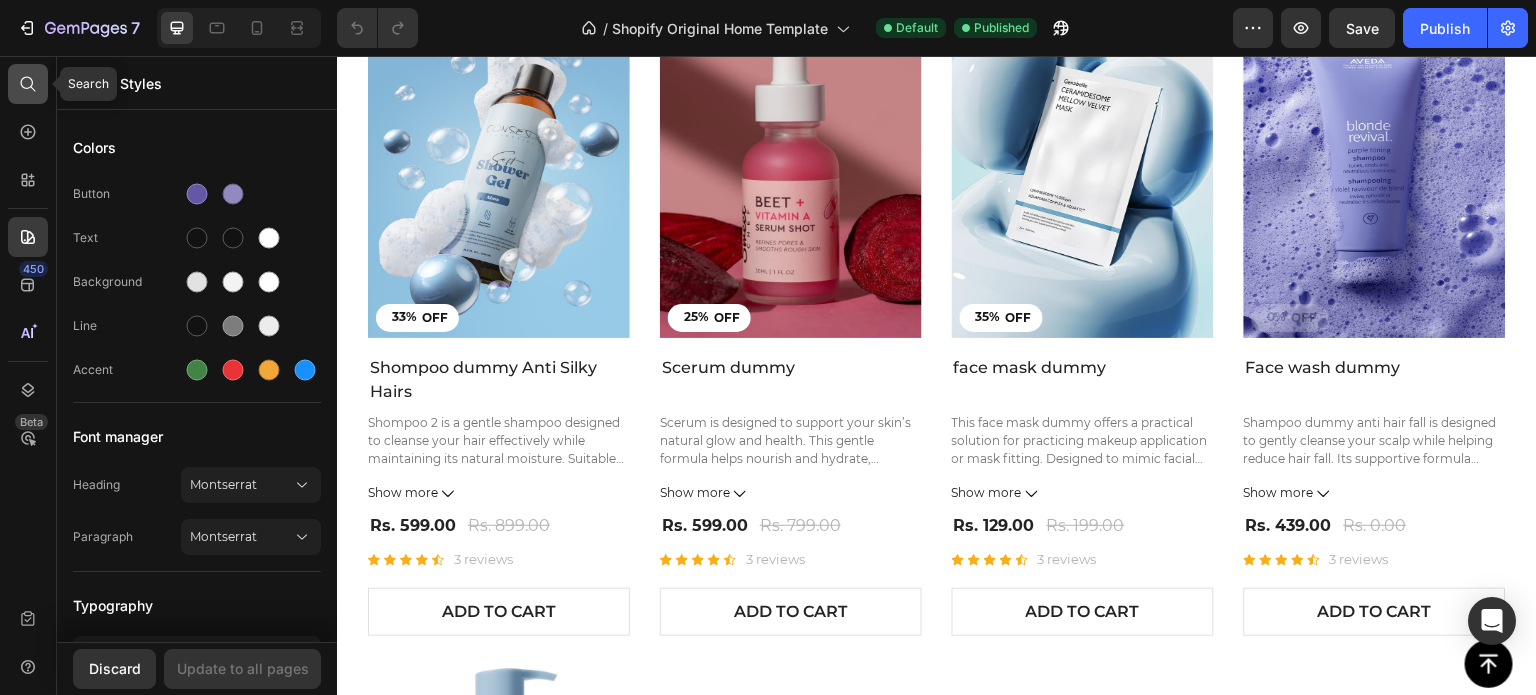click 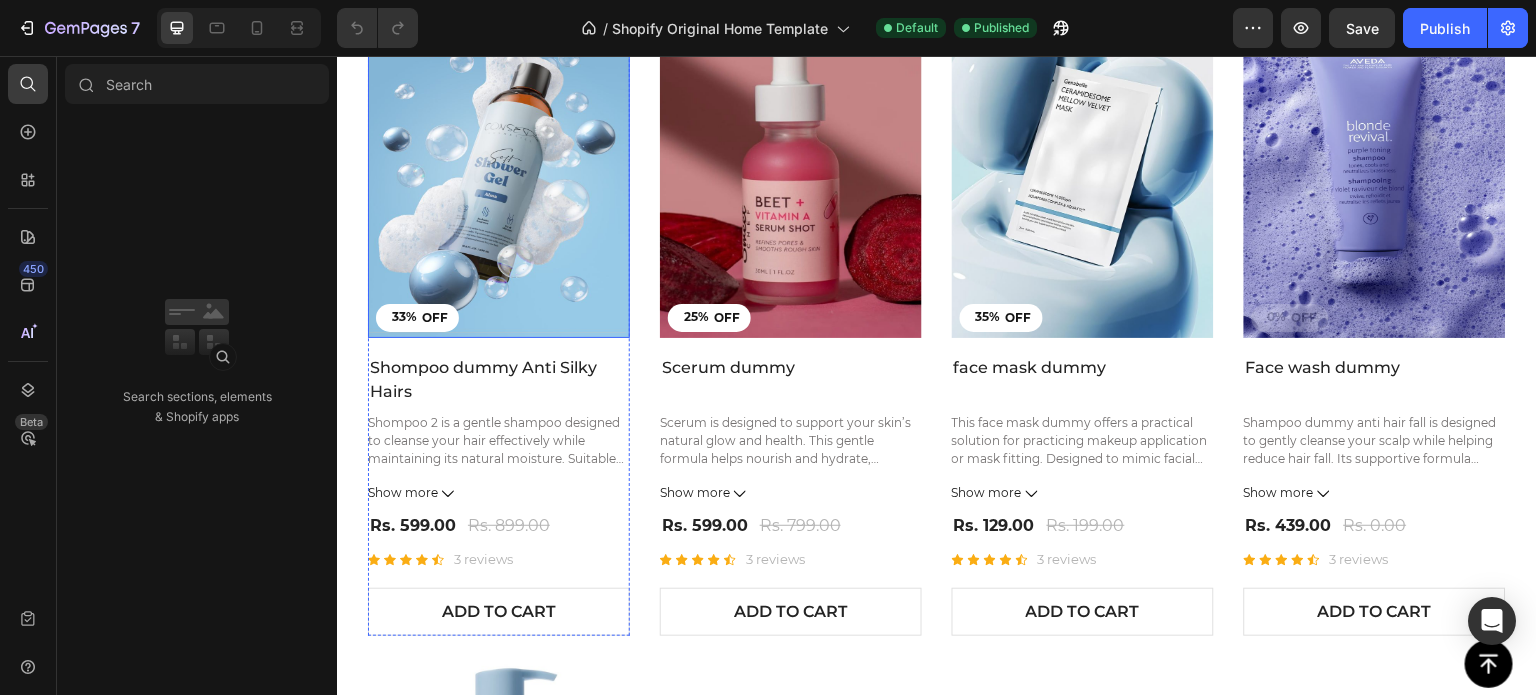 click at bounding box center (499, 163) 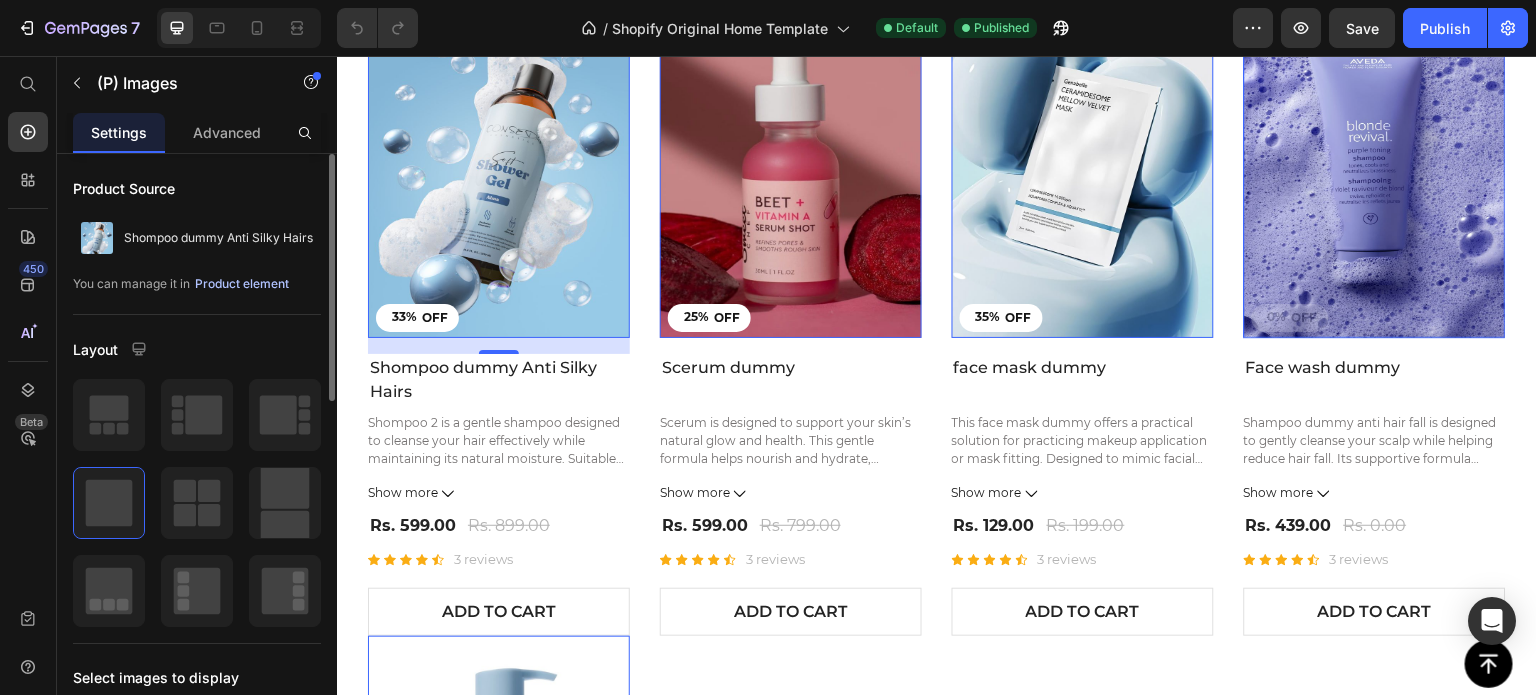 click on "Product element" at bounding box center [242, 284] 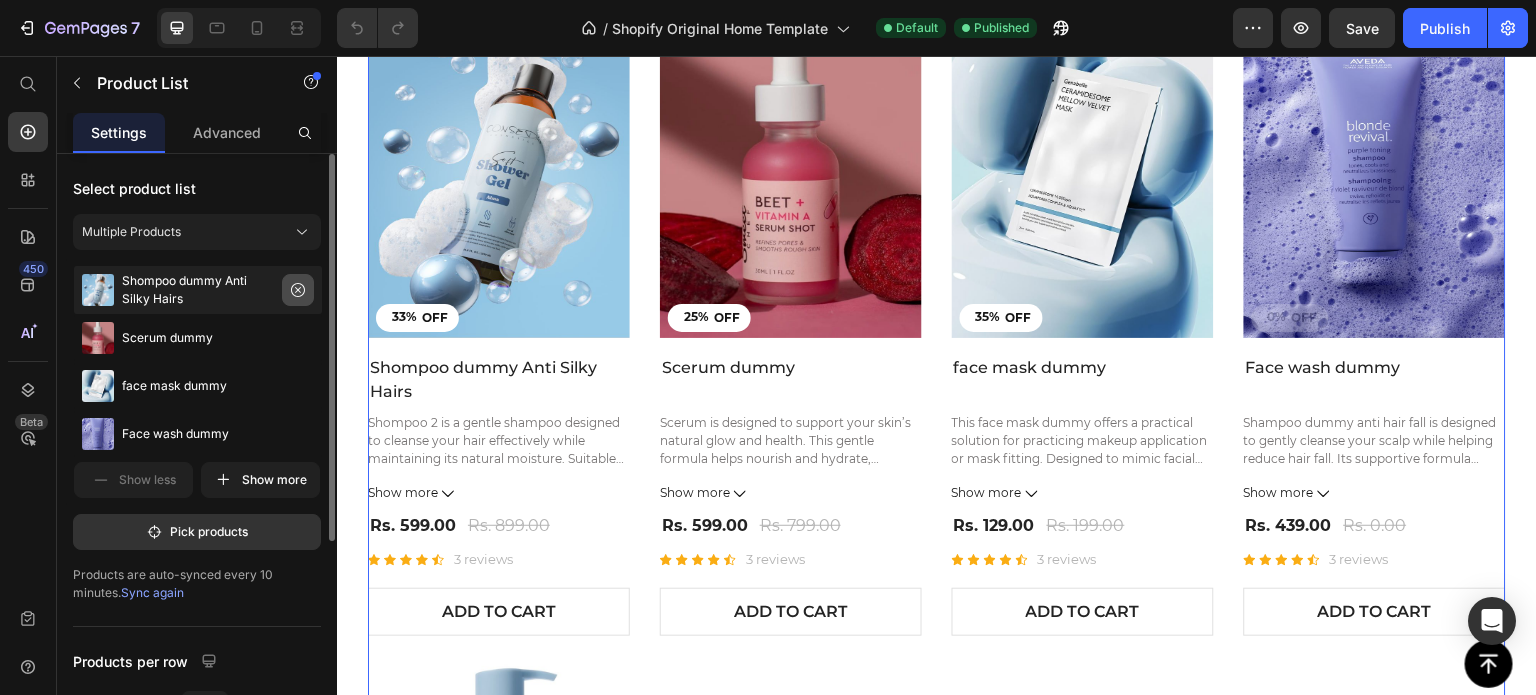 click 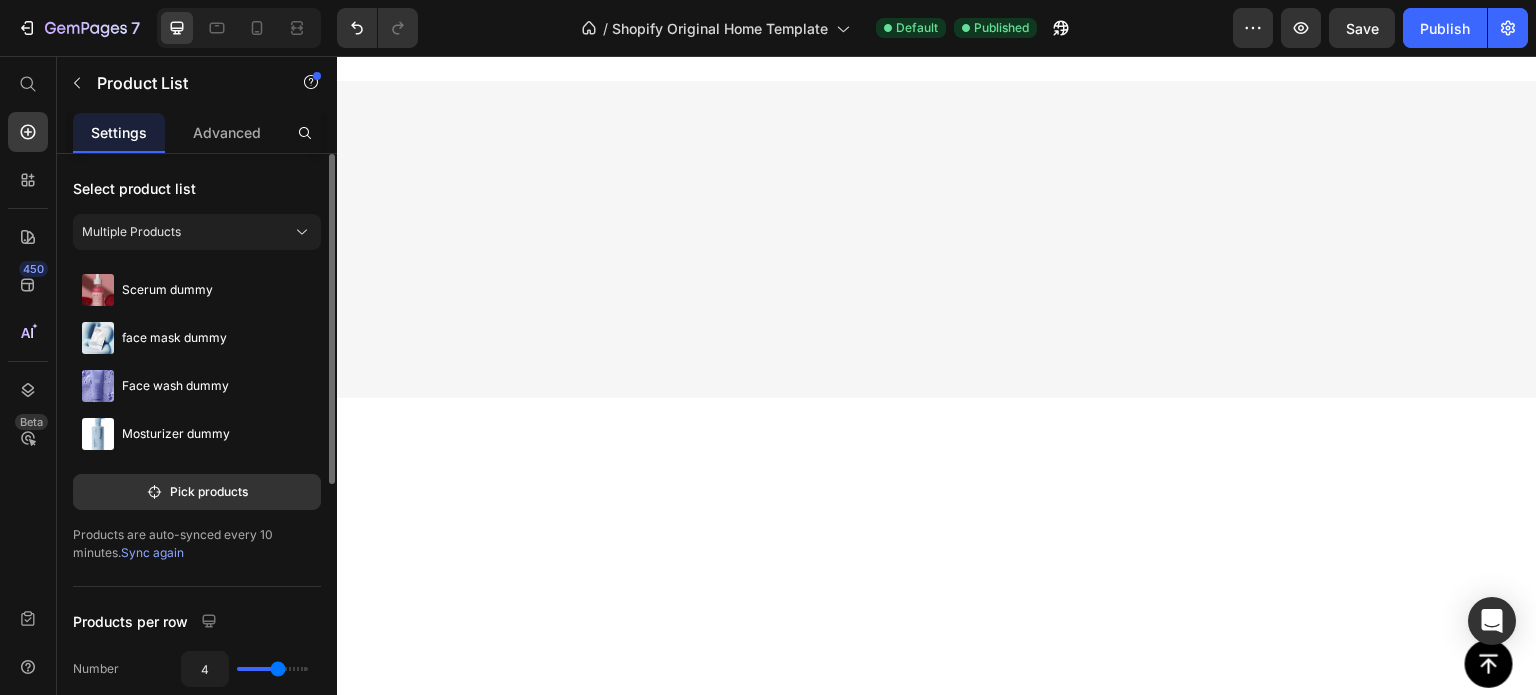 click 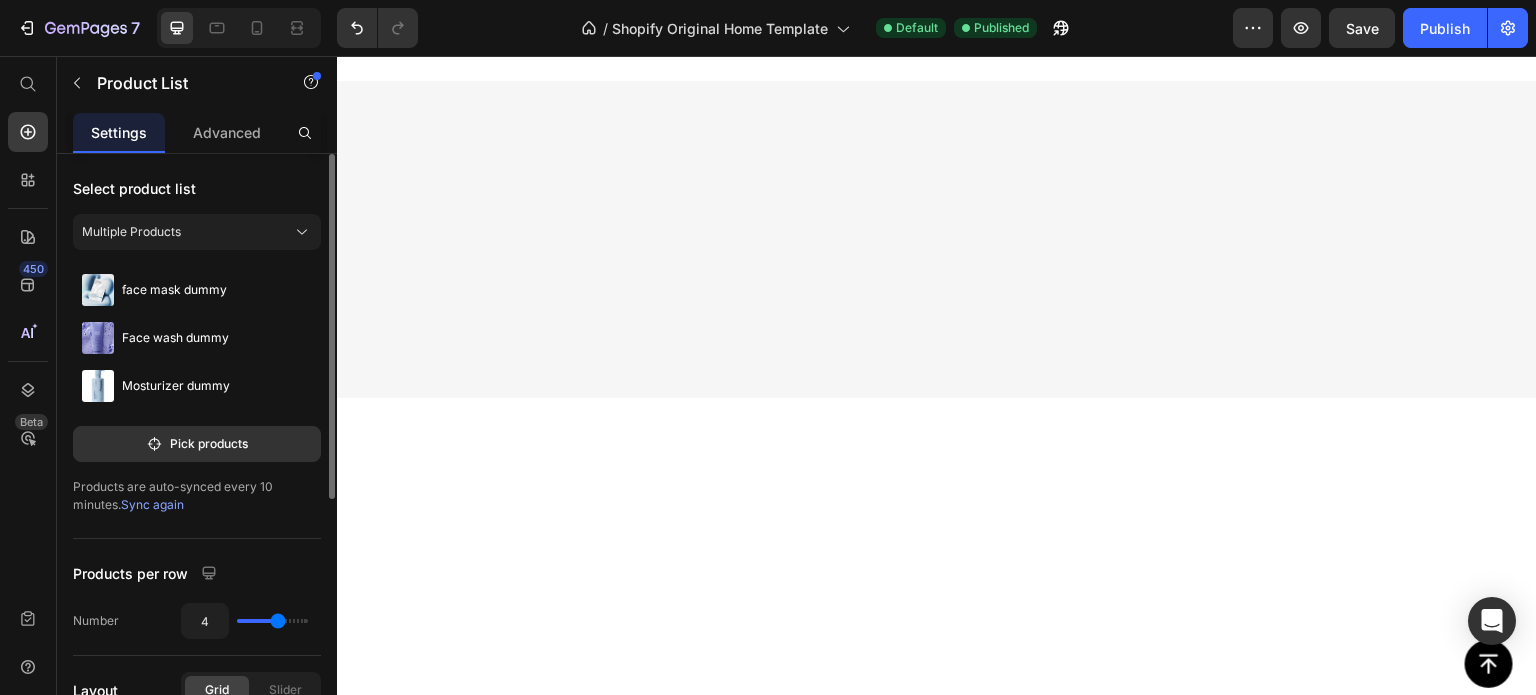 click 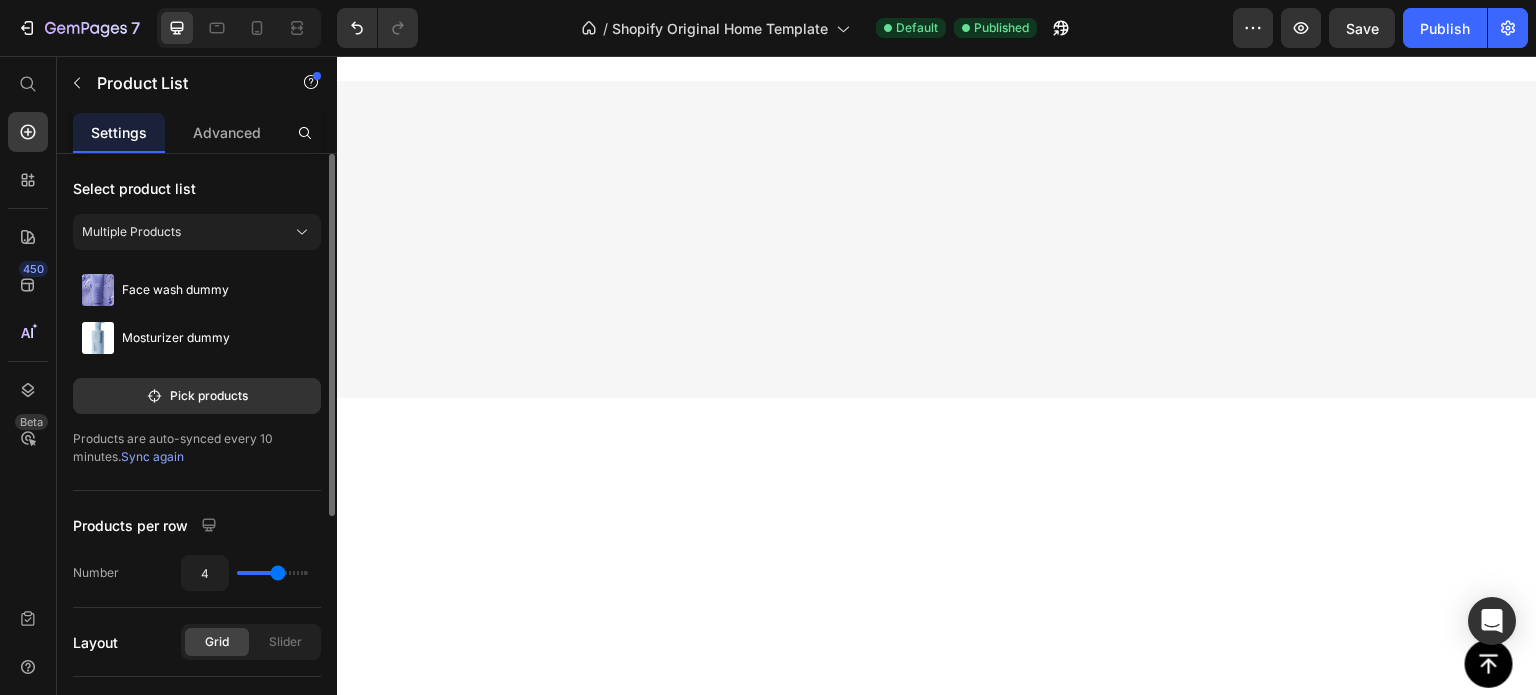 click on "Face wash dummy" 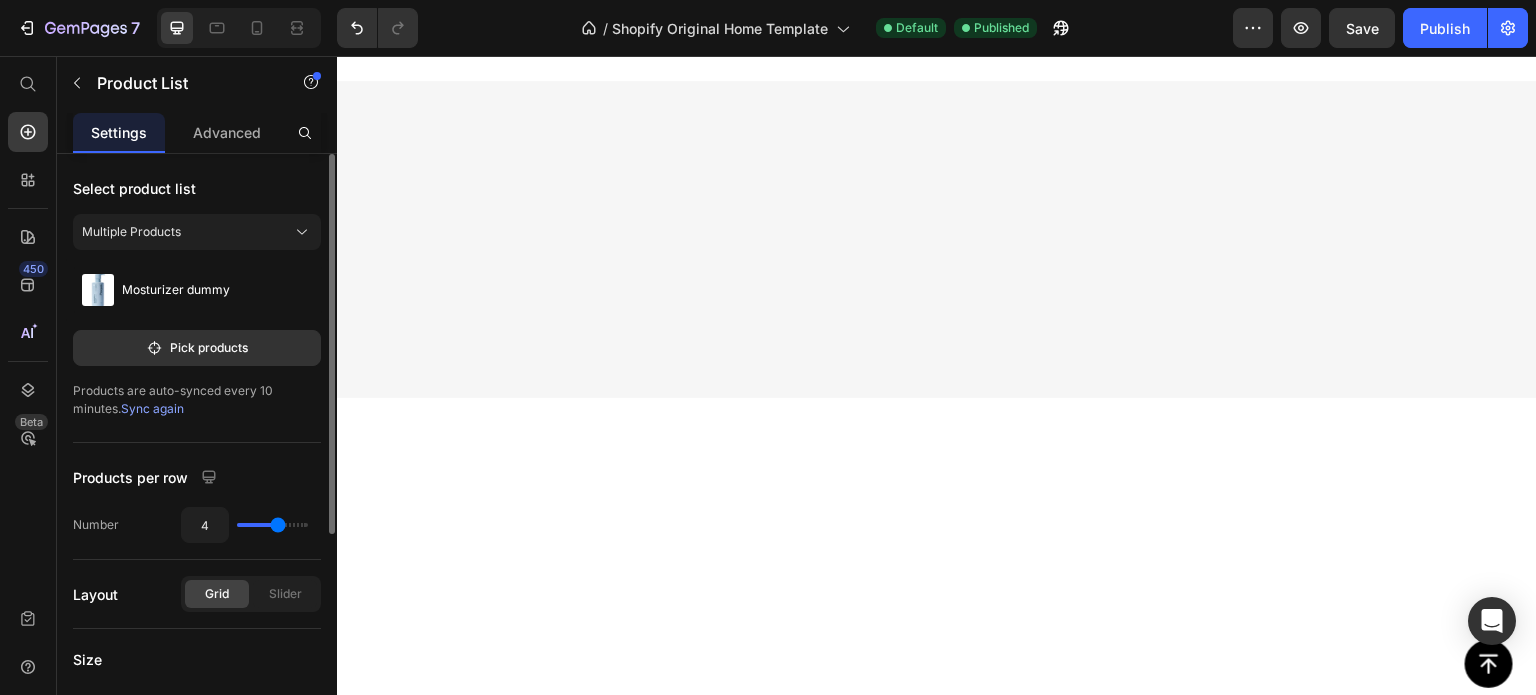 click on "Mosturizer dummy" 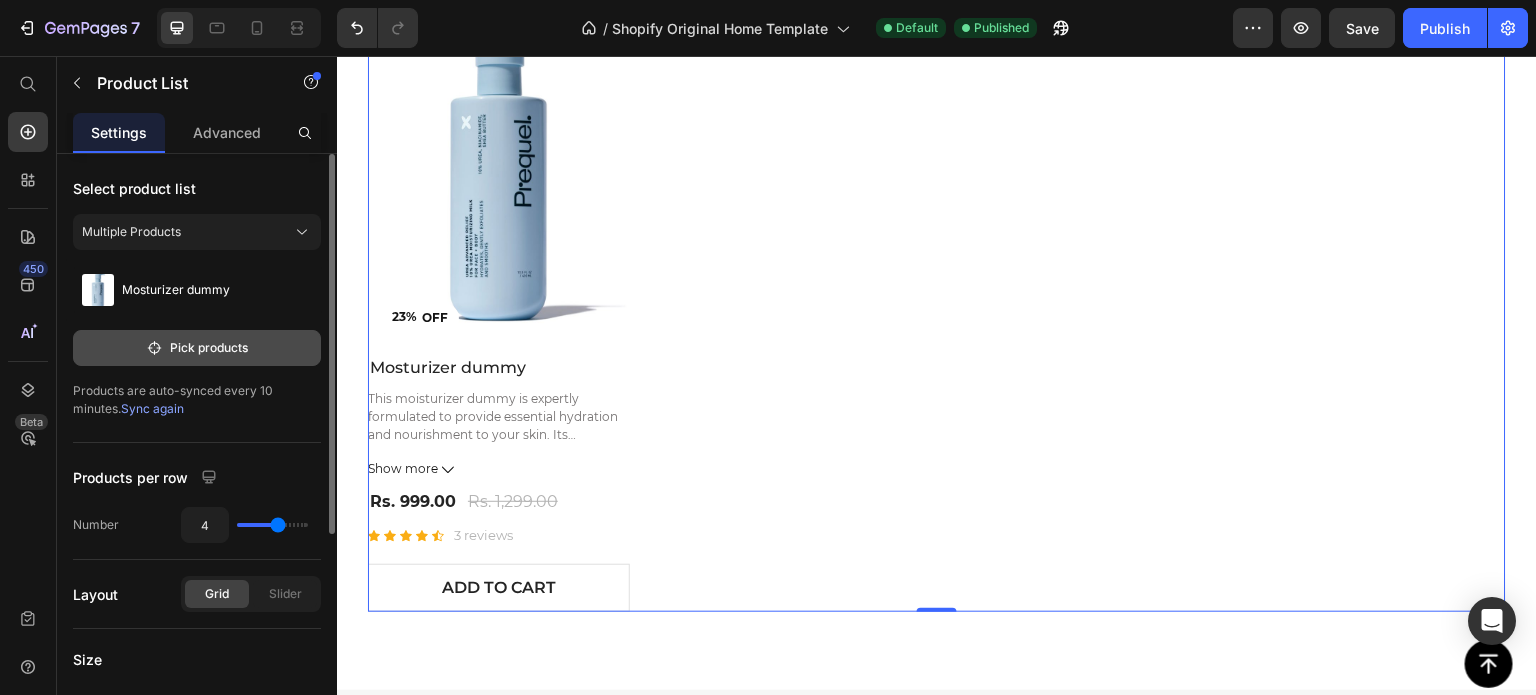 click on "Pick products" at bounding box center (197, 348) 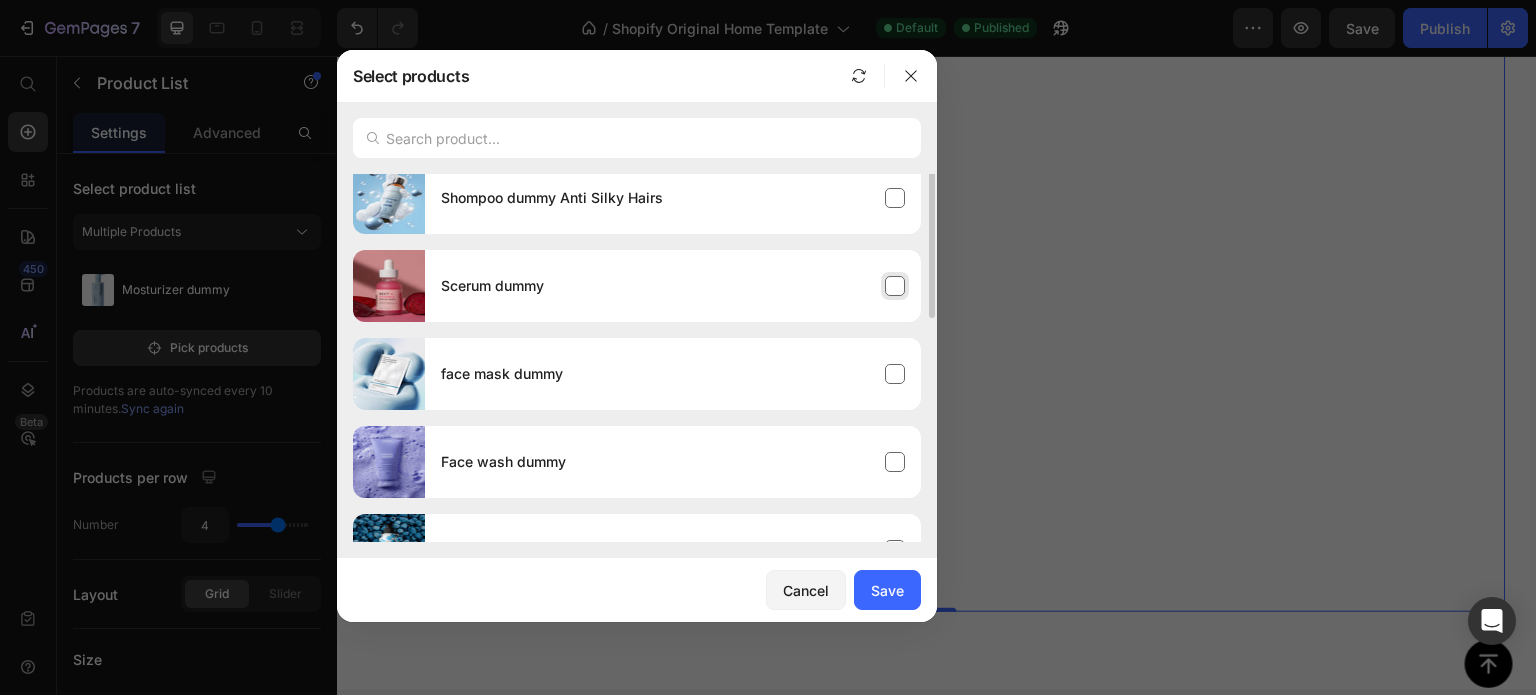 scroll, scrollTop: 0, scrollLeft: 0, axis: both 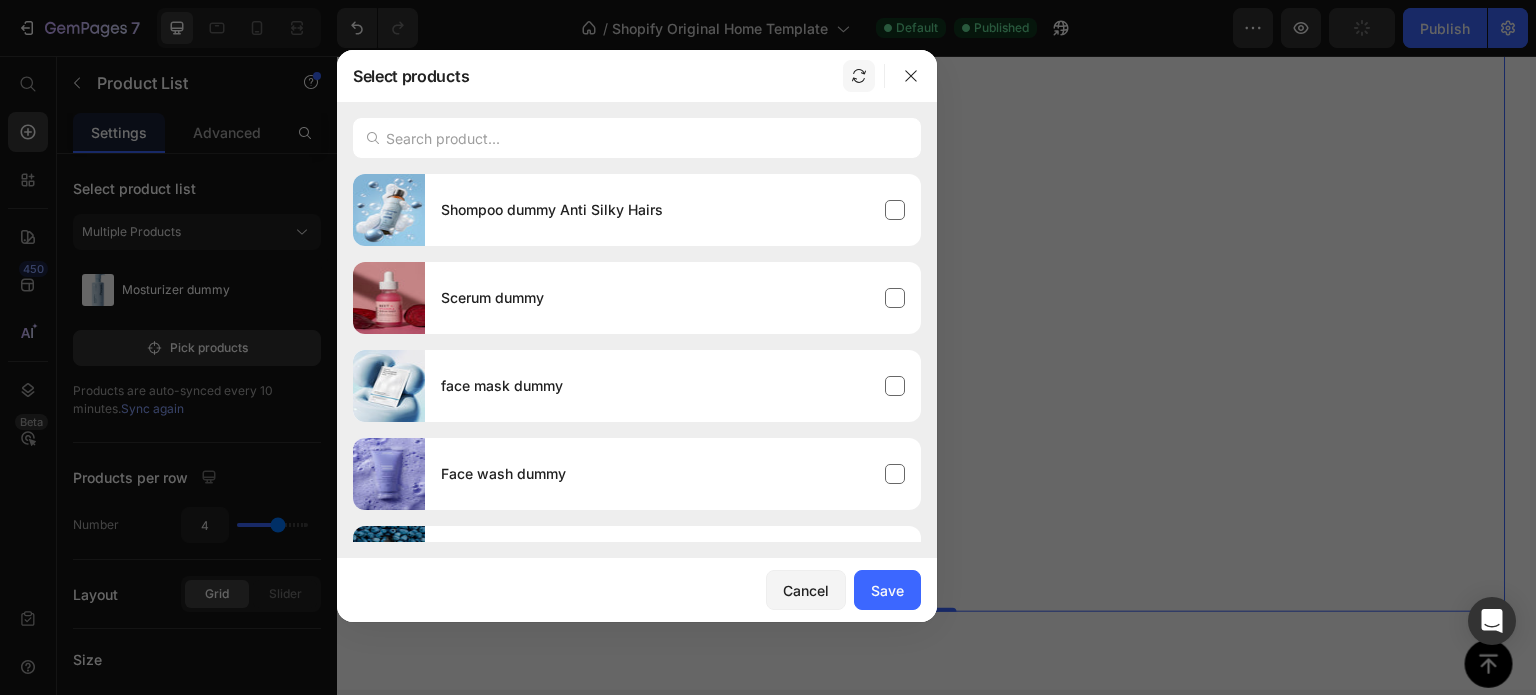 click 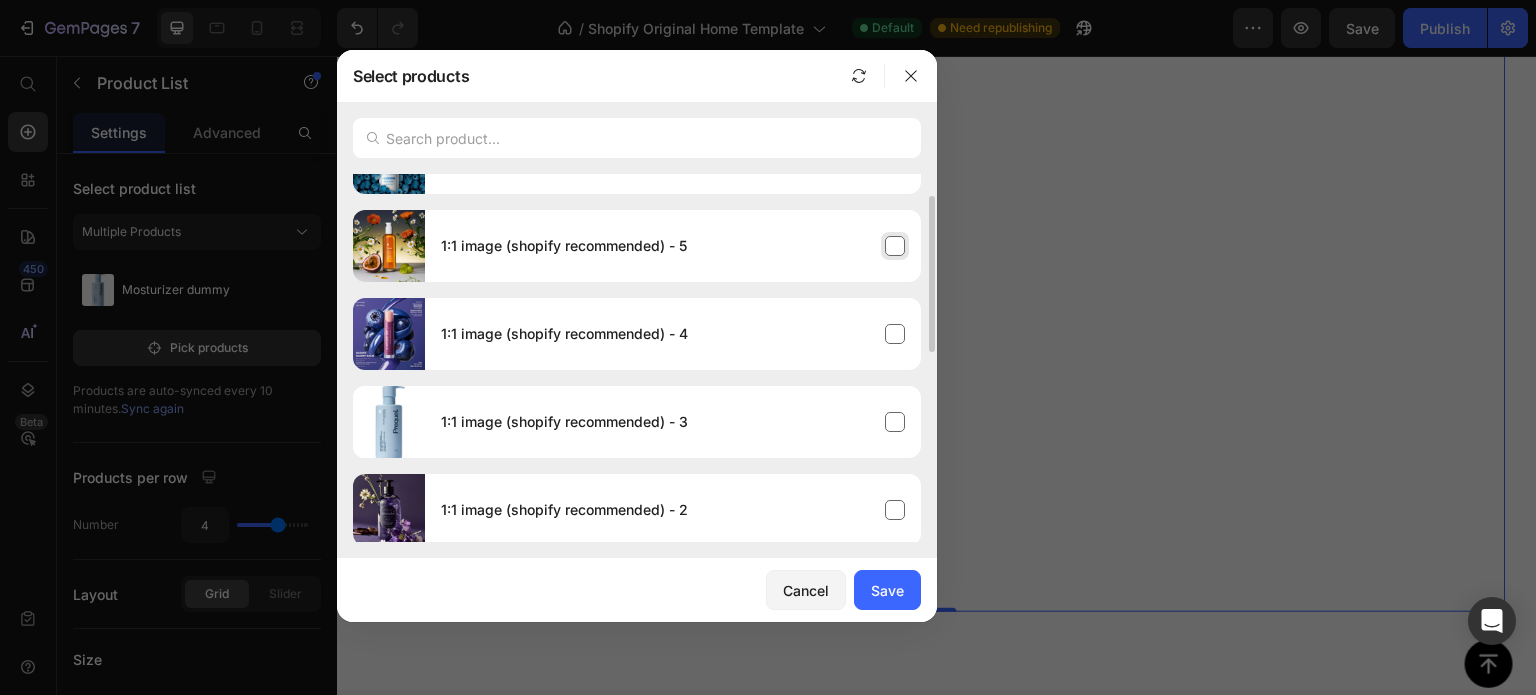 scroll, scrollTop: 0, scrollLeft: 0, axis: both 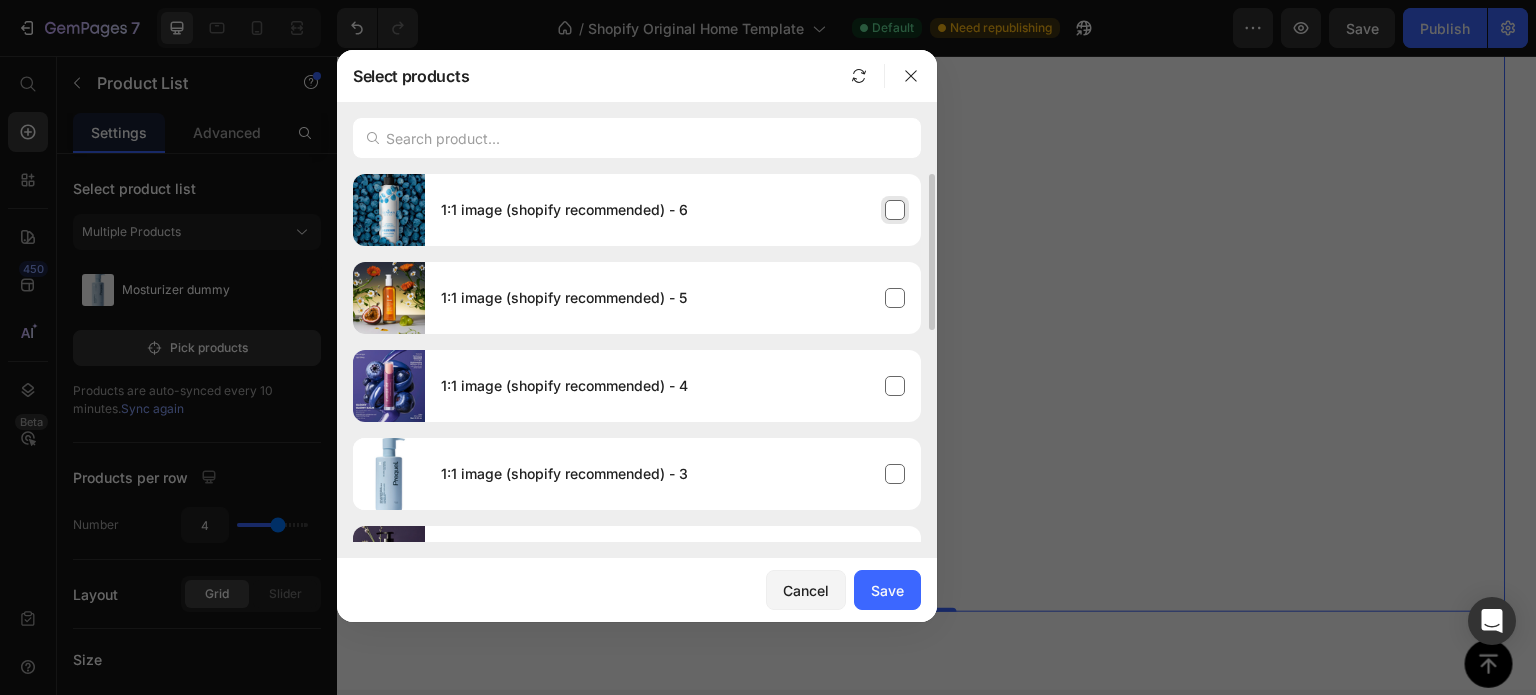 click on "1:1 image (shopify recommended) - 6" at bounding box center [673, 210] 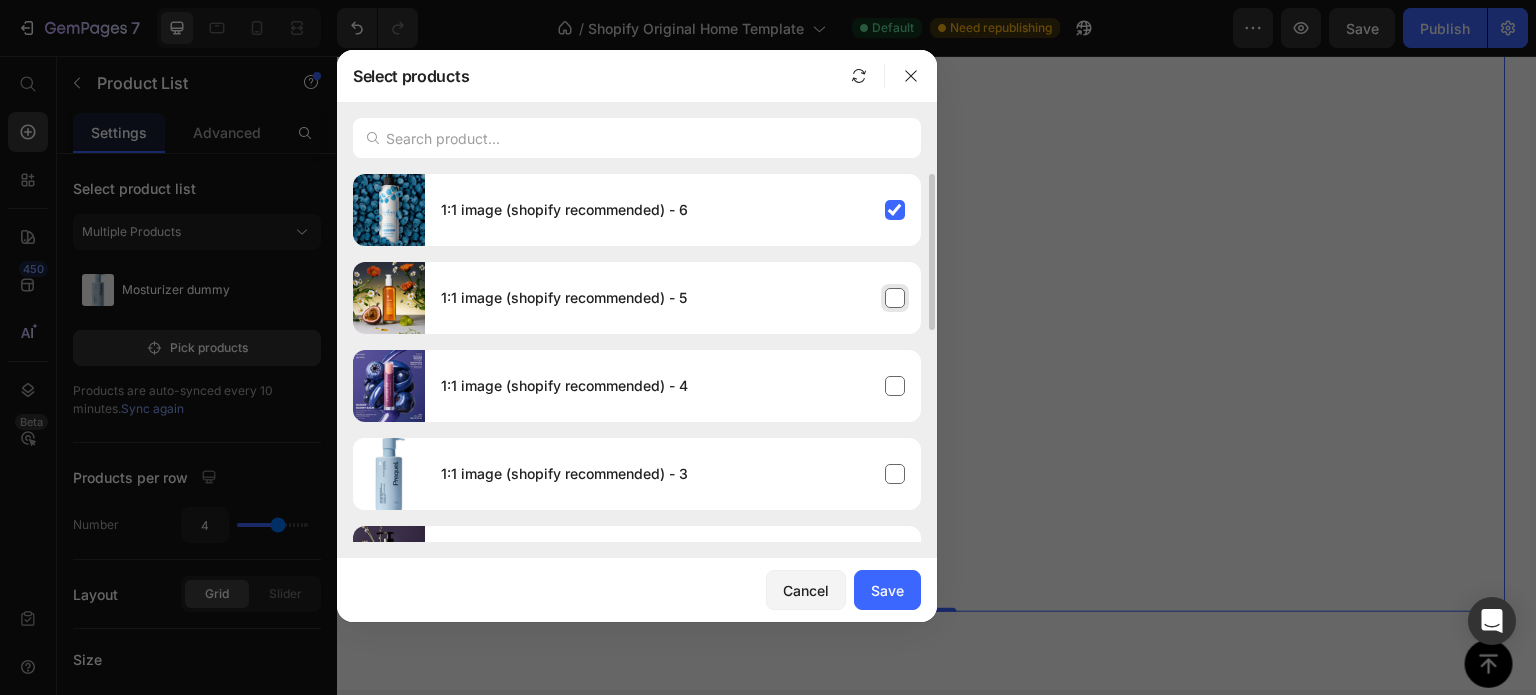 click on "1:1 image (shopify recommended) - 5" at bounding box center (673, 298) 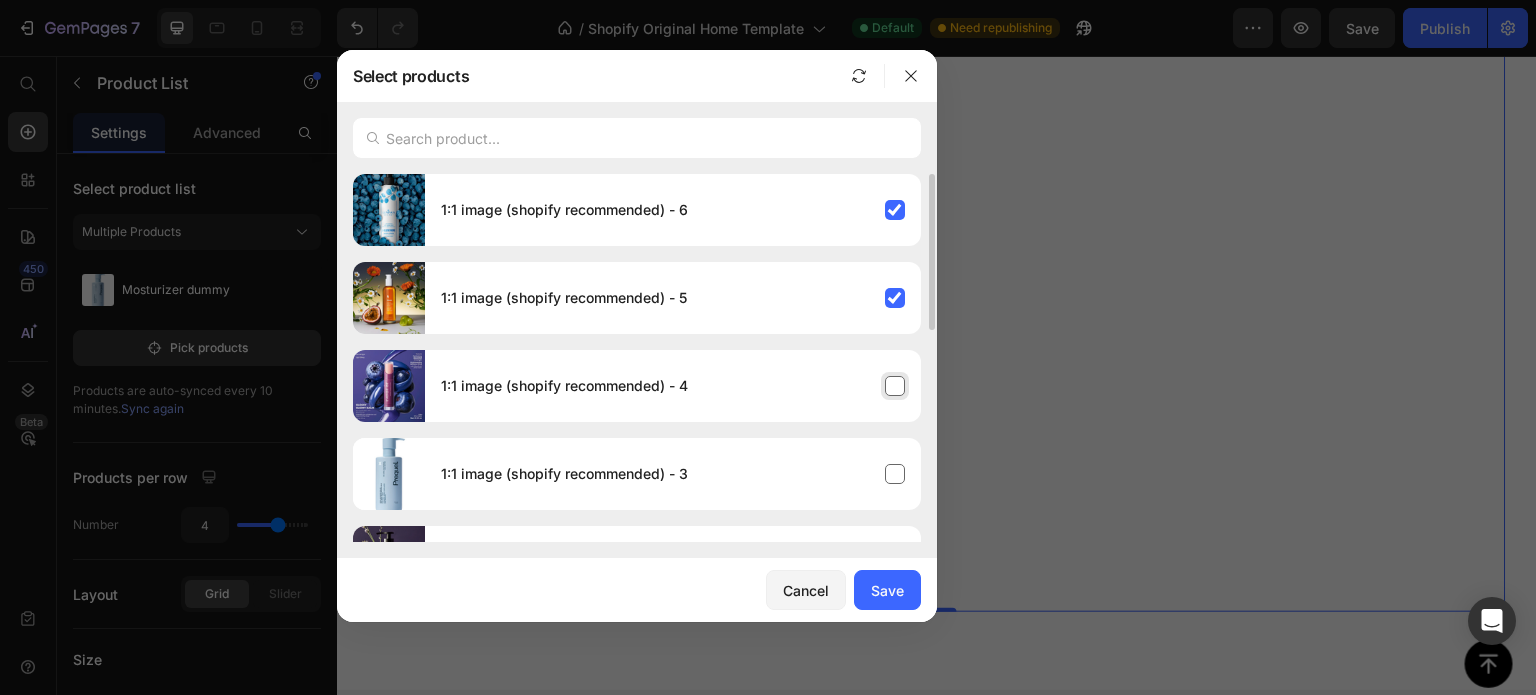 click on "1:1 image (shopify recommended) - 4" at bounding box center [673, 386] 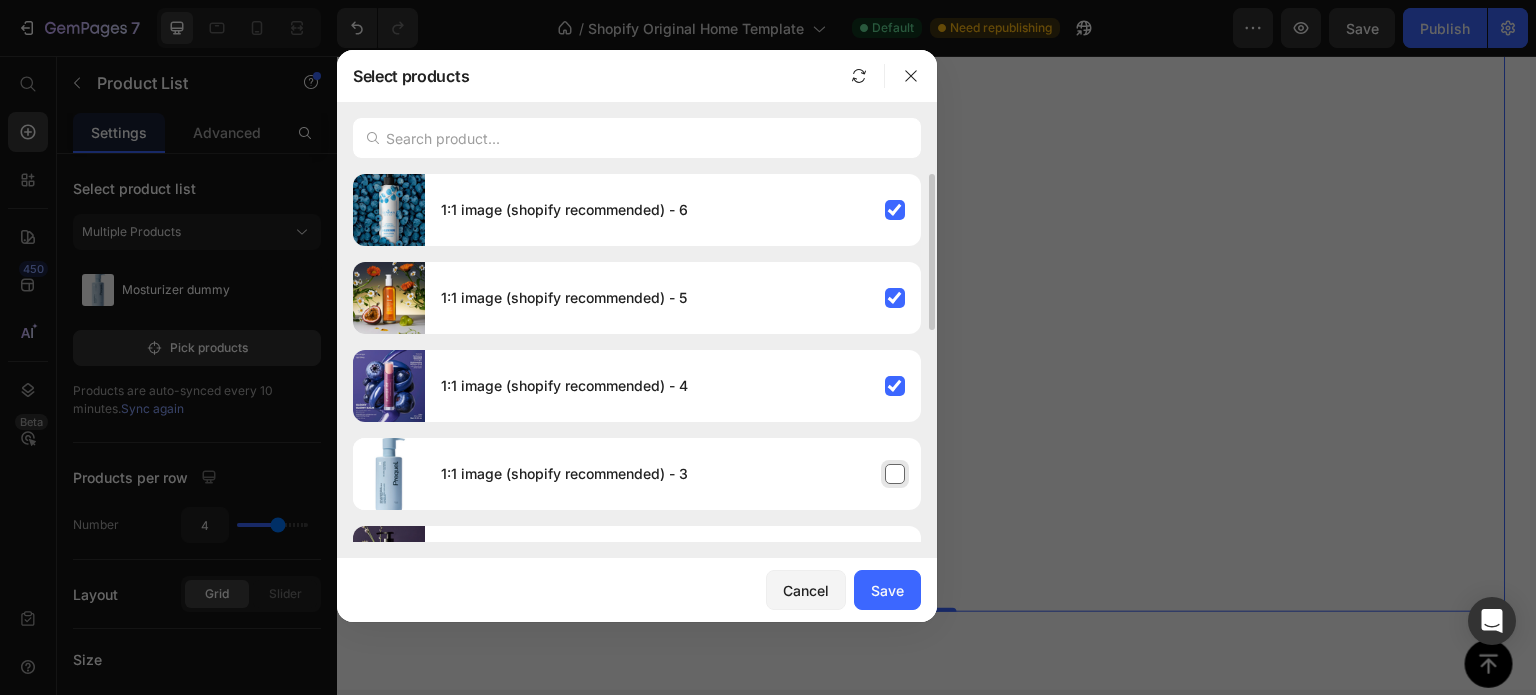 click on "1:1 image (shopify recommended) - 3" at bounding box center [673, 474] 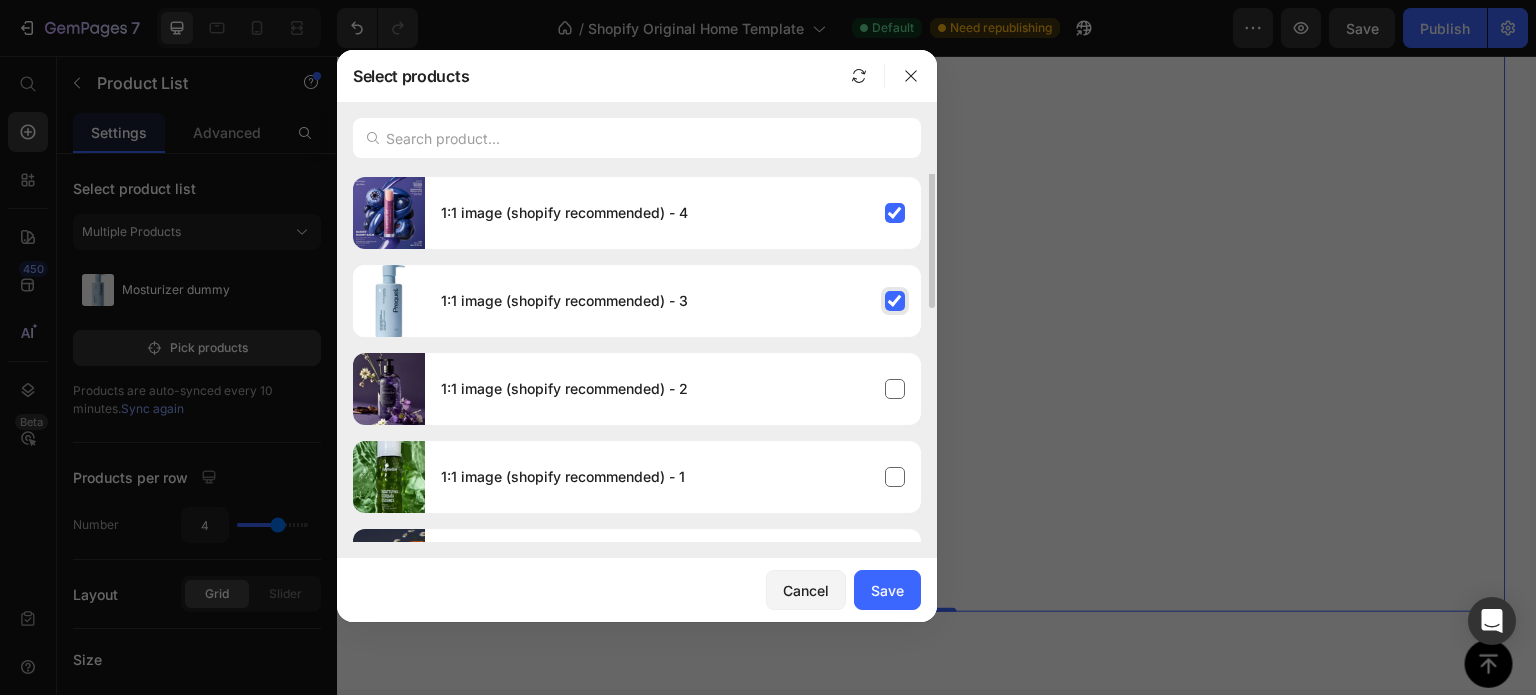 scroll, scrollTop: 178, scrollLeft: 0, axis: vertical 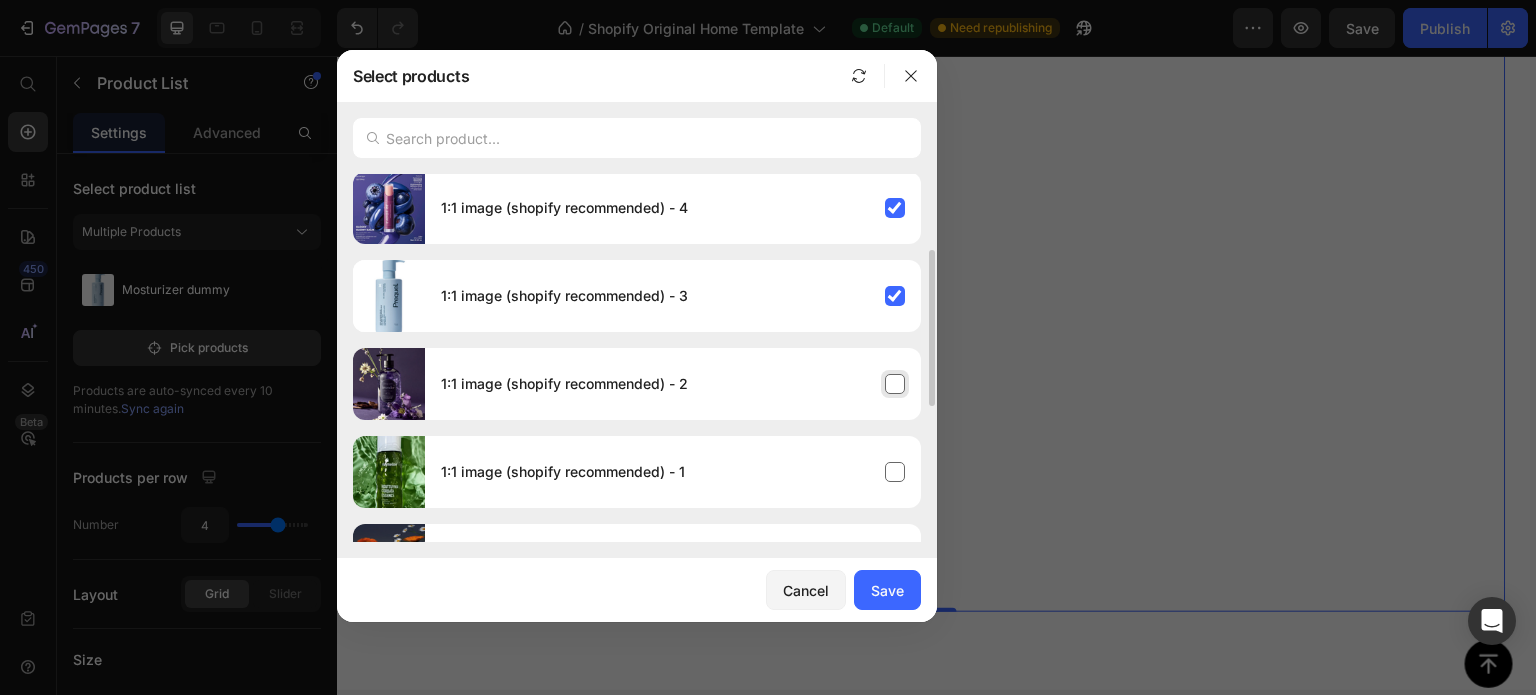 click on "1:1 image (shopify recommended) - 2" at bounding box center [673, 384] 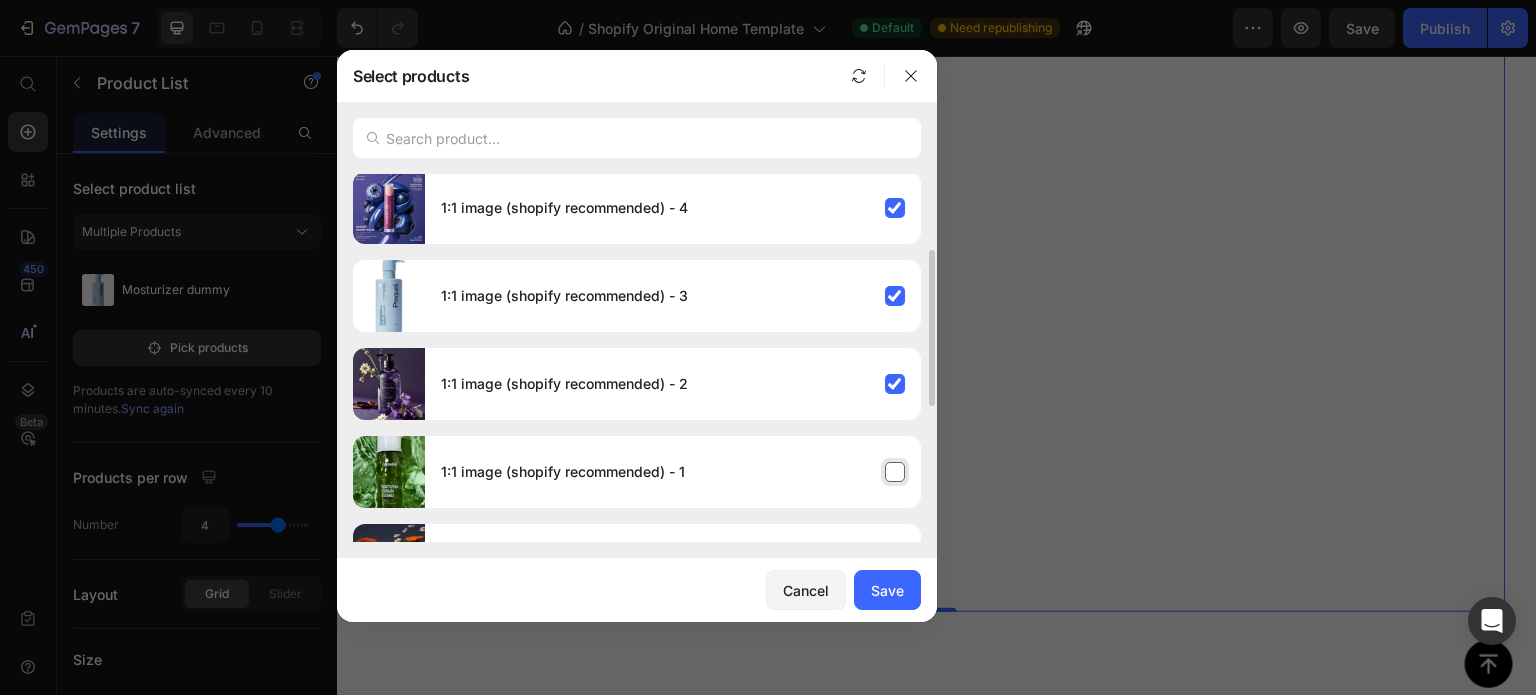click on "1:1 image (shopify recommended) - 1" at bounding box center [673, 472] 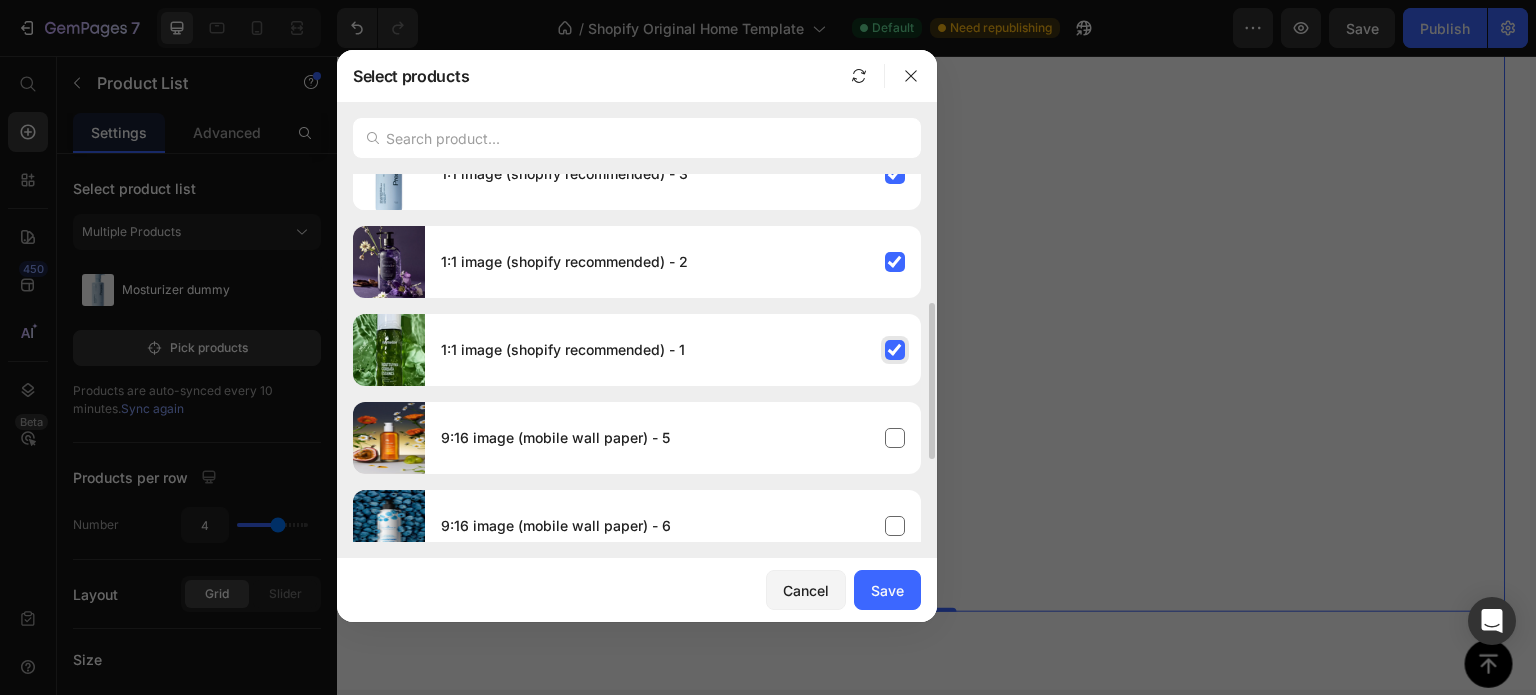 scroll, scrollTop: 301, scrollLeft: 0, axis: vertical 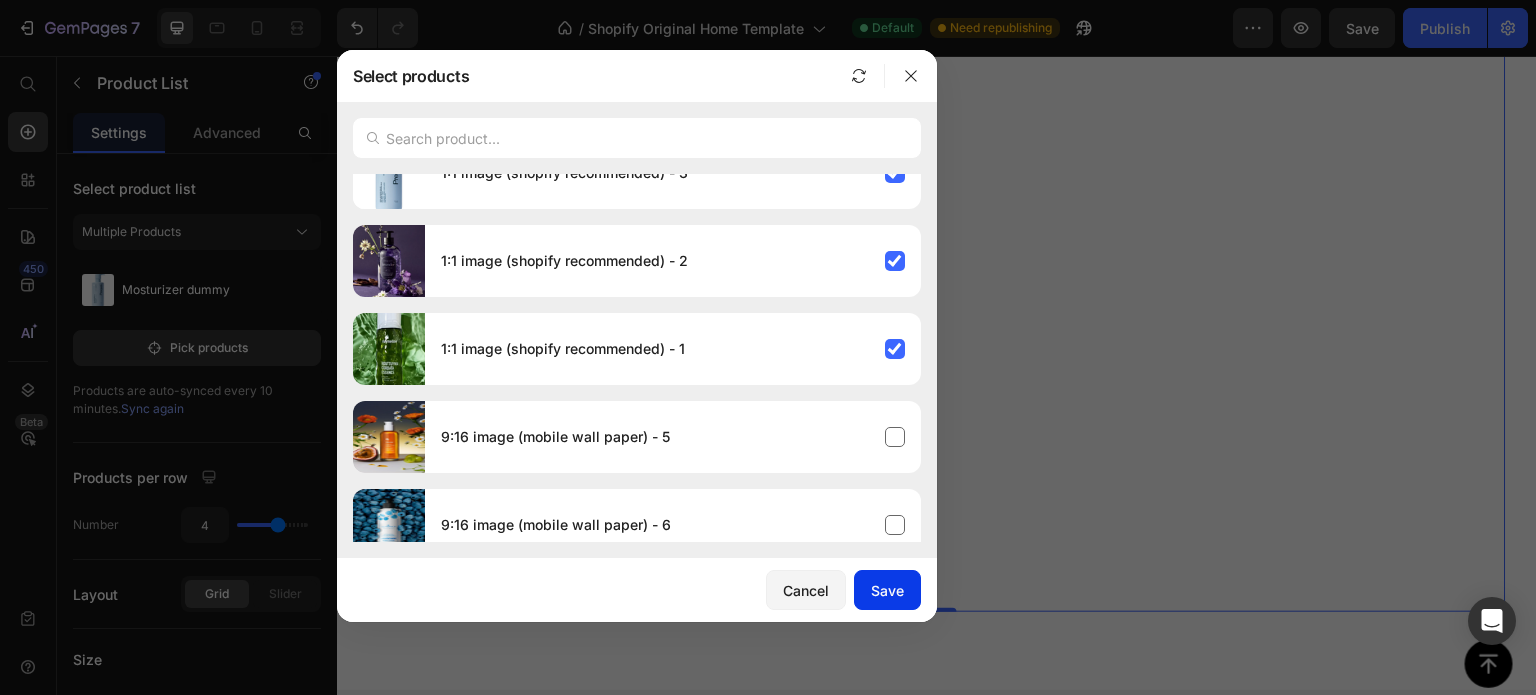 click on "Save" 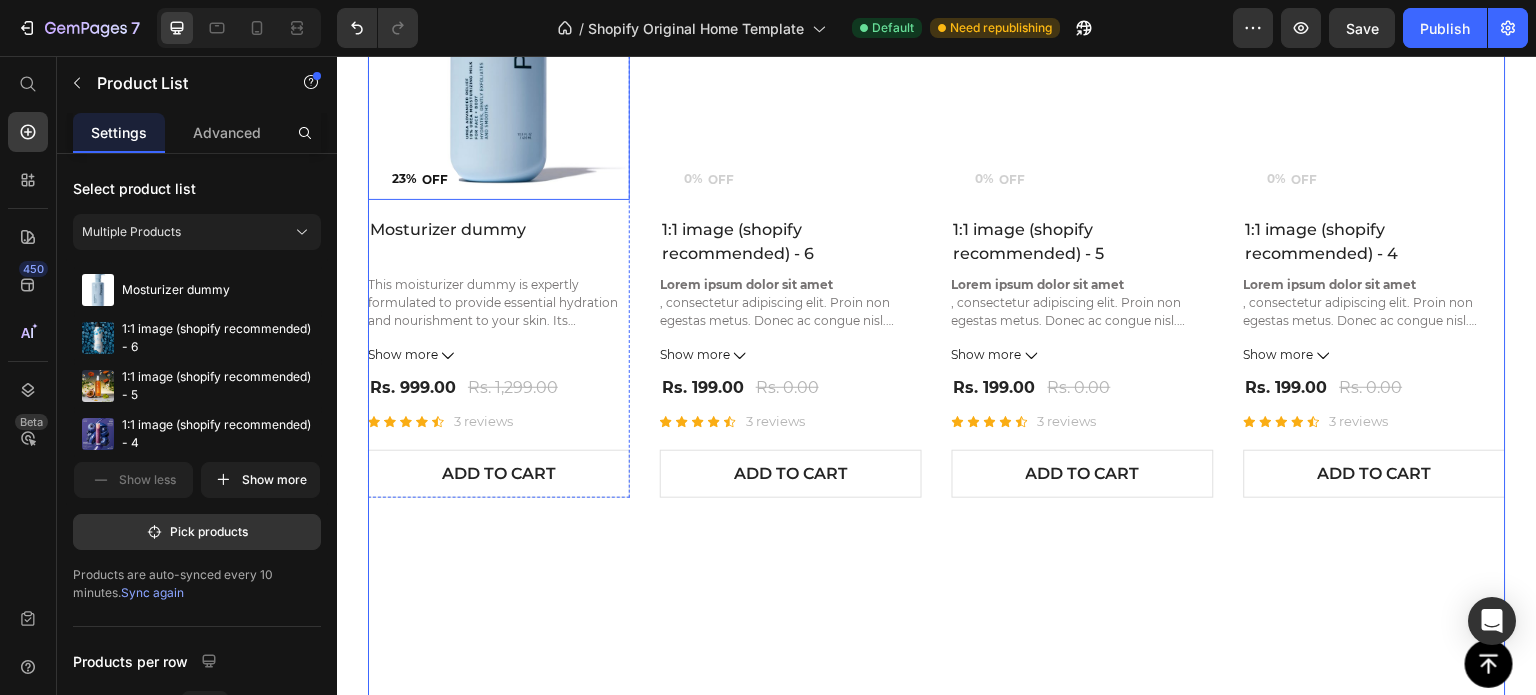 scroll, scrollTop: 2204, scrollLeft: 0, axis: vertical 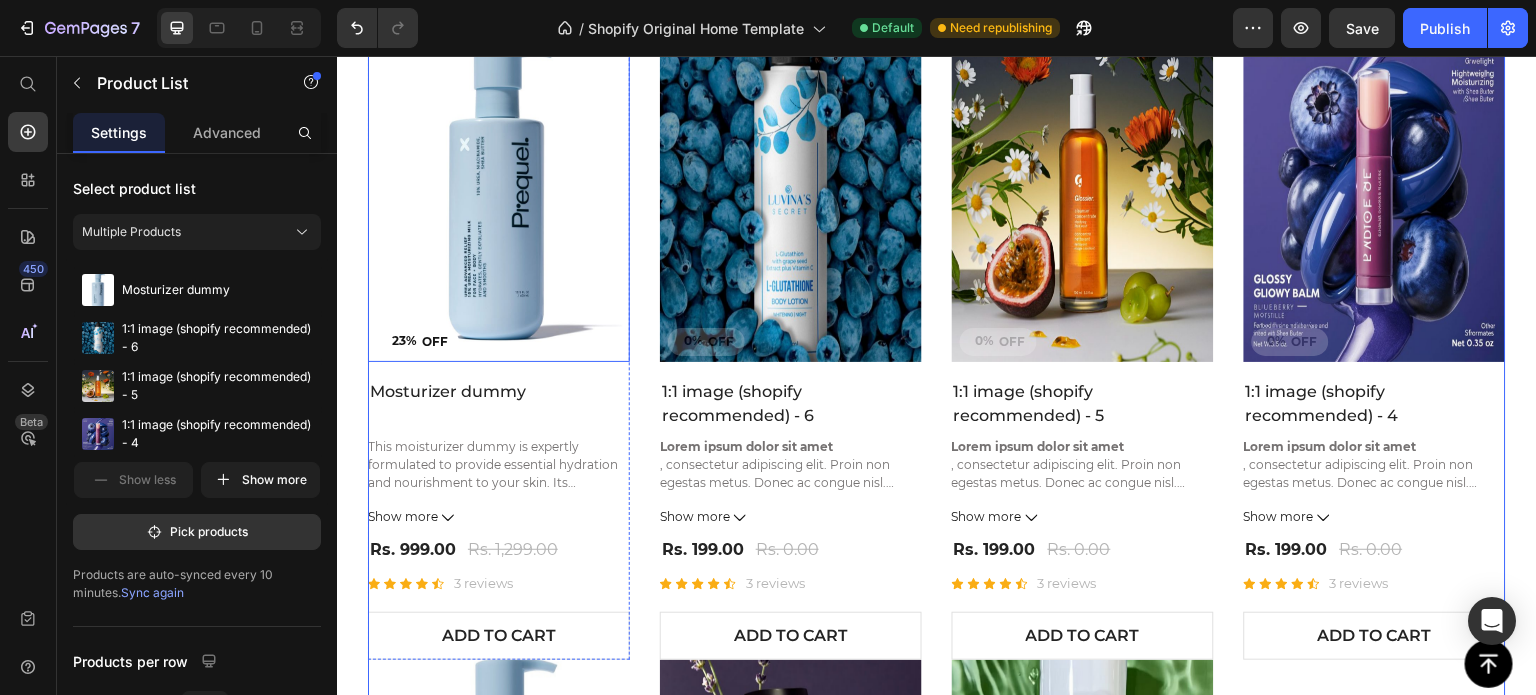 click at bounding box center (499, 187) 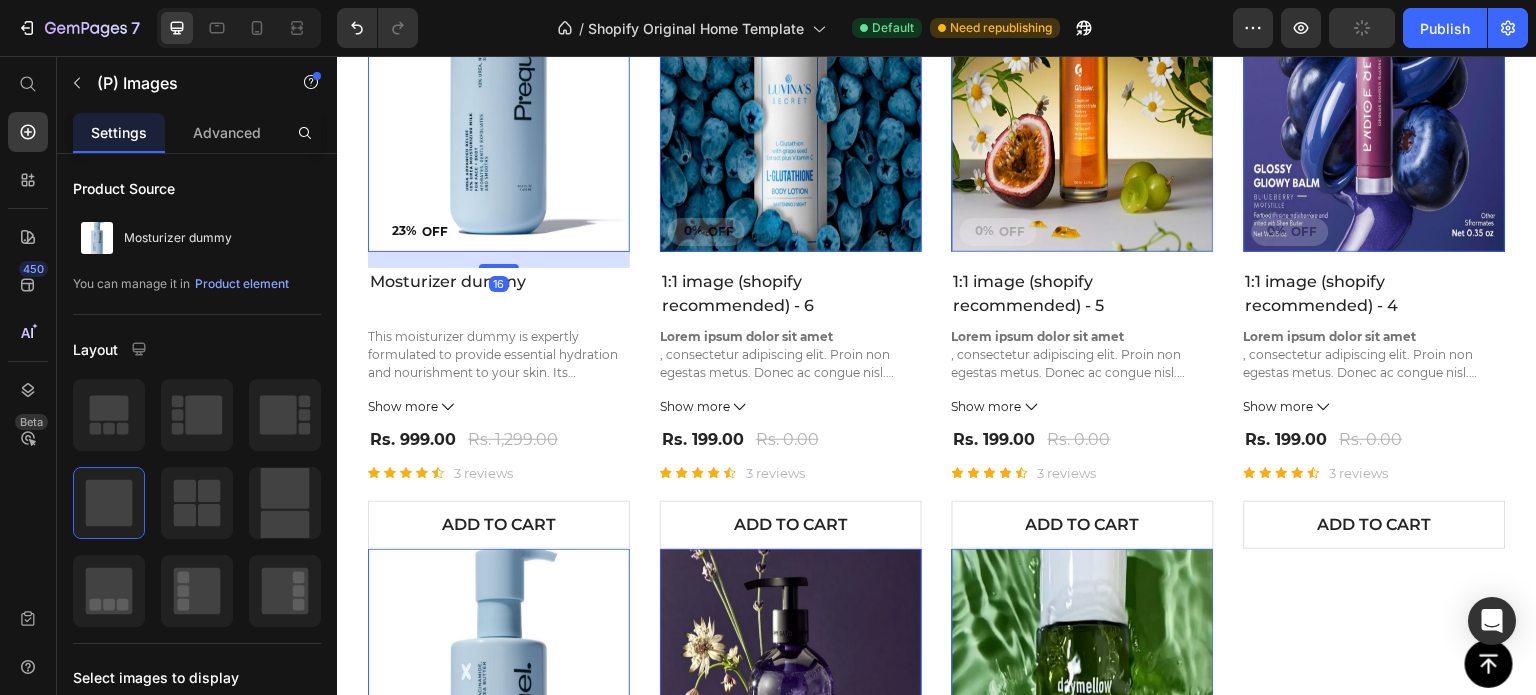 scroll, scrollTop: 2304, scrollLeft: 0, axis: vertical 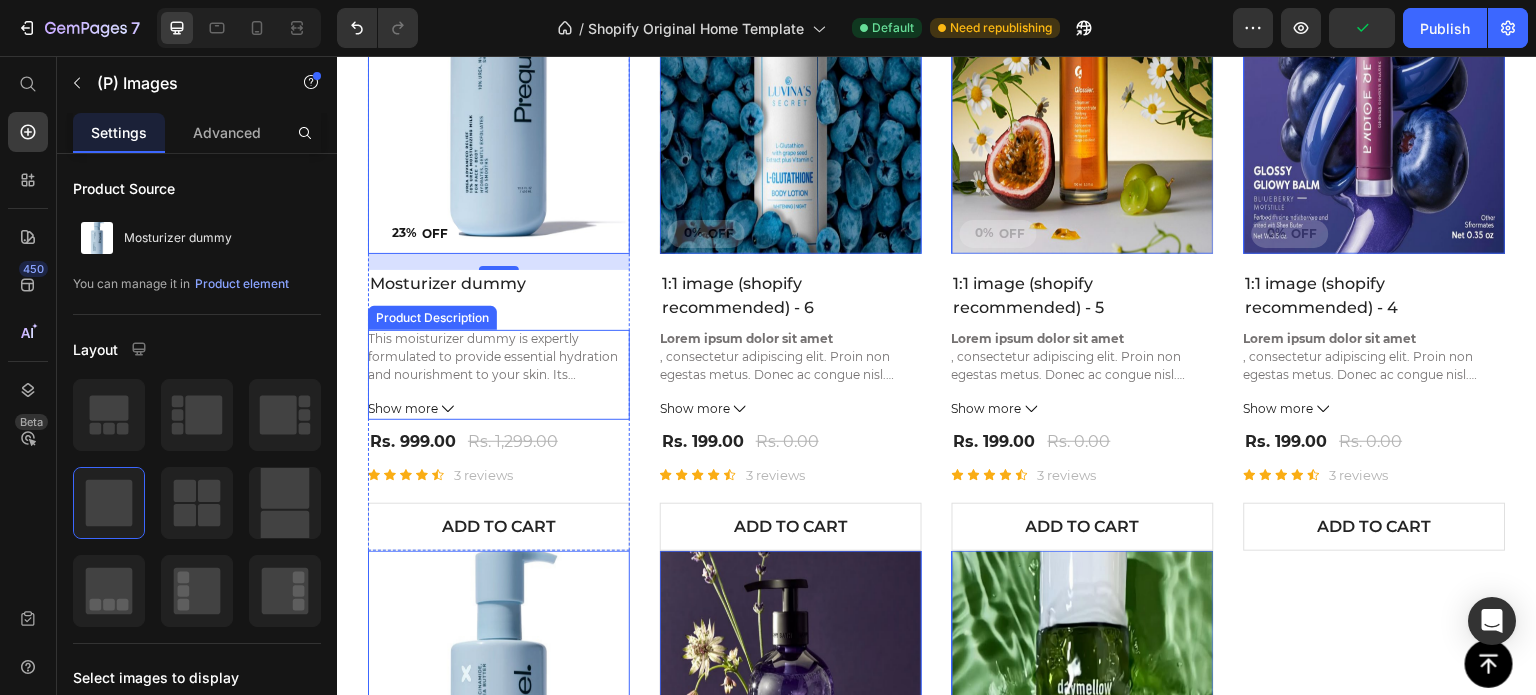 click on "This moisturizer dummy is expertly formulated to provide essential hydration and nourishment to your skin. Its lightweight texture absorbs quickly, helping to maintain skin’s natural moisture balance while promoting a smooth, healthy complexion. Ideal for daily use, it supports skin barrier function and leaves your skin feeling soft and refreshed throughout the day. Show more" at bounding box center (499, 375) 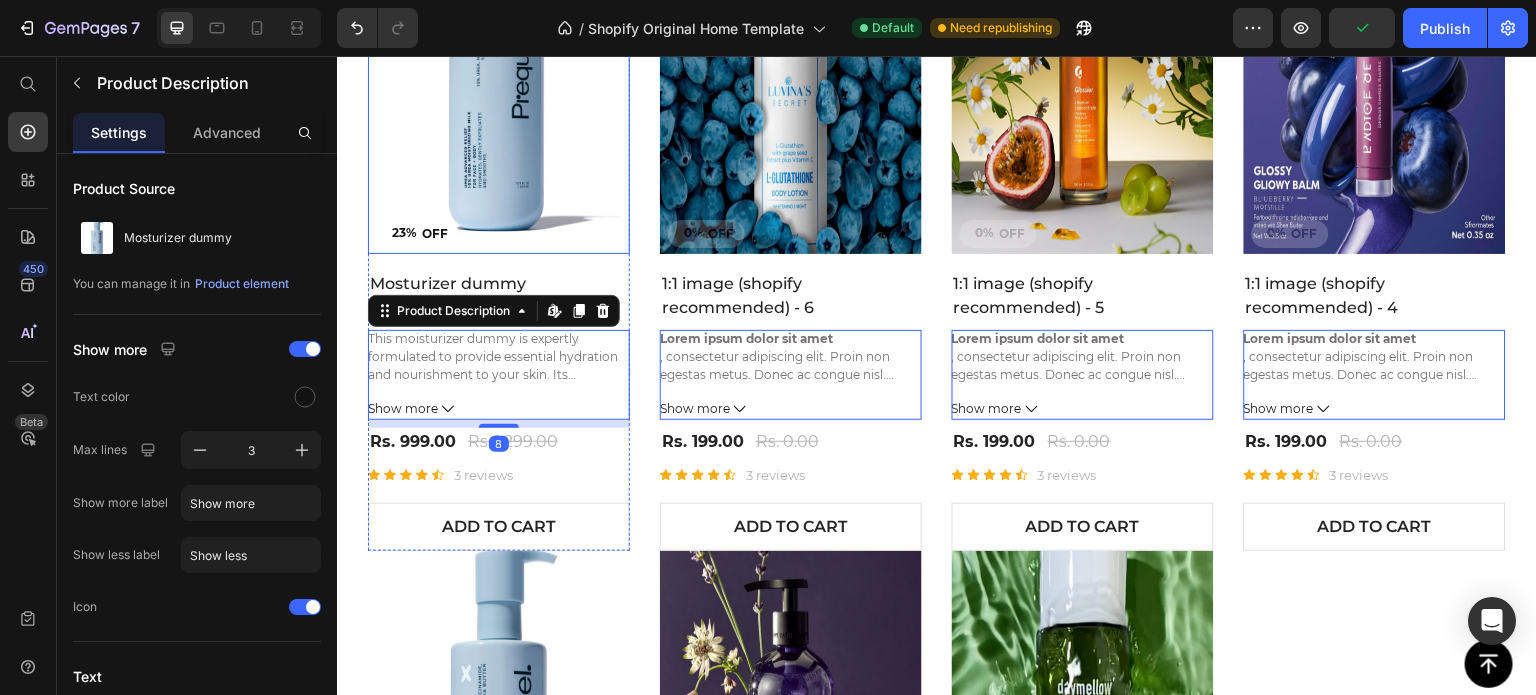 click at bounding box center (499, 78) 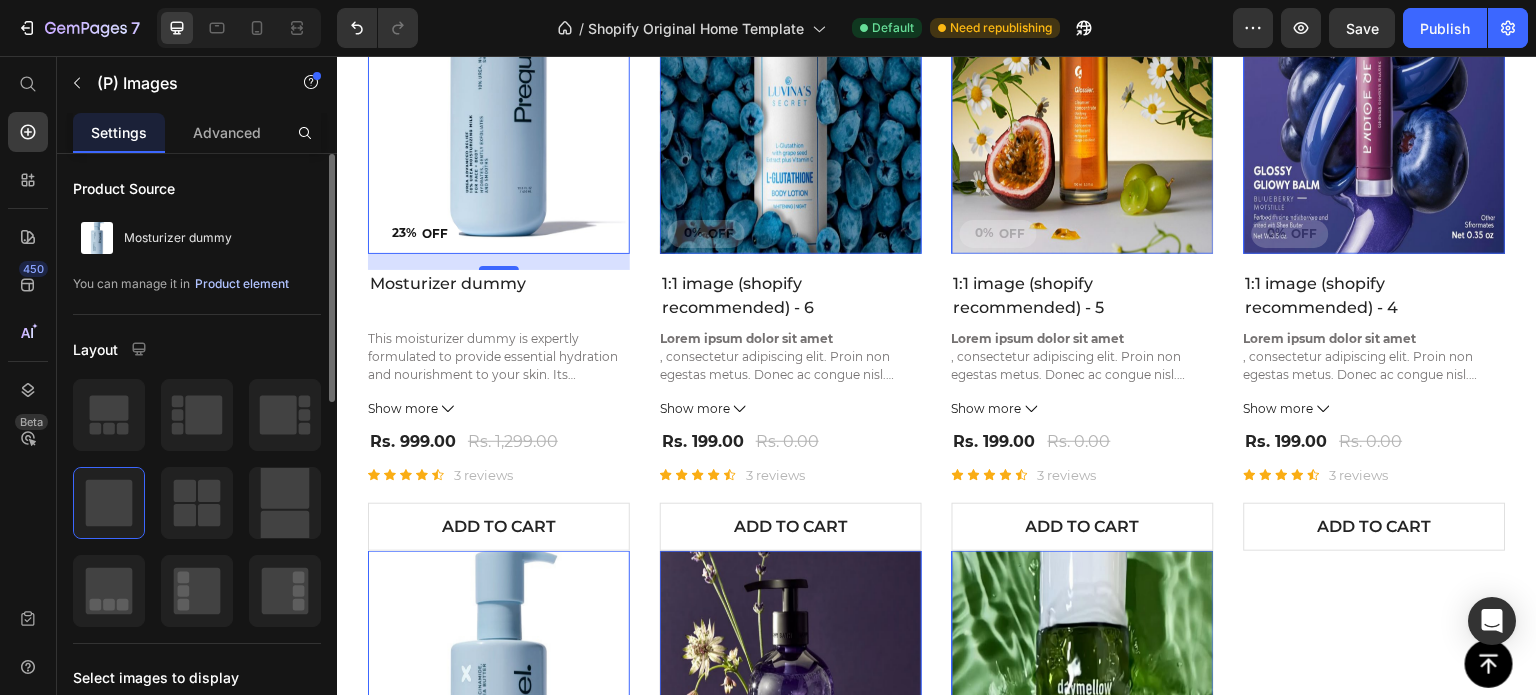 click on "Product element" at bounding box center [242, 284] 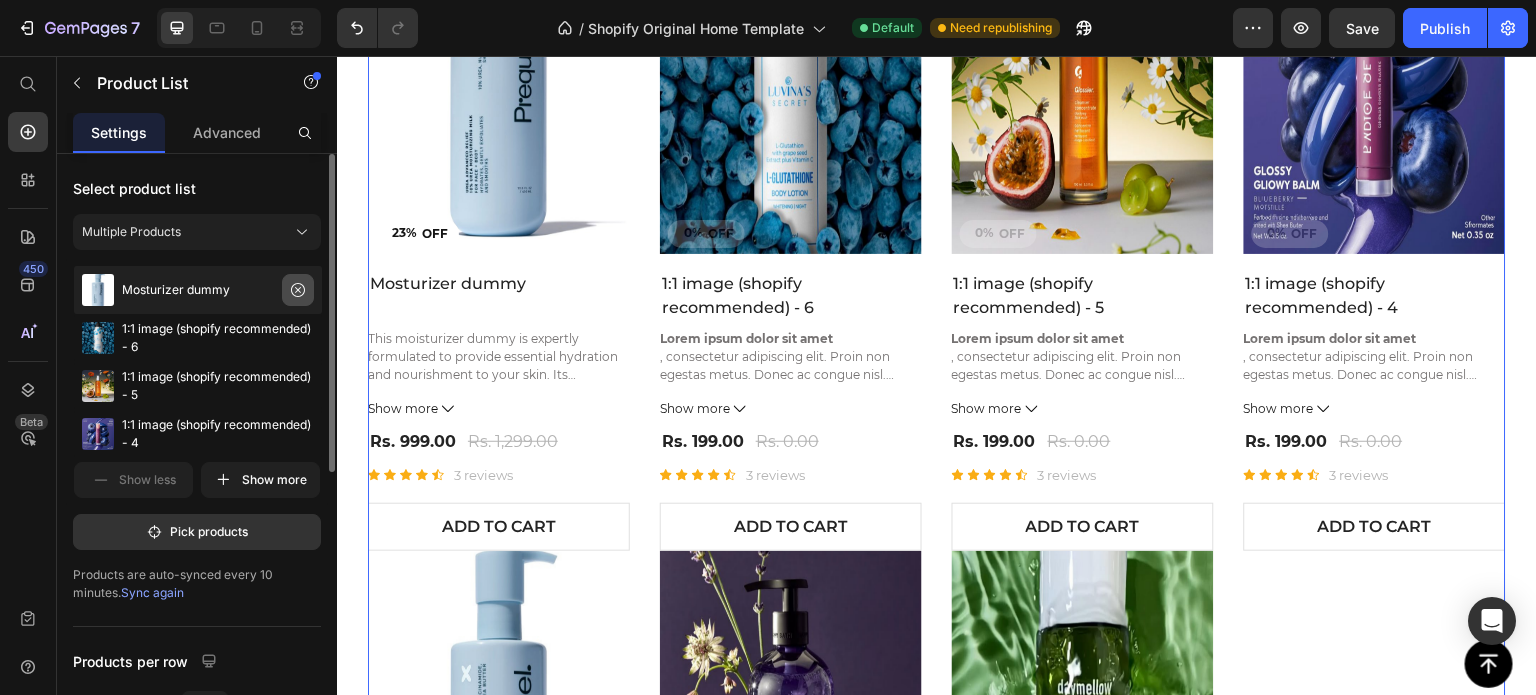 click 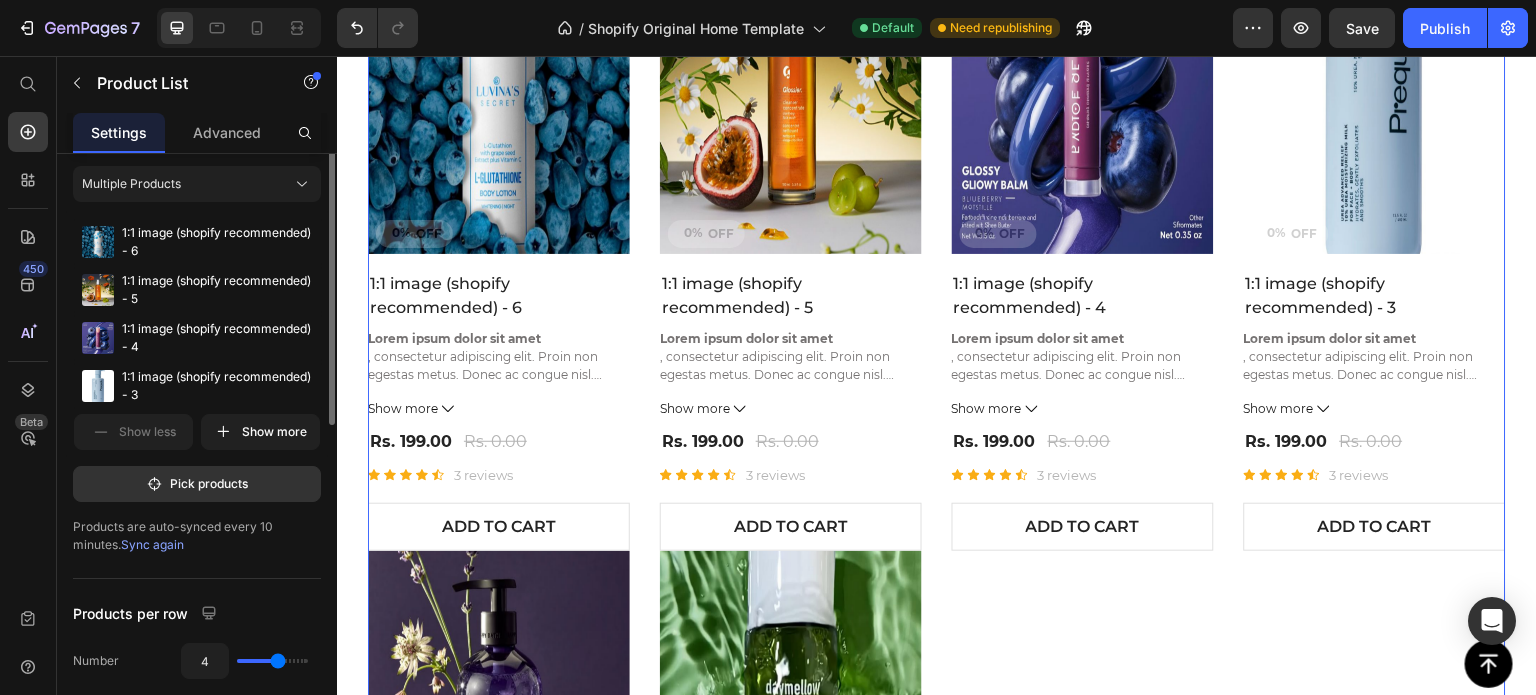 scroll, scrollTop: 0, scrollLeft: 0, axis: both 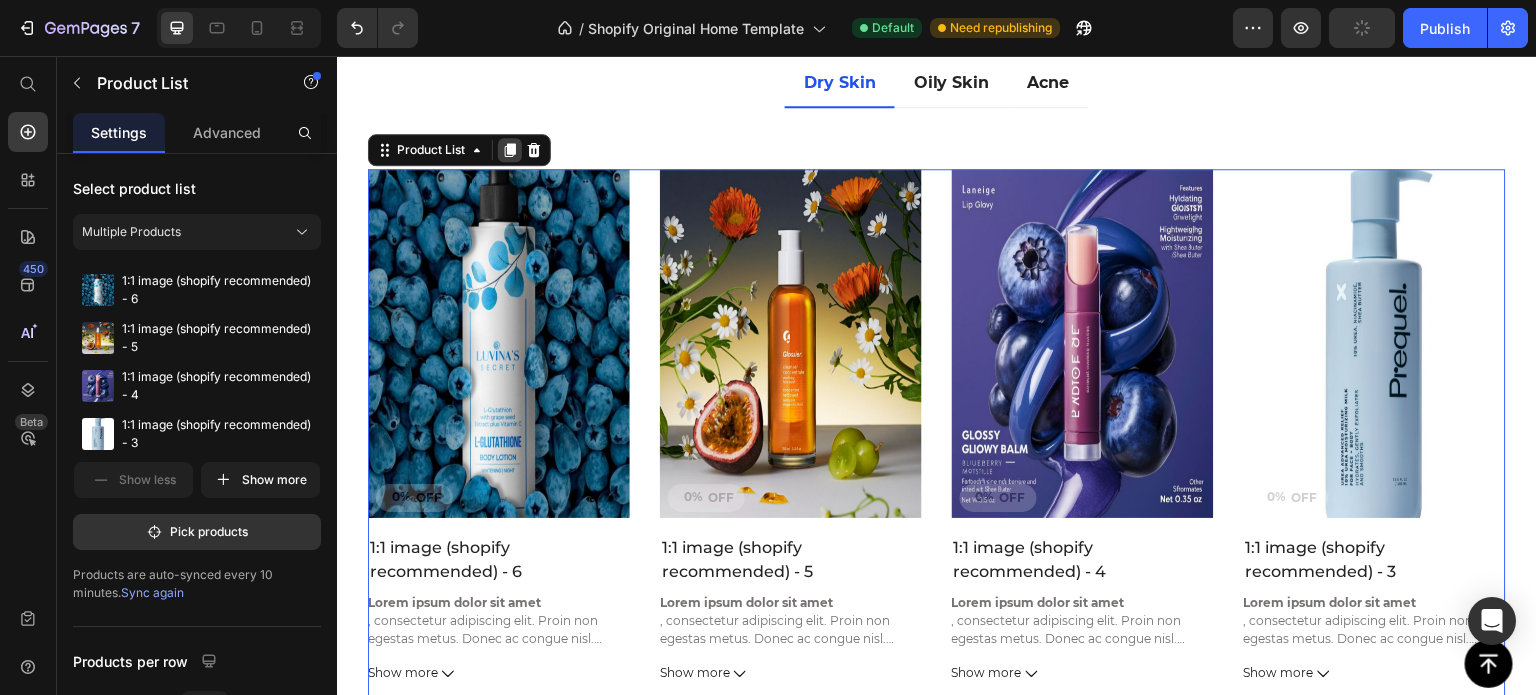click 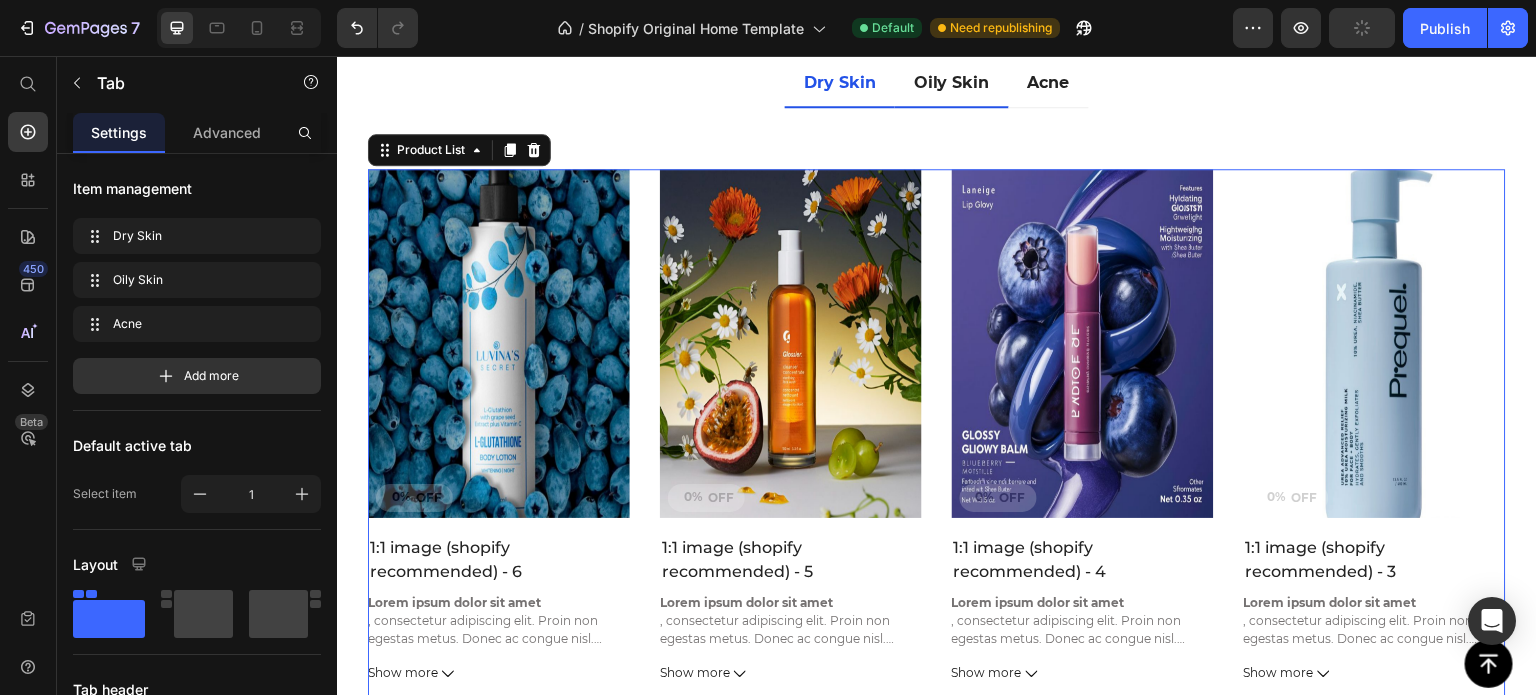 click on "Oily Skin" at bounding box center (952, 83) 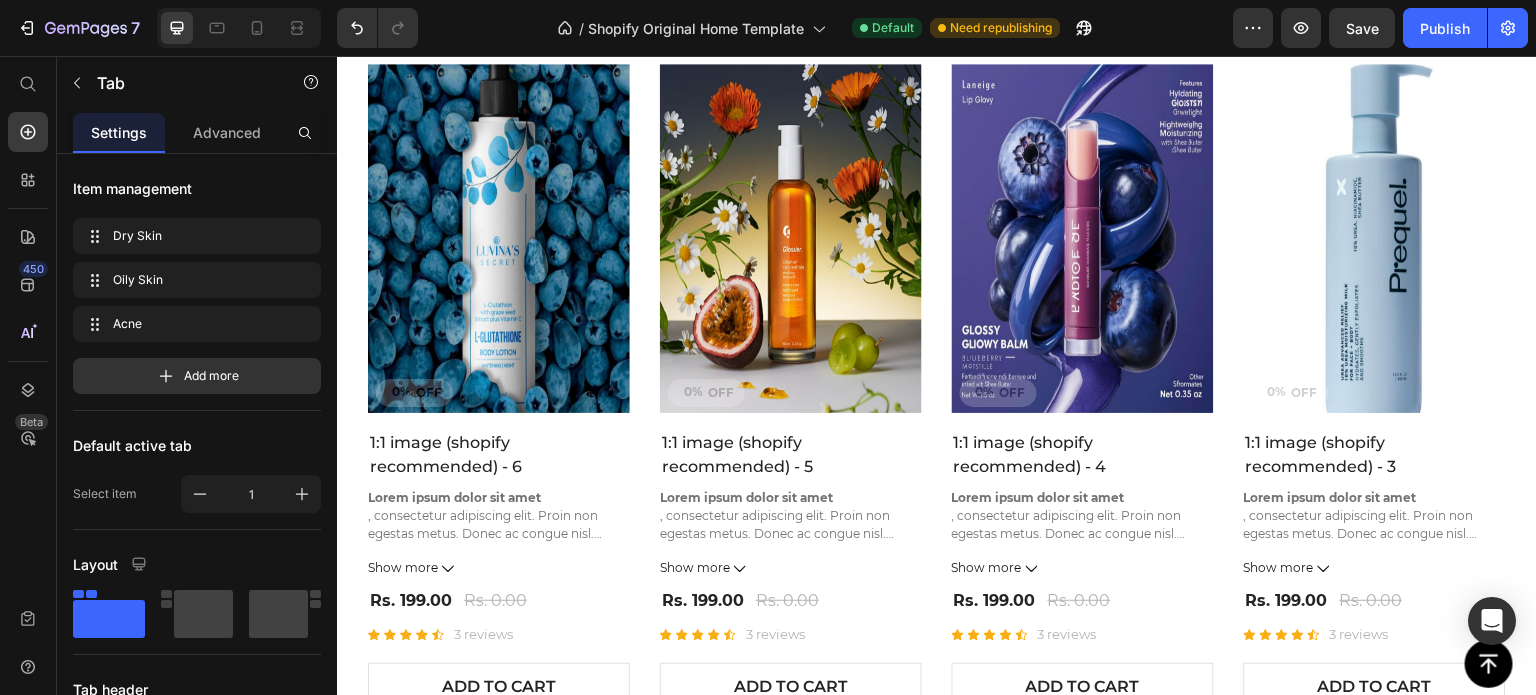 scroll, scrollTop: 2174, scrollLeft: 0, axis: vertical 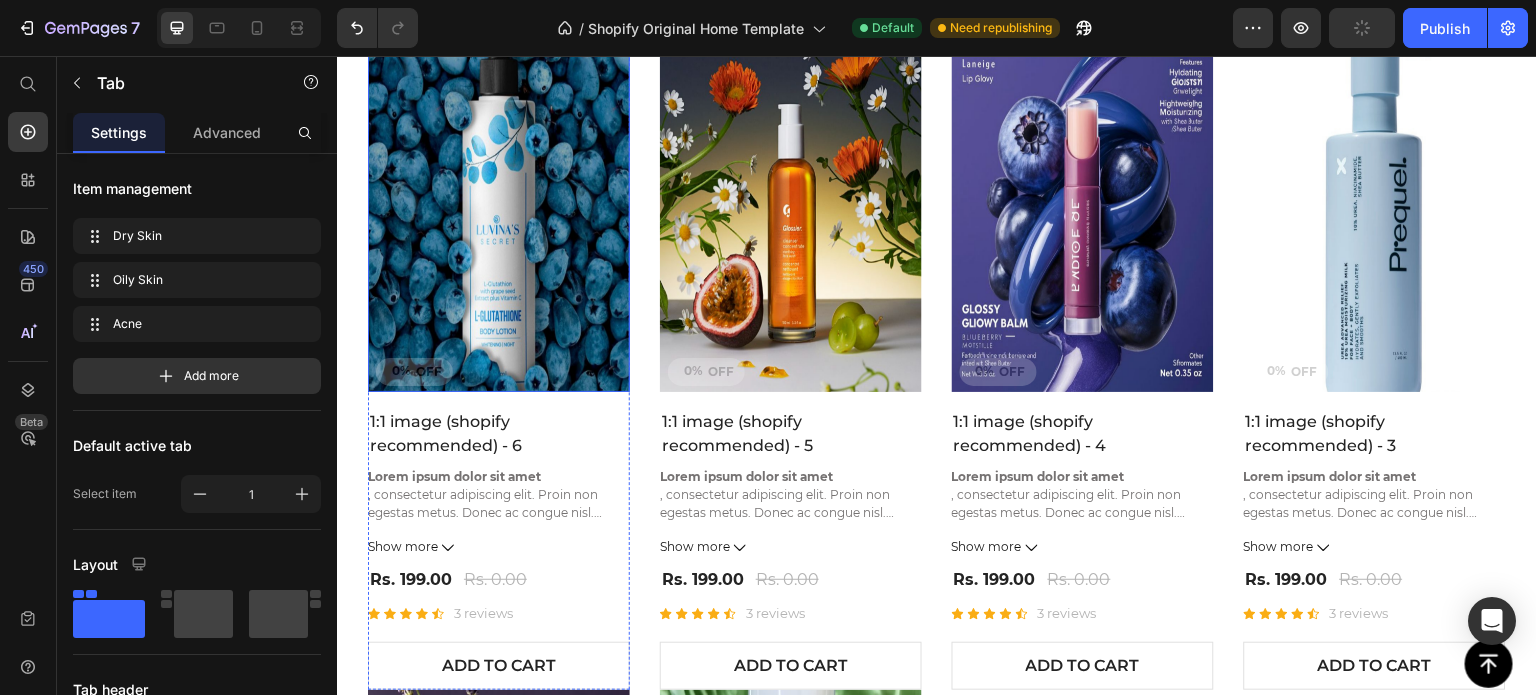 click on "(P) Images" at bounding box center [406, 31] 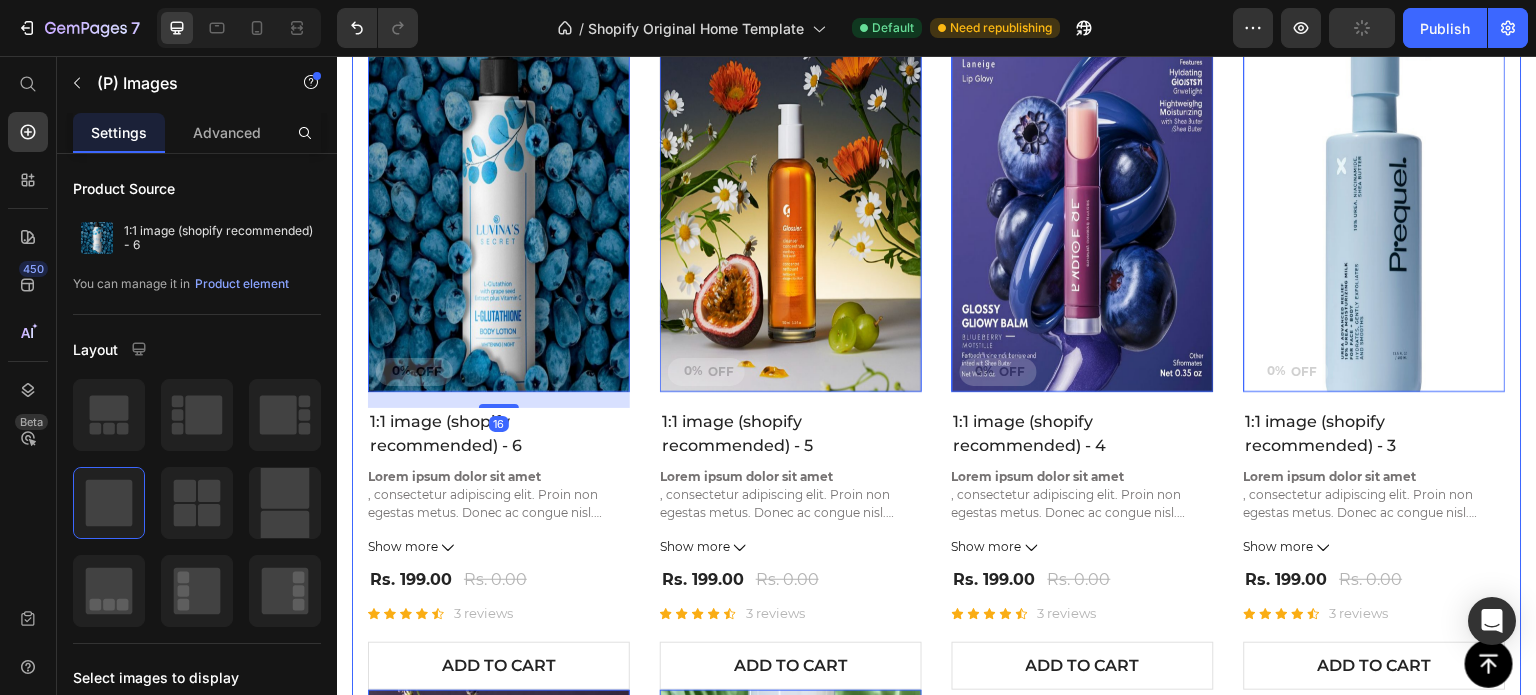 click on "Dry Skin Oily Skin Acne" at bounding box center [937, -42] 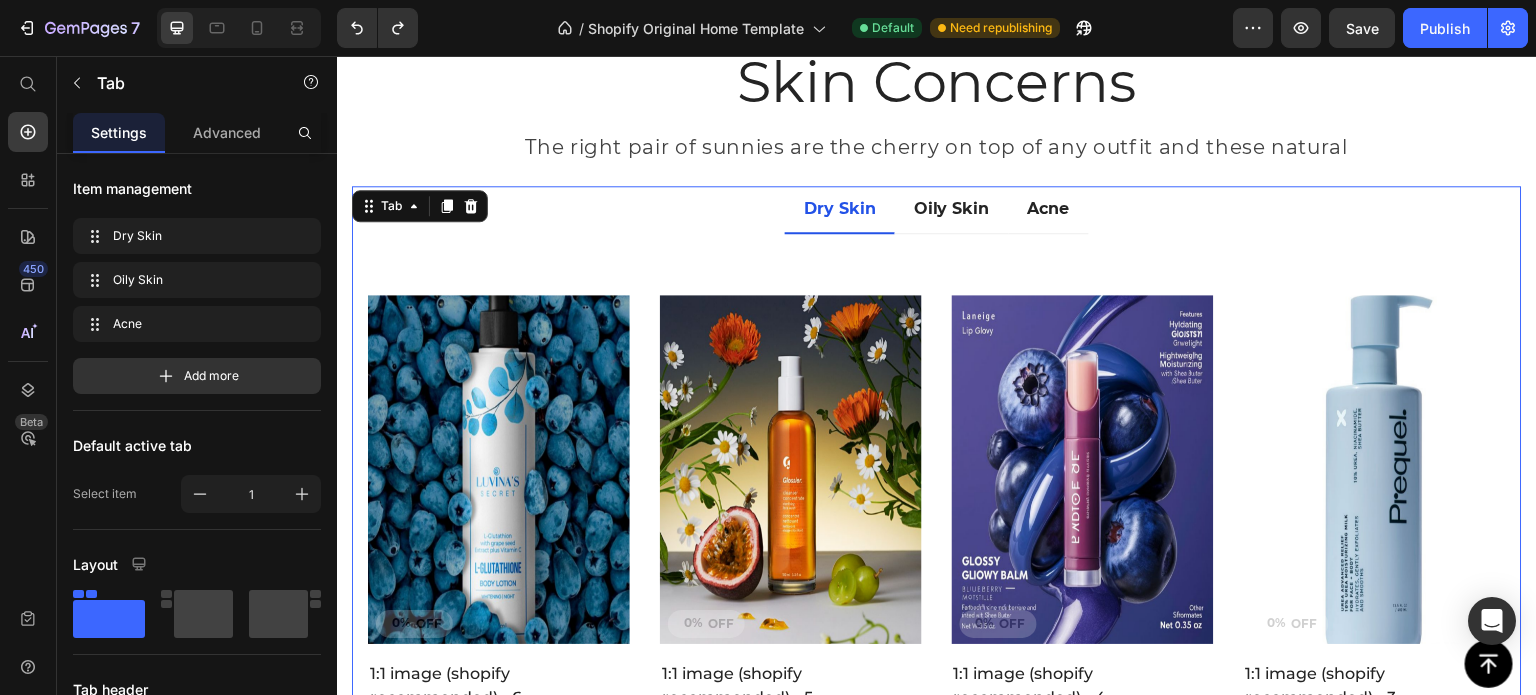 scroll, scrollTop: 1921, scrollLeft: 0, axis: vertical 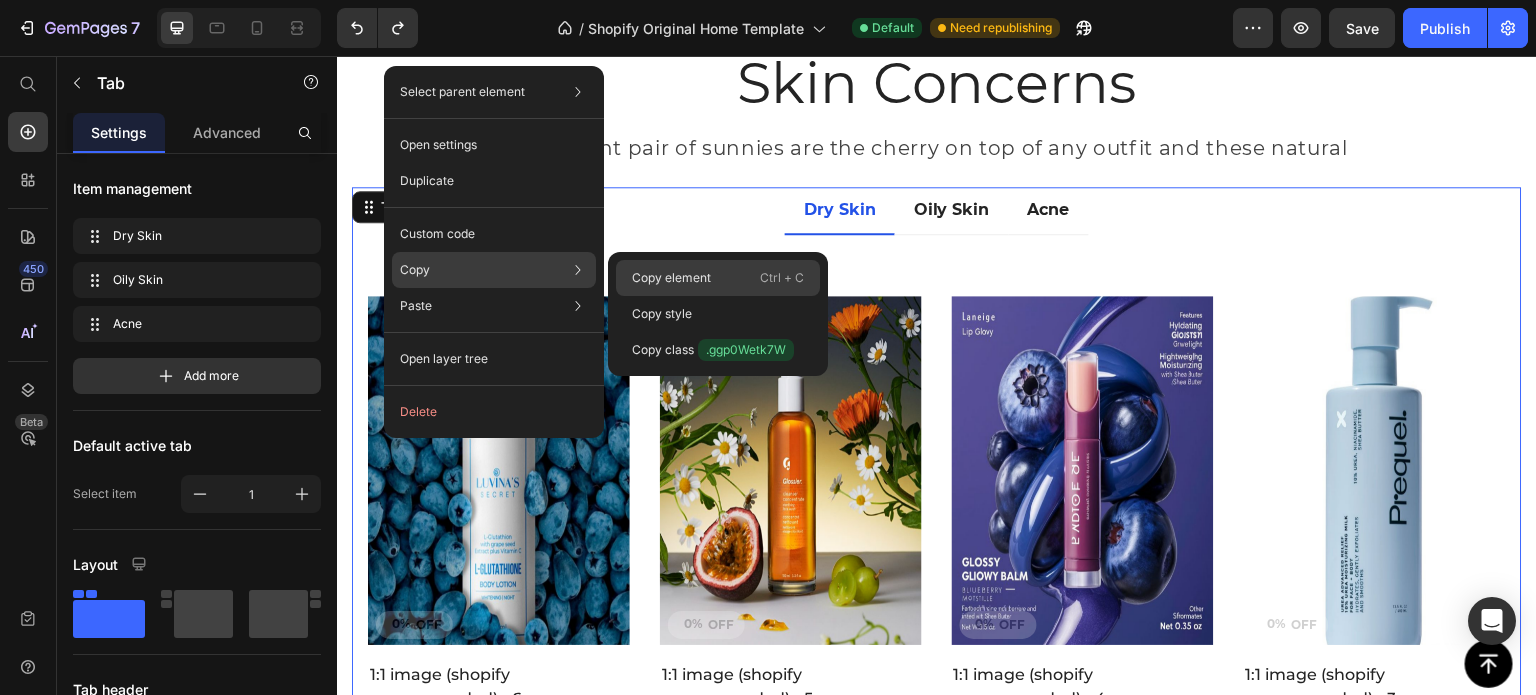 drag, startPoint x: 635, startPoint y: 276, endPoint x: 355, endPoint y: 234, distance: 283.13248 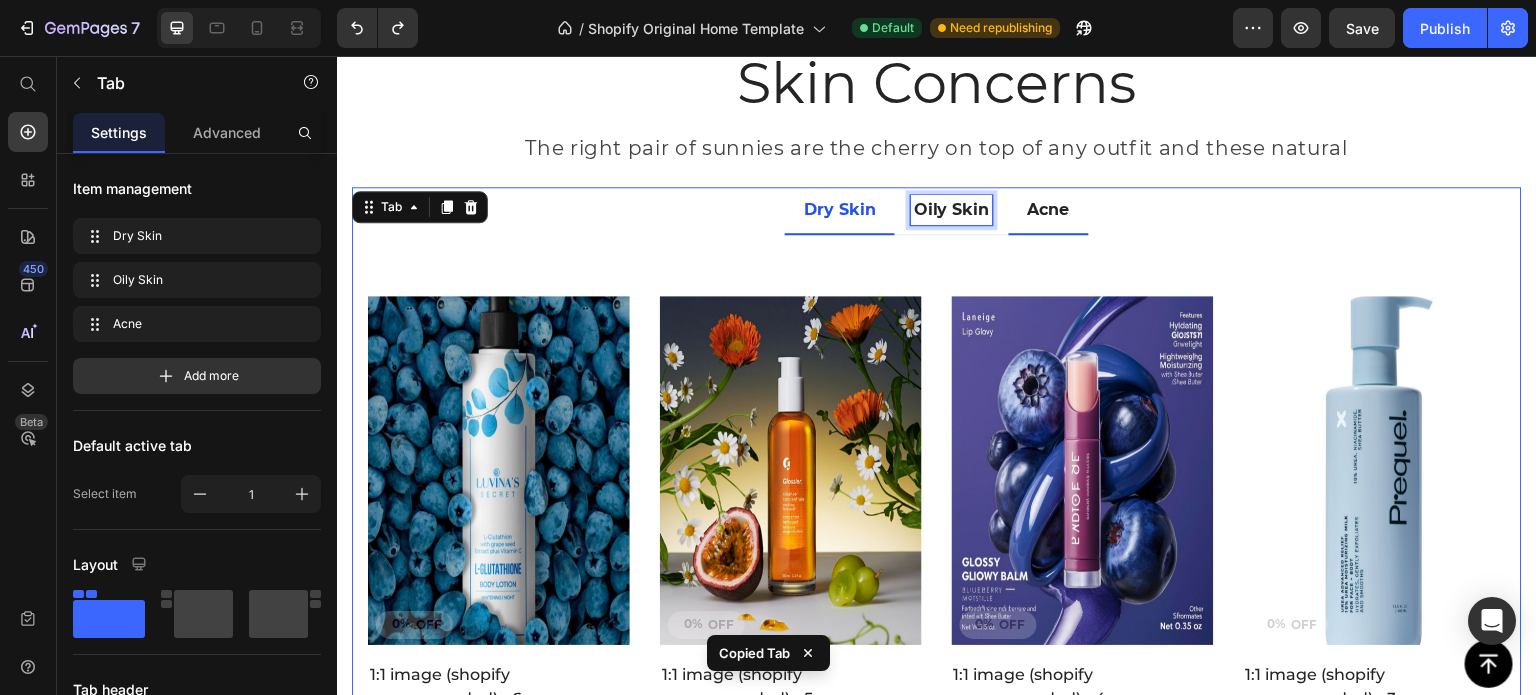 click on "Oily Skin" at bounding box center [952, 211] 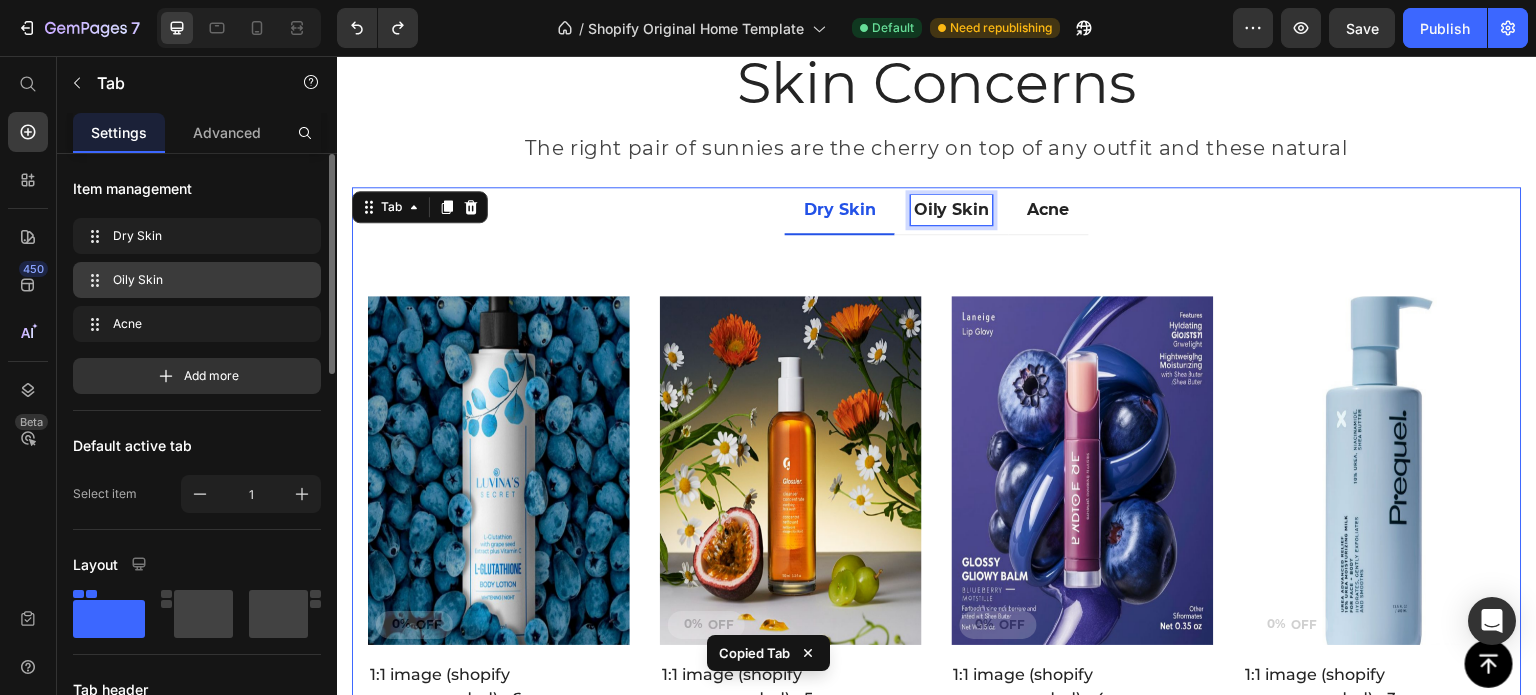 click 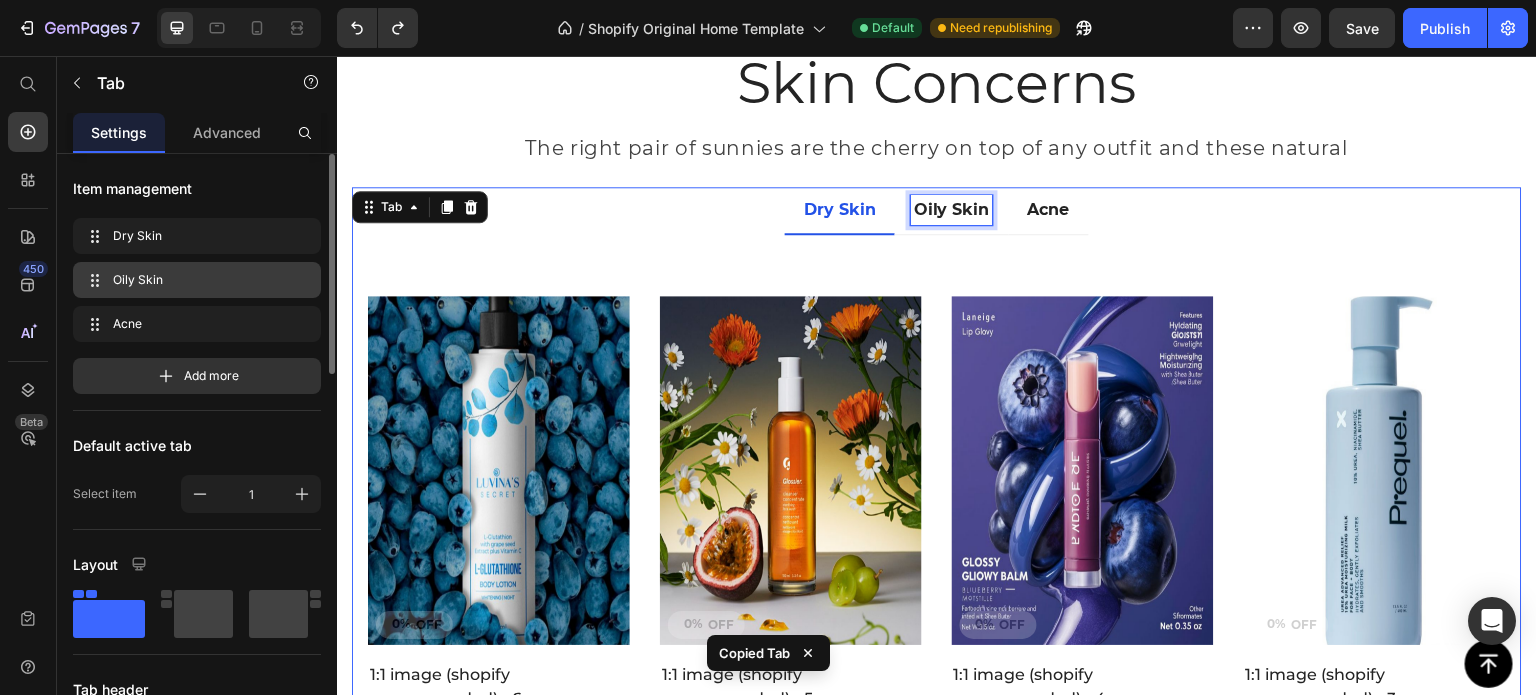 click on "Acne" at bounding box center (1049, 211) 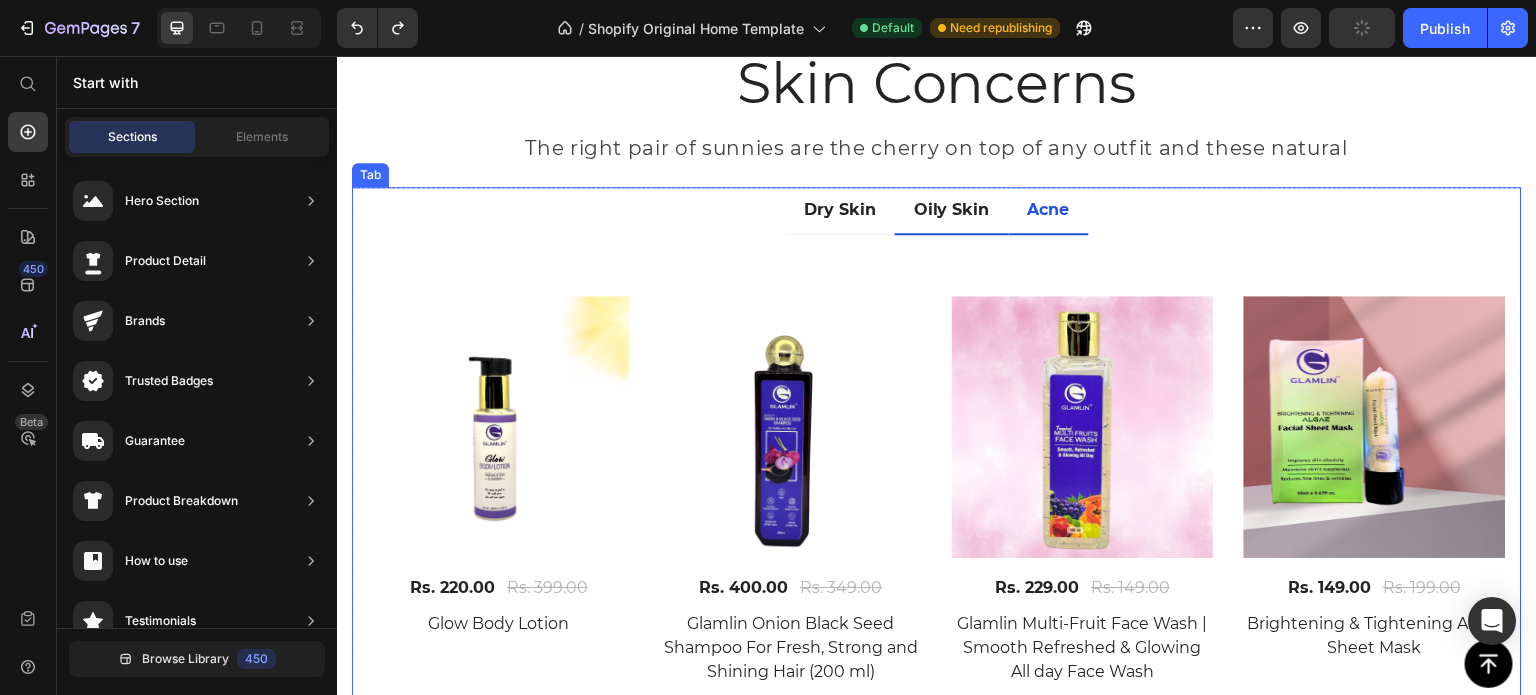 click on "Oily Skin" at bounding box center [952, 211] 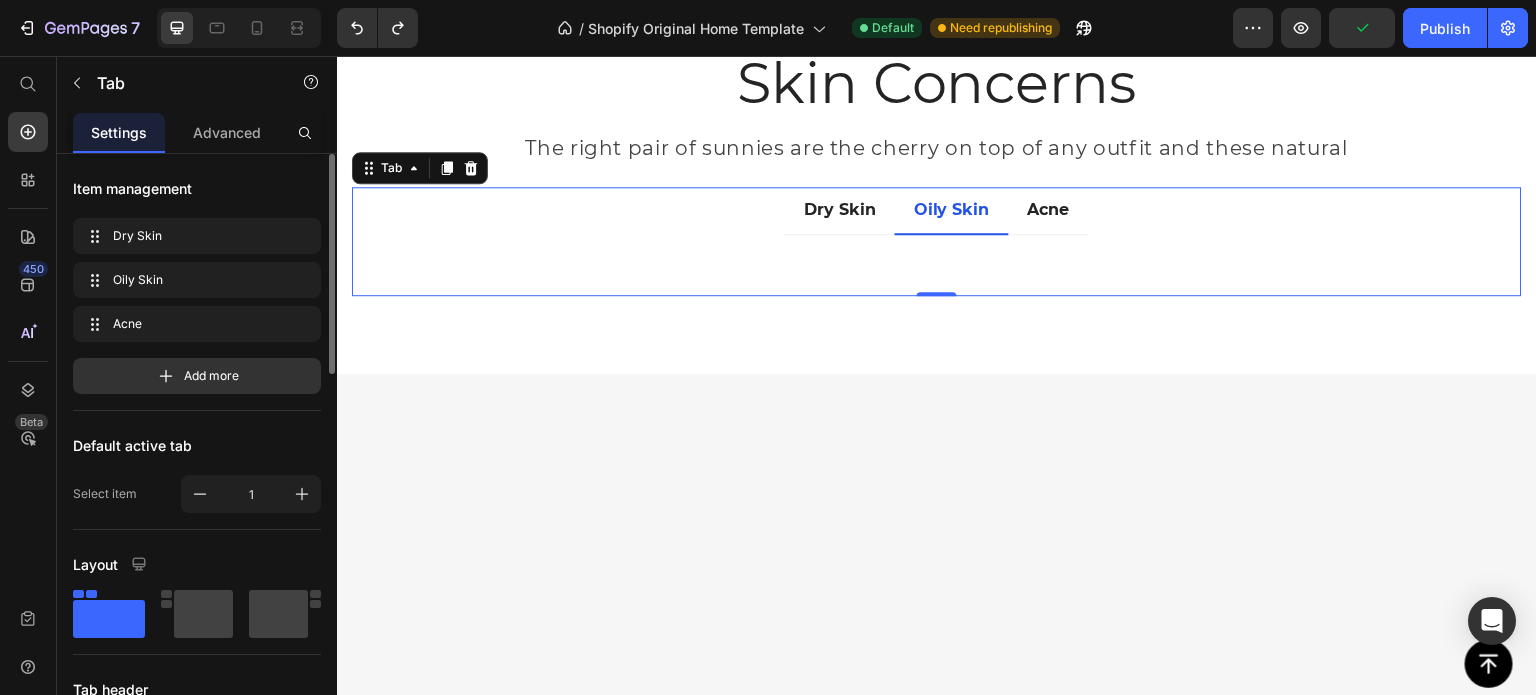click on "Title Line 0% off Product Badge (P) Images 0% OFF Discount Tag Shampoo dummy anti hair fall (P) Title Rs. 439.00 (P) Price Rs. 0.00 (P) Price                Icon                Icon                Icon                Icon
Icon Icon List Hoz 3 reviews Text block Row ADD TO CART (P) Cart Button Row 0% off Product Badge (P) Images 0% OFF Discount Tag Lipstick Dummy (P) Title Rs. 1,233.00 (P) Price Rs. 0.00 (P) Price                Icon                Icon                Icon                Icon
Icon Icon List Hoz 3 reviews Text block Row ADD TO CART (P) Cart Button Row 20% off Product Badge (P) Images 20% OFF Discount Tag Suncreen dummy with SPF 260 PA+++++ (P) Title Rs. 399.00 (P) Price Rs. 499.00 (P) Price                Icon                Icon                Icon                Icon
Icon Icon List Hoz 3 reviews Text block Row ADD TO CART (P) Cart Button Row 23% off Product Badge (P) Images 23% OFF Discount Tag Mosturizer dummy (P) Title (P) Price" at bounding box center [937, 273] 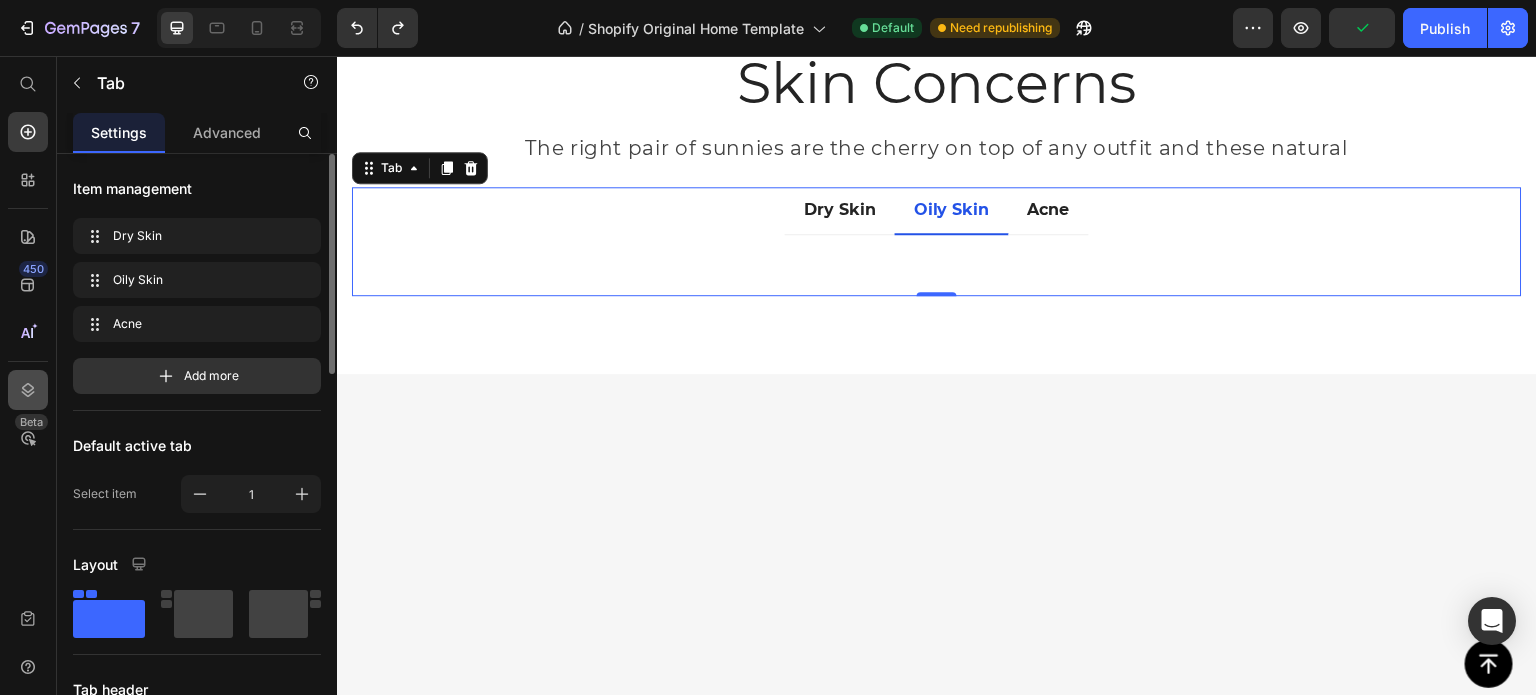click 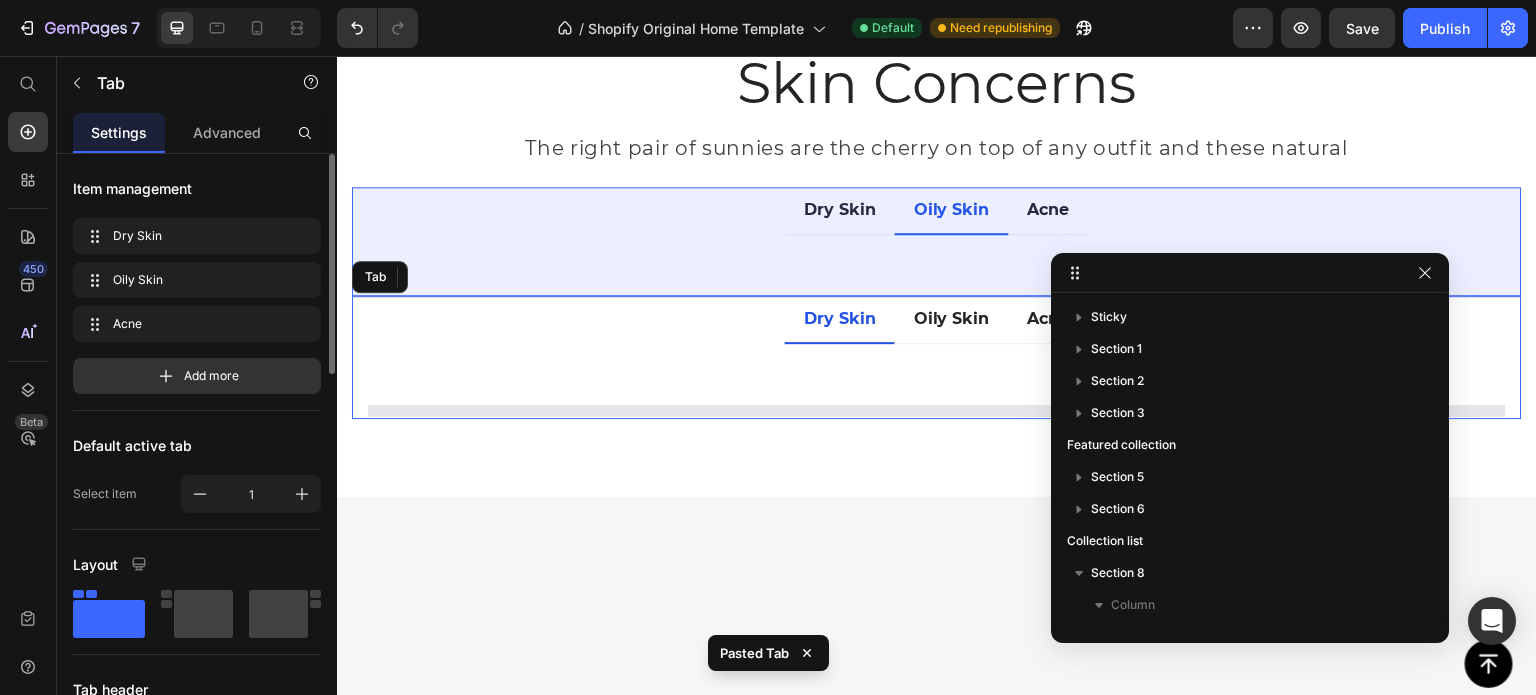 scroll, scrollTop: 256, scrollLeft: 0, axis: vertical 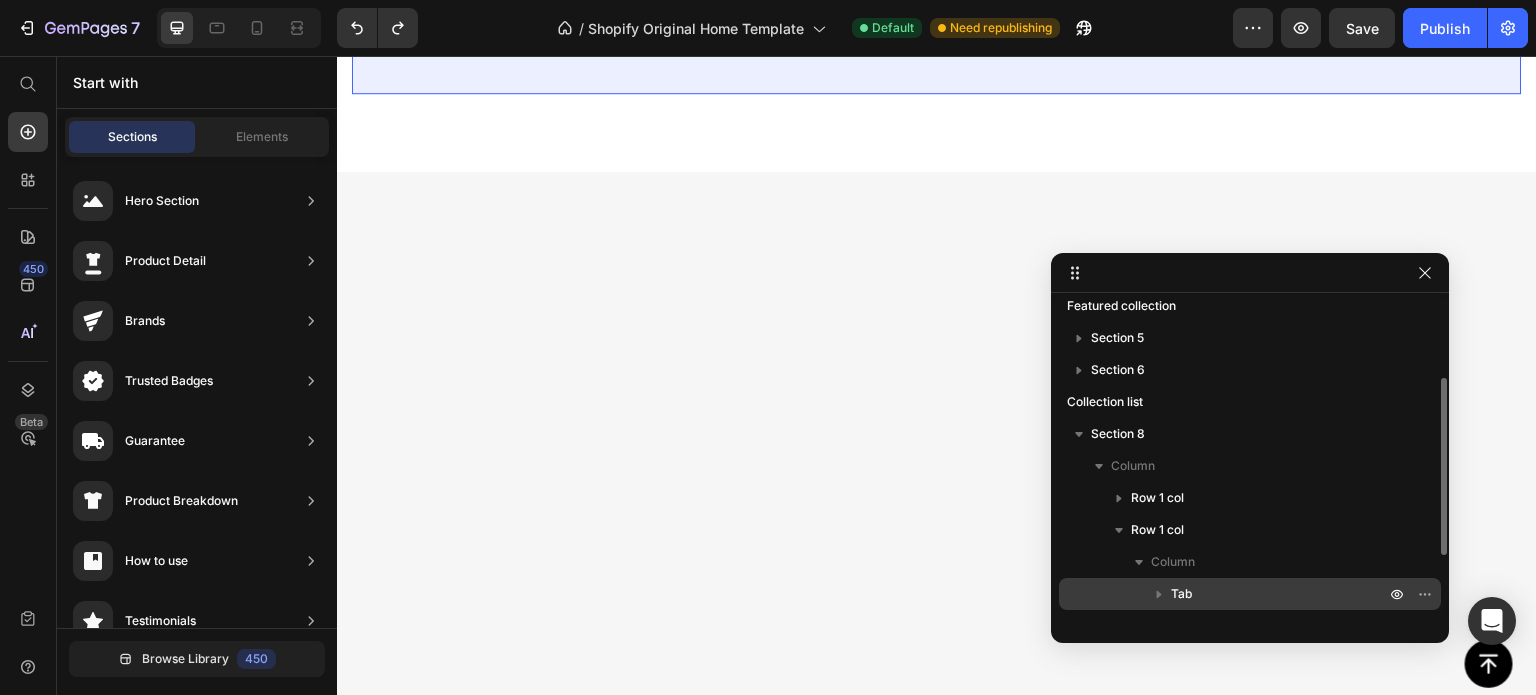 click 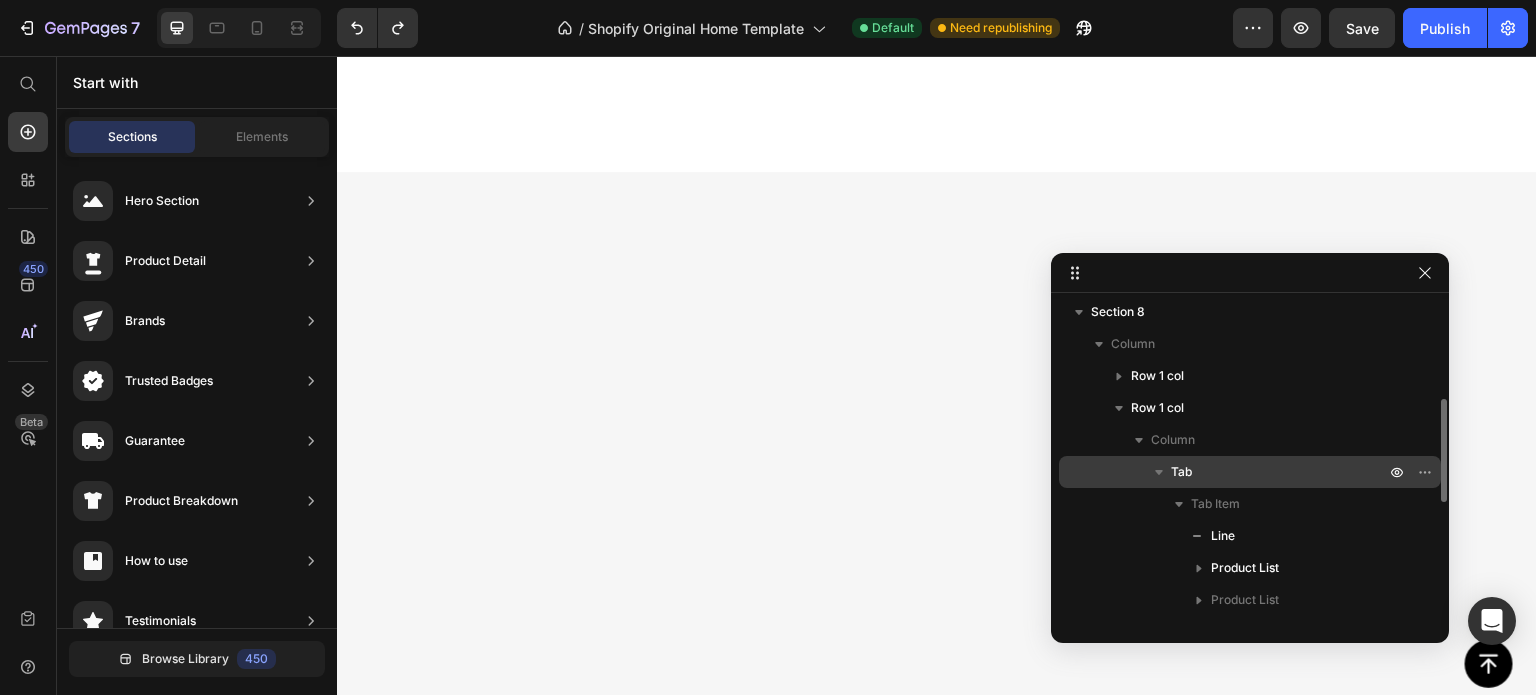 scroll, scrollTop: 272, scrollLeft: 0, axis: vertical 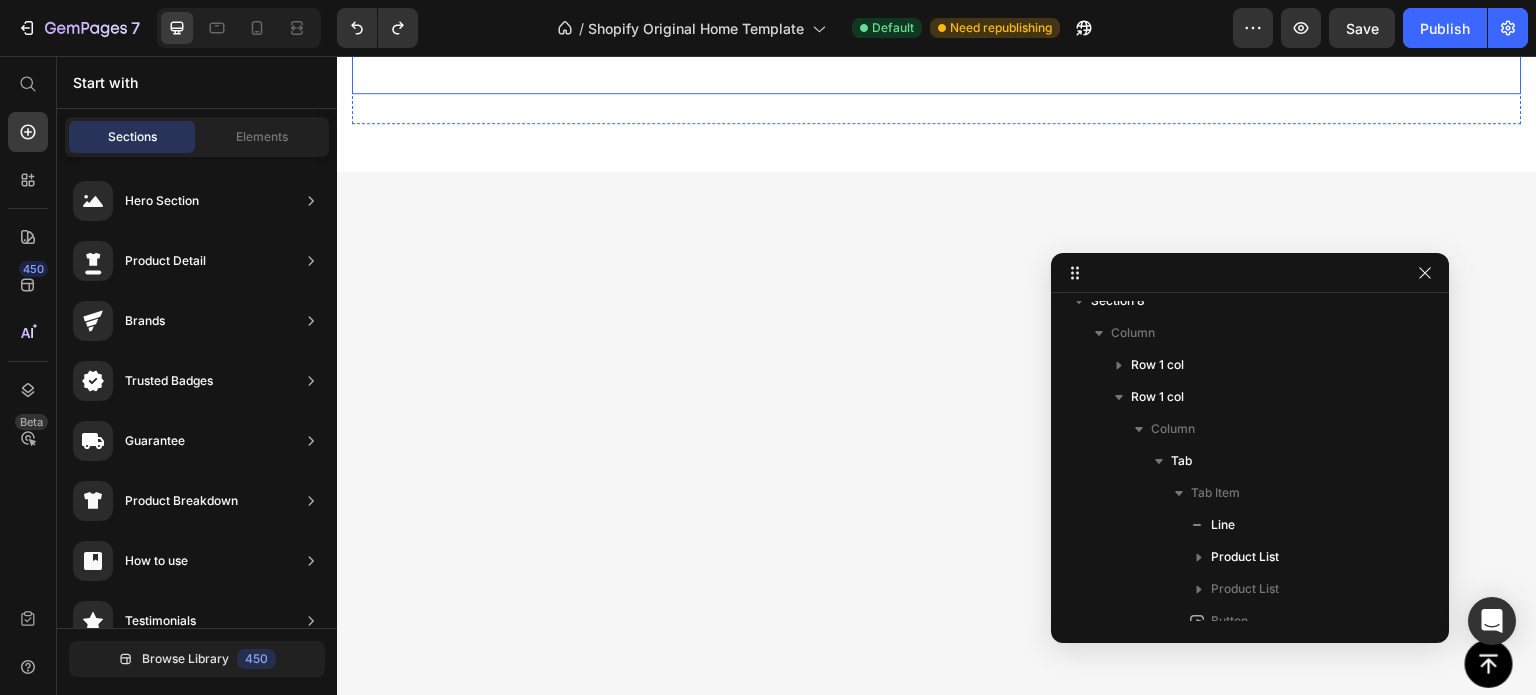 click on "Dry Skin" at bounding box center (840, 9) 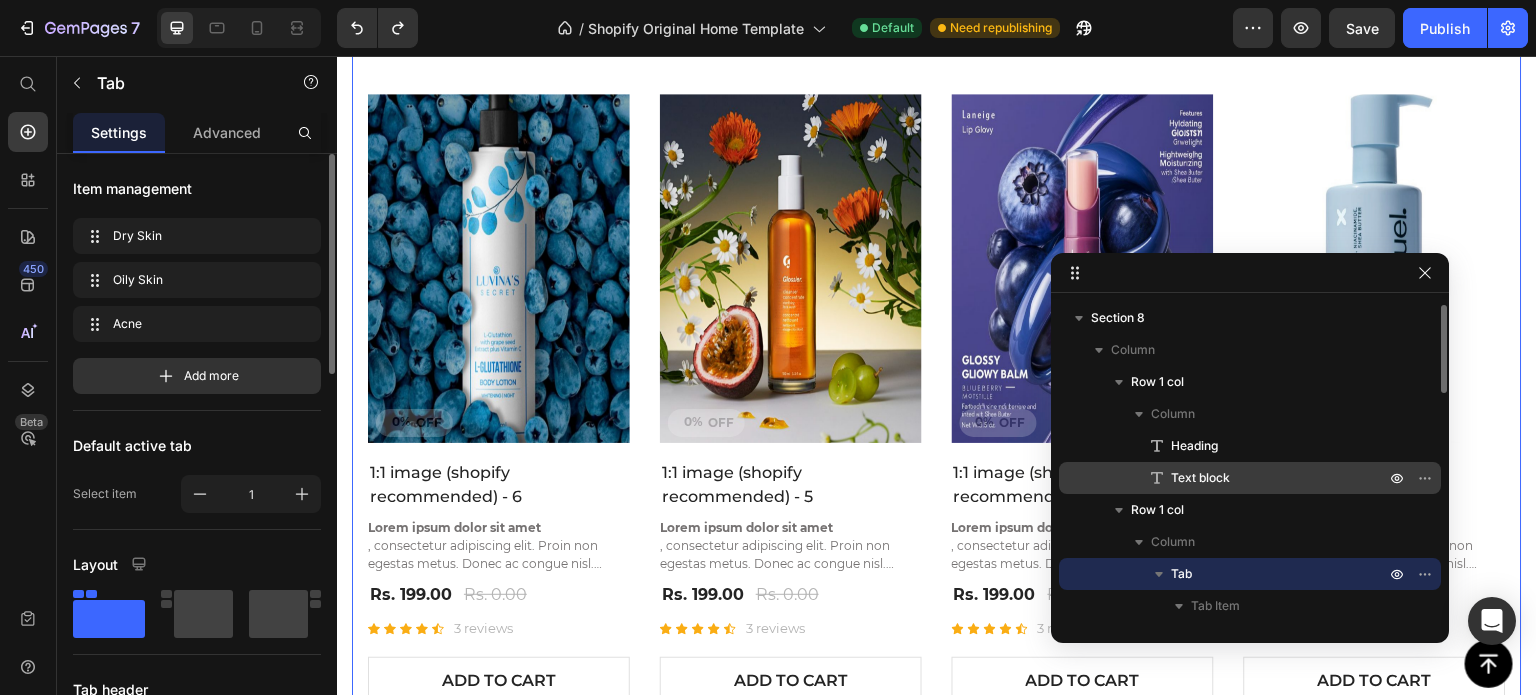 scroll, scrollTop: 184, scrollLeft: 0, axis: vertical 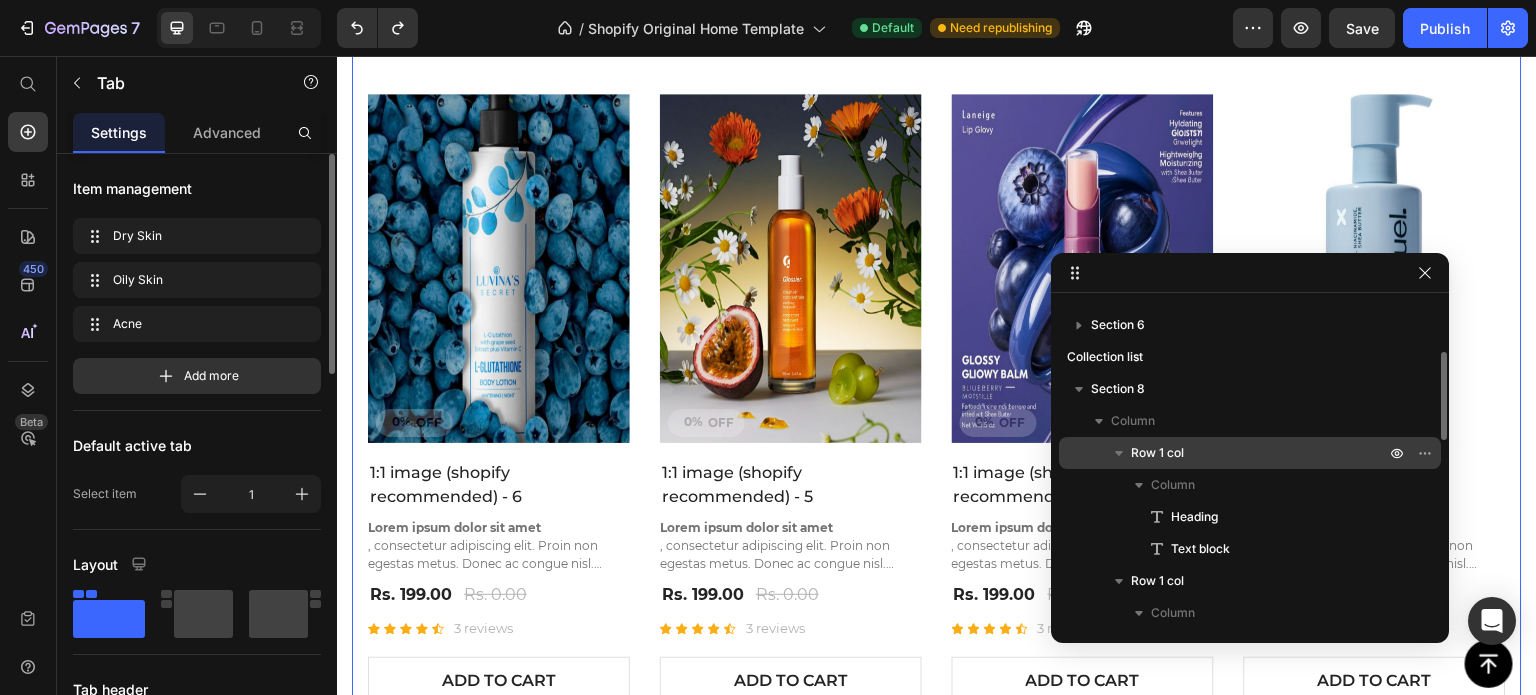 click 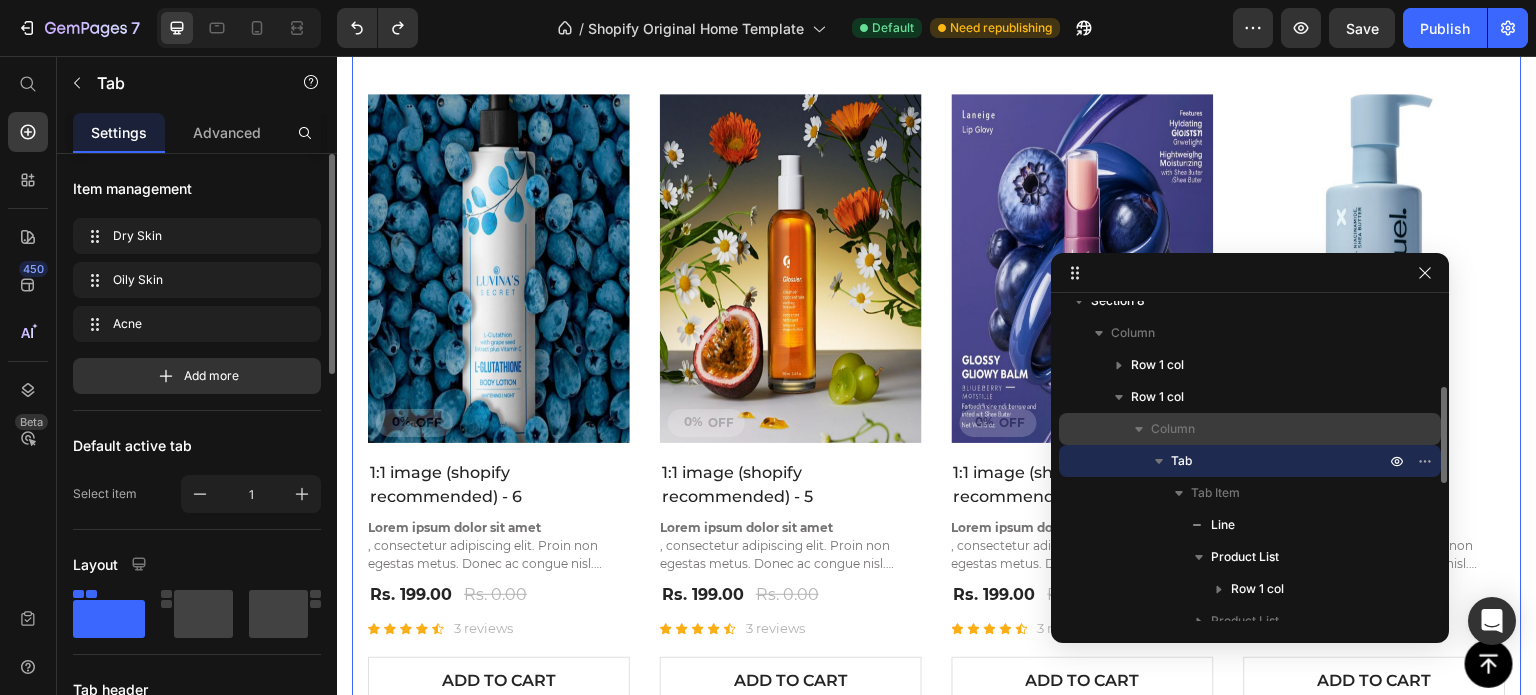scroll, scrollTop: 276, scrollLeft: 0, axis: vertical 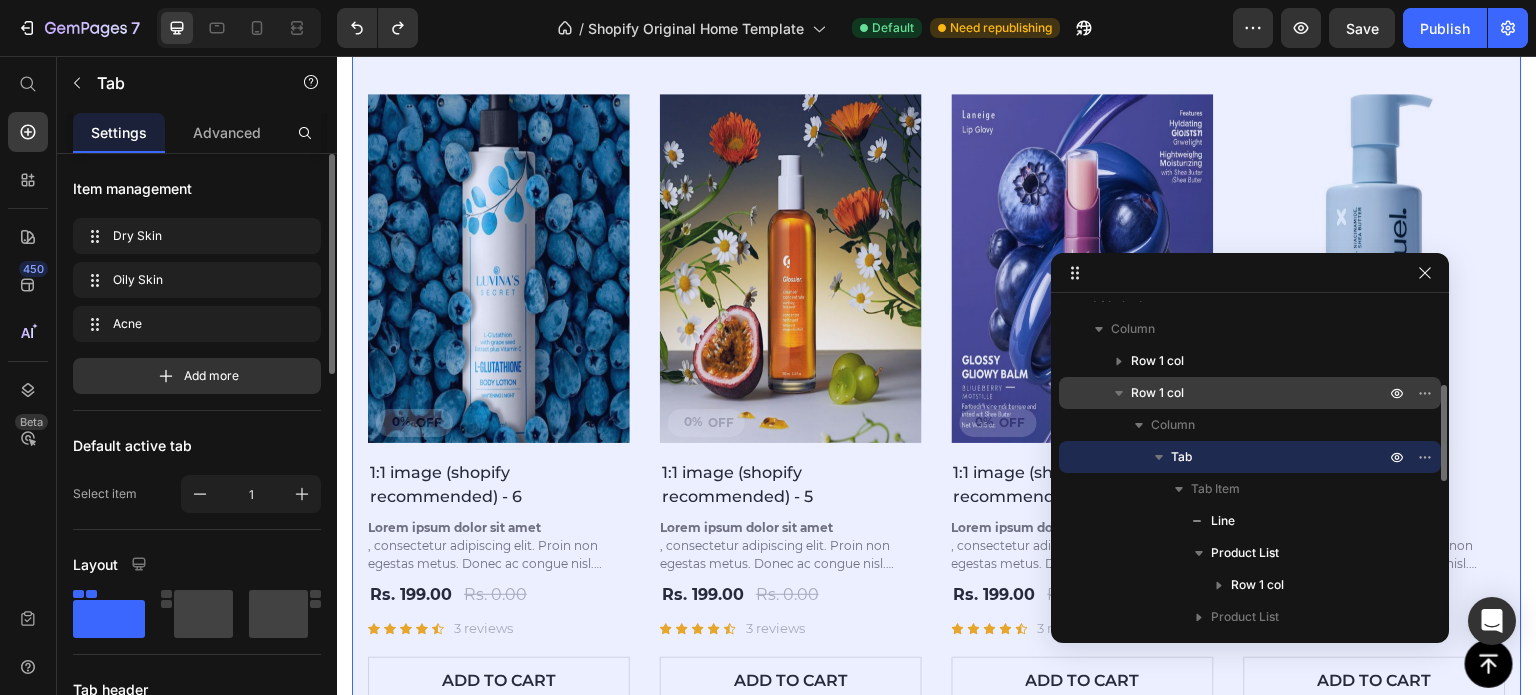 click 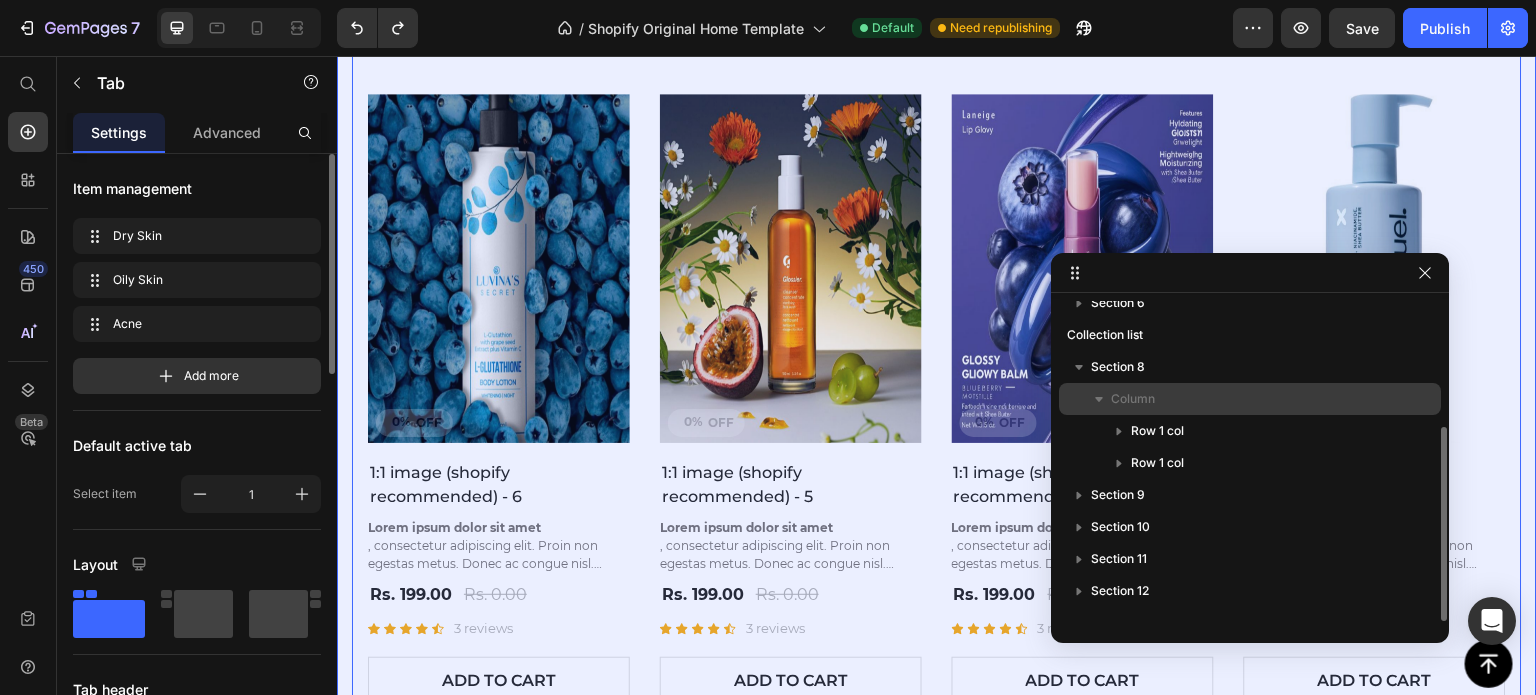 scroll, scrollTop: 194, scrollLeft: 0, axis: vertical 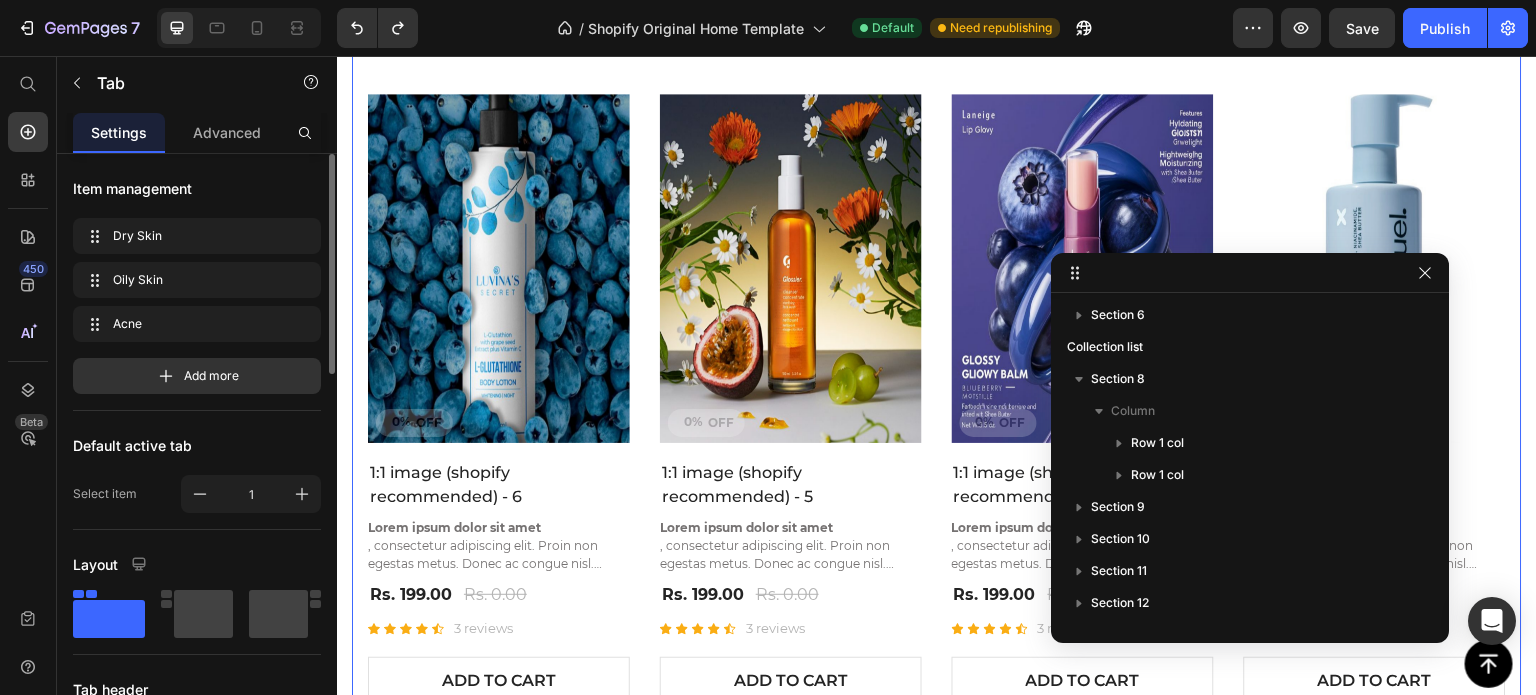 click on "Oily Skin" at bounding box center (952, 9) 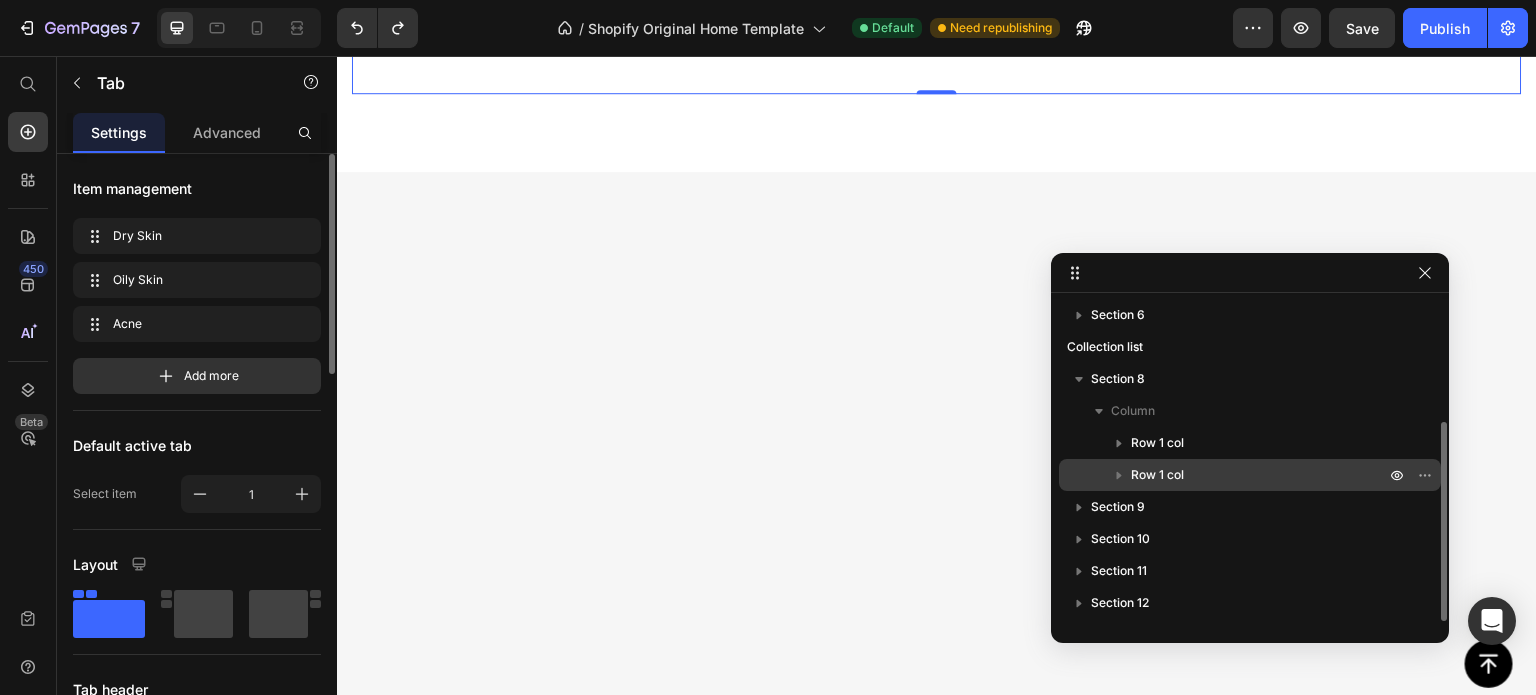 click 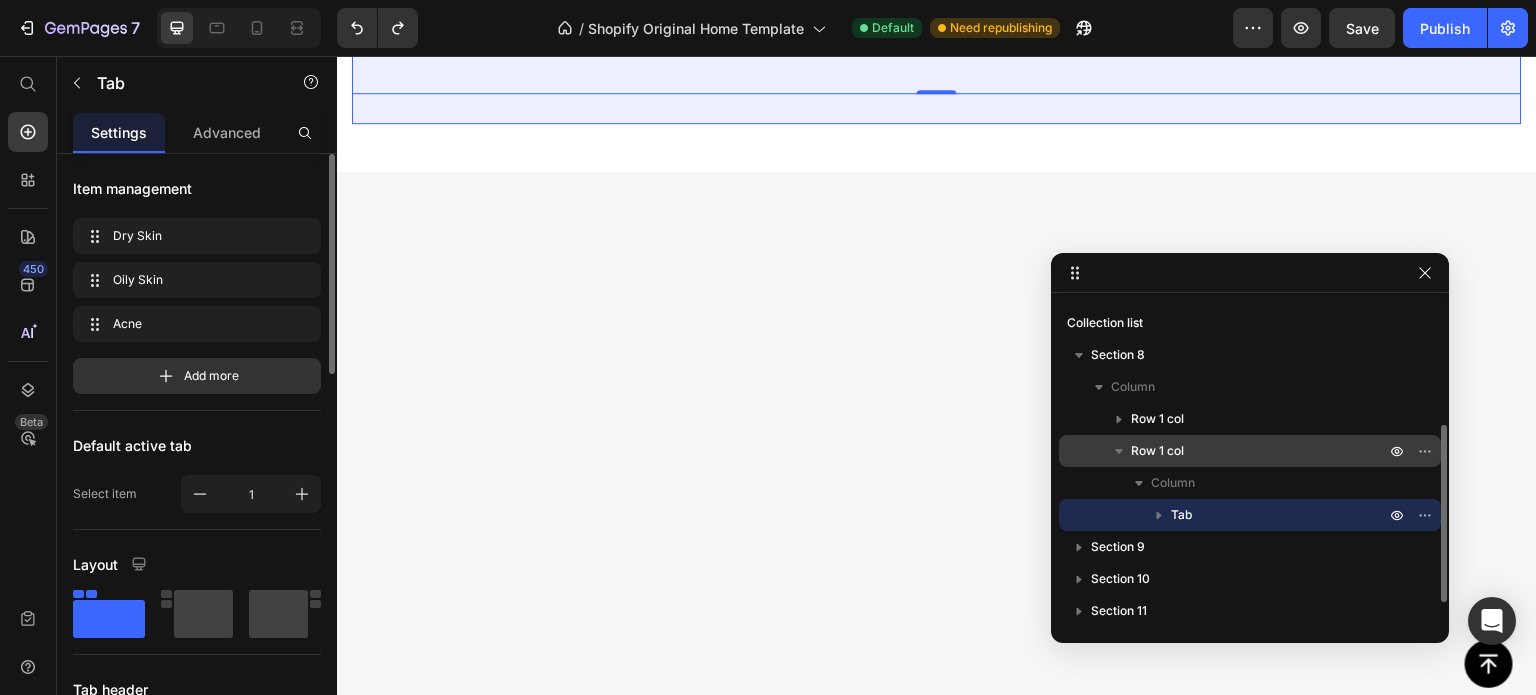 scroll, scrollTop: 220, scrollLeft: 0, axis: vertical 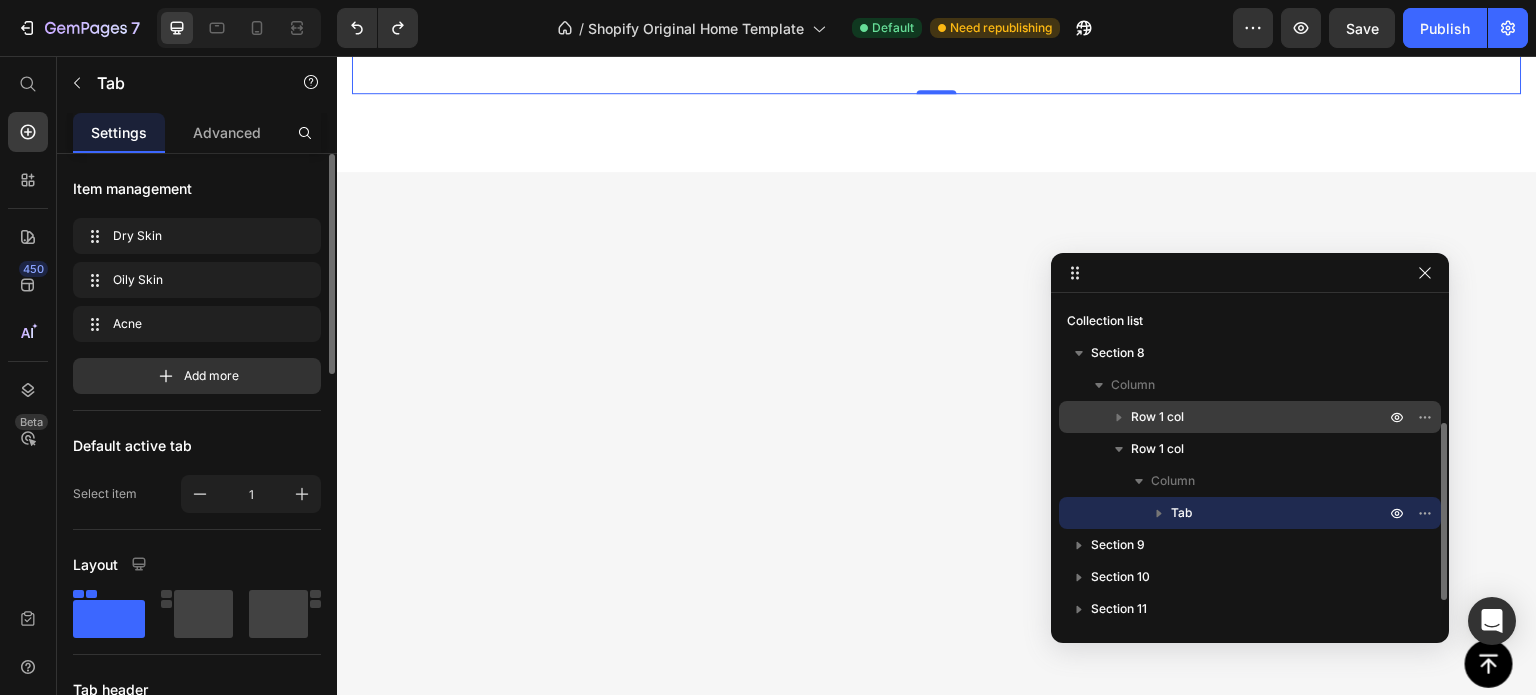 click 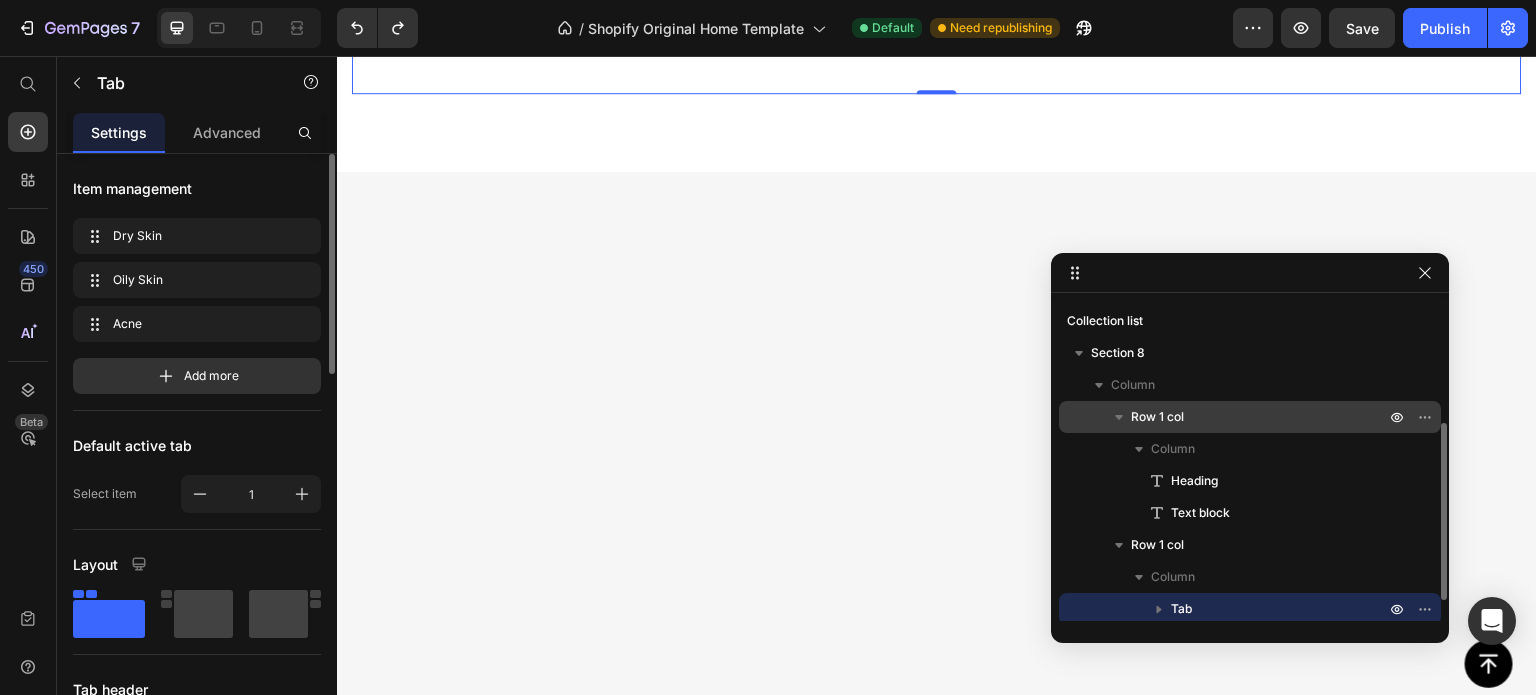 click 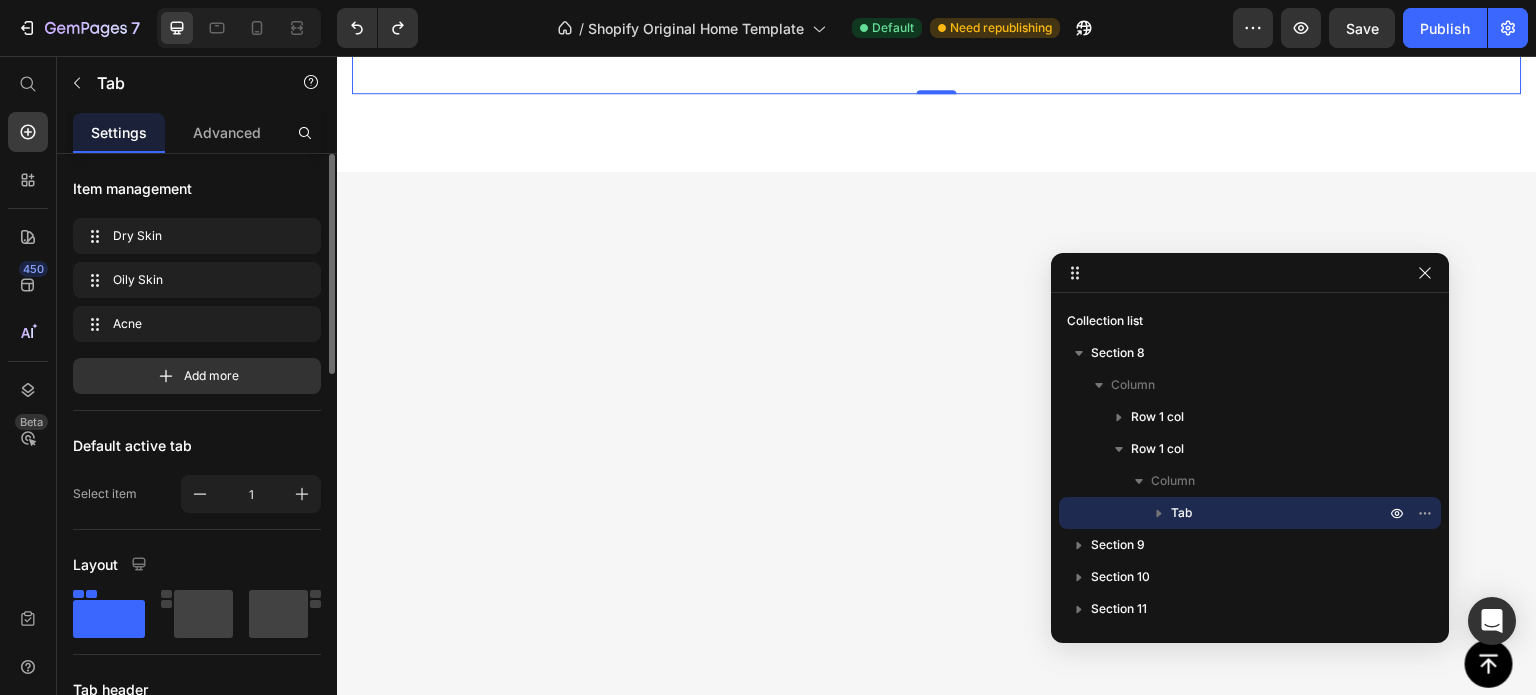 click on "Dry Skin" at bounding box center [840, 8] 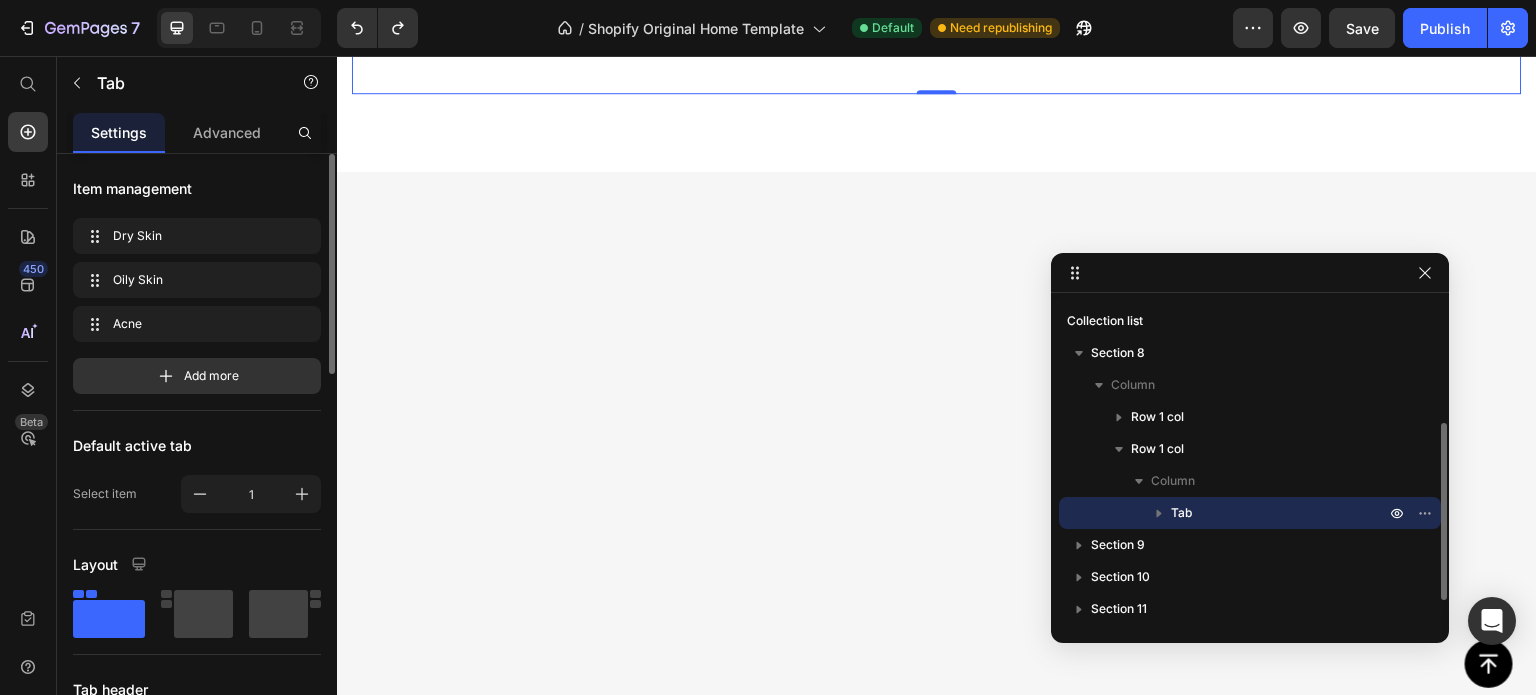 click 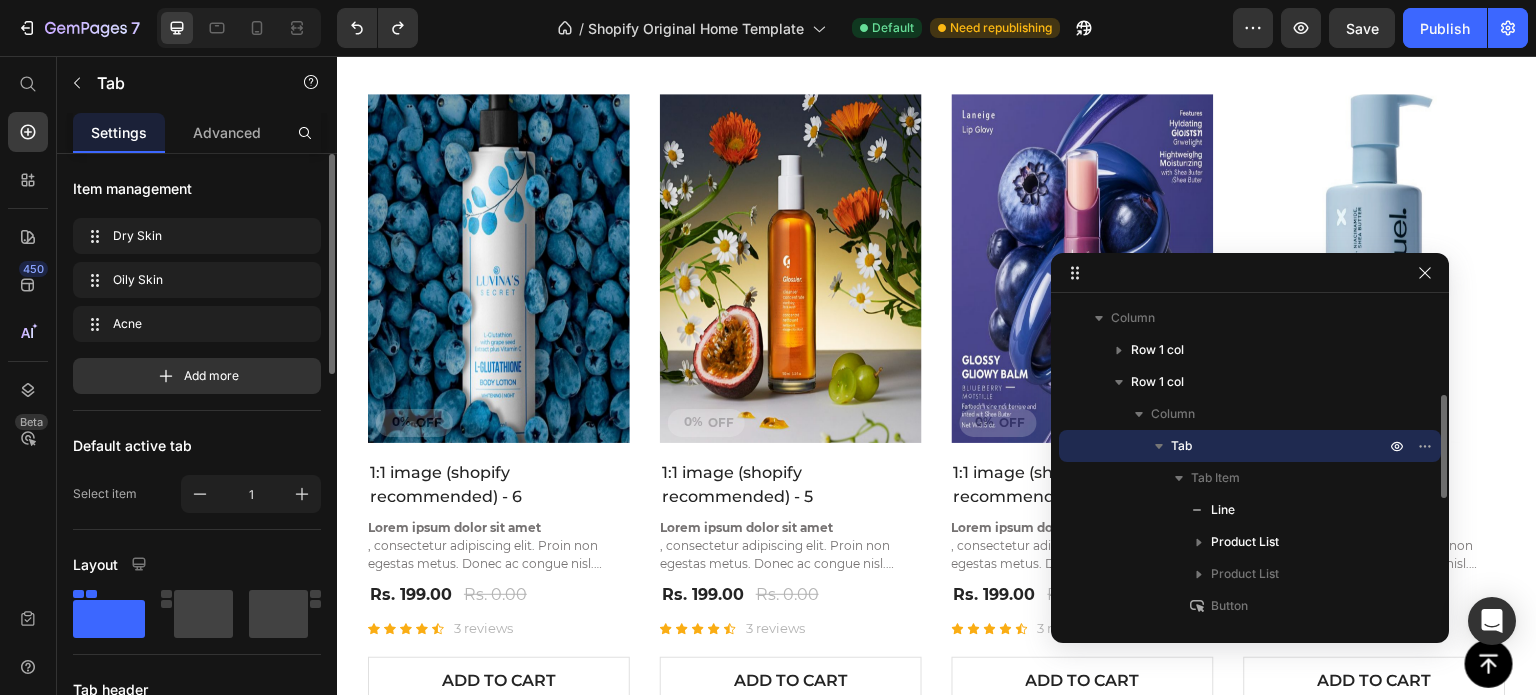 scroll, scrollTop: 290, scrollLeft: 0, axis: vertical 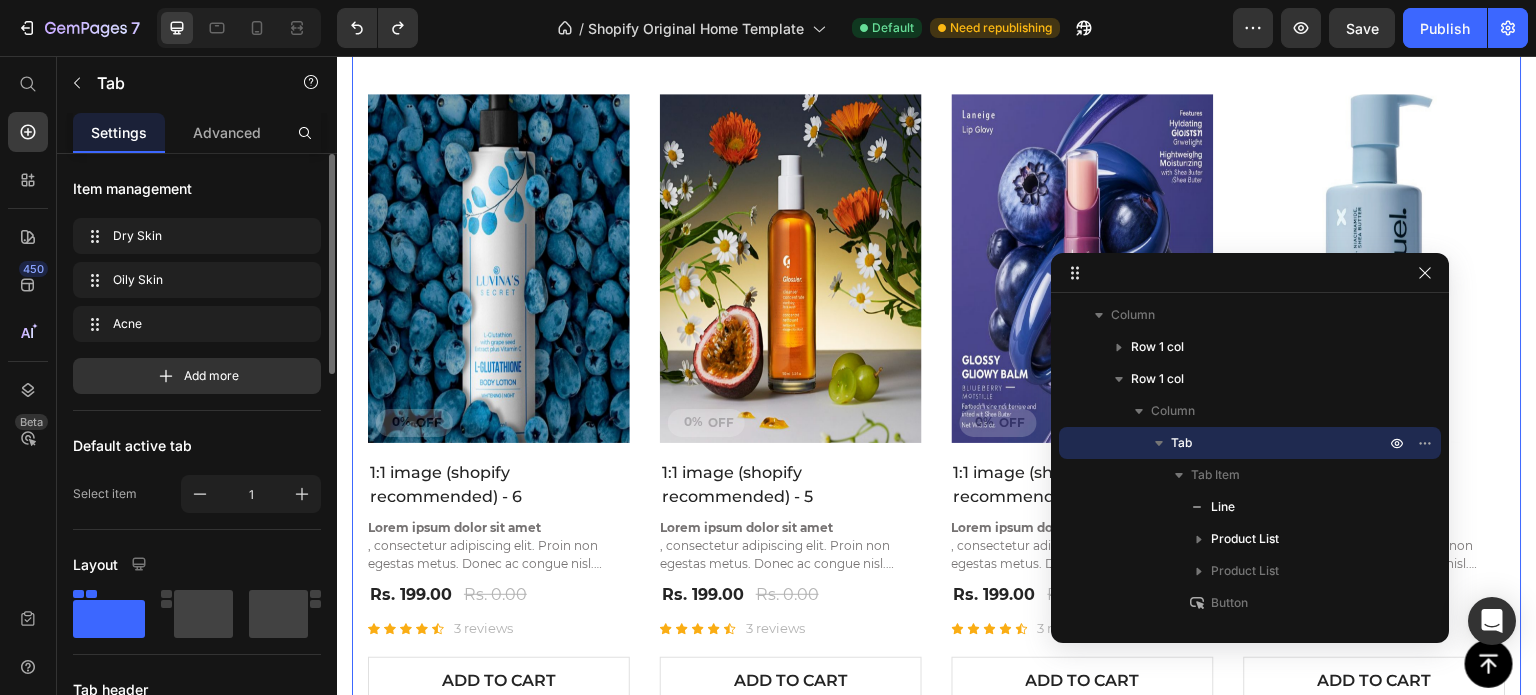 click on "Oily Skin" at bounding box center [952, 9] 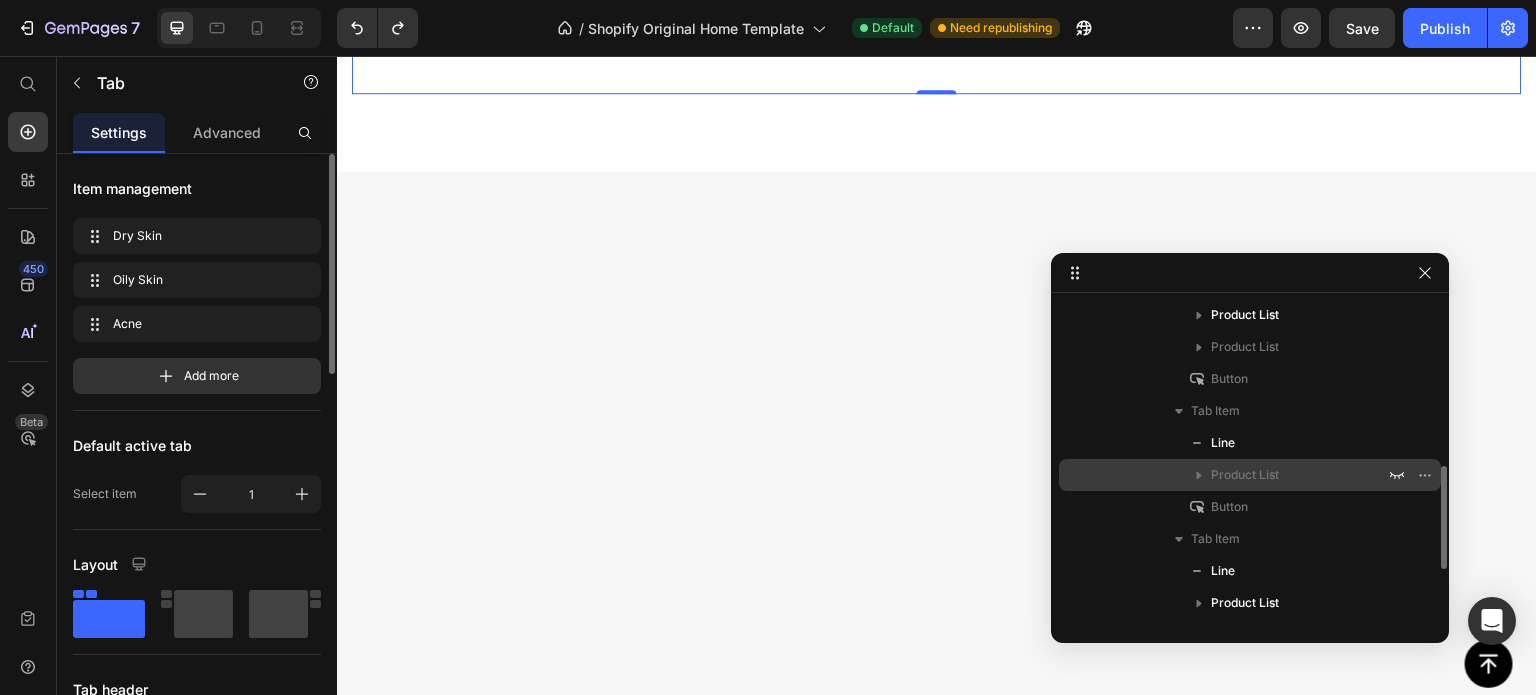 scroll, scrollTop: 516, scrollLeft: 0, axis: vertical 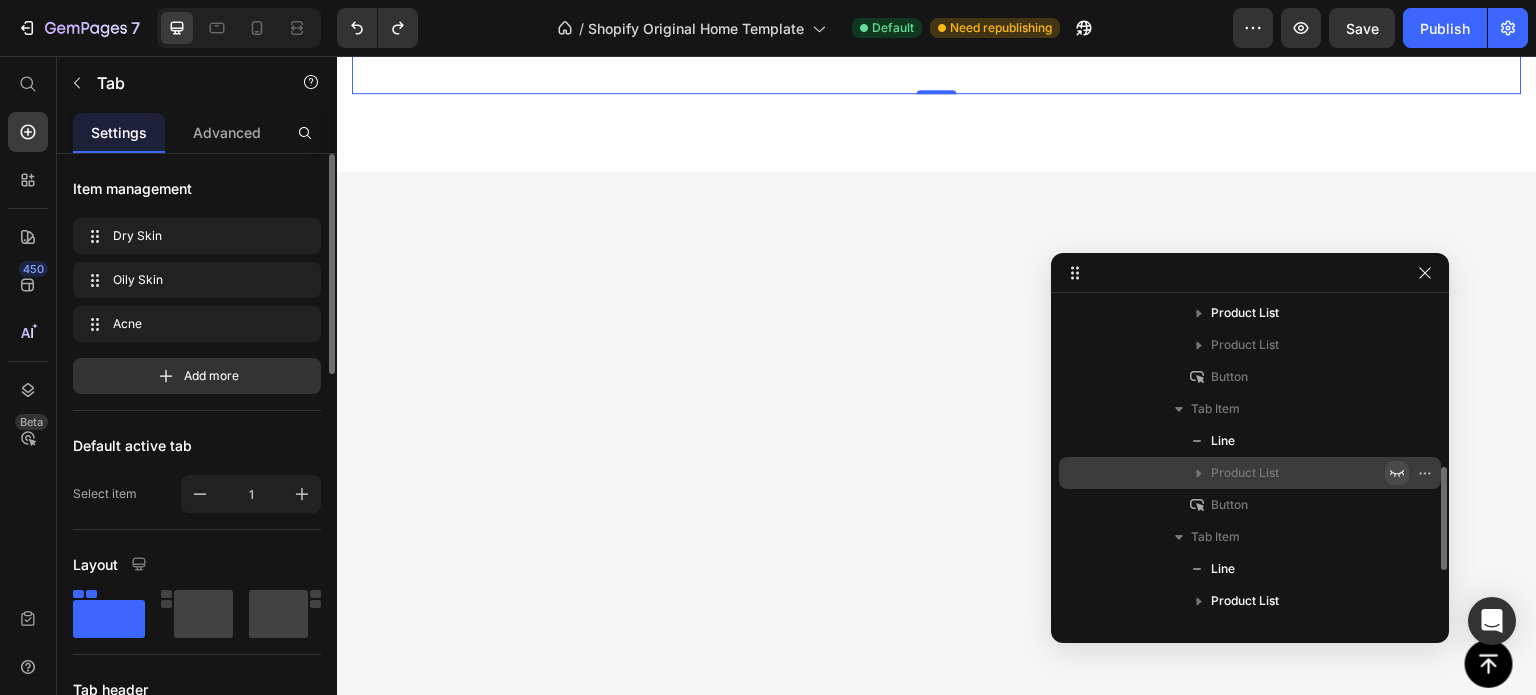 click 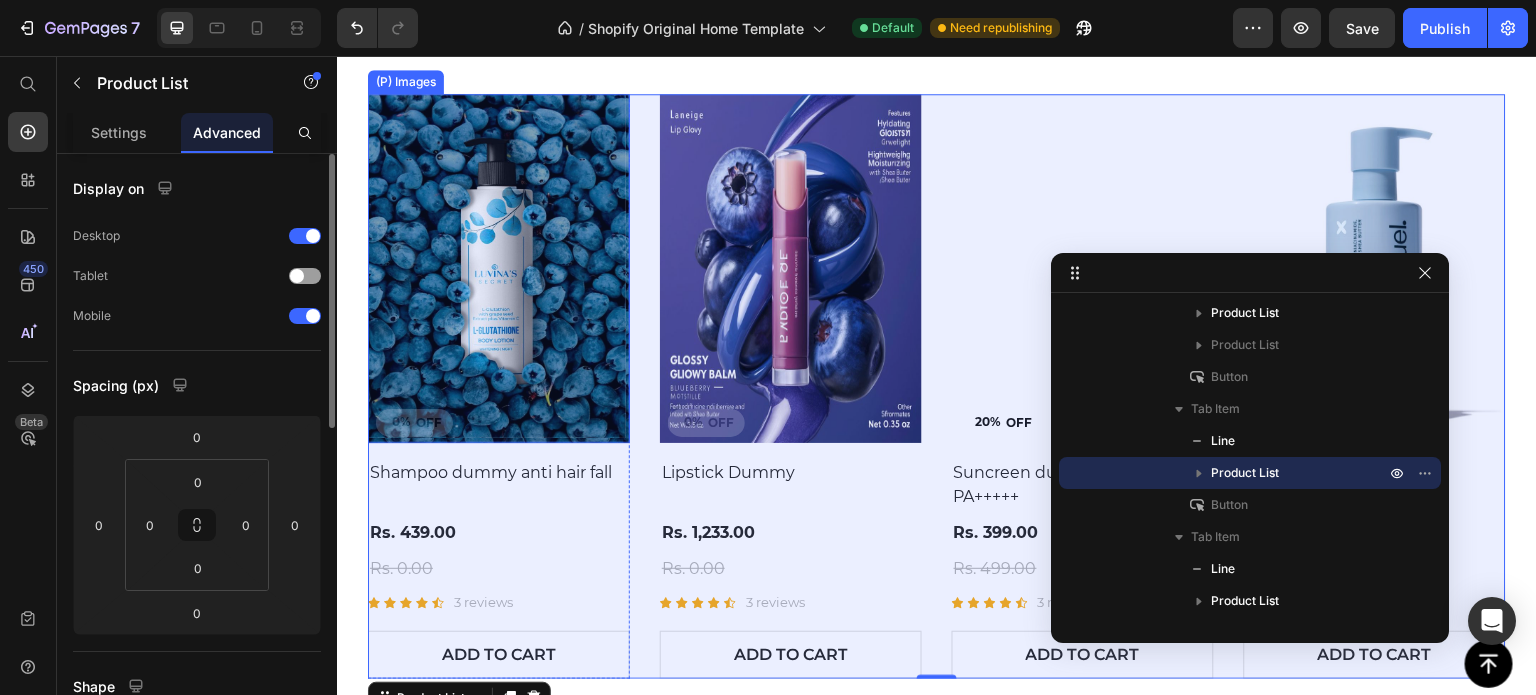 scroll, scrollTop: 2213, scrollLeft: 0, axis: vertical 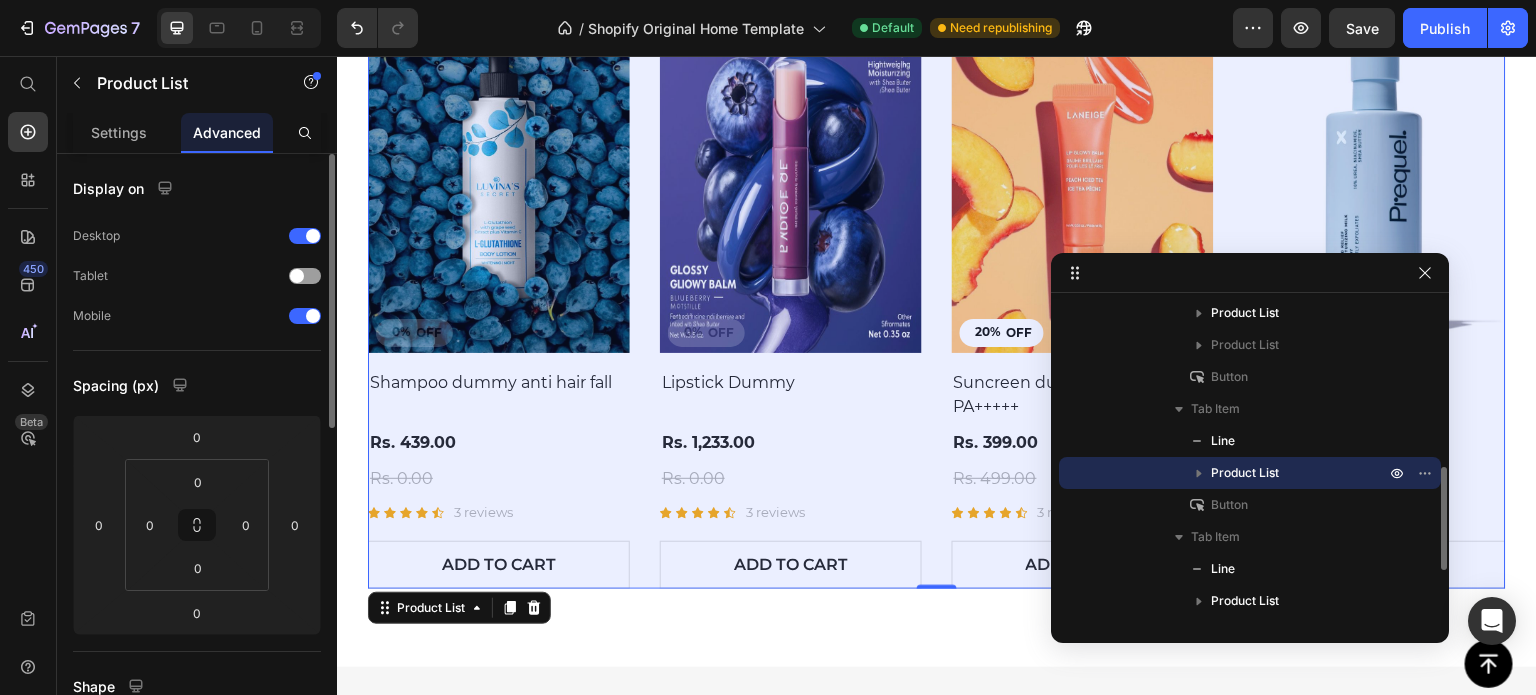 click on "Product List" at bounding box center (1245, 473) 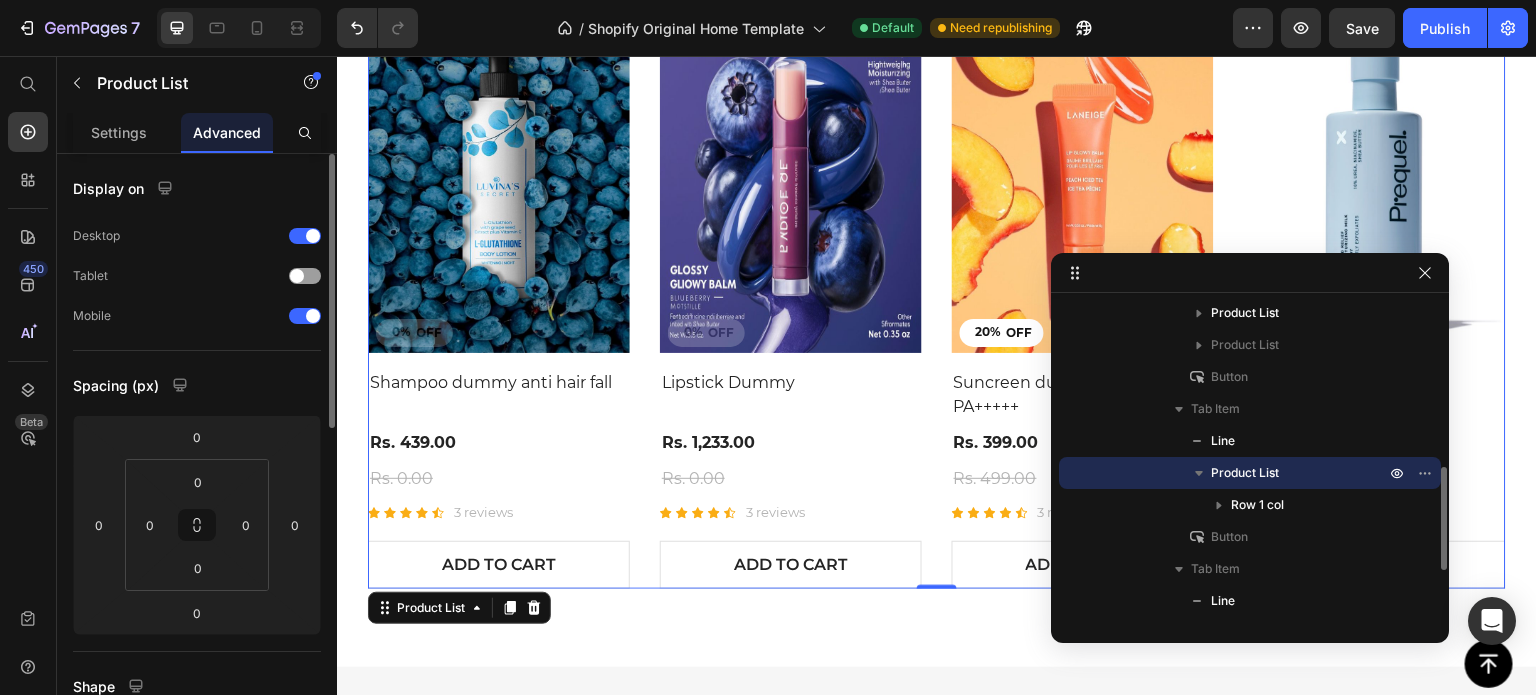 click on "Product List" at bounding box center (1245, 473) 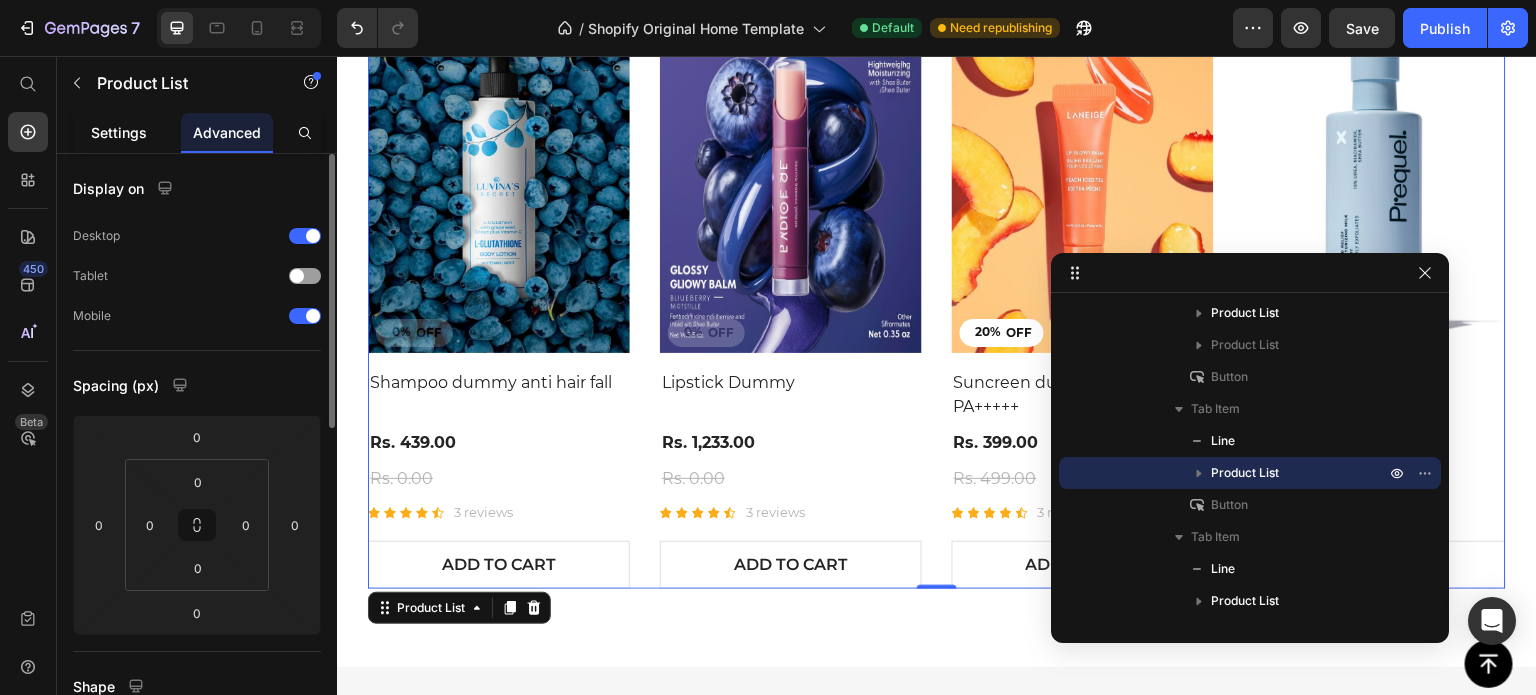 click on "Settings" at bounding box center (119, 132) 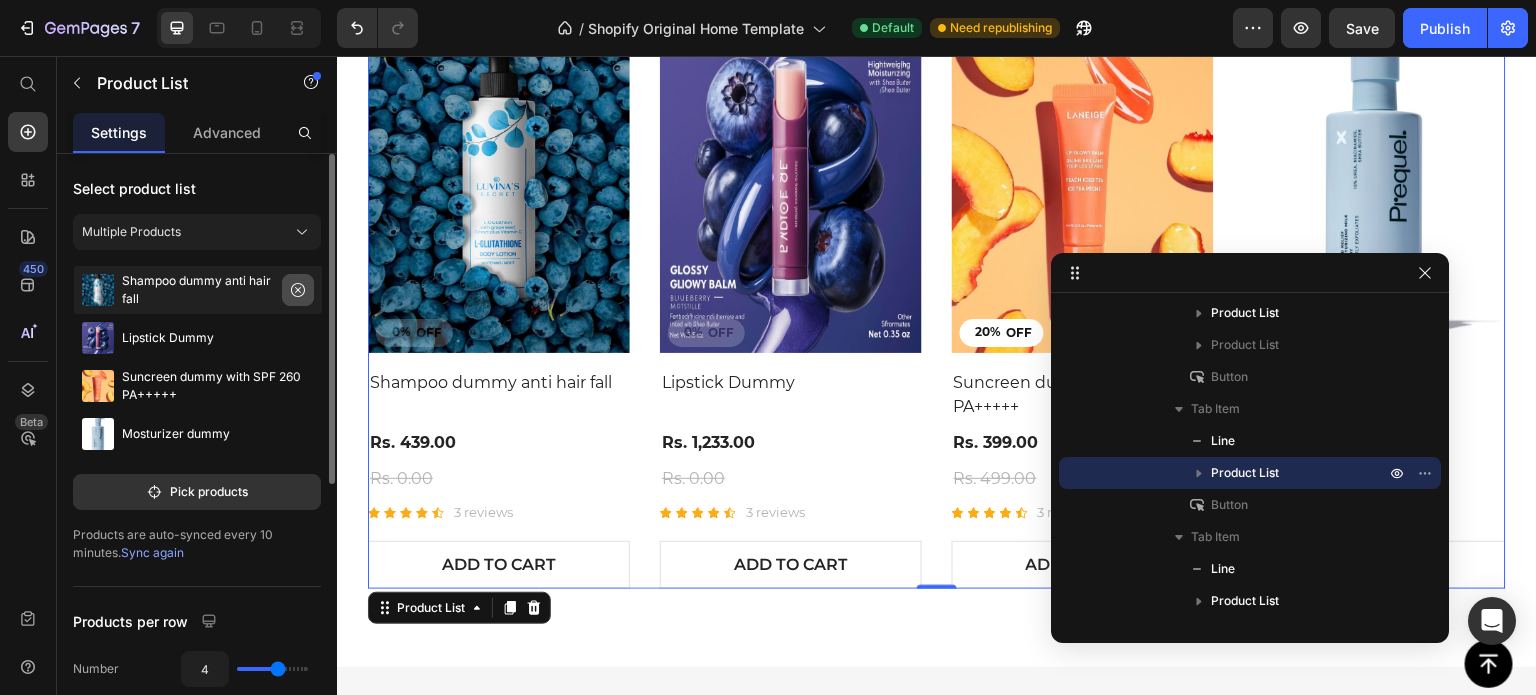 click 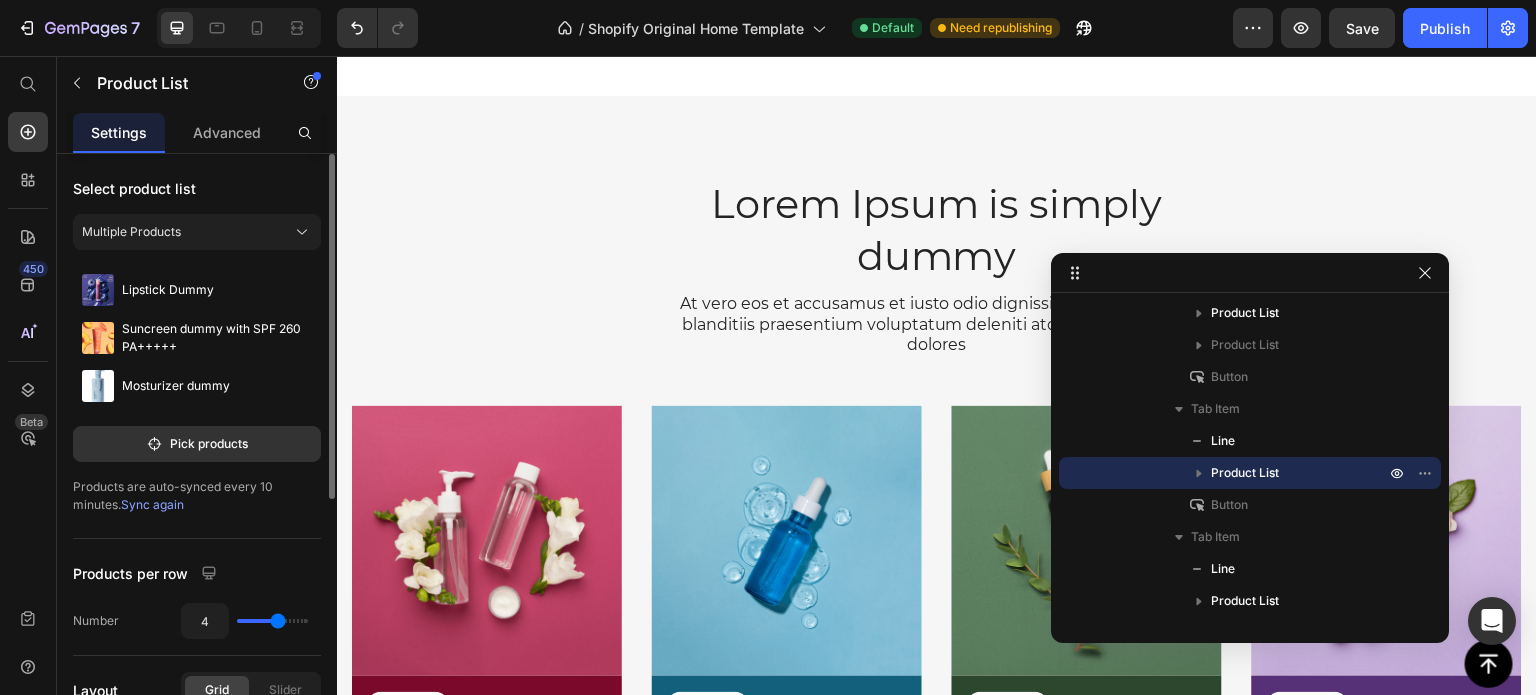 click 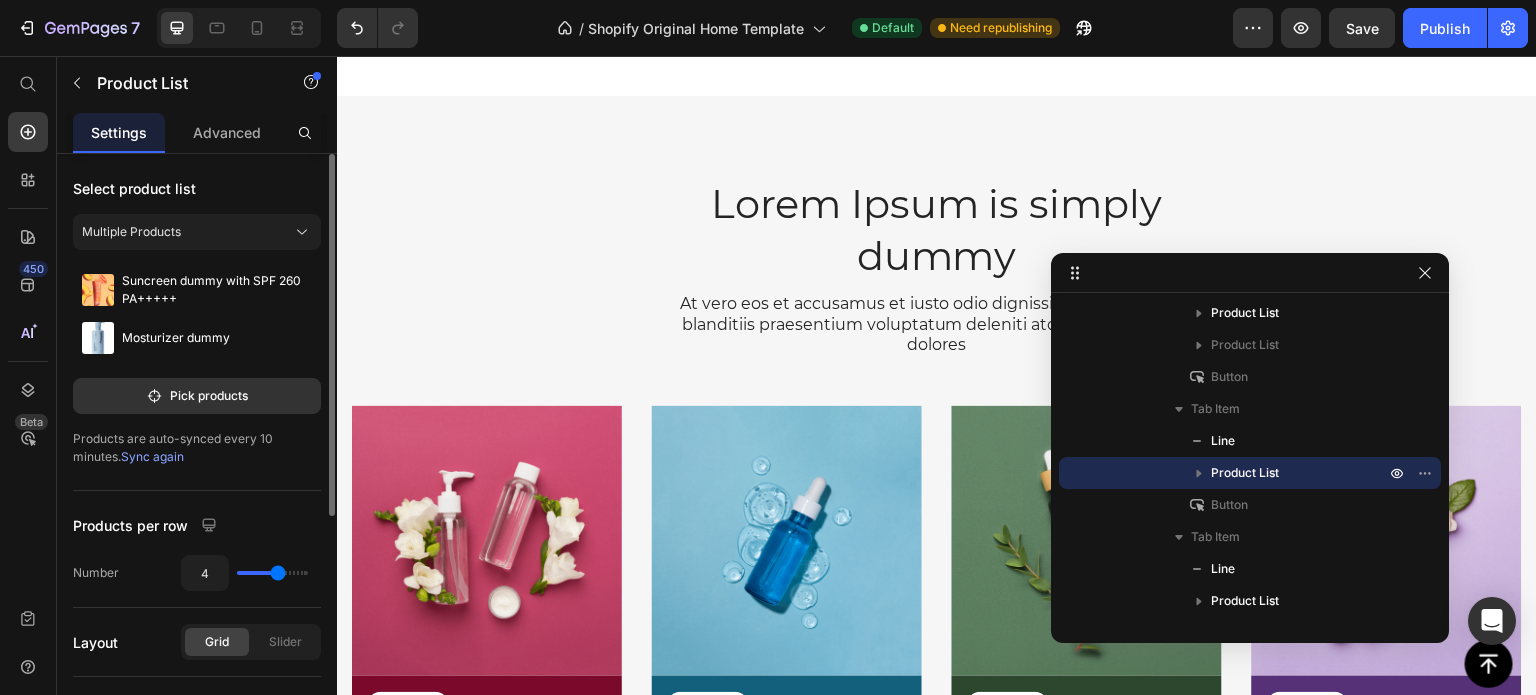 click 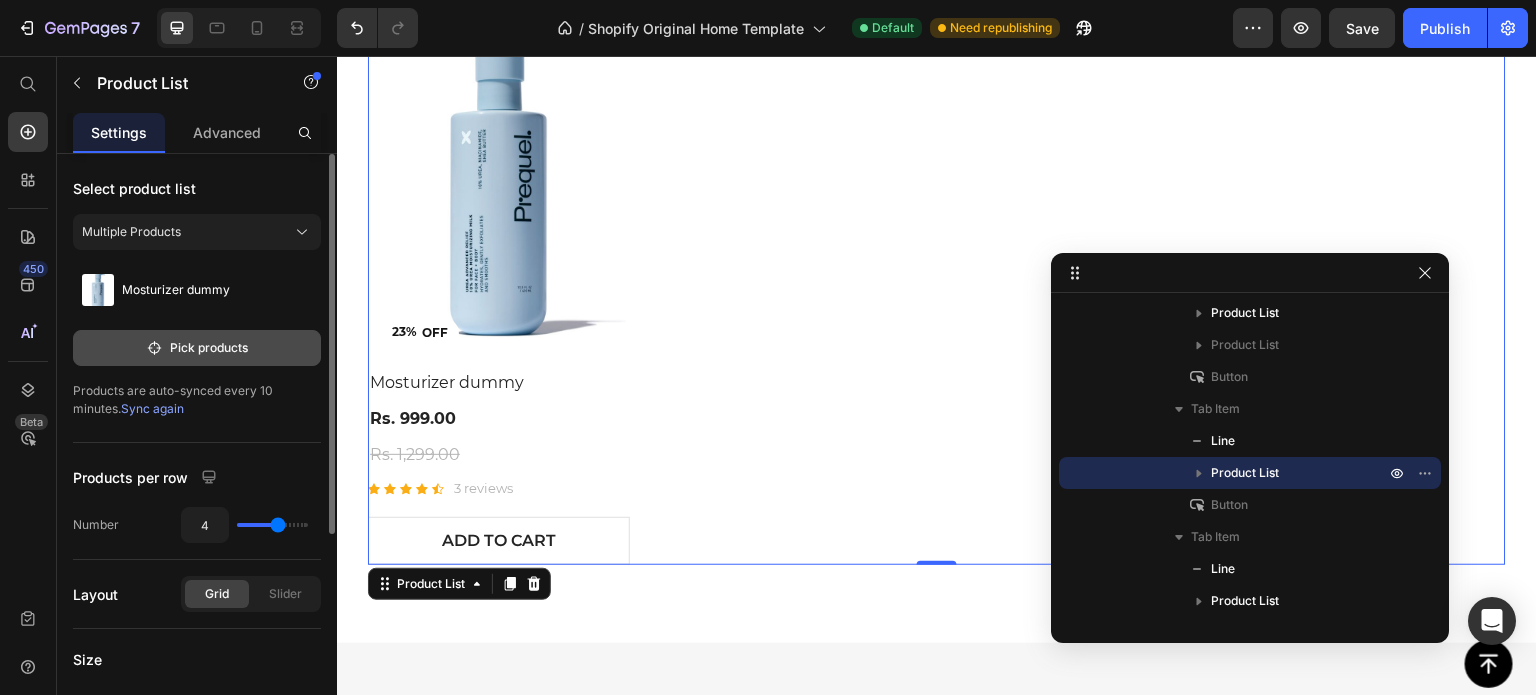 click on "Pick products" at bounding box center (197, 348) 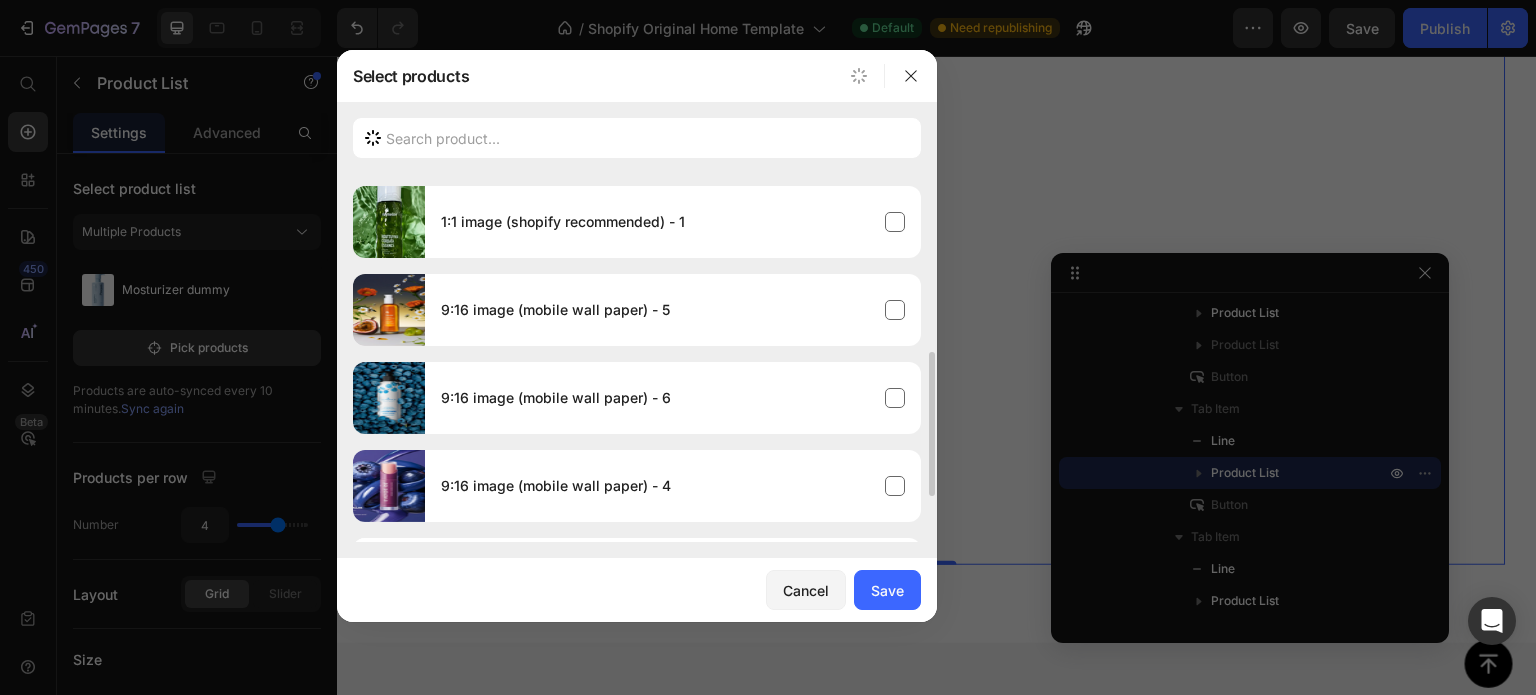 scroll, scrollTop: 488, scrollLeft: 0, axis: vertical 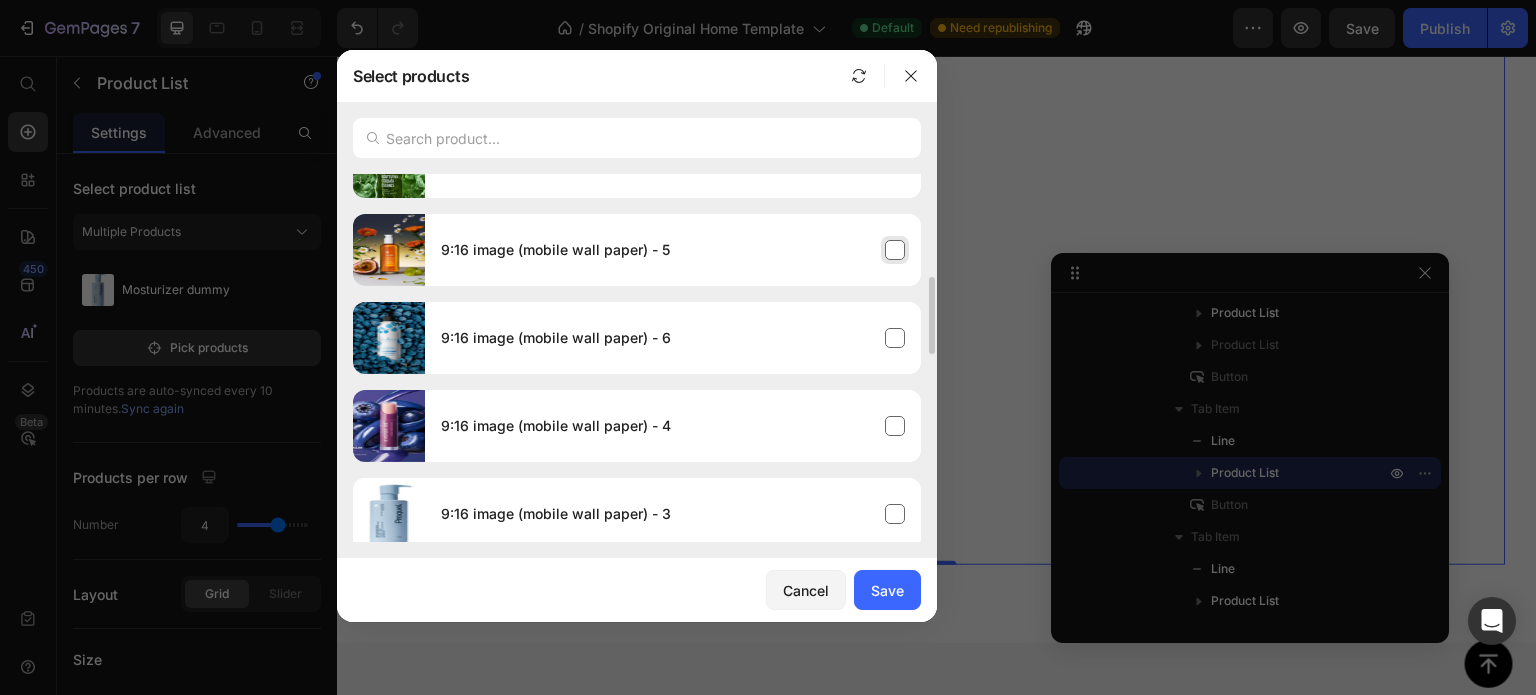 click on "9:16 image (mobile wall paper) - 5" at bounding box center [673, 250] 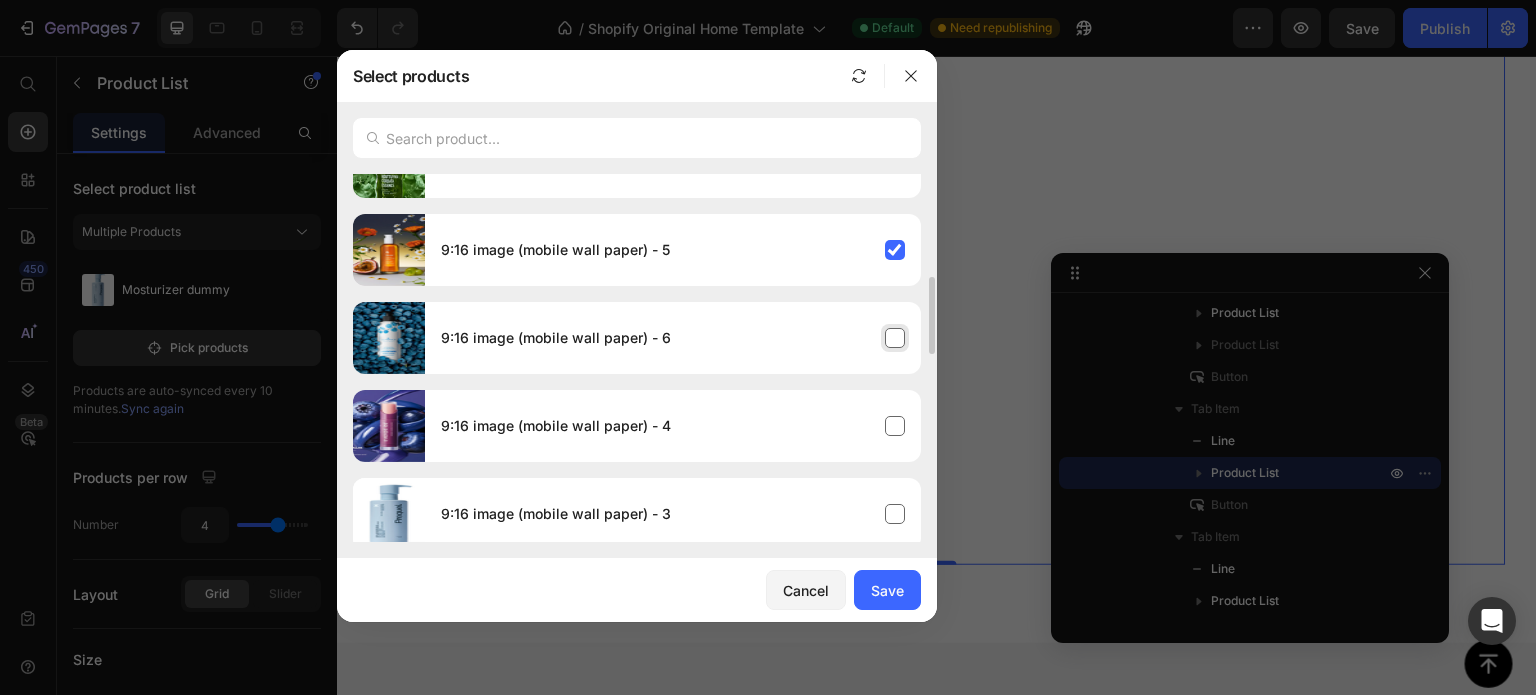 click on "9:16 image (mobile wall paper) - 6" at bounding box center (673, 338) 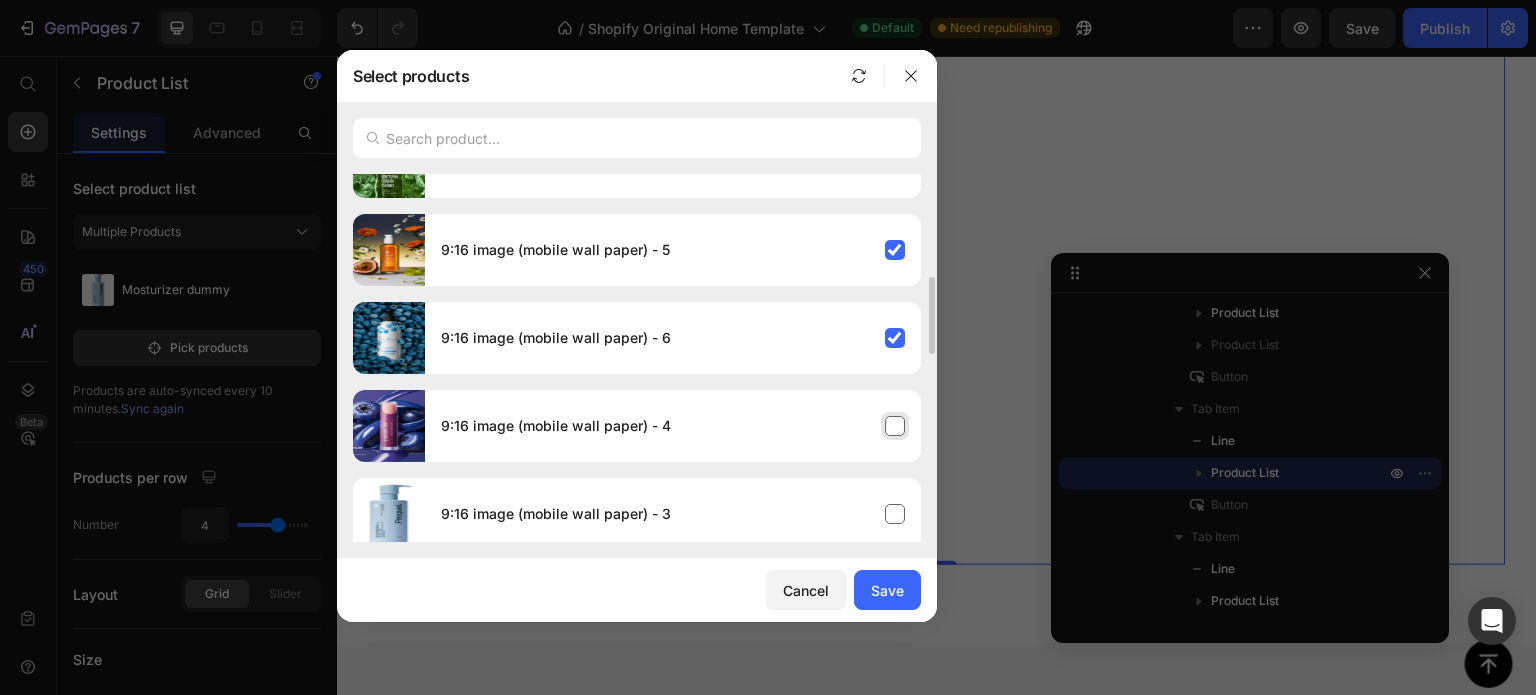 click on "9:16 image (mobile wall paper) - 4" at bounding box center [673, 426] 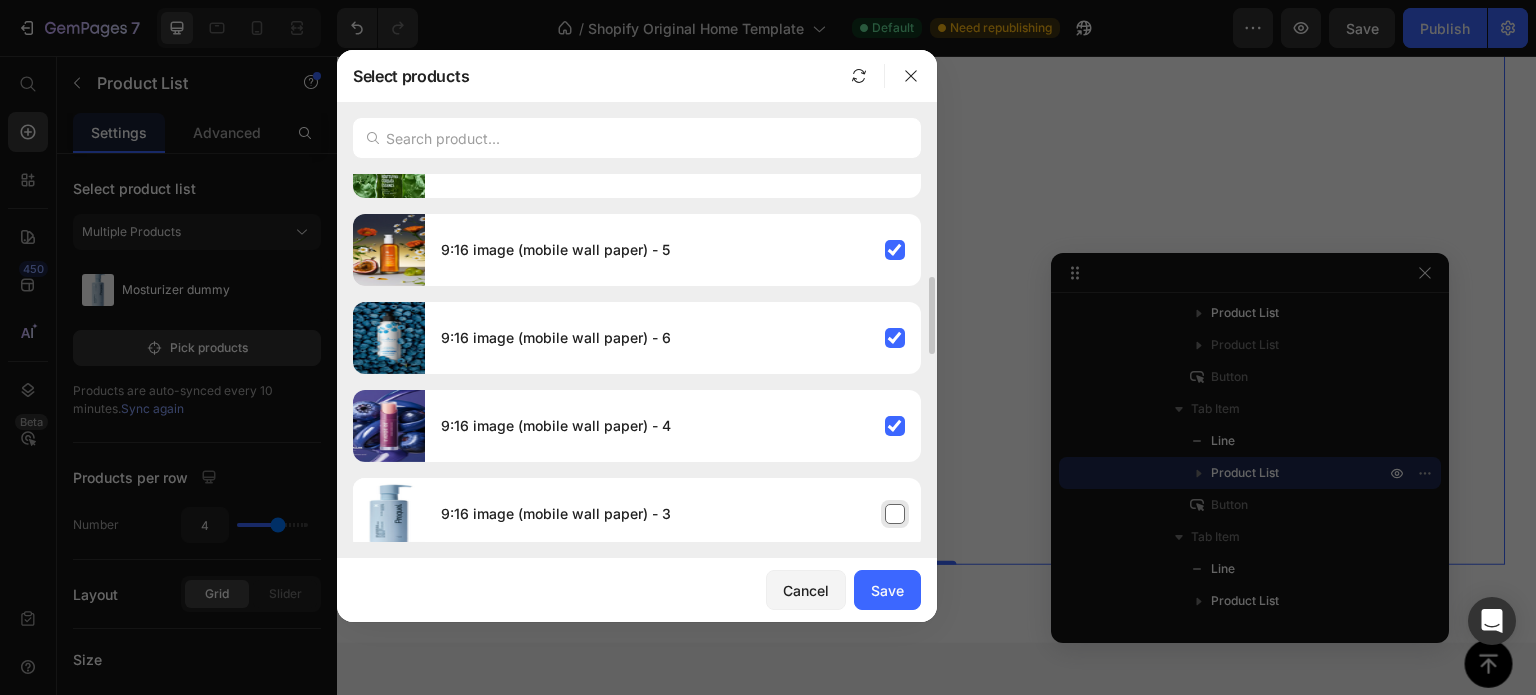 click on "9:16 image (mobile wall paper) - 3" at bounding box center (673, 514) 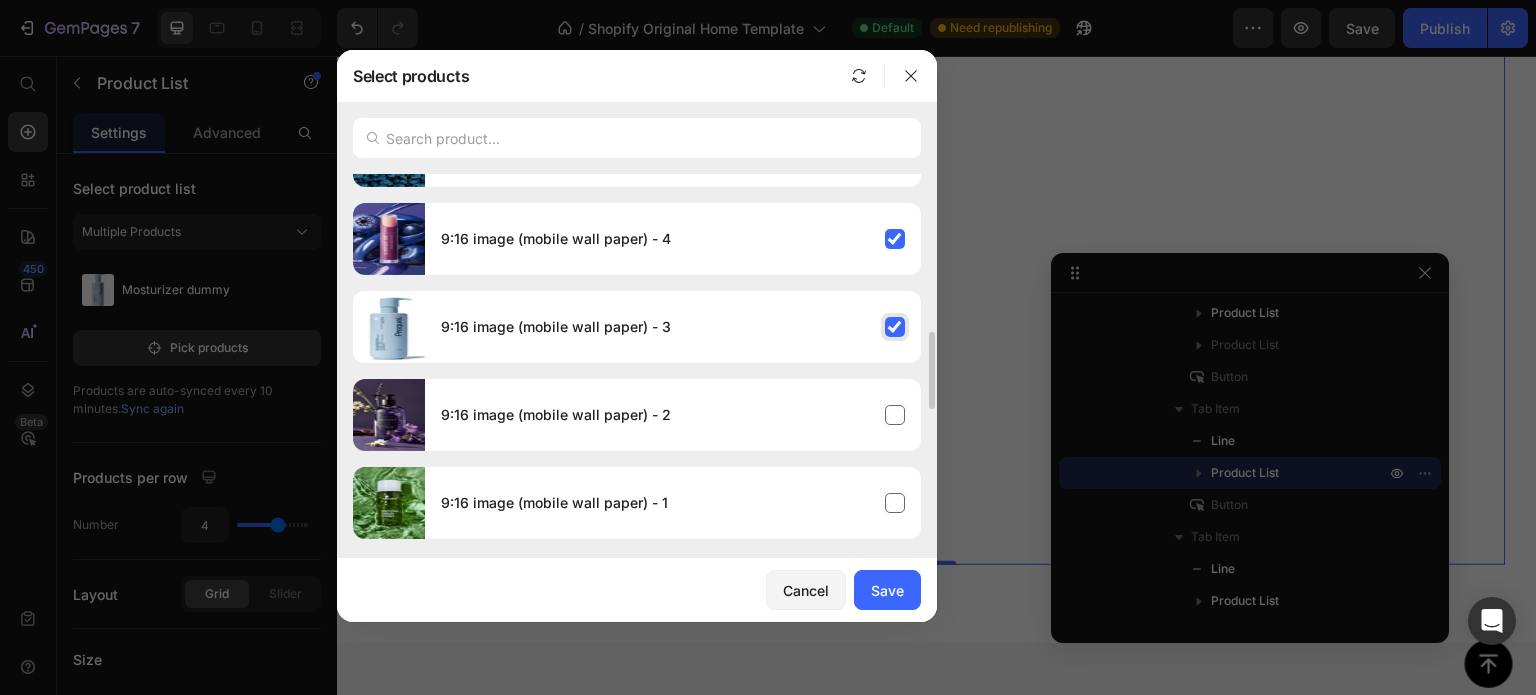 scroll, scrollTop: 688, scrollLeft: 0, axis: vertical 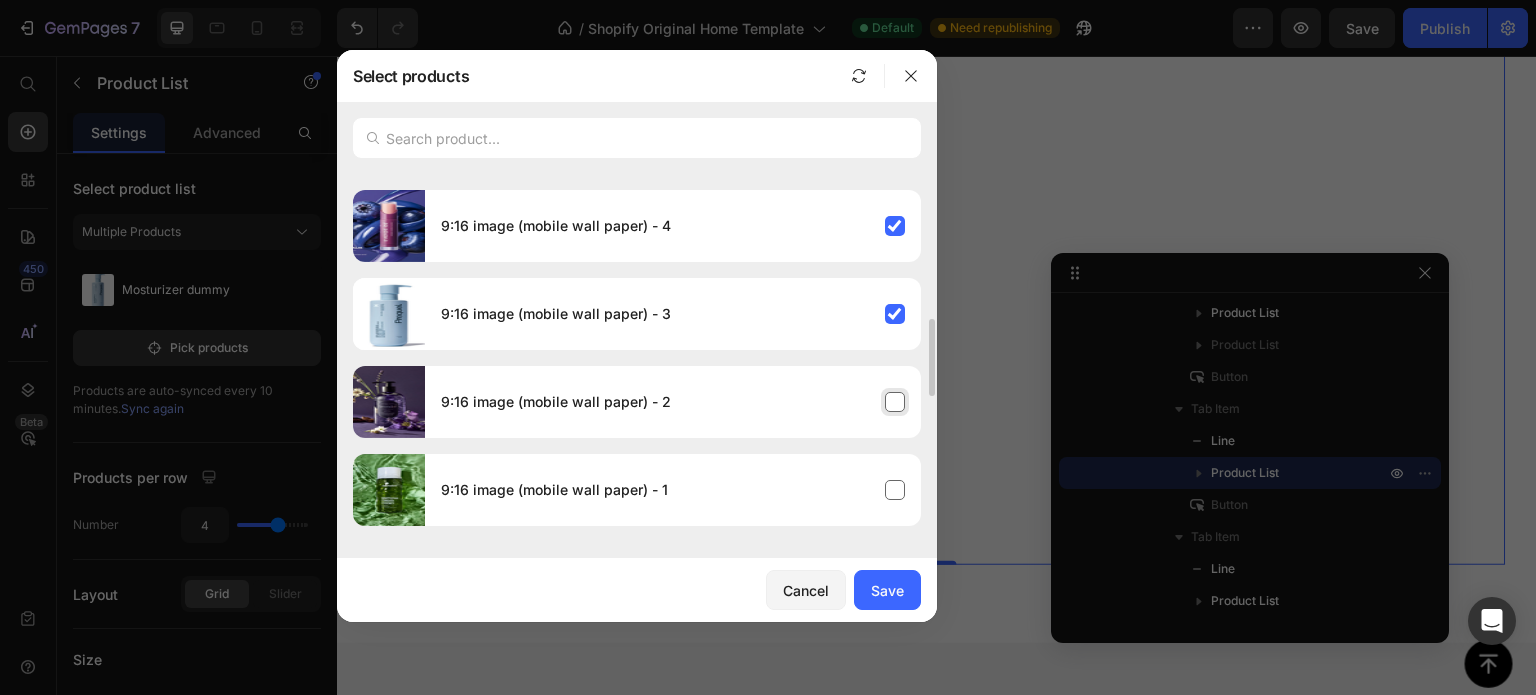 click on "9:16 image (mobile wall paper) - 2" at bounding box center [673, 402] 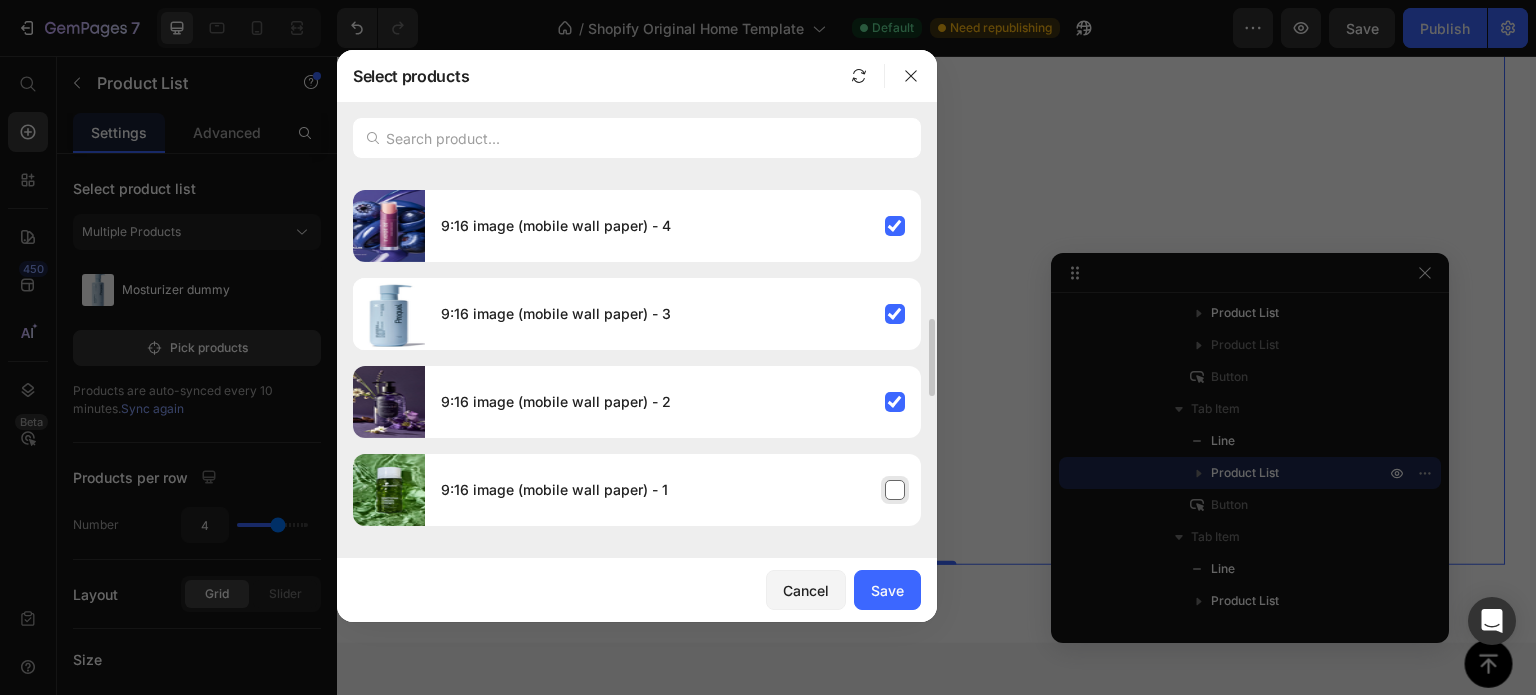 click on "9:16 image (mobile wall paper) - 1" at bounding box center [673, 490] 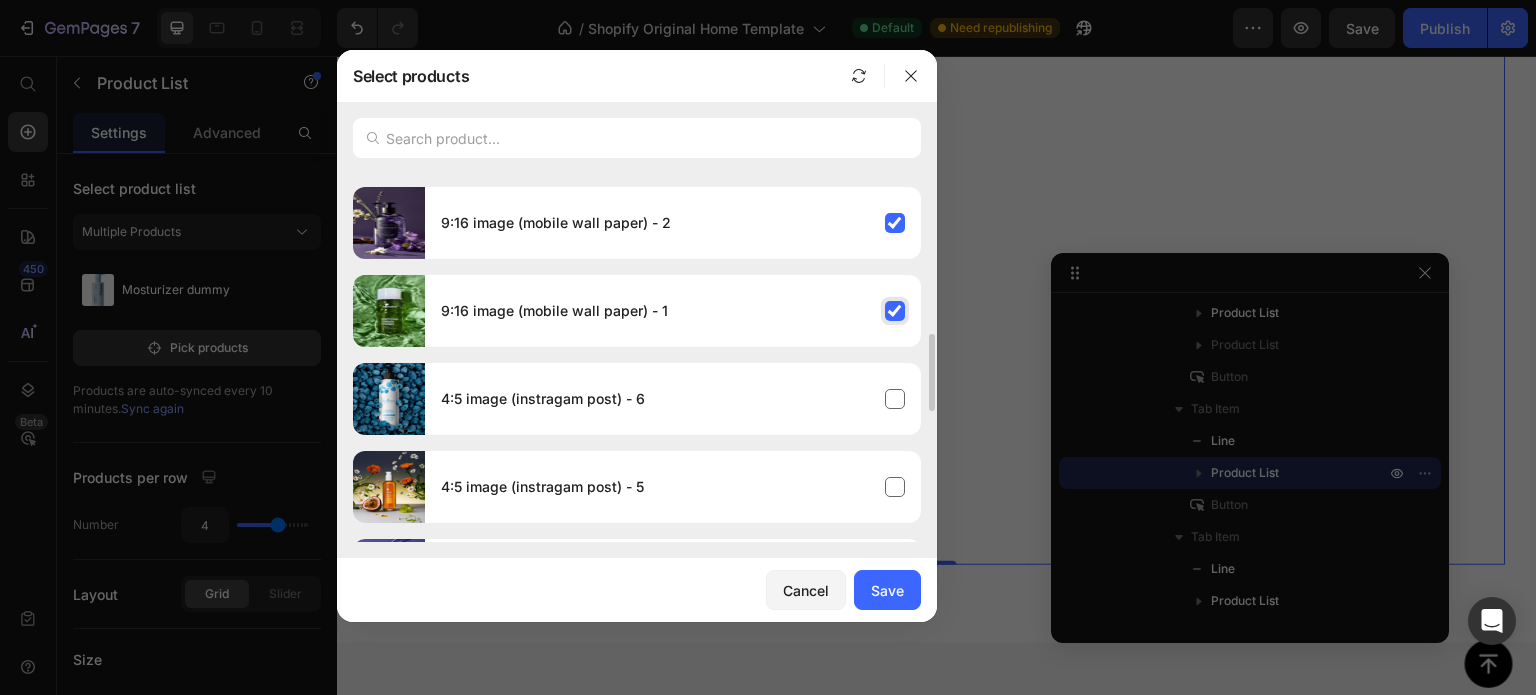 scroll, scrollTop: 868, scrollLeft: 0, axis: vertical 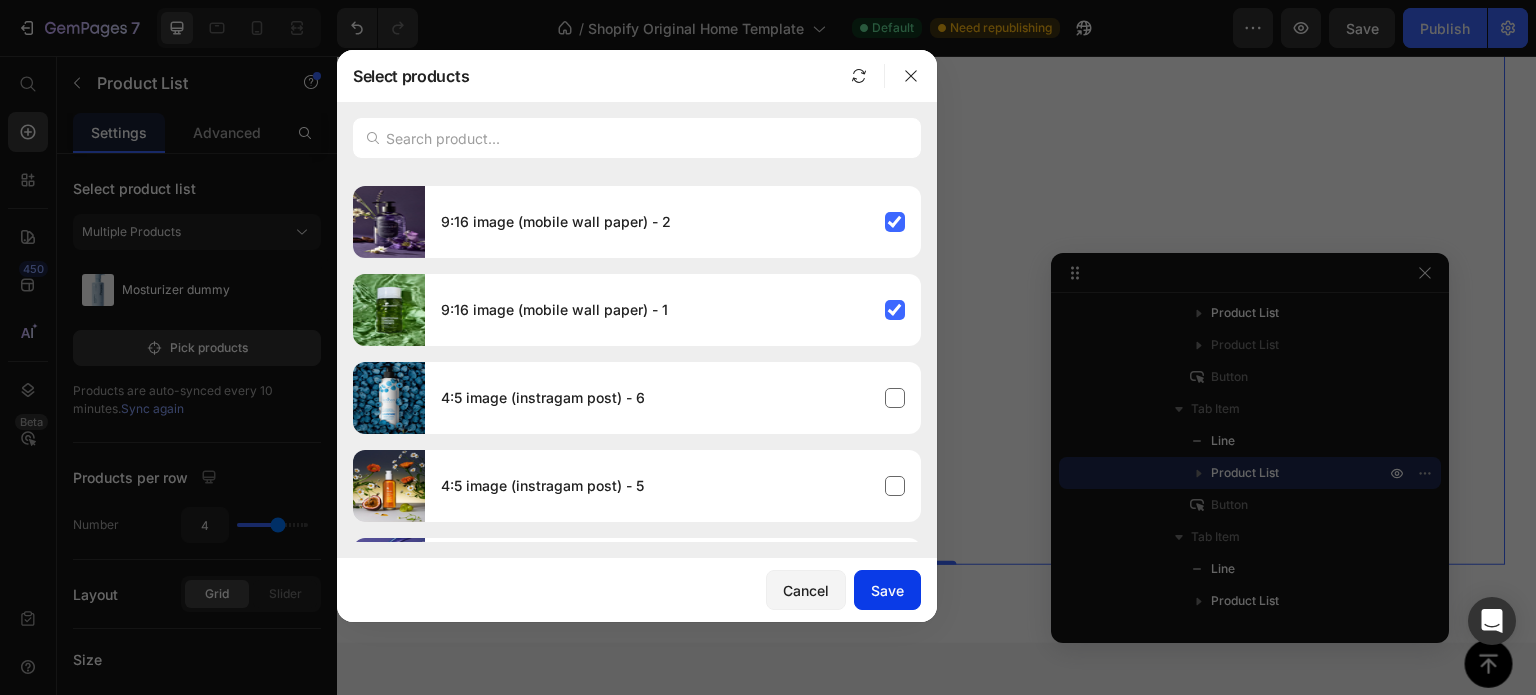 click on "Save" at bounding box center [887, 590] 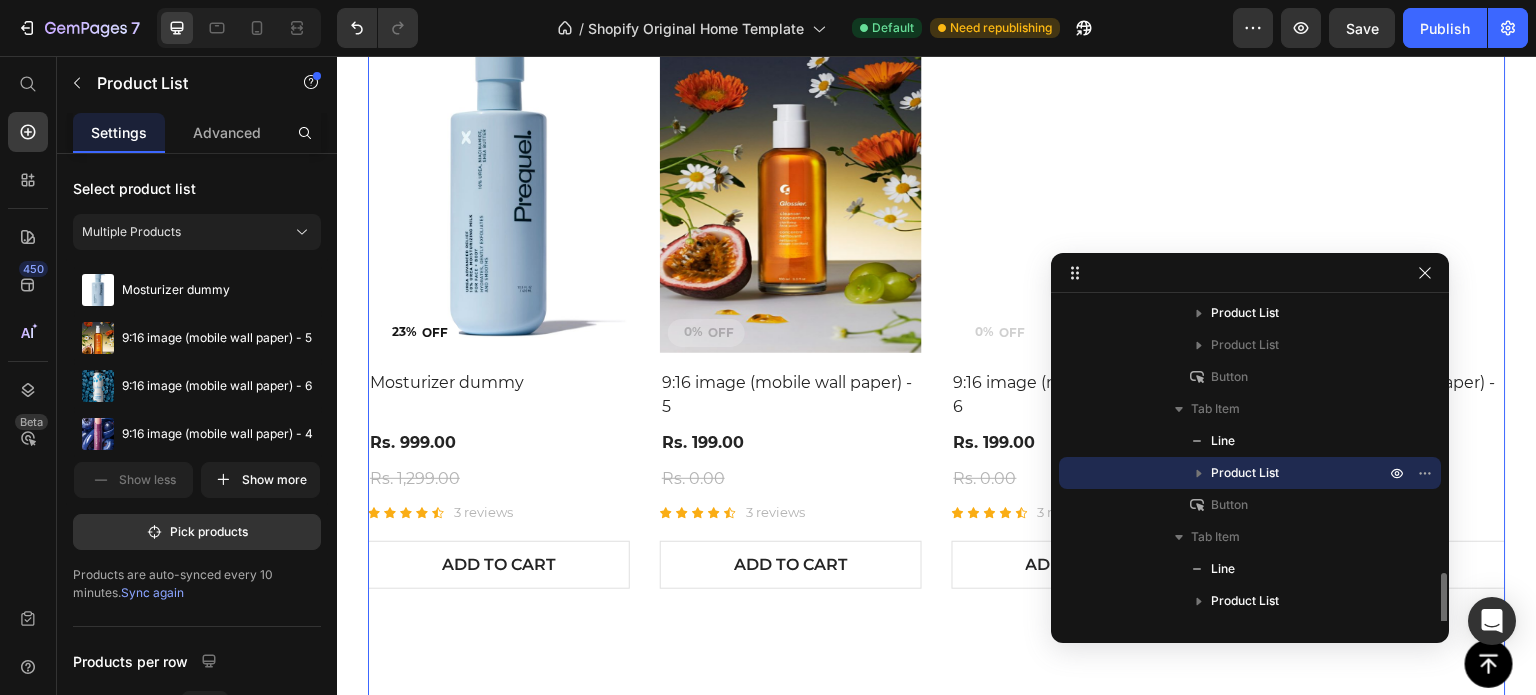 scroll, scrollTop: 596, scrollLeft: 0, axis: vertical 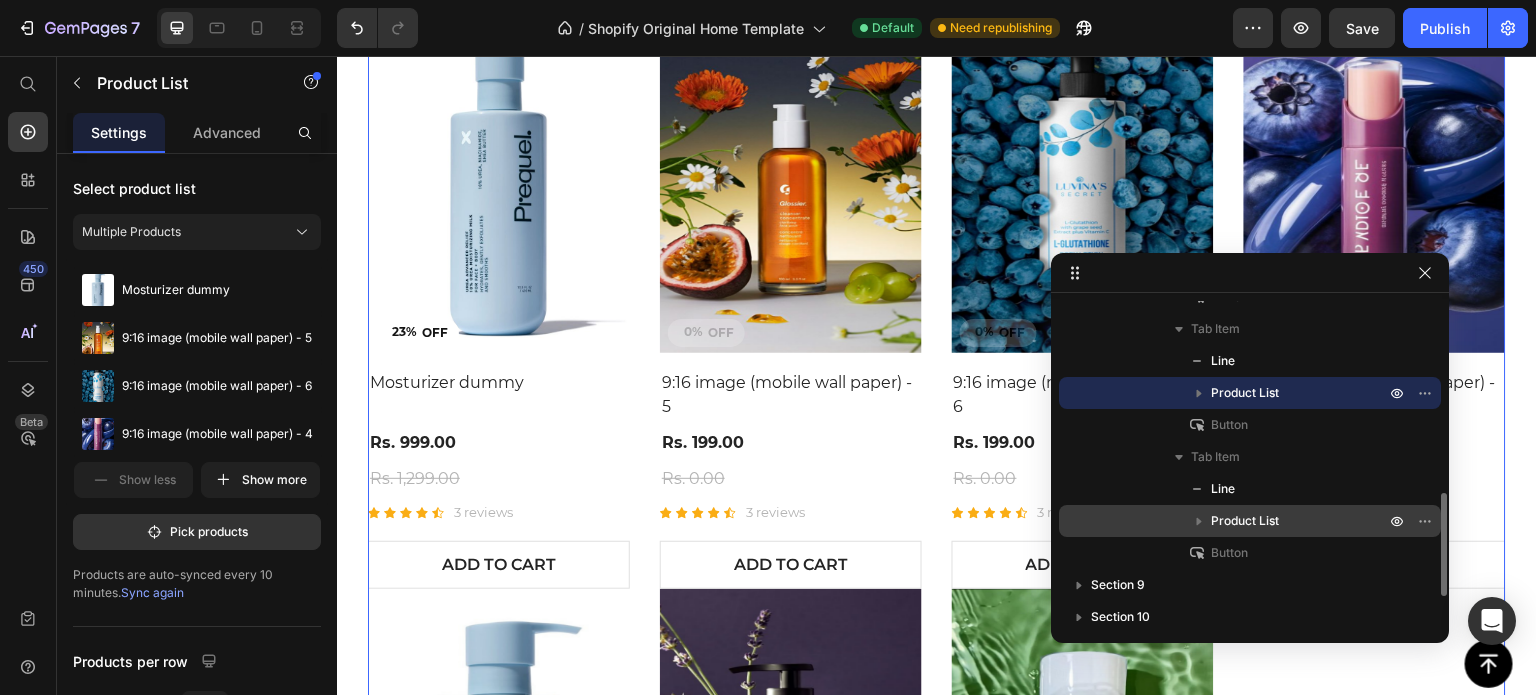click on "Product List" at bounding box center [1245, 521] 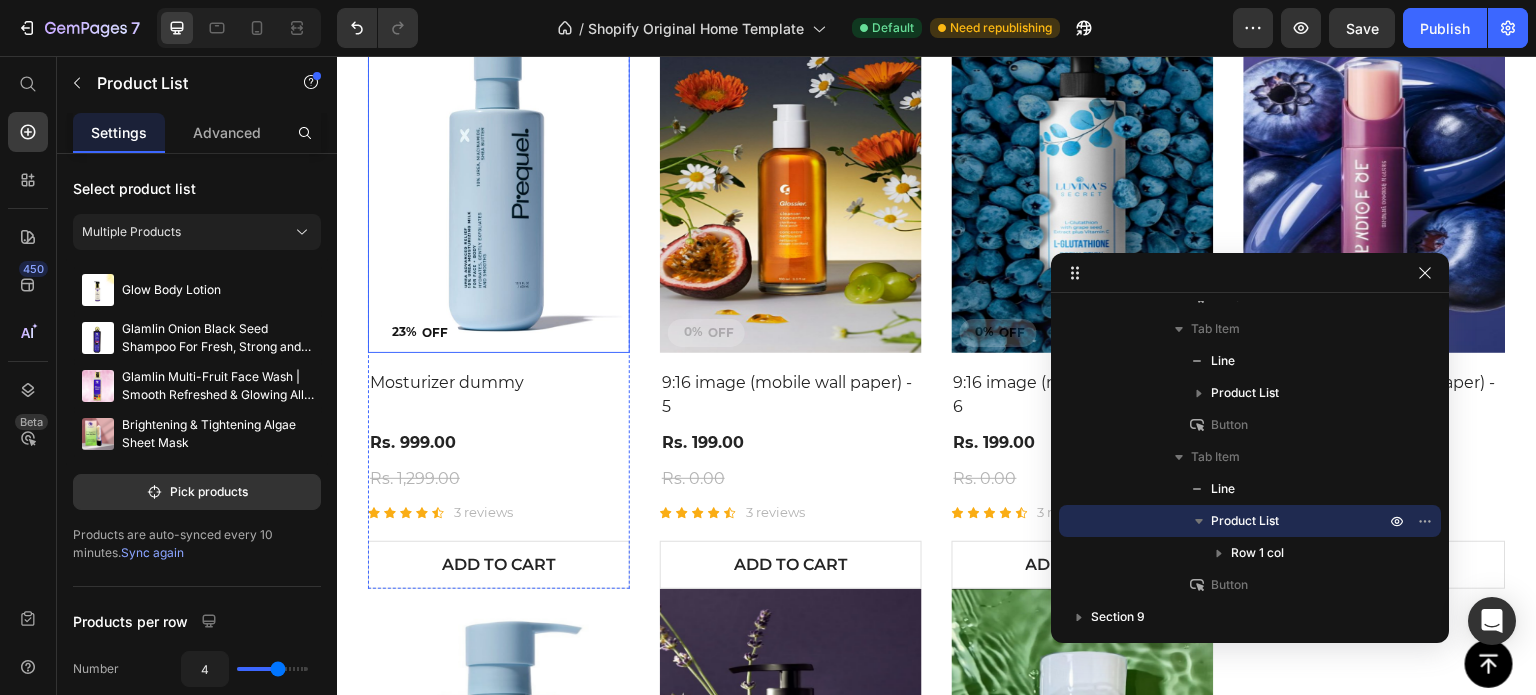 click at bounding box center [499, 178] 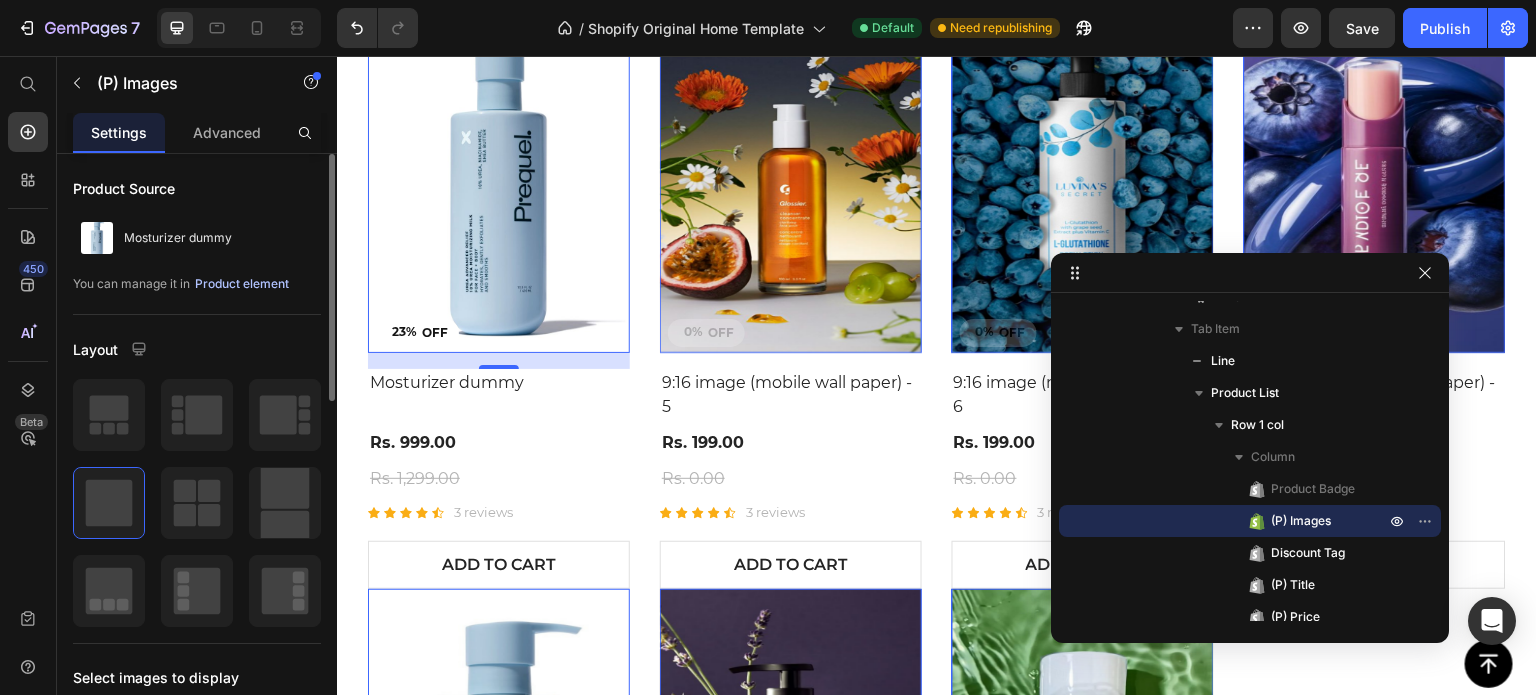 click on "Product element" at bounding box center (242, 284) 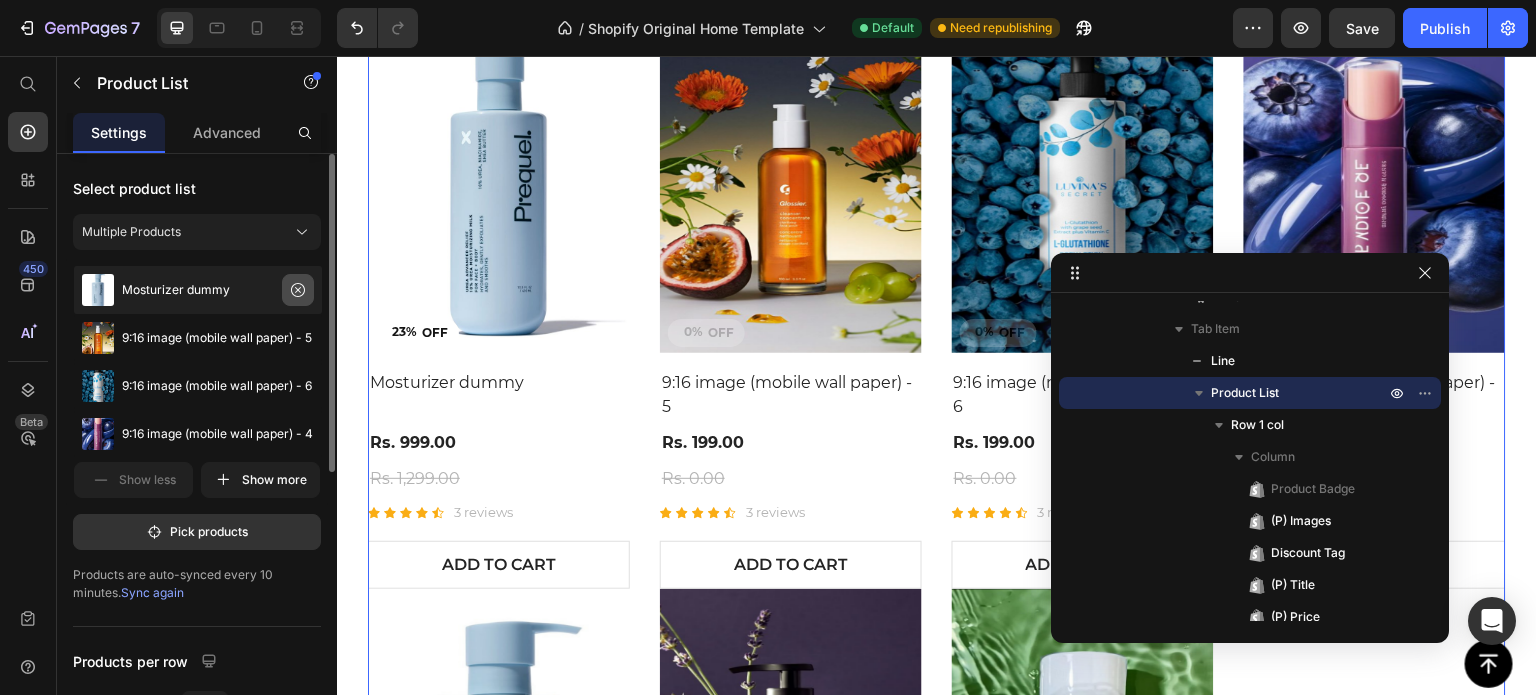 click 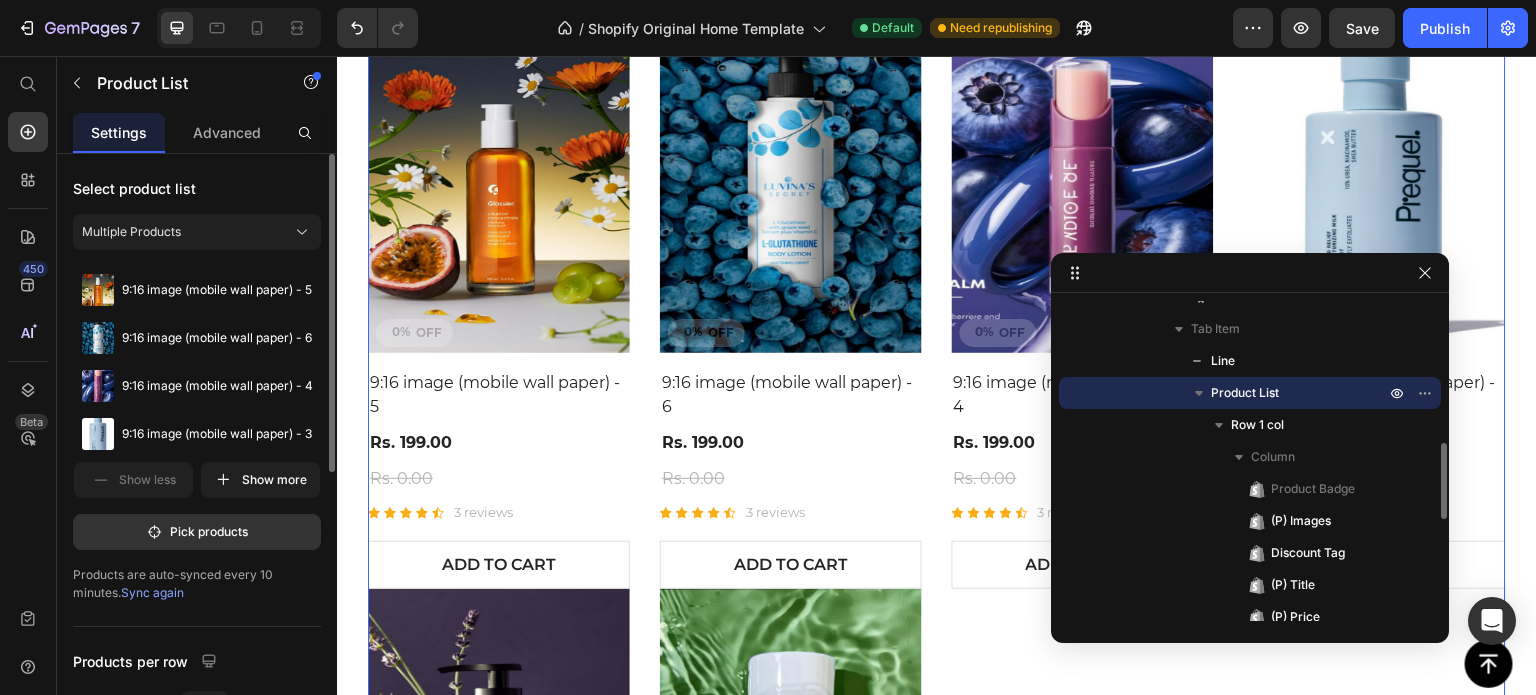 click 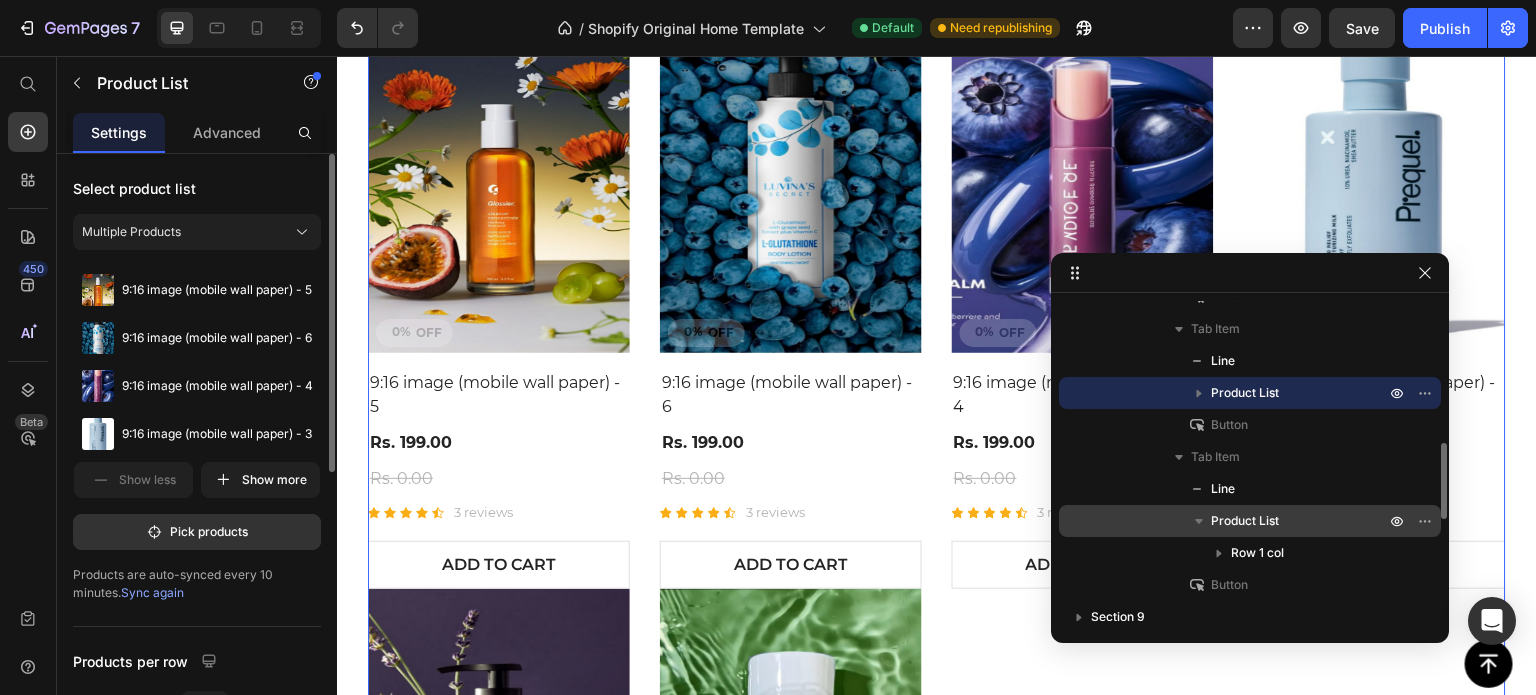 click on "Product List" at bounding box center [1250, 521] 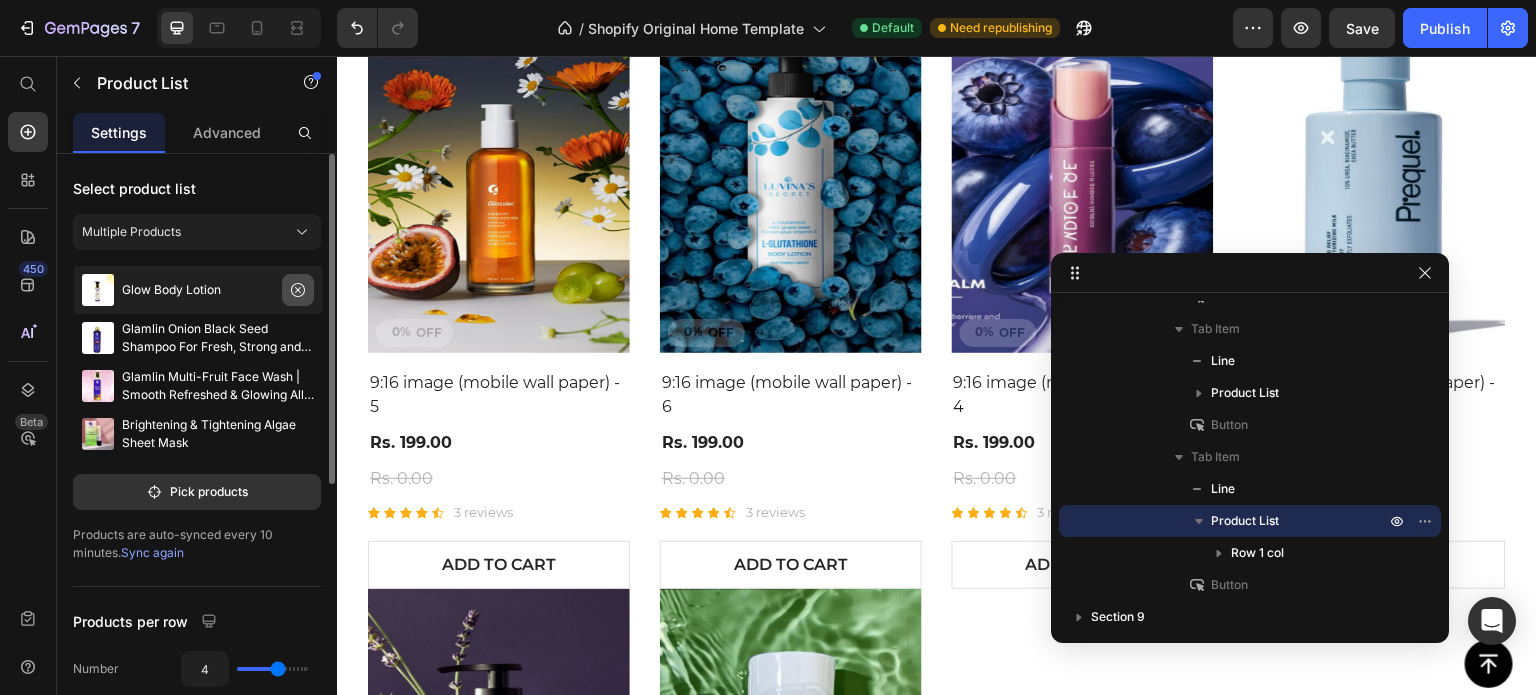 click at bounding box center (298, 290) 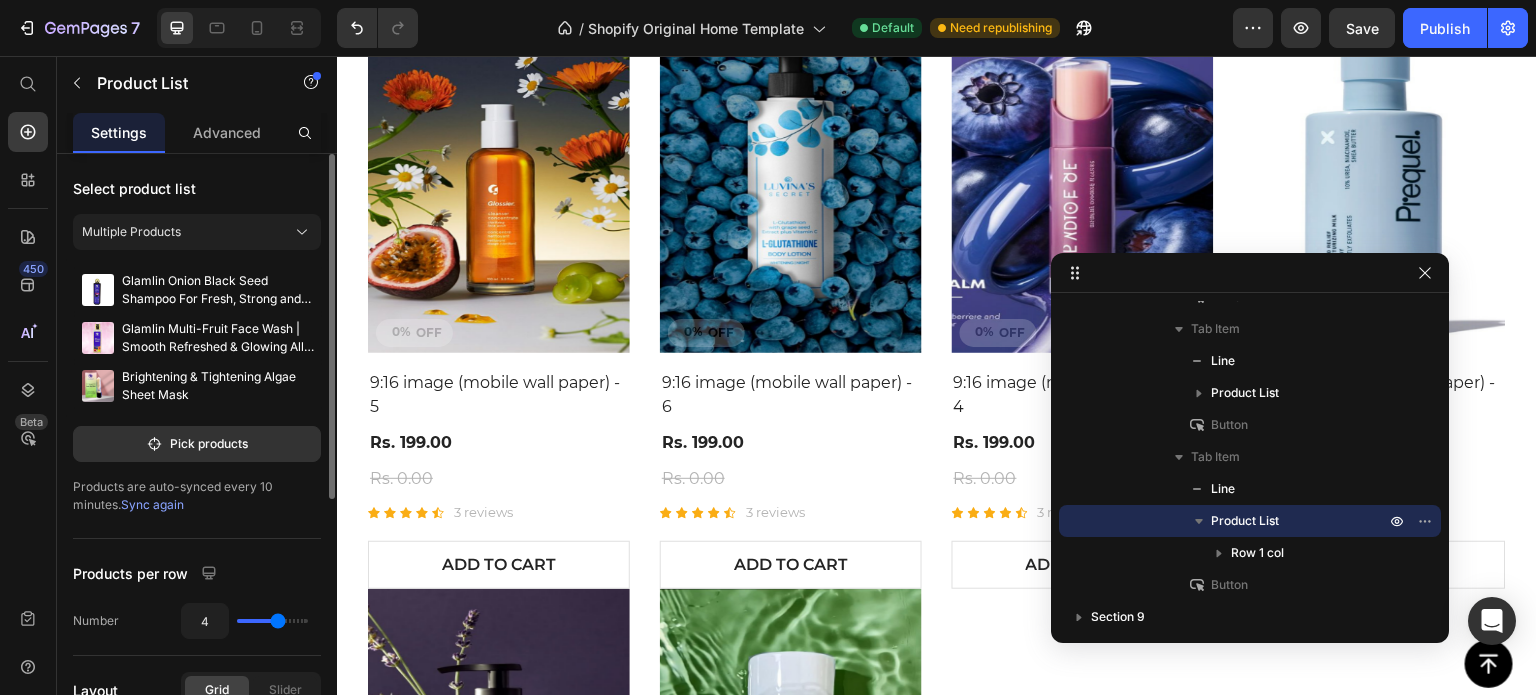 click at bounding box center [0, 0] 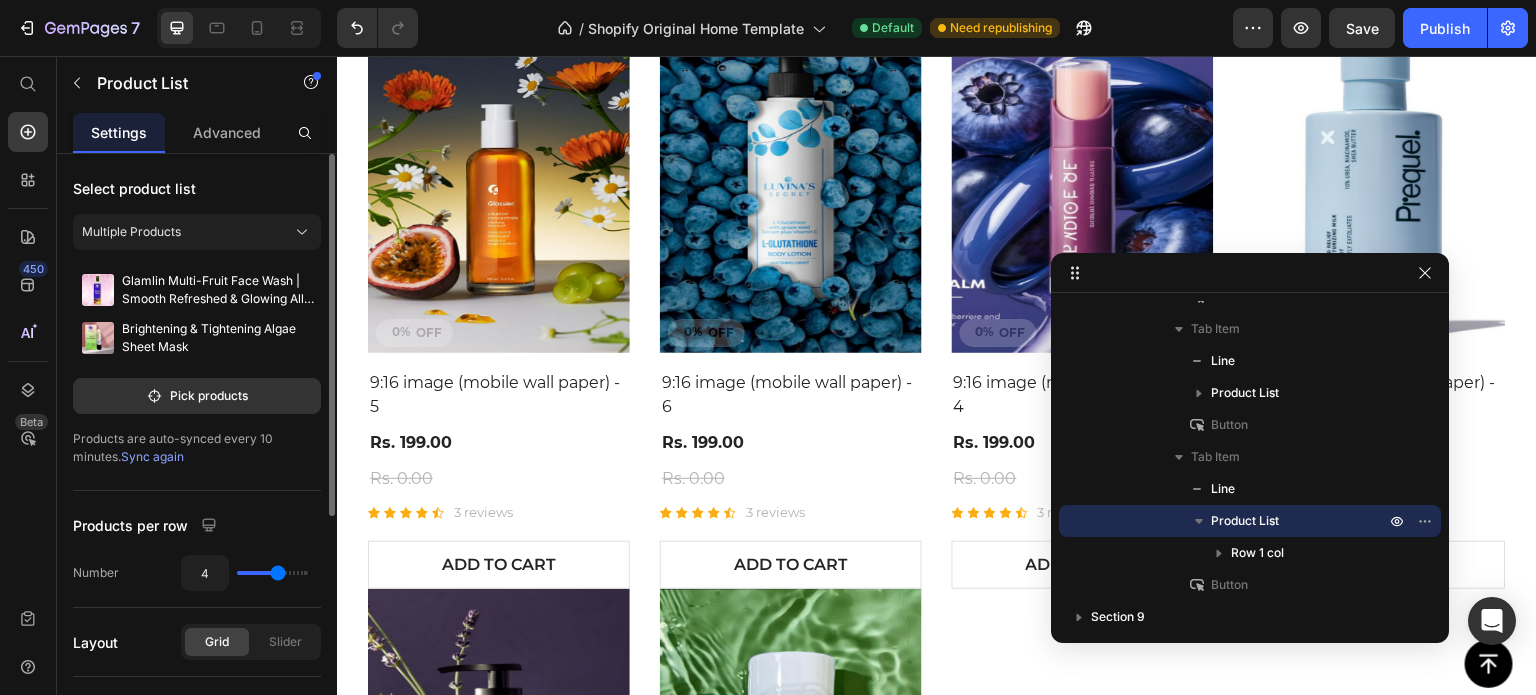 click at bounding box center (0, 0) 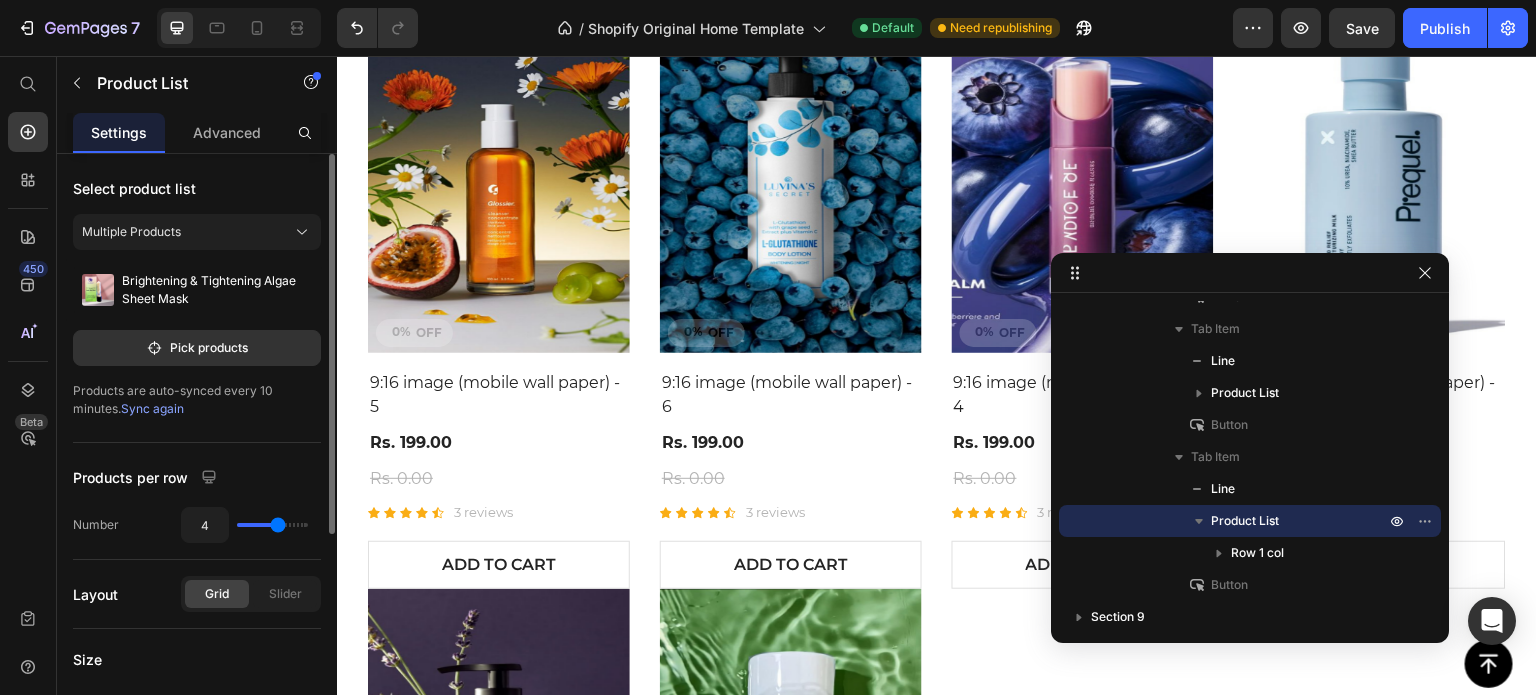 click on "Brightening & Tightening Algae Sheet Mask" at bounding box center [218, 290] 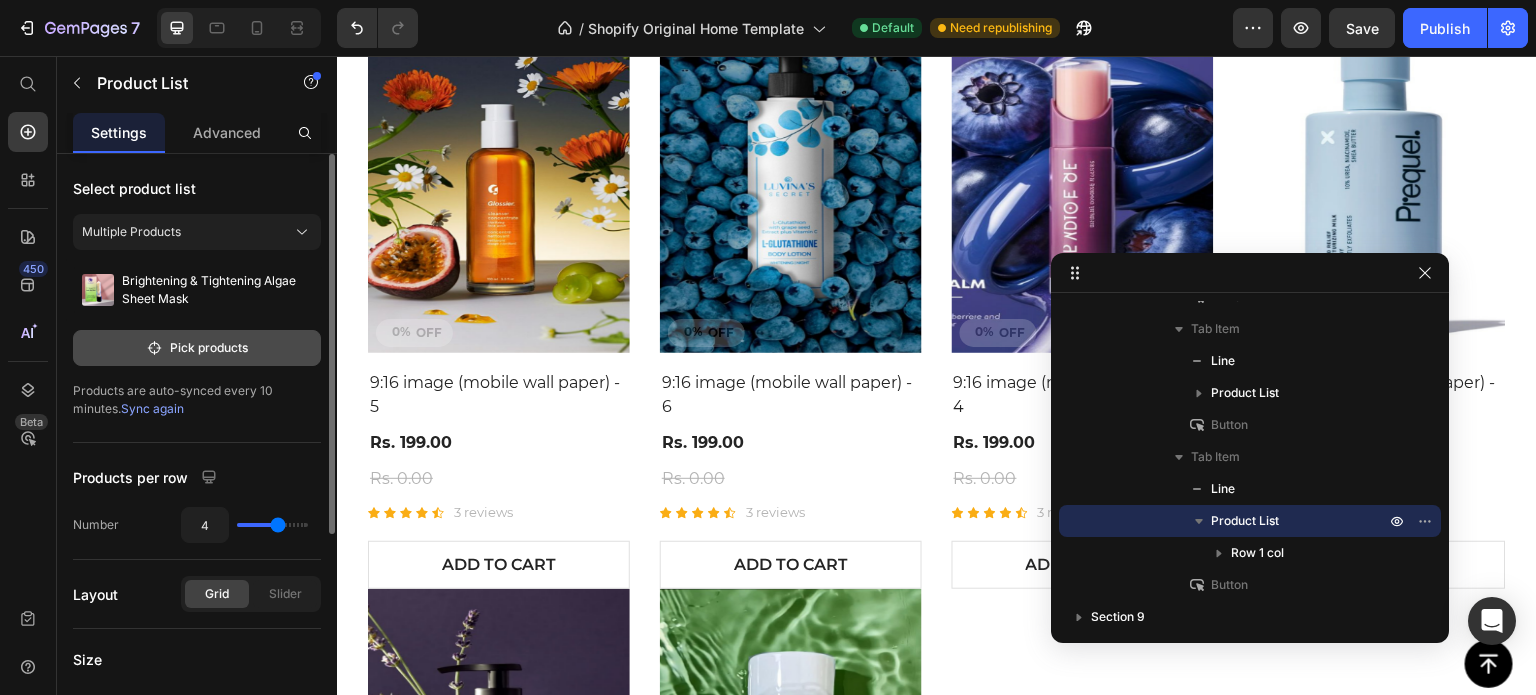 click on "Pick products" at bounding box center [197, 348] 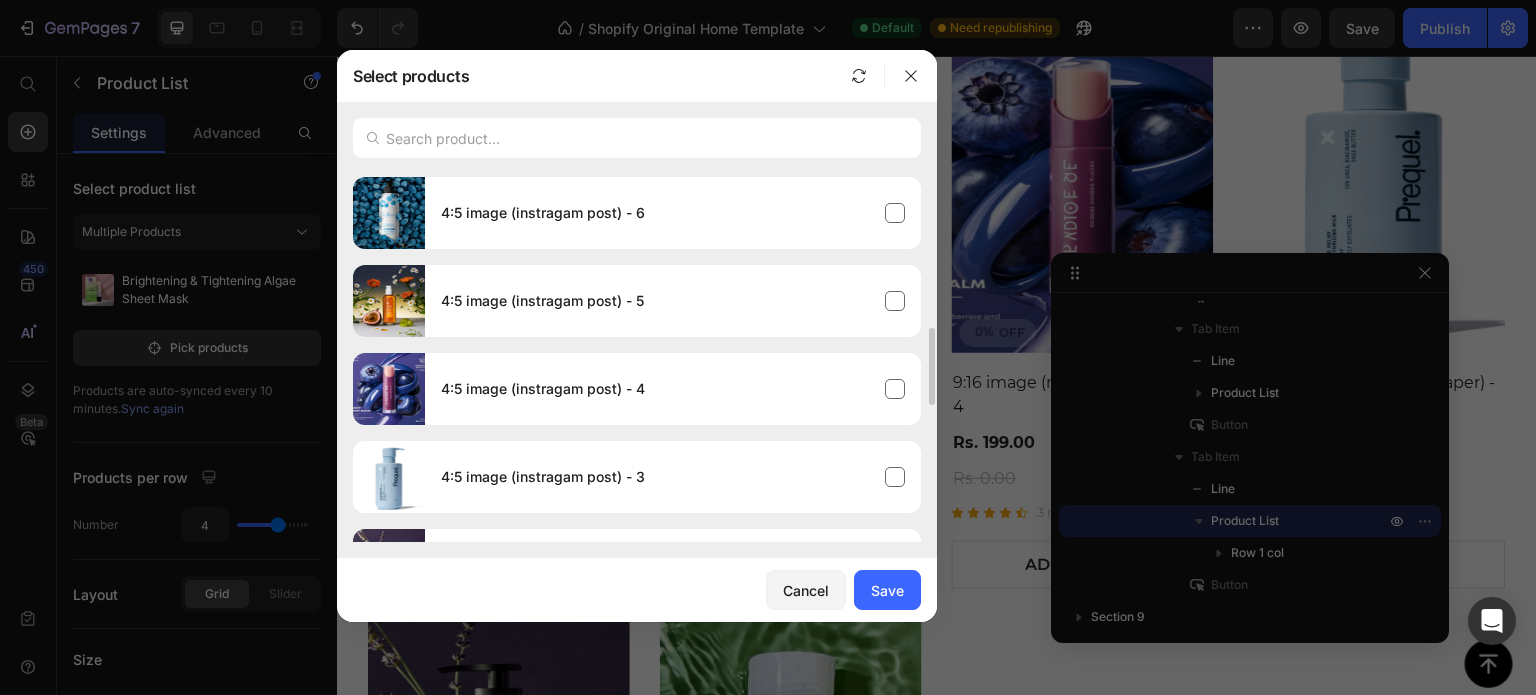 scroll, scrollTop: 951, scrollLeft: 0, axis: vertical 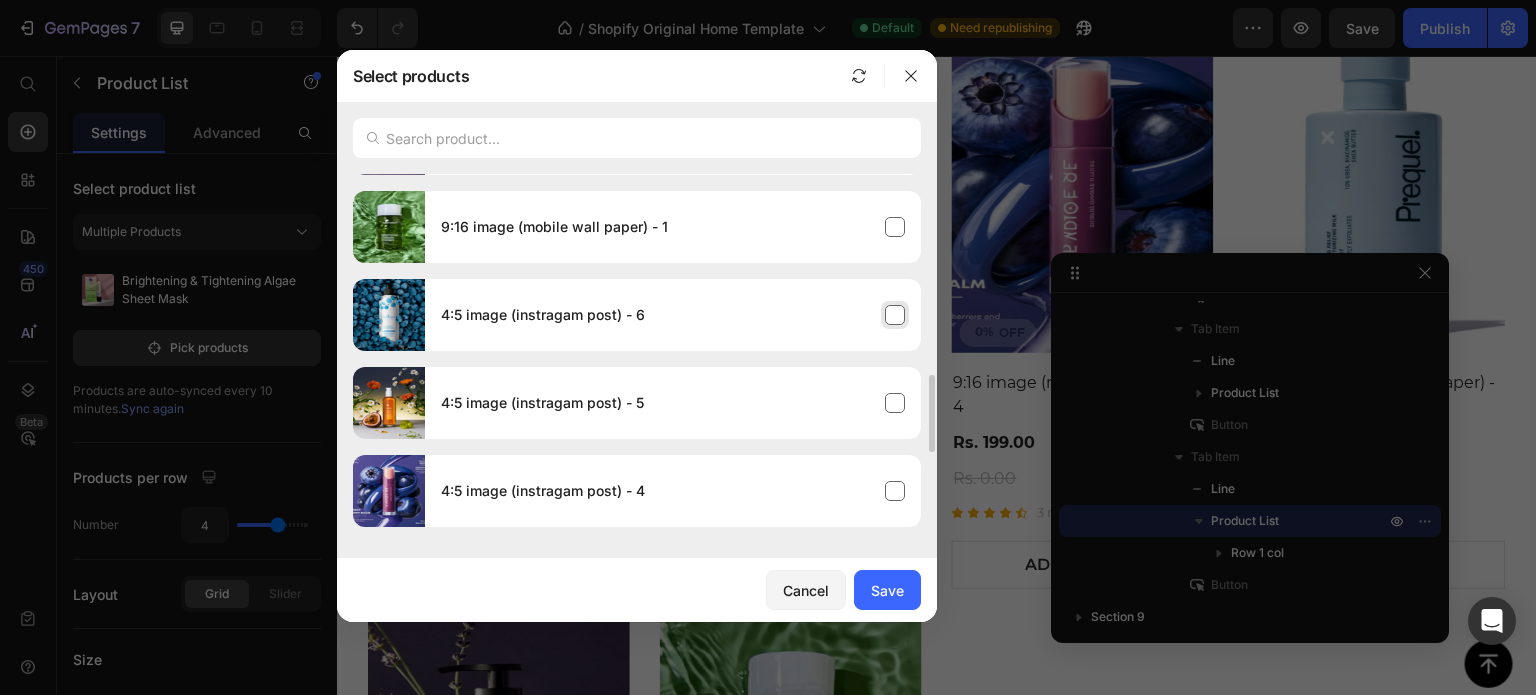 click on "4:5 image (instragam post) - 6" at bounding box center (673, 315) 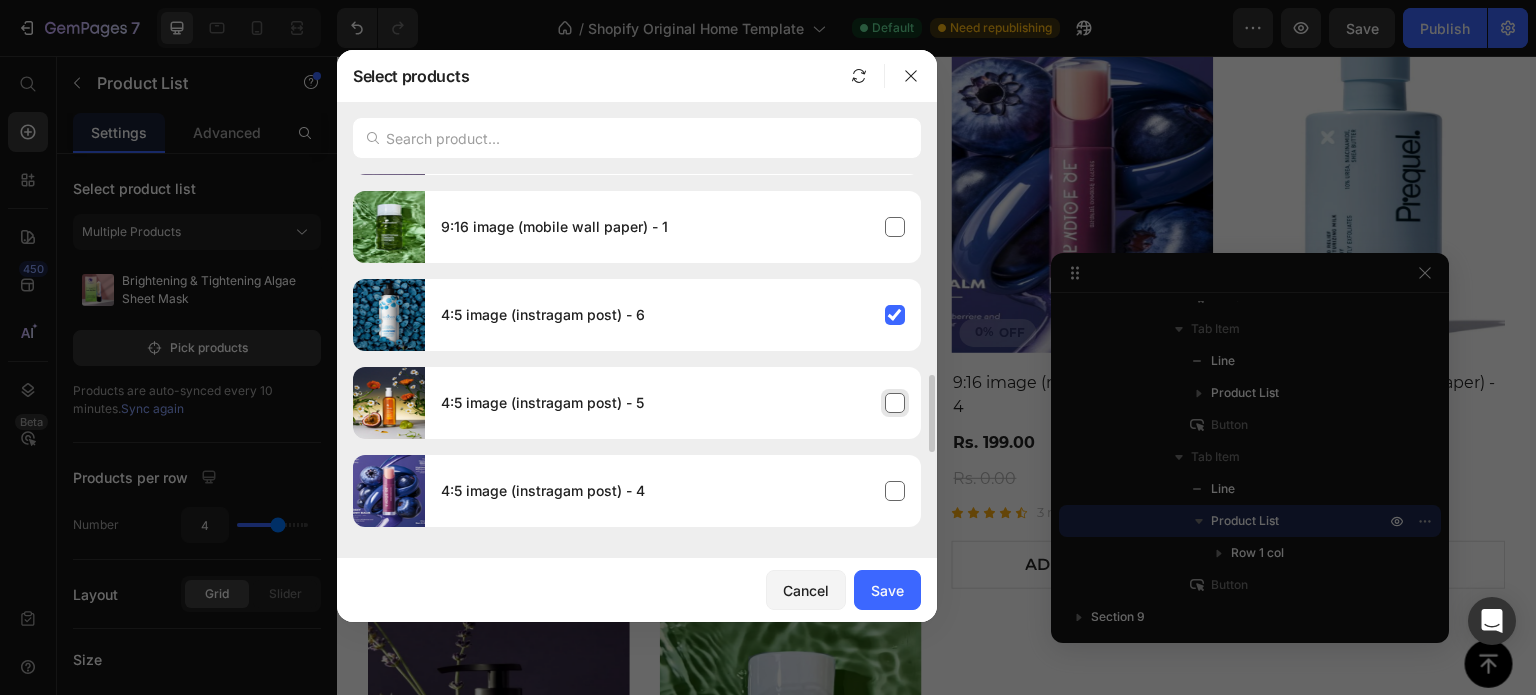 click on "4:5 image (instragam post) - 5" at bounding box center (673, 403) 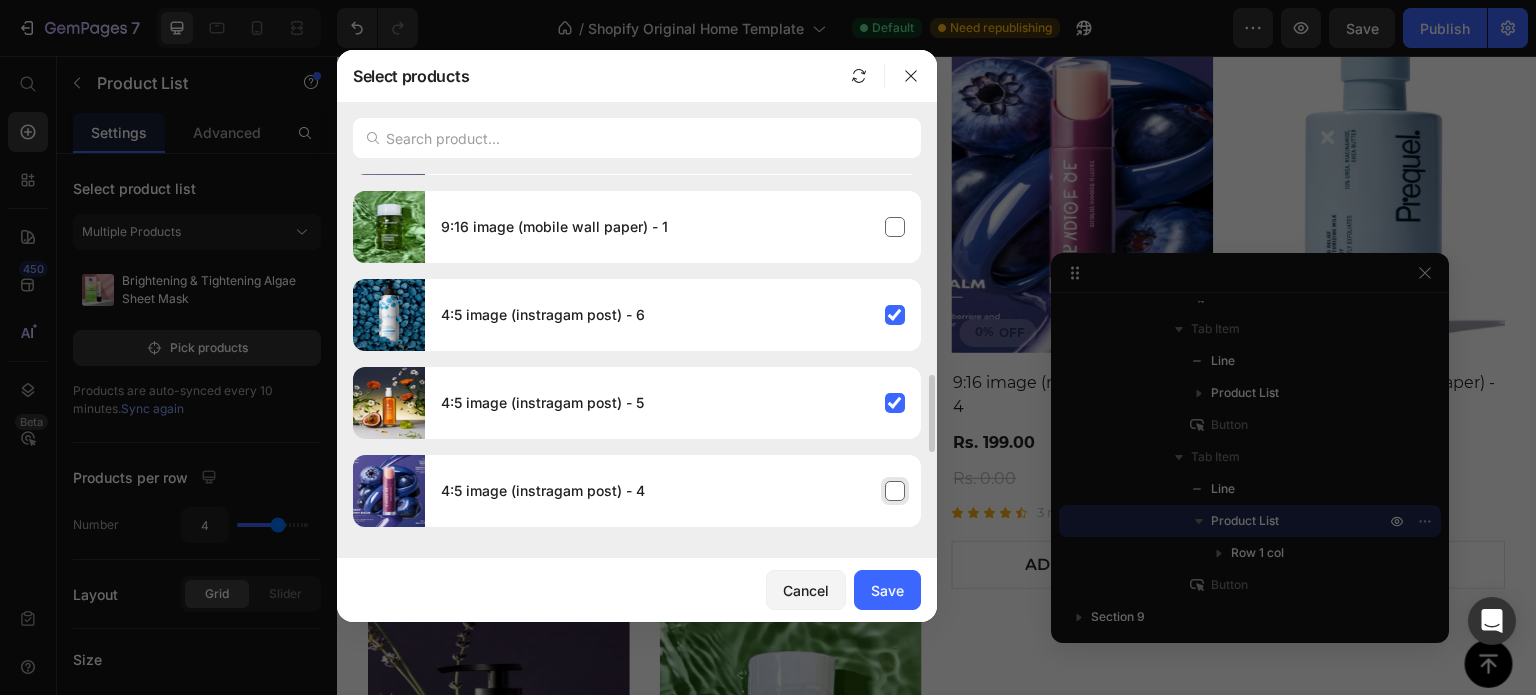 click on "4:5 image (instragam post) - 4" at bounding box center [673, 491] 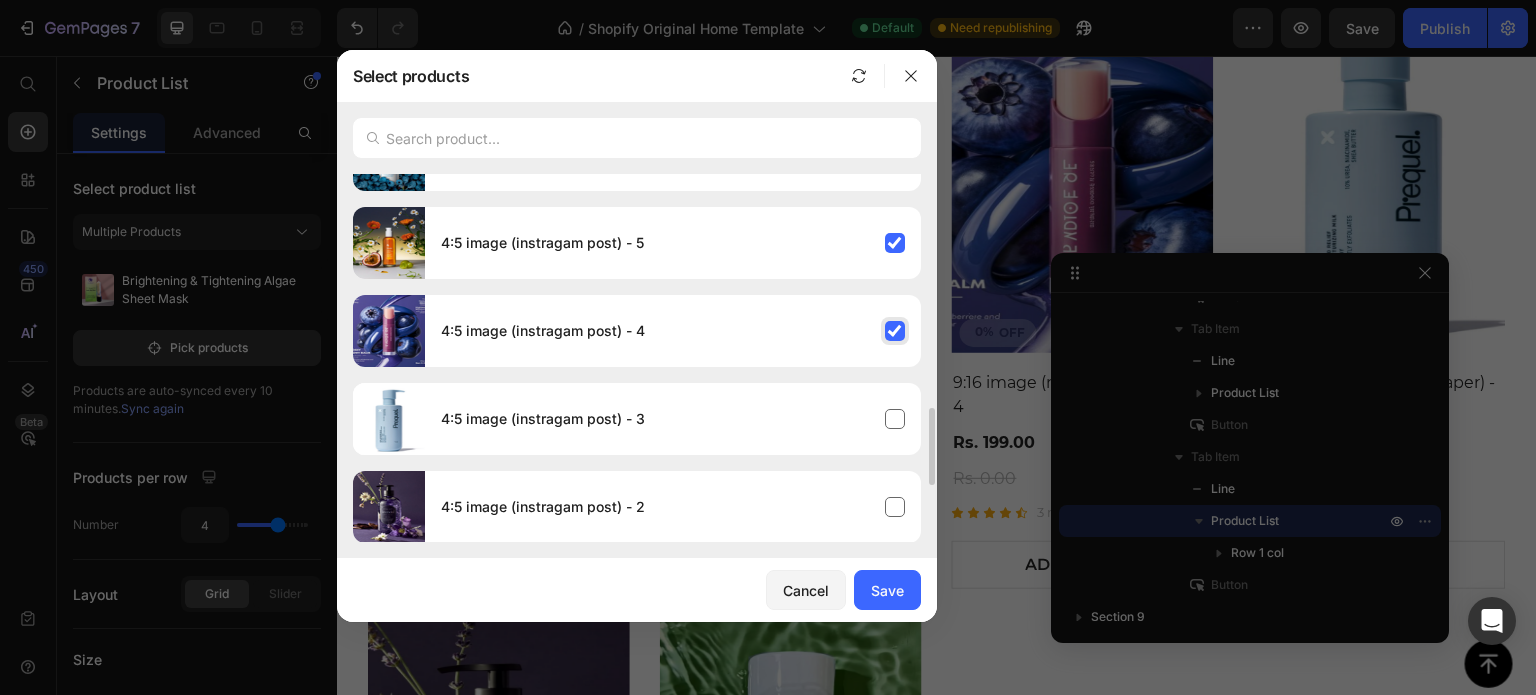 scroll, scrollTop: 1112, scrollLeft: 0, axis: vertical 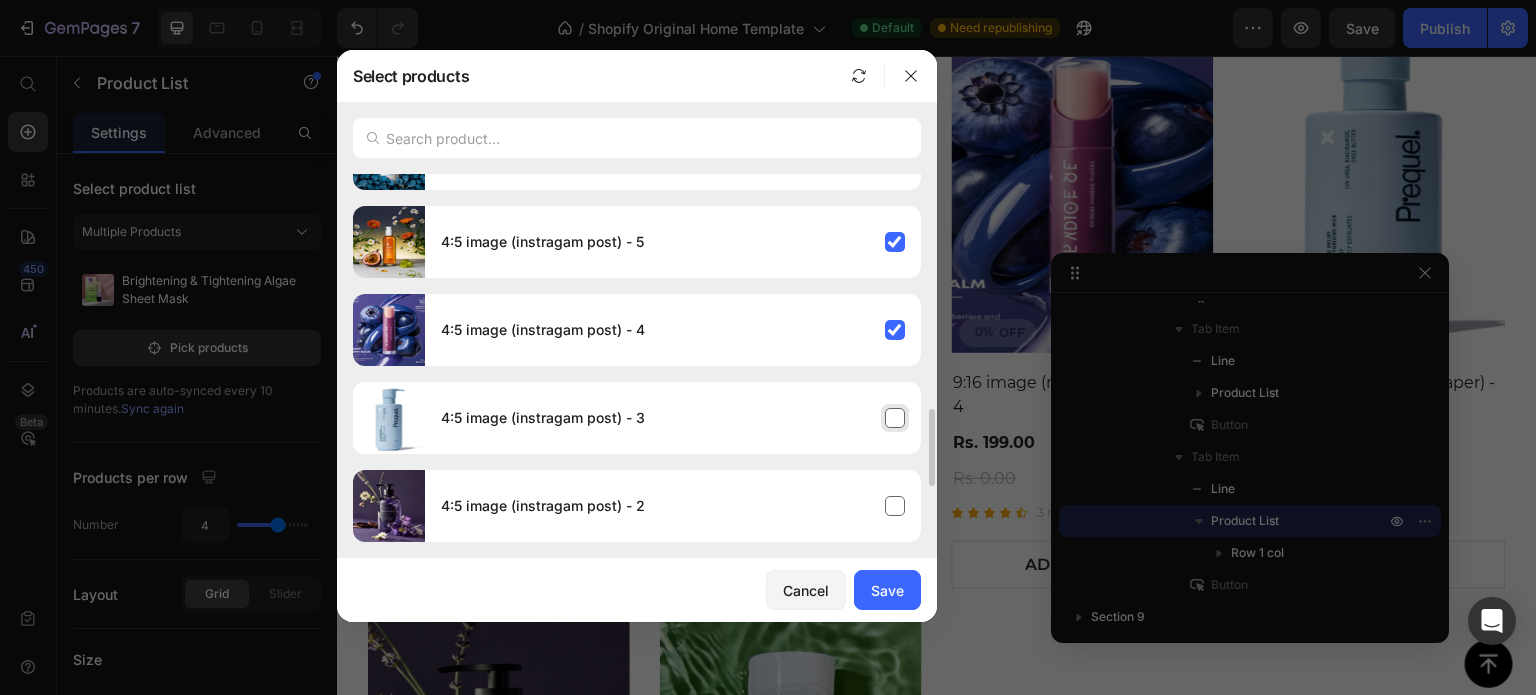 click on "4:5 image (instragam post) - 3" at bounding box center [673, 418] 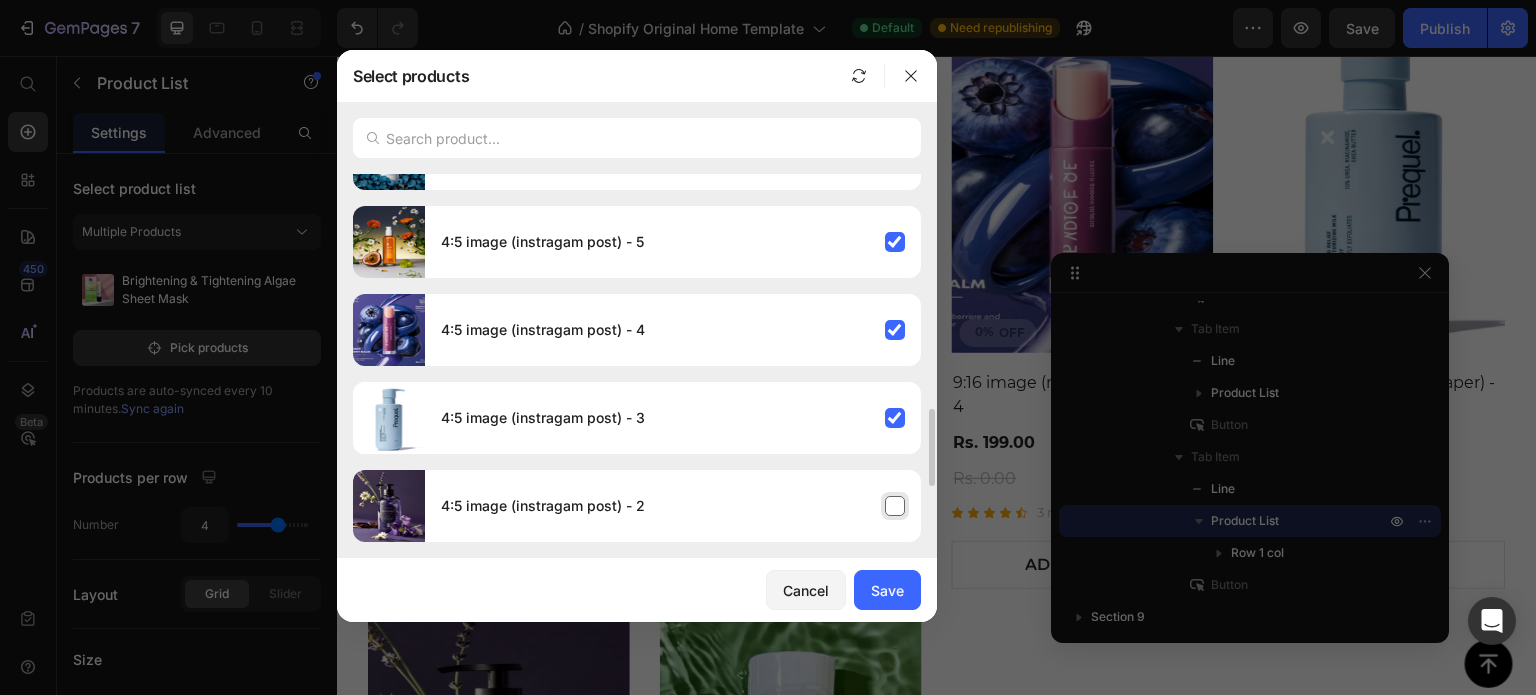 click on "4:5 image (instragam post) - 2" at bounding box center (673, 506) 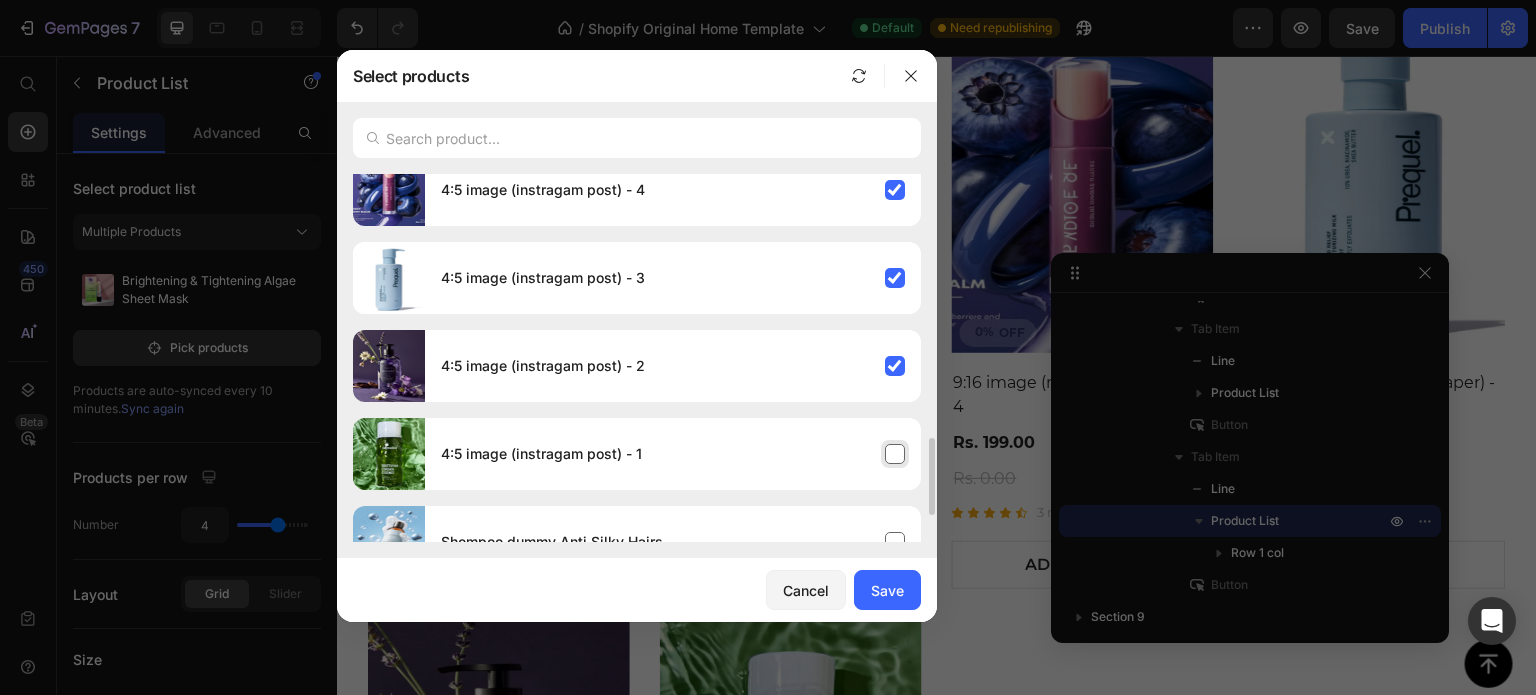 scroll, scrollTop: 1253, scrollLeft: 0, axis: vertical 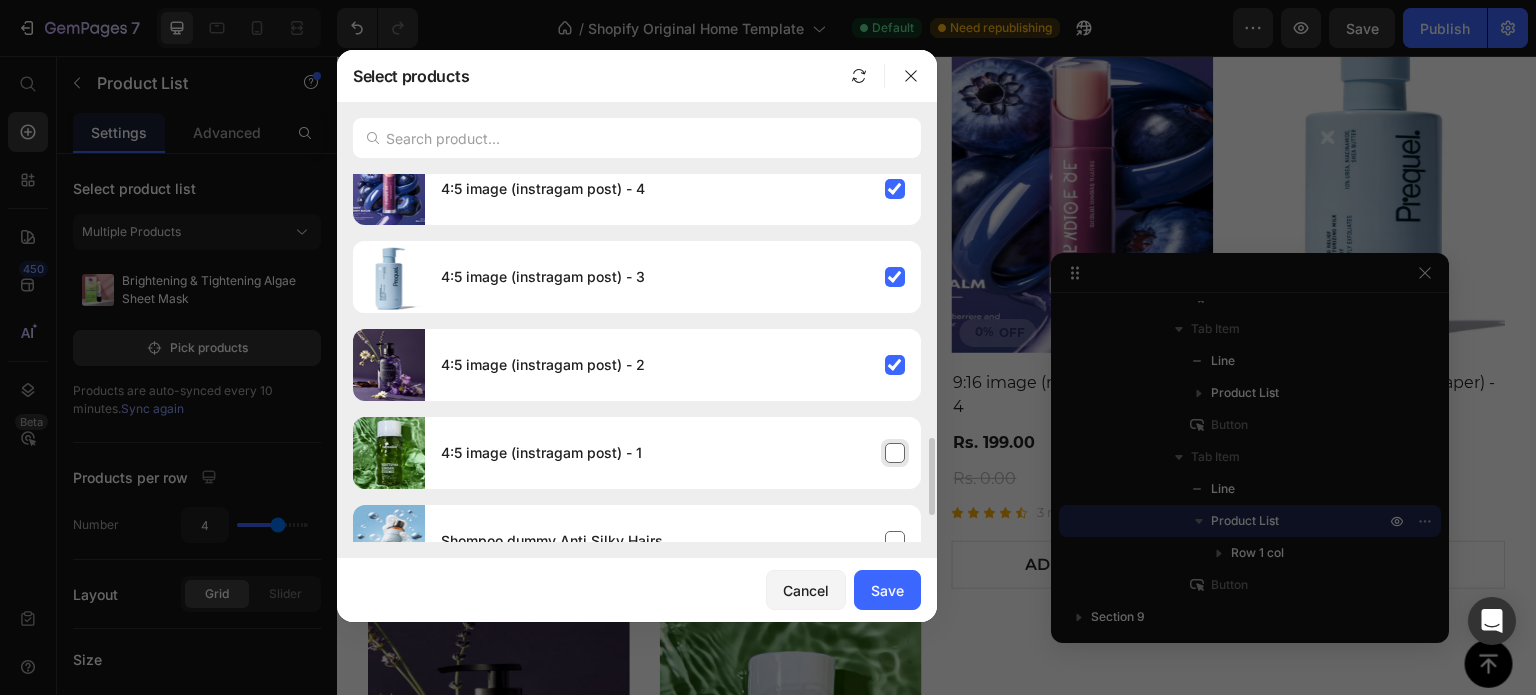click on "4:5 image (instragam post) - 1" at bounding box center (673, 453) 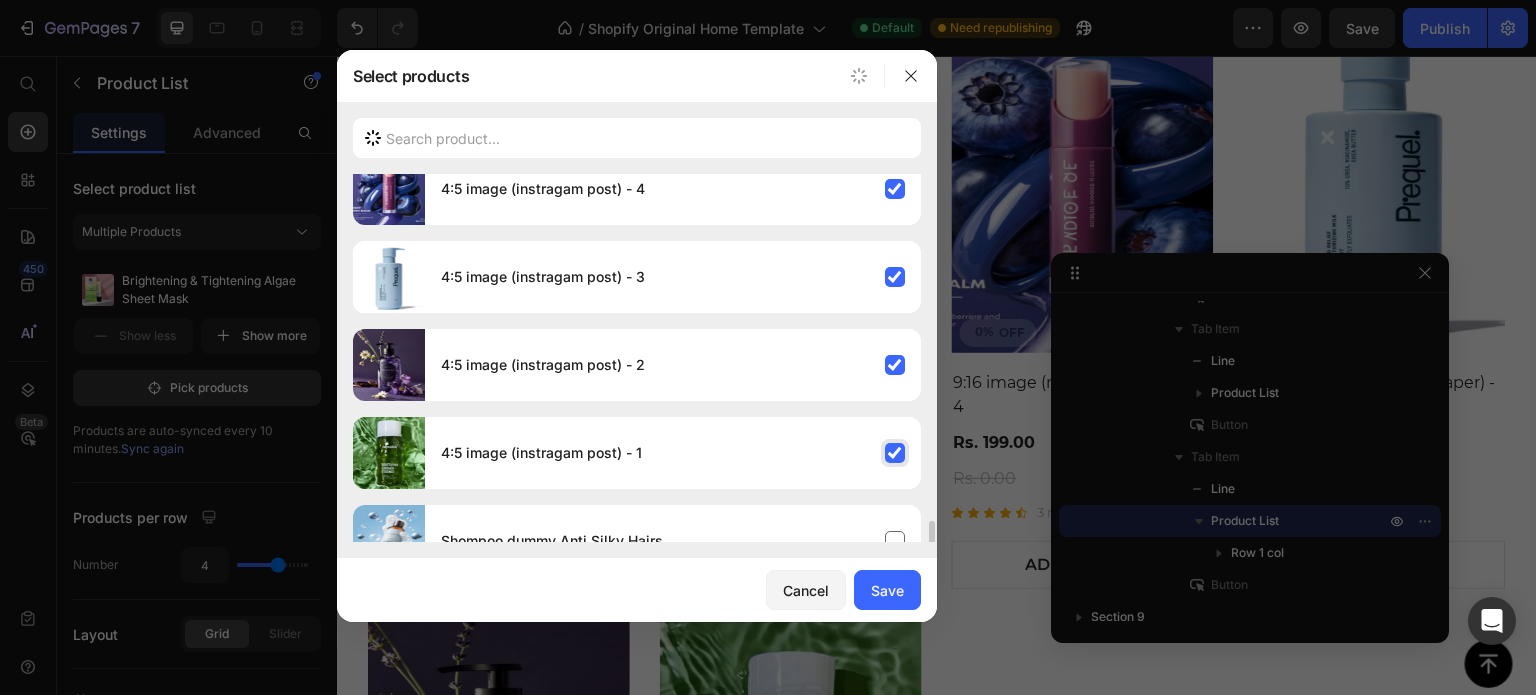 scroll, scrollTop: 1391, scrollLeft: 0, axis: vertical 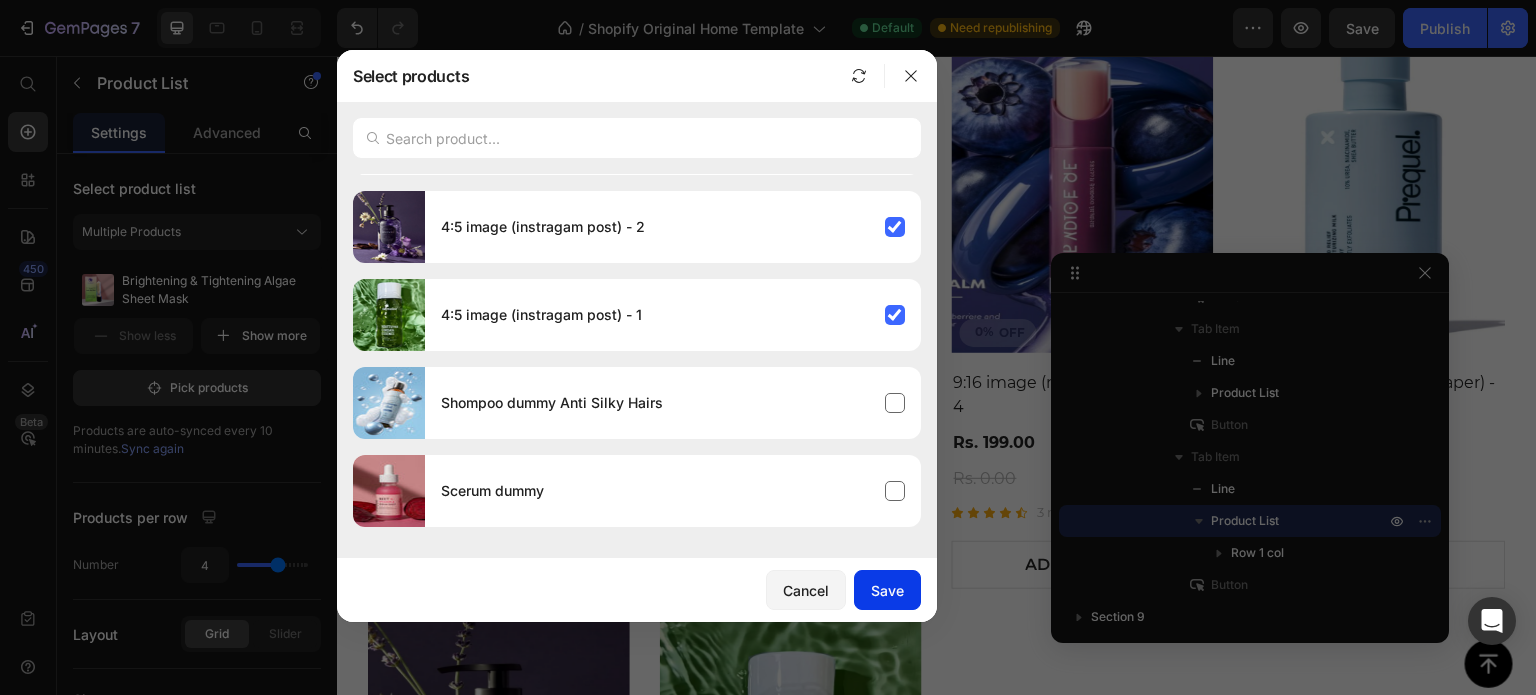 click on "Save" at bounding box center [887, 590] 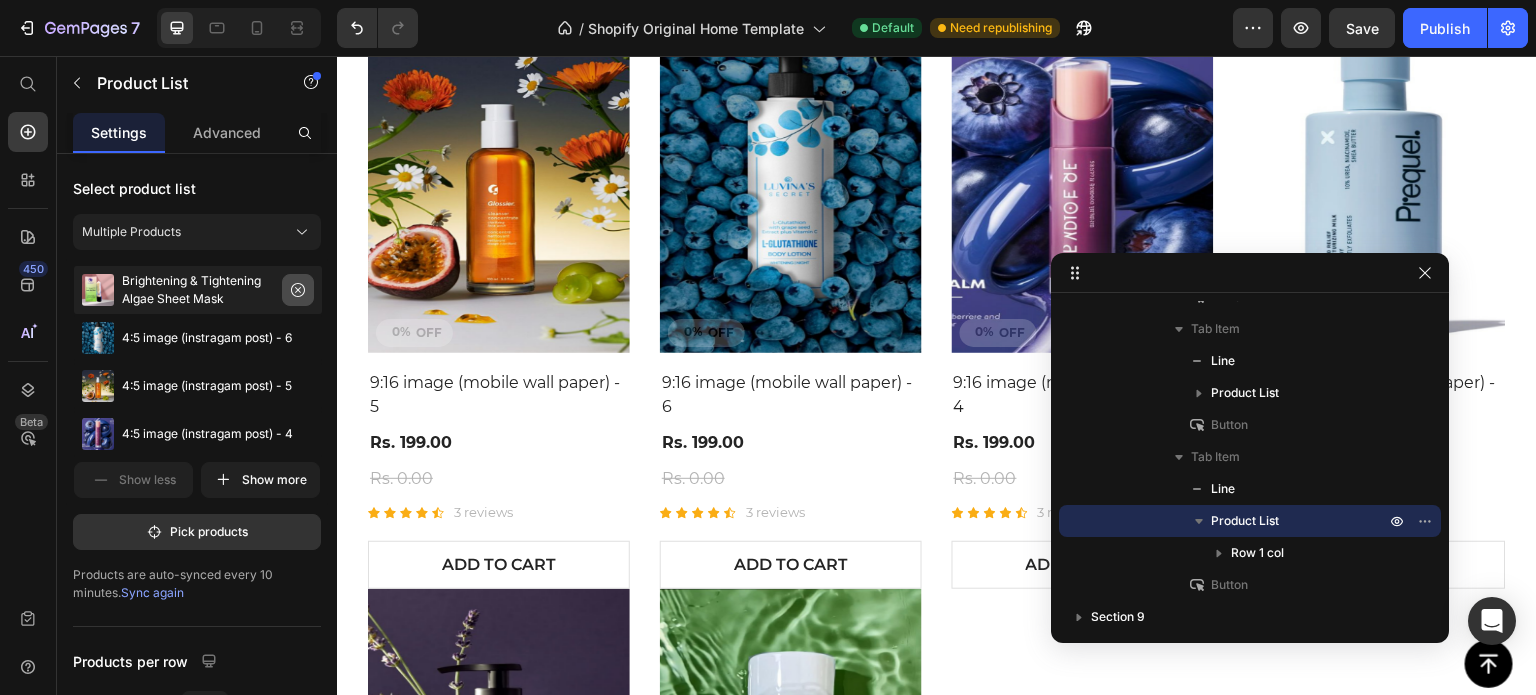 click 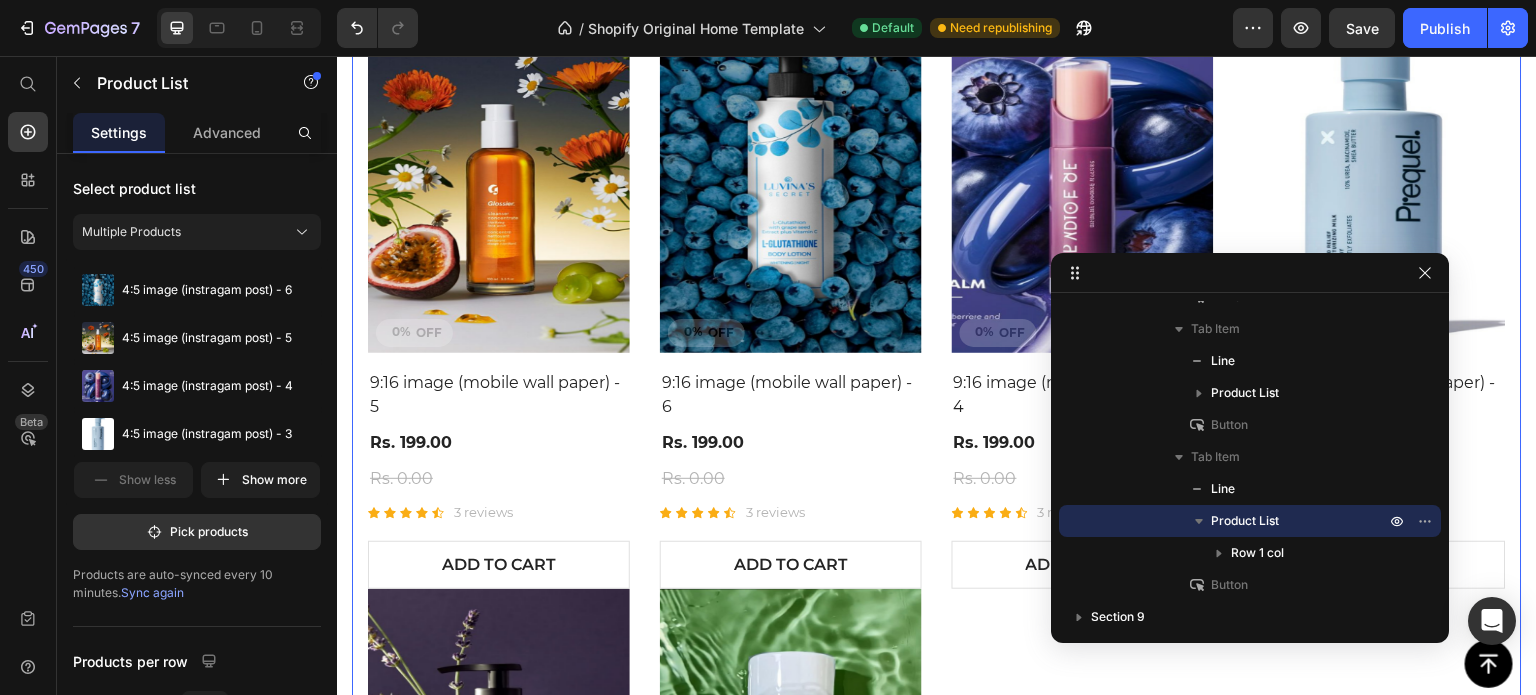click on "Acne" at bounding box center [1049, -81] 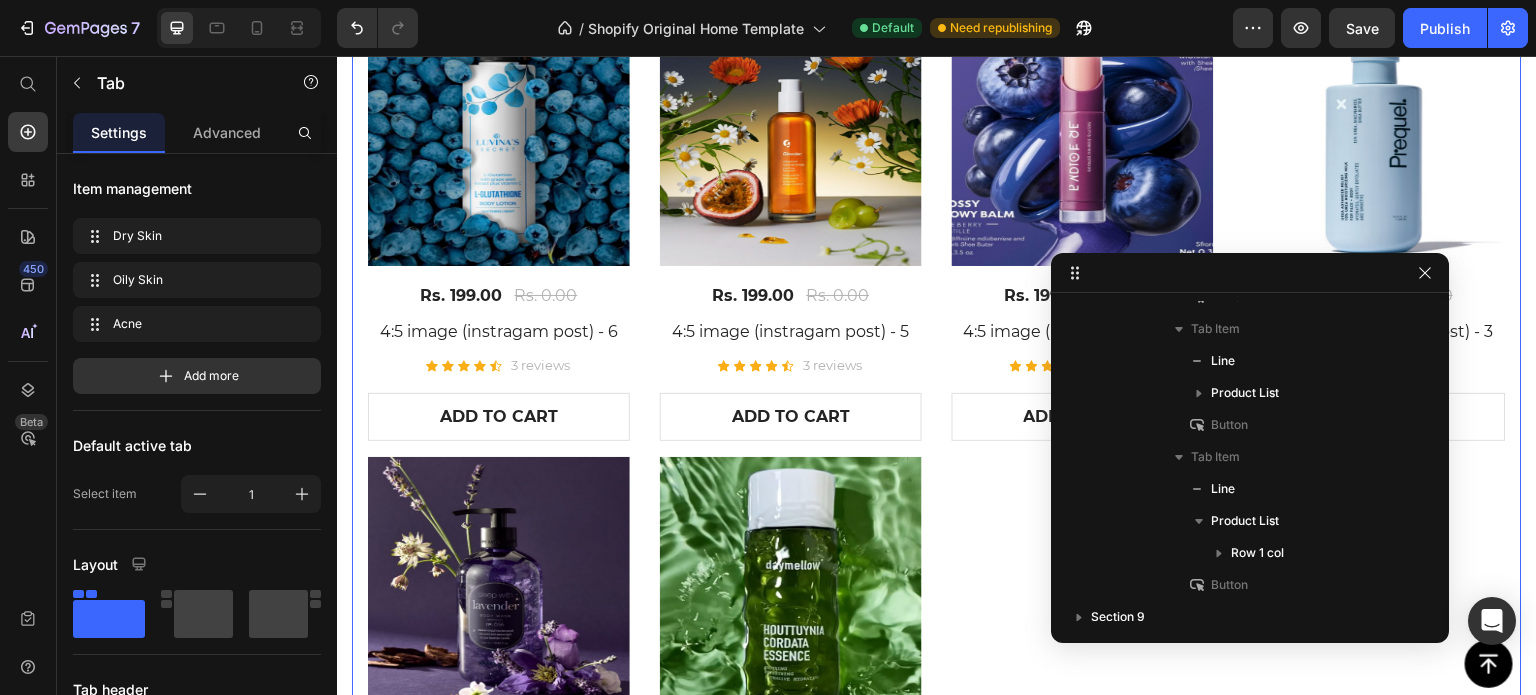 scroll, scrollTop: 286, scrollLeft: 0, axis: vertical 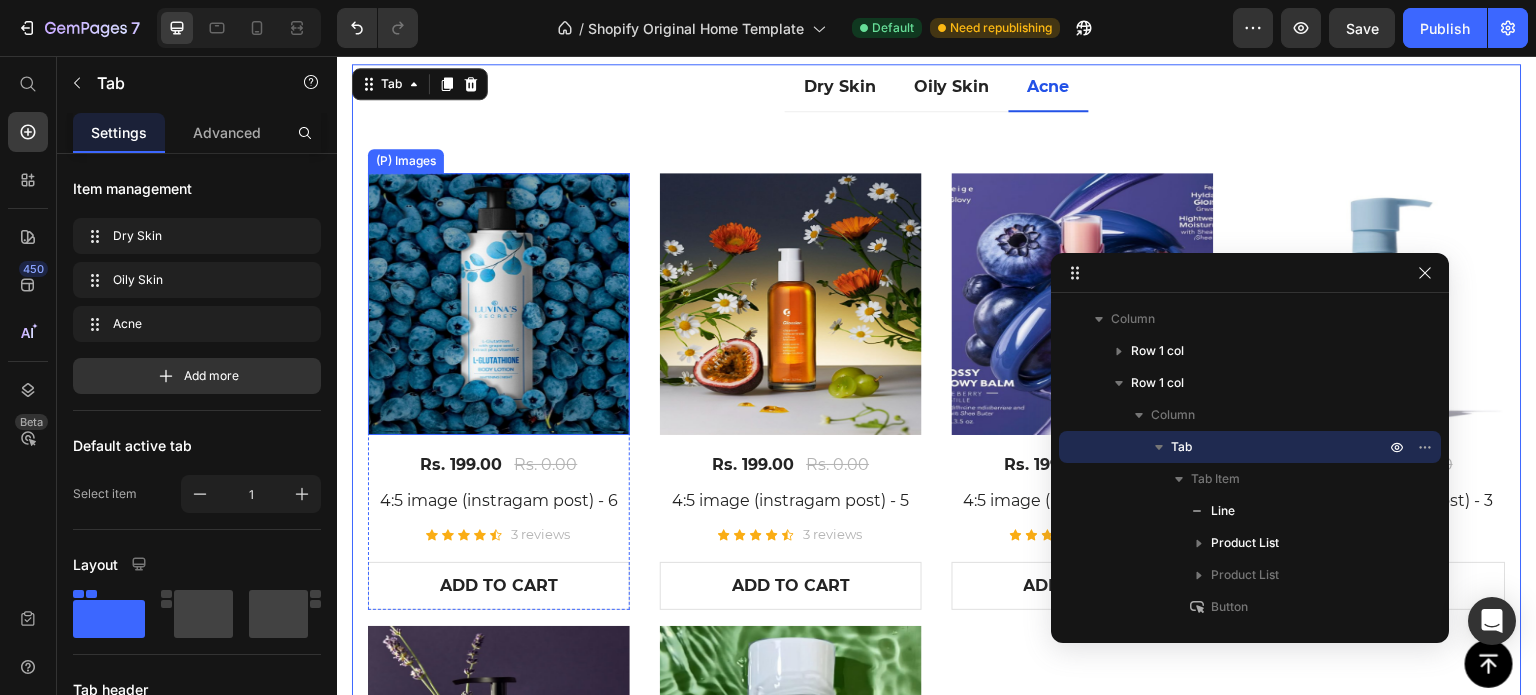 click at bounding box center [499, 304] 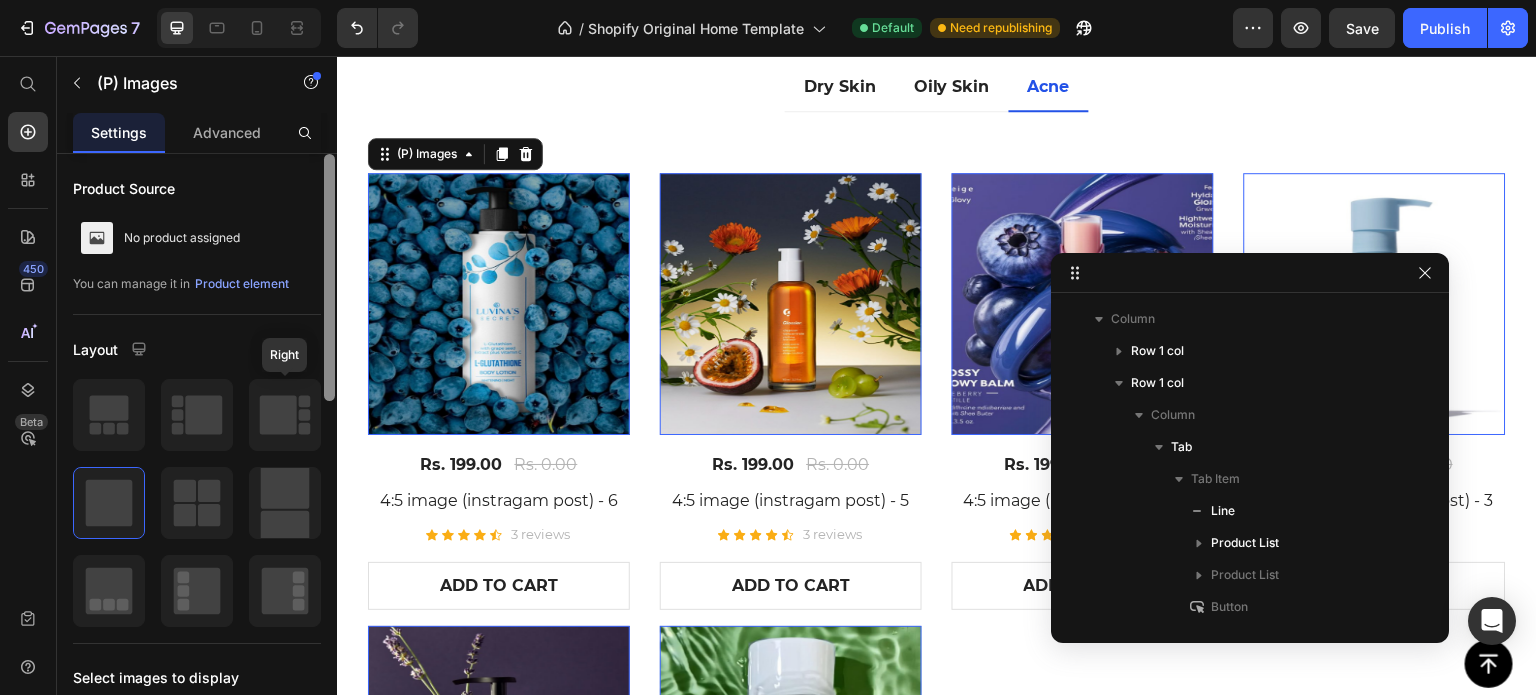 scroll, scrollTop: 798, scrollLeft: 0, axis: vertical 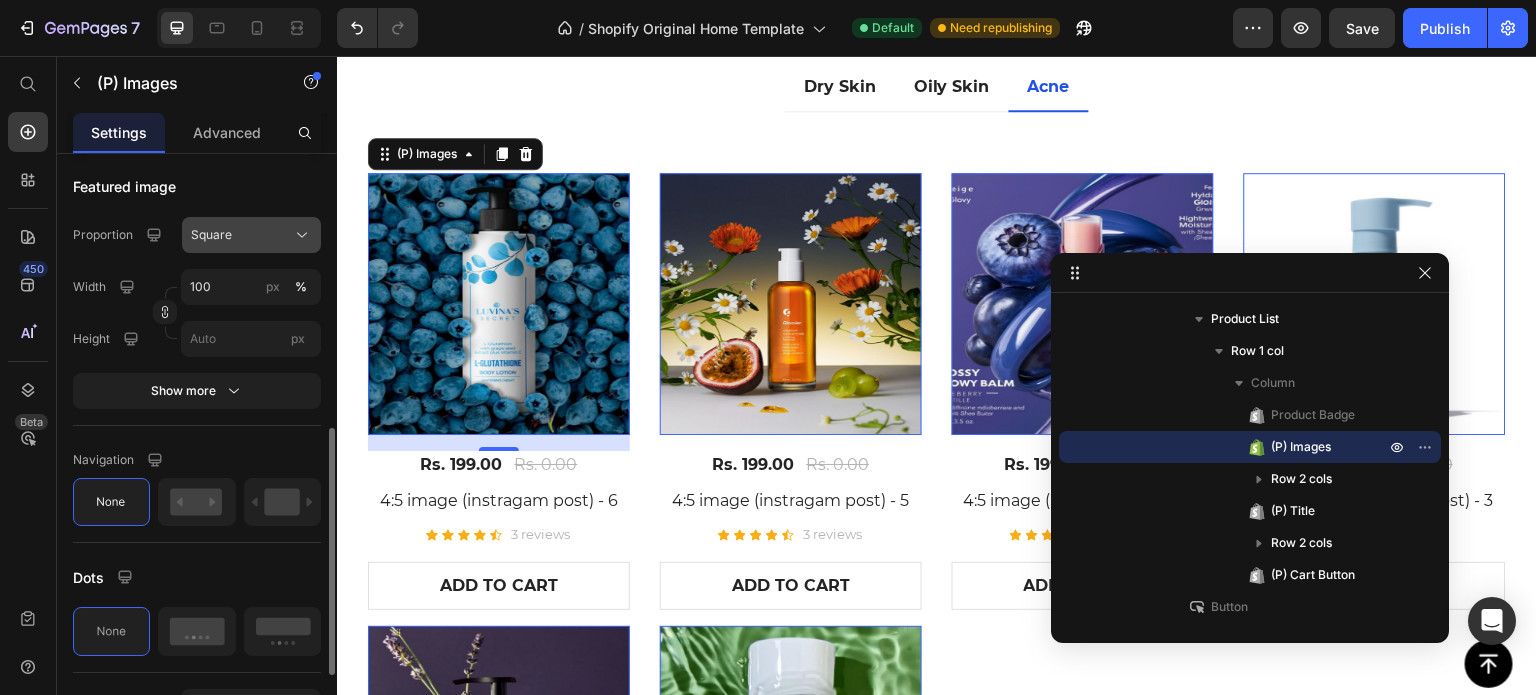 click on "Square" 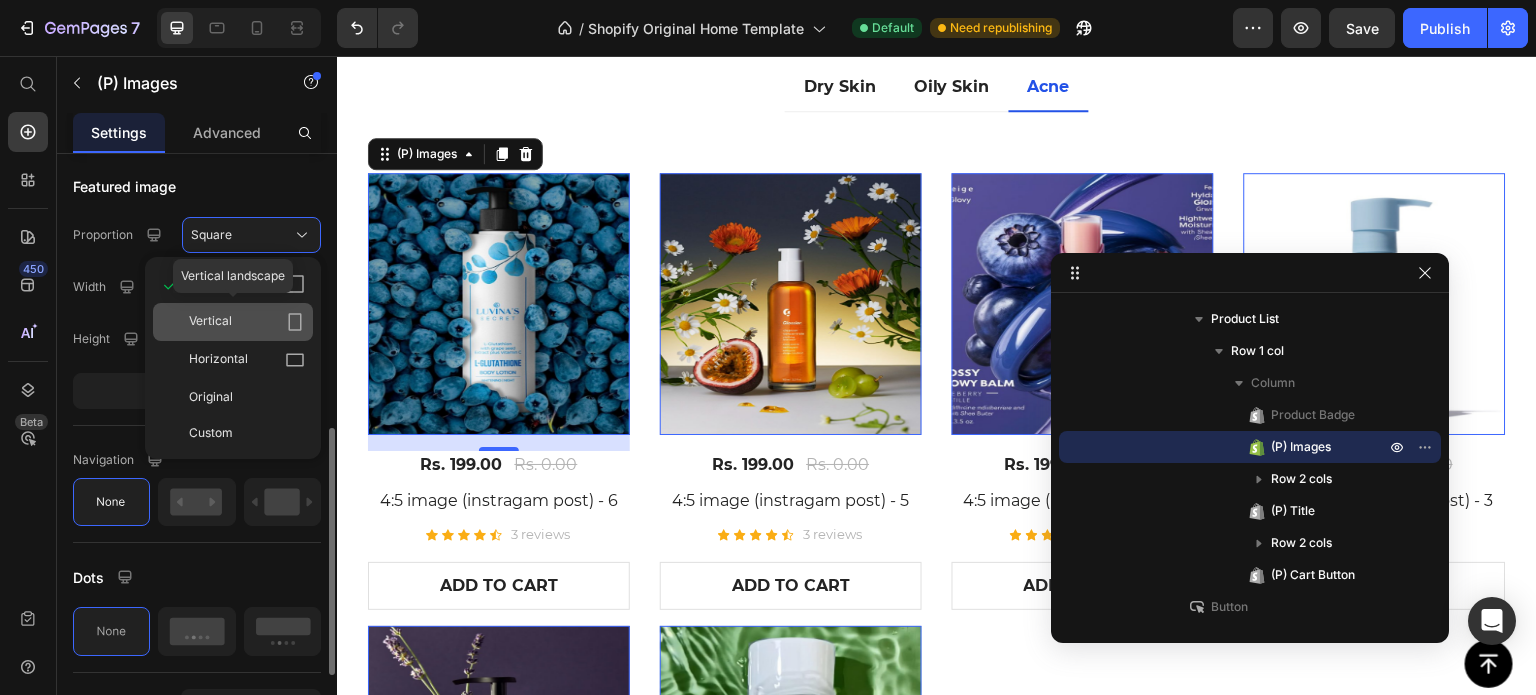click on "Vertical" at bounding box center [247, 322] 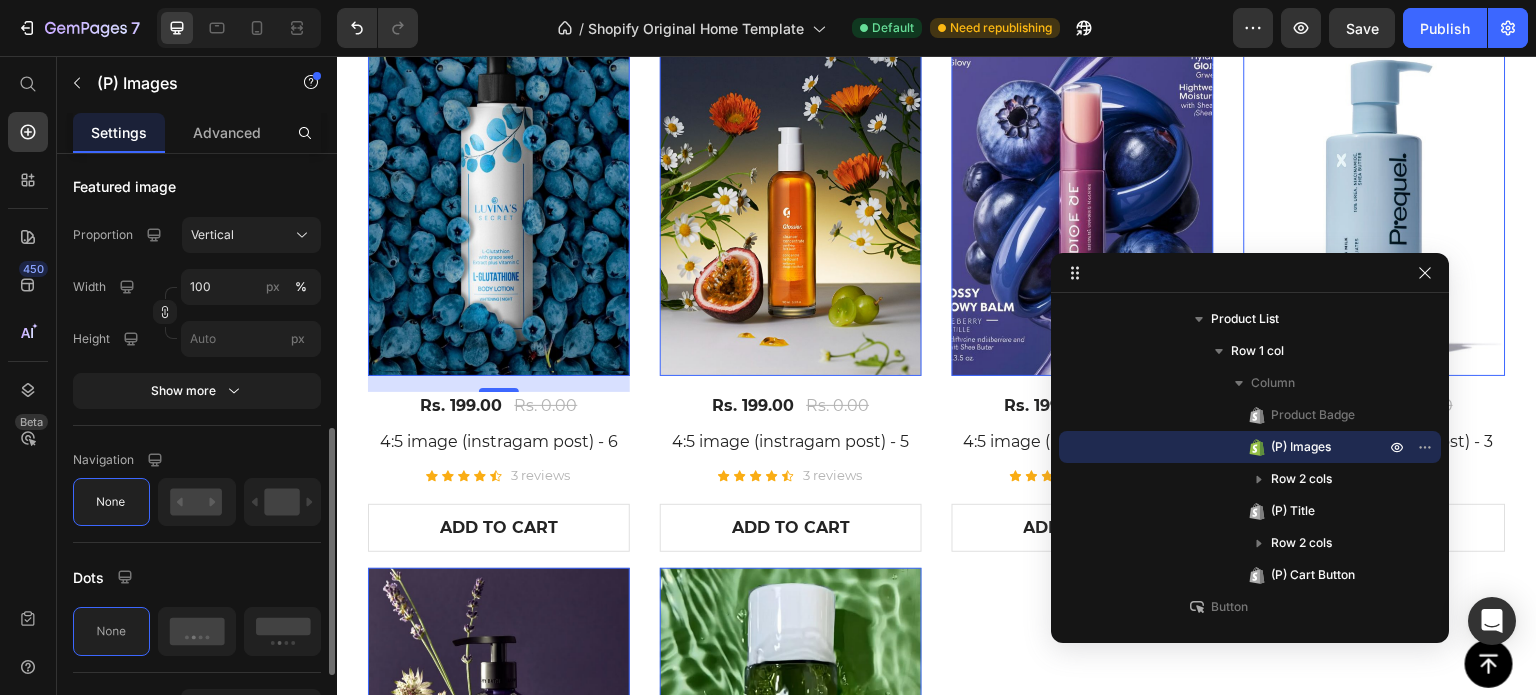 scroll, scrollTop: 2191, scrollLeft: 0, axis: vertical 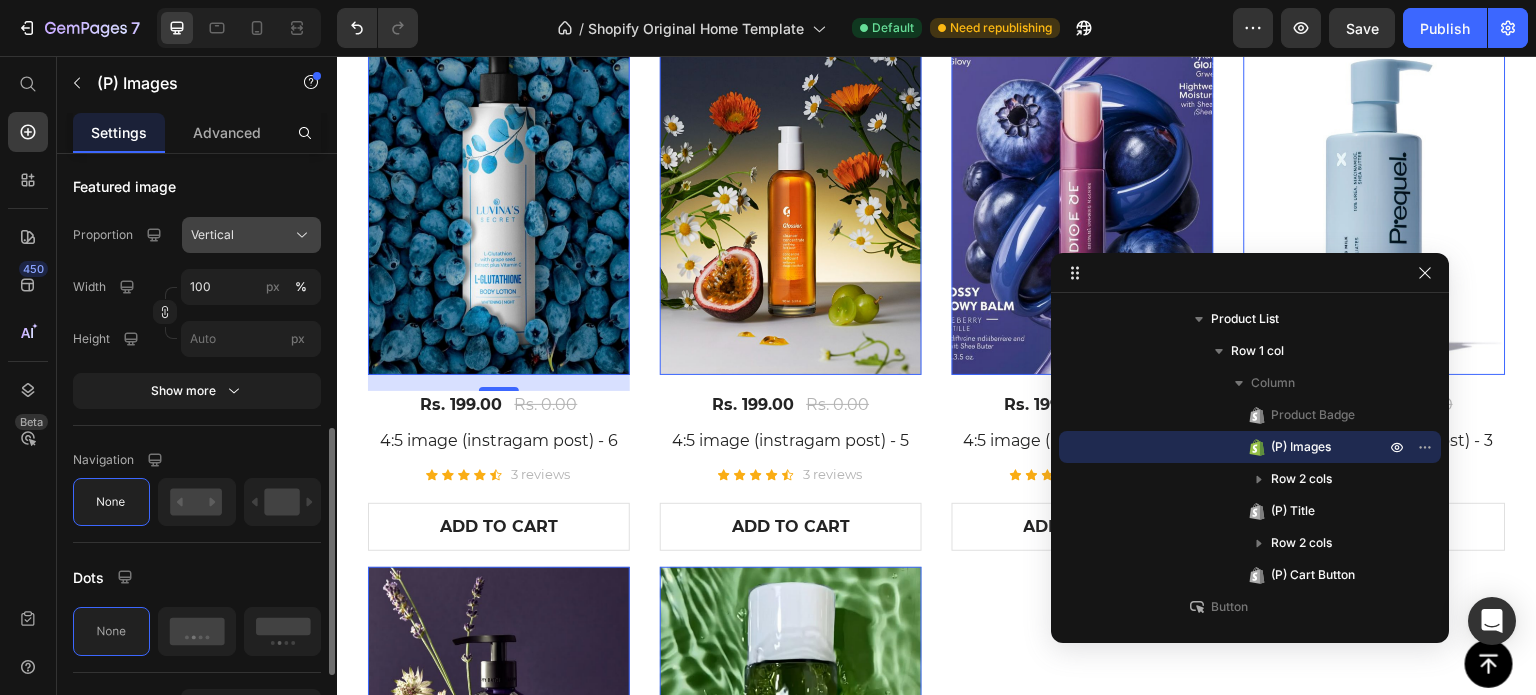 click on "Vertical" 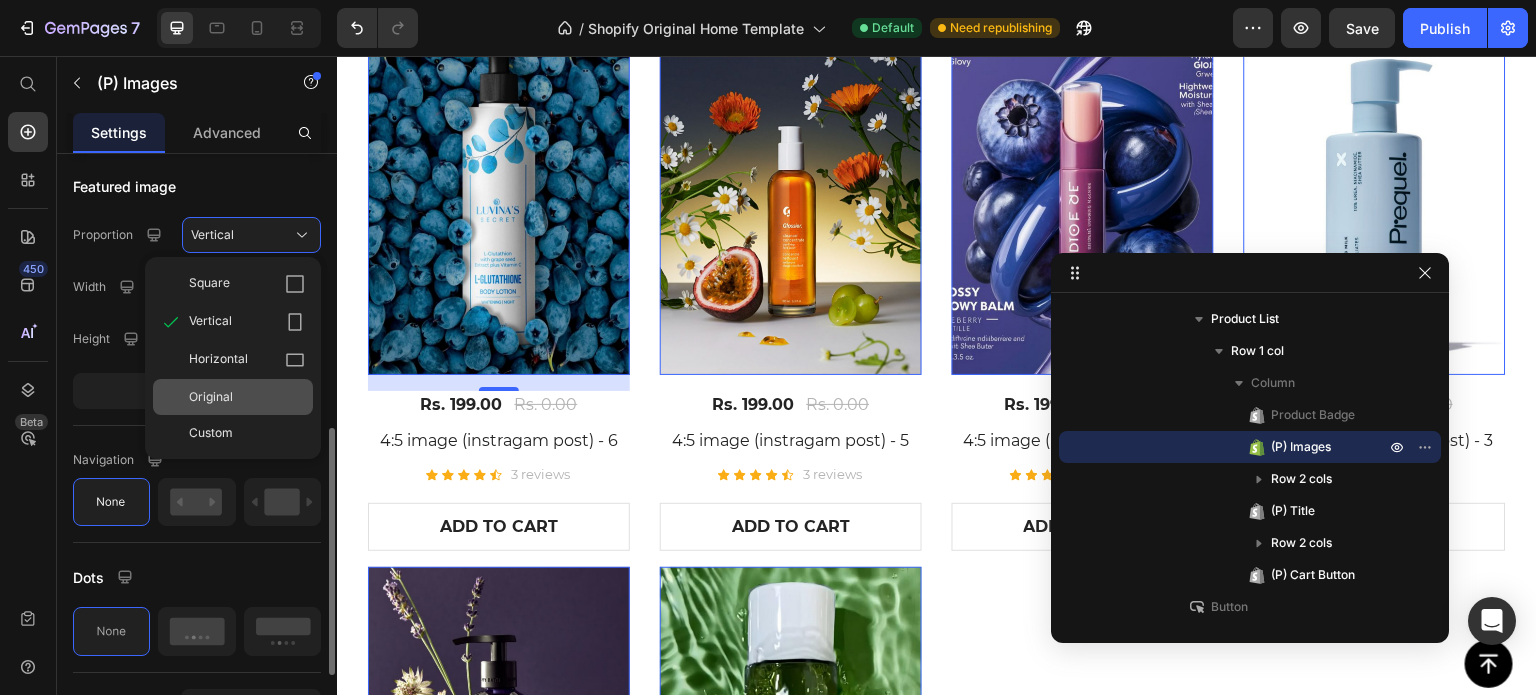 click on "Original" at bounding box center (247, 397) 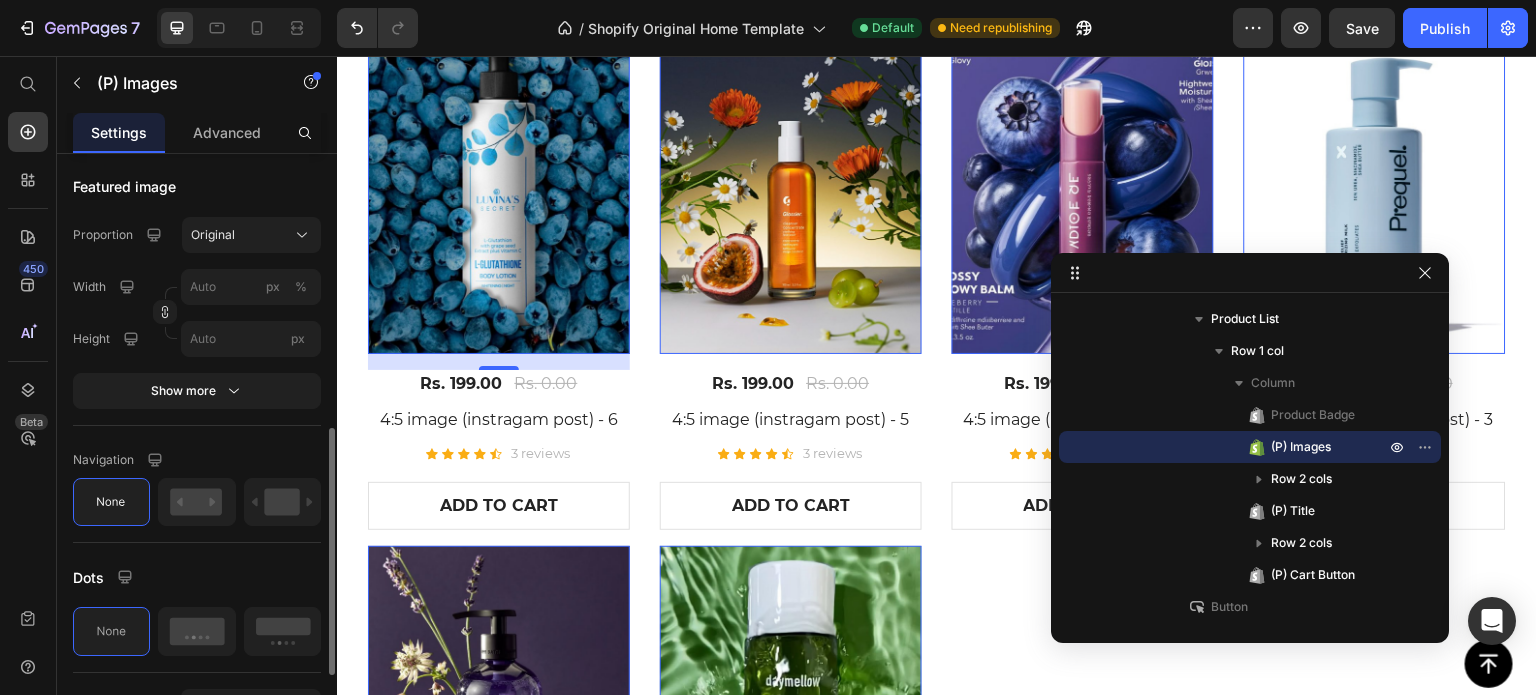 scroll, scrollTop: 2144, scrollLeft: 0, axis: vertical 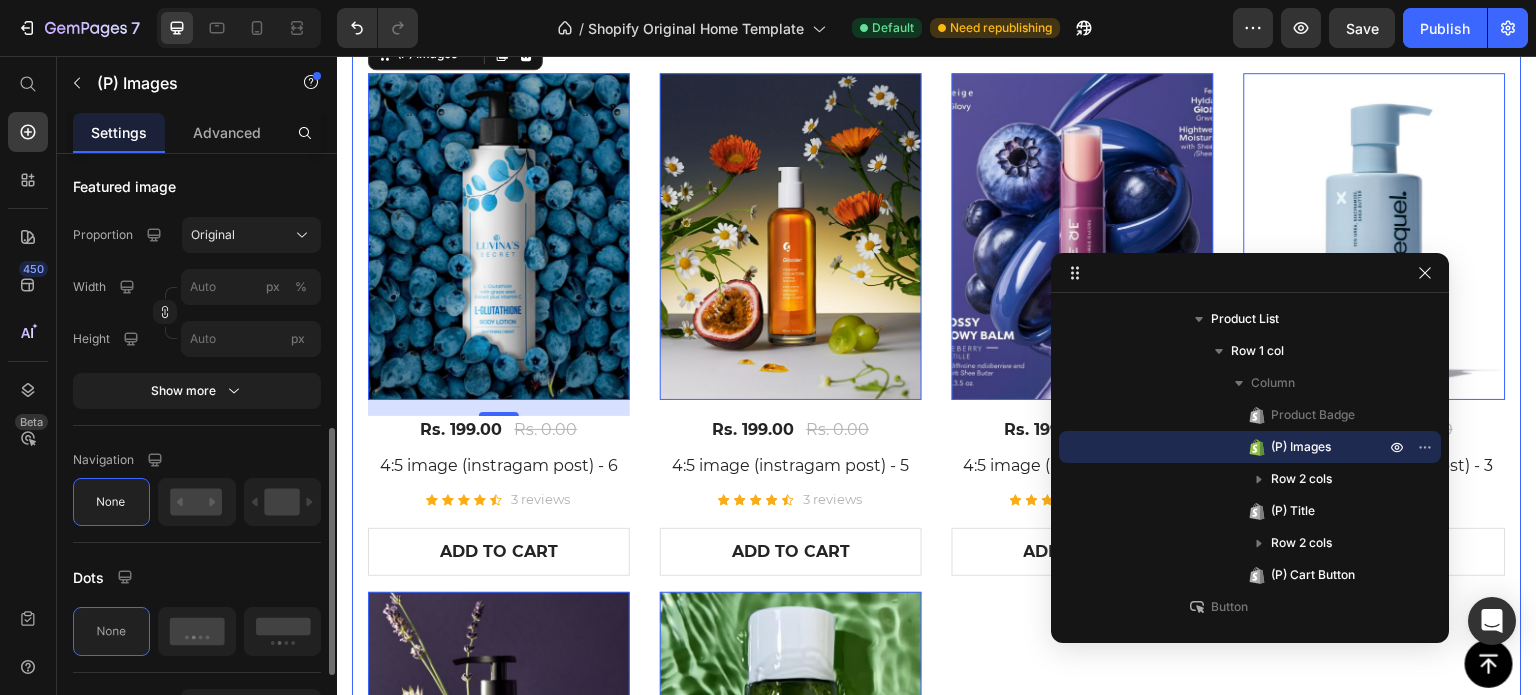 click on "Oily Skin" at bounding box center [952, -12] 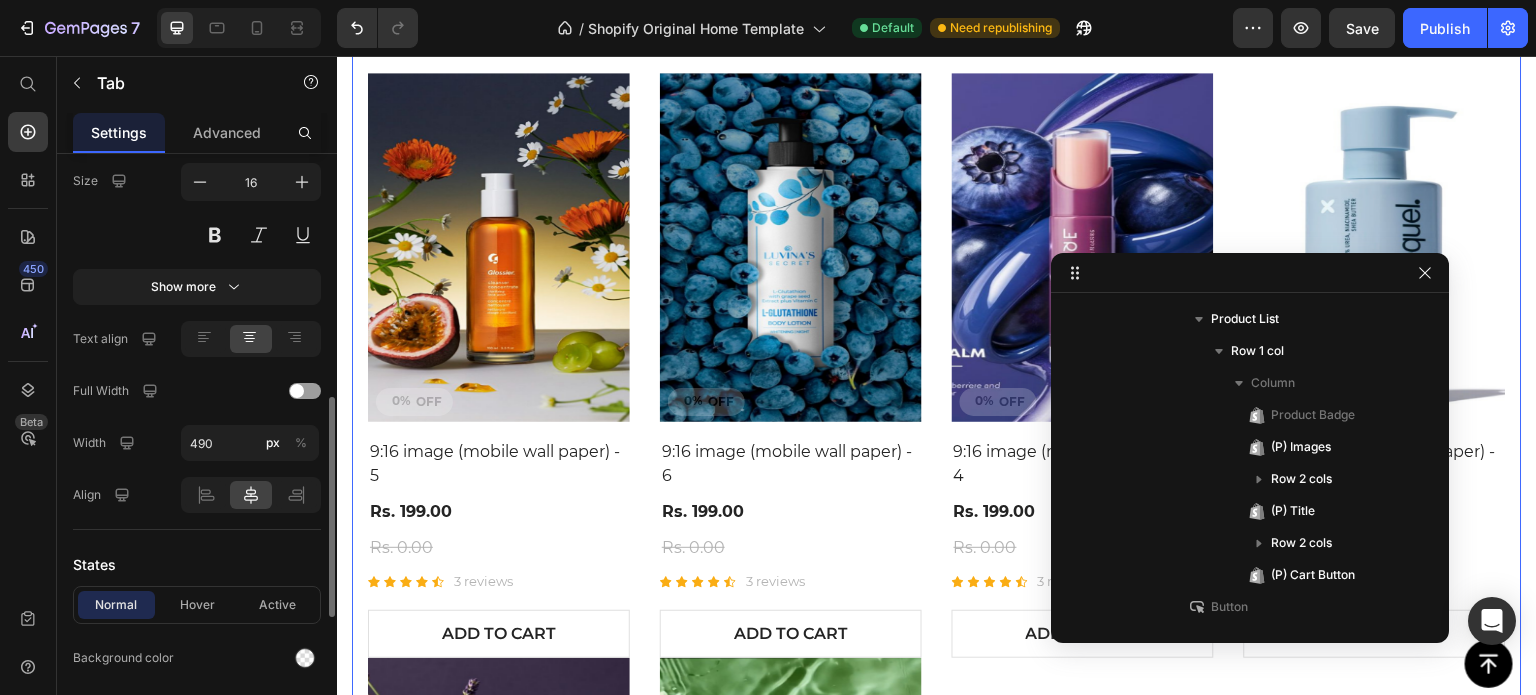 scroll, scrollTop: 286, scrollLeft: 0, axis: vertical 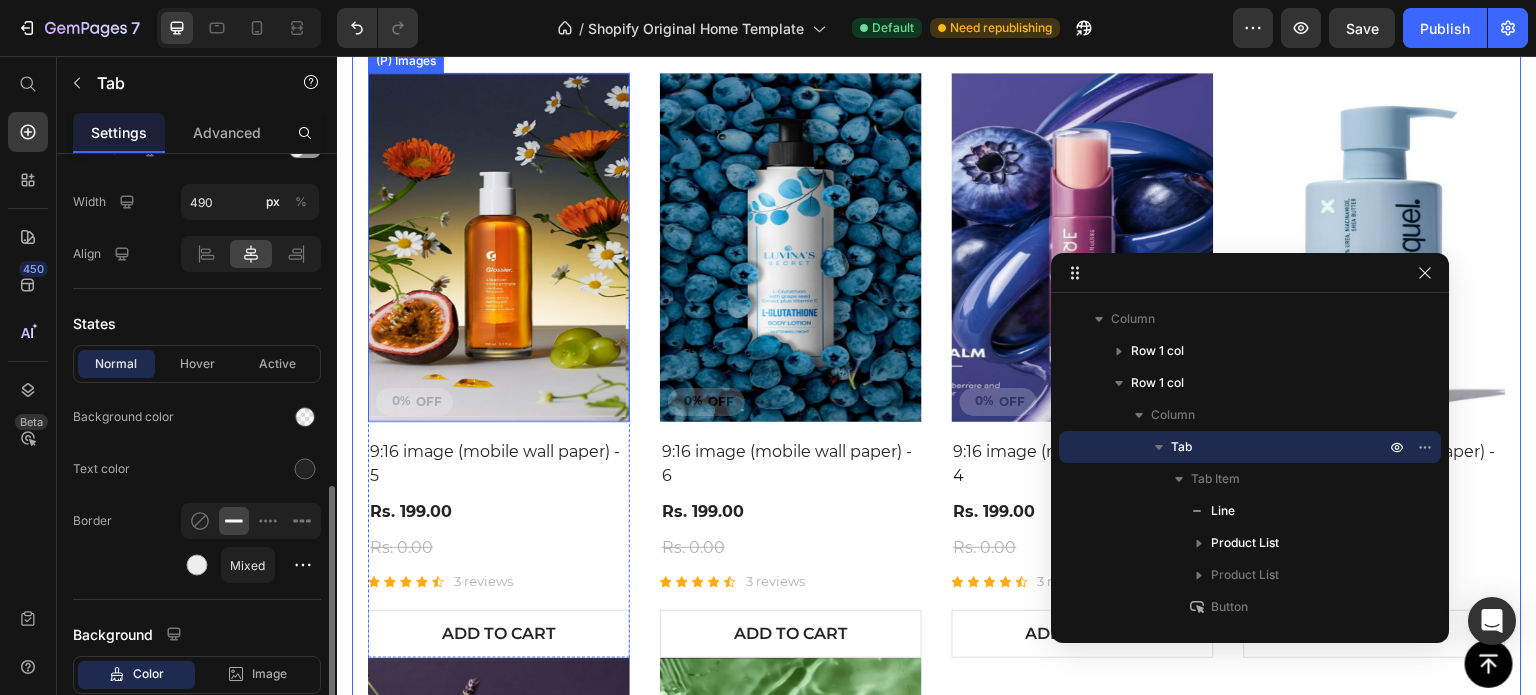 click at bounding box center (499, 247) 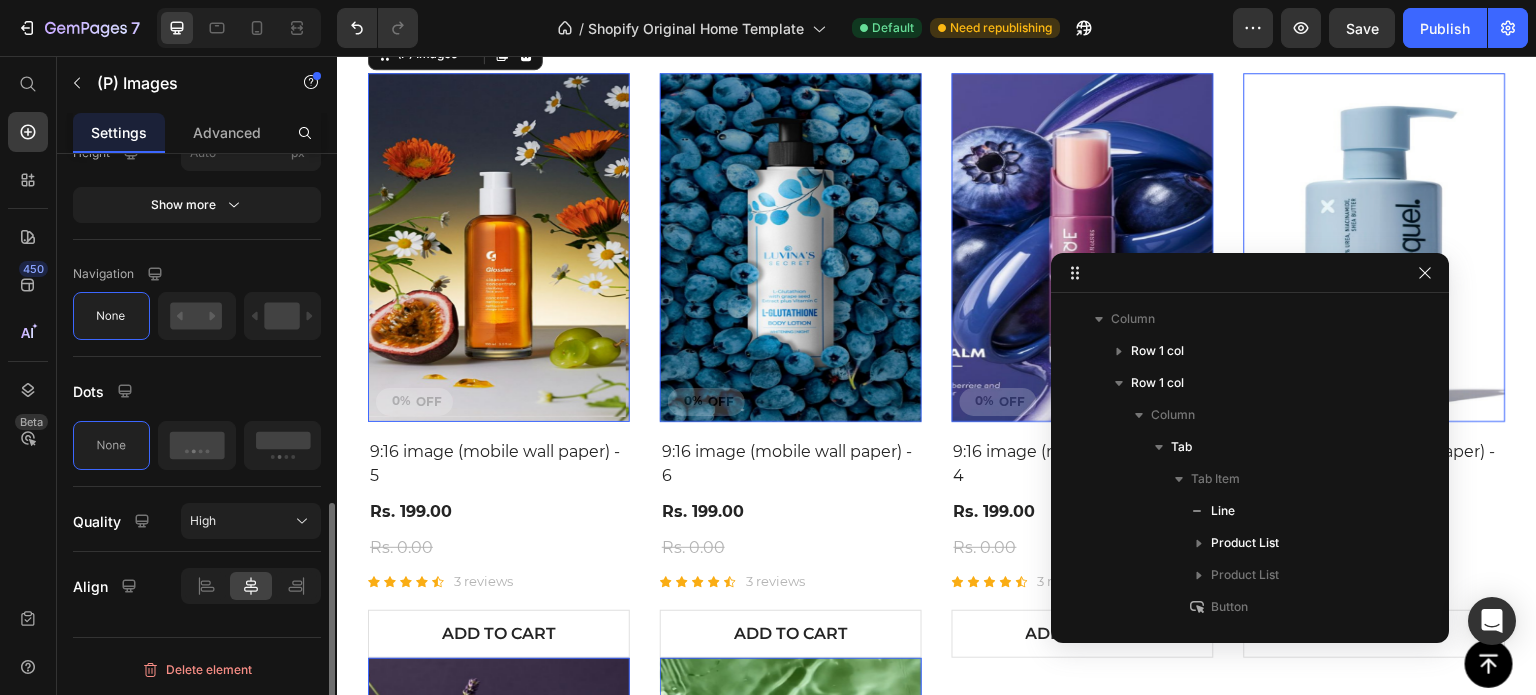 scroll, scrollTop: 670, scrollLeft: 0, axis: vertical 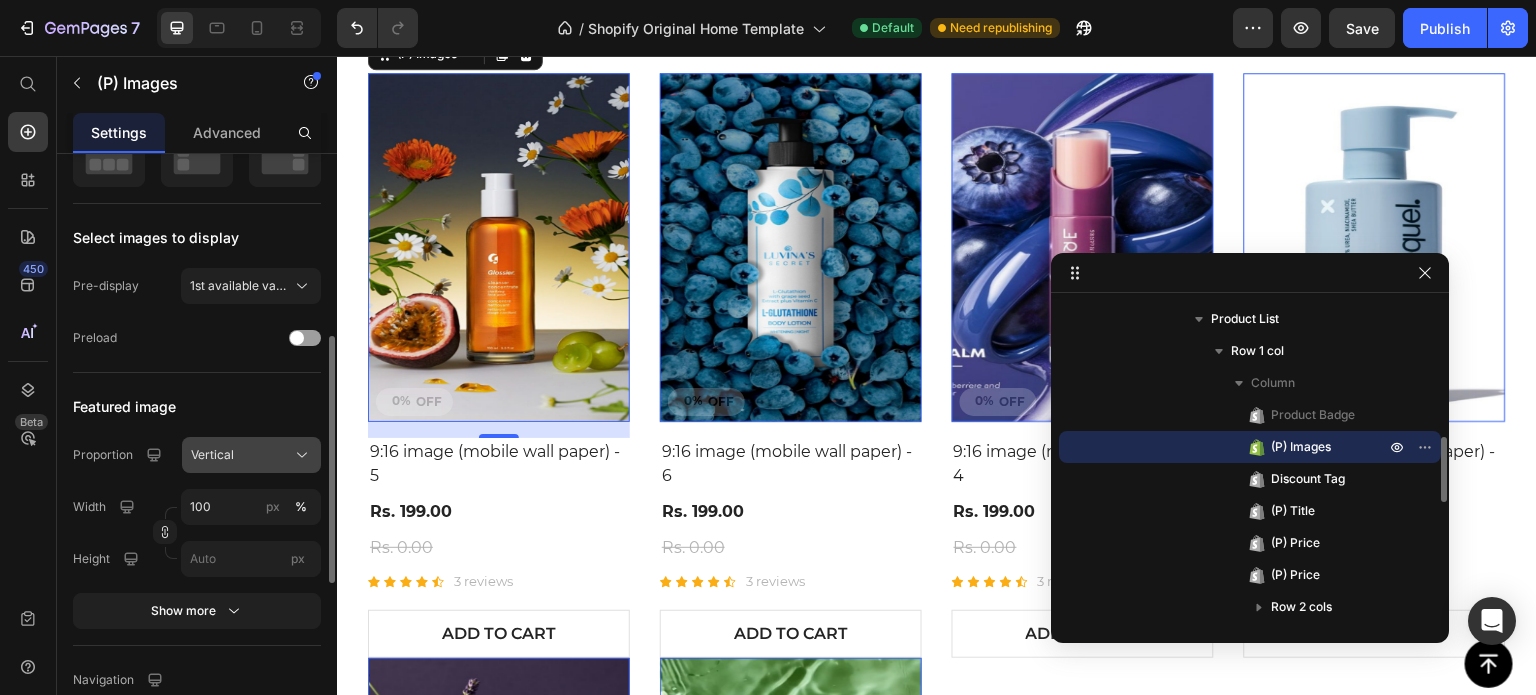 click on "Vertical" at bounding box center (251, 455) 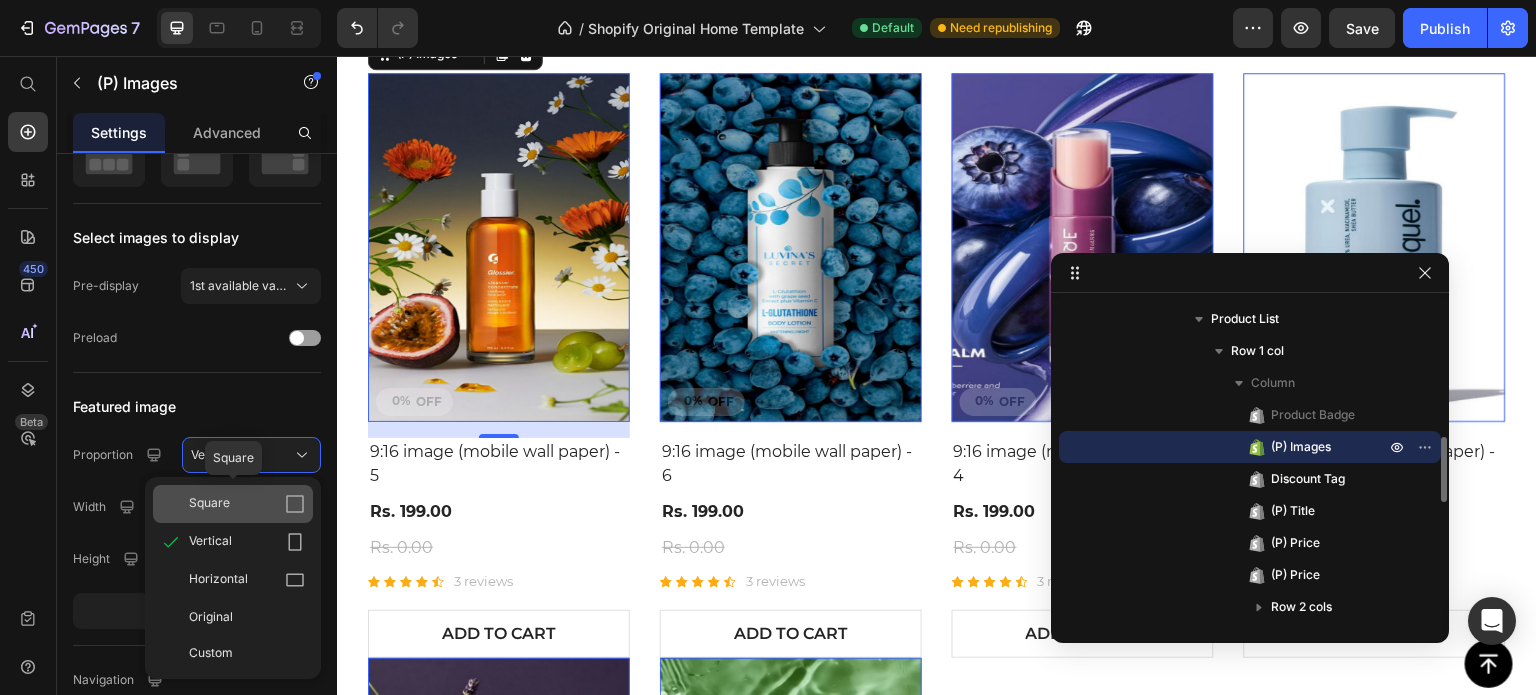 click on "Square" 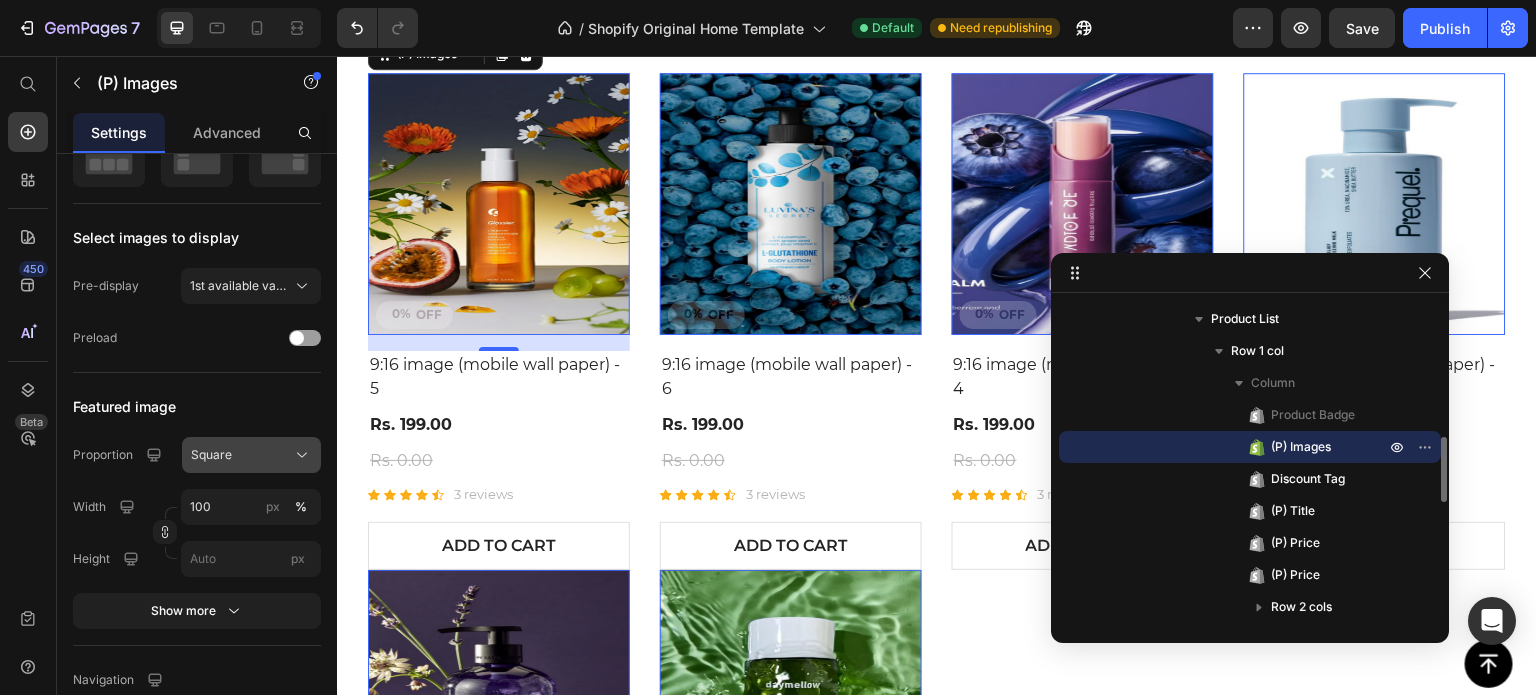 click on "Square" 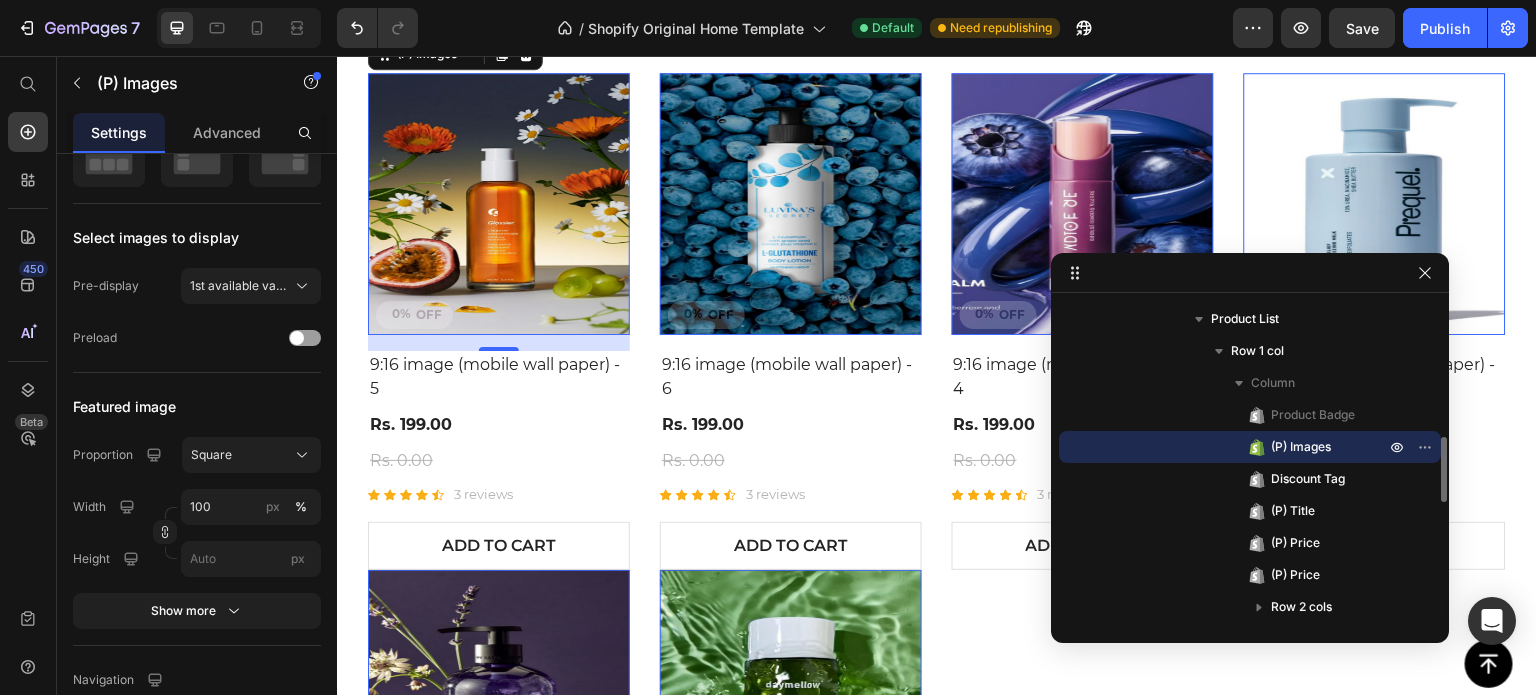 click on "Featured image" at bounding box center (197, 407) 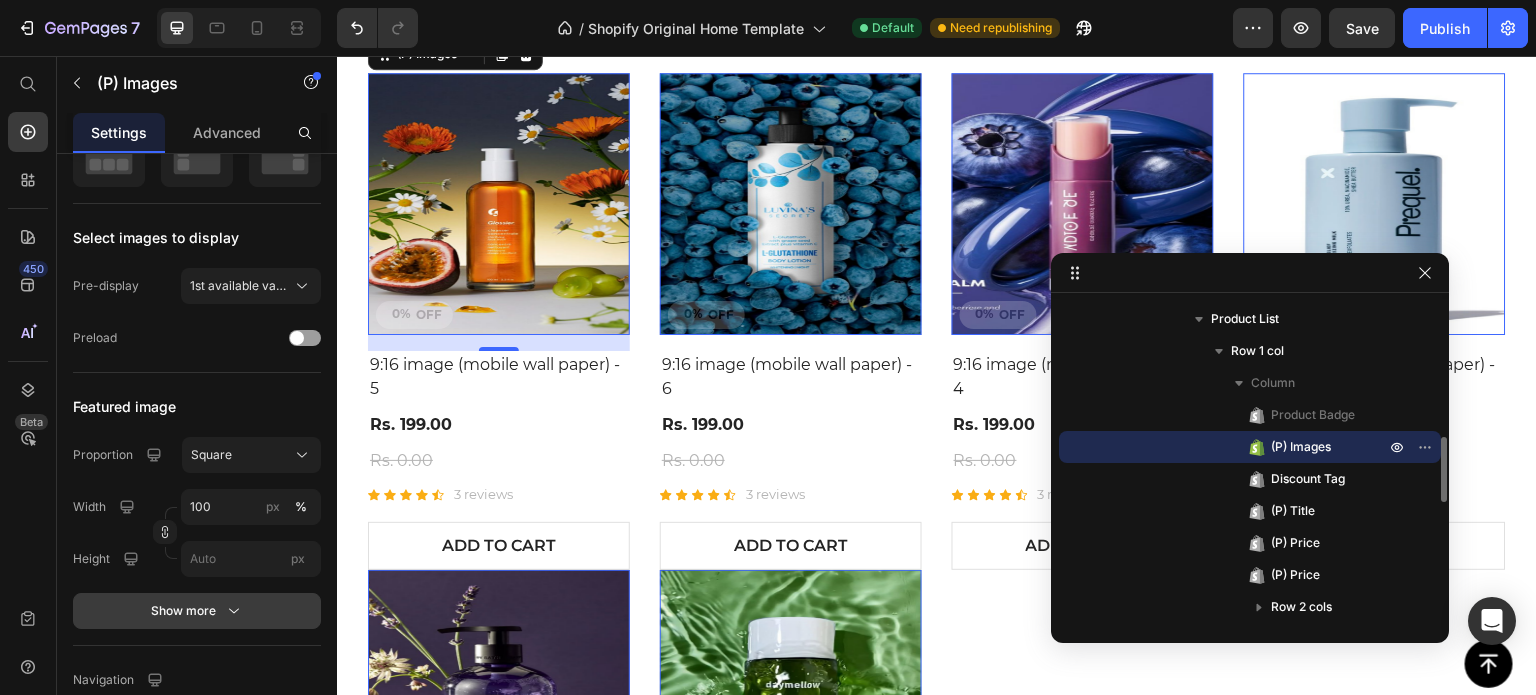 click on "Show more" at bounding box center [197, 611] 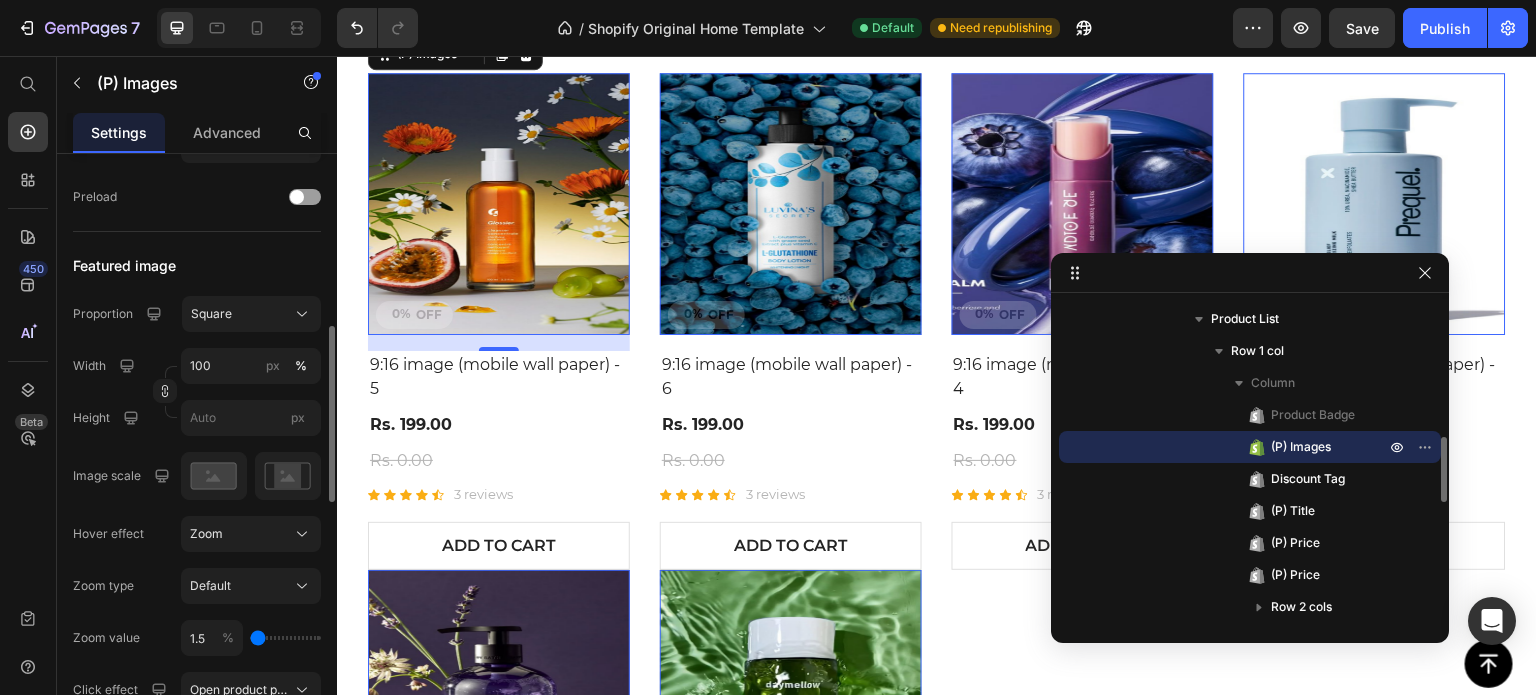 scroll, scrollTop: 582, scrollLeft: 0, axis: vertical 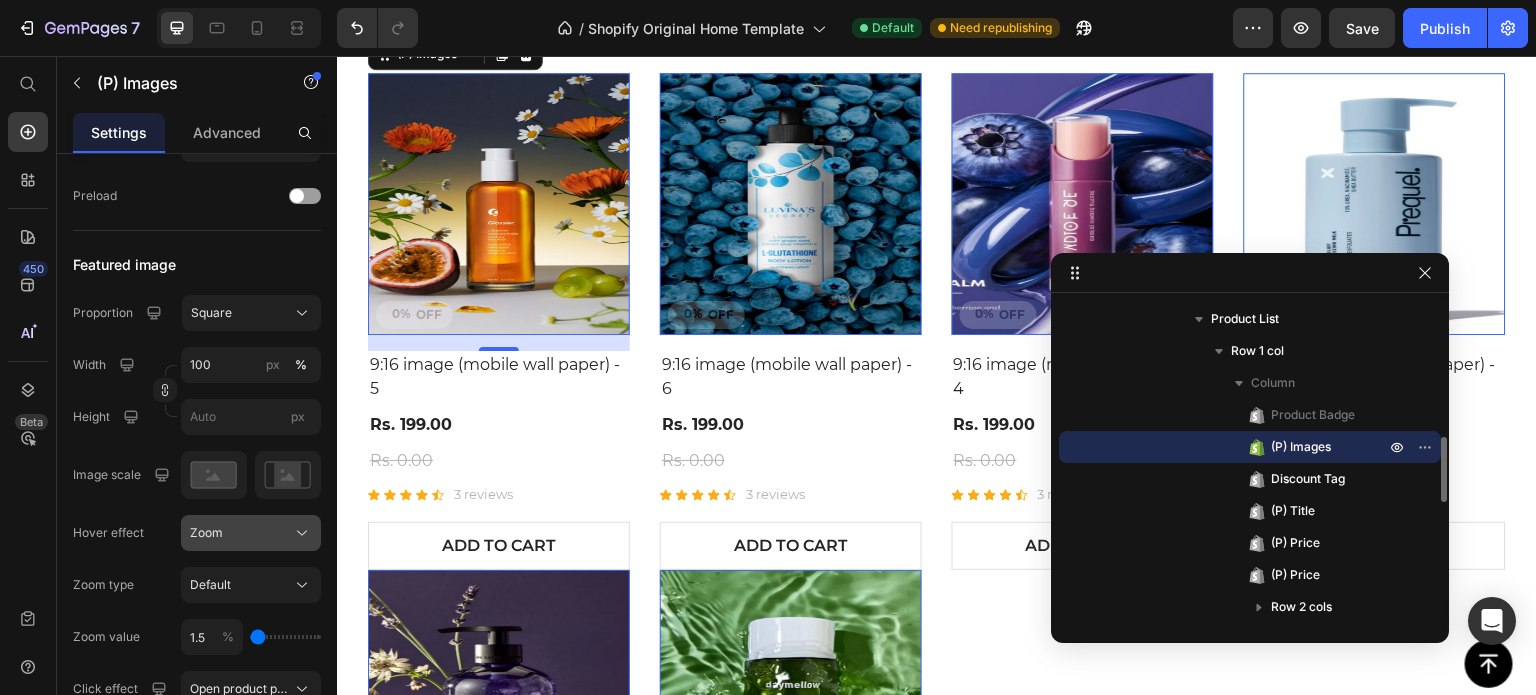 click on "Zoom" at bounding box center [251, 533] 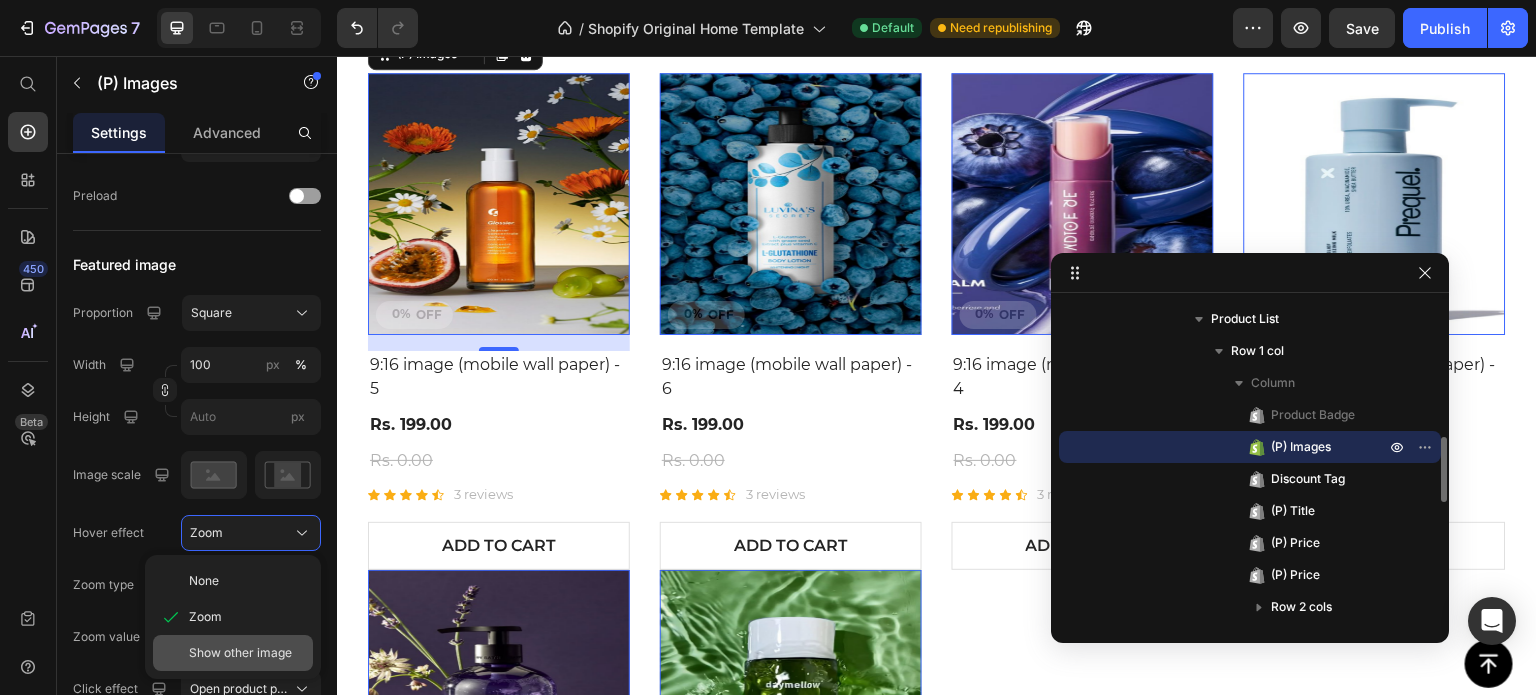 click on "Show other image" 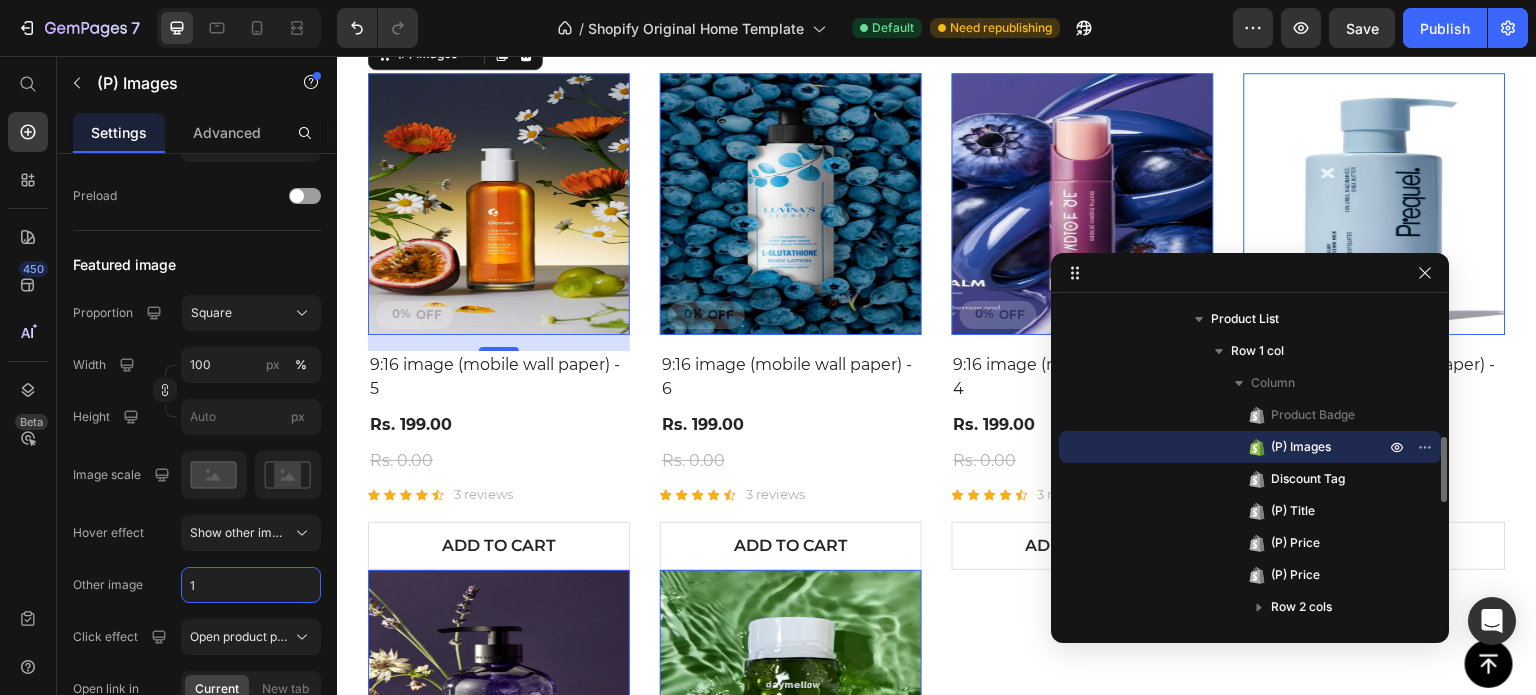 click on "1" at bounding box center [251, 585] 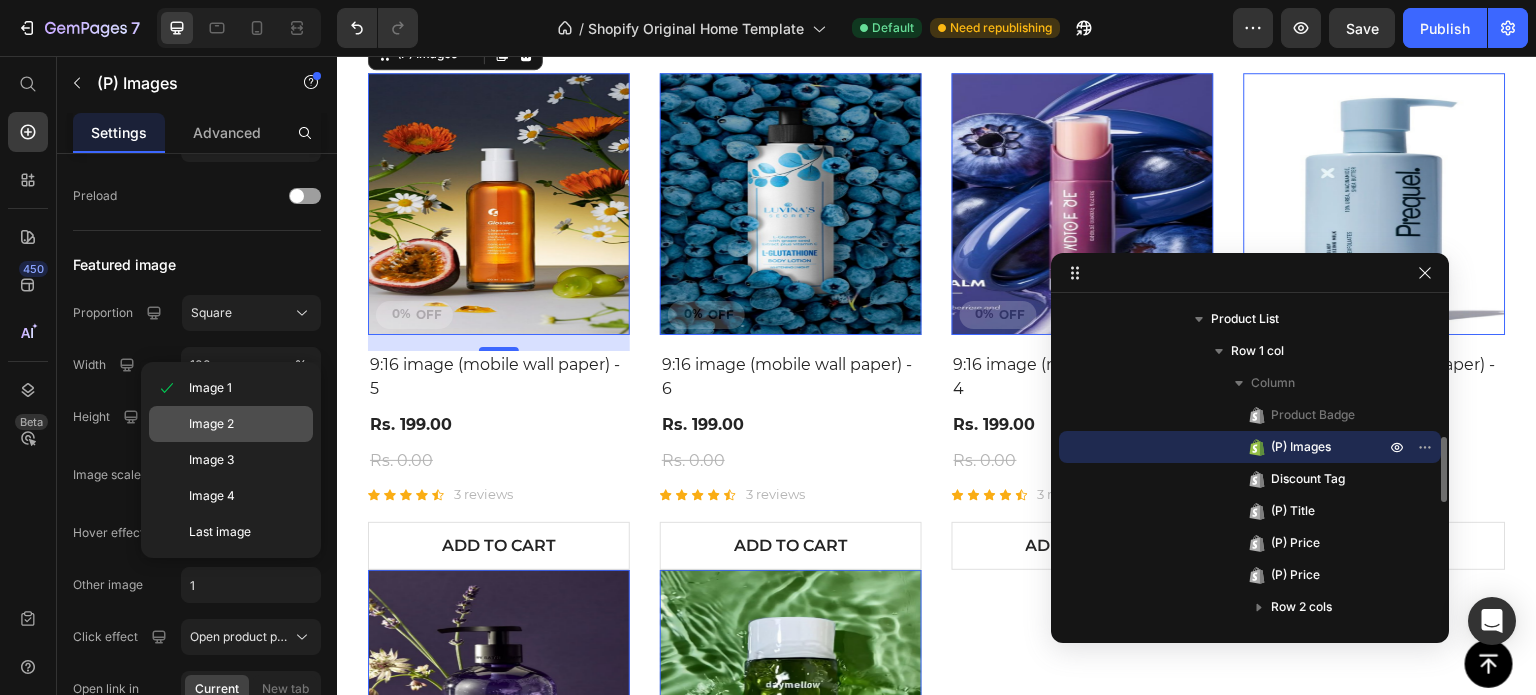 click on "Image 2" 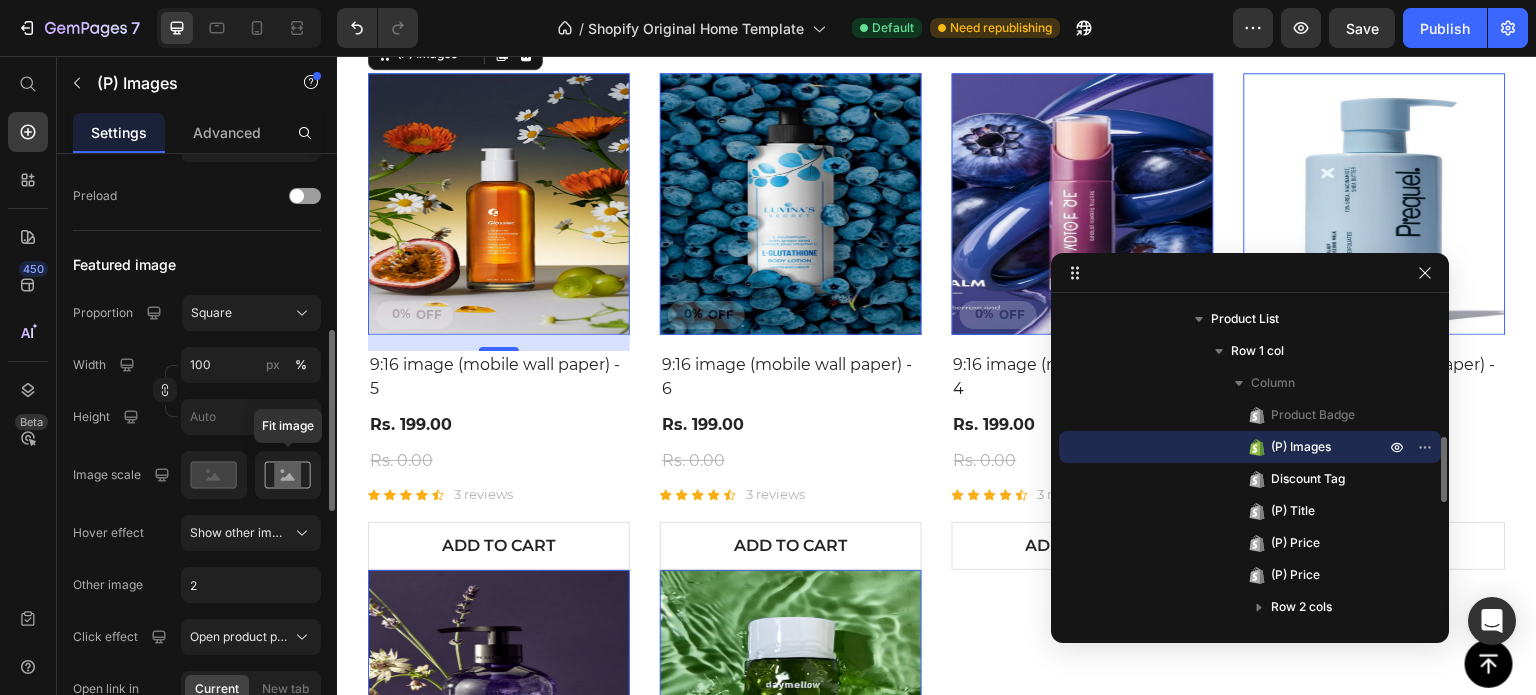 click 